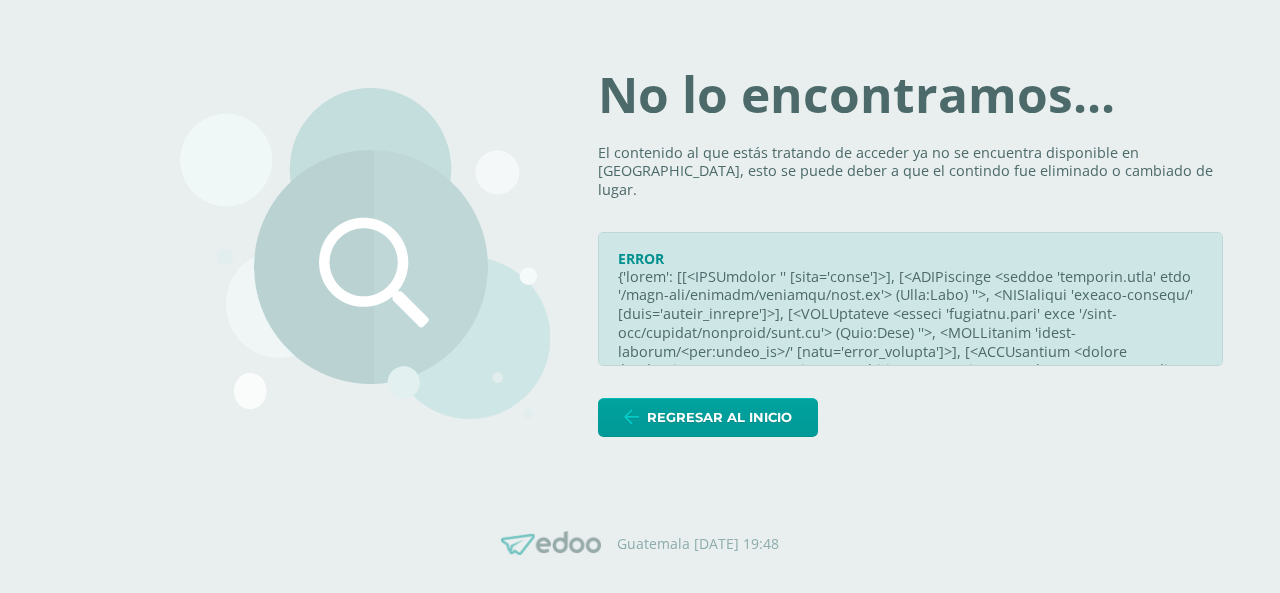 scroll, scrollTop: 0, scrollLeft: 0, axis: both 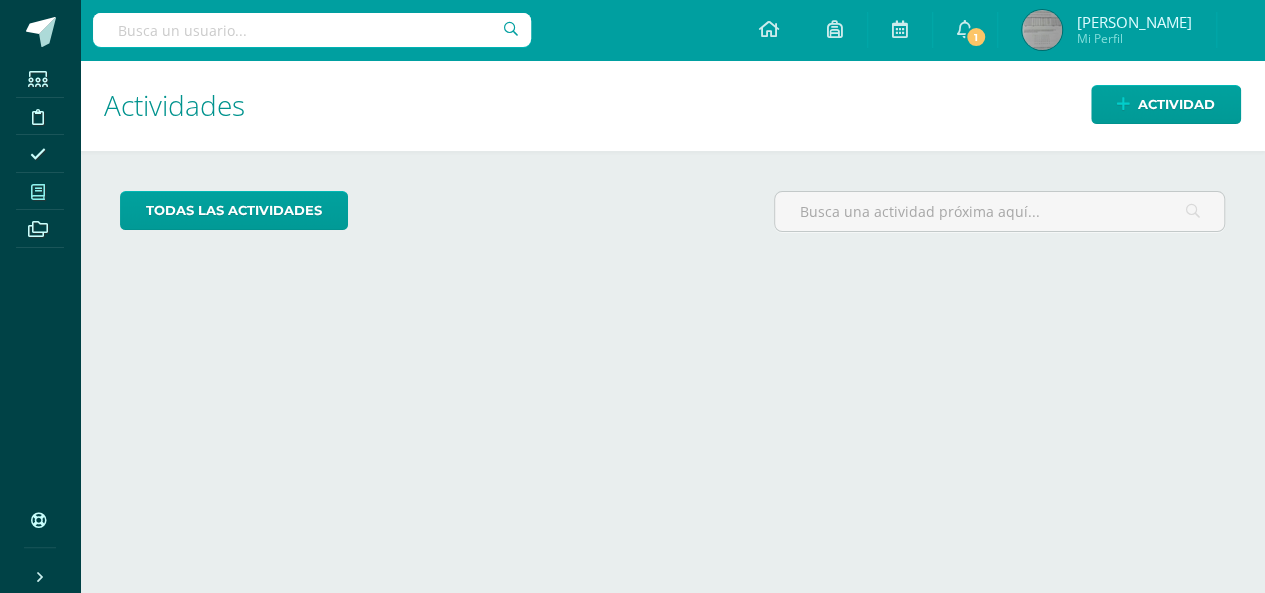 click at bounding box center (38, 192) 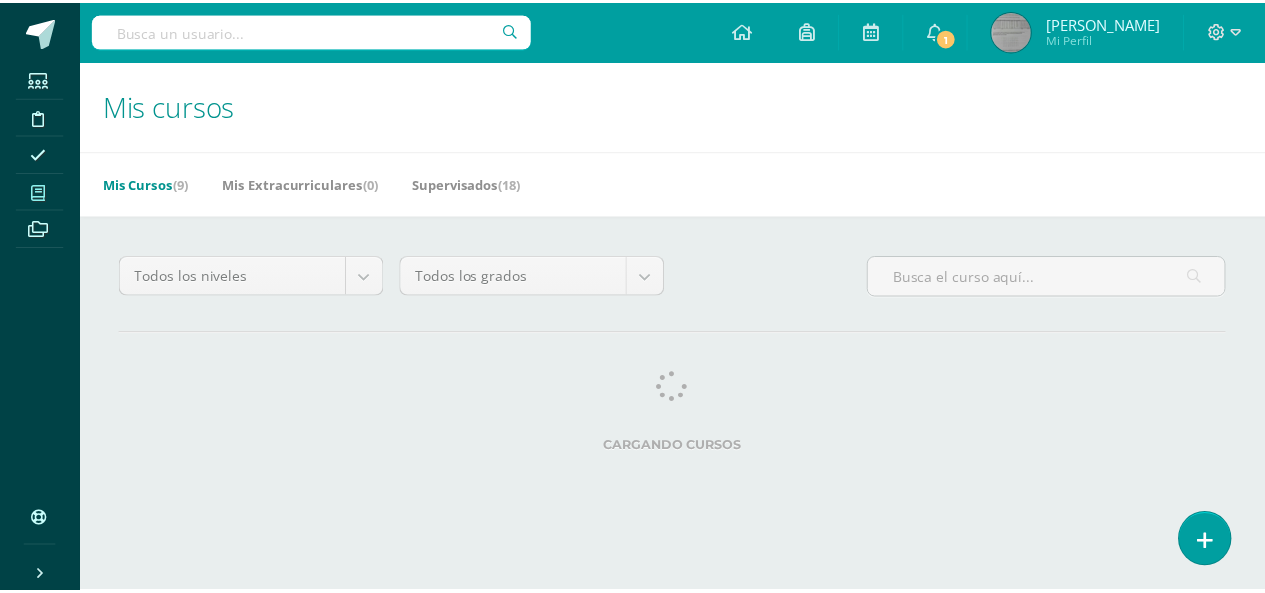 scroll, scrollTop: 0, scrollLeft: 0, axis: both 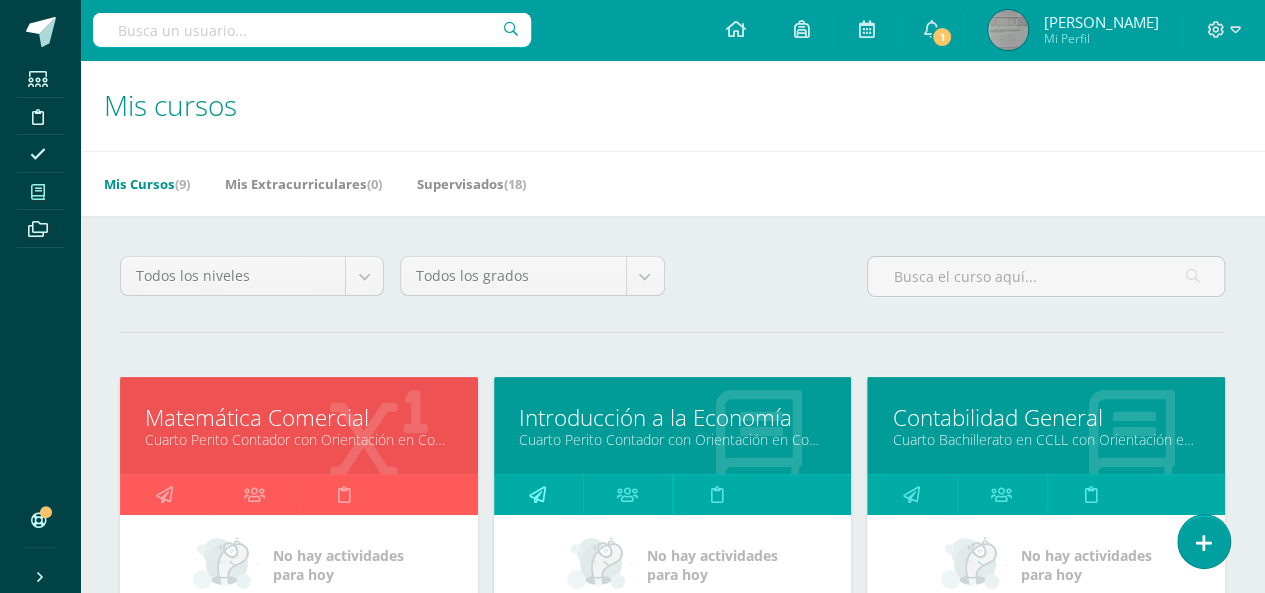 click at bounding box center [537, 494] 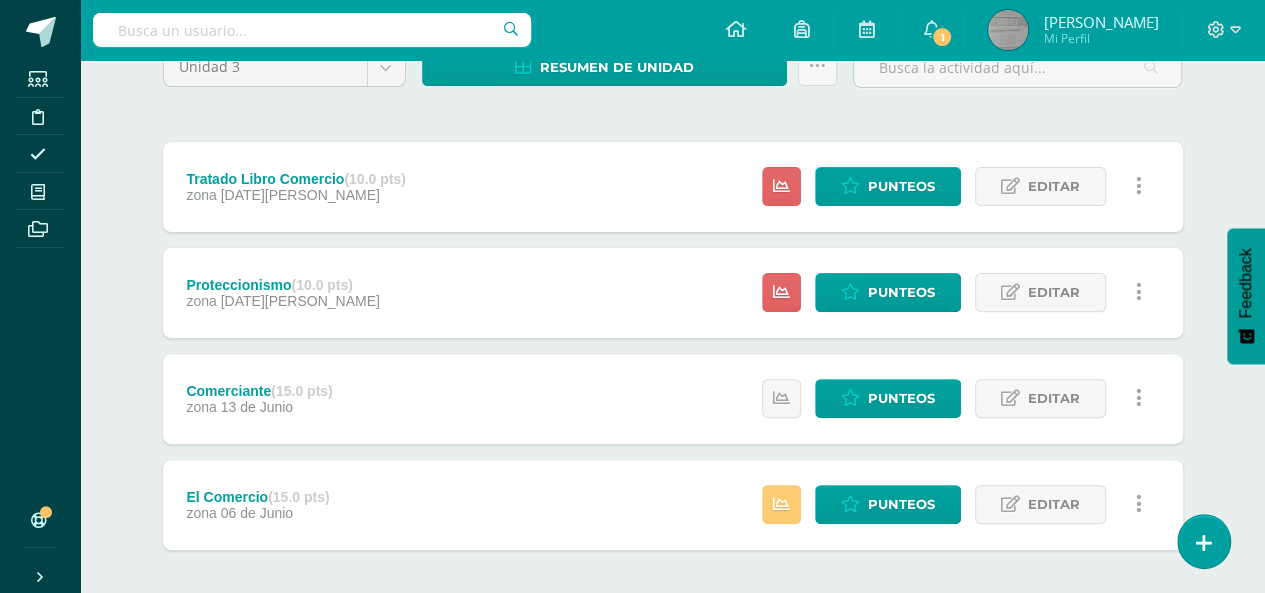 scroll, scrollTop: 200, scrollLeft: 0, axis: vertical 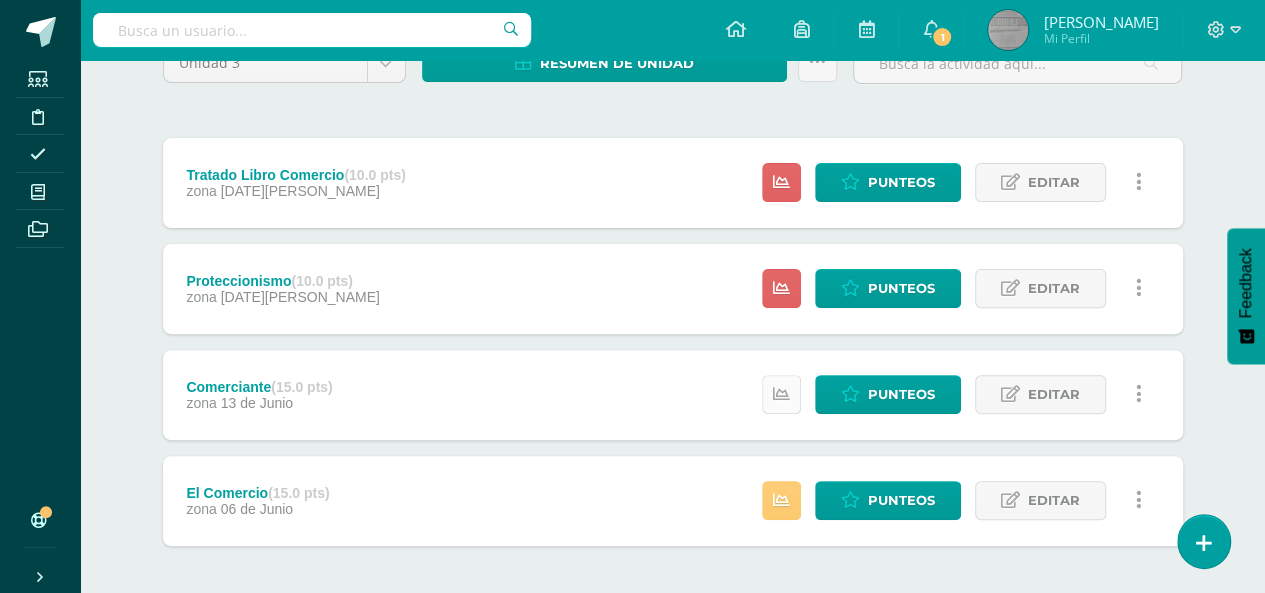 click at bounding box center [781, 394] 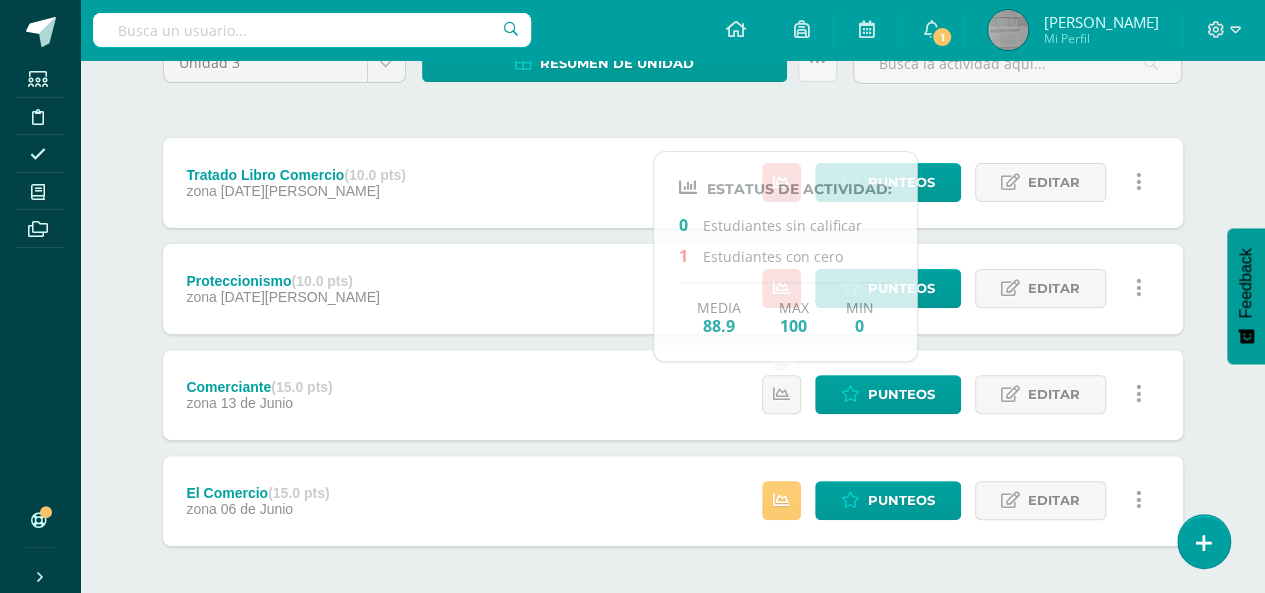 click on "Comerciante  (15.0 pts)
zona
13 de Junio
Punteos
Editar
Historial de actividad
Eliminar
Historial de actividad
eliminar" at bounding box center [673, 395] 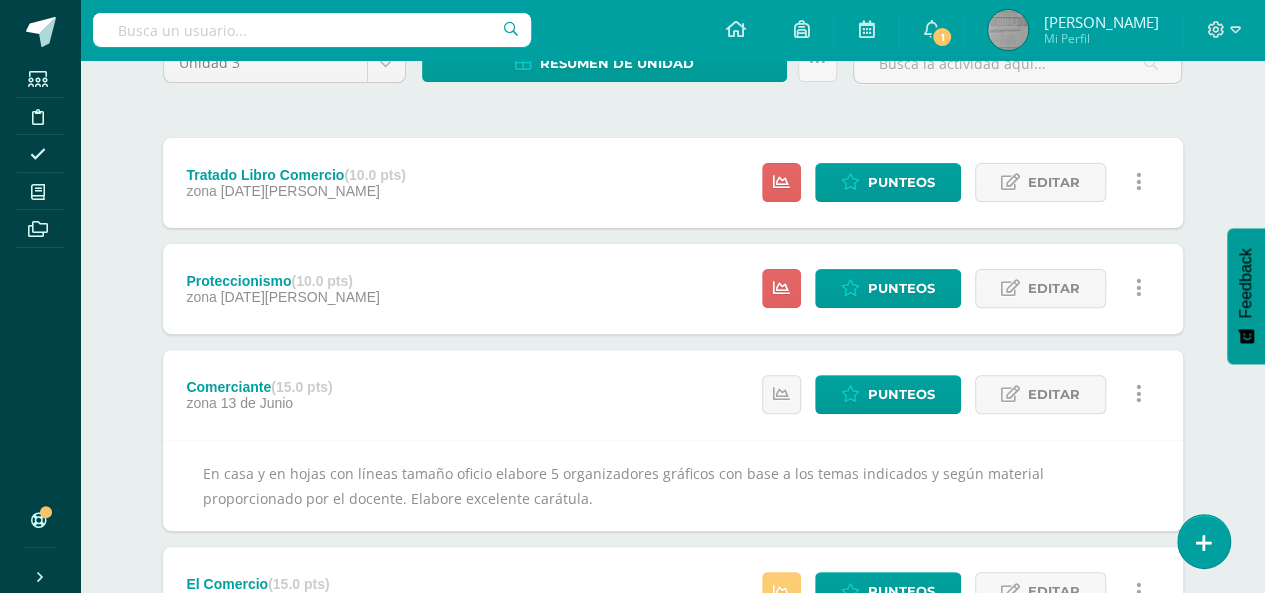 click on "Comerciante  (15.0 pts)
zona
13 de Junio
Punteos
Editar
Historial de actividad
Eliminar
Historial de actividad
eliminar" at bounding box center (673, 395) 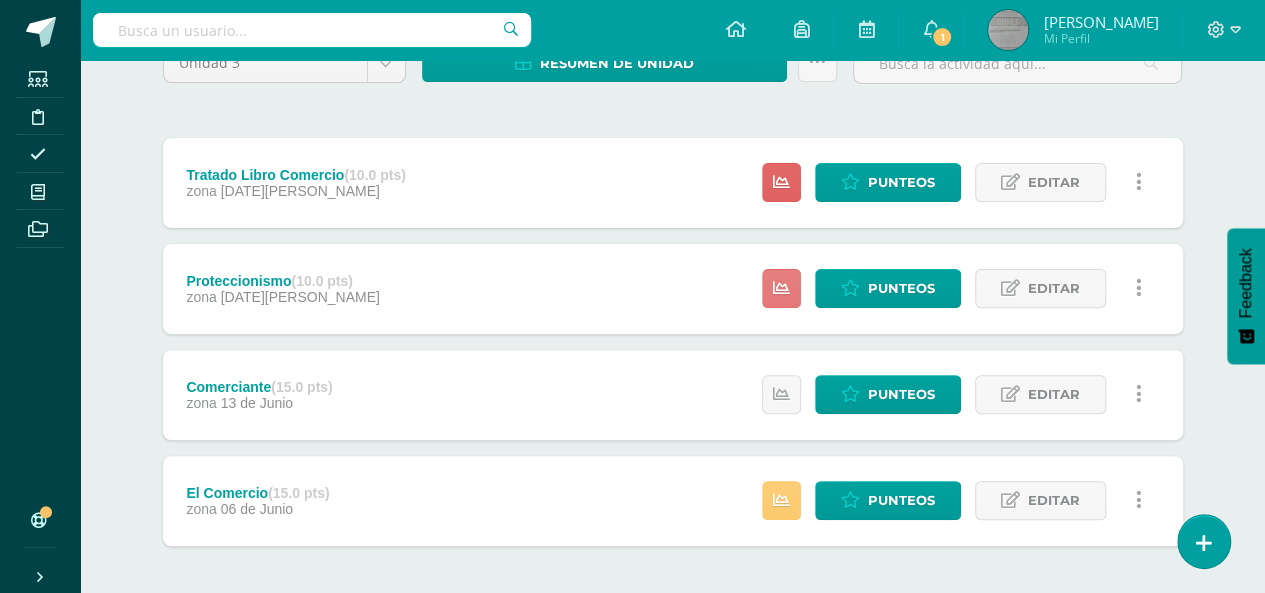 click at bounding box center [781, 288] 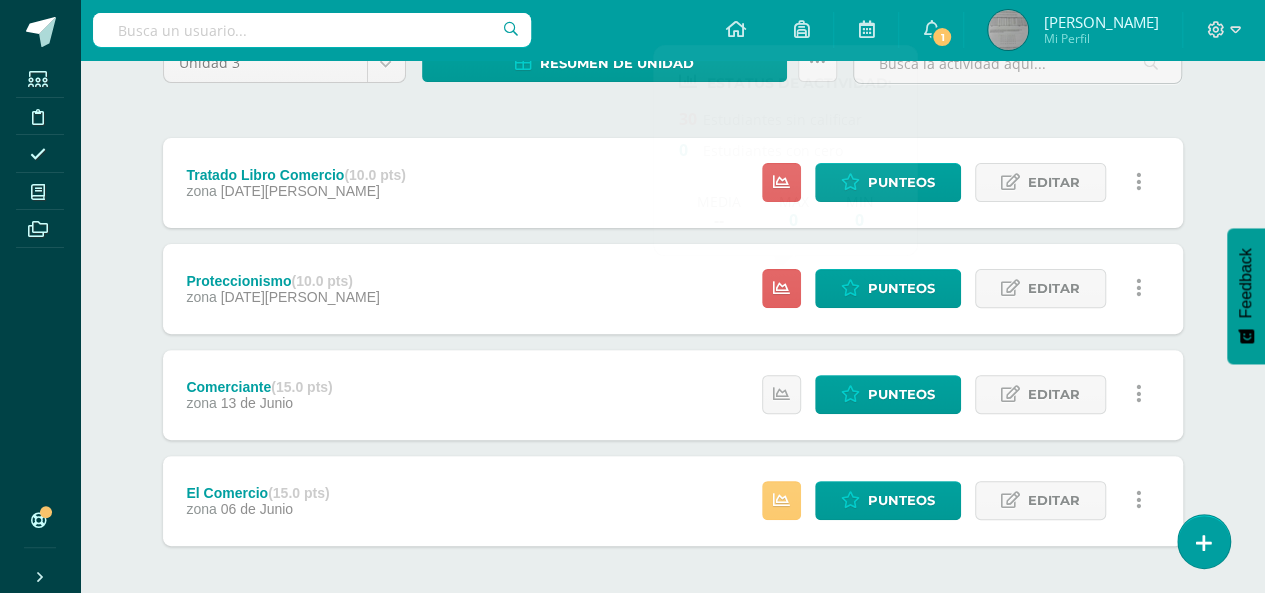 click on "Proteccionismo  (10.0 pts)
zona
04 de Julio
Punteos
Editar
Ocultar
Historial de actividad
Eliminar" at bounding box center [673, 289] 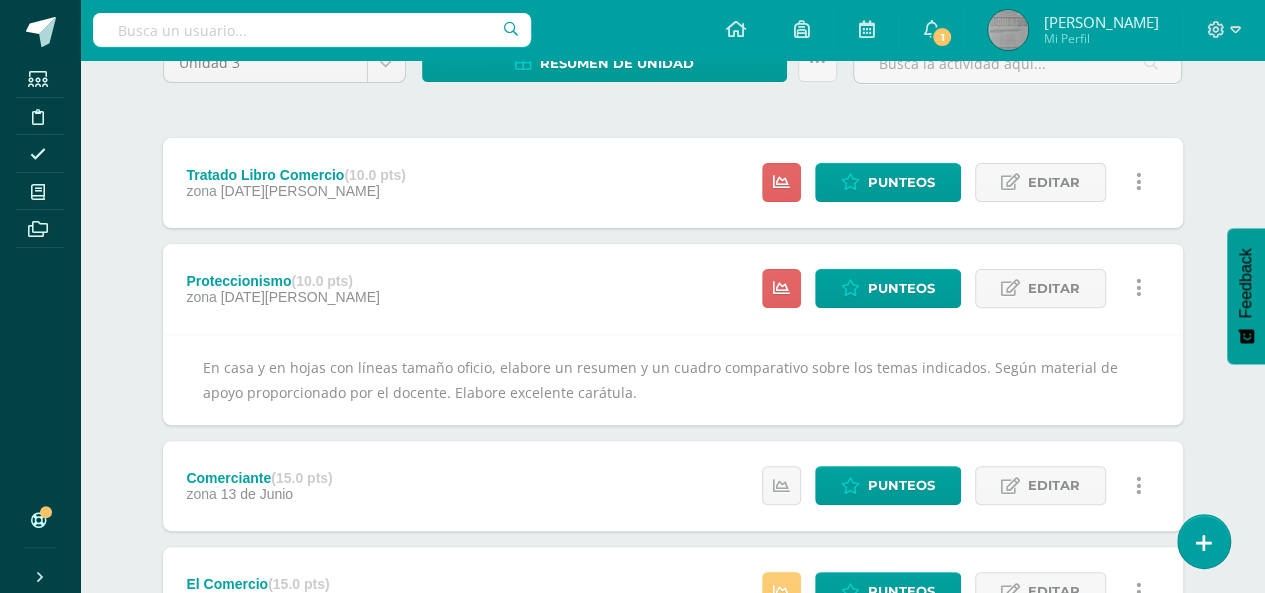 click on "Proteccionismo  (10.0 pts)
zona
04 de Julio
Punteos
Editar
Ocultar
Historial de actividad
Eliminar" at bounding box center (673, 289) 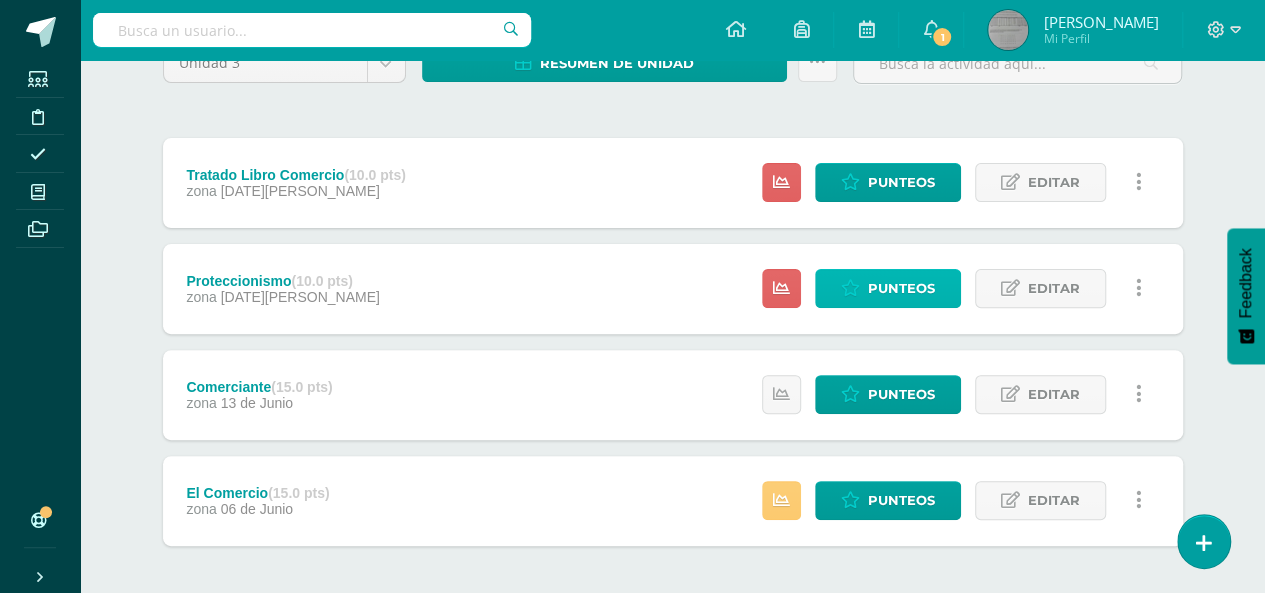 click on "Punteos" at bounding box center [901, 288] 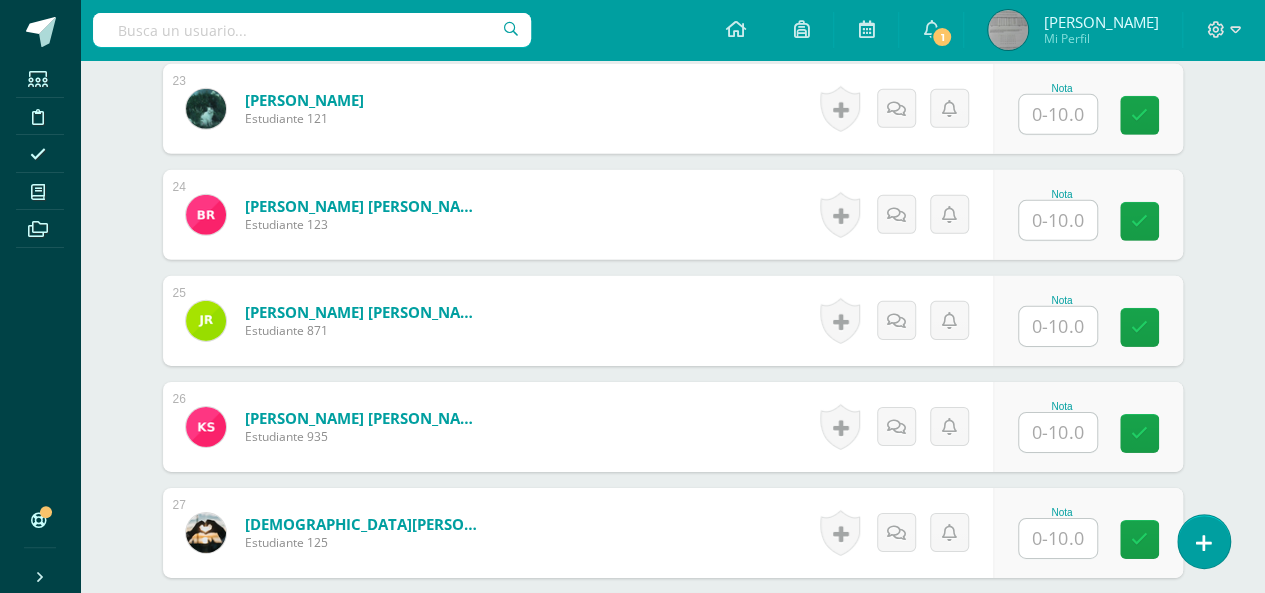 scroll, scrollTop: 2958, scrollLeft: 0, axis: vertical 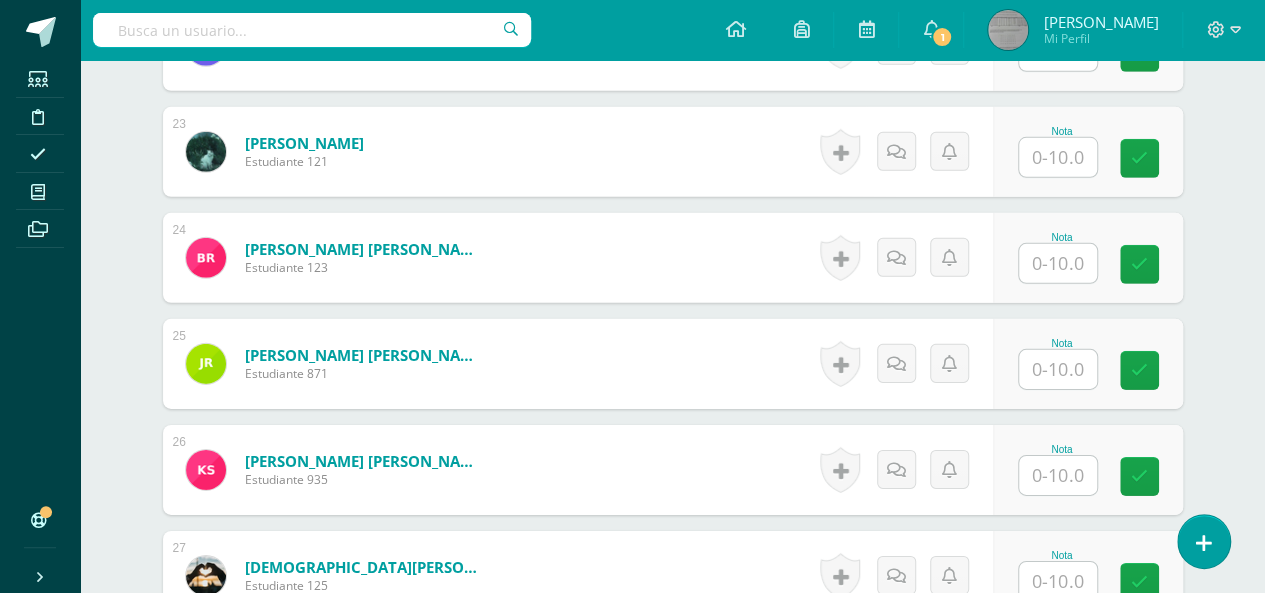 click at bounding box center [1058, 475] 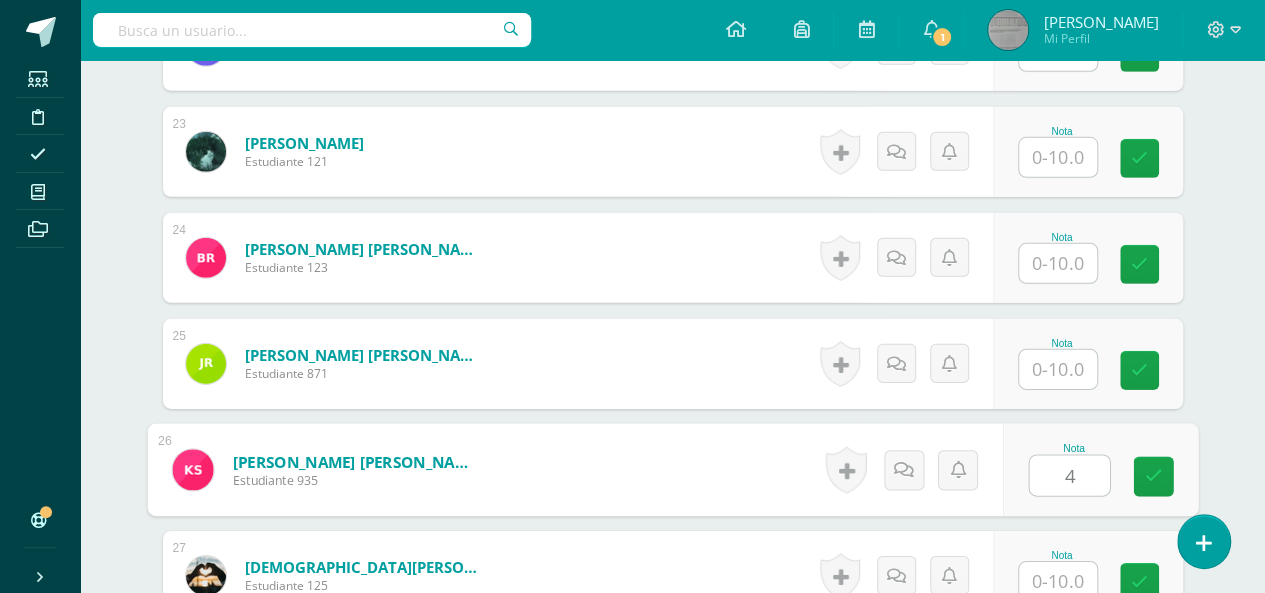 type on "4" 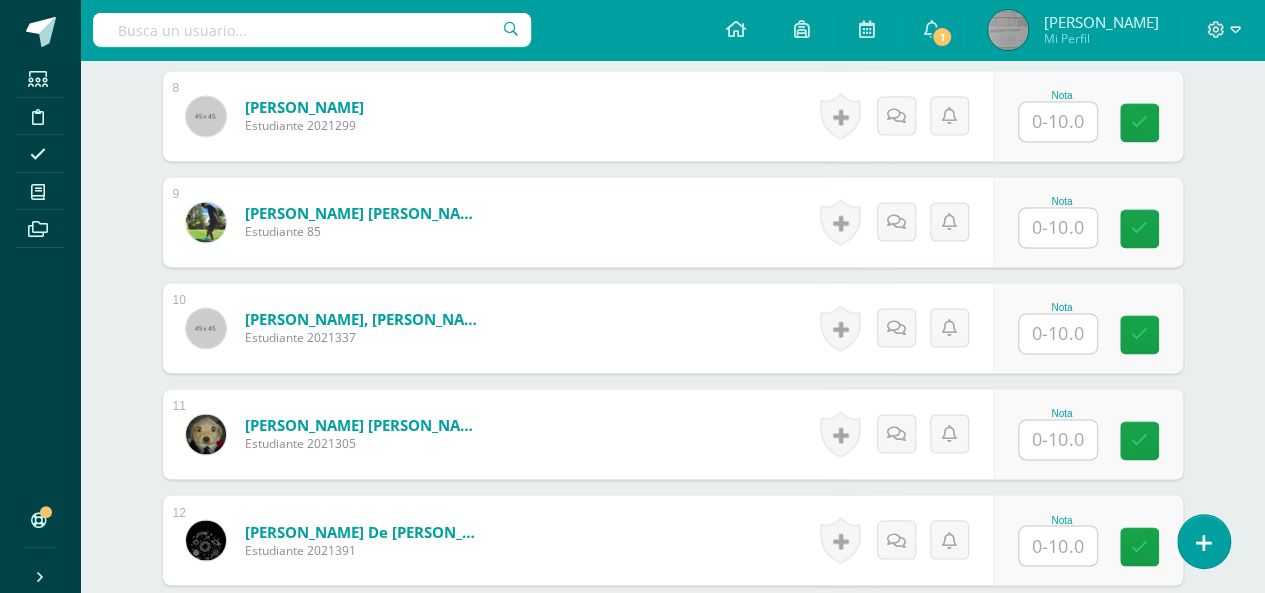 scroll, scrollTop: 885, scrollLeft: 0, axis: vertical 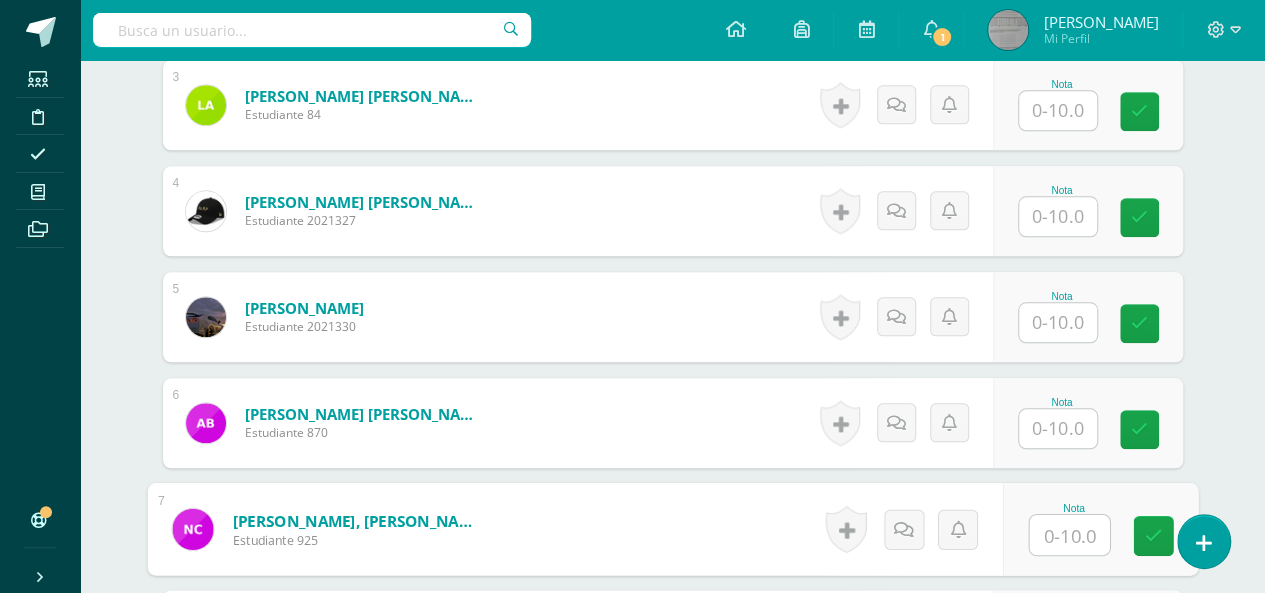 click at bounding box center (1069, 535) 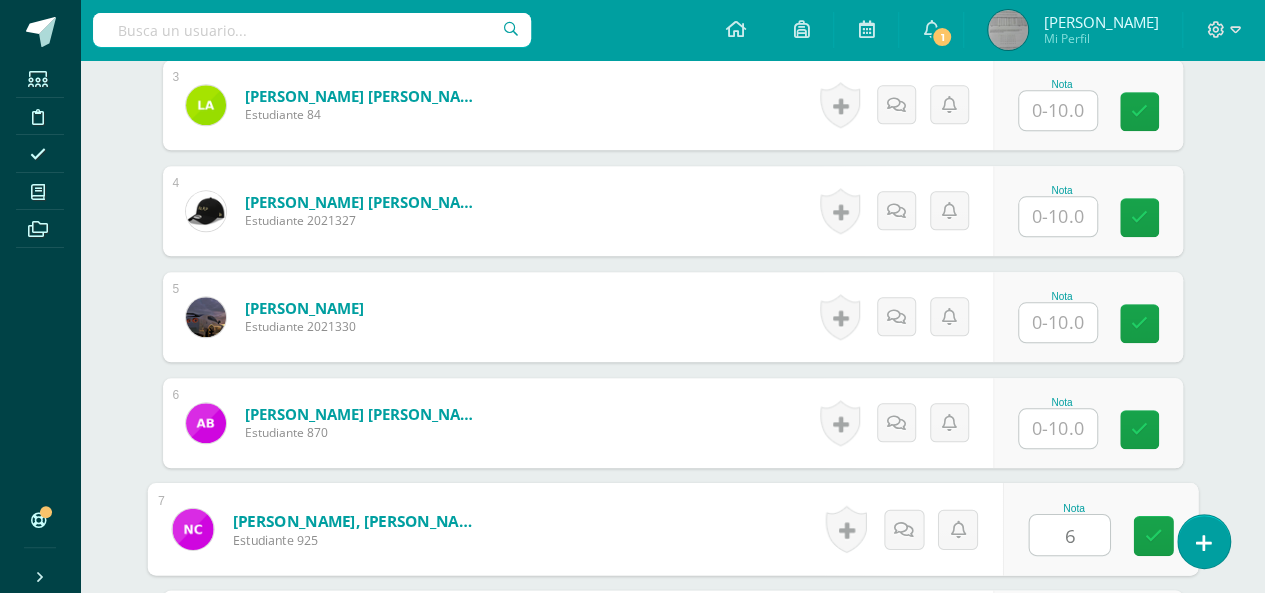 type on "6" 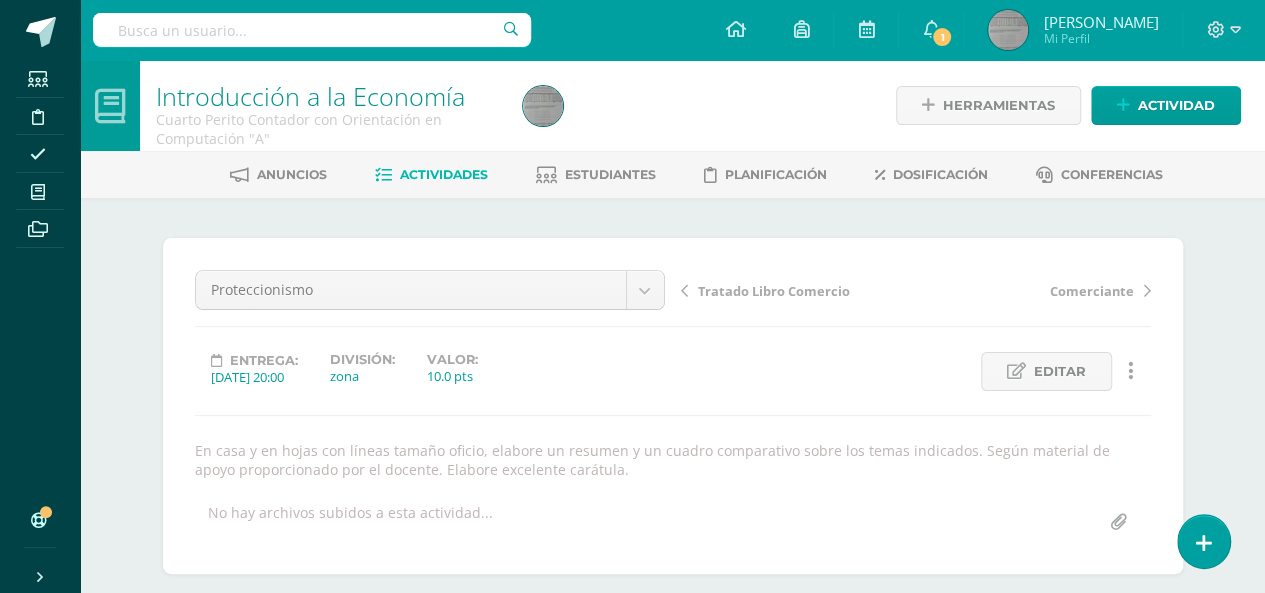 scroll, scrollTop: 518, scrollLeft: 0, axis: vertical 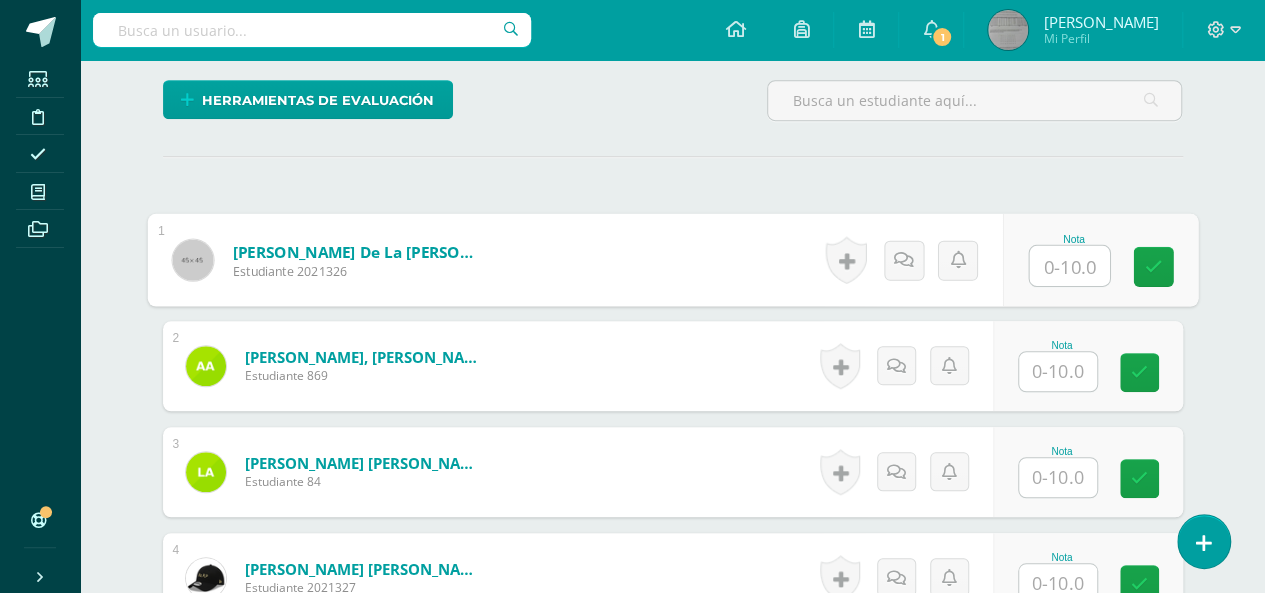 click at bounding box center [1069, 266] 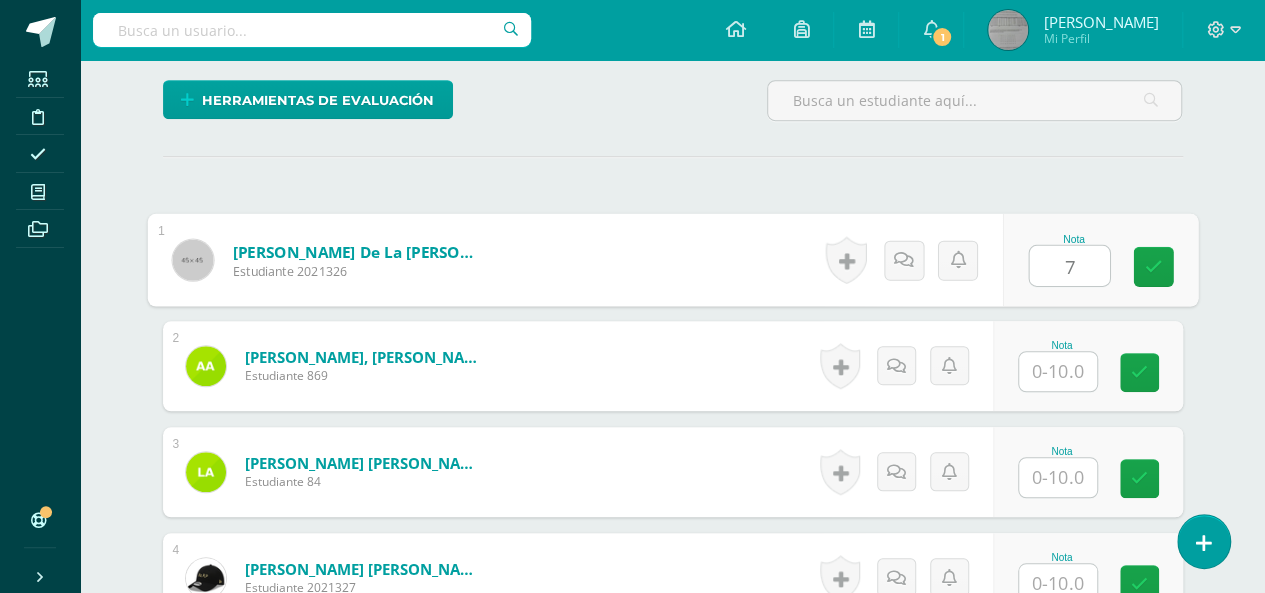 type on "7" 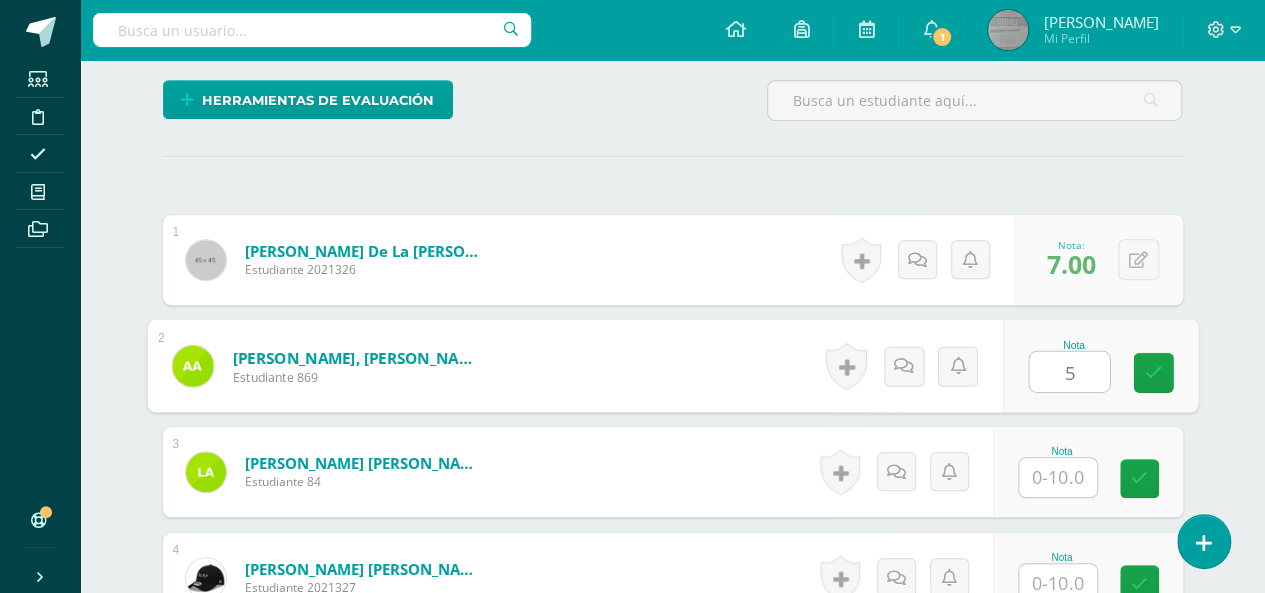 type on "5" 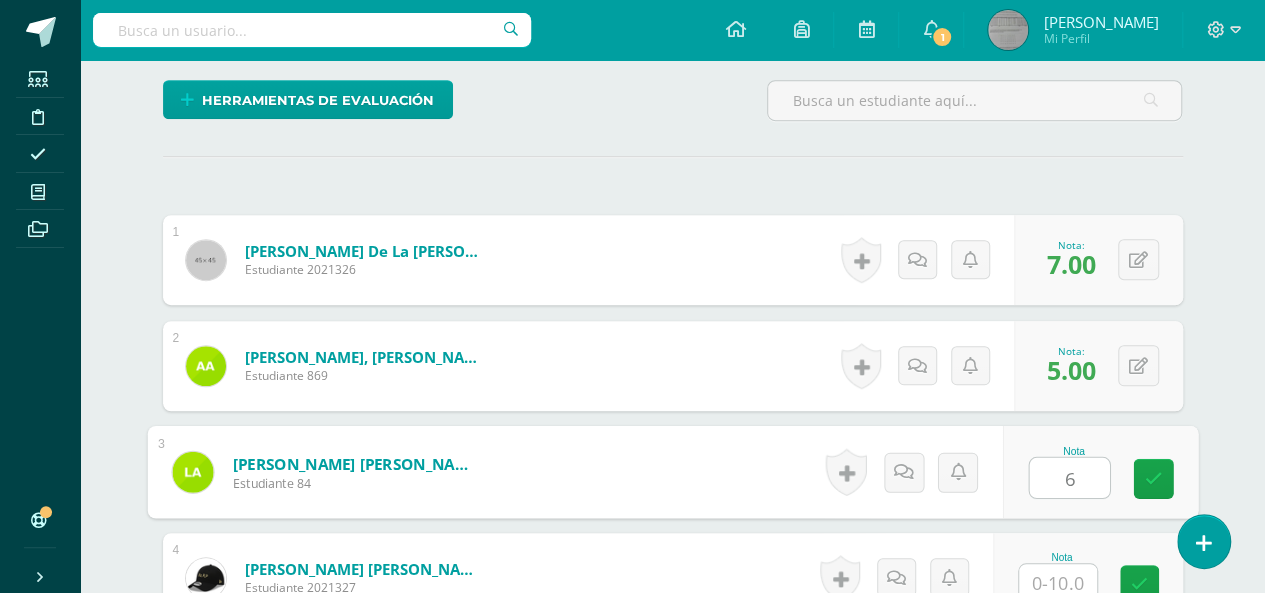 scroll, scrollTop: 522, scrollLeft: 0, axis: vertical 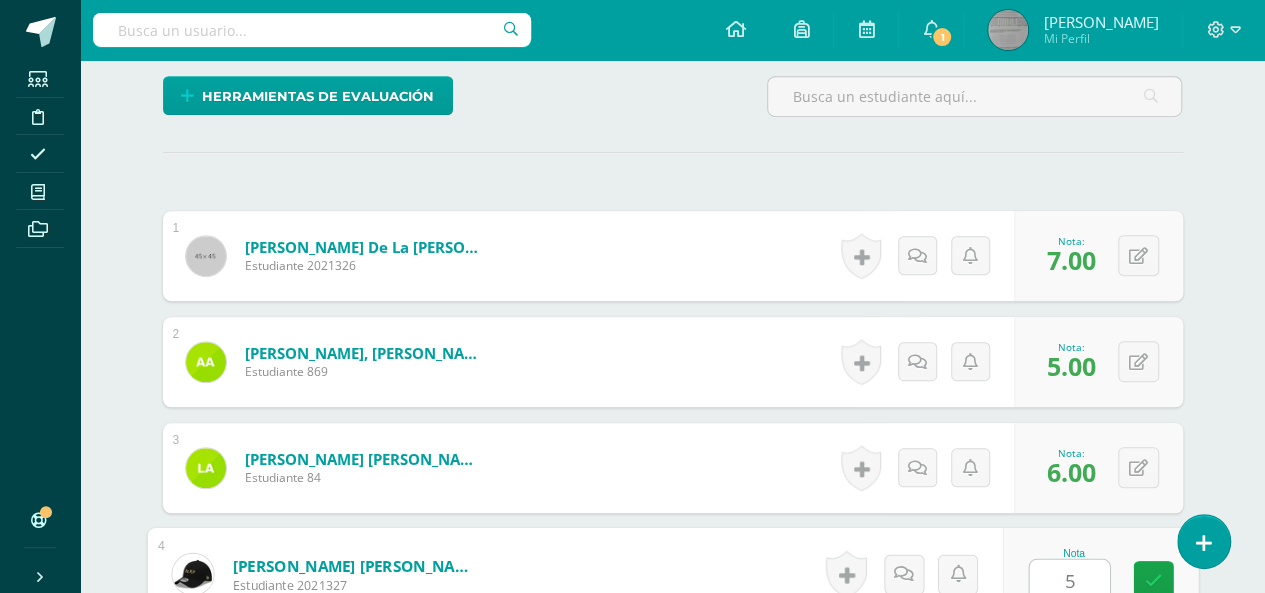 type on "5" 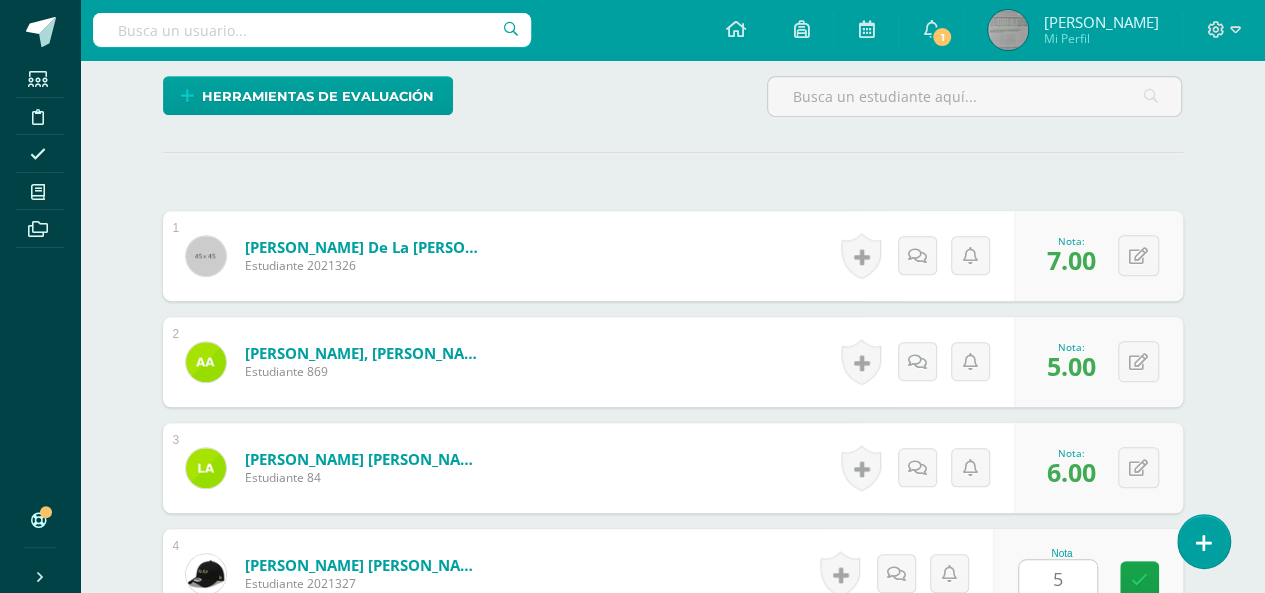 scroll, scrollTop: 905, scrollLeft: 0, axis: vertical 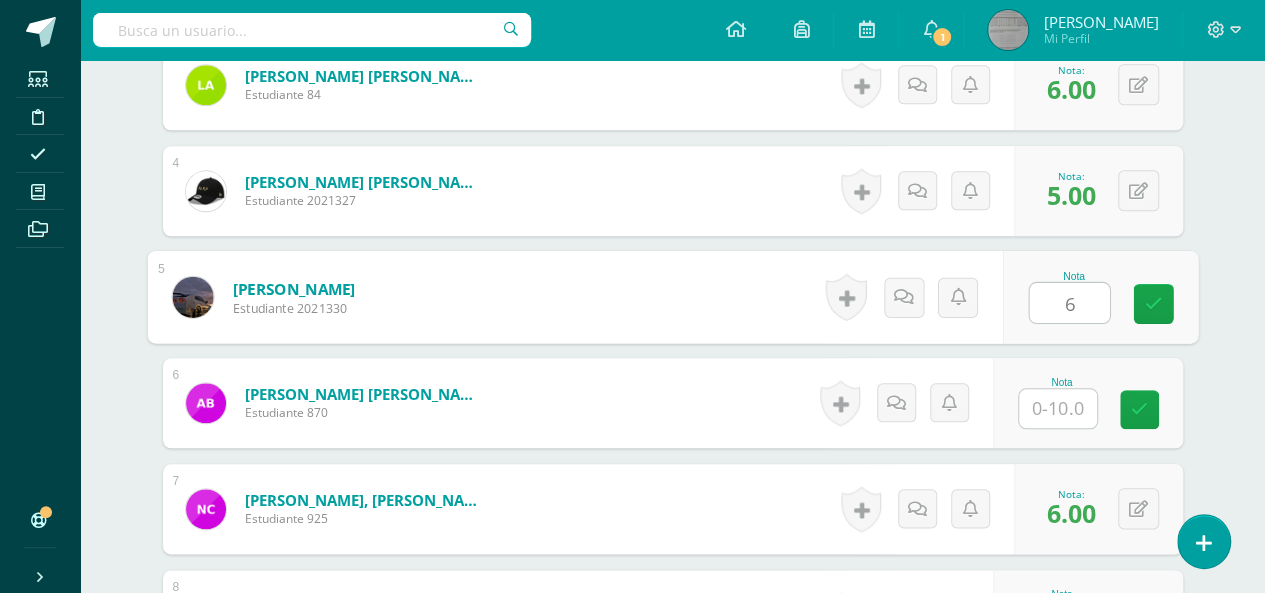 type on "6" 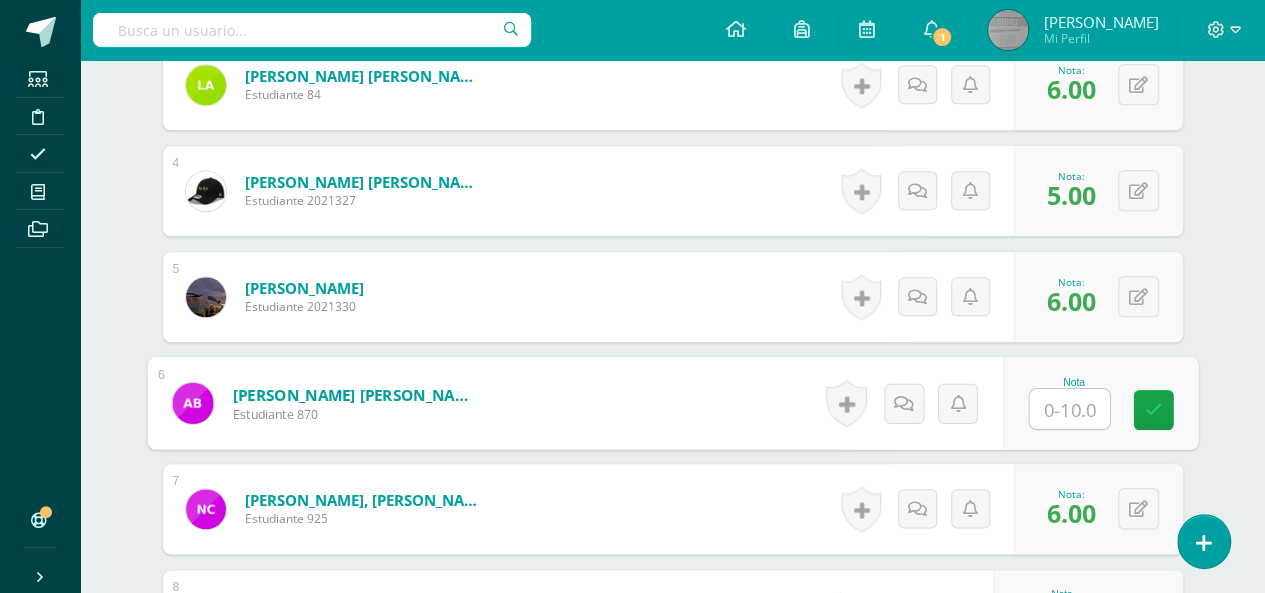type on "3" 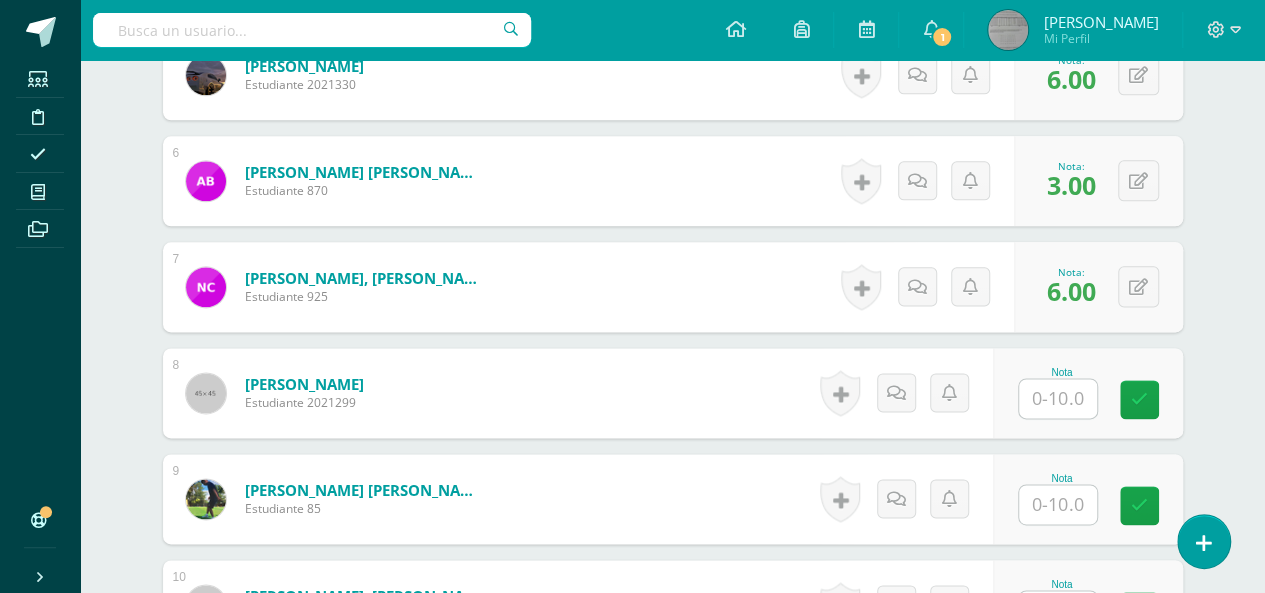 scroll, scrollTop: 1145, scrollLeft: 0, axis: vertical 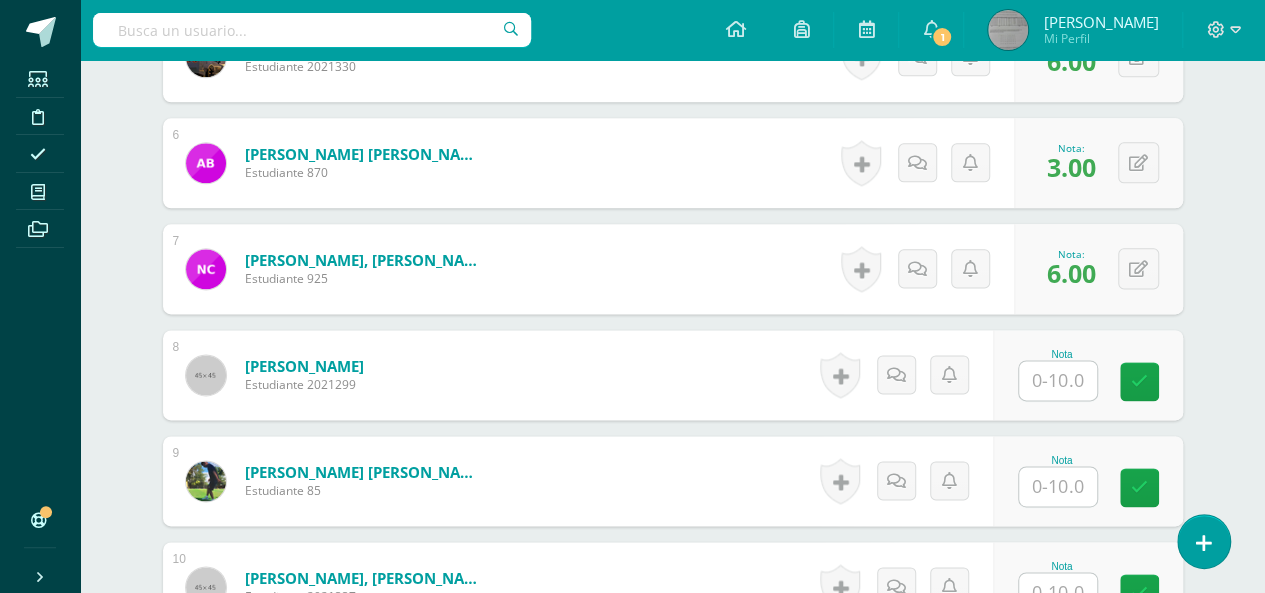 click at bounding box center (1058, 380) 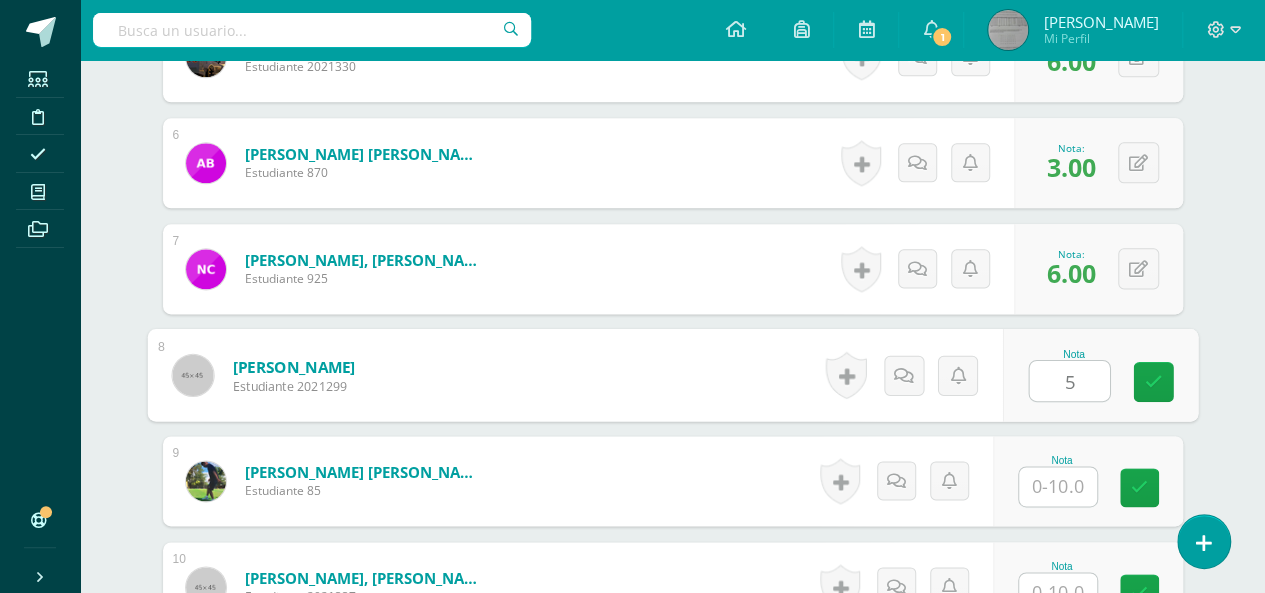 type on "5" 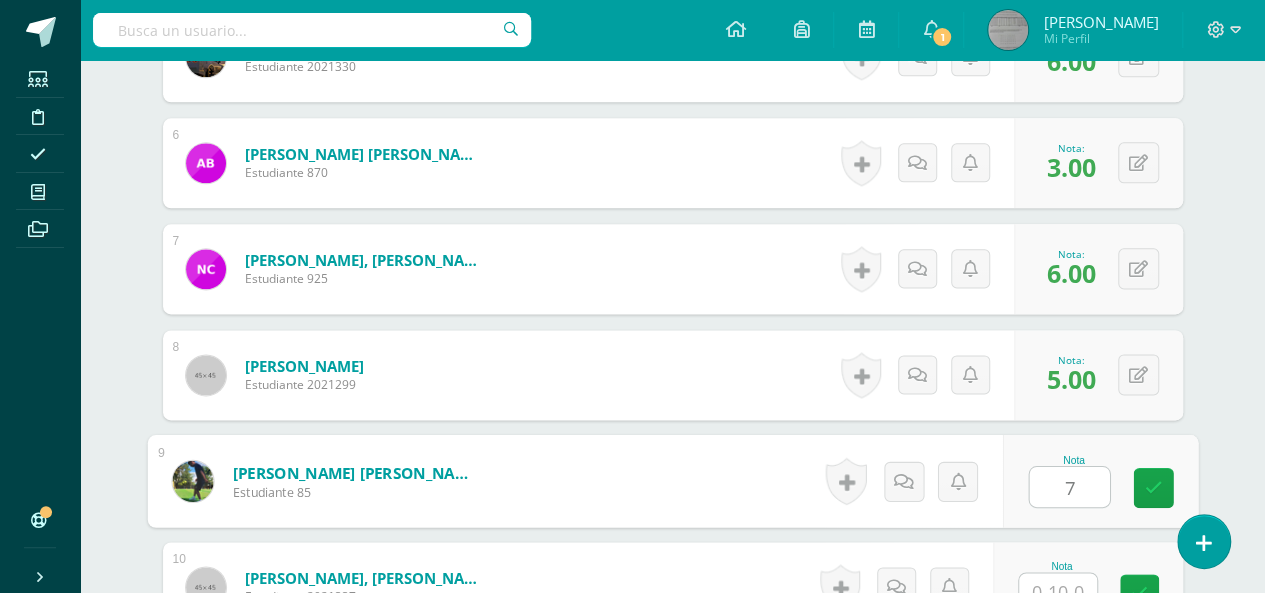type on "7" 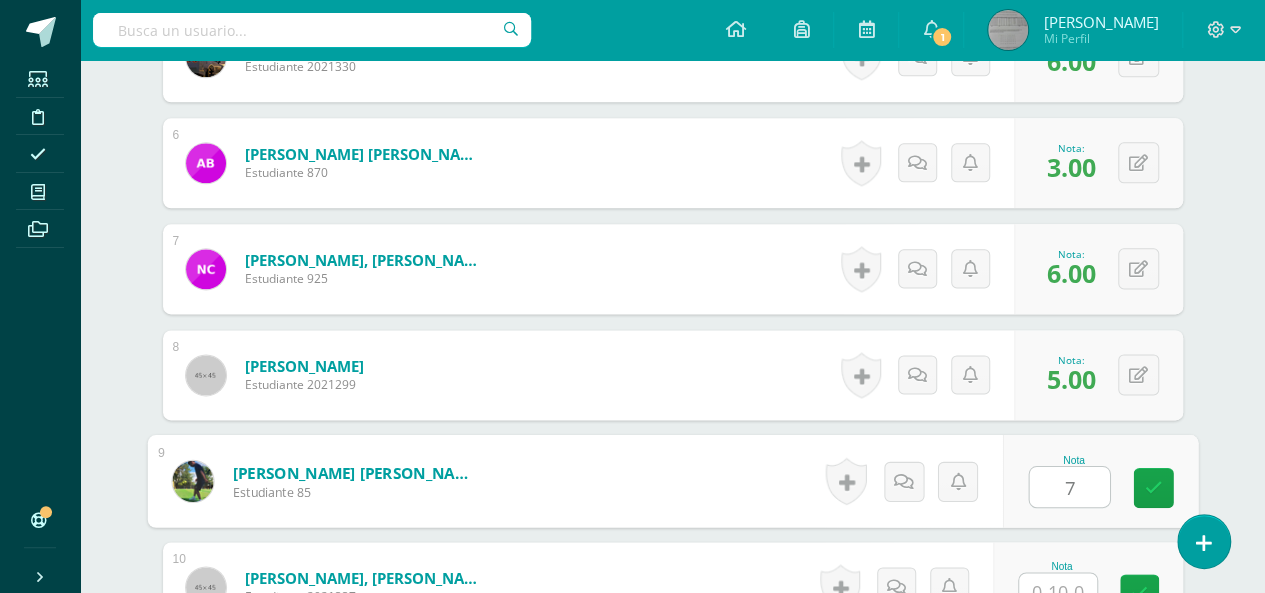 scroll, scrollTop: 1158, scrollLeft: 0, axis: vertical 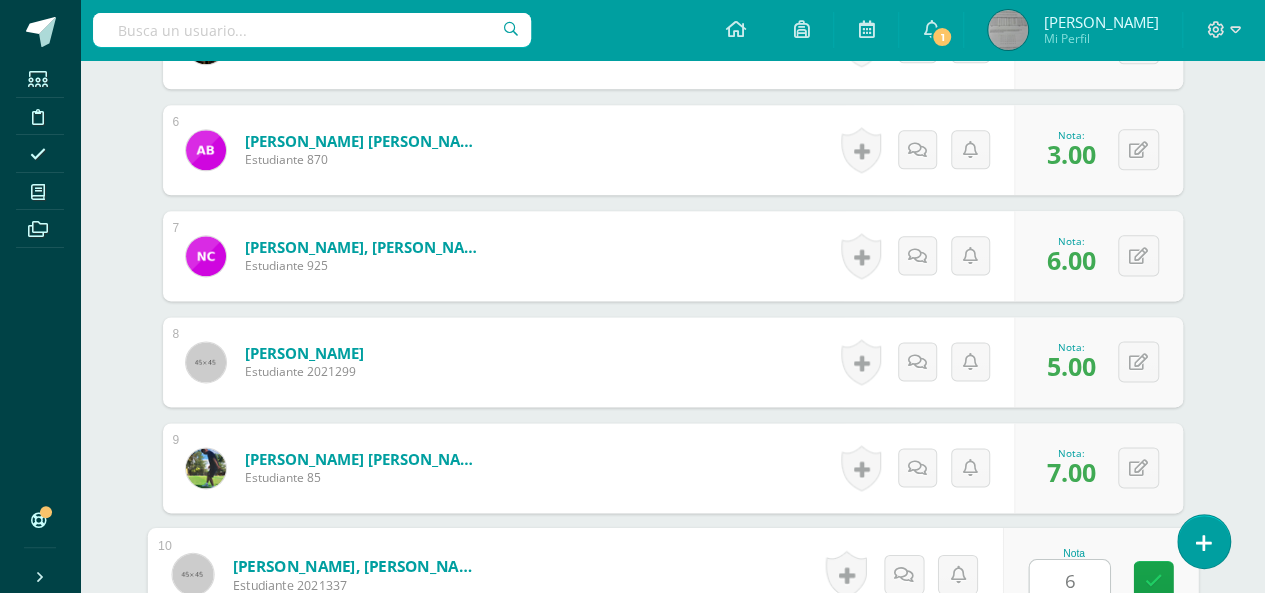 type on "6" 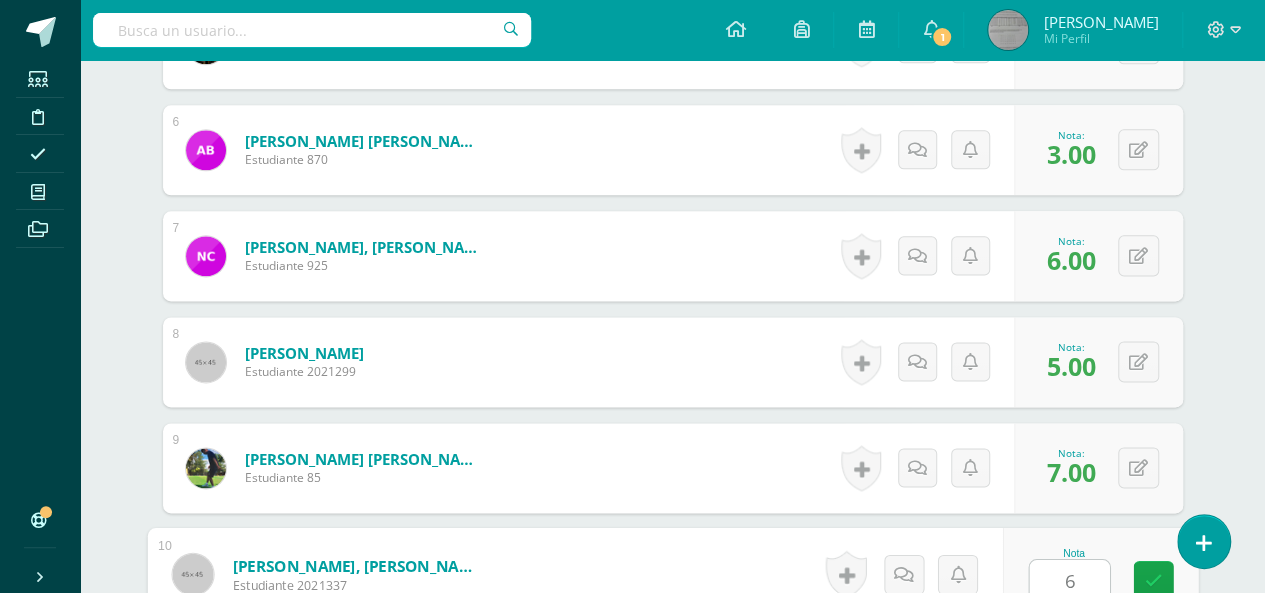 scroll, scrollTop: 1541, scrollLeft: 0, axis: vertical 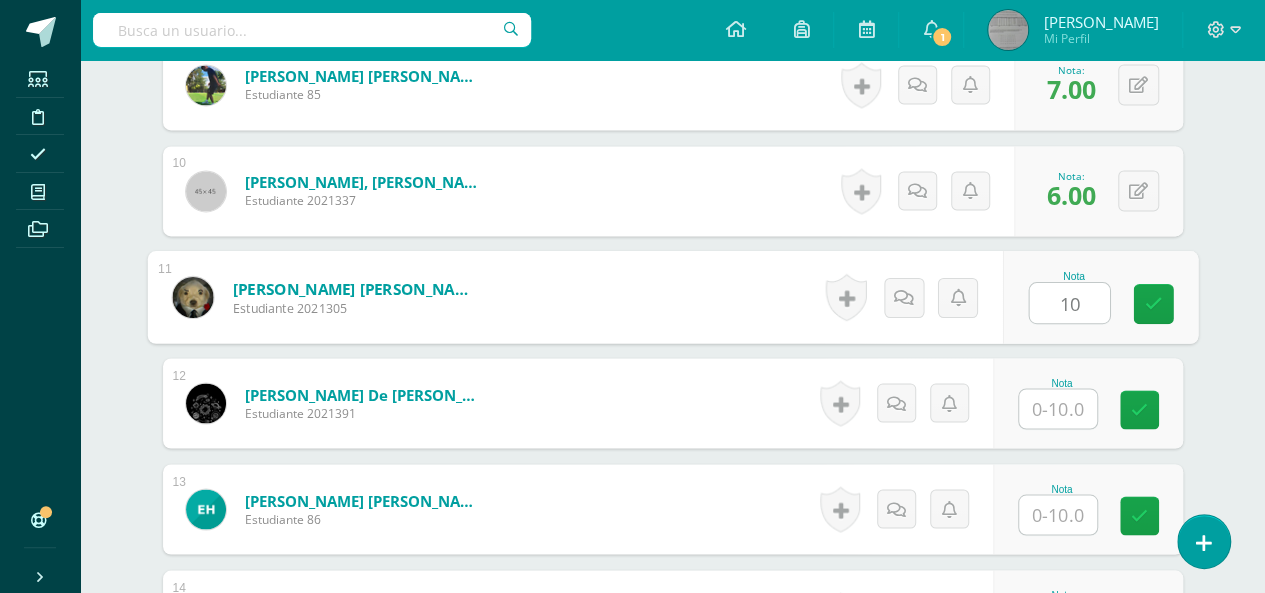 type on "10" 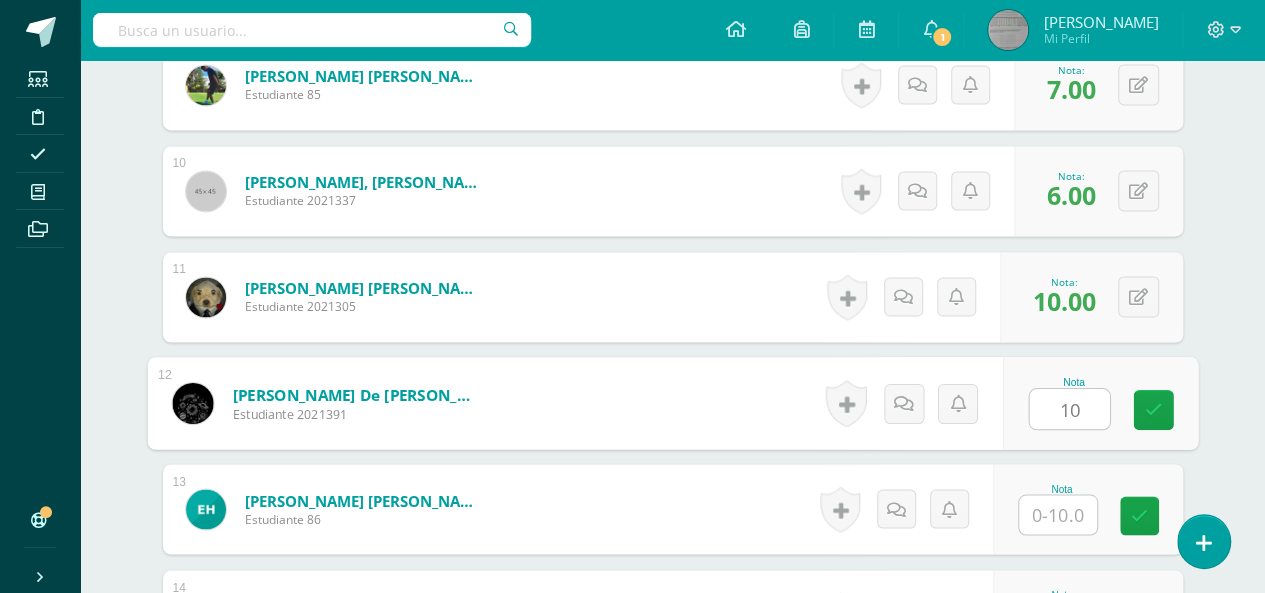 type on "10" 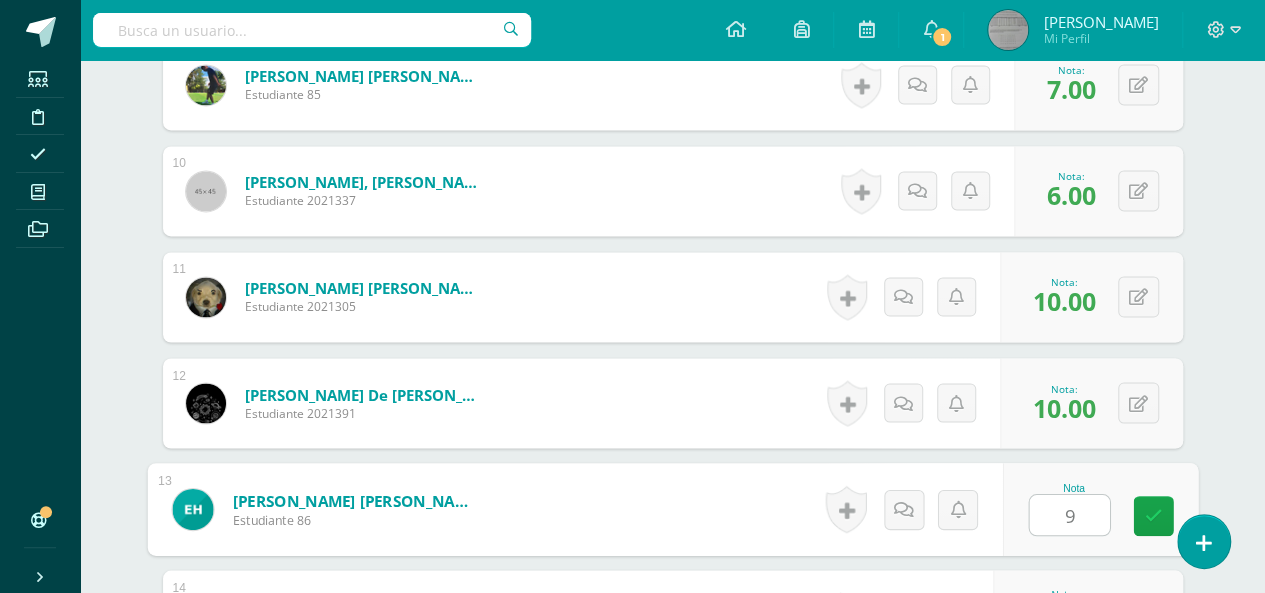 type on "9" 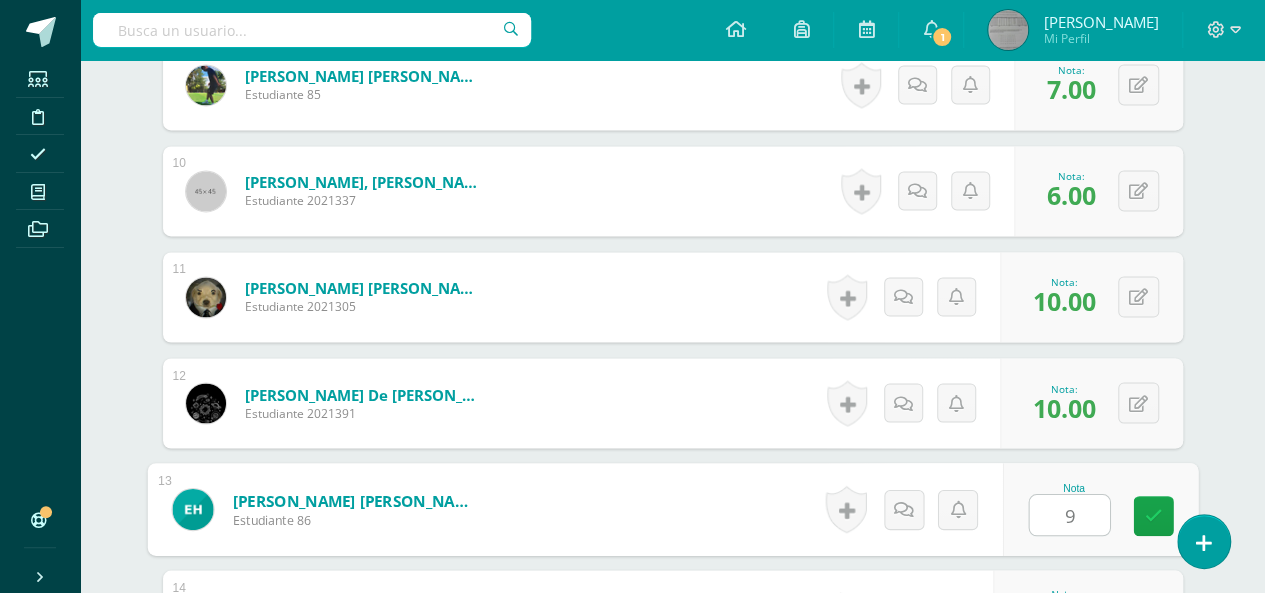 scroll, scrollTop: 1859, scrollLeft: 0, axis: vertical 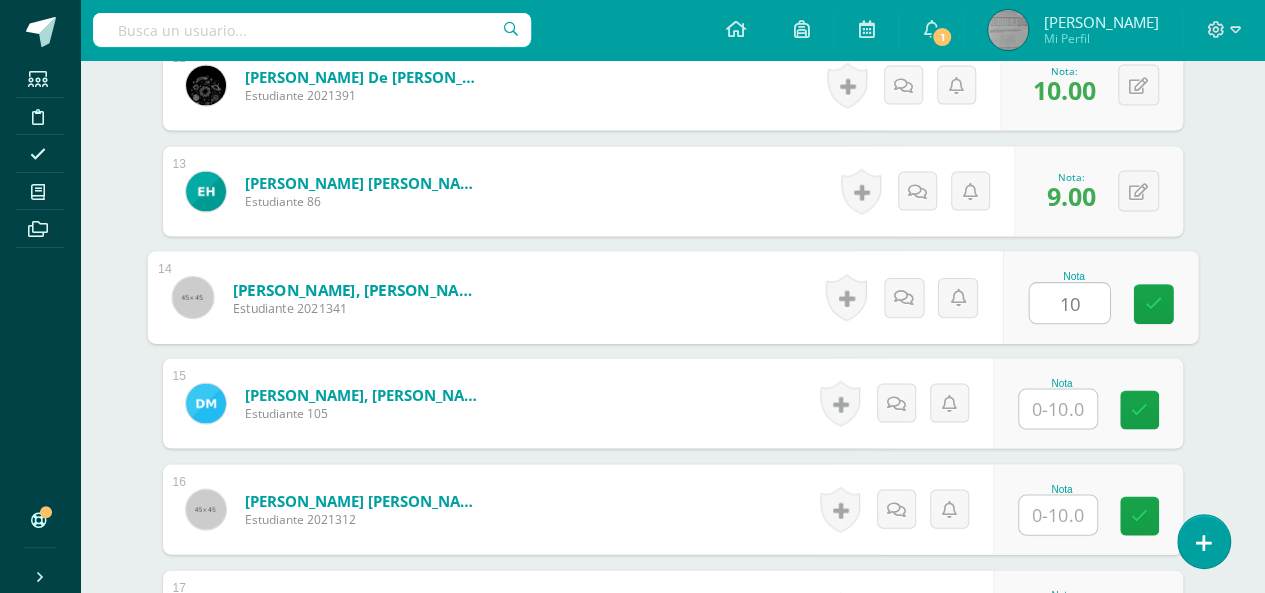 type on "10" 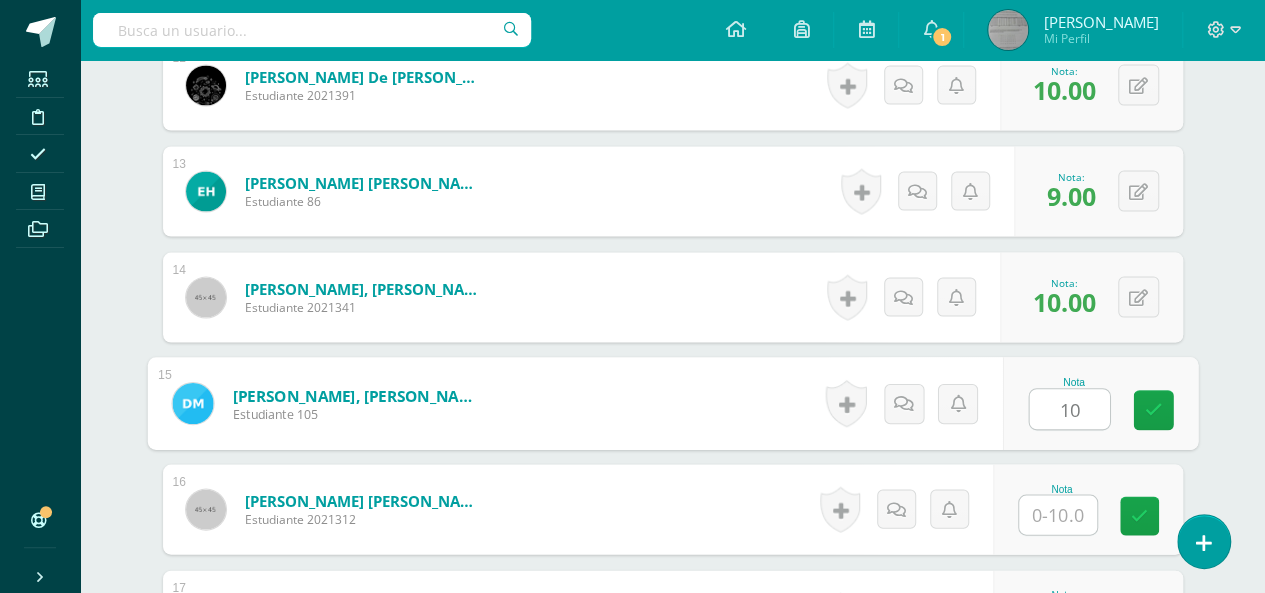 type on "10" 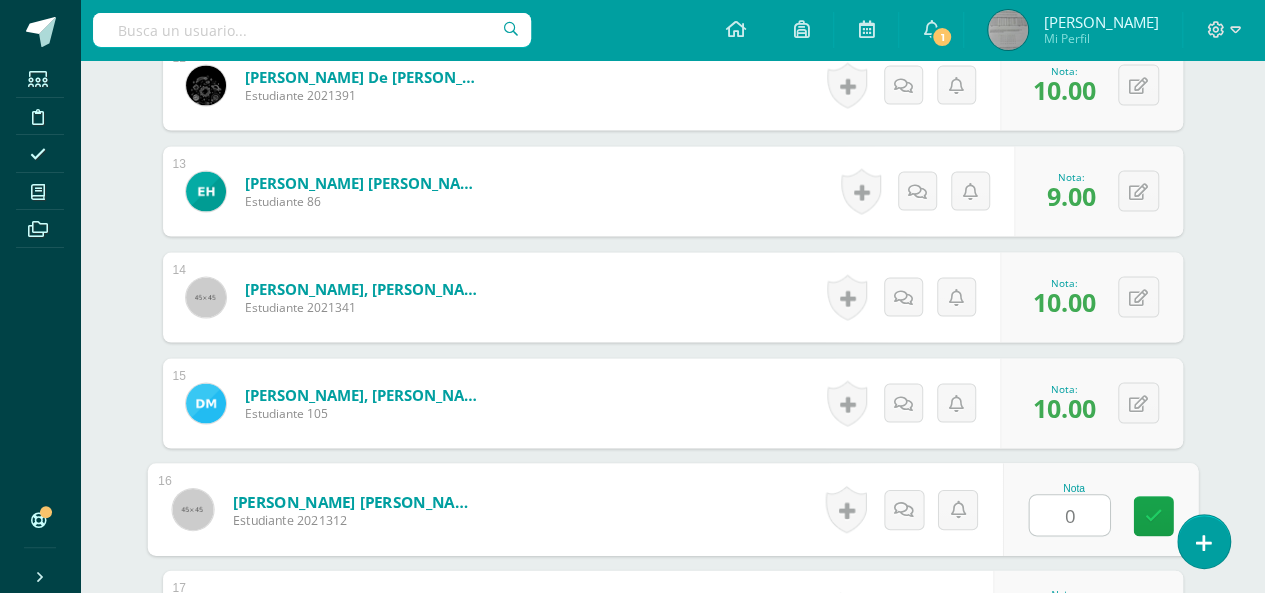 type on "0" 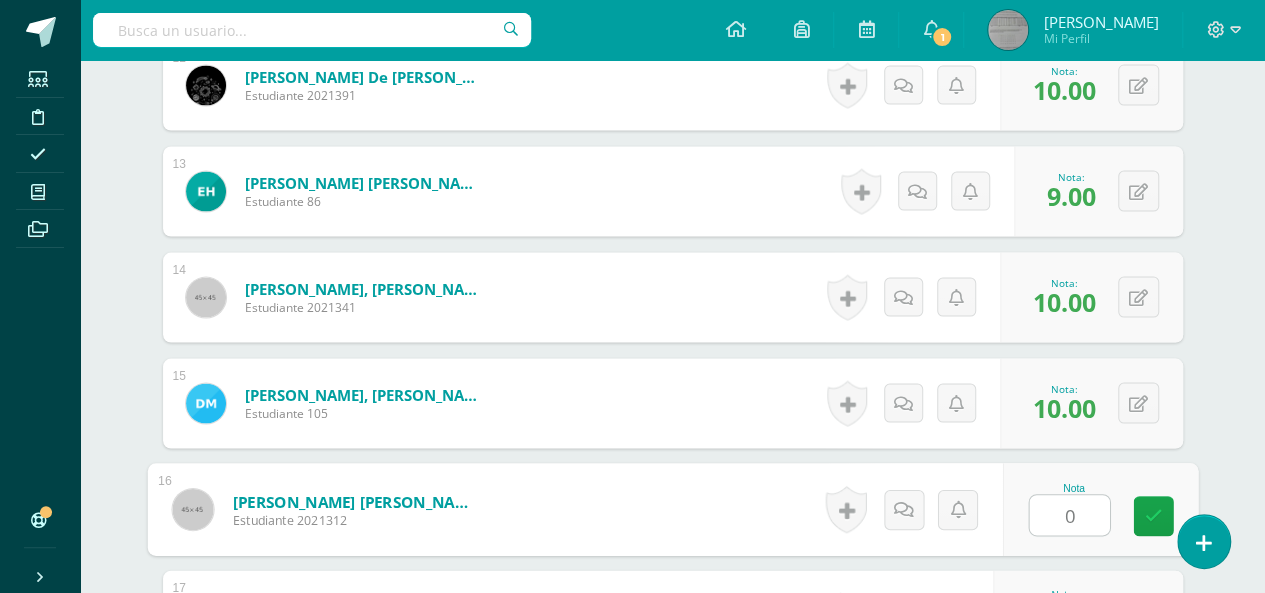 scroll, scrollTop: 2177, scrollLeft: 0, axis: vertical 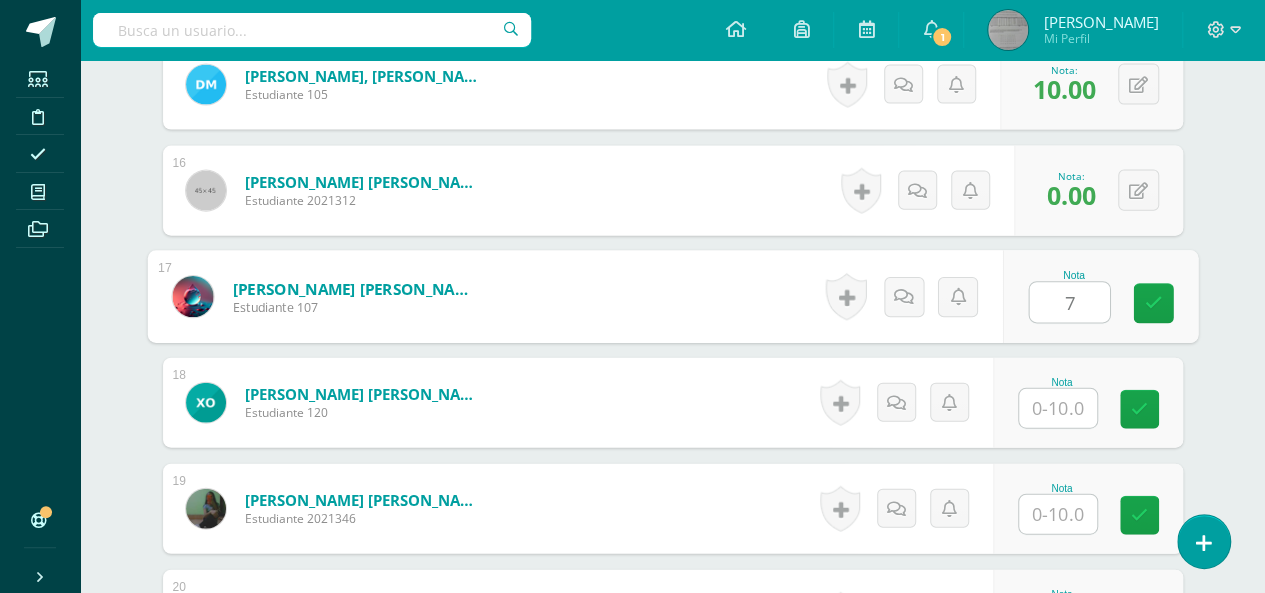 type on "7" 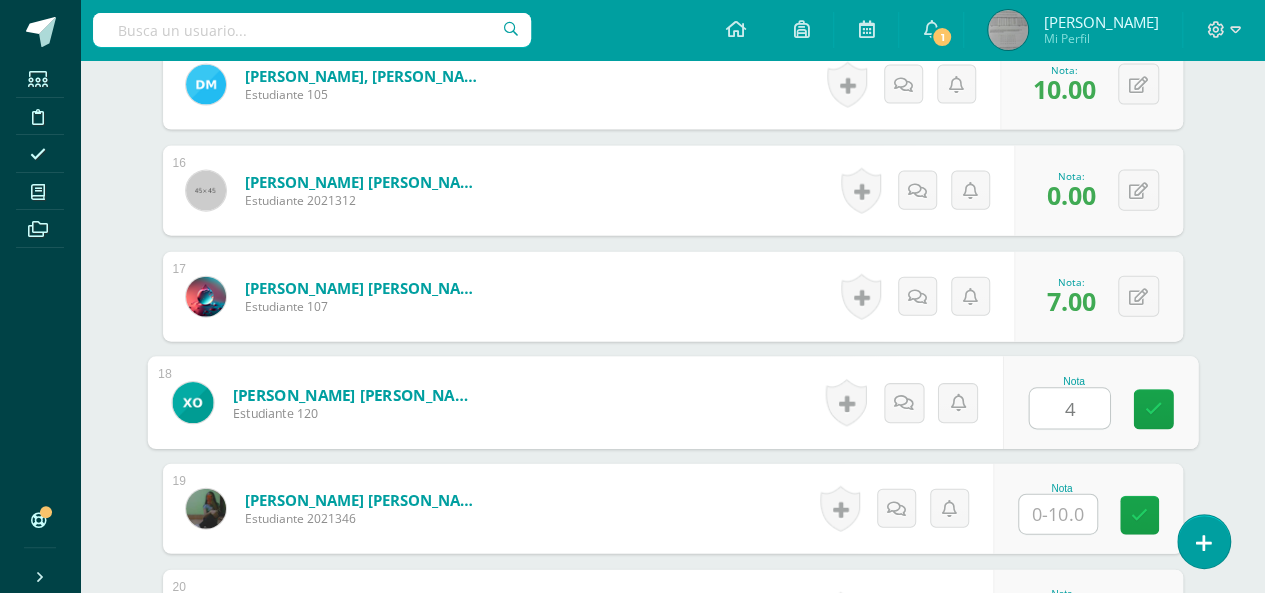 type on "4" 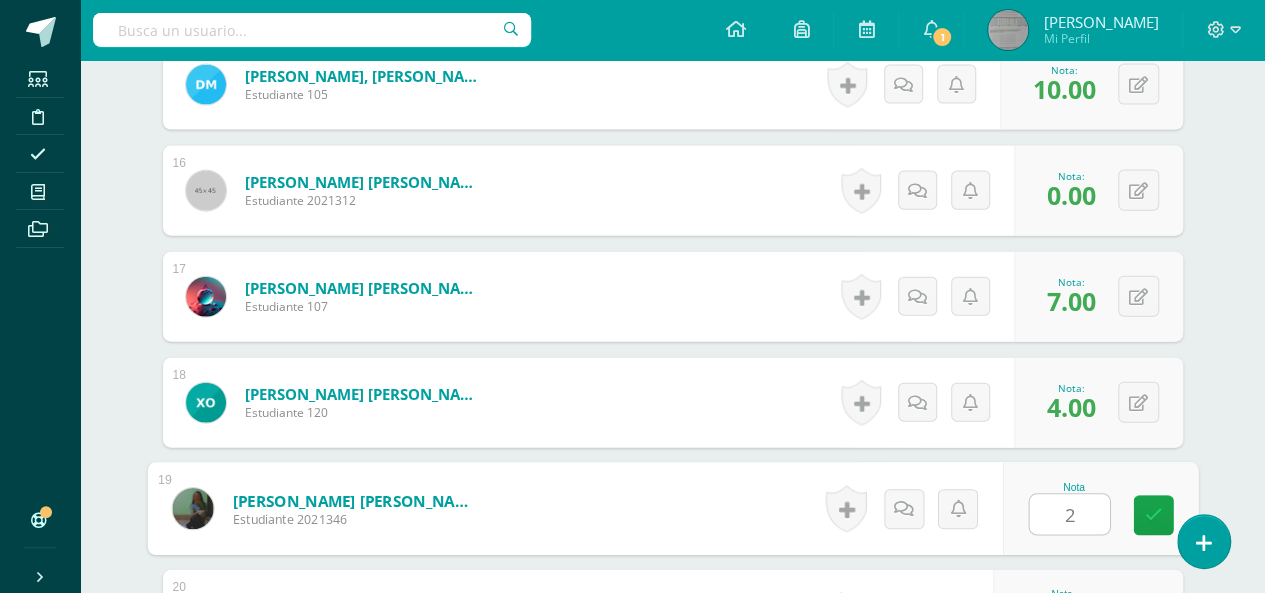 type on "2" 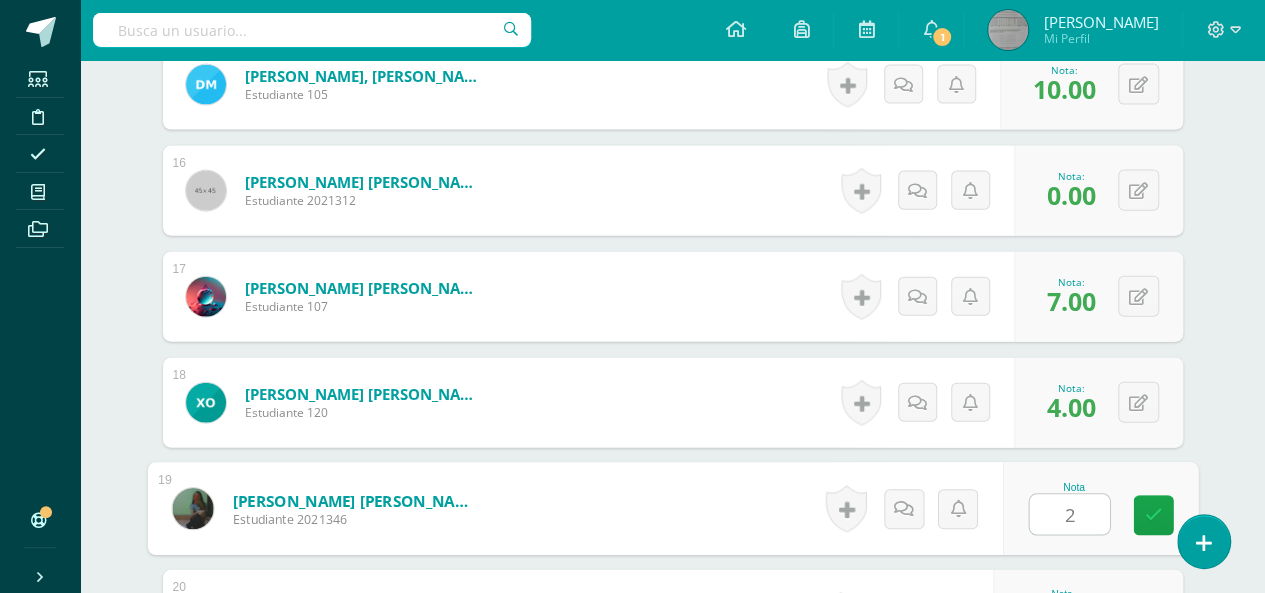 scroll, scrollTop: 2495, scrollLeft: 0, axis: vertical 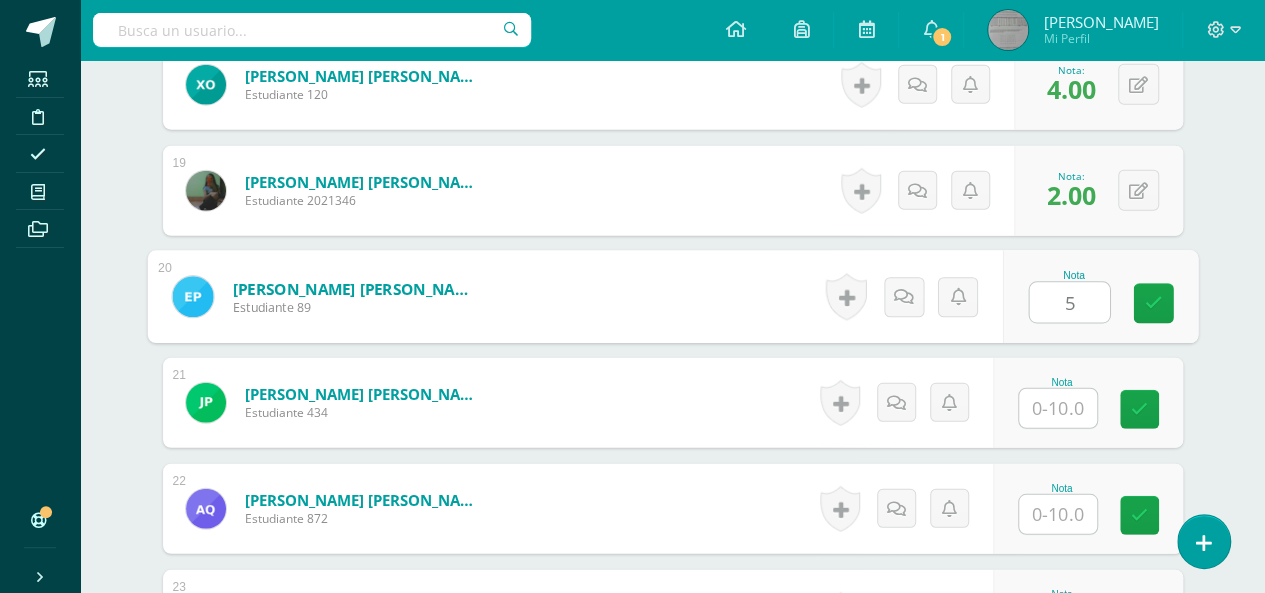 type on "5" 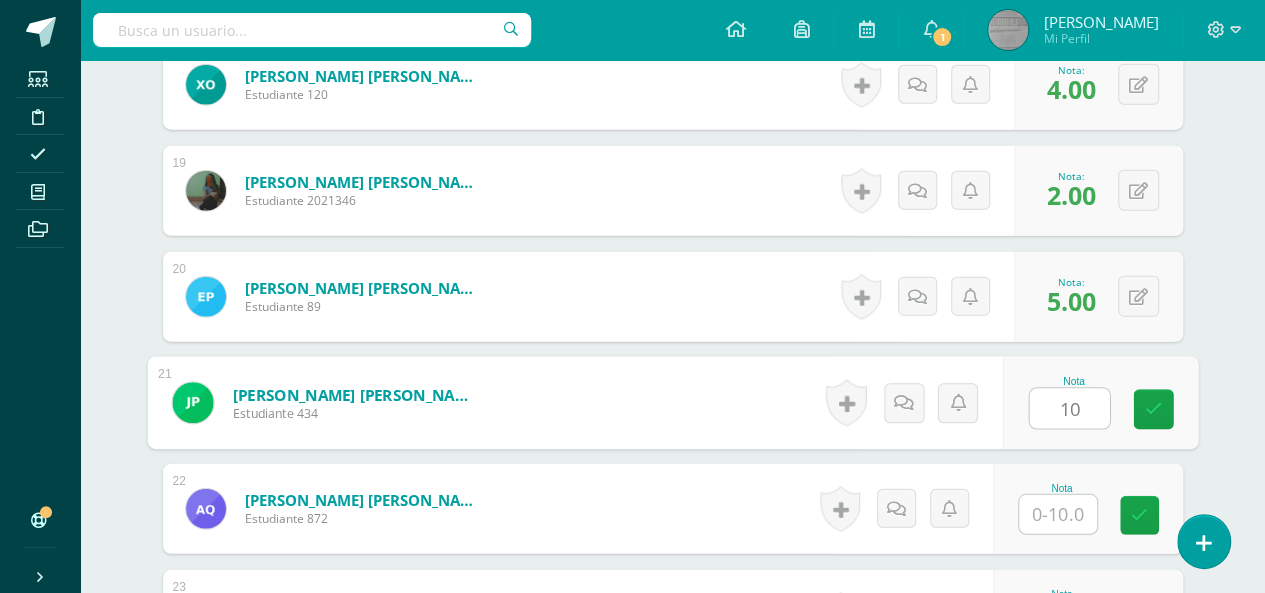 type on "10" 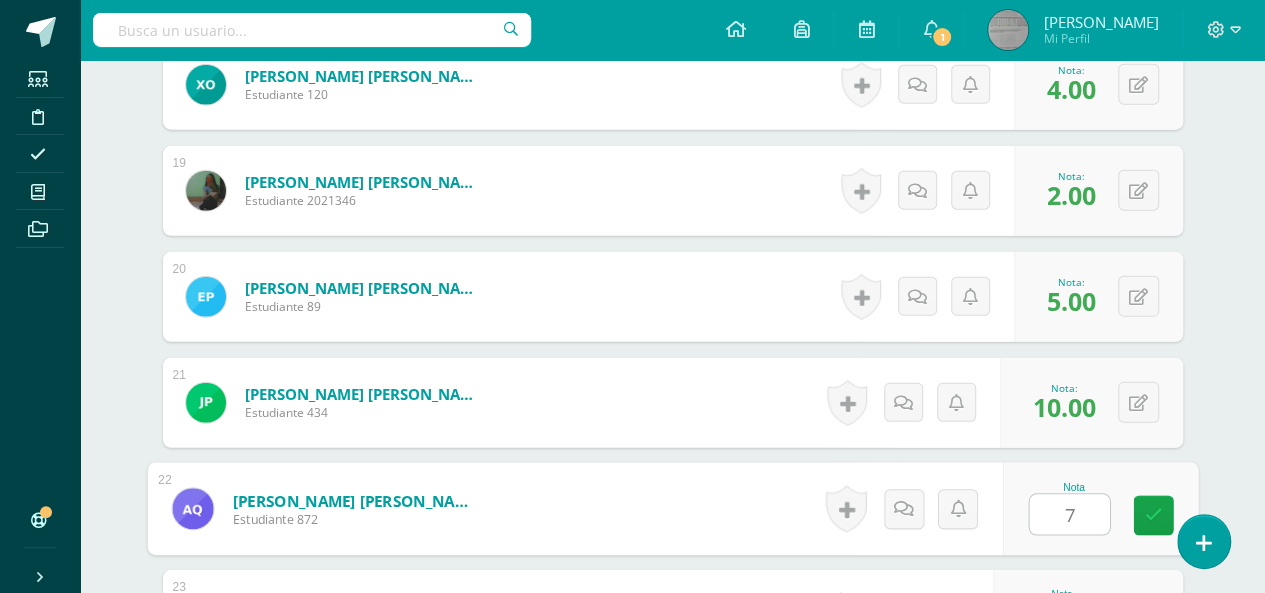 type on "7" 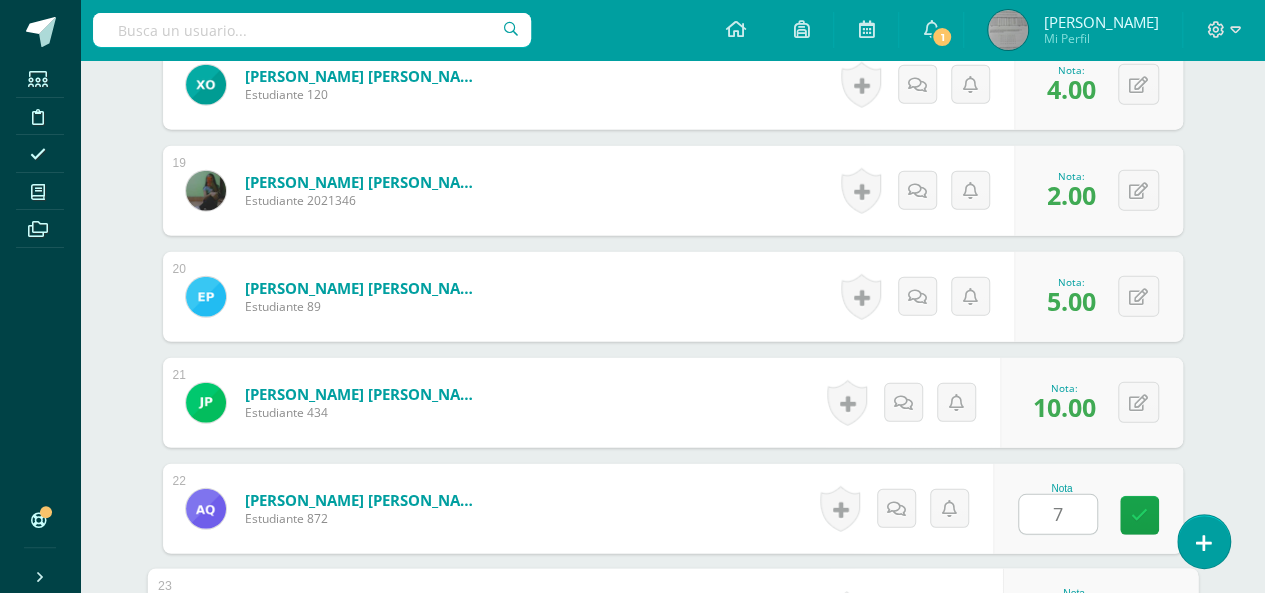 scroll, scrollTop: 2813, scrollLeft: 0, axis: vertical 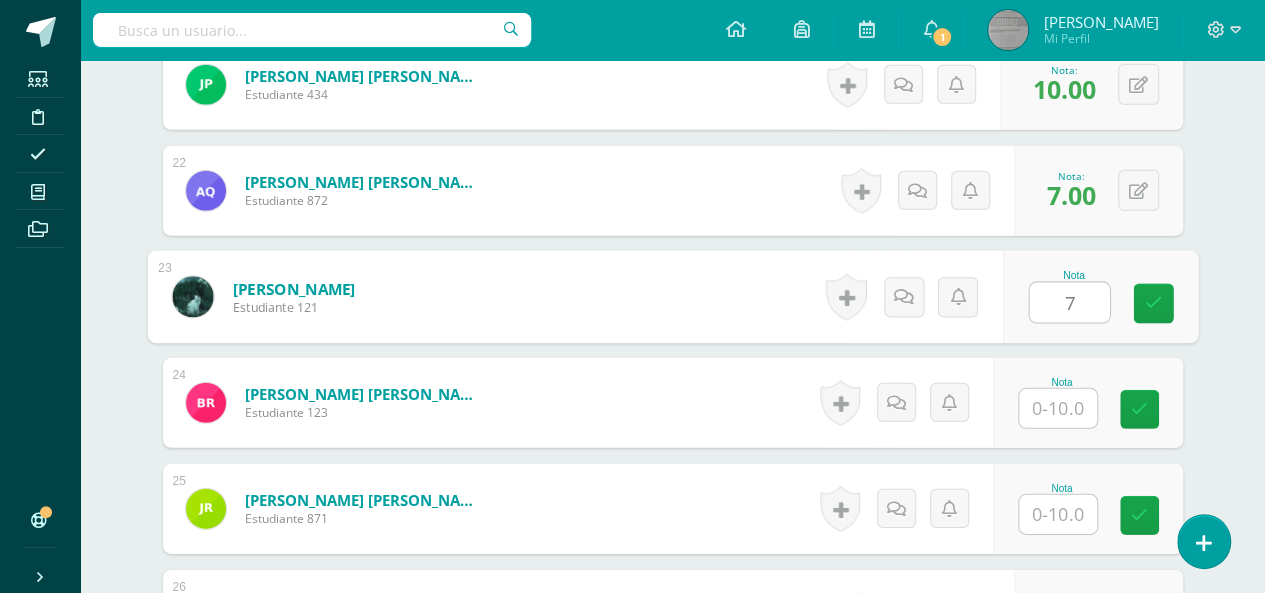 type on "7" 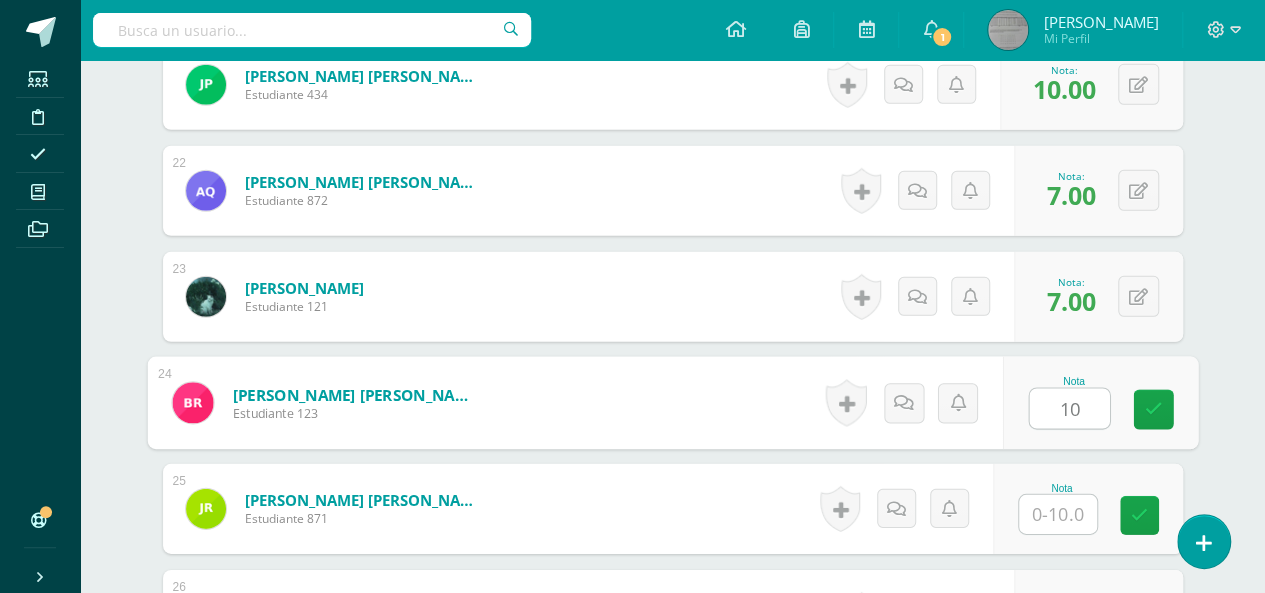 type on "10" 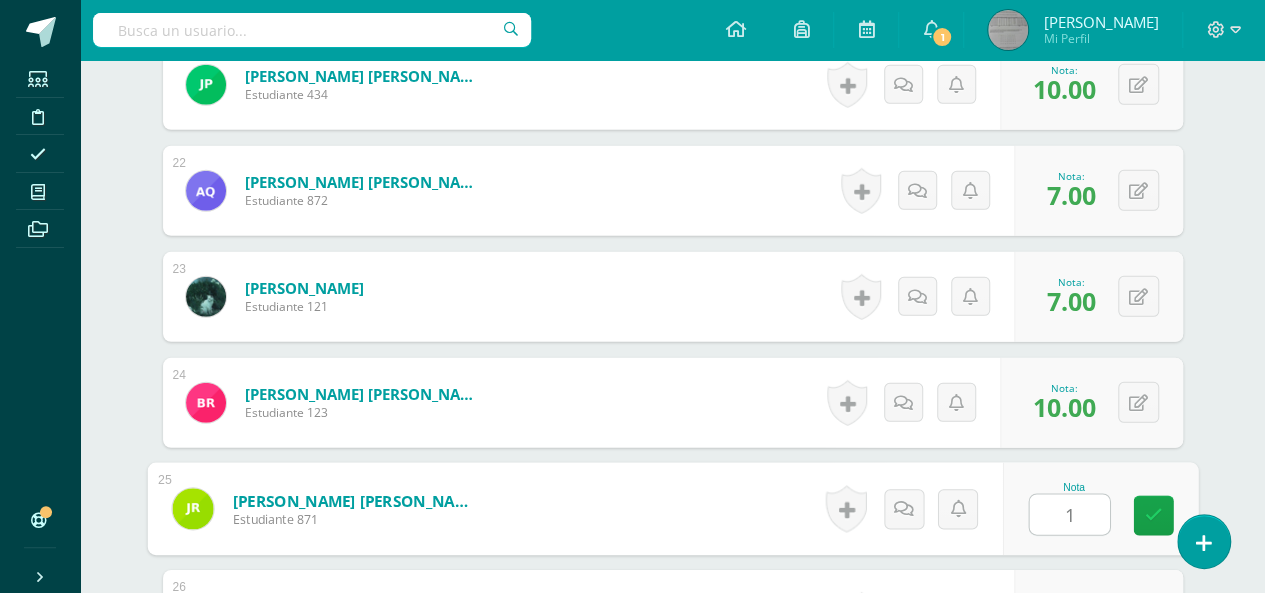 type on "10" 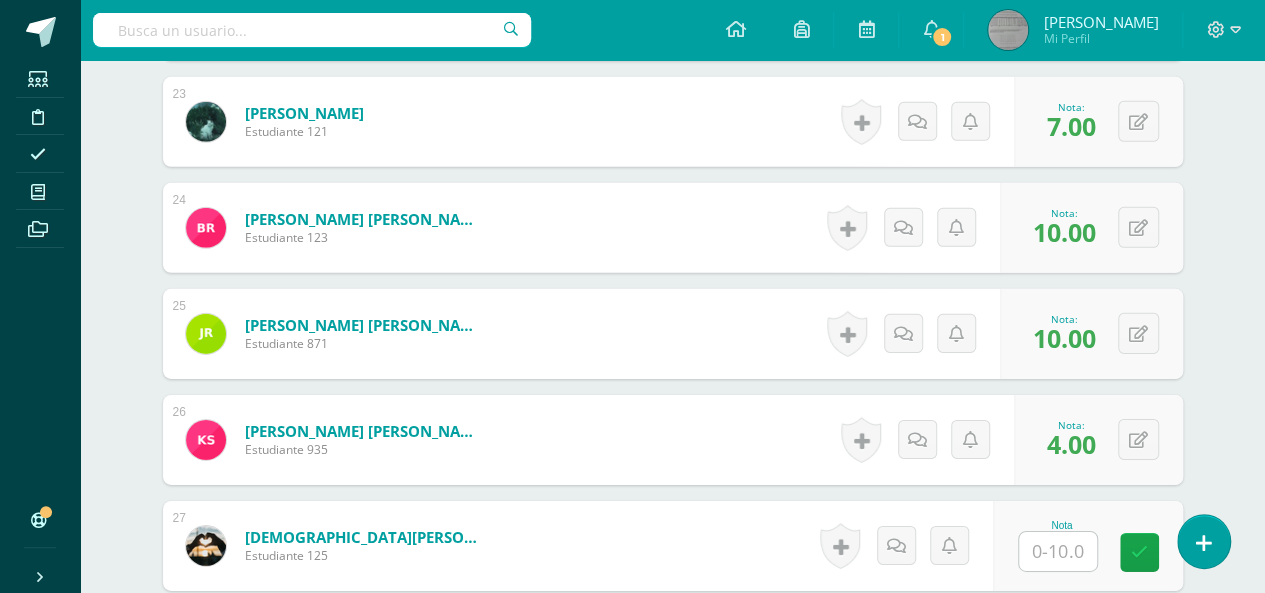 scroll, scrollTop: 3053, scrollLeft: 0, axis: vertical 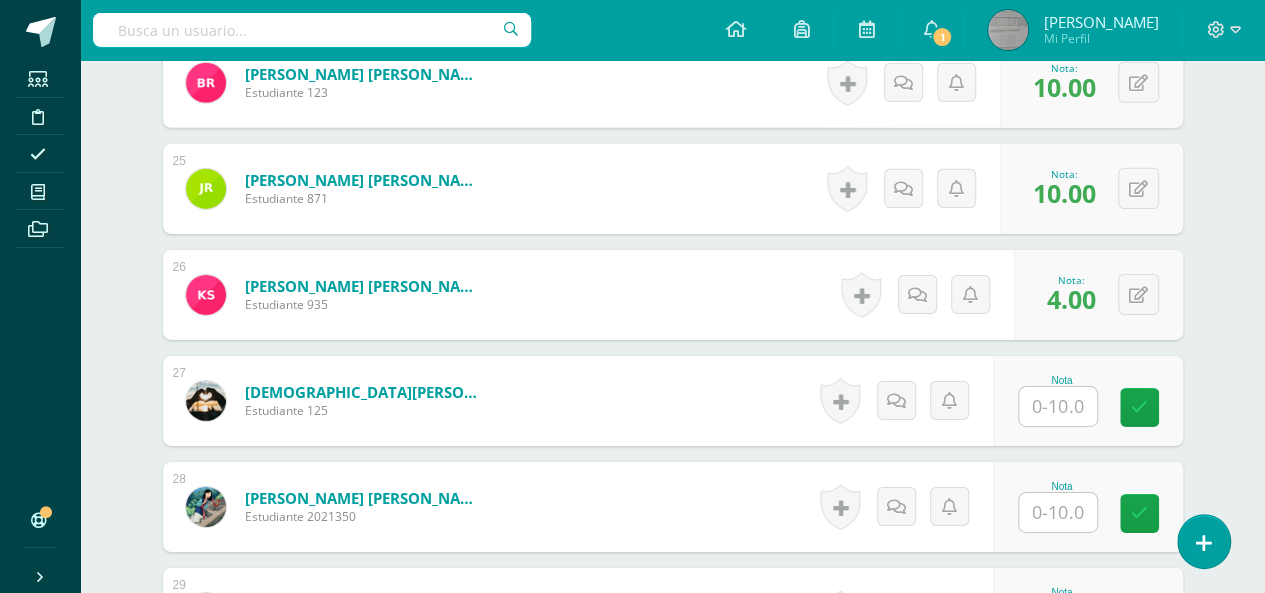 click at bounding box center [1058, 406] 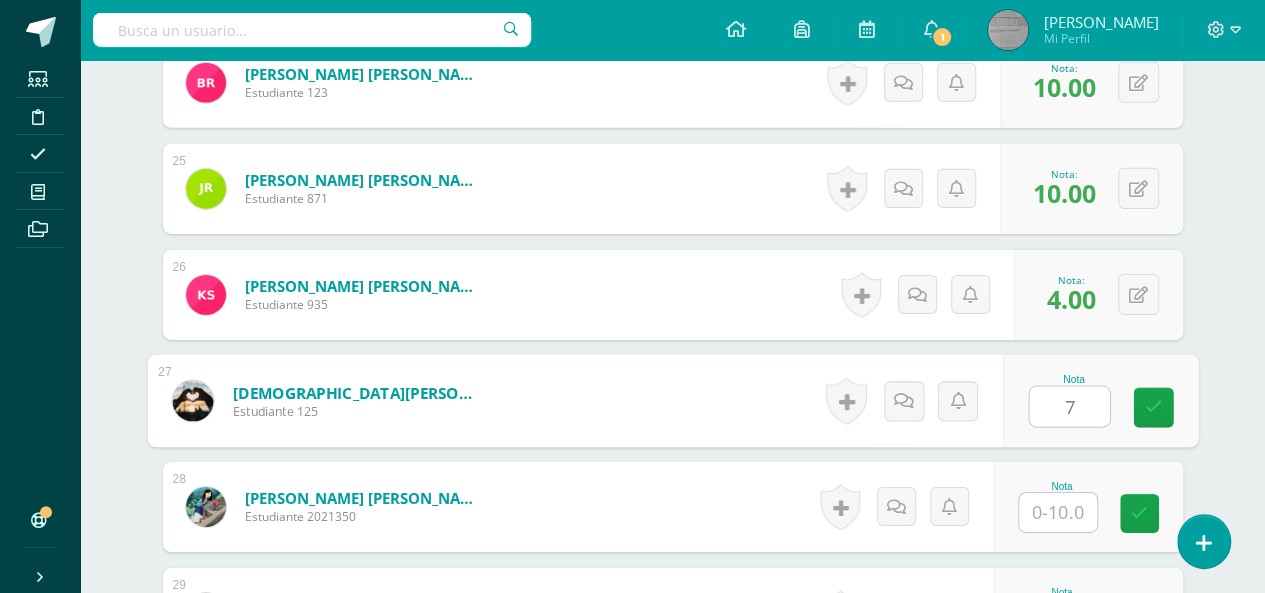 type on "7" 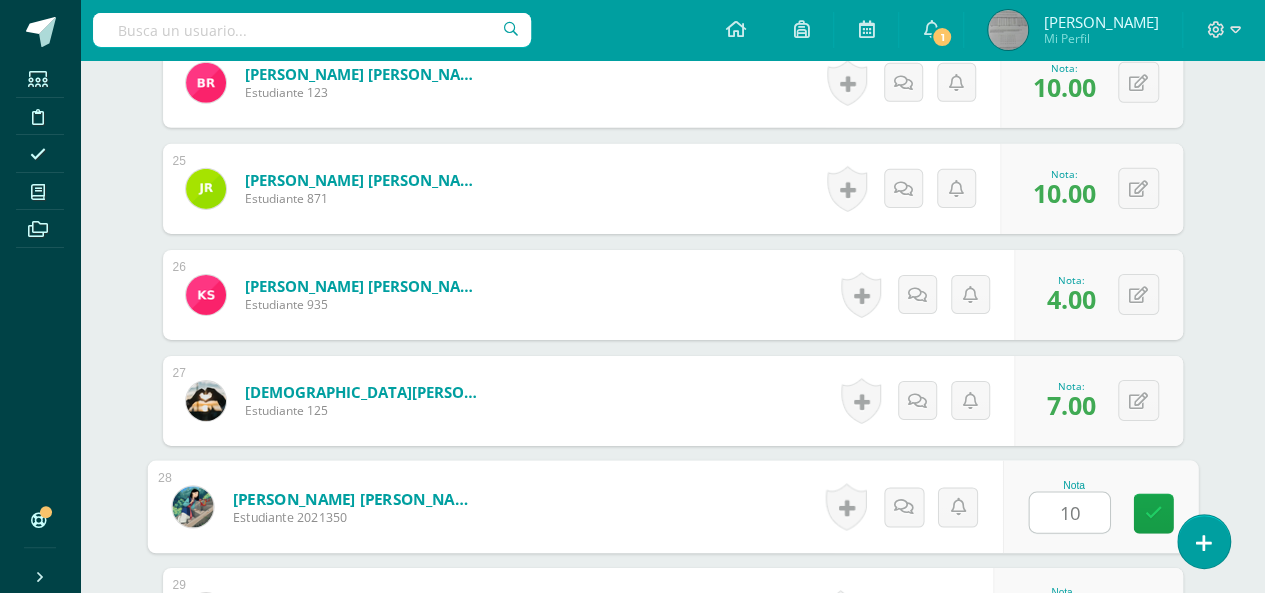 type on "10" 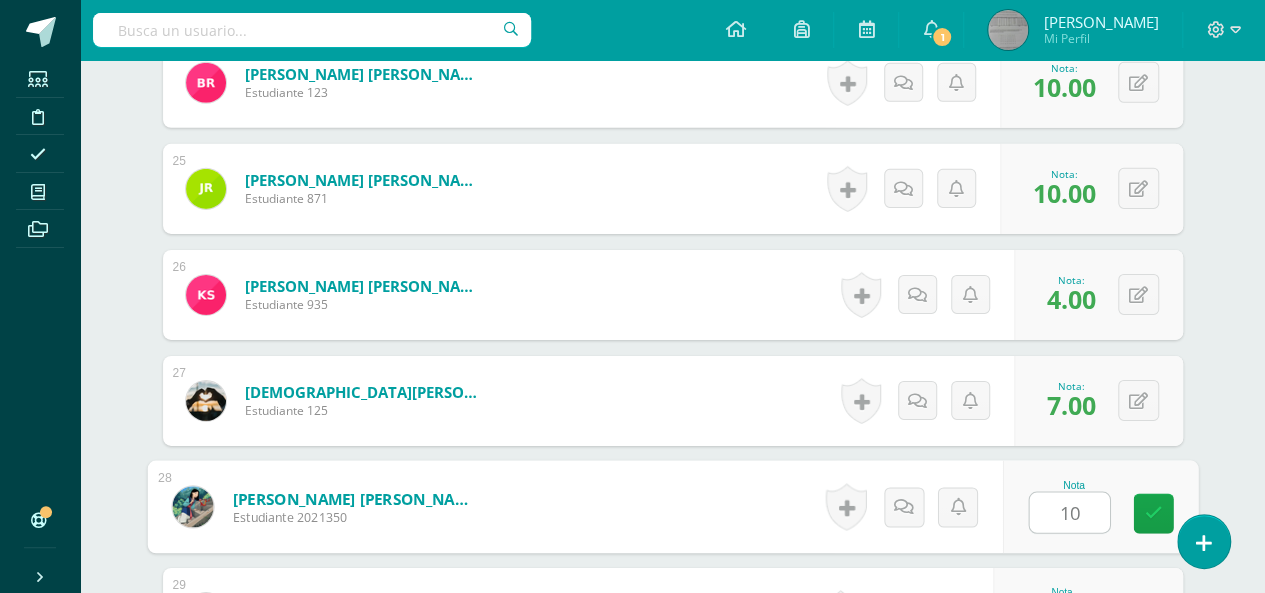 scroll, scrollTop: 3172, scrollLeft: 0, axis: vertical 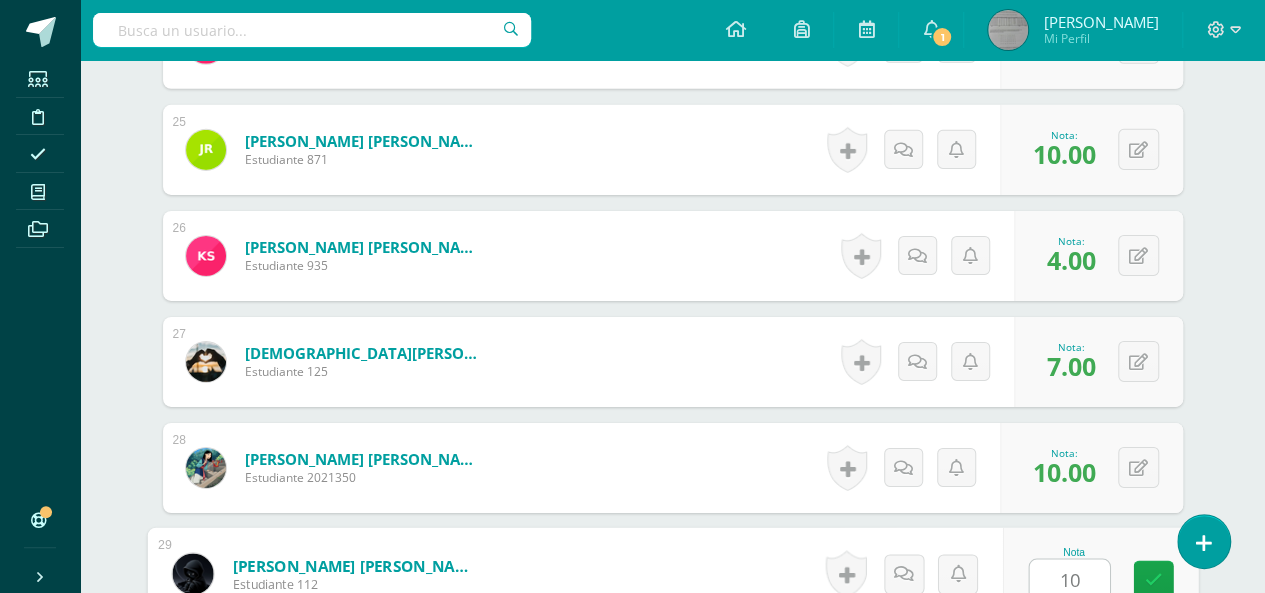 type on "10" 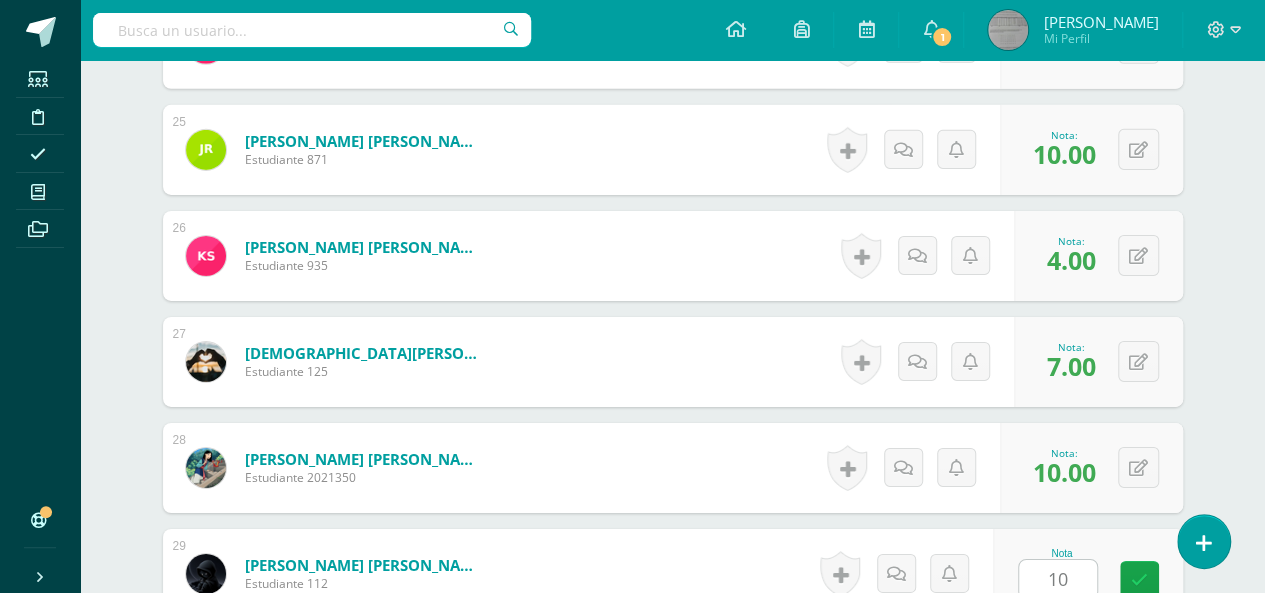 scroll, scrollTop: 3526, scrollLeft: 0, axis: vertical 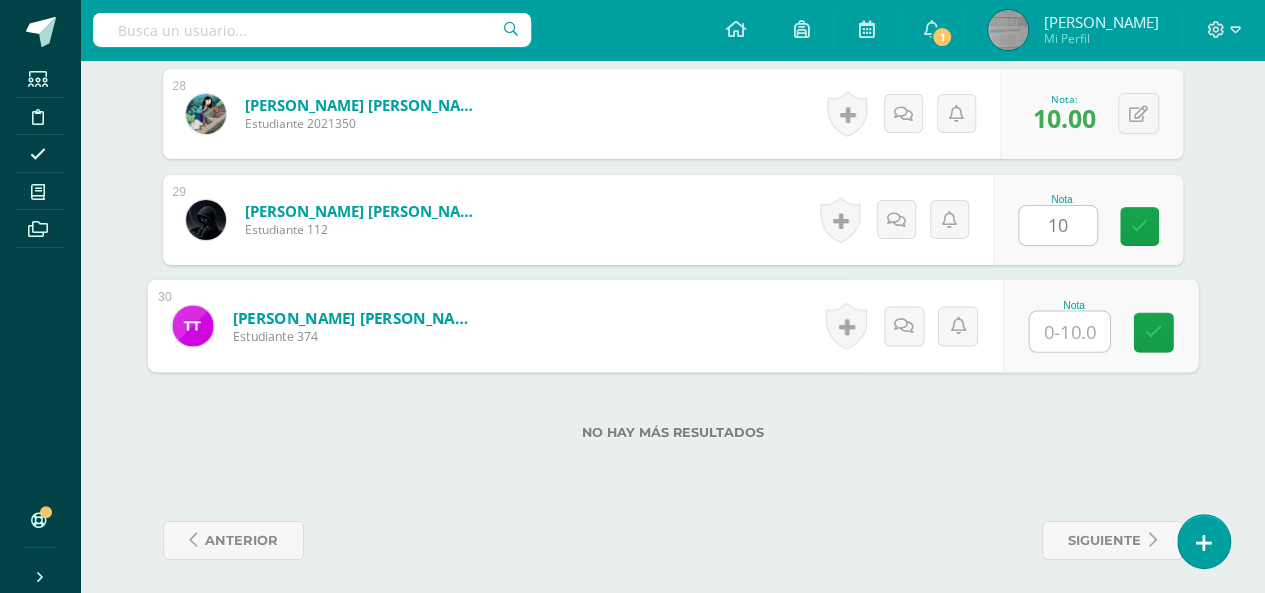 type on "0" 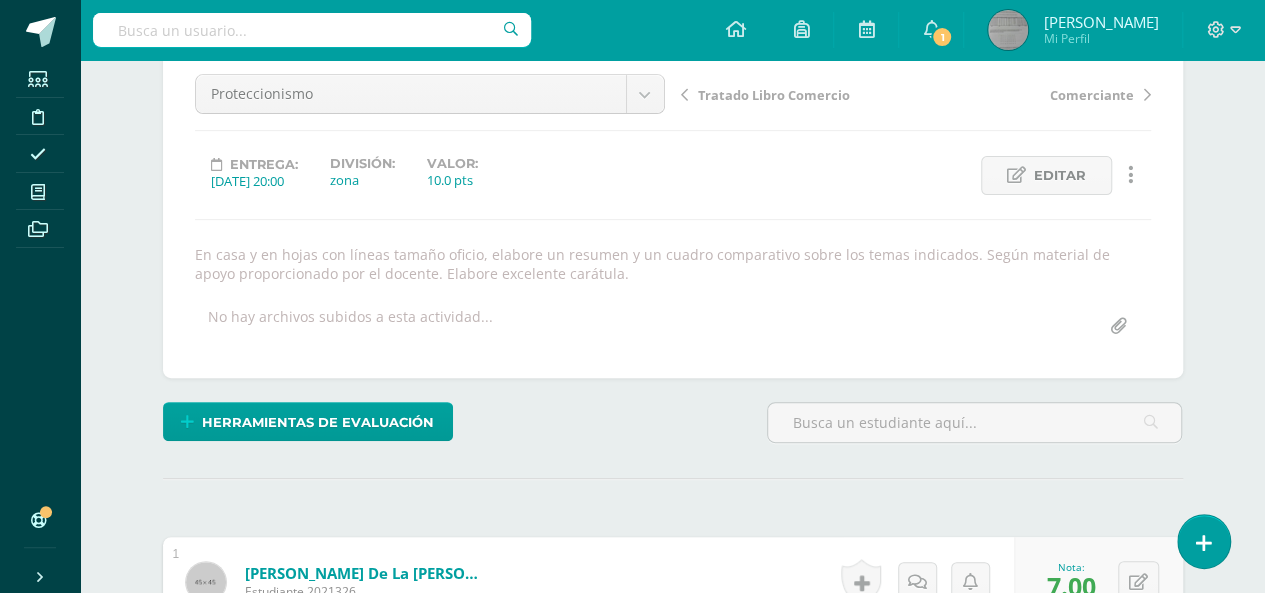 scroll, scrollTop: 0, scrollLeft: 0, axis: both 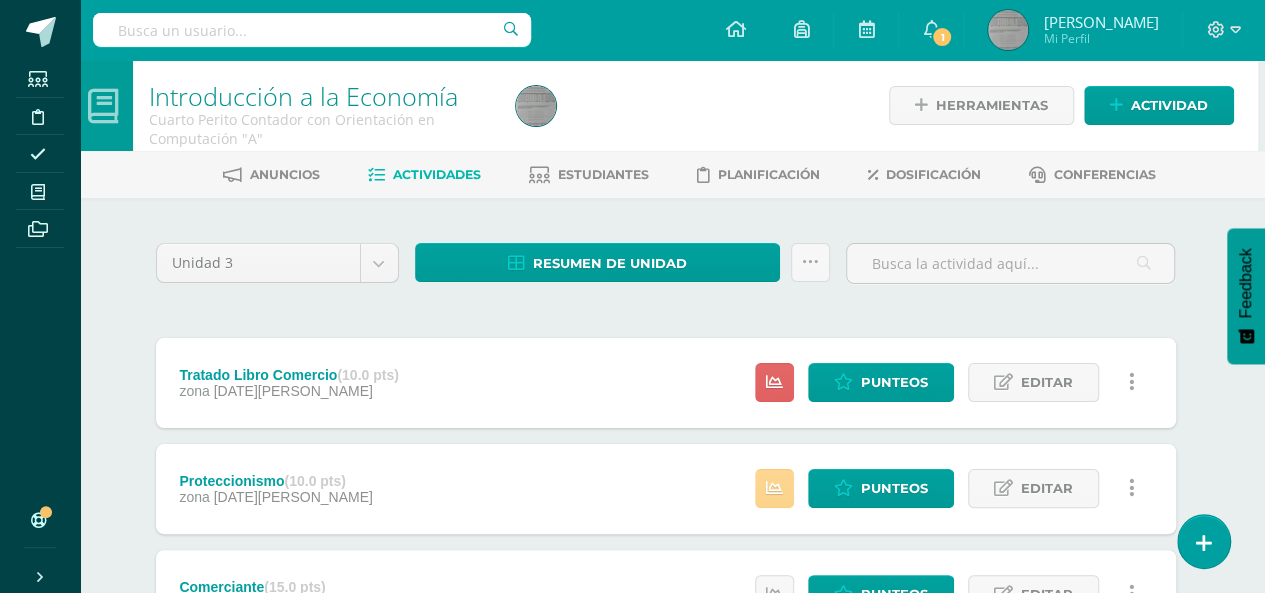 click at bounding box center [774, 488] 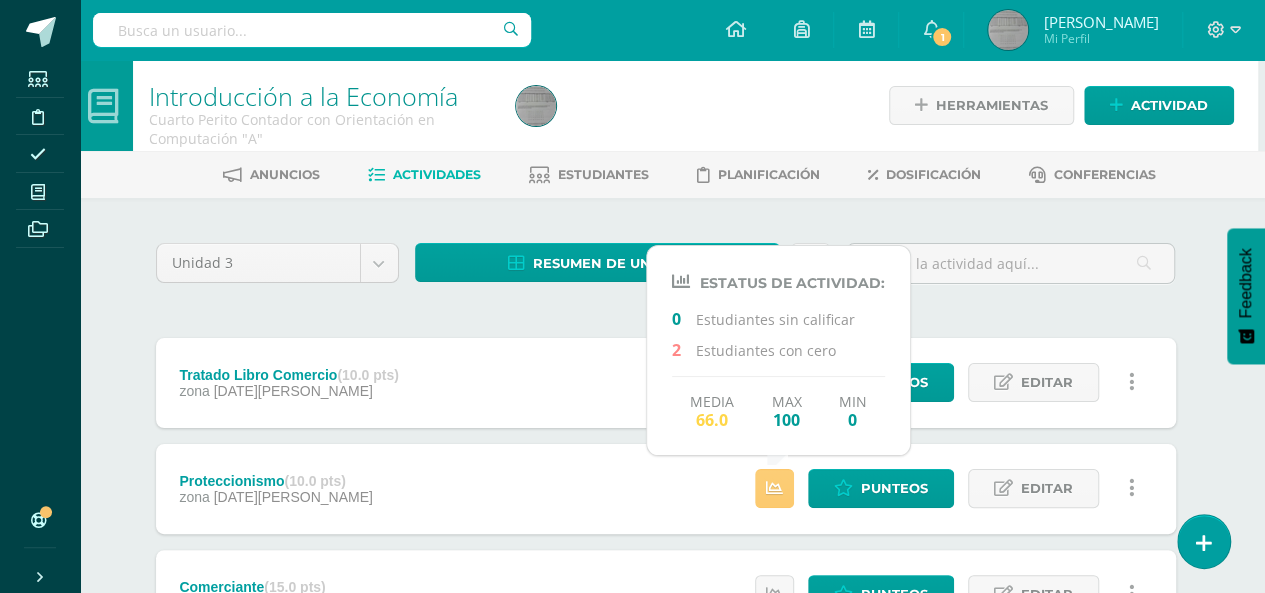 click on "Proteccionismo  (10.0 pts)
zona
[DATE][PERSON_NAME]
Punteos
Editar
Historial de actividad
Eliminar
Historial de actividad
eliminar" at bounding box center (666, 489) 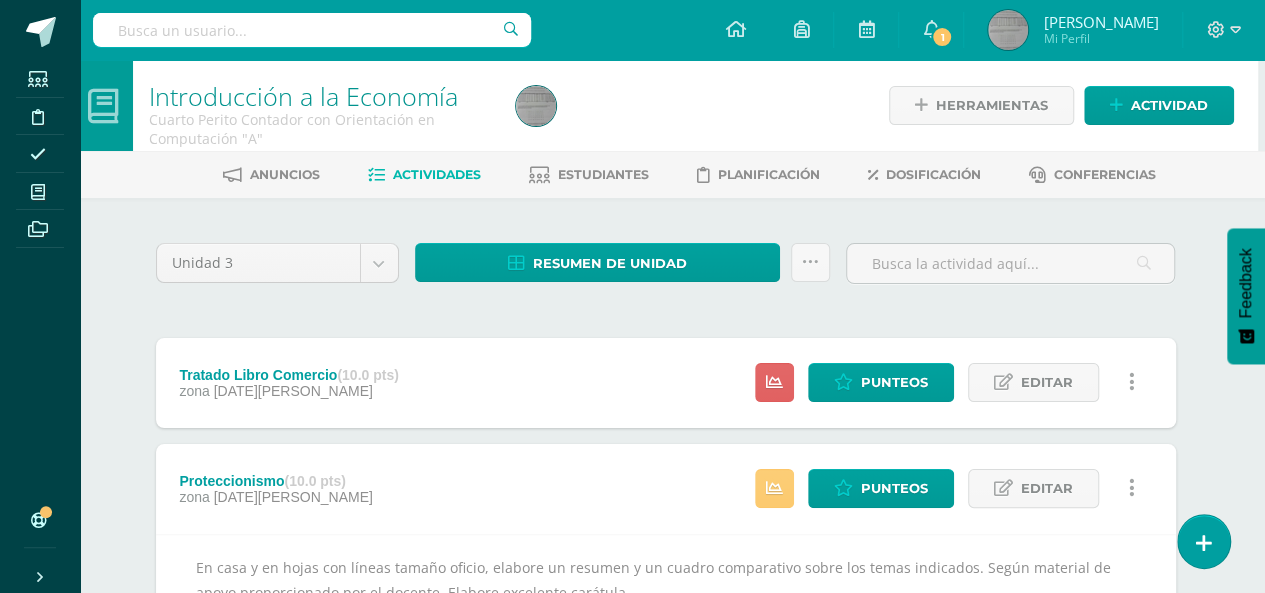 click on "Proteccionismo  (10.0 pts)
zona
[DATE][PERSON_NAME]
Punteos
Editar
Historial de actividad
Eliminar
Historial de actividad
eliminar" at bounding box center [666, 489] 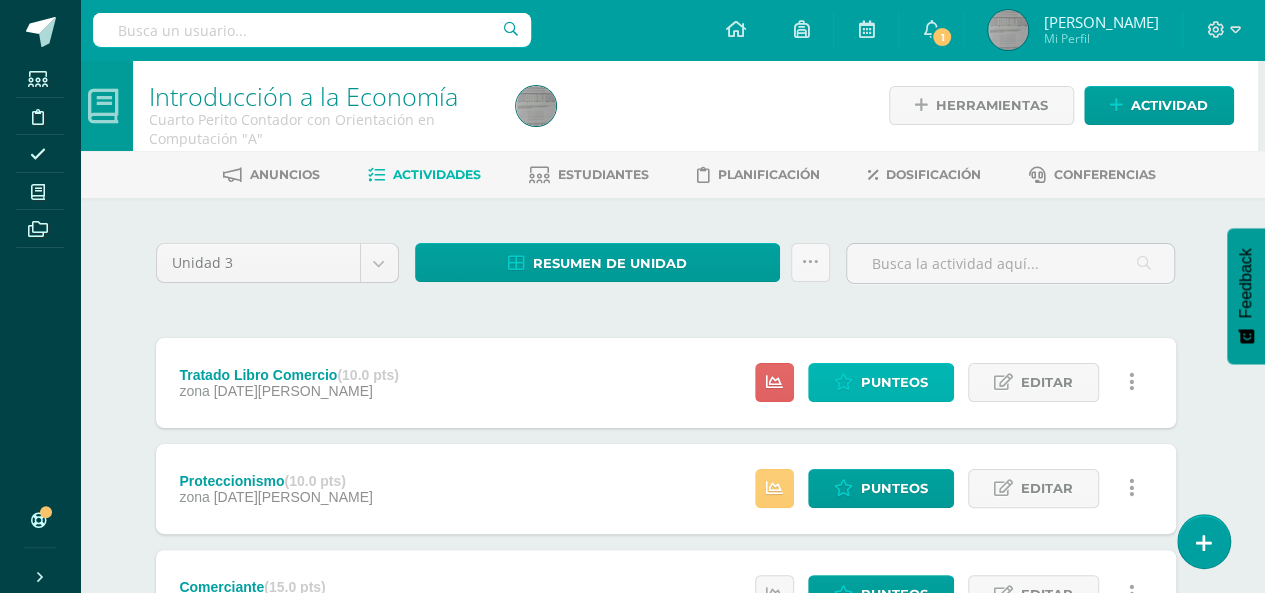 click on "Punteos" at bounding box center (894, 382) 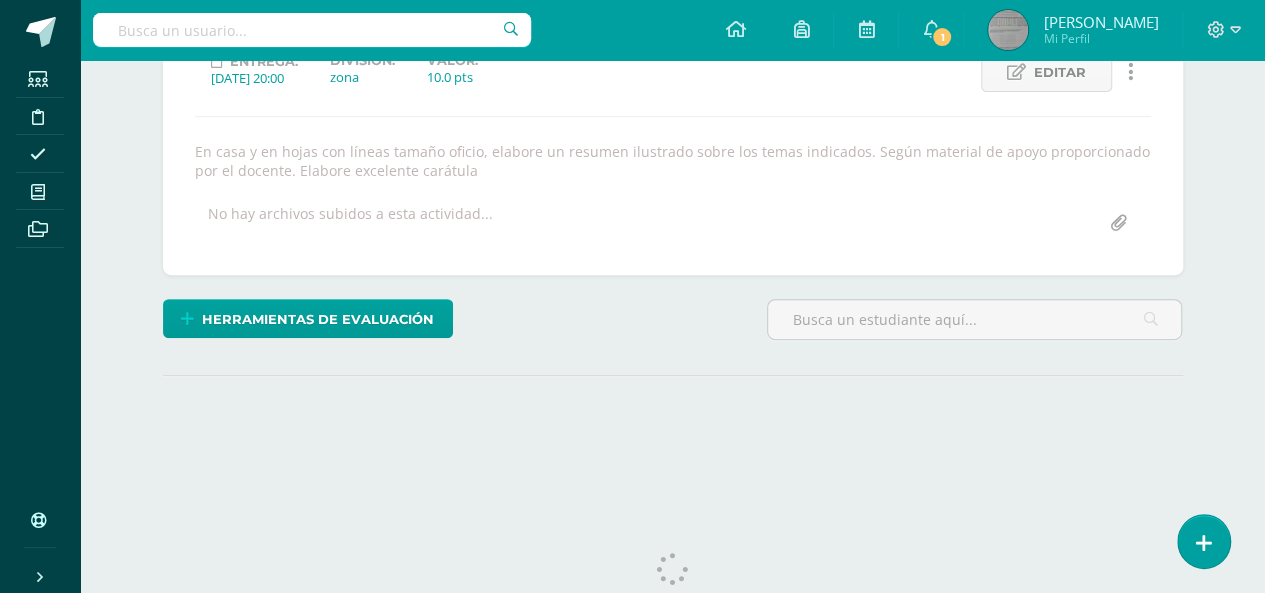 scroll, scrollTop: 0, scrollLeft: 0, axis: both 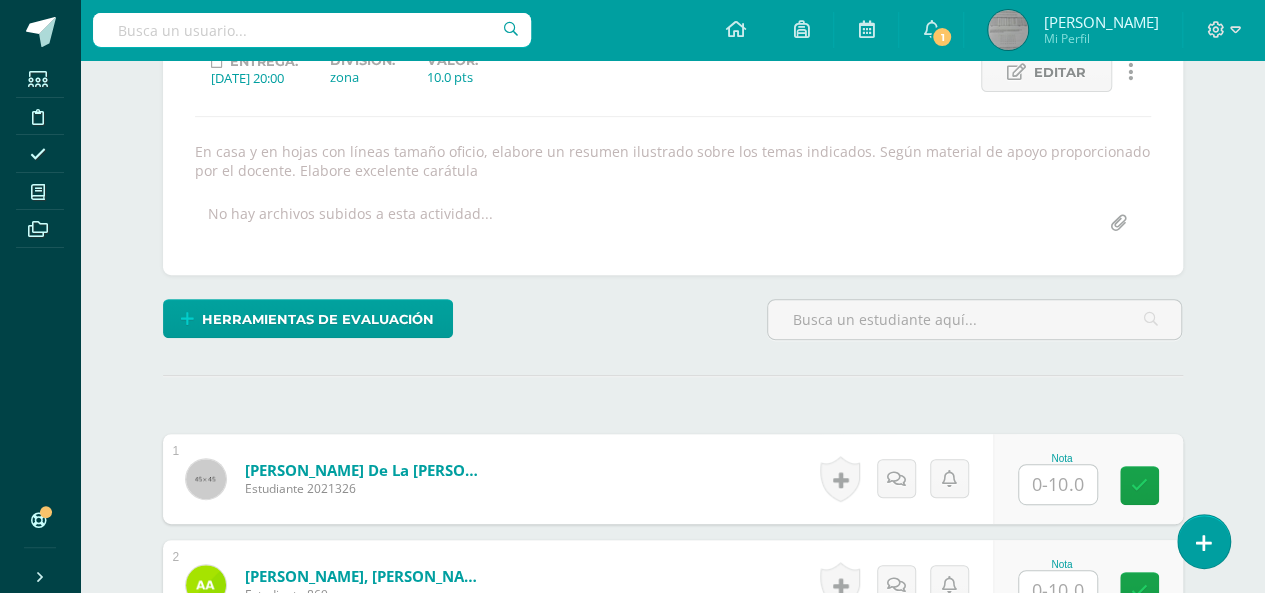 click on "¿Estás seguro que quieres  eliminar  esta actividad?
Esto borrará la actividad y cualquier nota que hayas registrado
permanentemente. Esta acción no se puede revertir. Cancelar Eliminar
Administración de escalas de valoración
escala de valoración
Aún no has creado una escala de valoración.
Cancelar Agregar nueva escala de valoración: Agrega una división a la escala de valoración  (ej. Ortografía, redacción, trabajo en equipo, etc.)
Agregar
Cancelar Crear escala de valoración
Agrega listas de cotejo
Mostrar todos                             Mostrar todos Mis listas Generales Comunicación y Lenguaje Matemática Ciencia Estudios Sociales Arte Ejemplo 1" at bounding box center [673, 799] 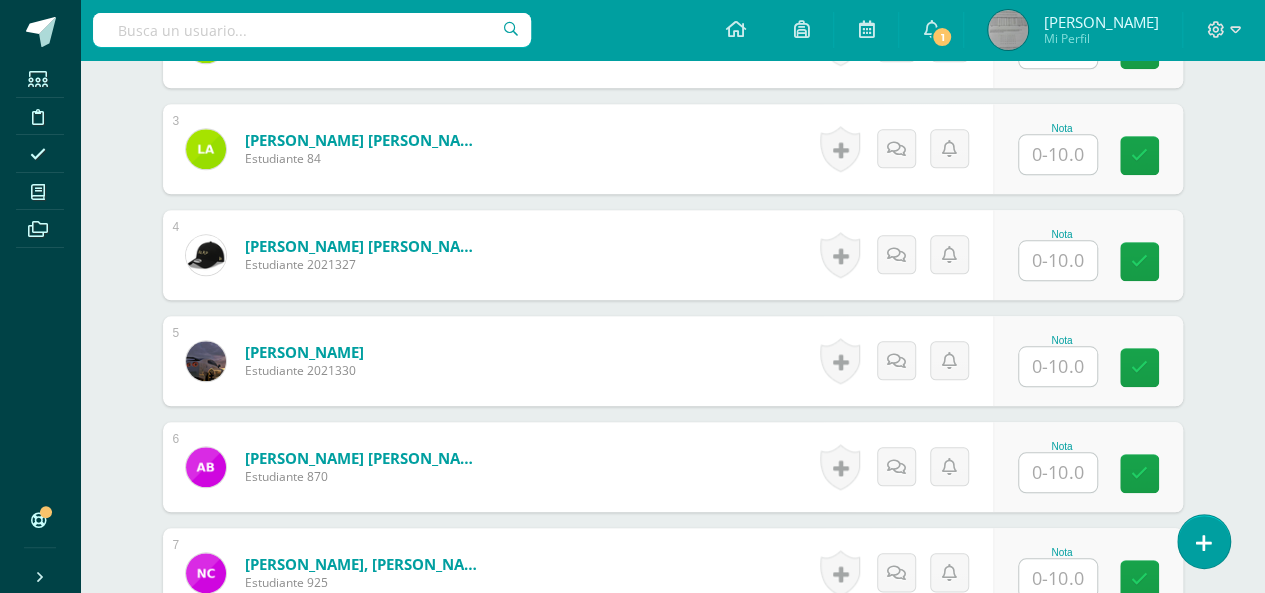 scroll, scrollTop: 881, scrollLeft: 0, axis: vertical 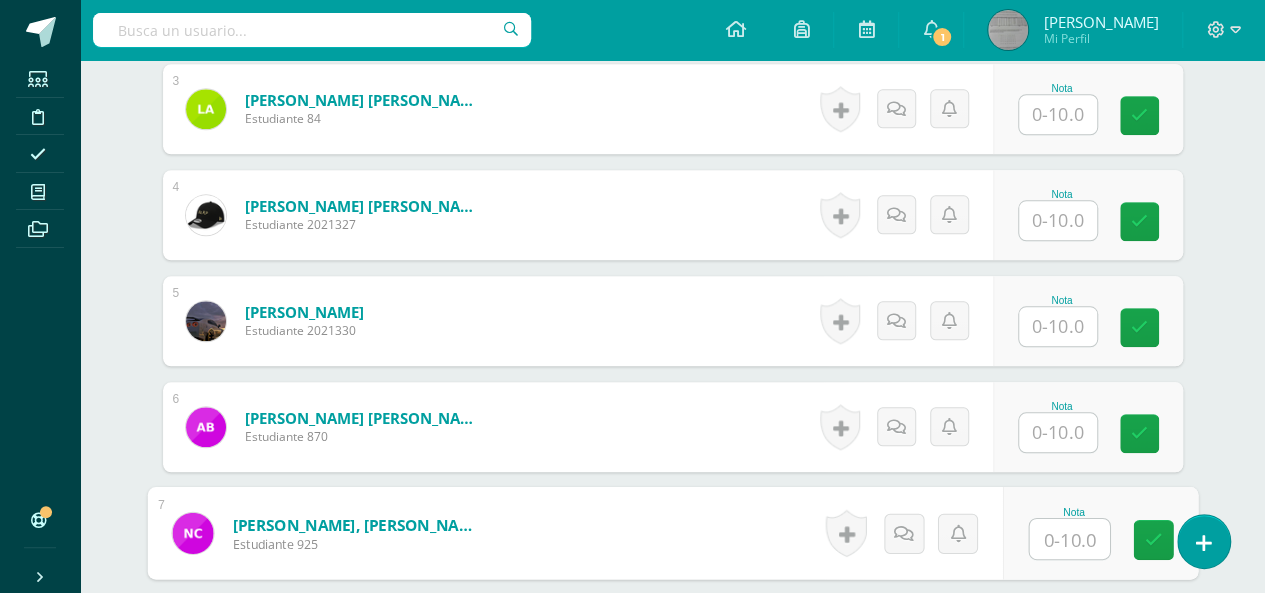 click at bounding box center [1069, 539] 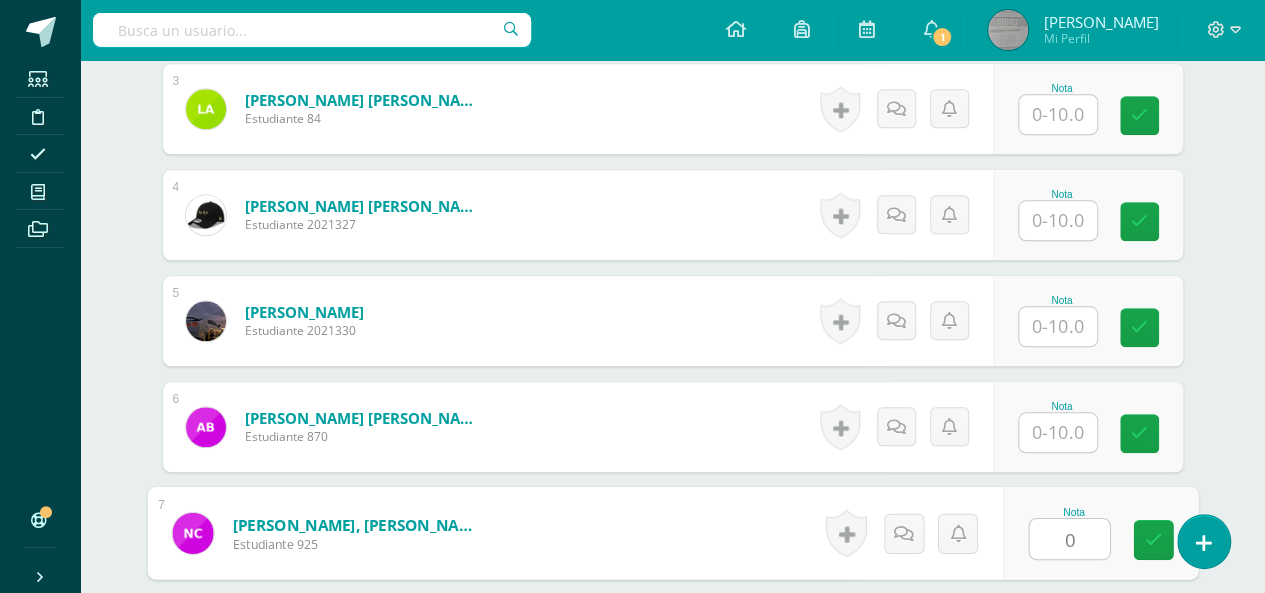 type on "0" 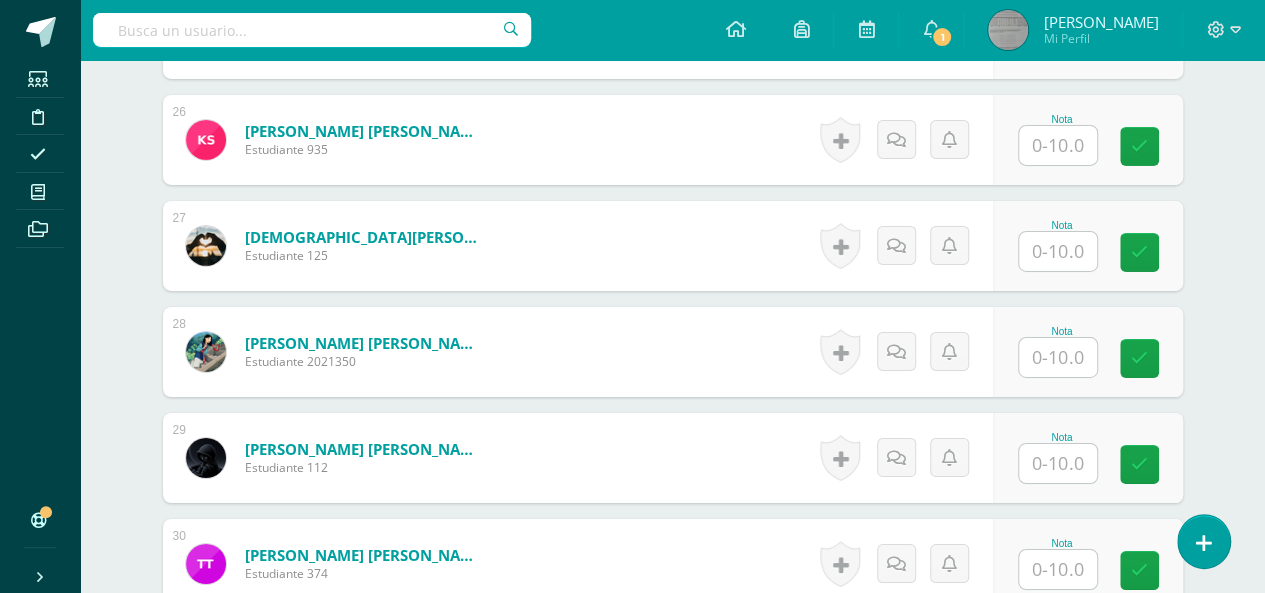 scroll, scrollTop: 3298, scrollLeft: 0, axis: vertical 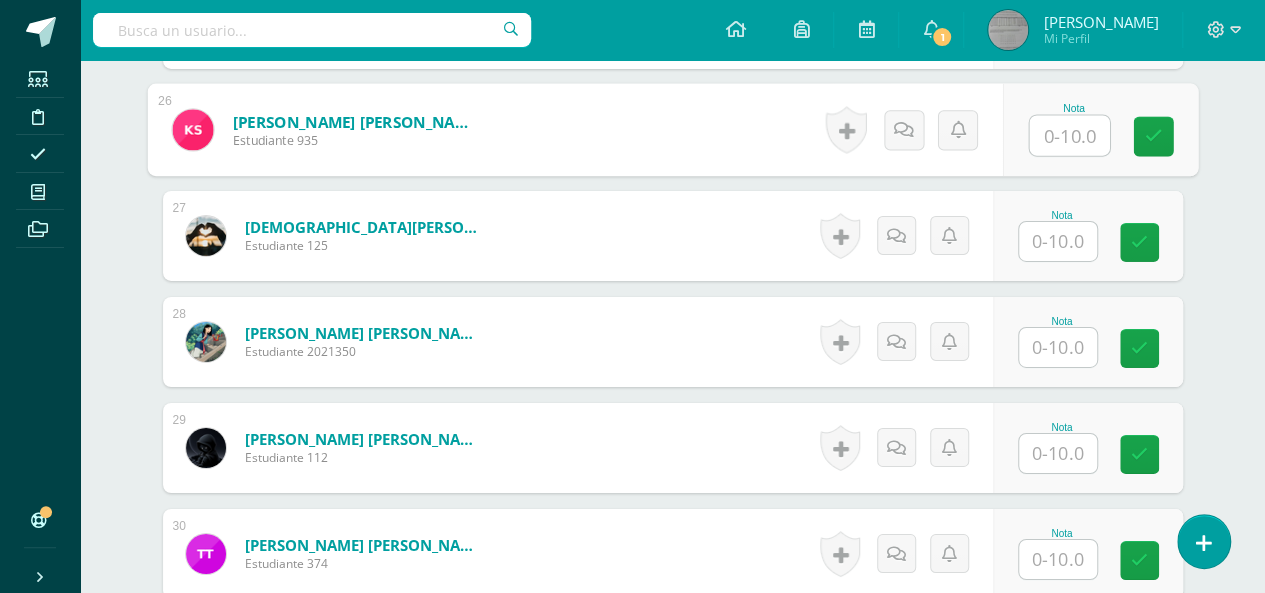 click at bounding box center (1069, 136) 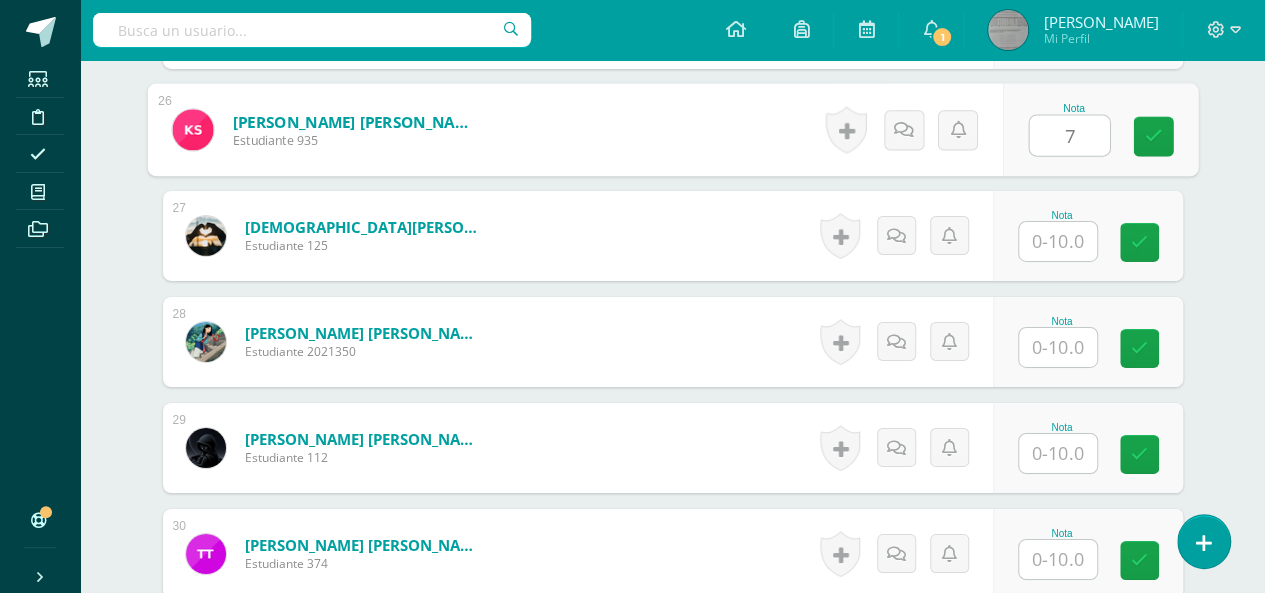 type on "7" 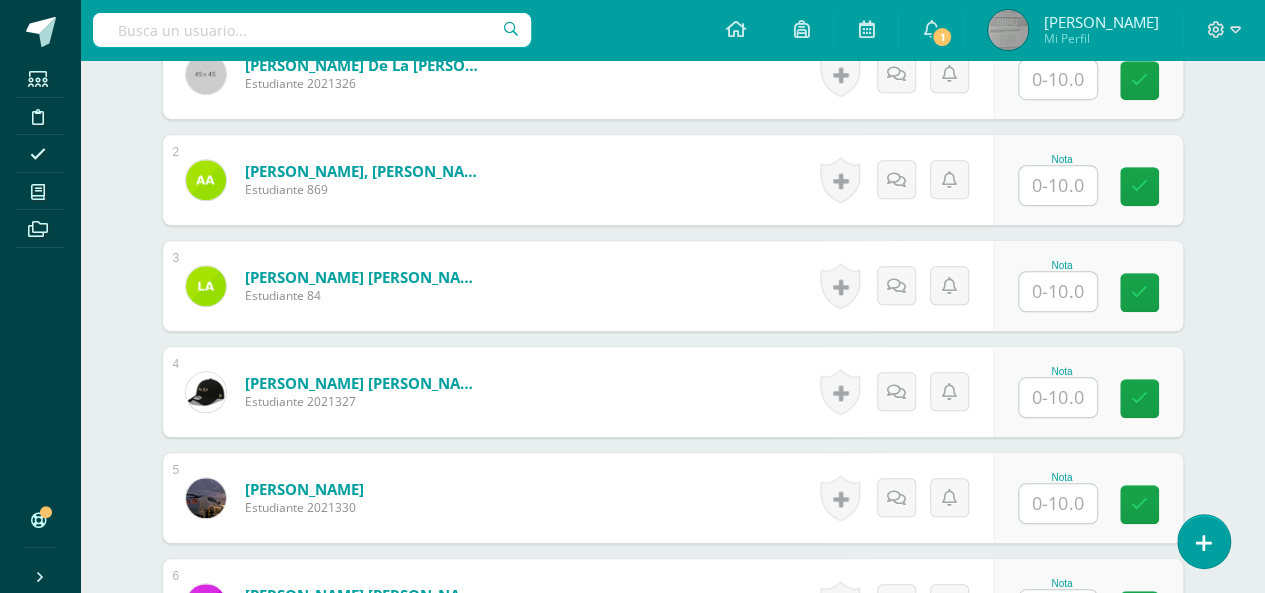 scroll, scrollTop: 186, scrollLeft: 0, axis: vertical 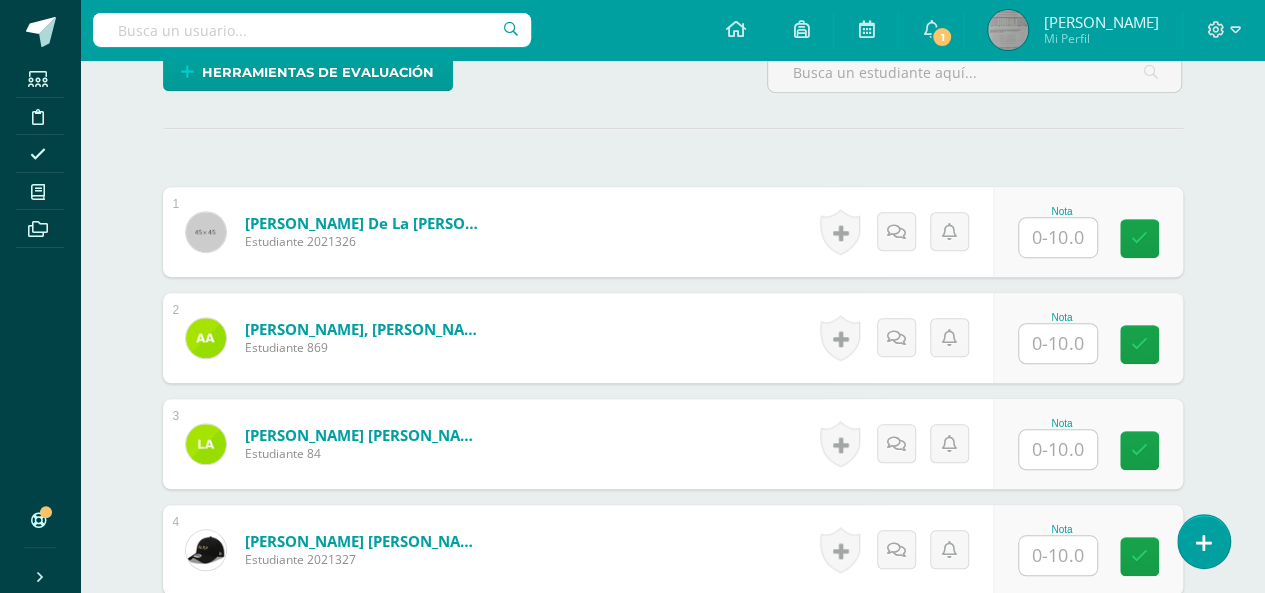 click at bounding box center (1058, 237) 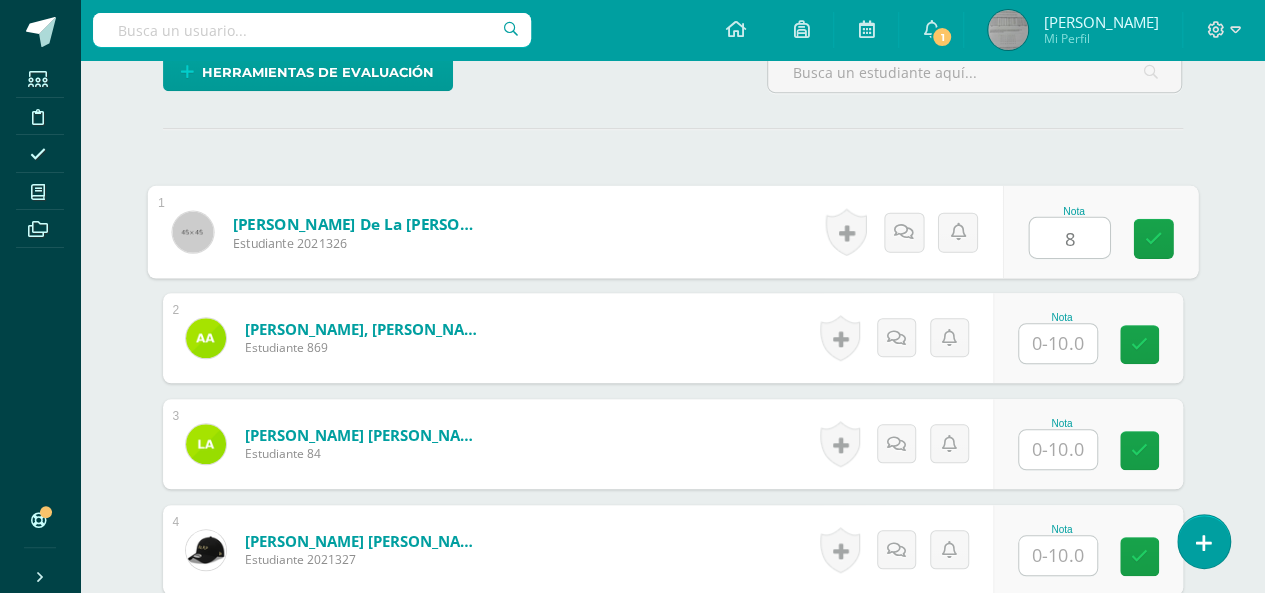 type on "8" 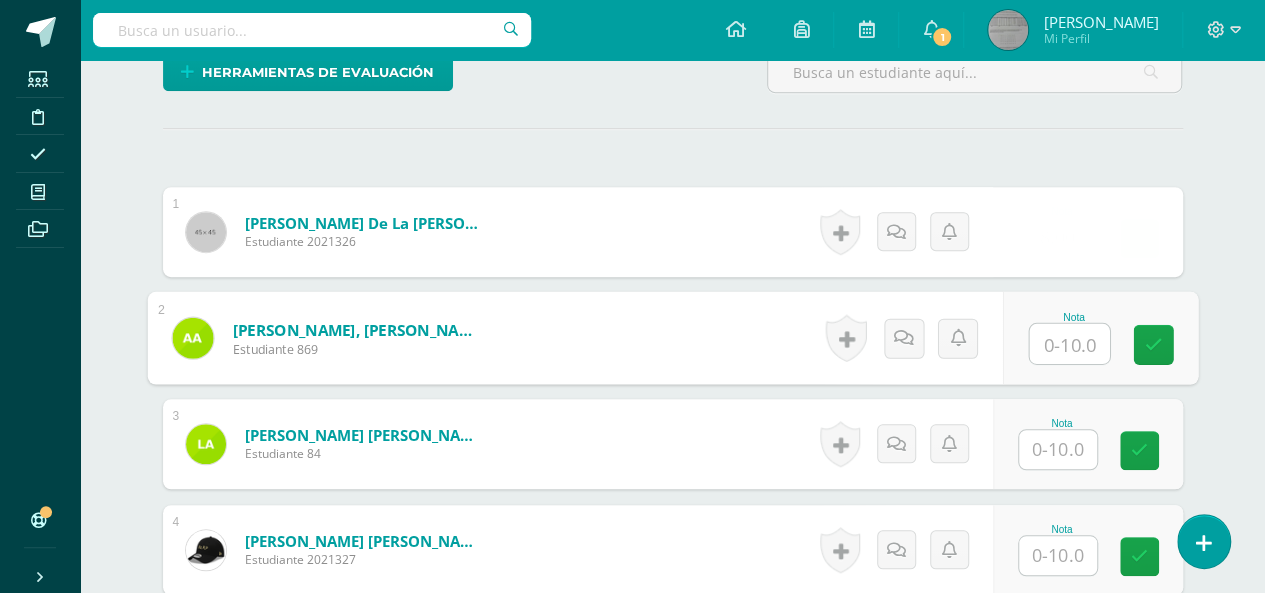 type on "8" 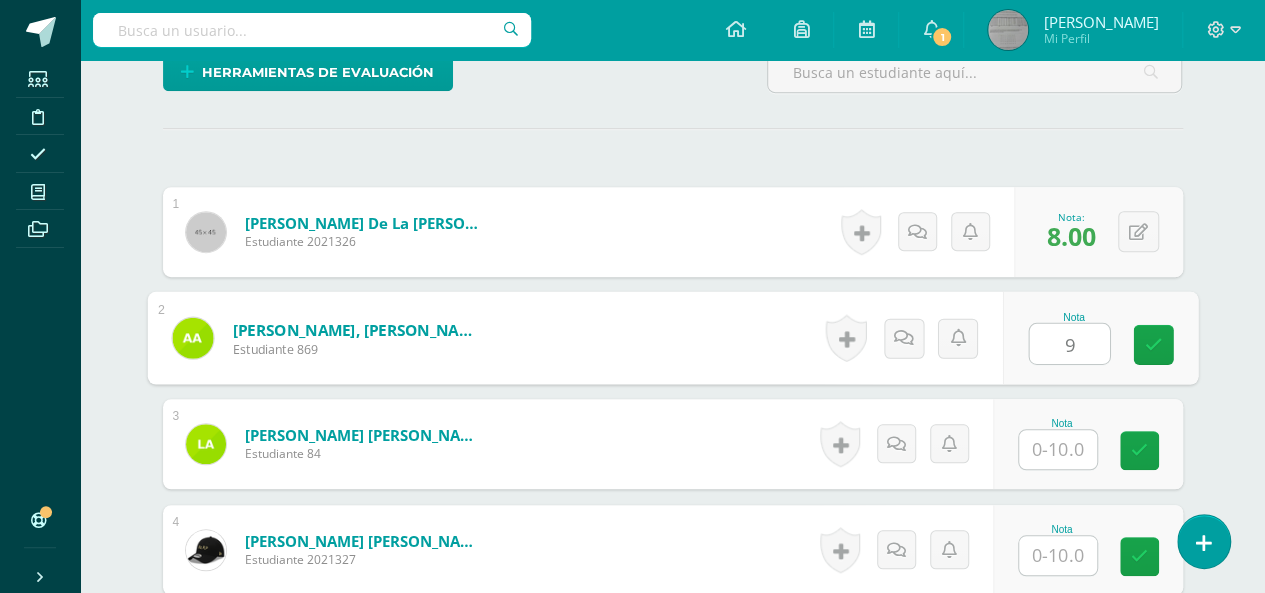 type on "9" 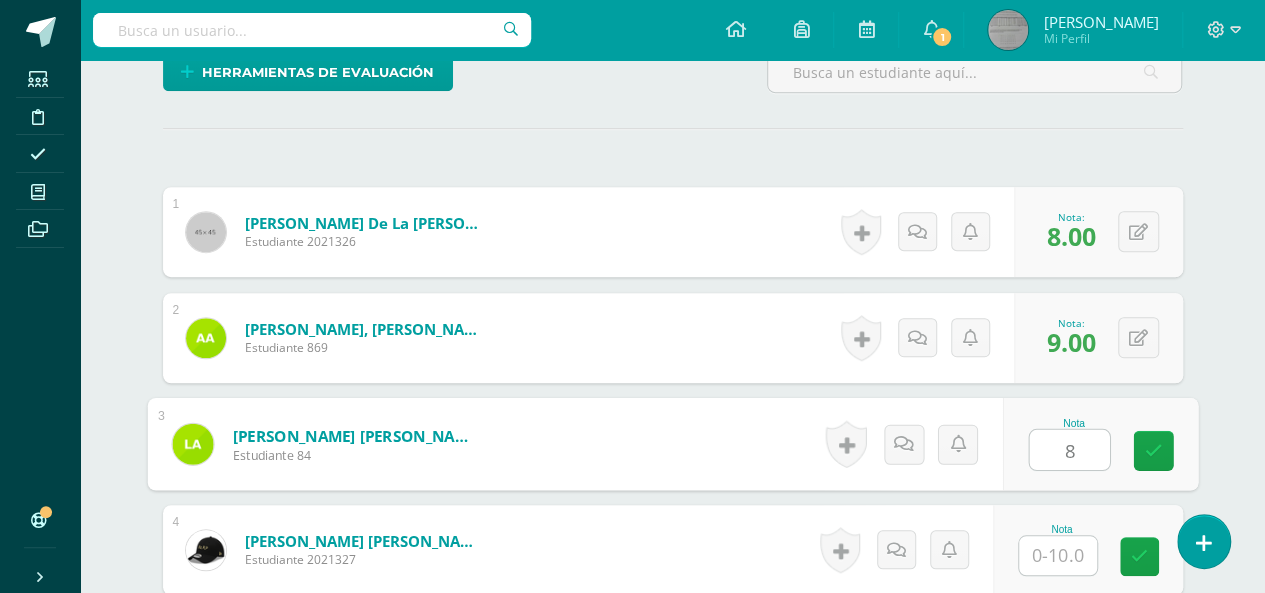 type on "8" 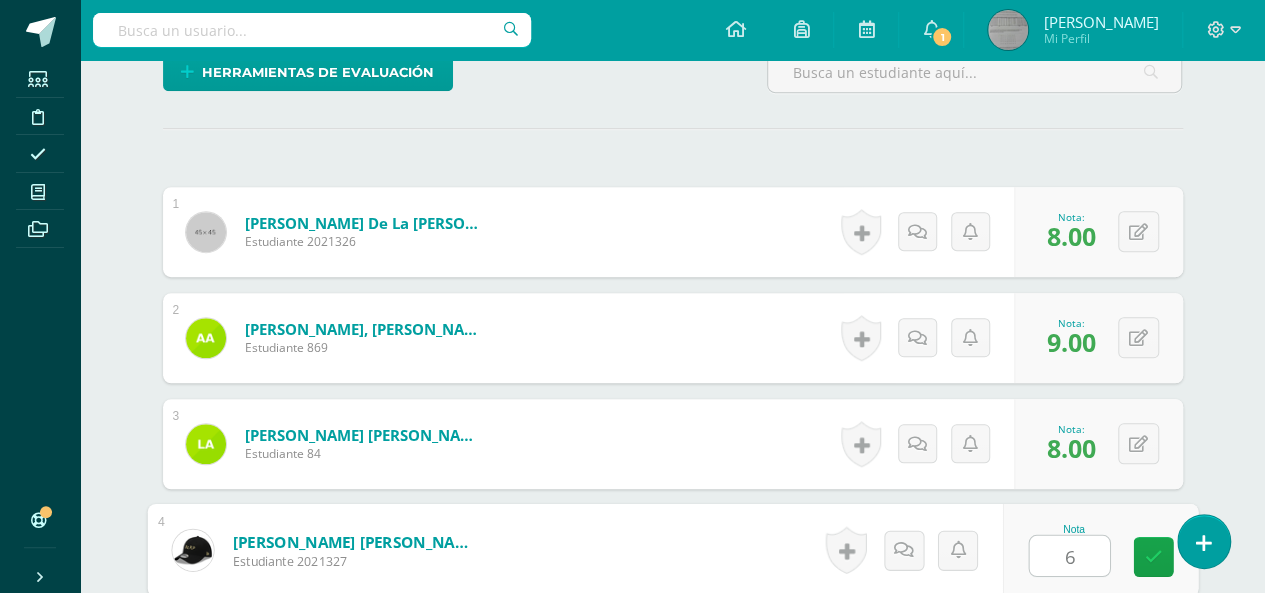 type on "6" 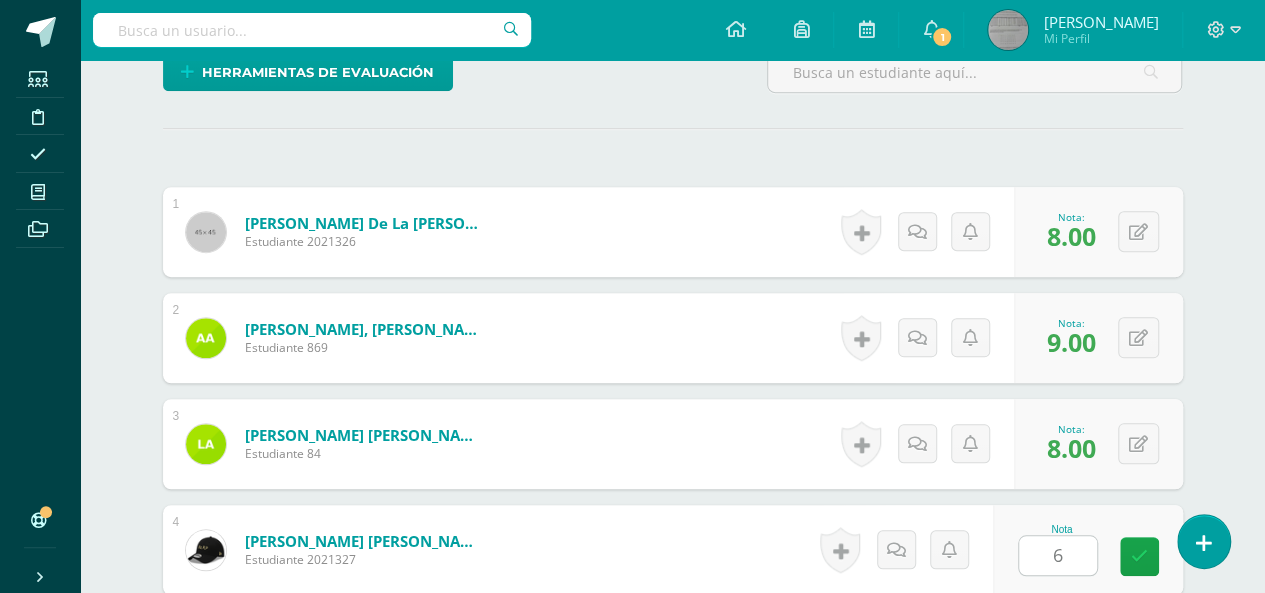 scroll, scrollTop: 905, scrollLeft: 0, axis: vertical 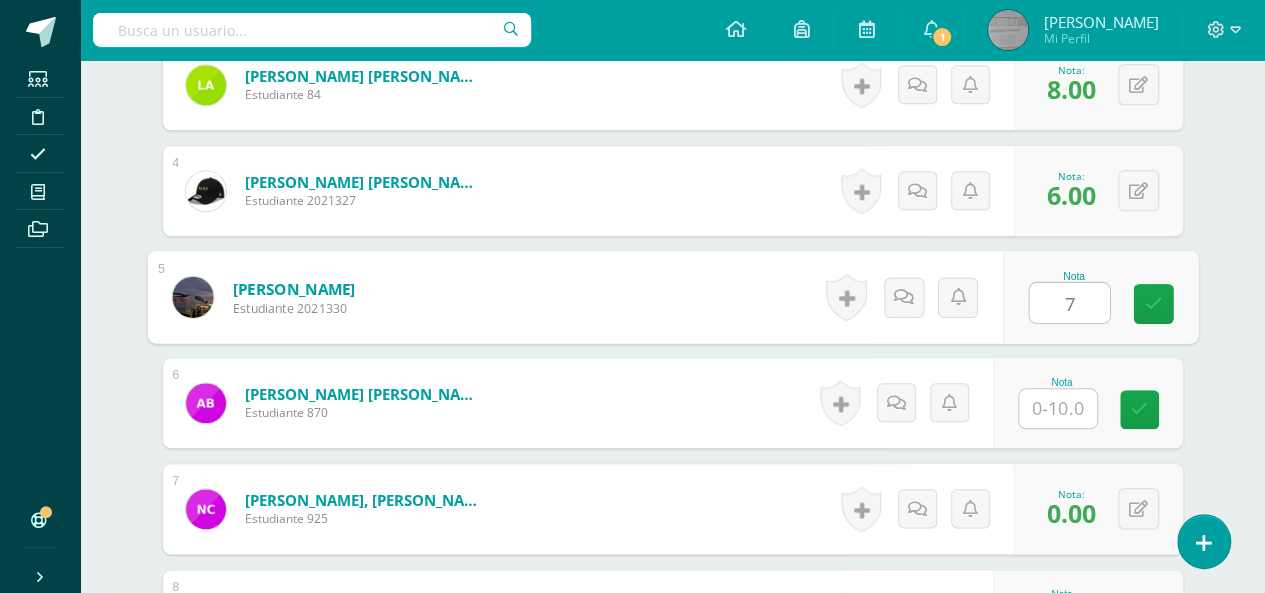 type on "7" 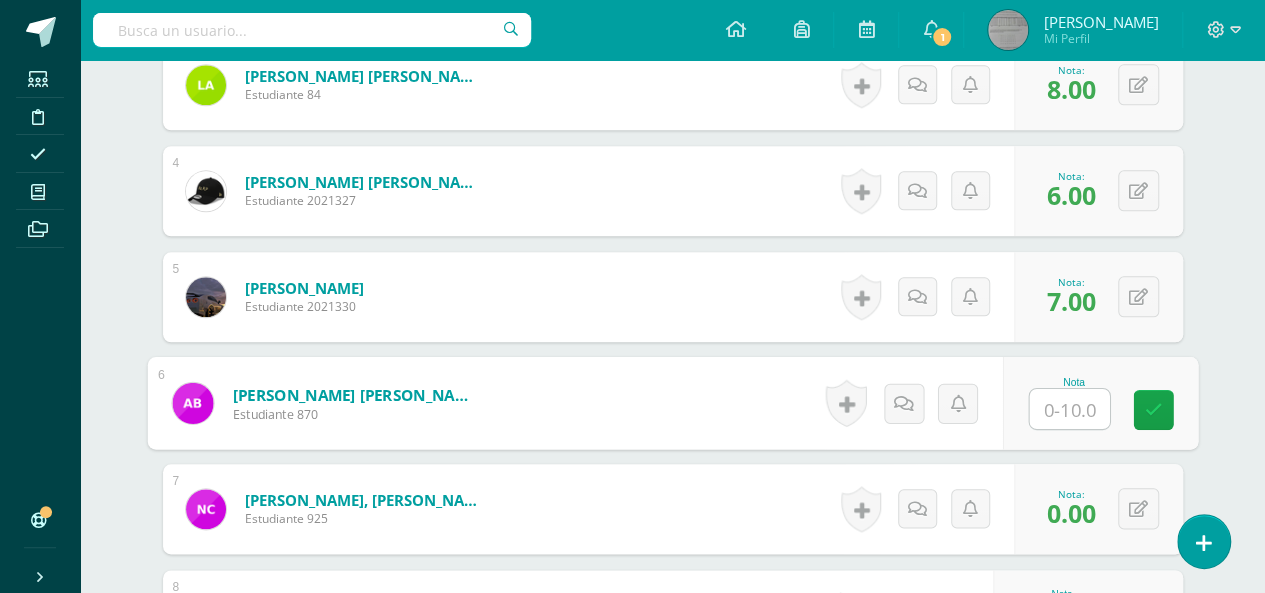 type on "7" 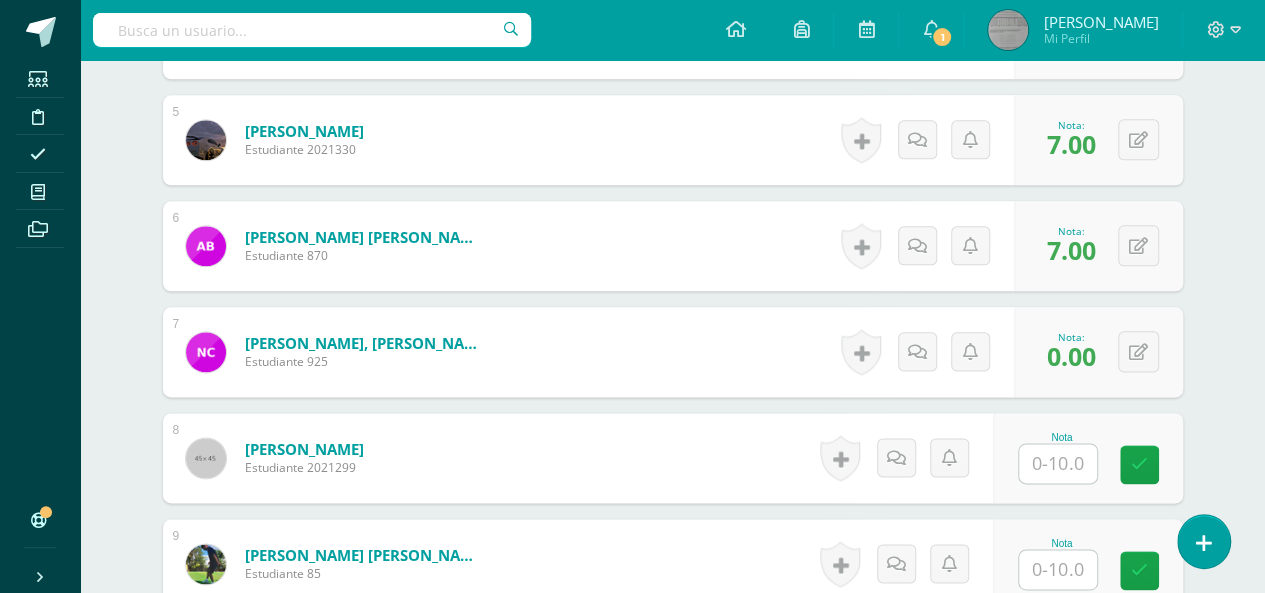 scroll, scrollTop: 1065, scrollLeft: 0, axis: vertical 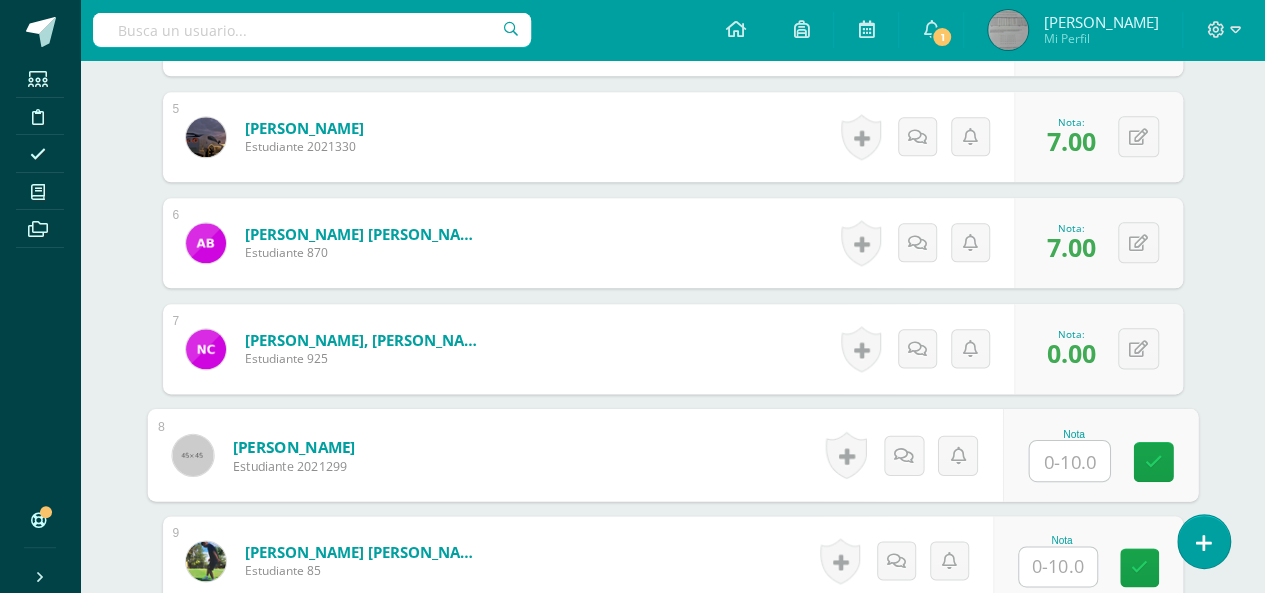 click at bounding box center [1069, 461] 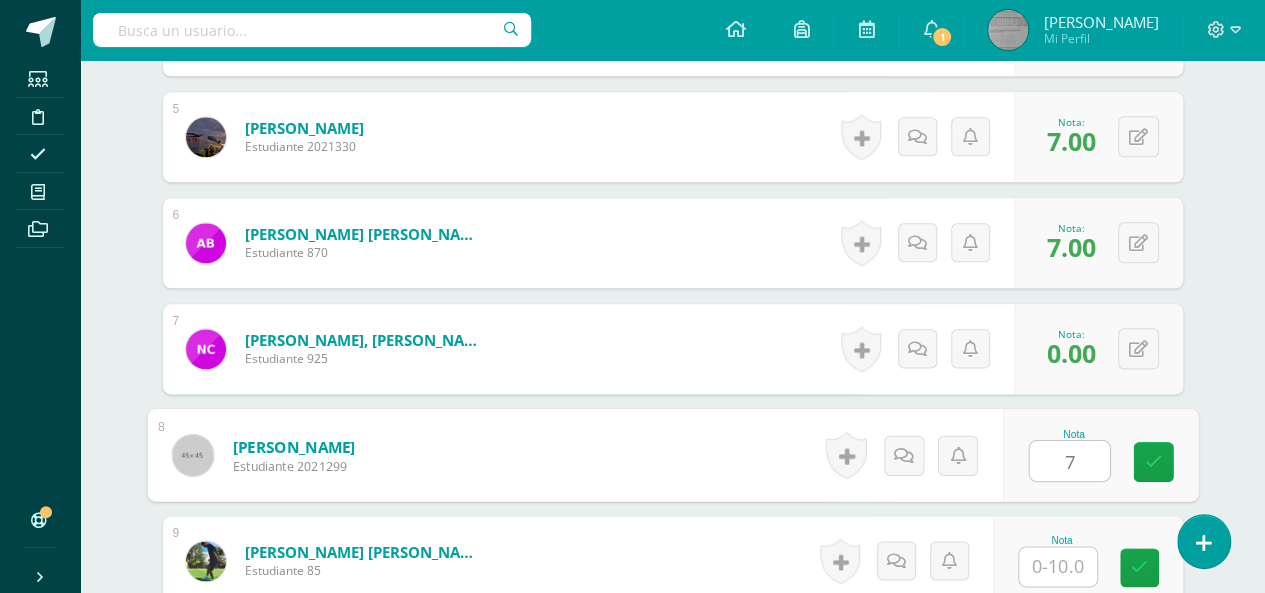 type on "7" 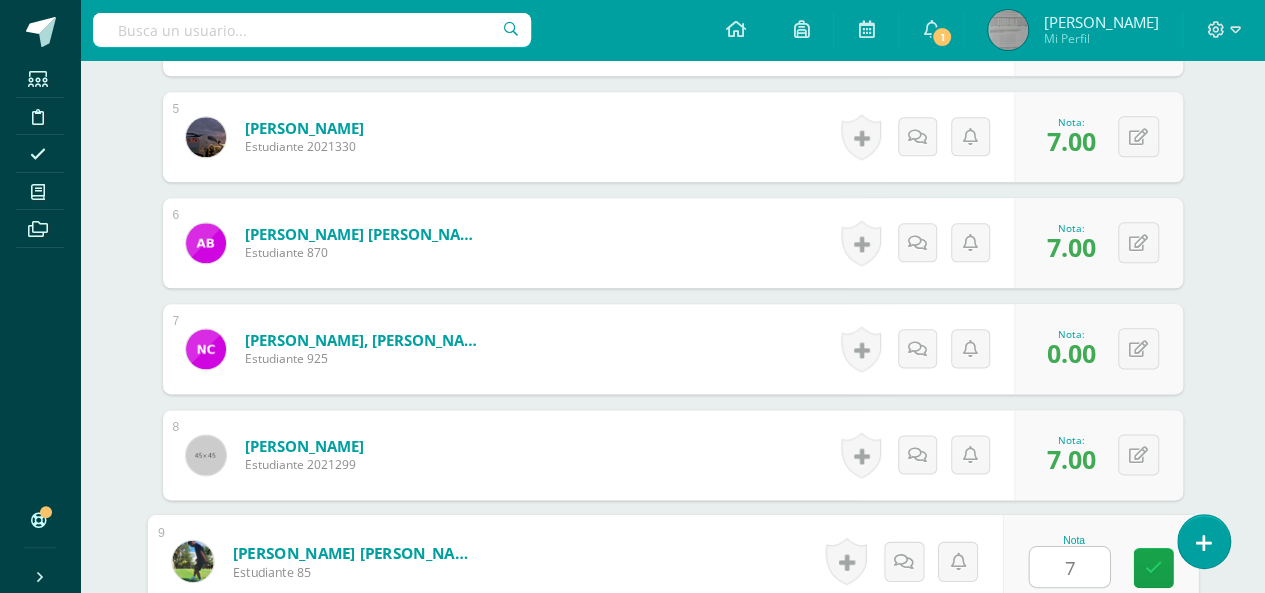 type on "7" 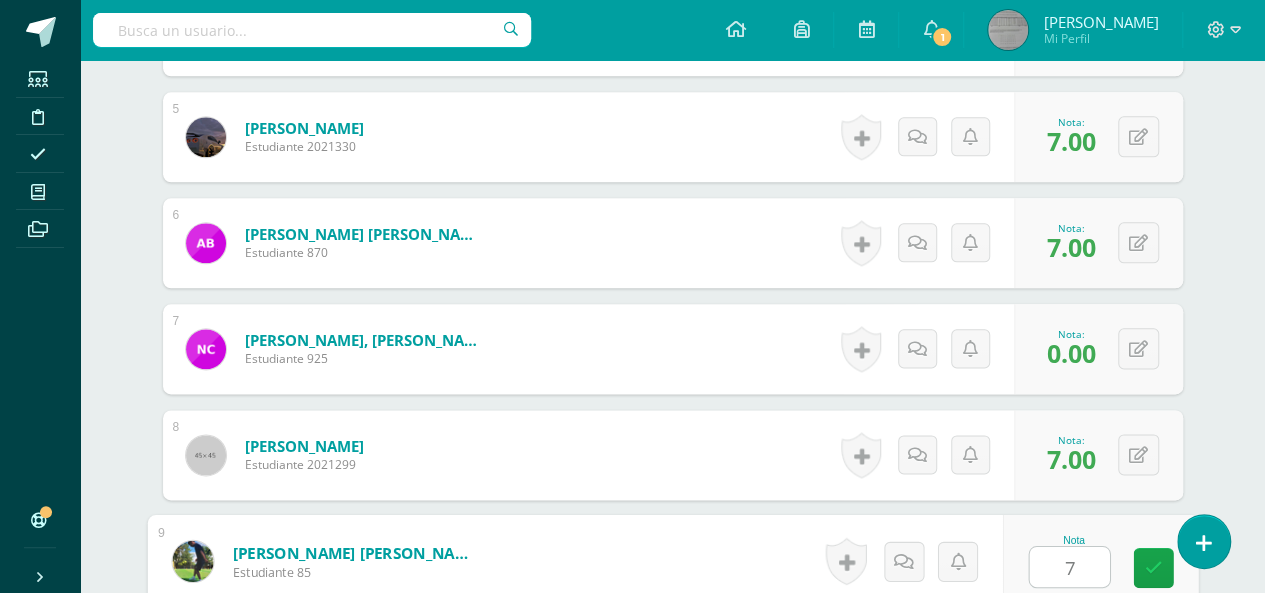 scroll, scrollTop: 1435, scrollLeft: 0, axis: vertical 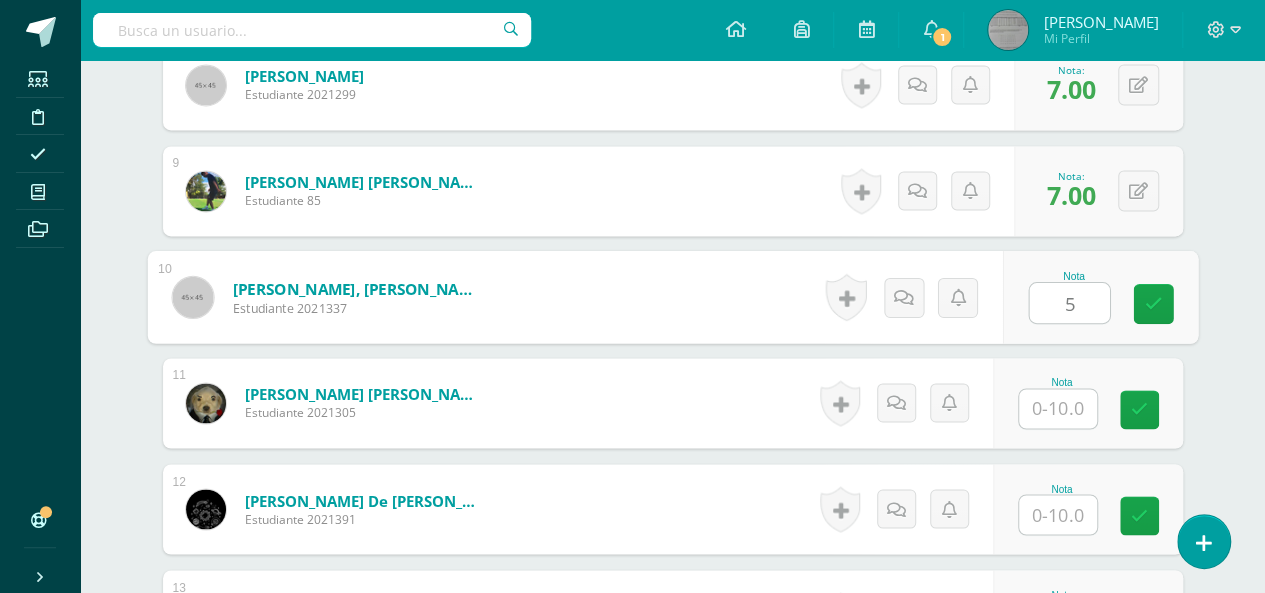 type on "5" 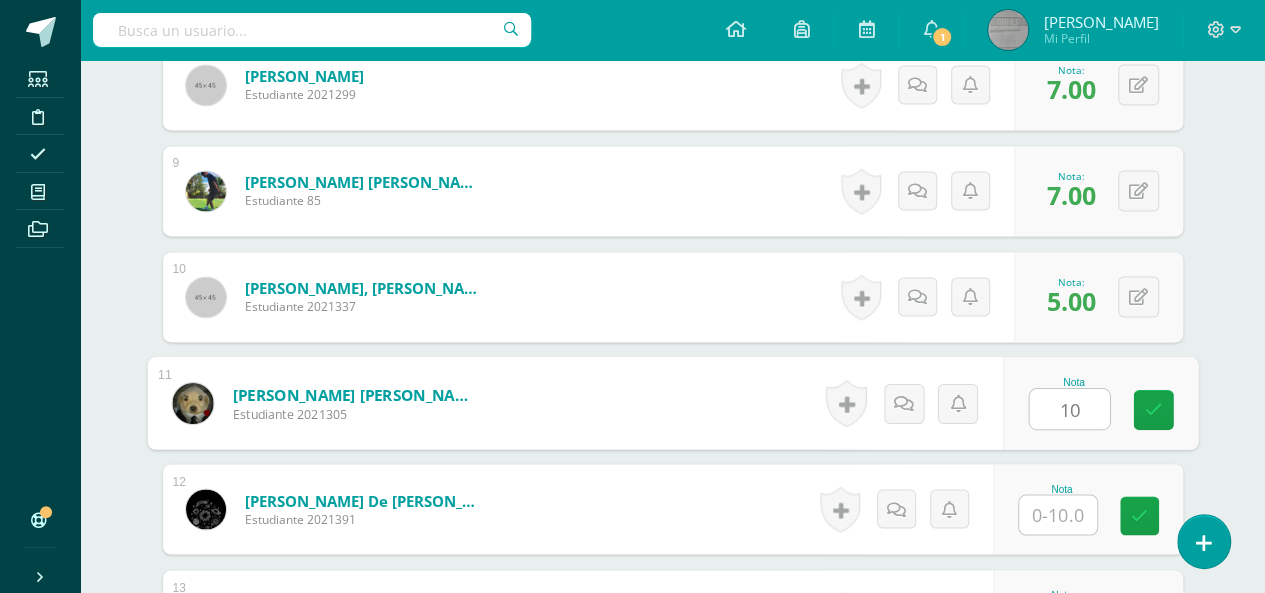 type on "10" 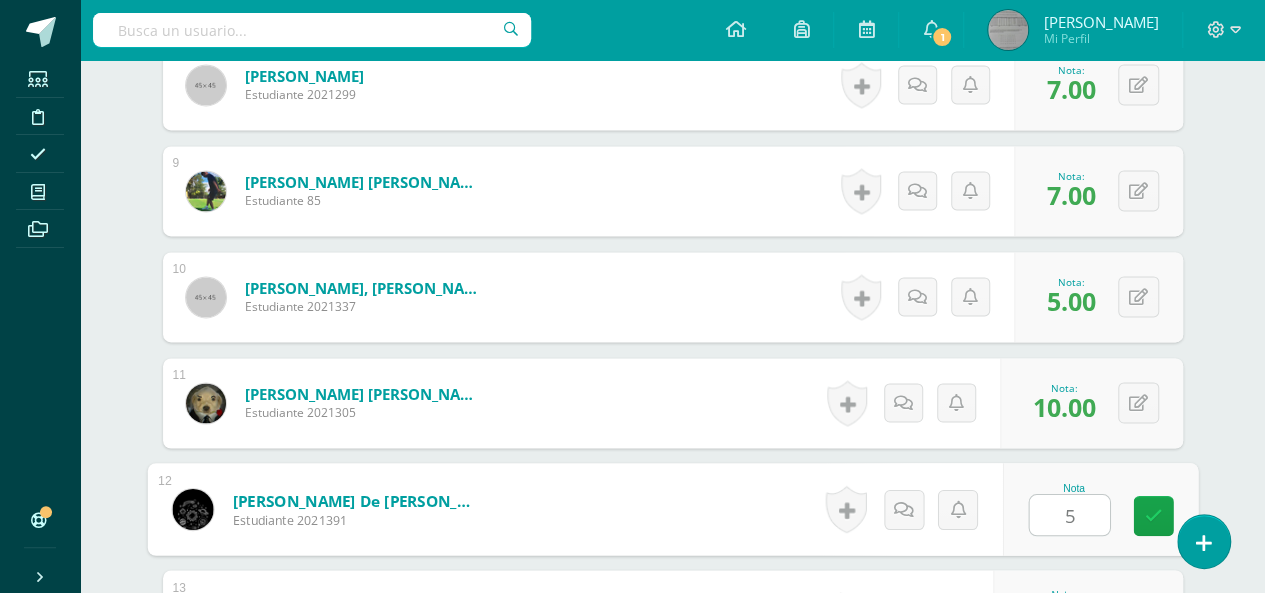type on "5" 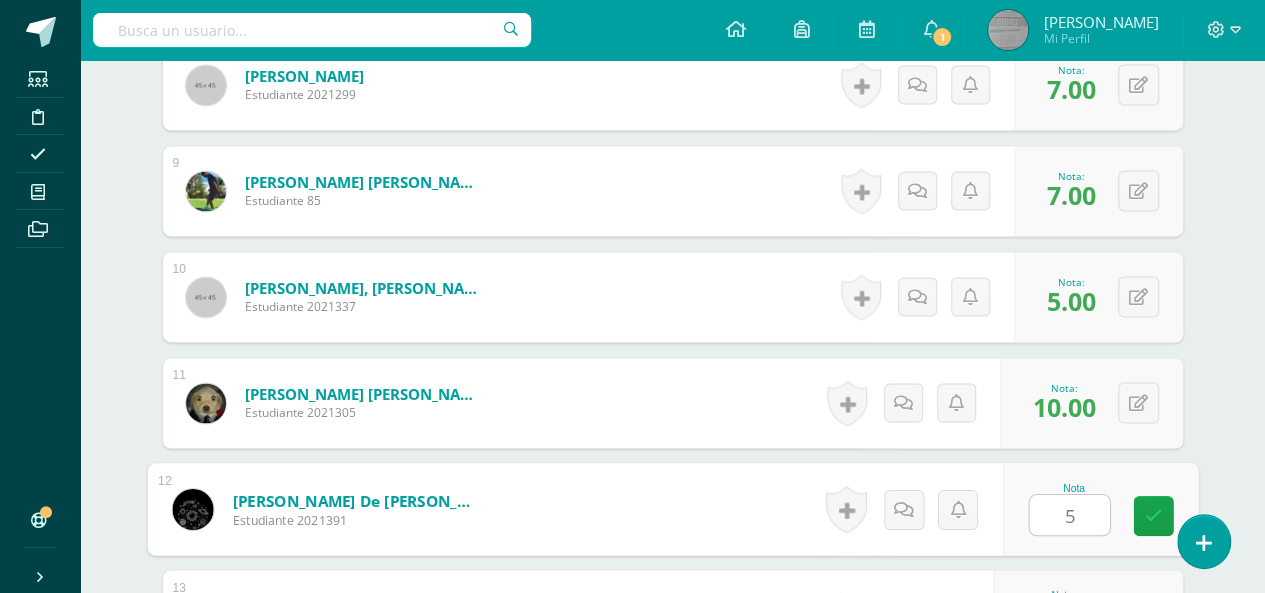 scroll, scrollTop: 1753, scrollLeft: 0, axis: vertical 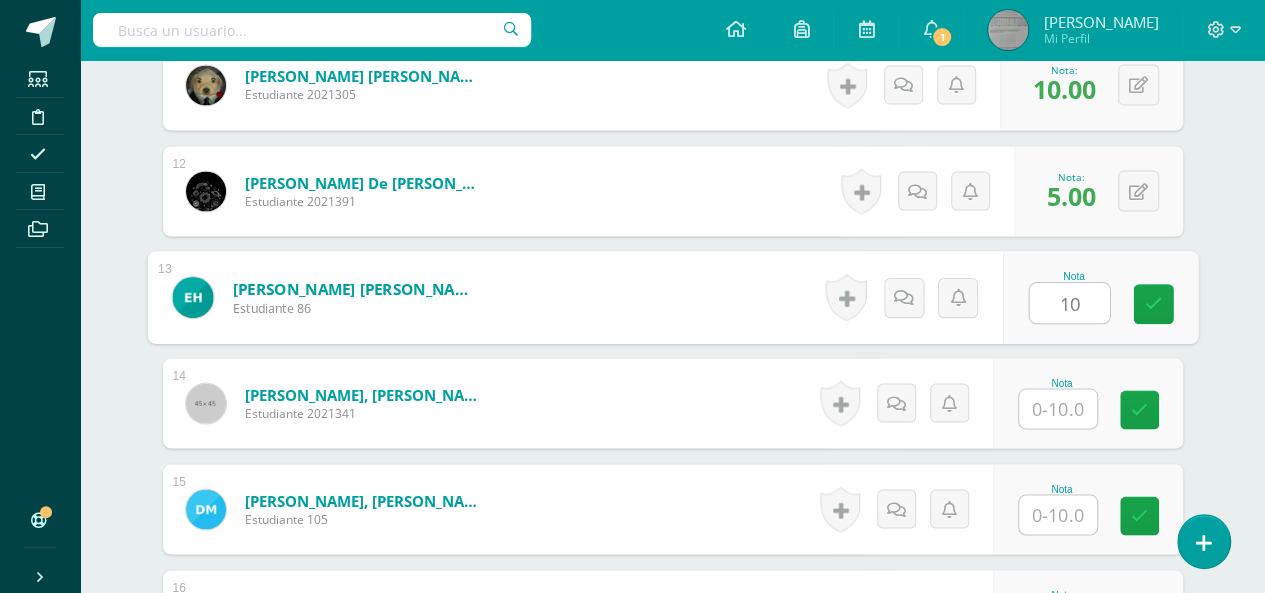 type on "10" 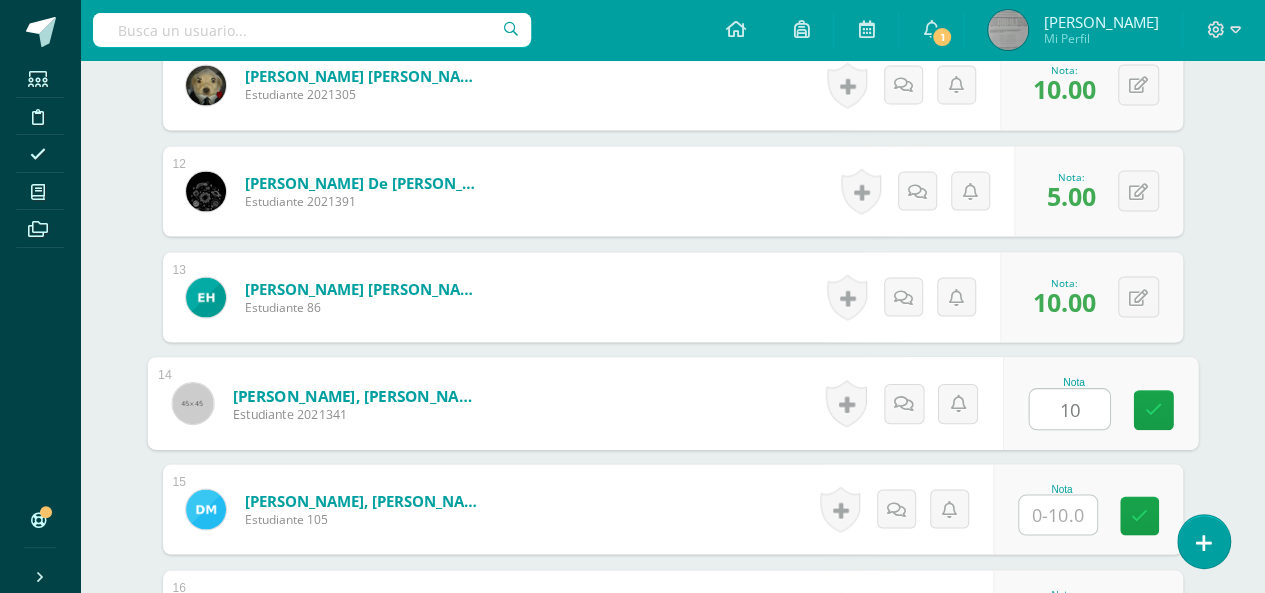 type on "10" 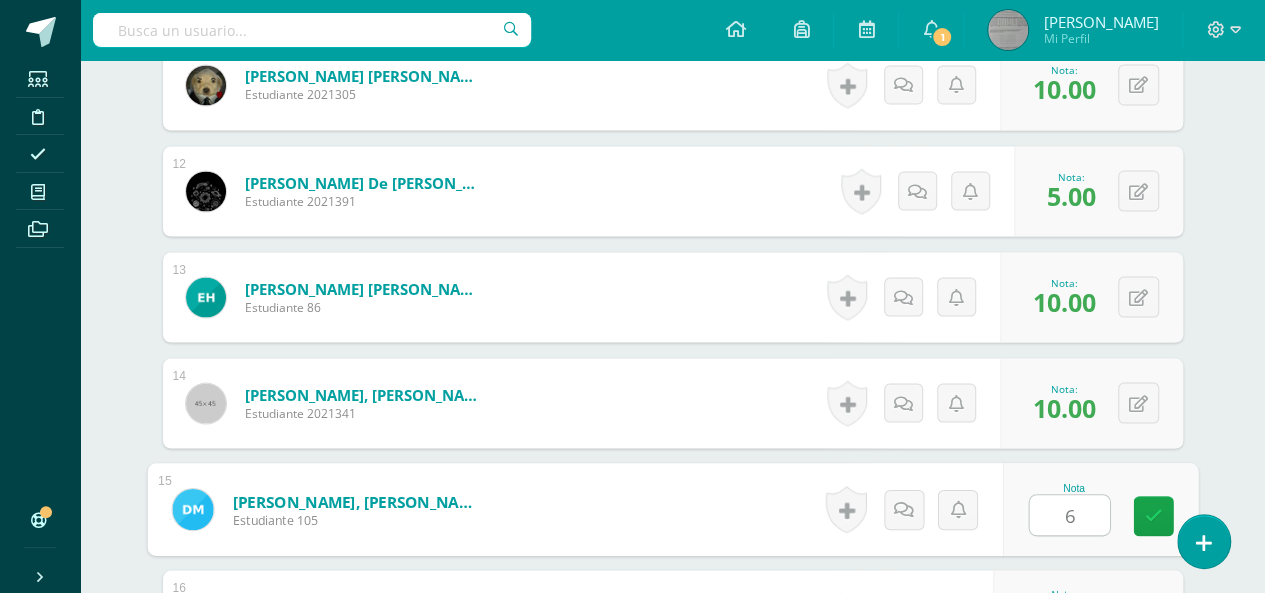 type on "6" 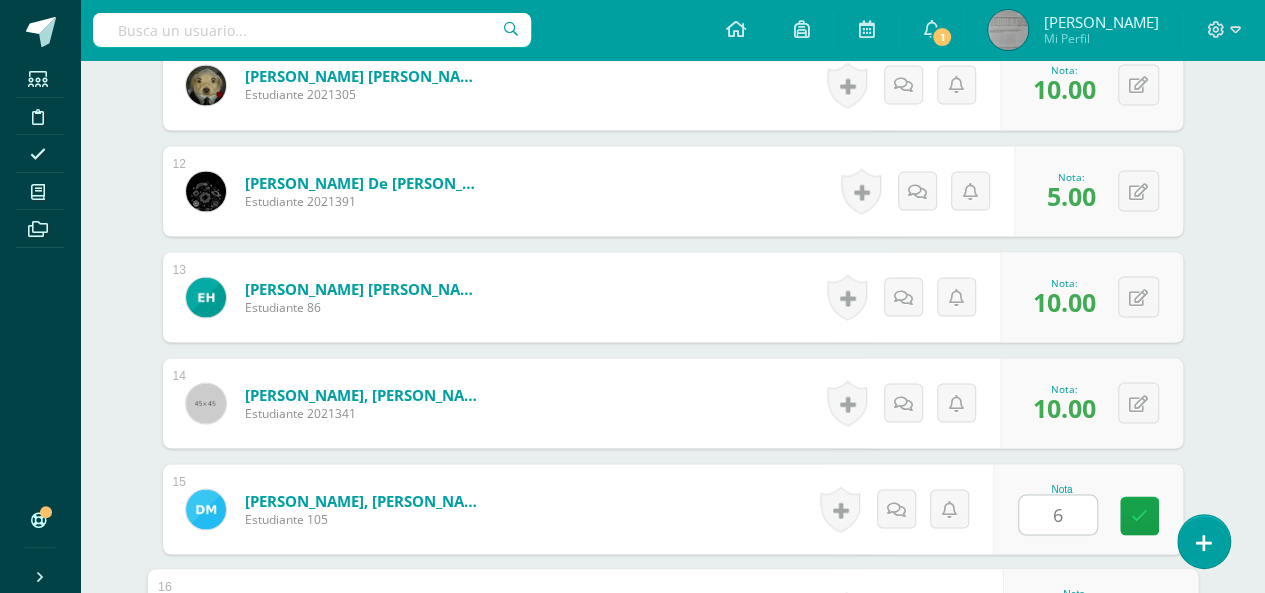 scroll, scrollTop: 2071, scrollLeft: 0, axis: vertical 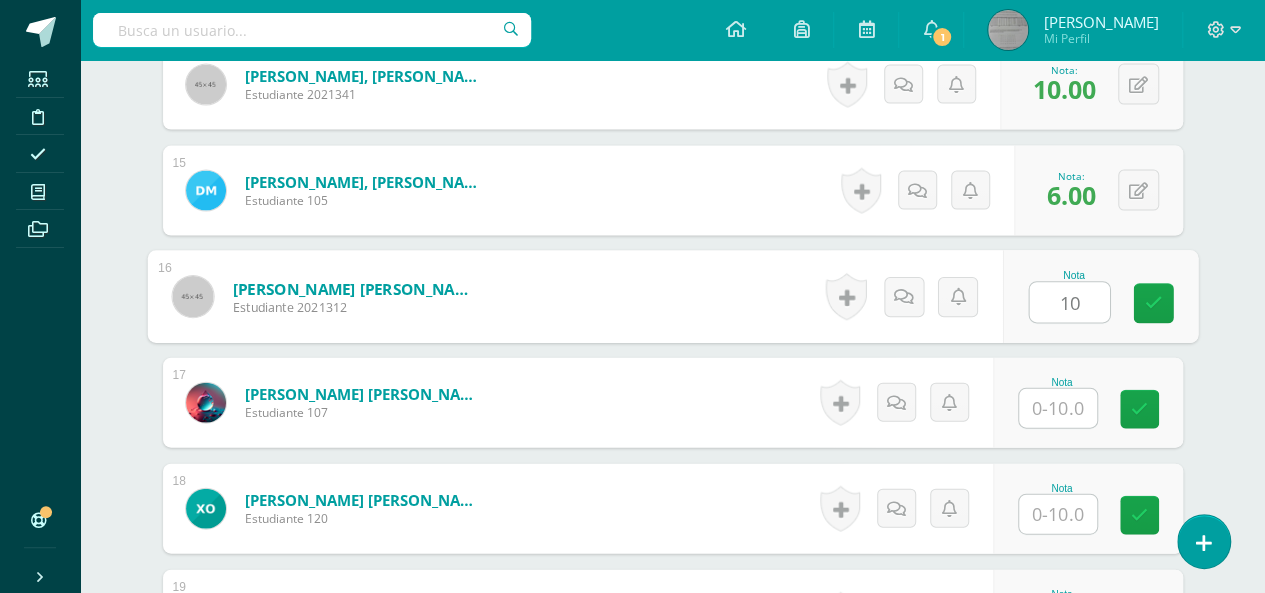 type on "10" 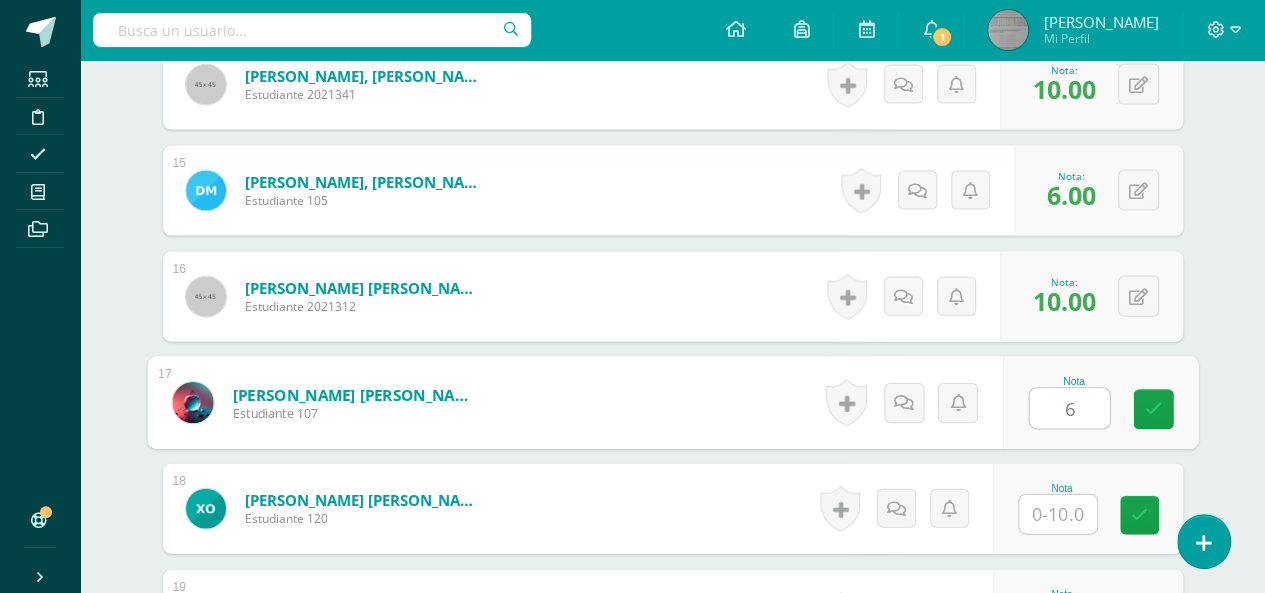 type on "6" 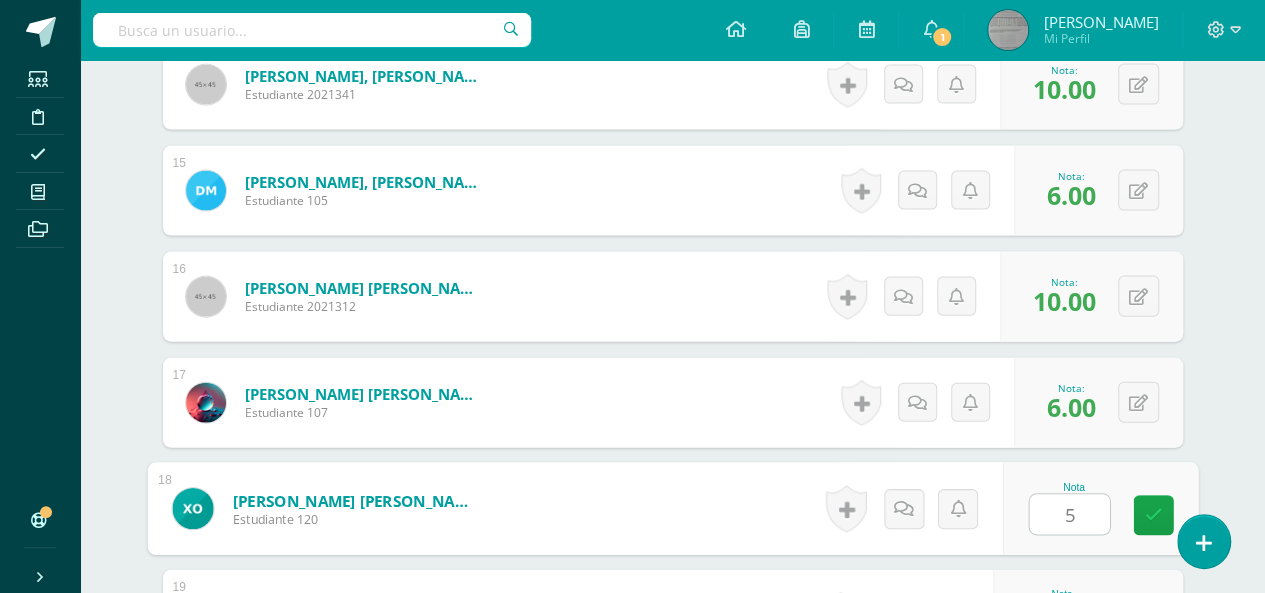 type on "5" 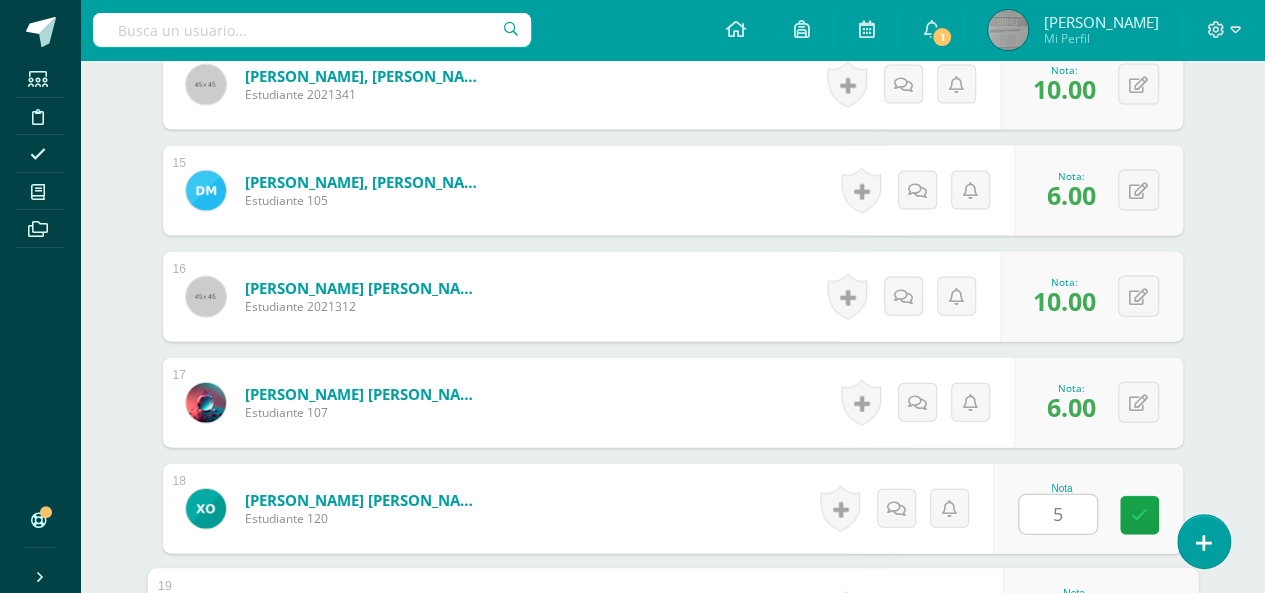 scroll, scrollTop: 2389, scrollLeft: 0, axis: vertical 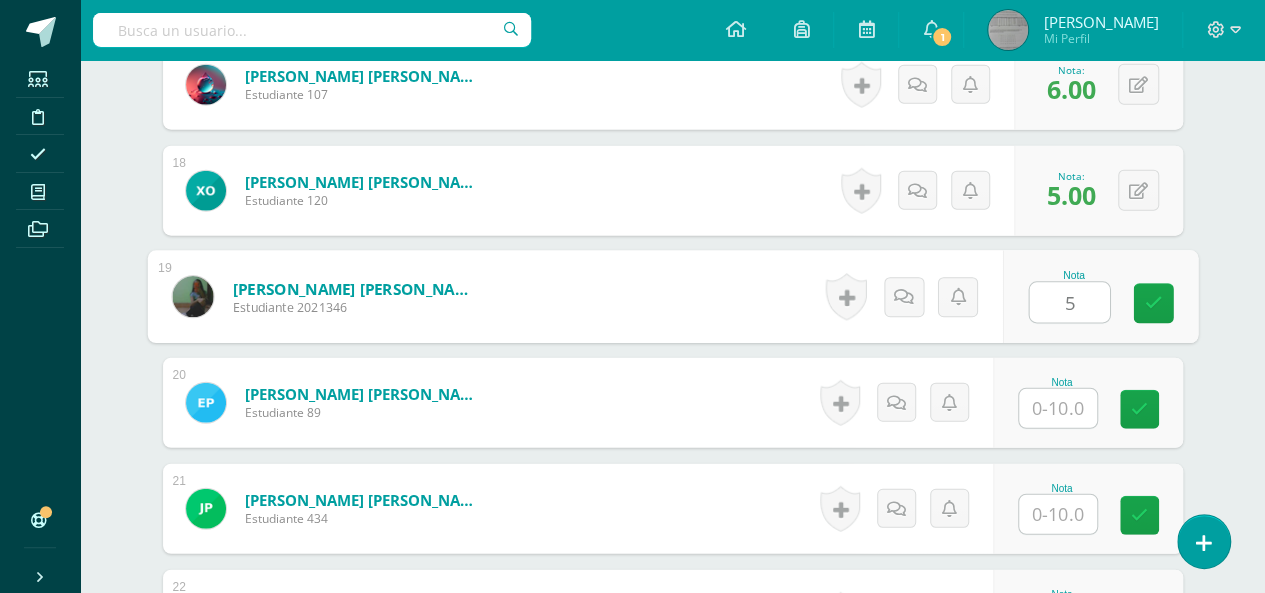 type on "5" 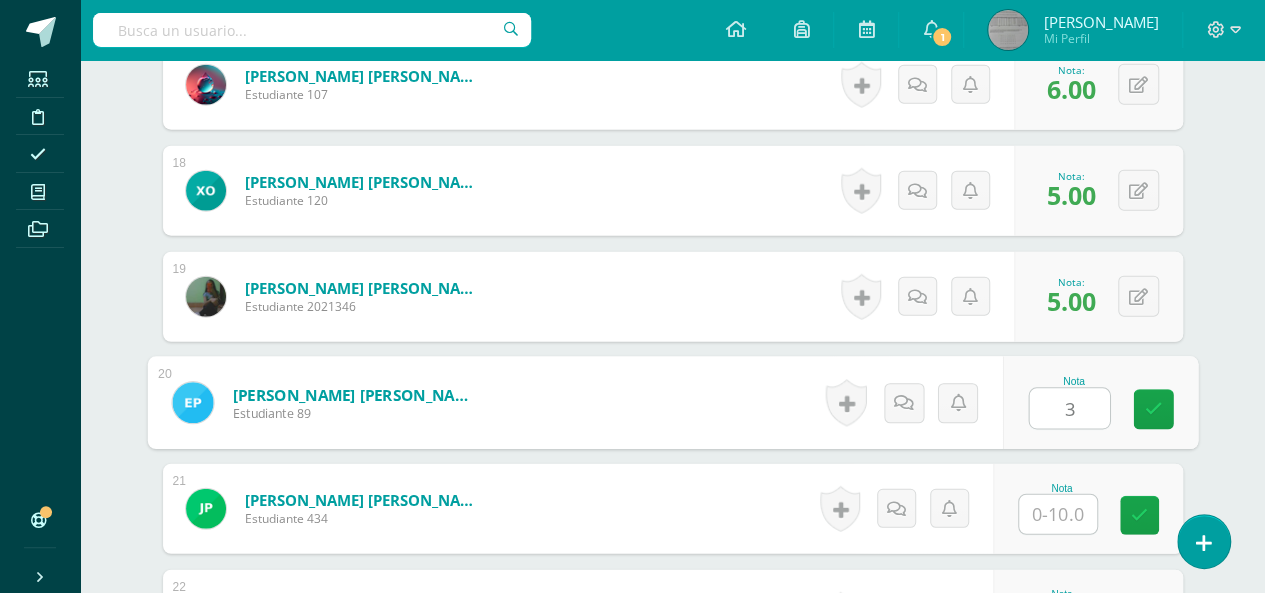 type on "3" 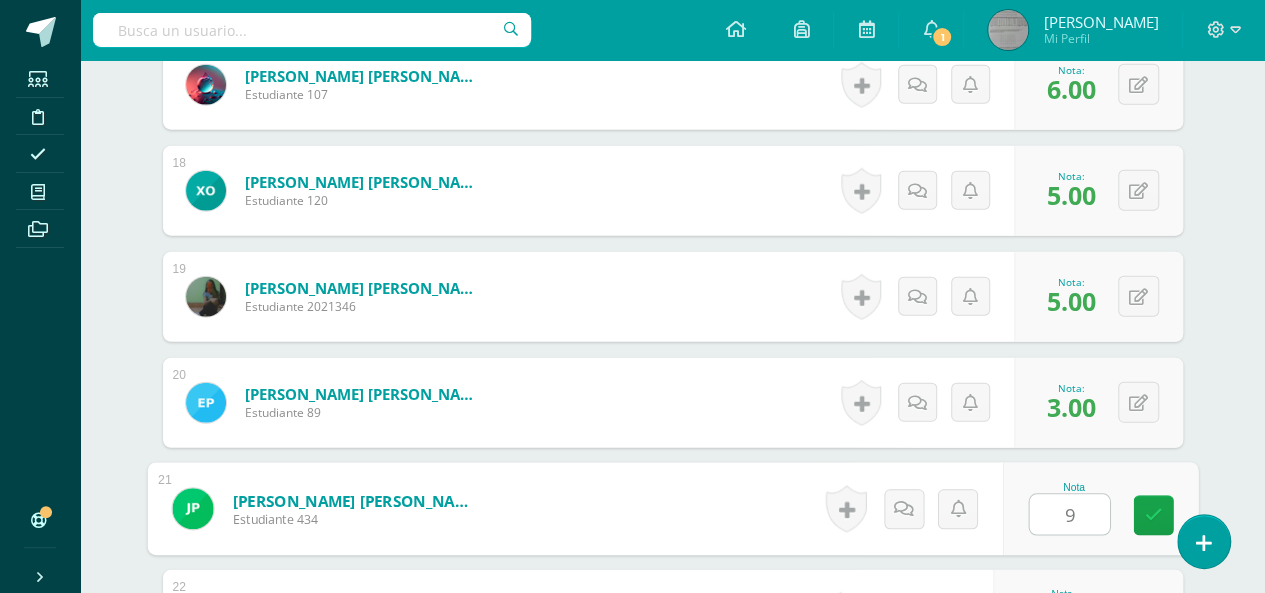 type on "9" 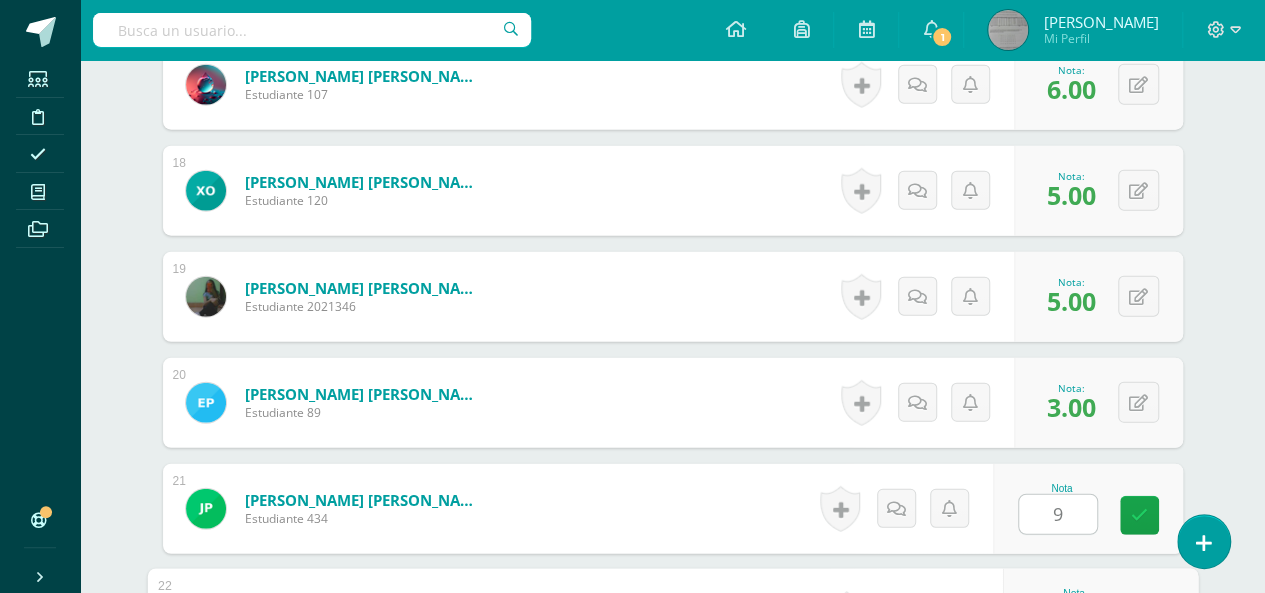 scroll, scrollTop: 2707, scrollLeft: 0, axis: vertical 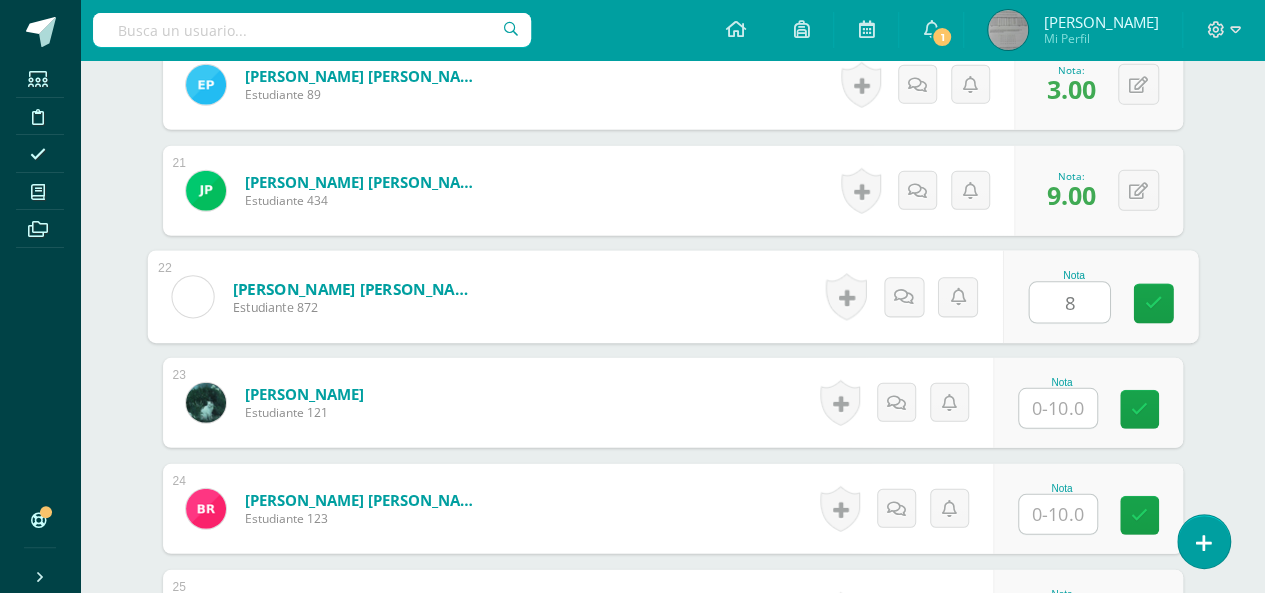 type on "8" 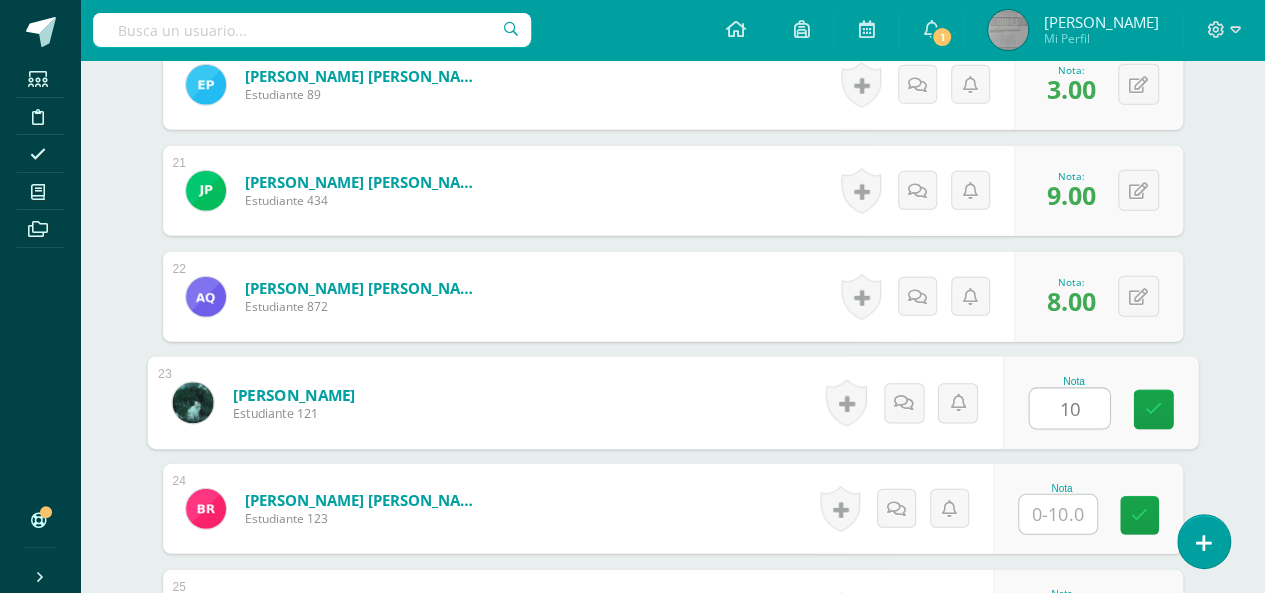 type on "10" 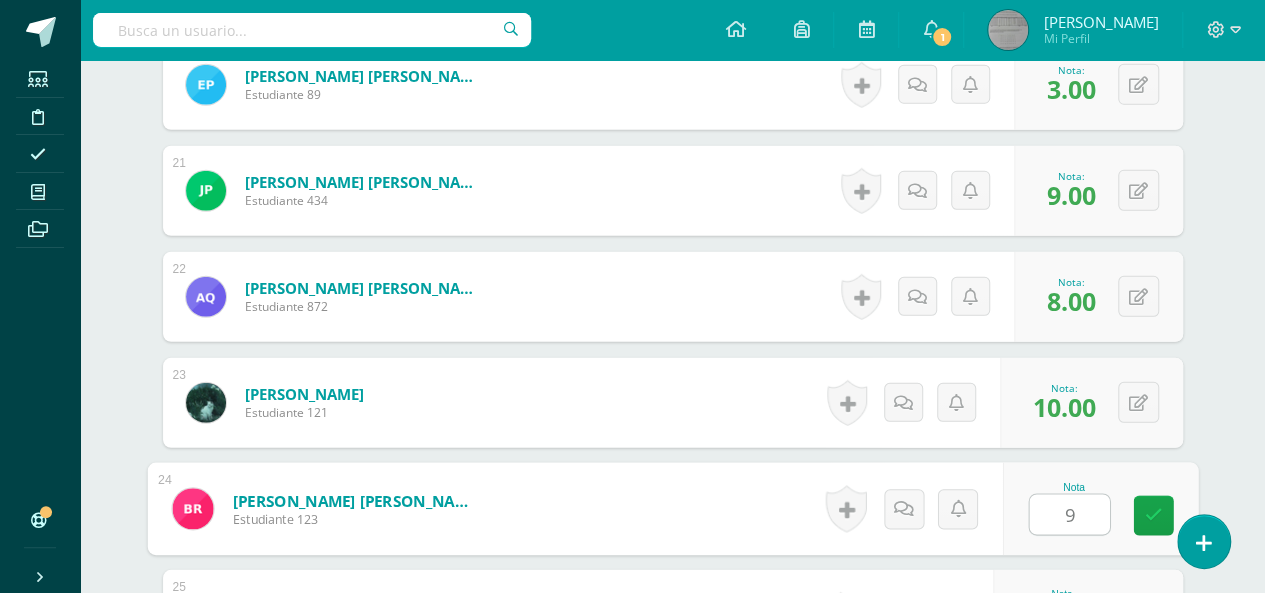 type on "9" 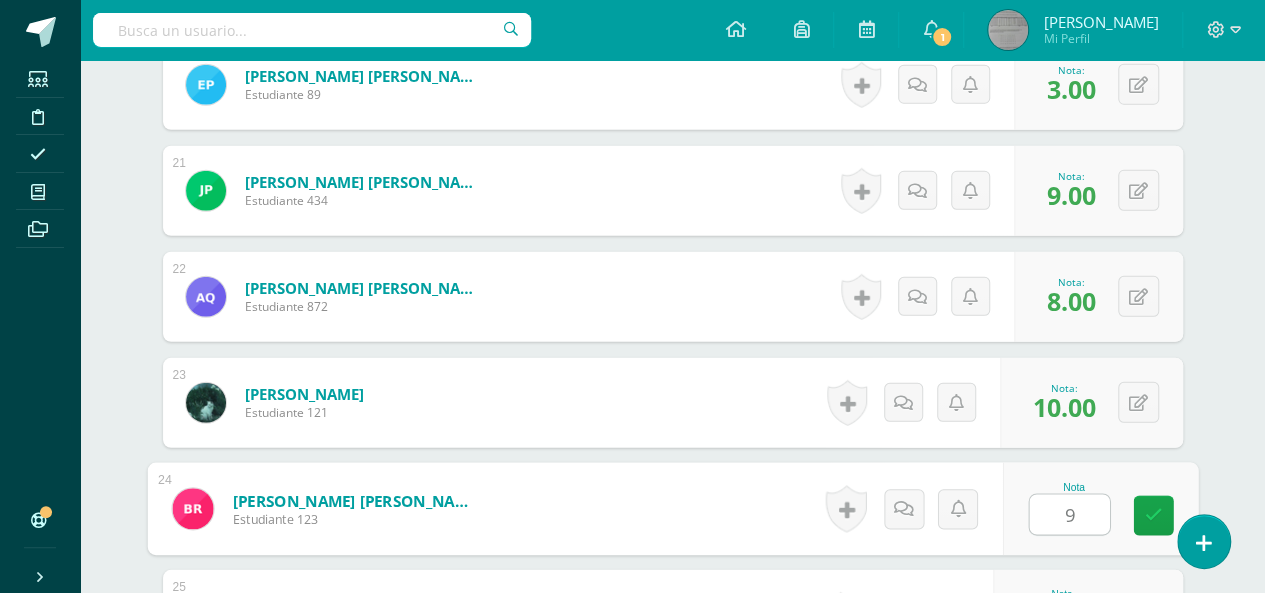 scroll, scrollTop: 3025, scrollLeft: 0, axis: vertical 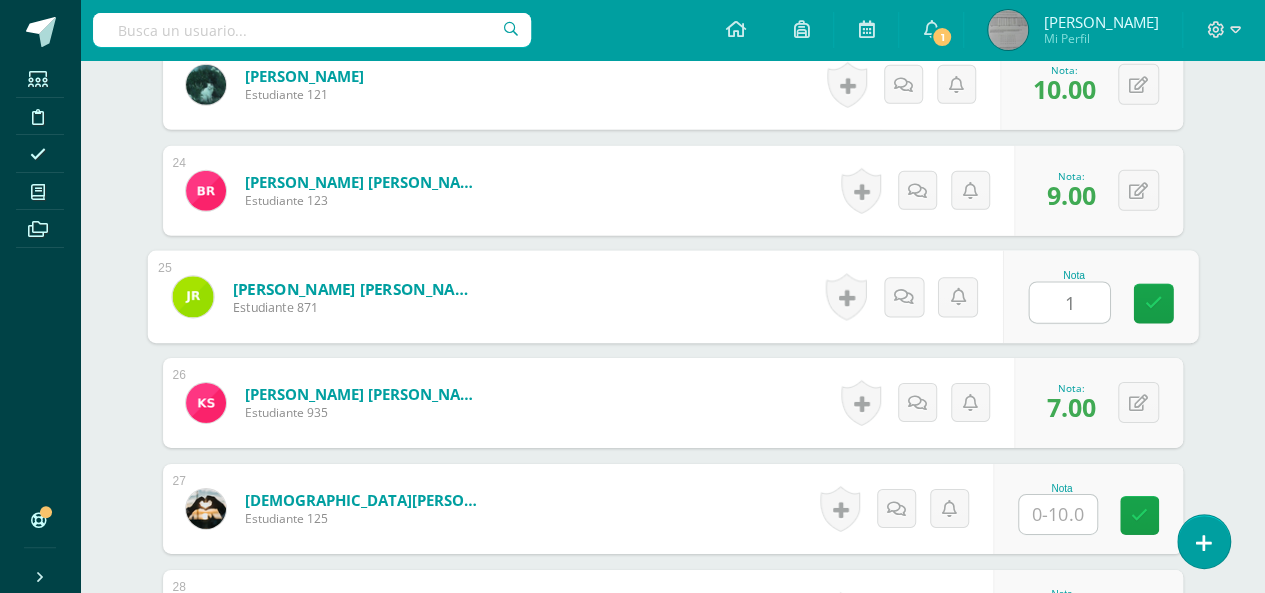 type on "10" 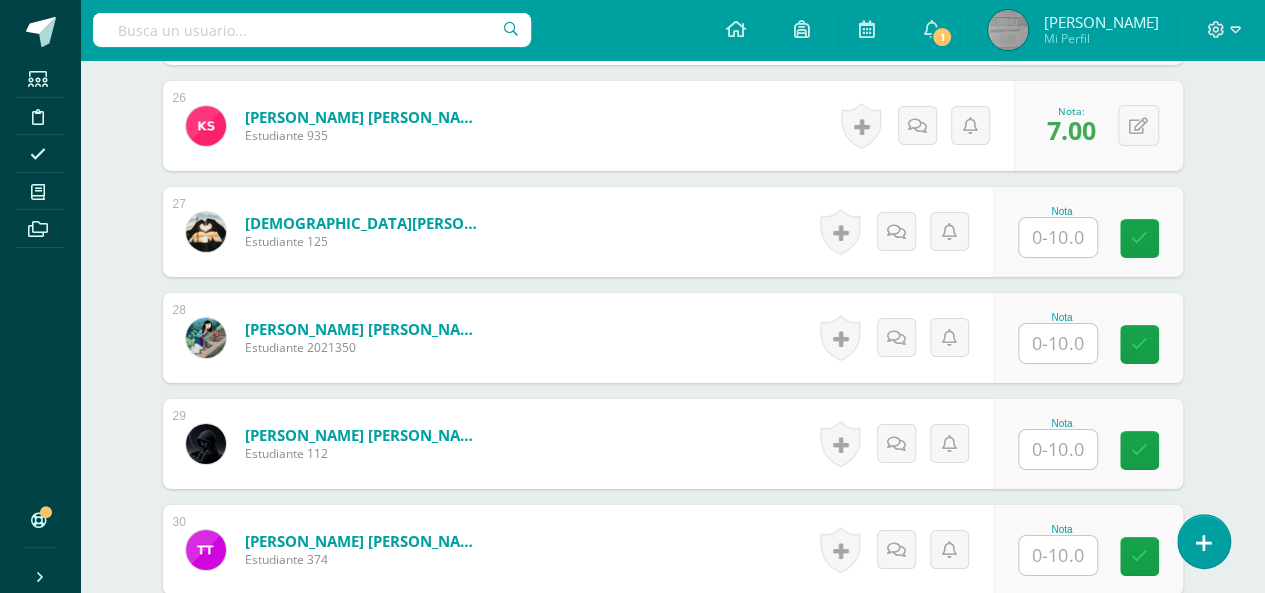 scroll, scrollTop: 3305, scrollLeft: 0, axis: vertical 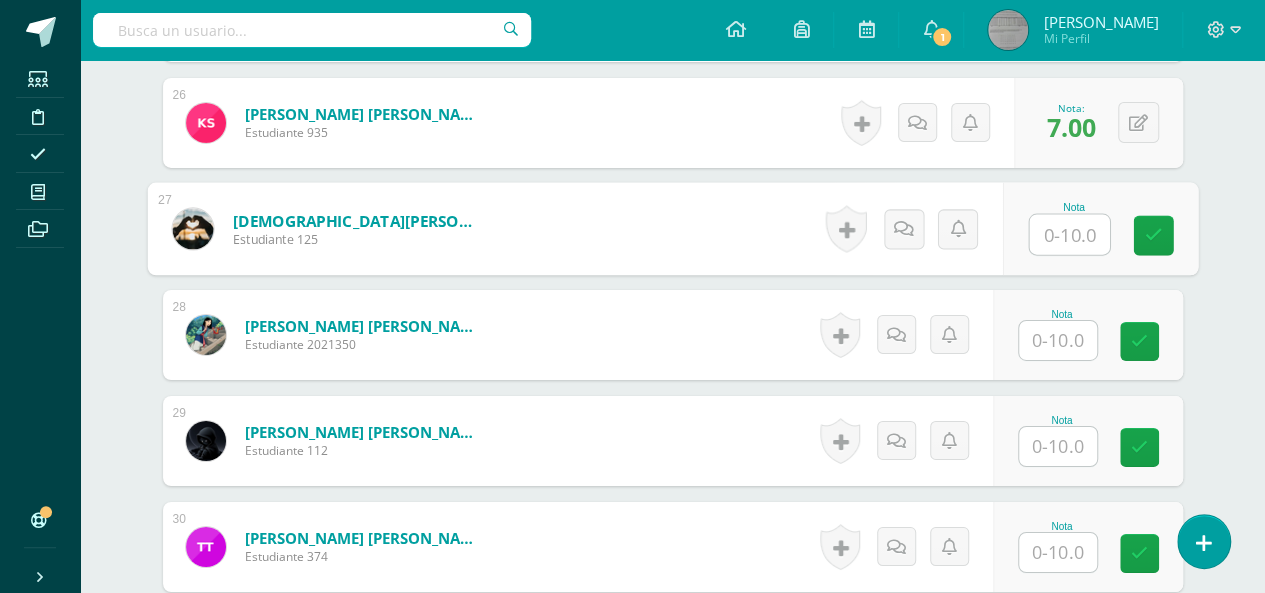 click at bounding box center [1069, 235] 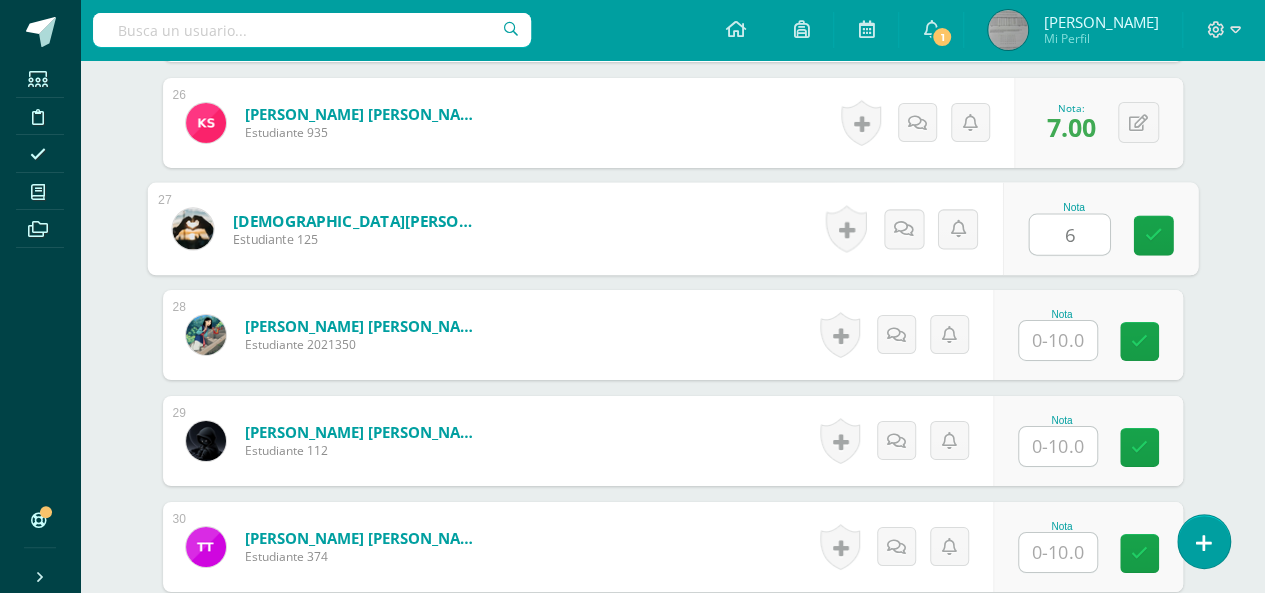 type on "6" 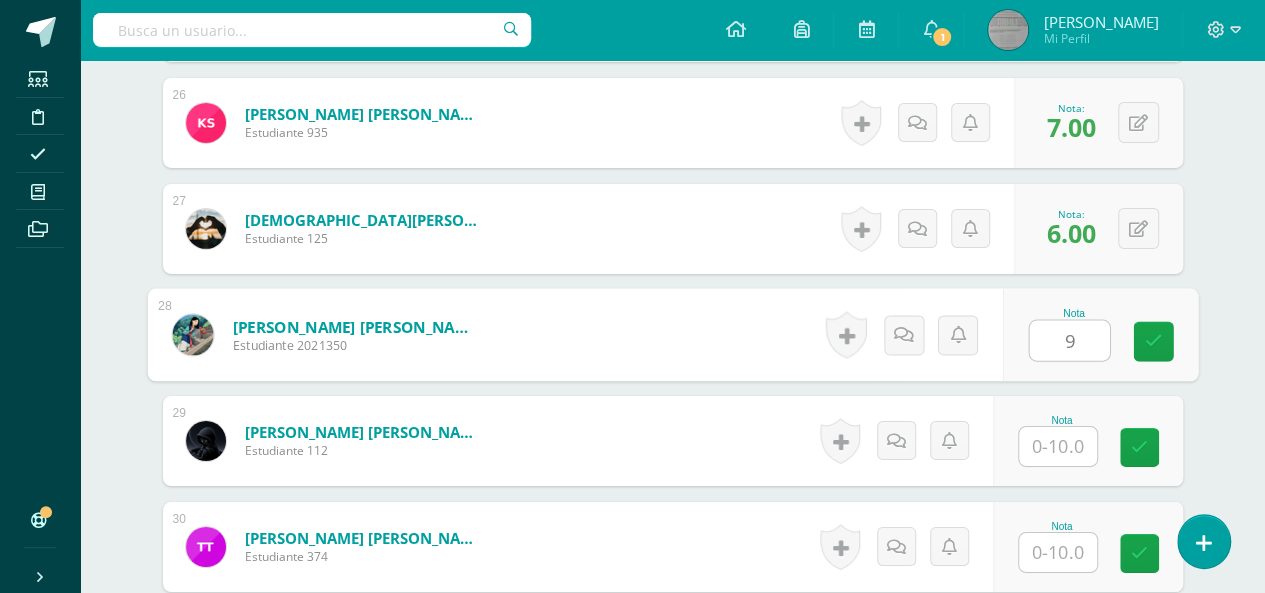 type on "9" 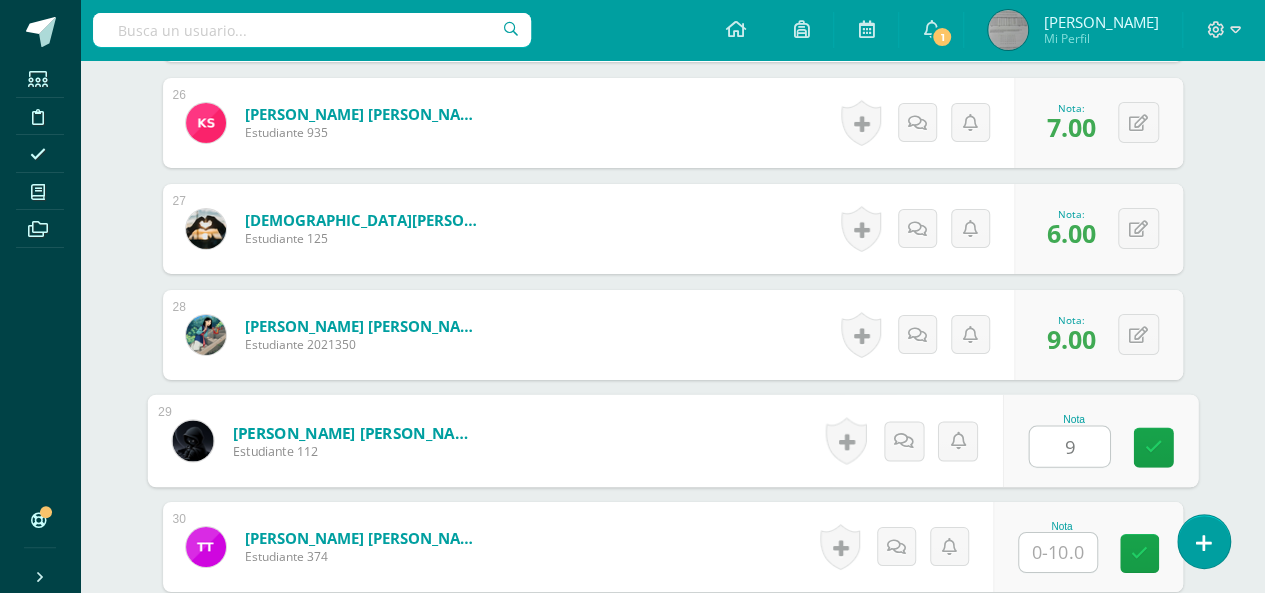 type on "9" 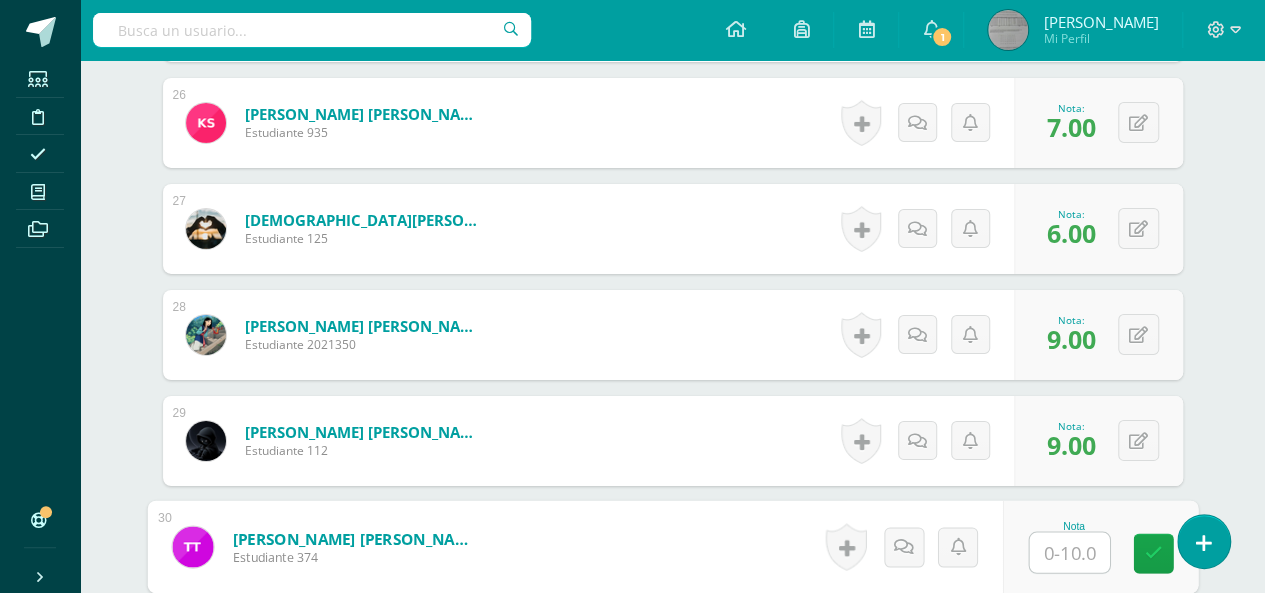 type on "6" 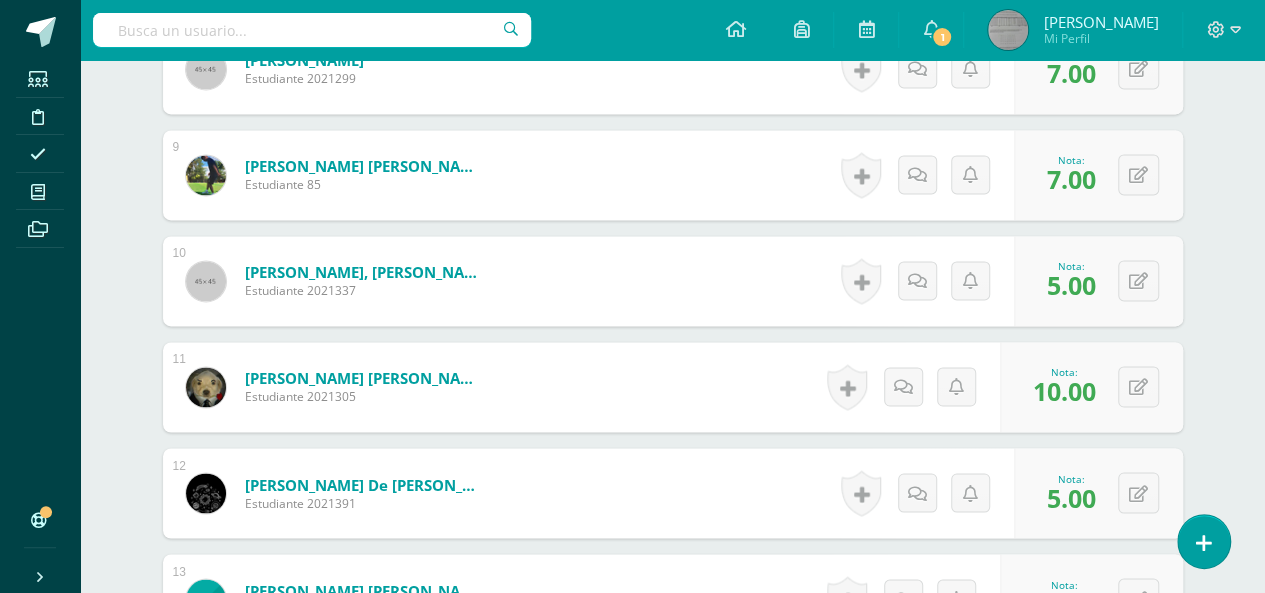 scroll, scrollTop: 0, scrollLeft: 0, axis: both 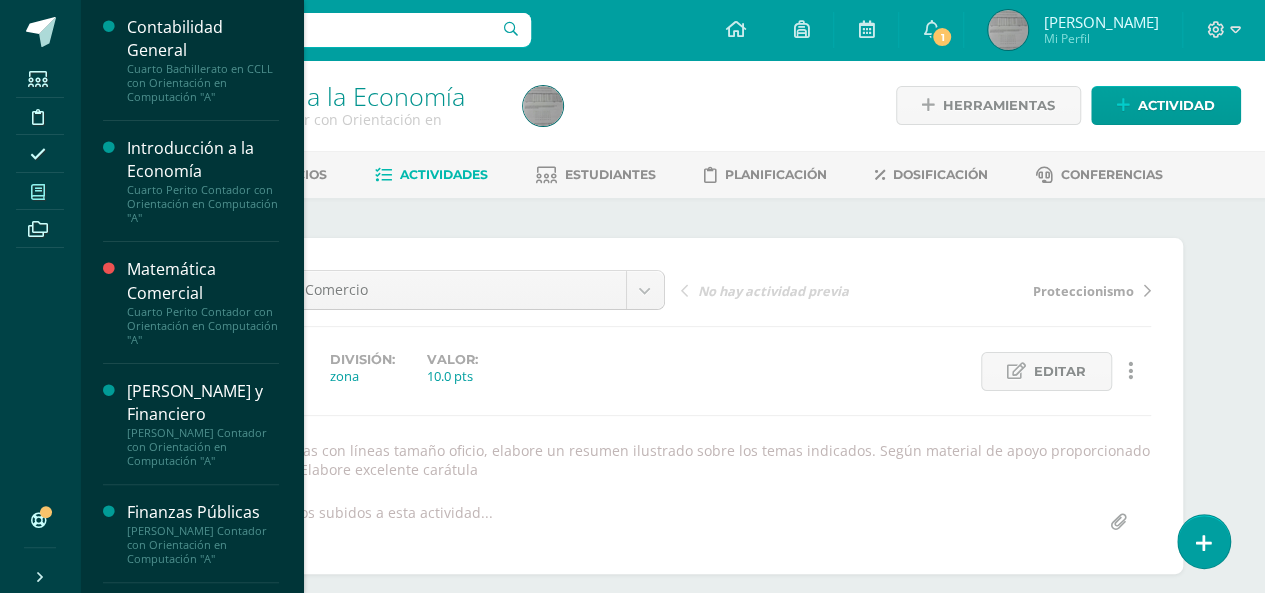 click at bounding box center (38, 192) 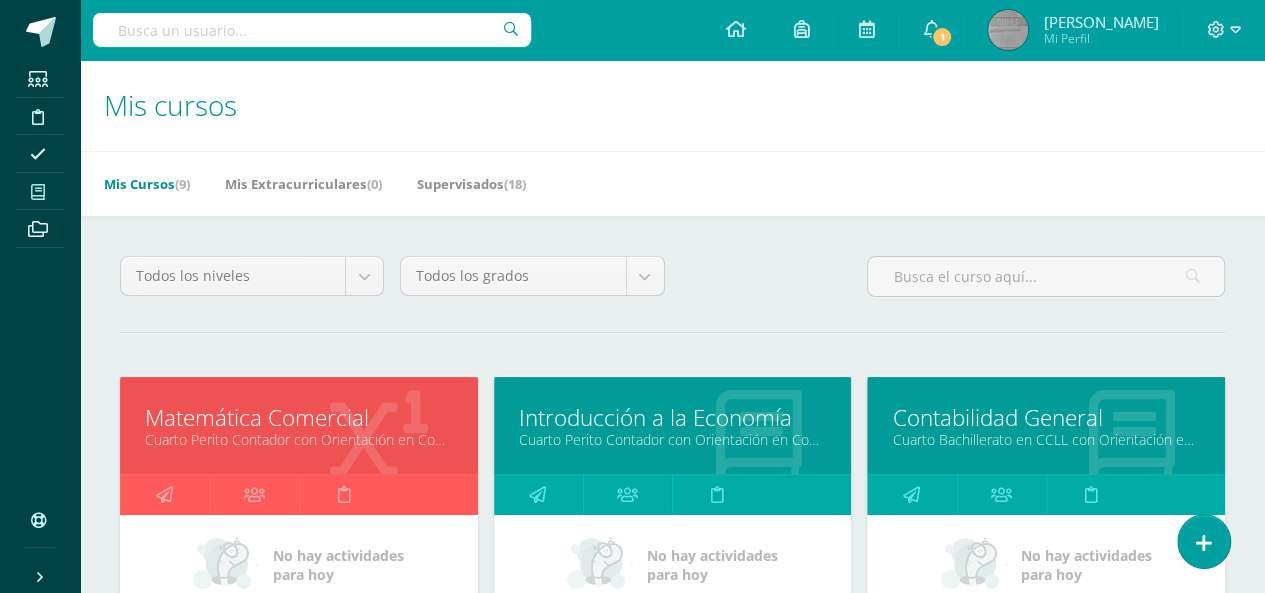 scroll, scrollTop: 0, scrollLeft: 0, axis: both 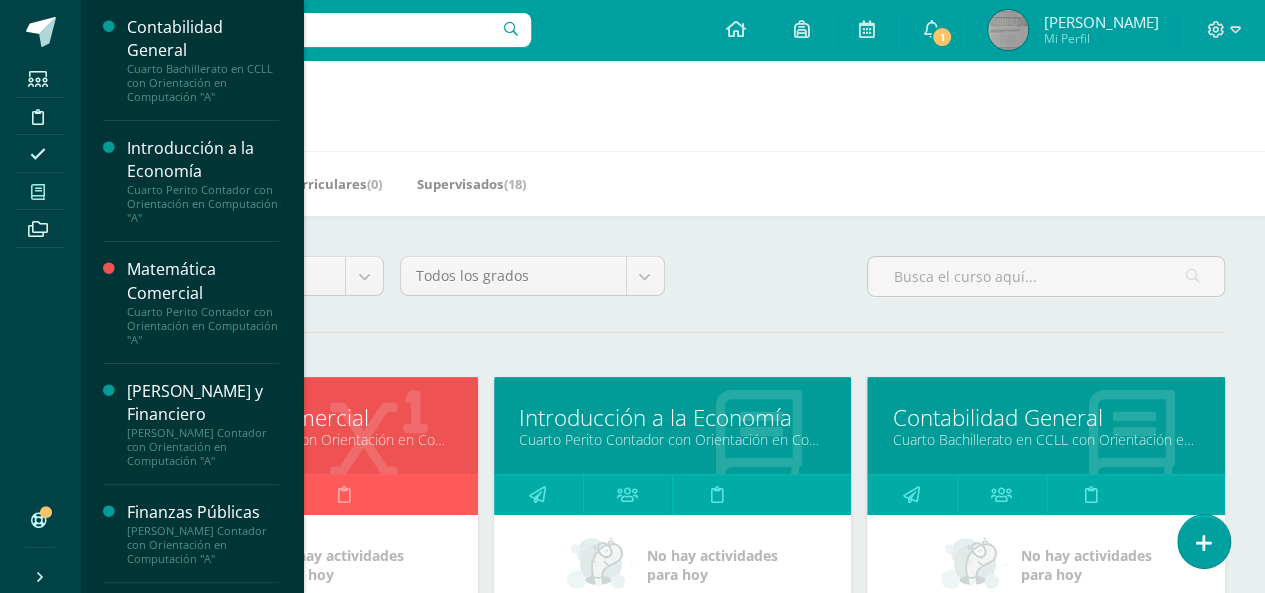 click on "Todos los niveles                             Todos los niveles
Perito Contador con Orientación en Computación
Preprimaria
Básico
Bachillerato en CCLL con Orientación en Diseño Gráfico
[GEOGRAPHIC_DATA]
Bachillerato en CCLL con Orientación en Computación
Todos los grados                             Todos los grados
Kínder
[GEOGRAPHIC_DATA]
Quinto" at bounding box center [672, 919] 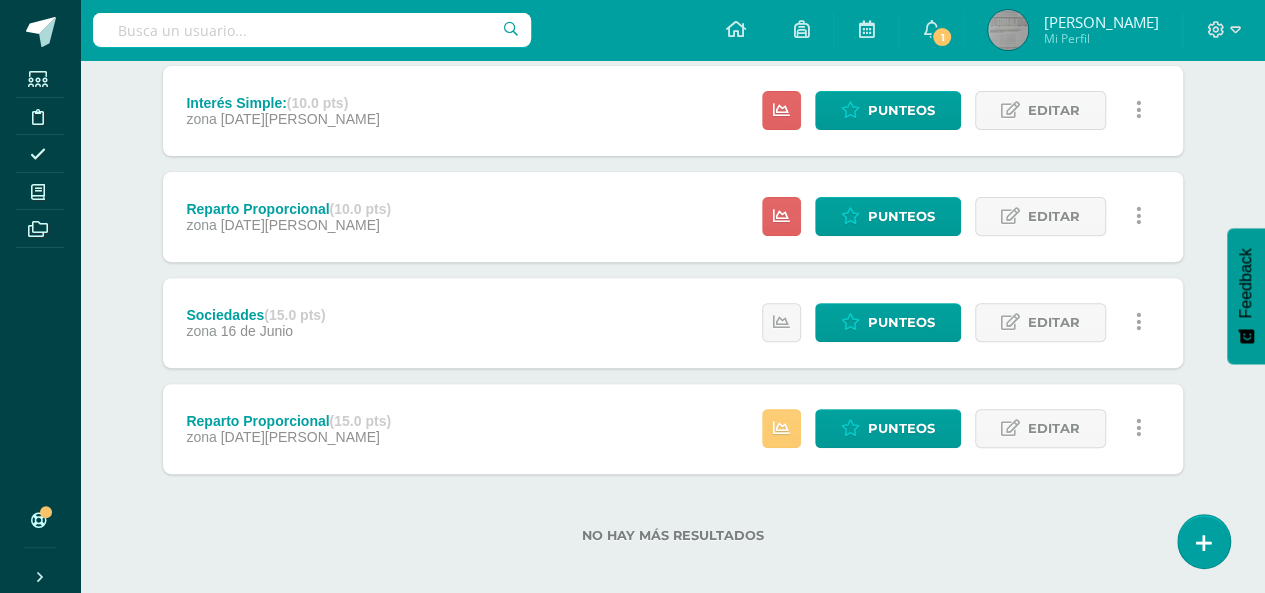 scroll, scrollTop: 283, scrollLeft: 0, axis: vertical 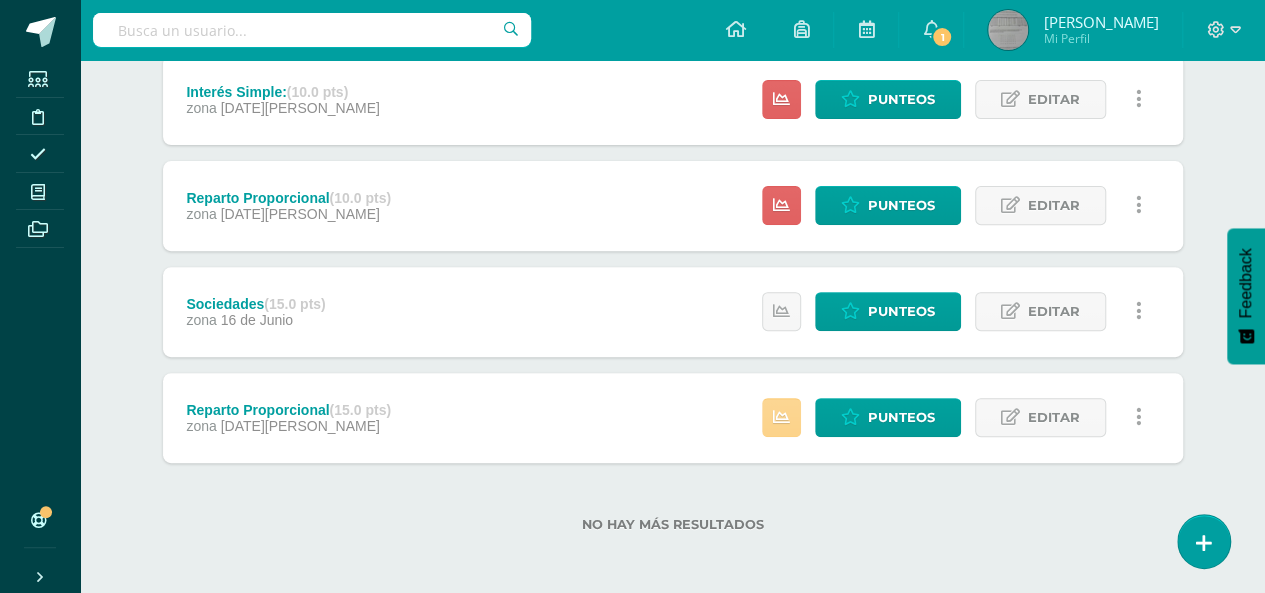 click at bounding box center [781, 417] 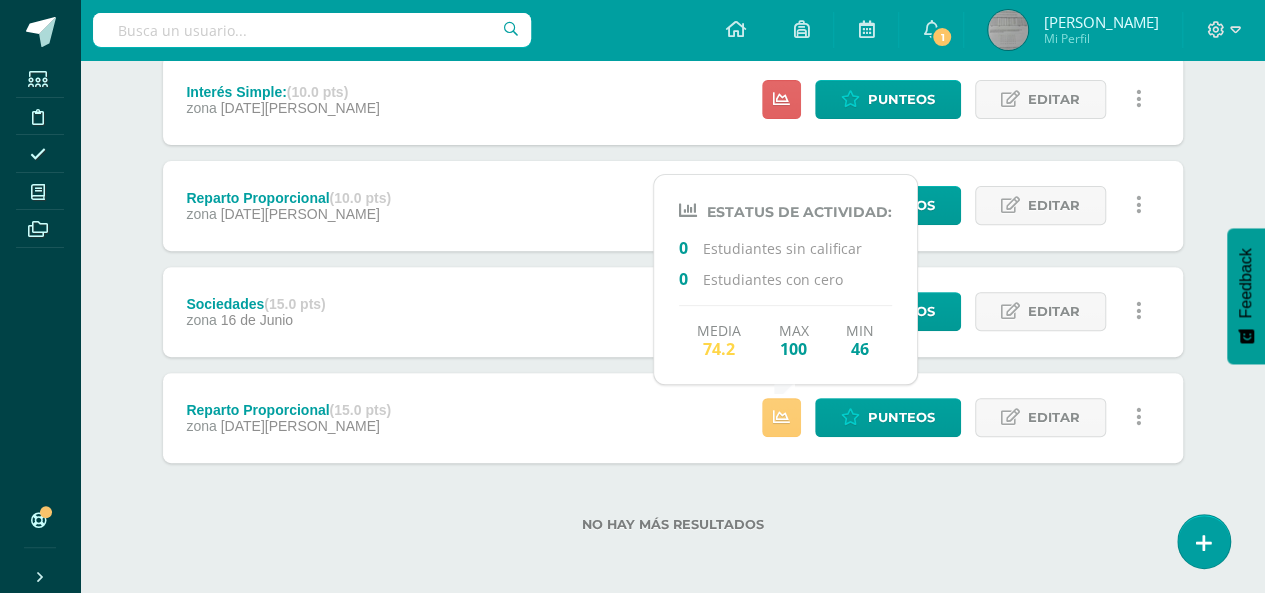click on "Reparto Proporcional  (15.0 pts)
zona
09 de Junio
Punteos
Editar
Historial de actividad
Eliminar
Historial de actividad
eliminar" at bounding box center (673, 418) 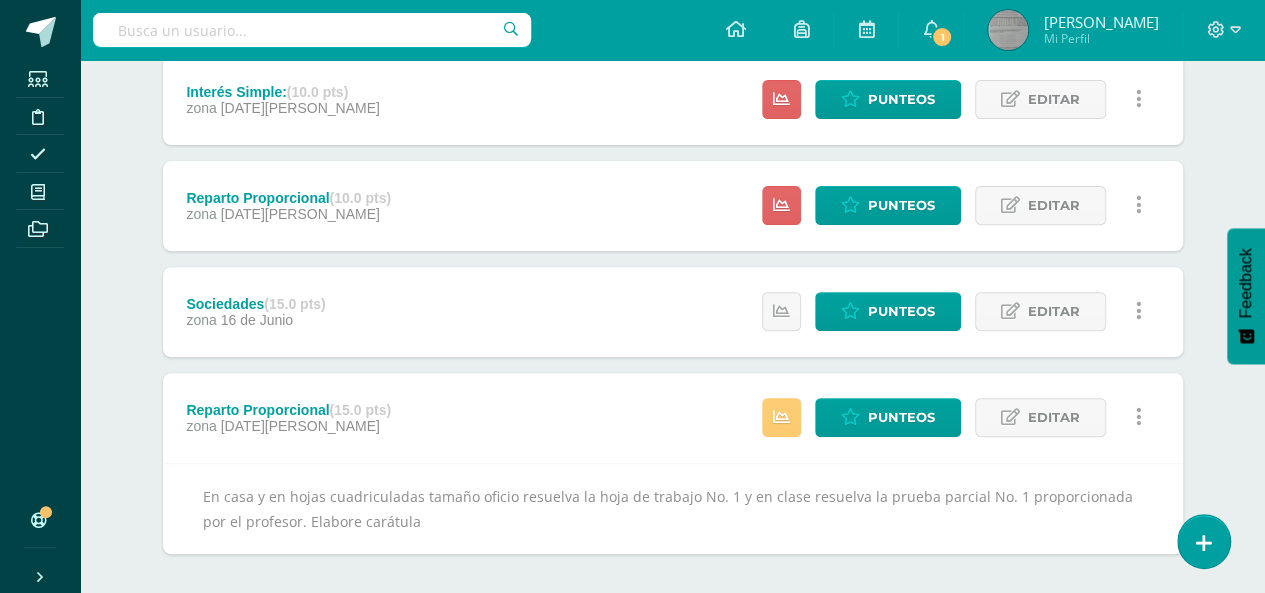 click on "Reparto Proporcional  (15.0 pts)
zona
09 de Junio
Punteos
Editar
Historial de actividad
Eliminar
Historial de actividad
eliminar" at bounding box center [673, 418] 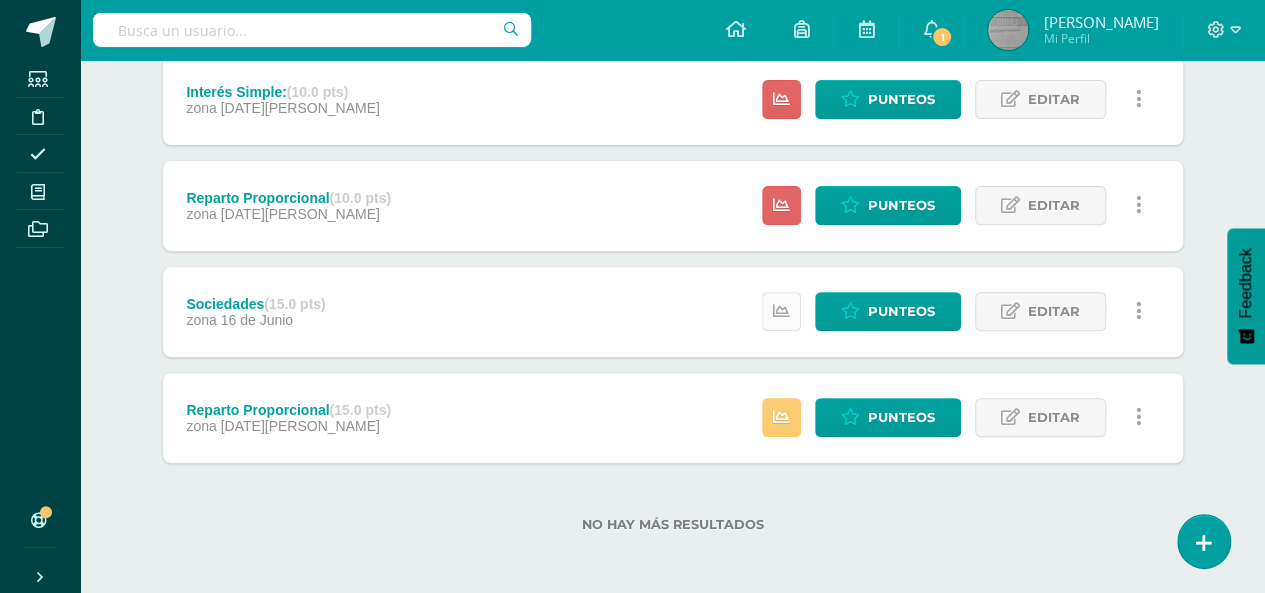 click at bounding box center [781, 311] 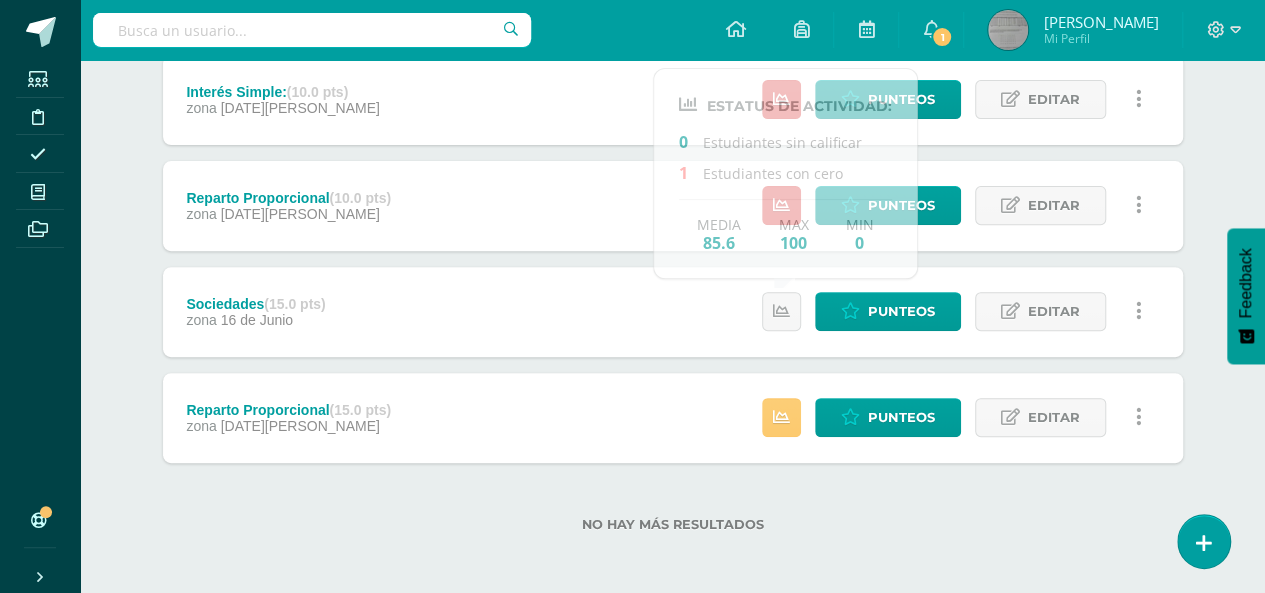 click on "Sociedades  (15.0 pts)
zona
16 de Junio
Punteos
Editar
Historial de actividad
Eliminar
Historial de actividad
eliminar" at bounding box center (673, 312) 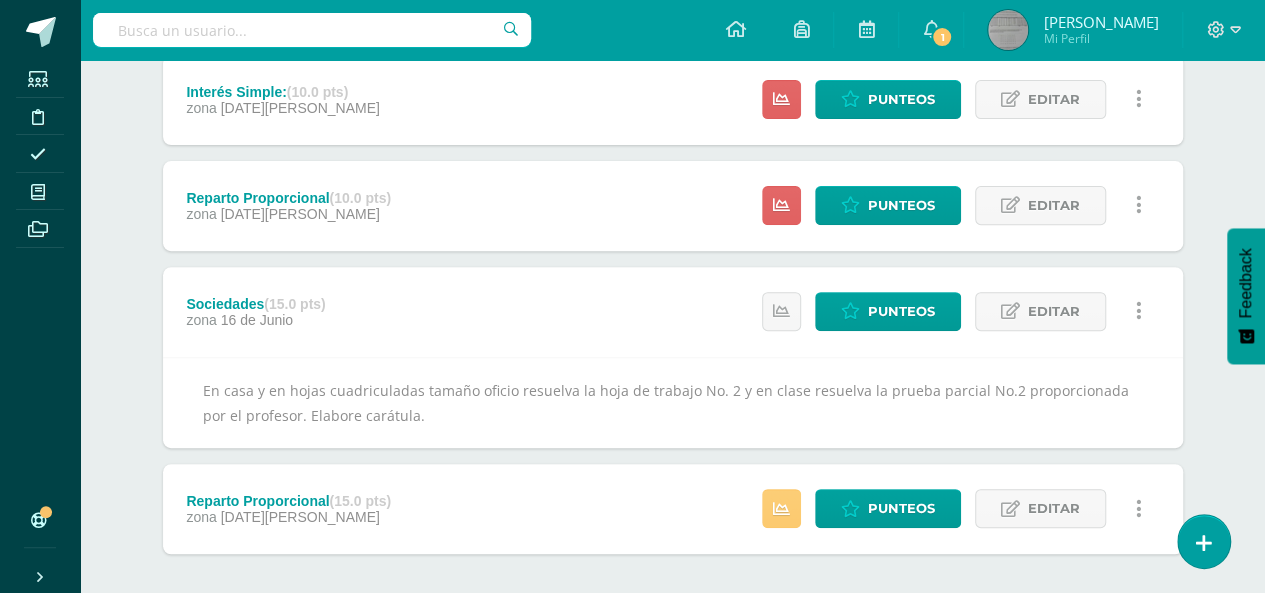click on "Sociedades  (15.0 pts)
zona
16 de Junio
Punteos
Editar
Historial de actividad
Eliminar
Historial de actividad
eliminar" at bounding box center [673, 312] 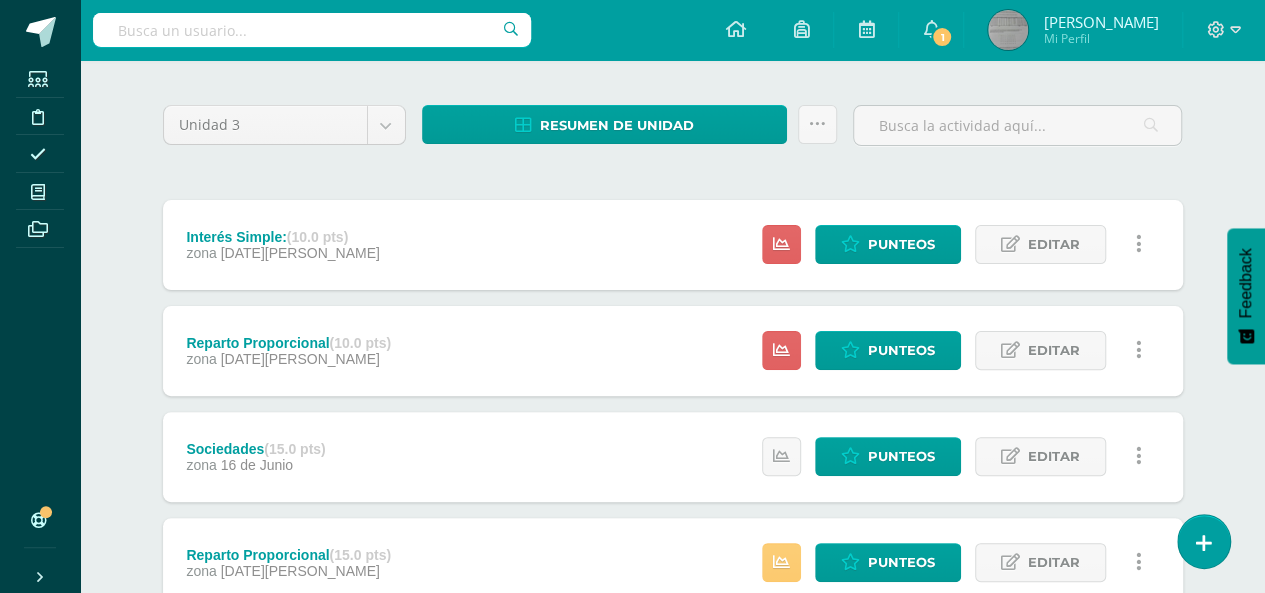 scroll, scrollTop: 123, scrollLeft: 0, axis: vertical 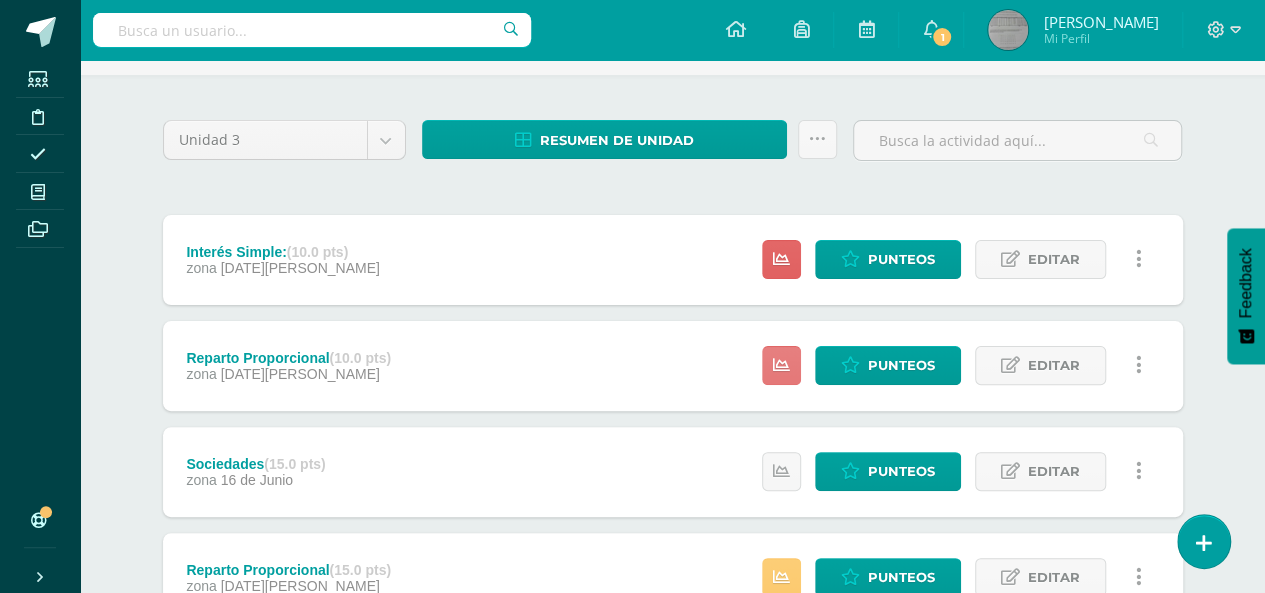 click at bounding box center (781, 365) 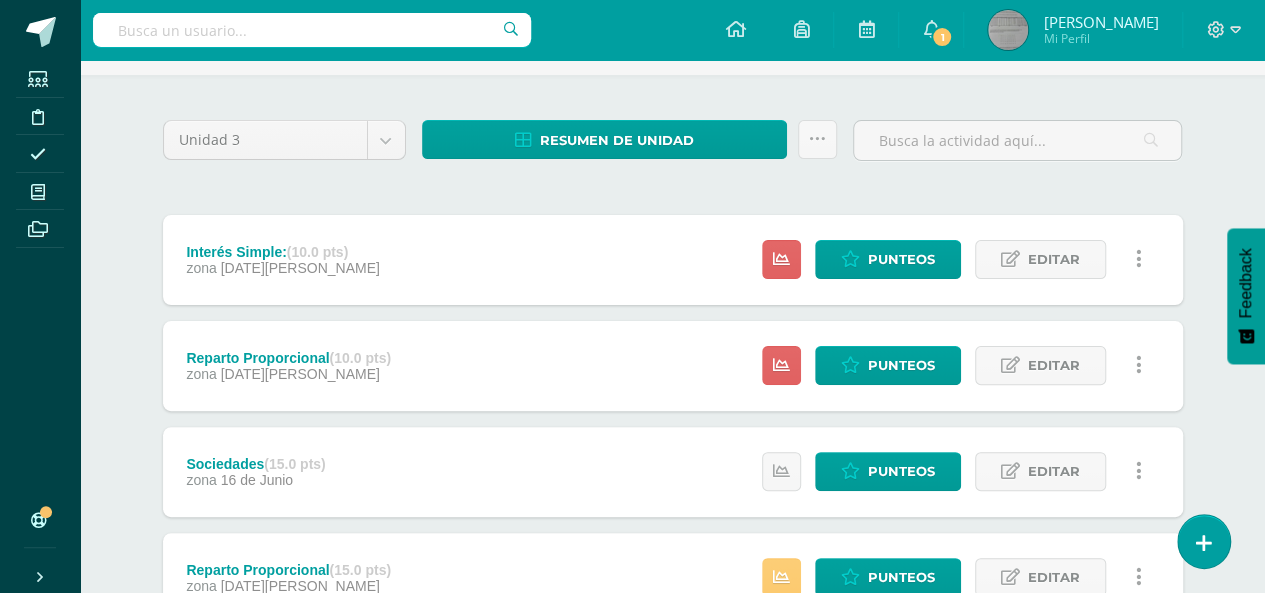 click on "Reparto Proporcional  (10.0 pts)
zona
04 de Julio
Punteos
Editar
Ocultar
Historial de actividad
Eliminar" at bounding box center (673, 366) 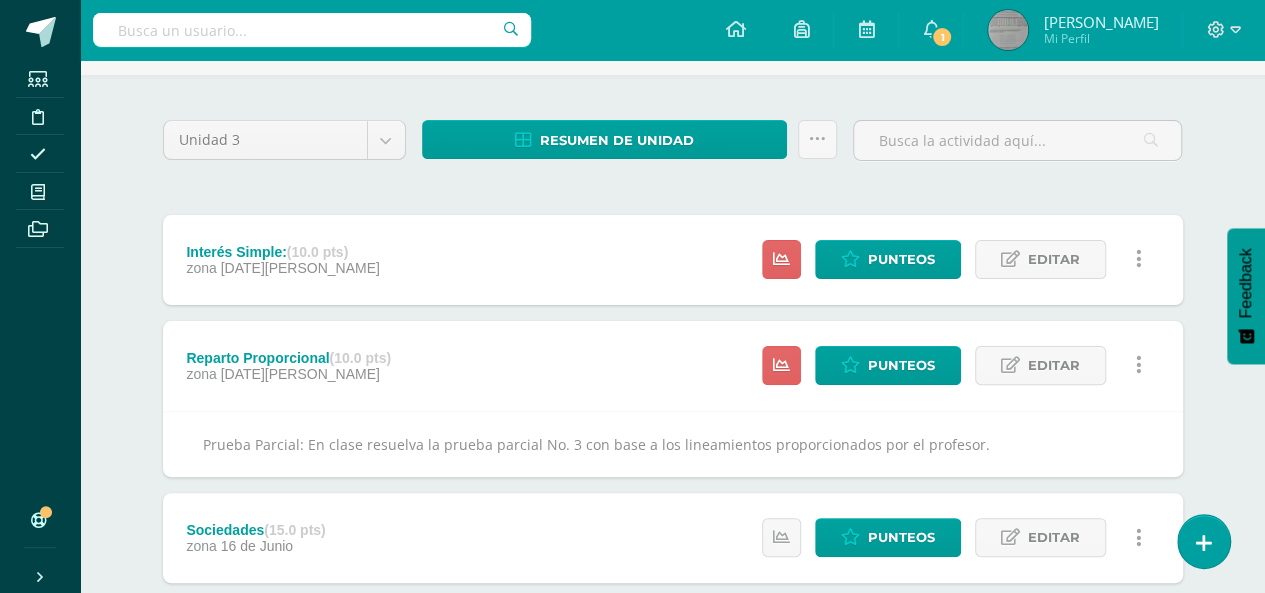click on "Reparto Proporcional  (10.0 pts)
zona
04 de Julio
Punteos
Editar
Ocultar
Historial de actividad
Eliminar" at bounding box center [673, 366] 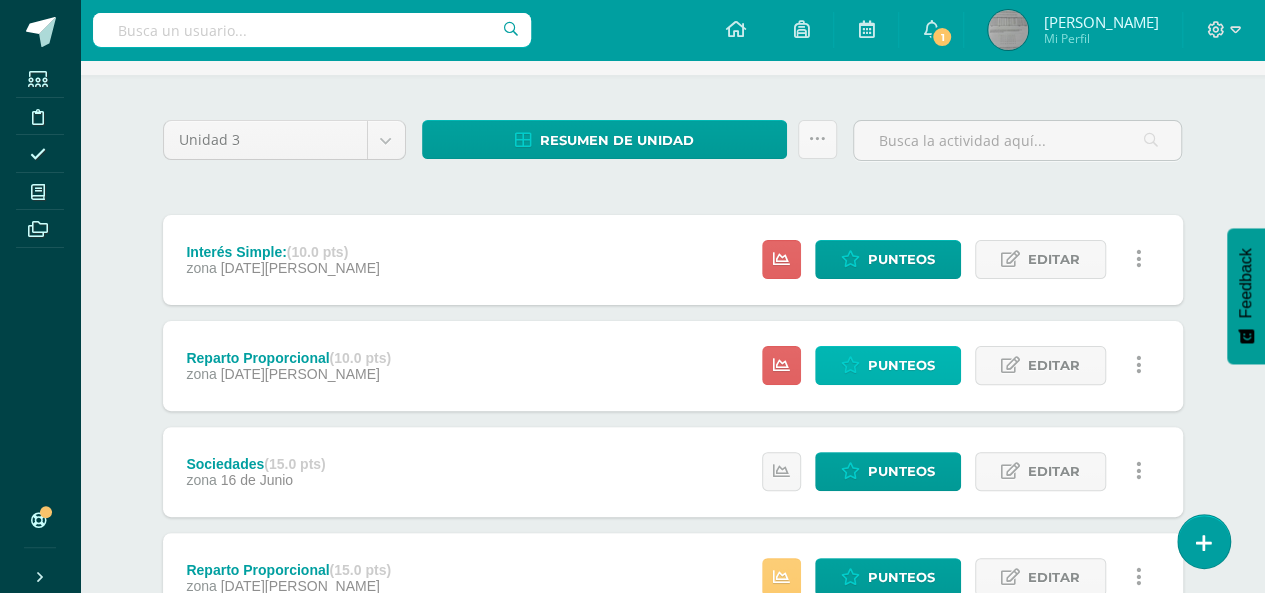 click on "Punteos" at bounding box center [901, 365] 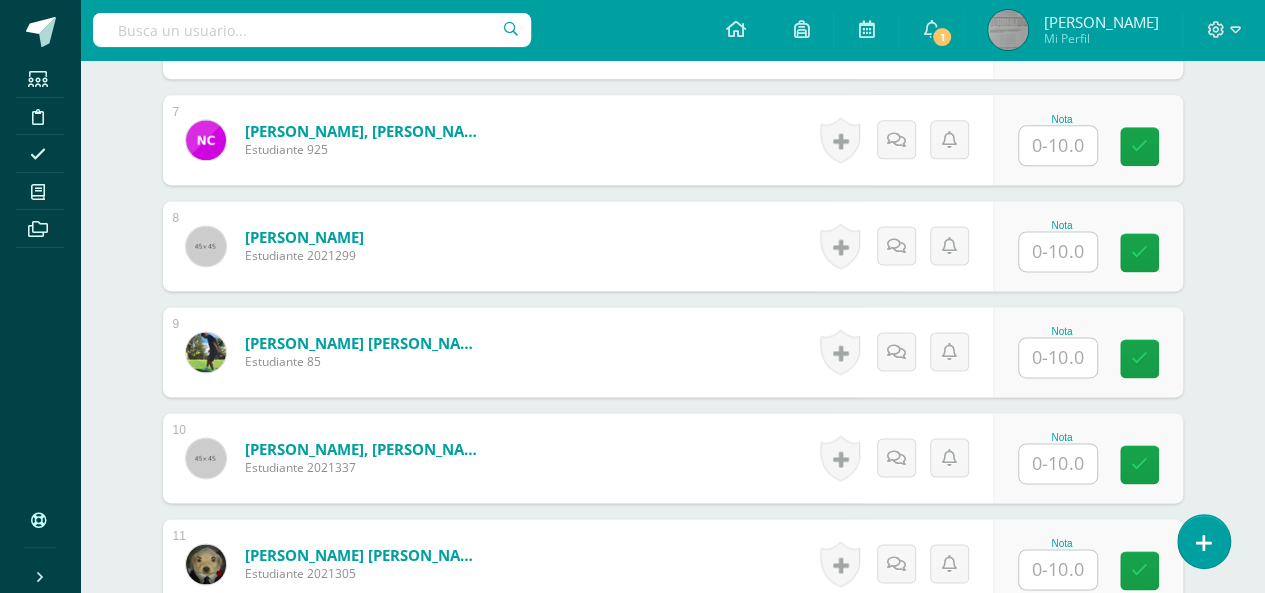 scroll, scrollTop: 1244, scrollLeft: 0, axis: vertical 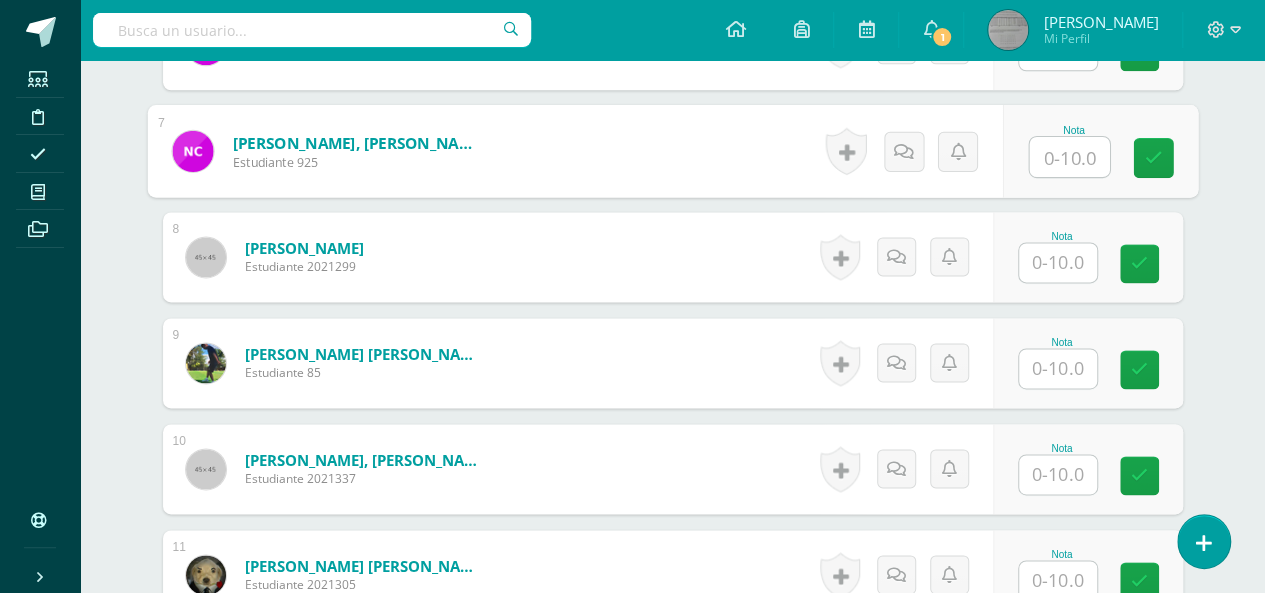 click at bounding box center [1069, 157] 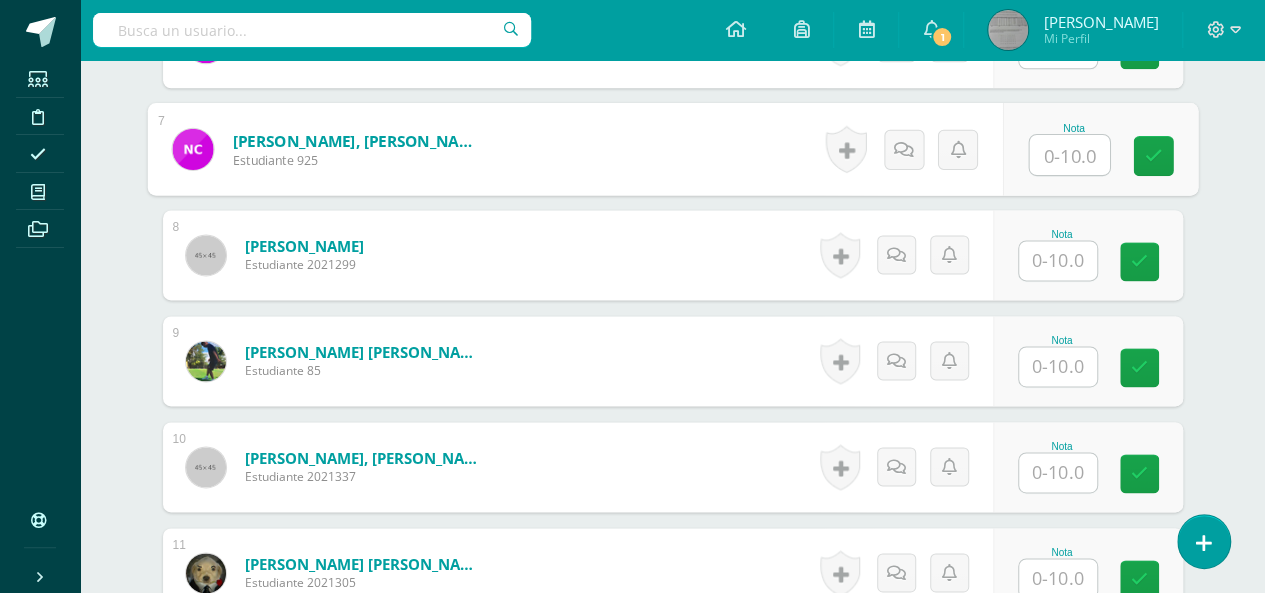 scroll, scrollTop: 1247, scrollLeft: 0, axis: vertical 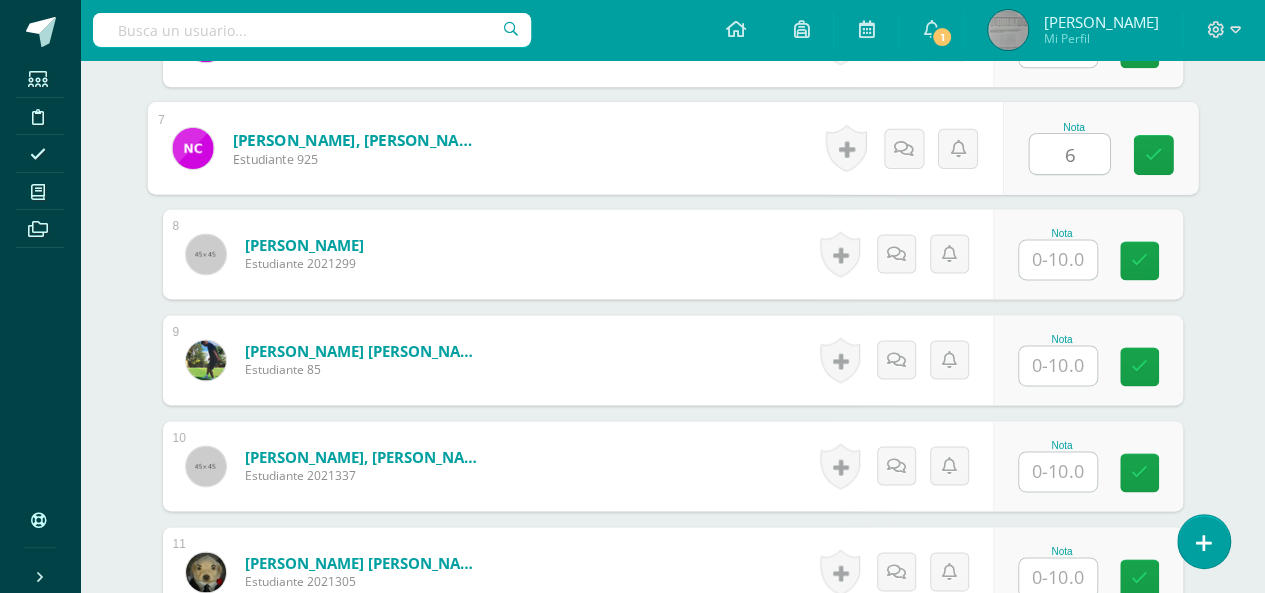 type on "6" 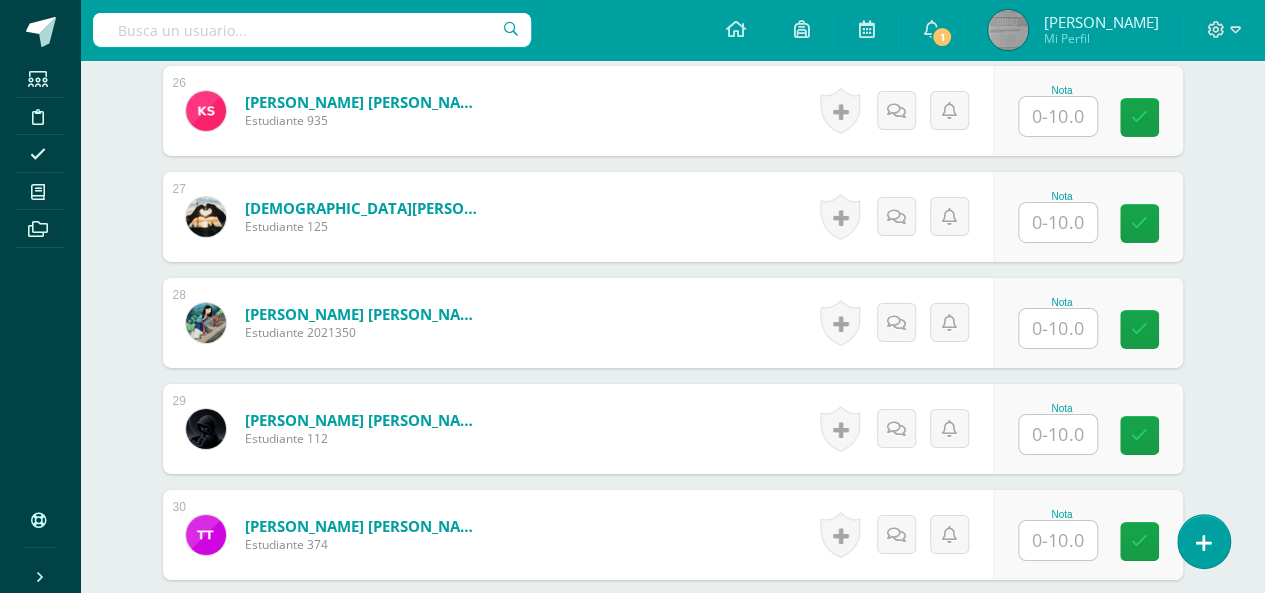 scroll, scrollTop: 3322, scrollLeft: 0, axis: vertical 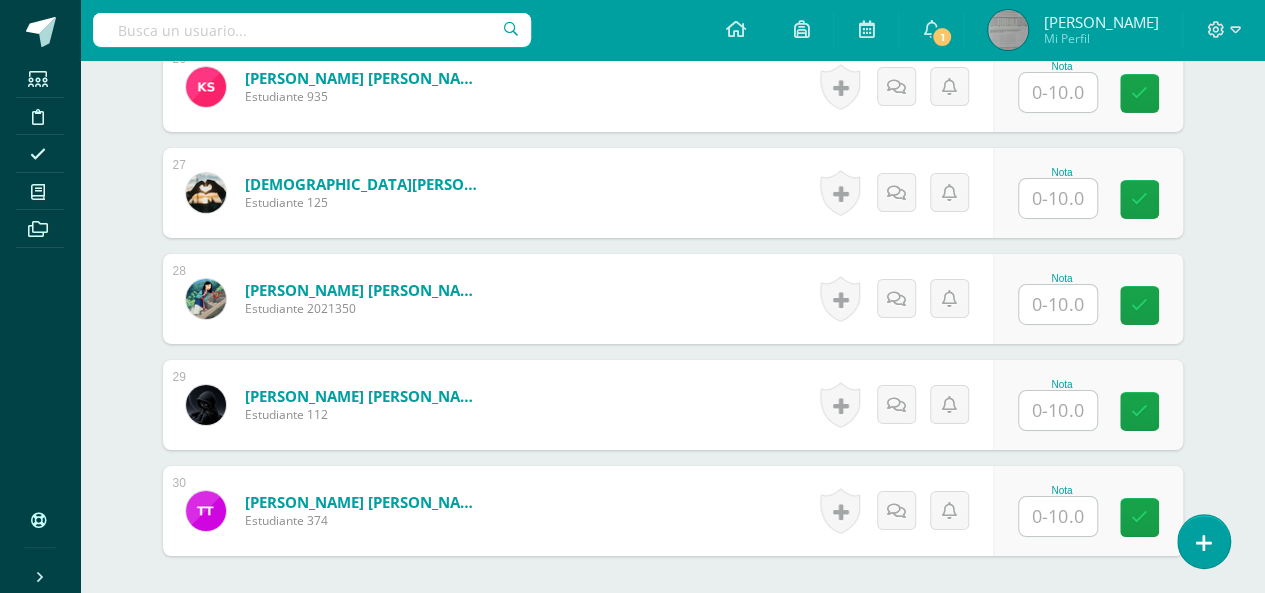 click at bounding box center (1058, 92) 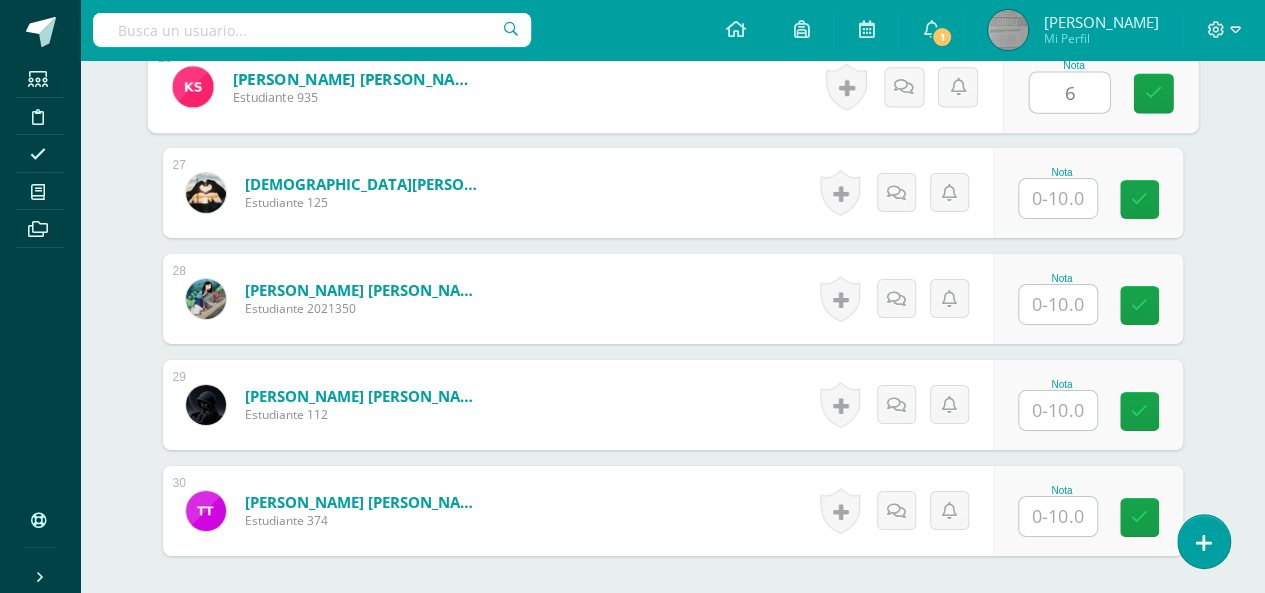 type on "6" 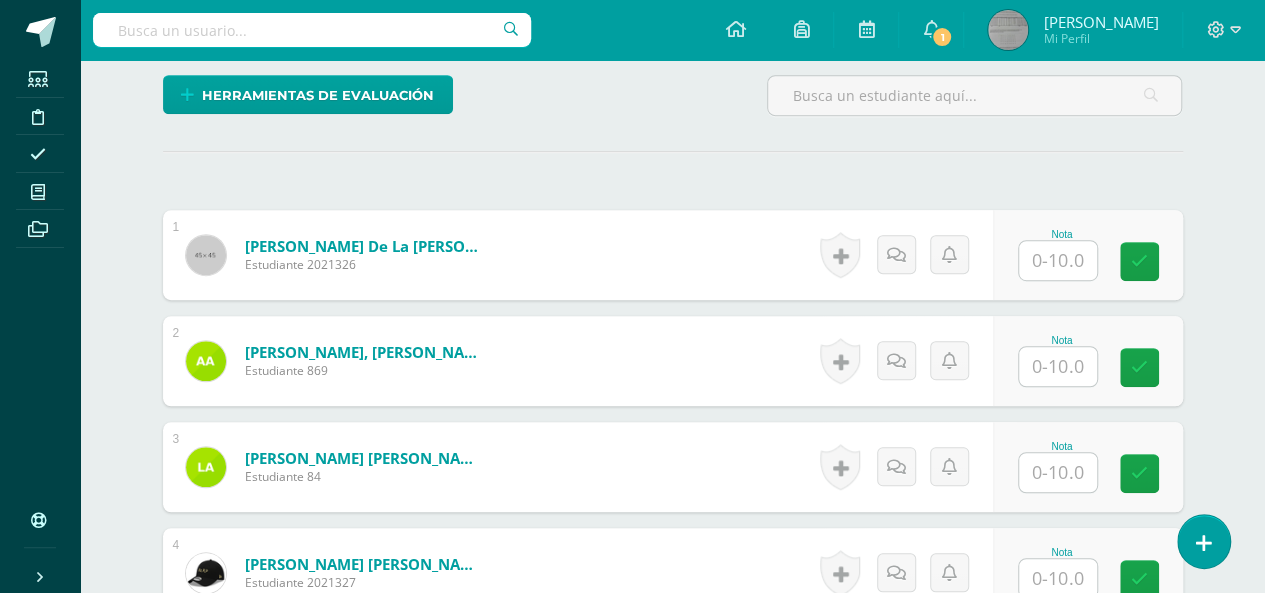 scroll, scrollTop: 518, scrollLeft: 0, axis: vertical 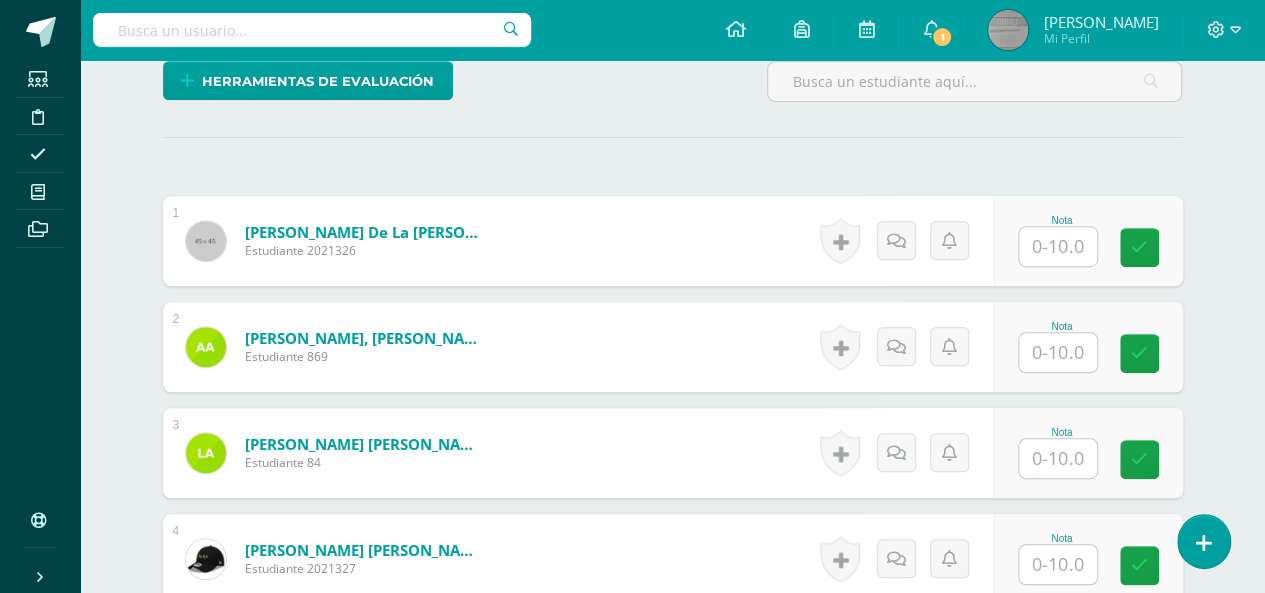 click at bounding box center [1058, 246] 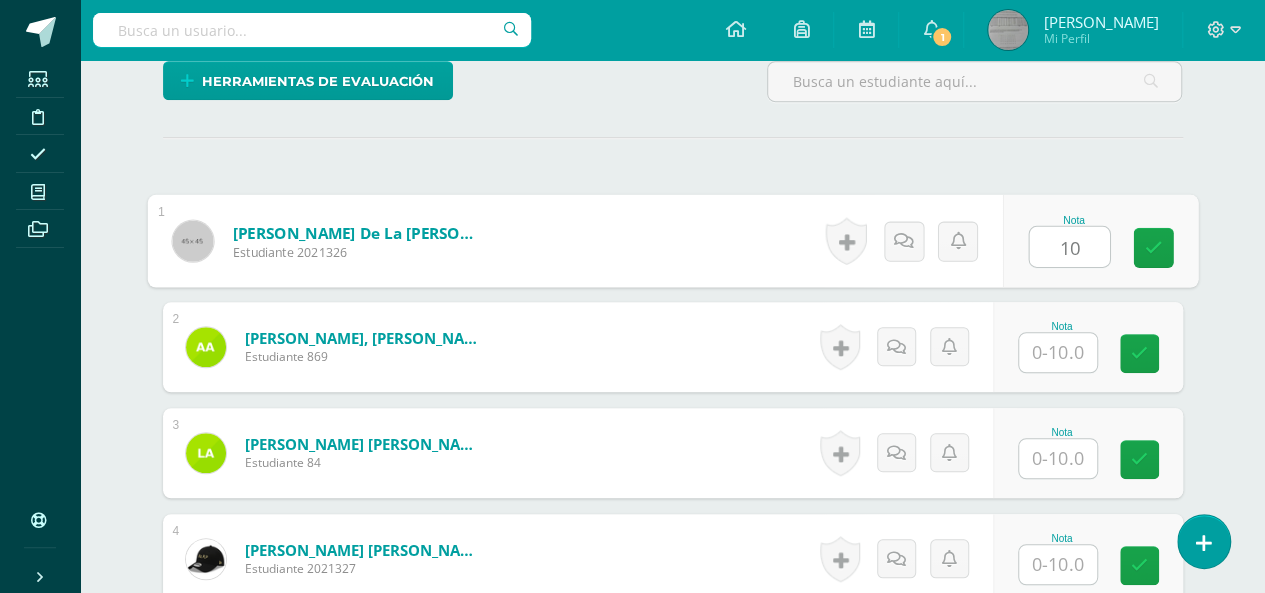 type on "10" 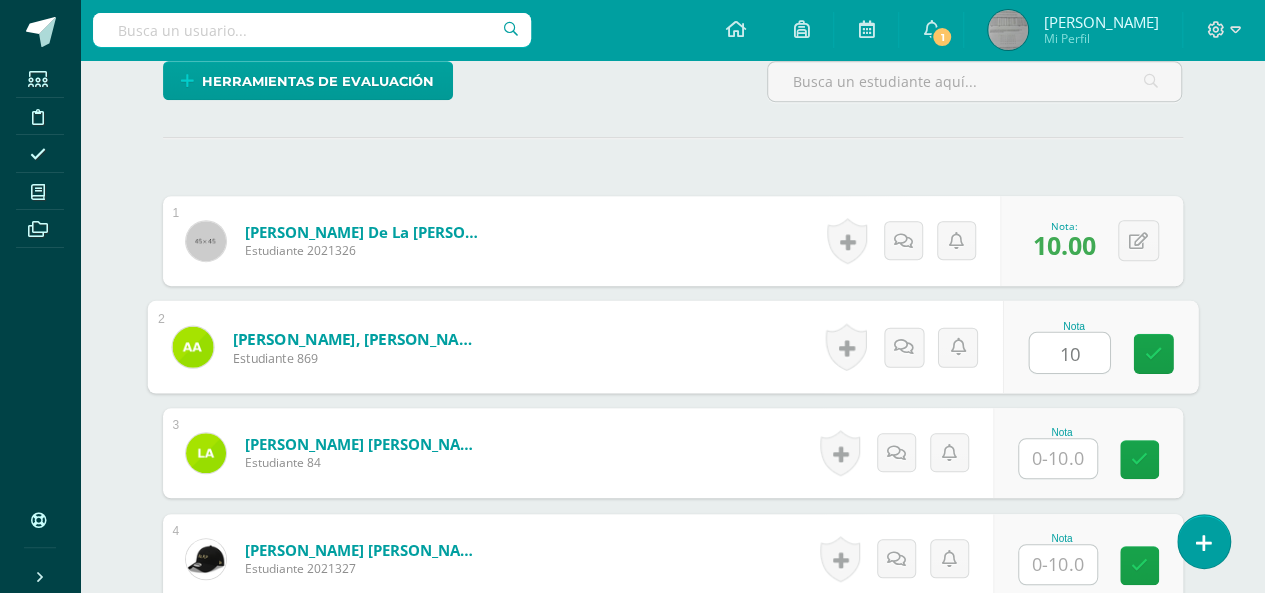 type on "10" 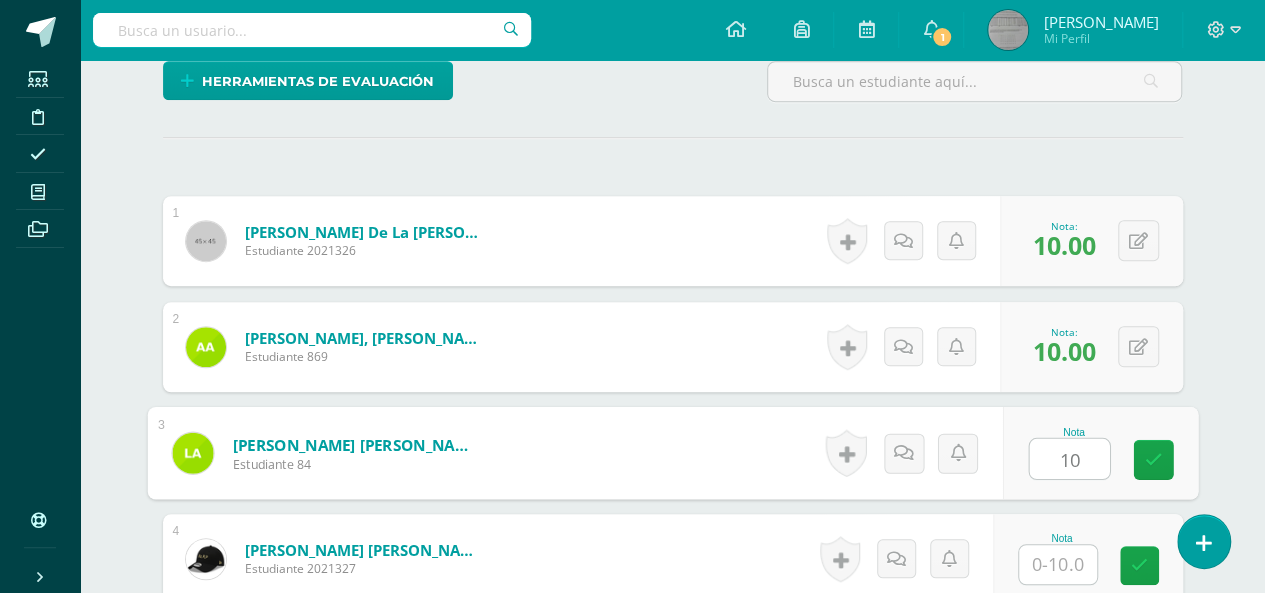 type on "10" 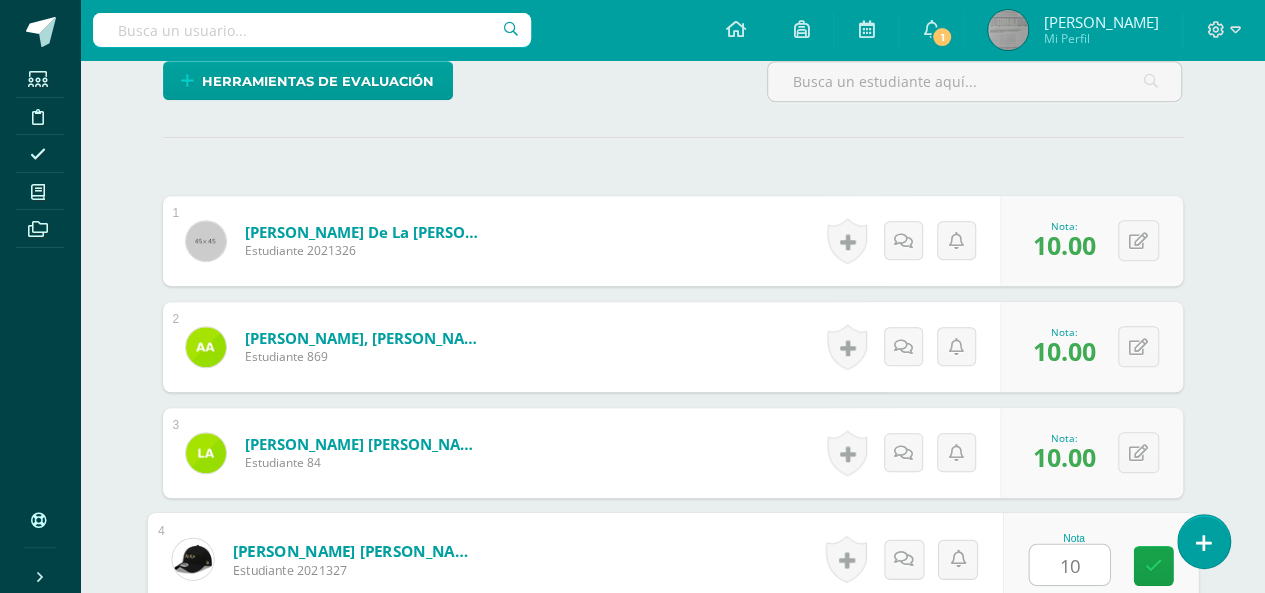 type on "10" 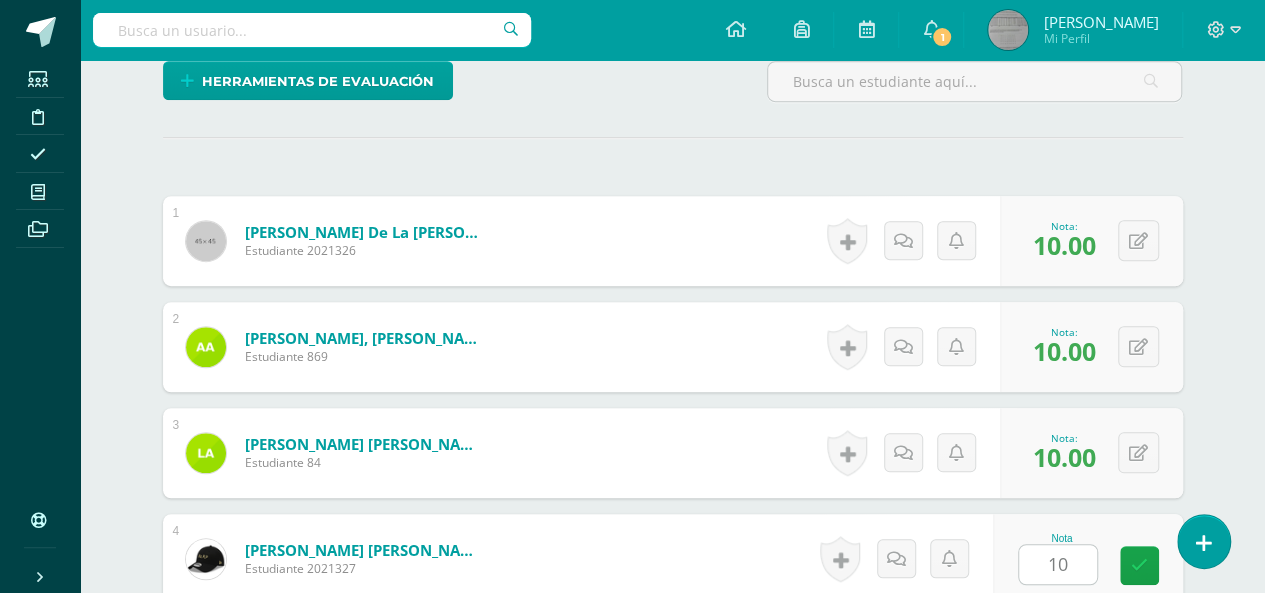 scroll, scrollTop: 886, scrollLeft: 0, axis: vertical 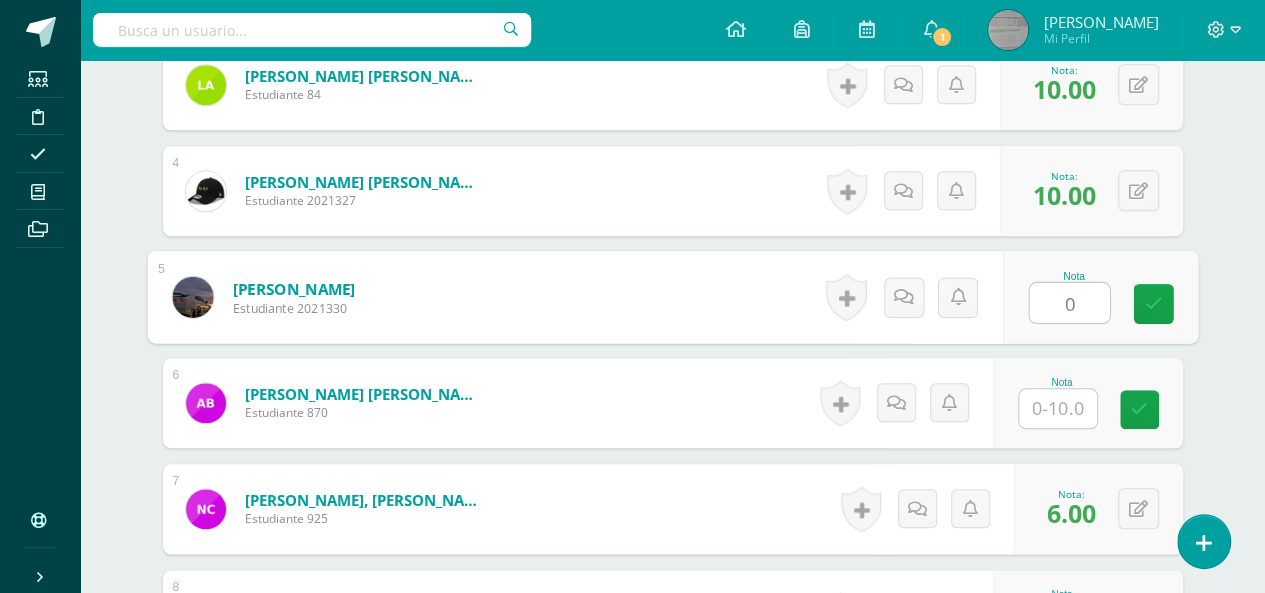 type on "0" 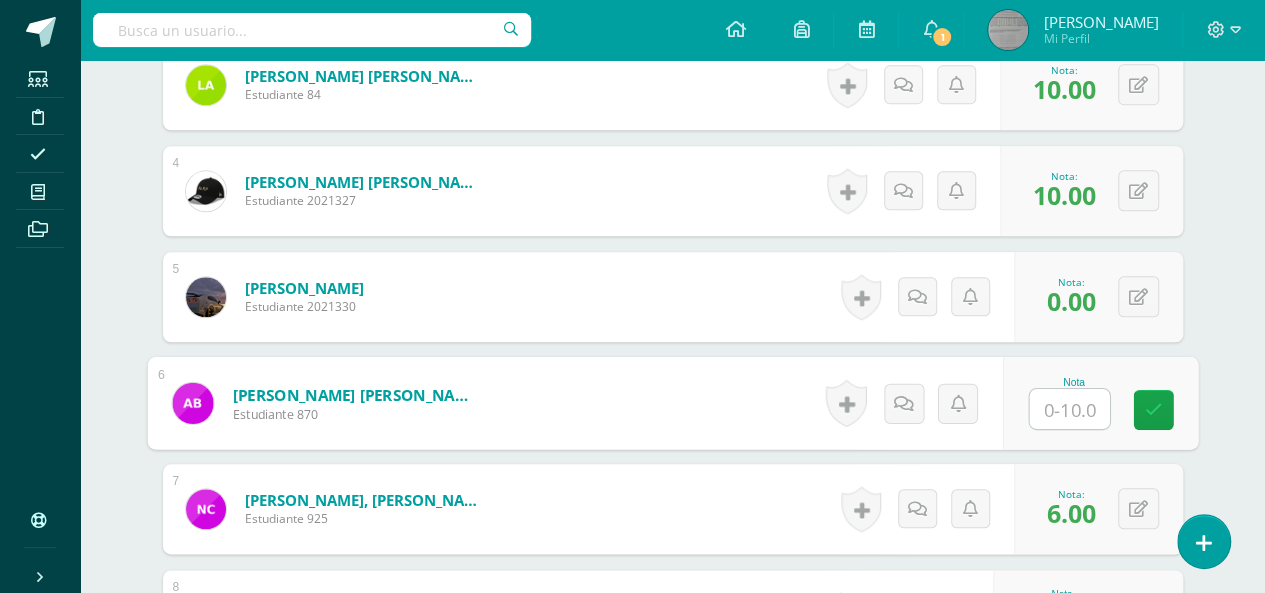 type on "8" 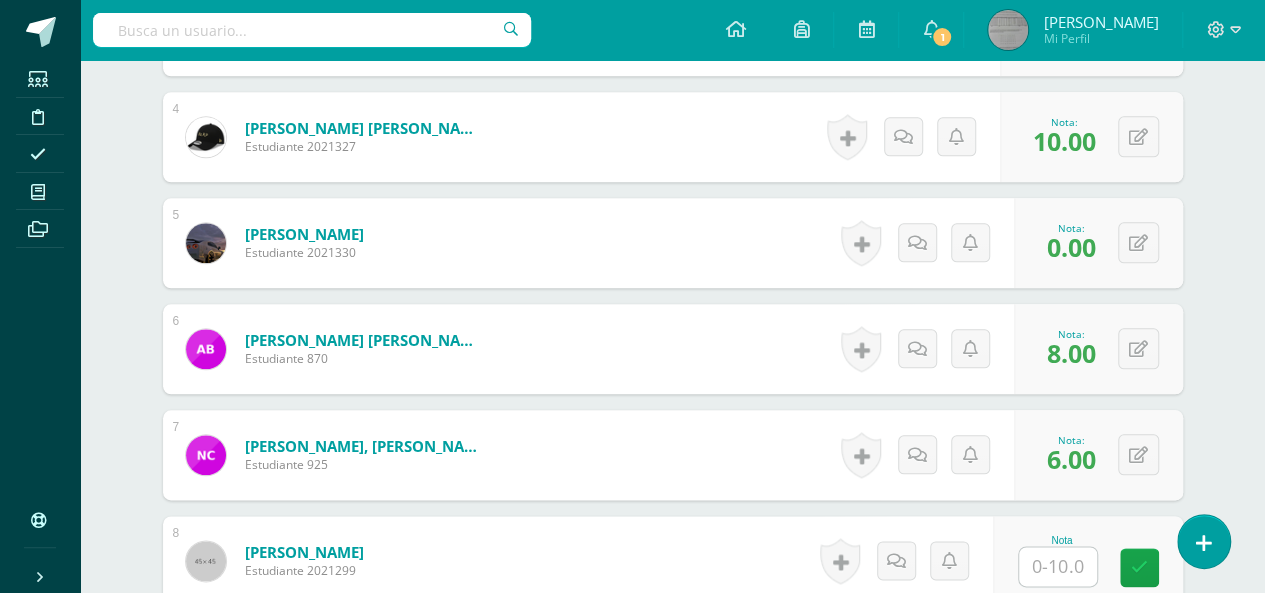 scroll, scrollTop: 1086, scrollLeft: 0, axis: vertical 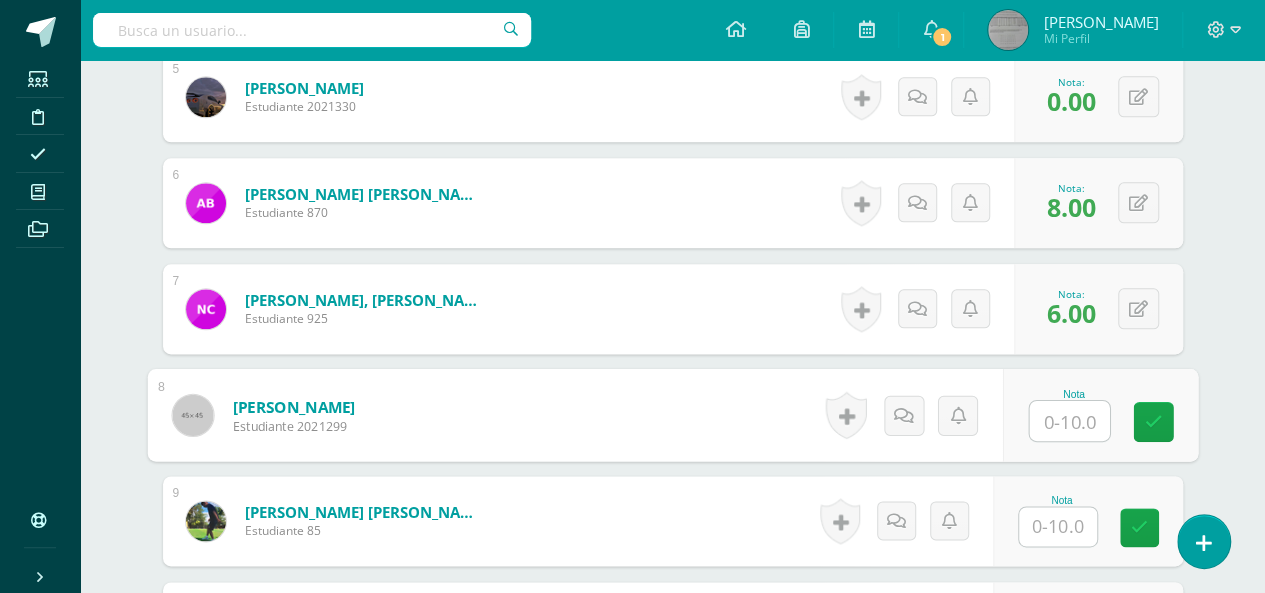 click at bounding box center [1069, 421] 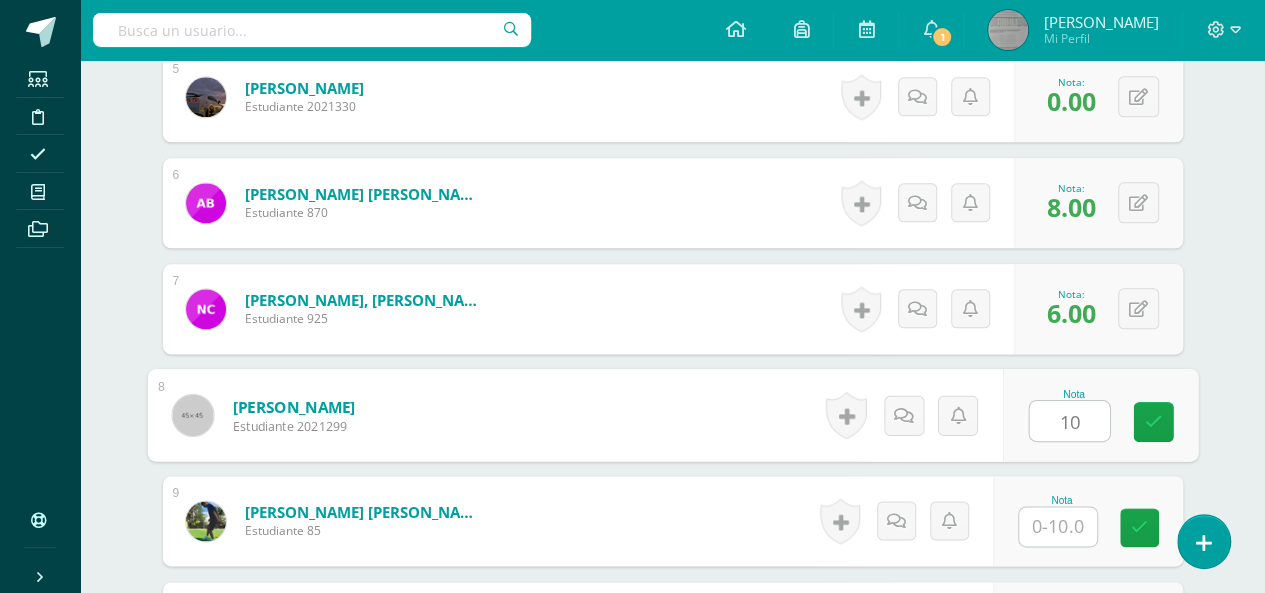 type on "10" 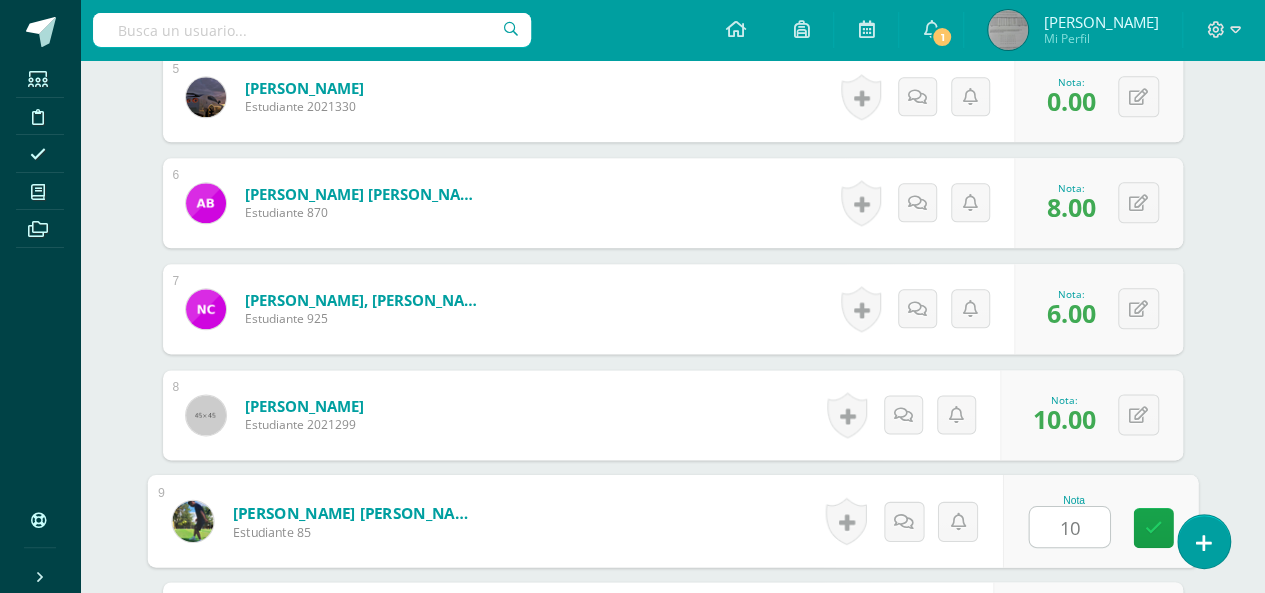 type on "10" 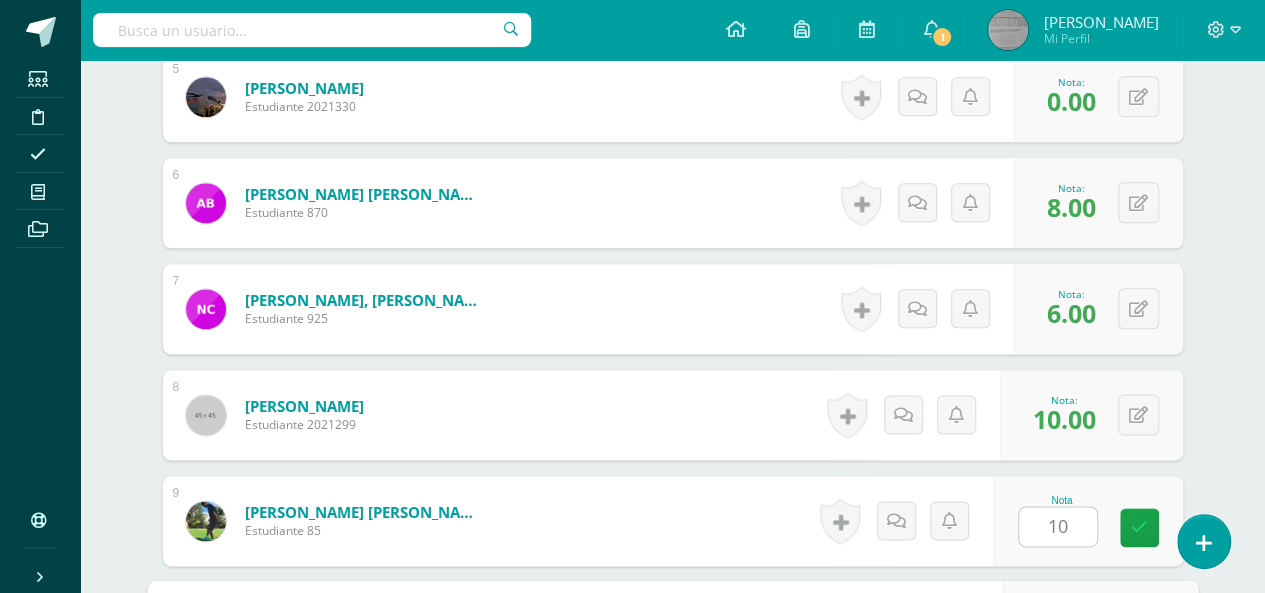 scroll, scrollTop: 1416, scrollLeft: 0, axis: vertical 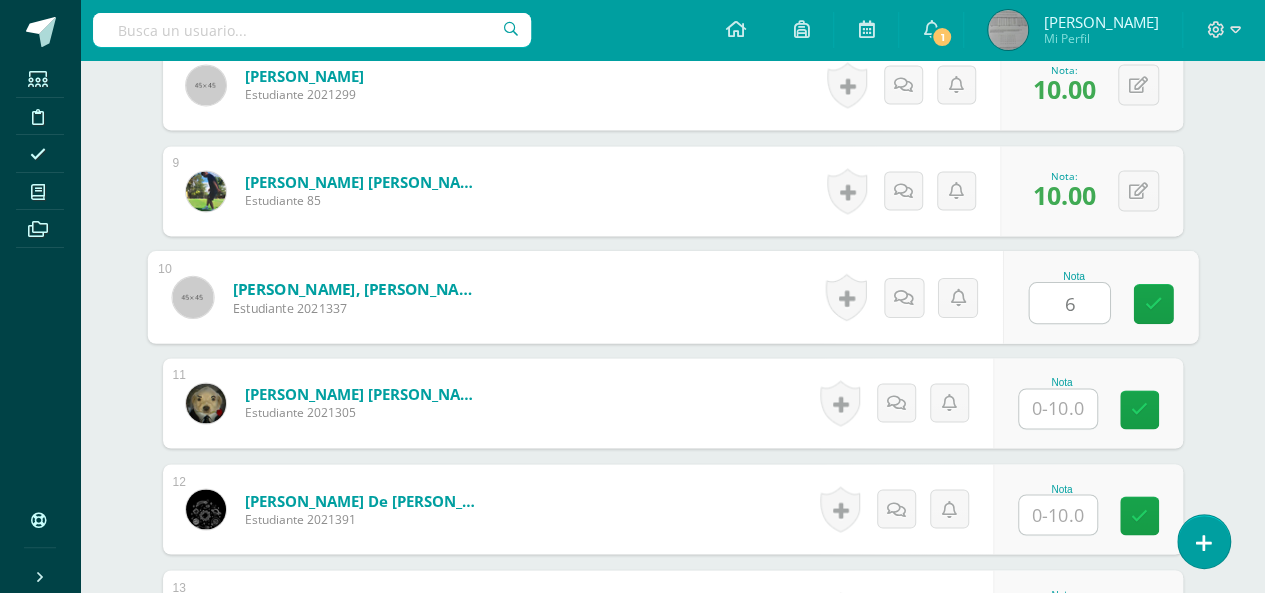 type on "6" 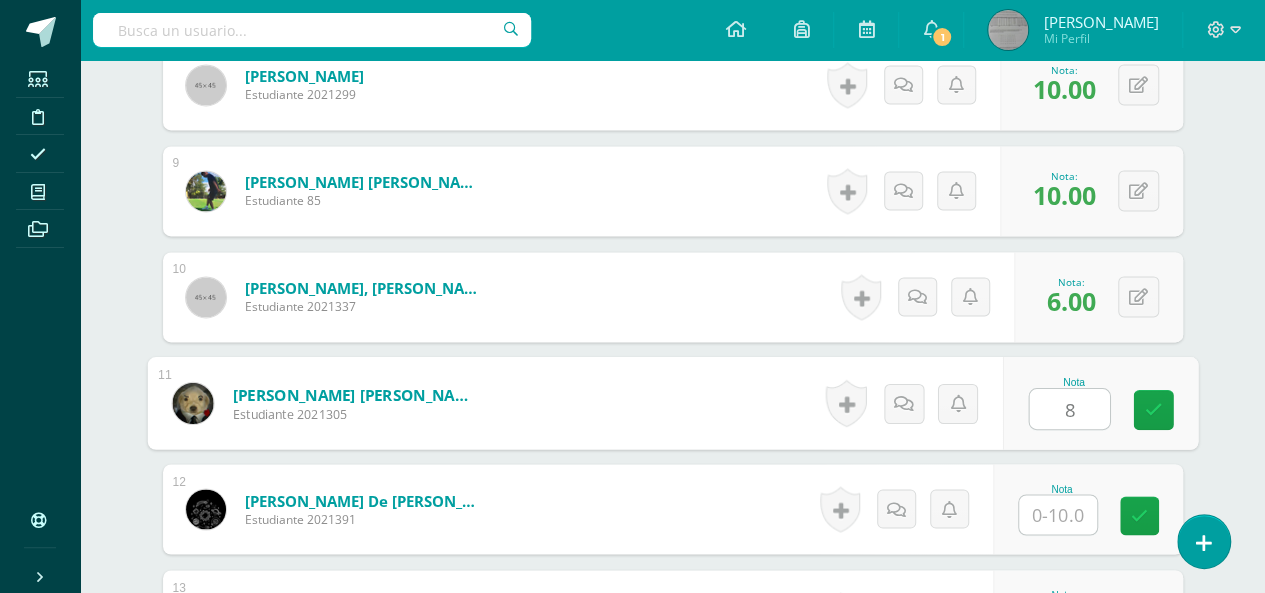 type on "8" 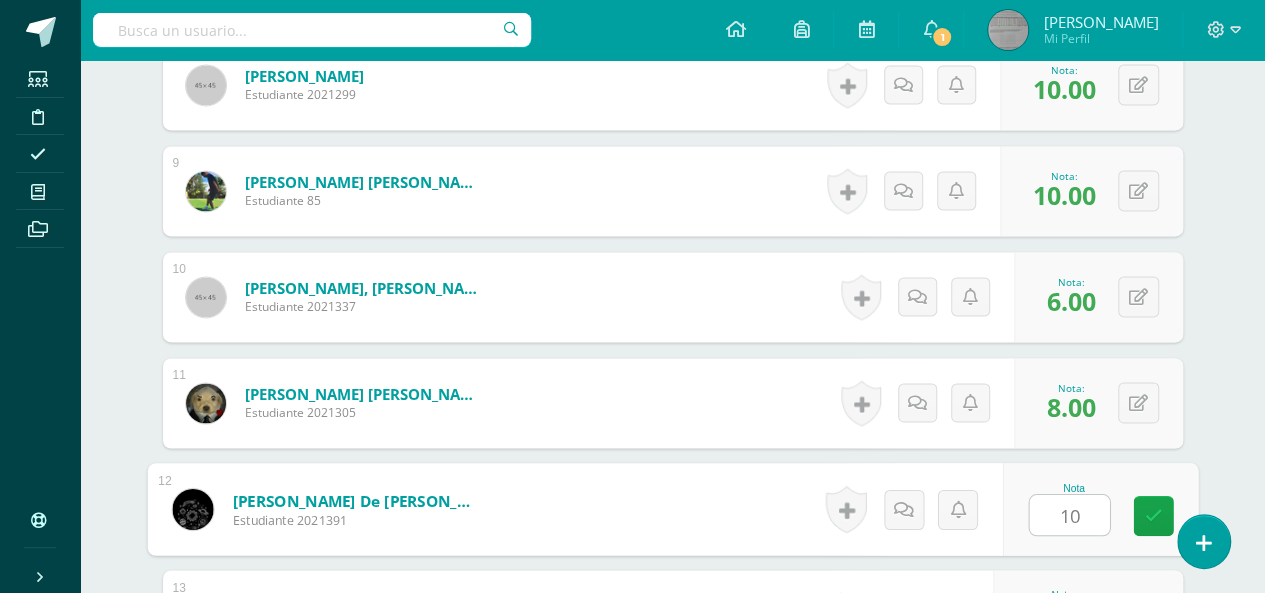 type on "10" 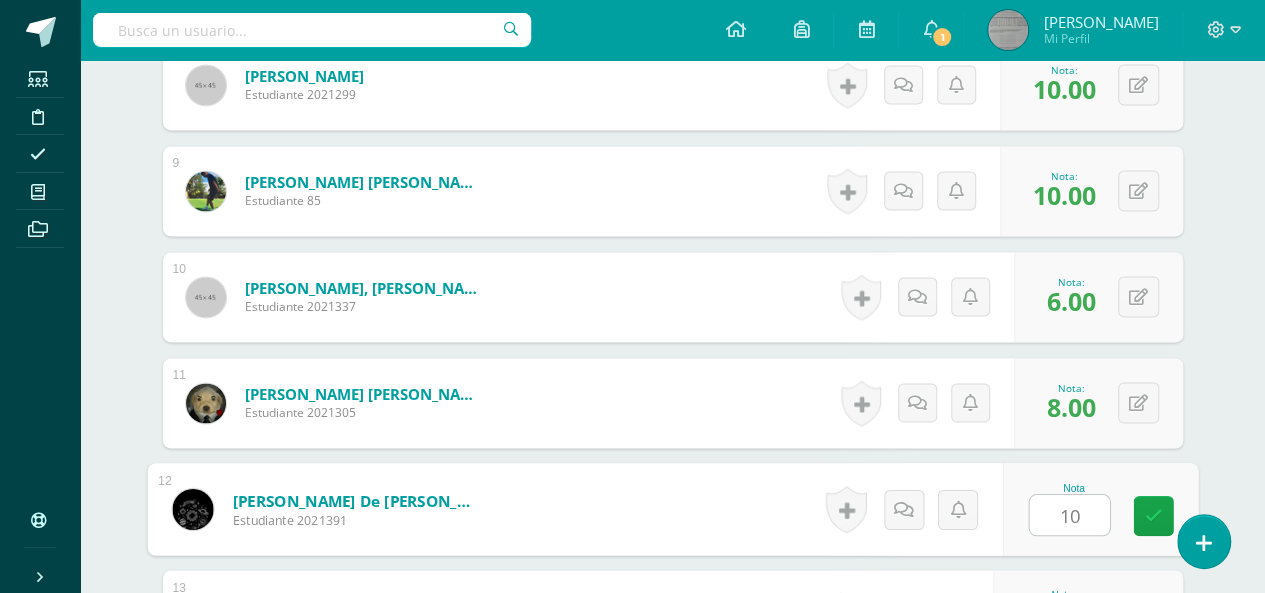 scroll, scrollTop: 1734, scrollLeft: 0, axis: vertical 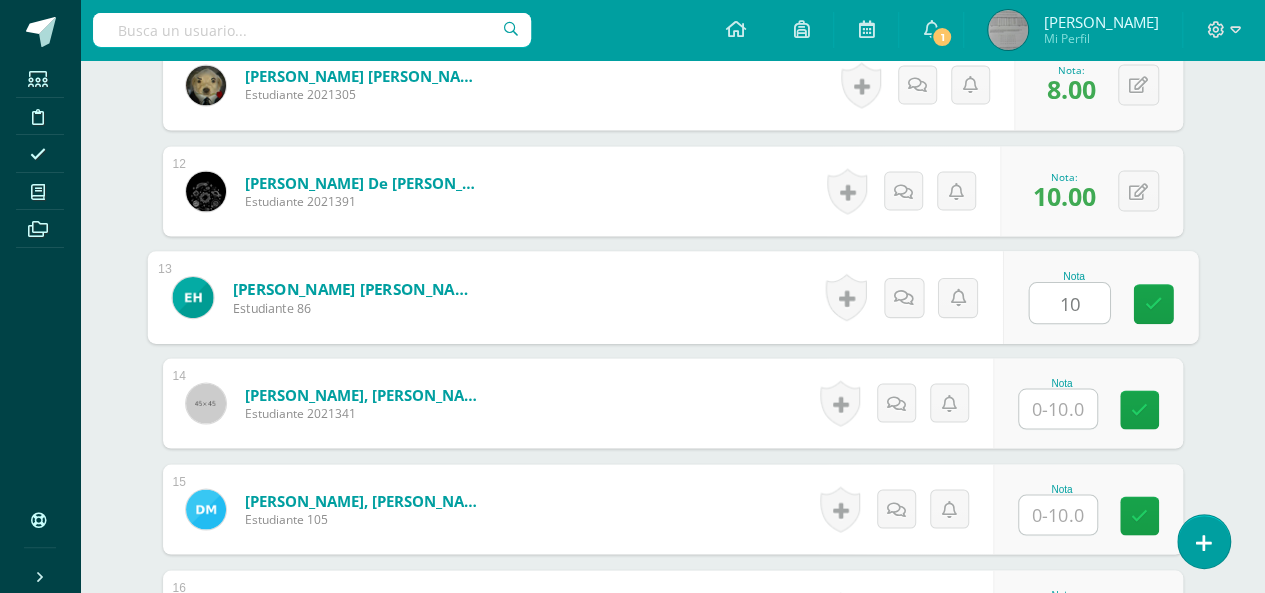 type on "10" 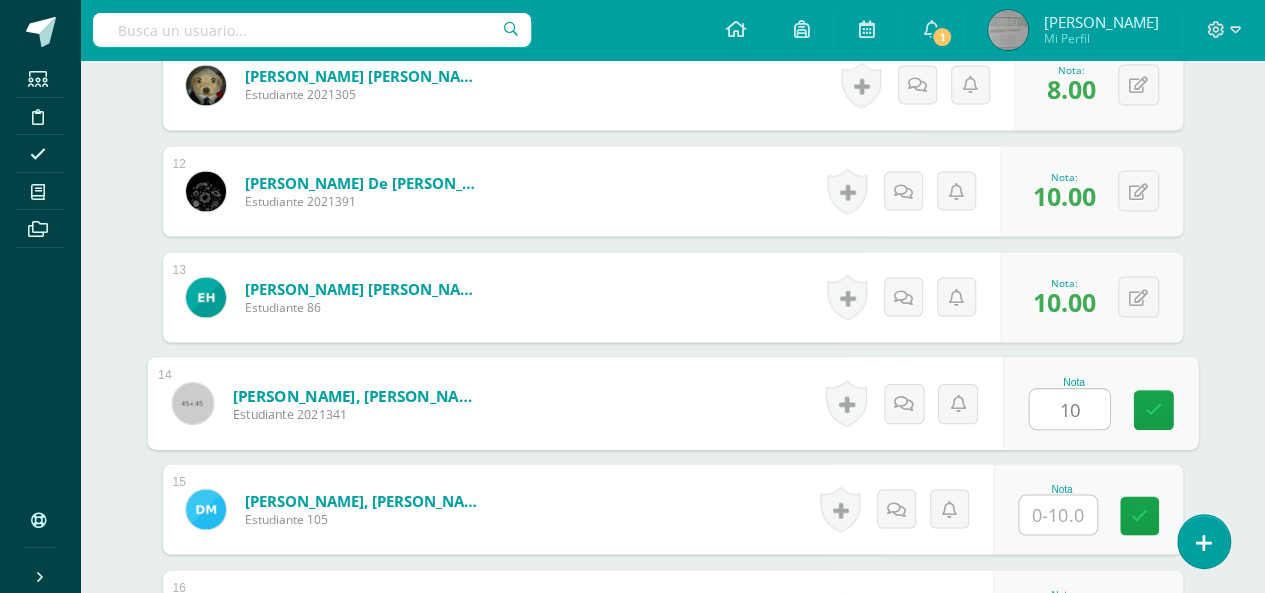 type on "10" 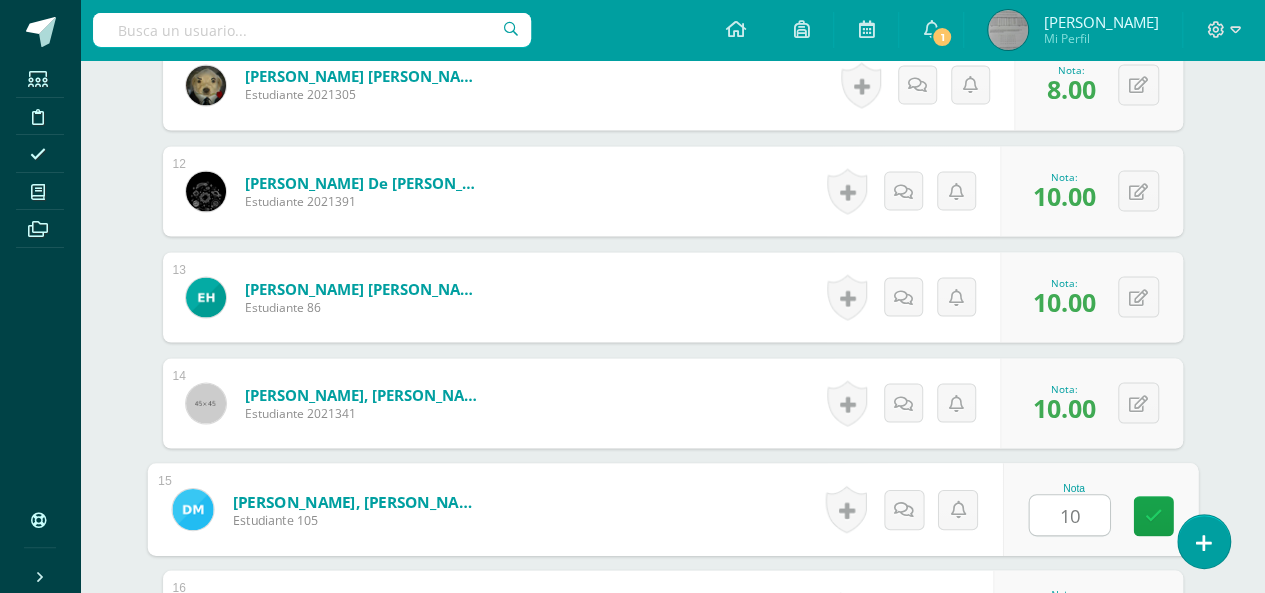 type on "10" 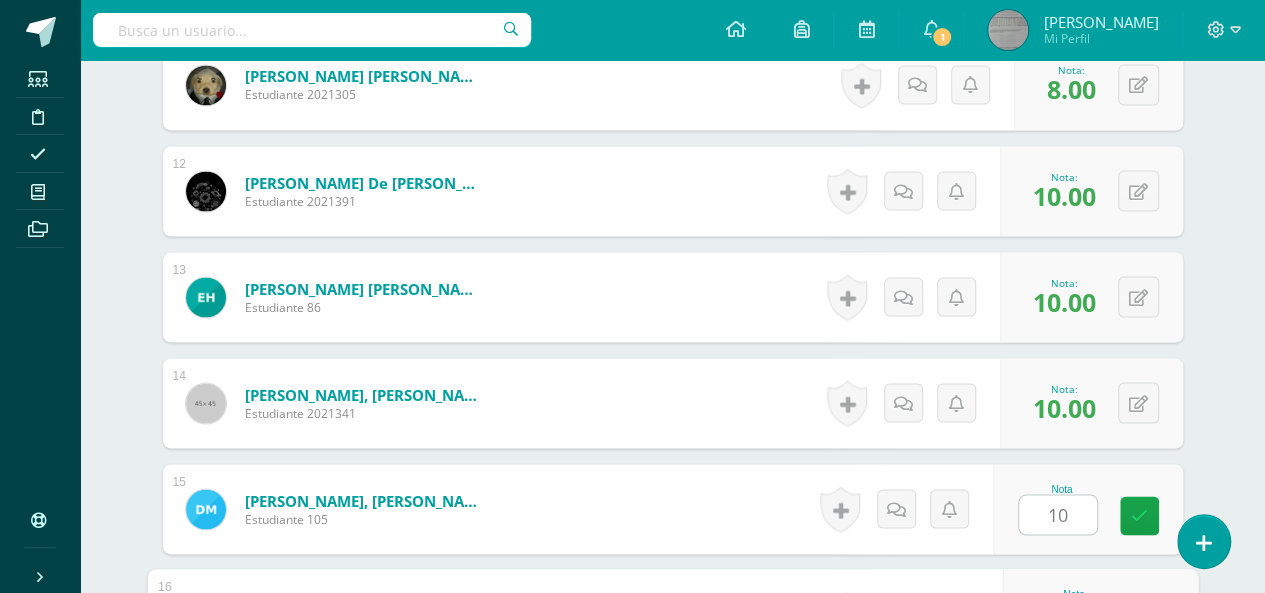 scroll, scrollTop: 2052, scrollLeft: 0, axis: vertical 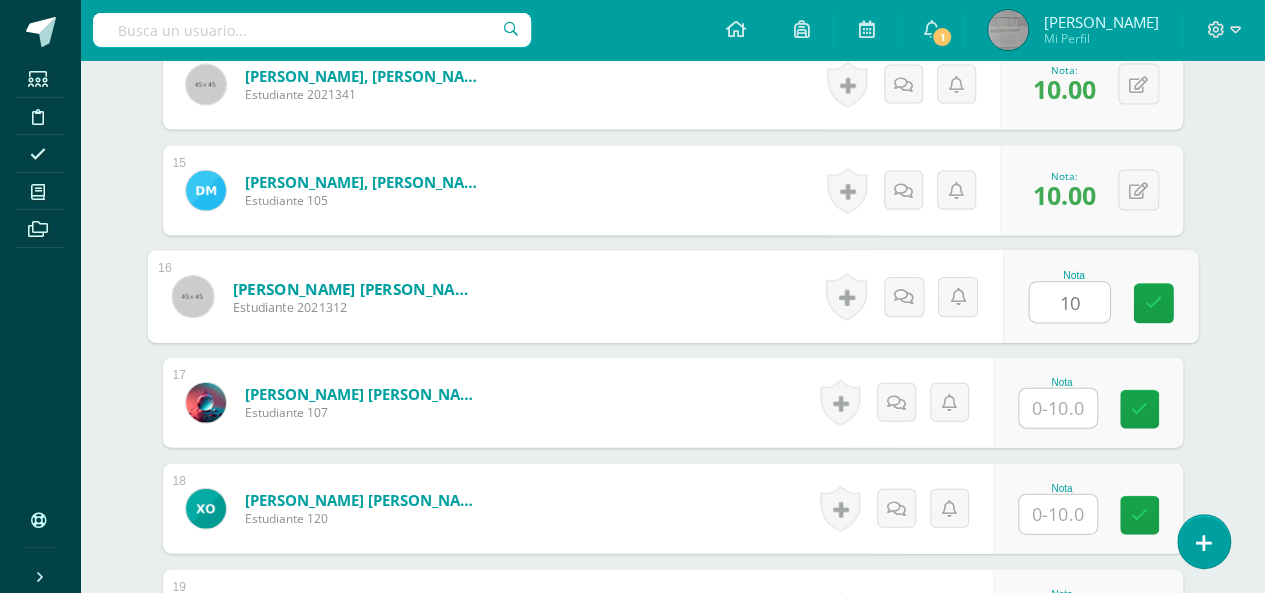 type on "10" 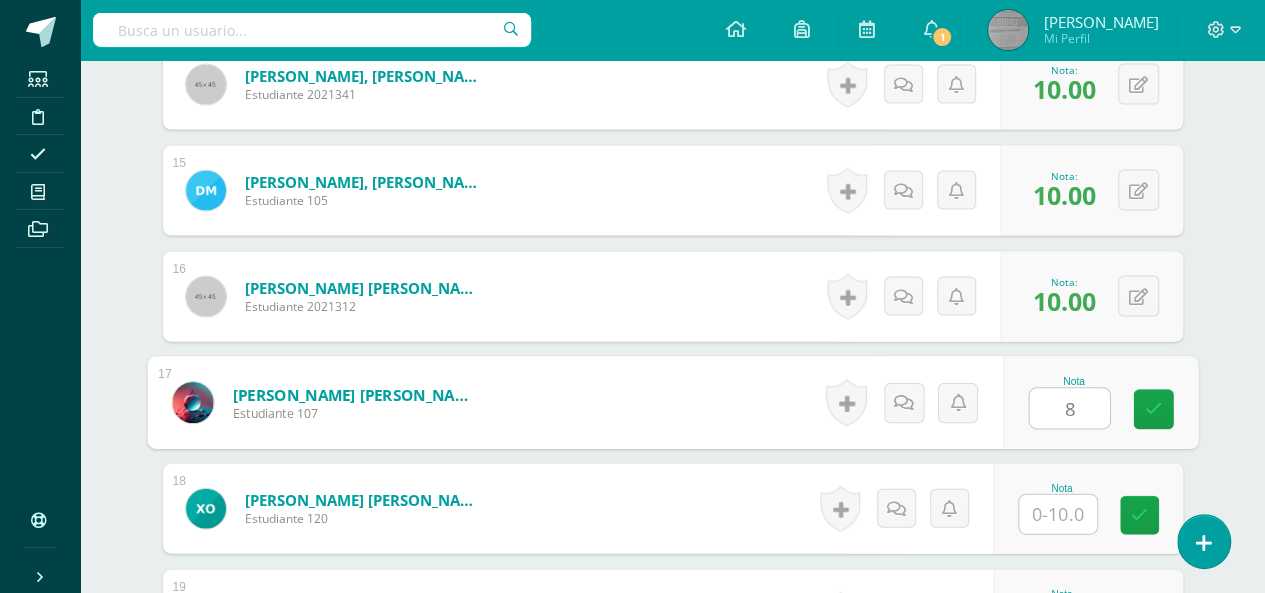 type on "8" 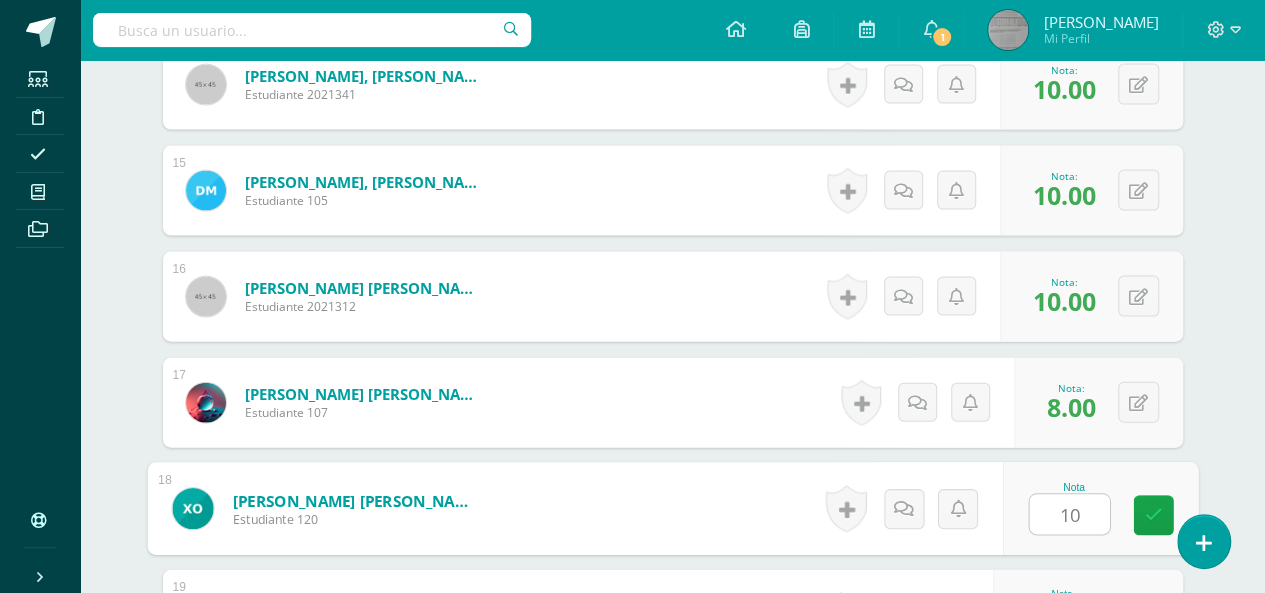 type on "10" 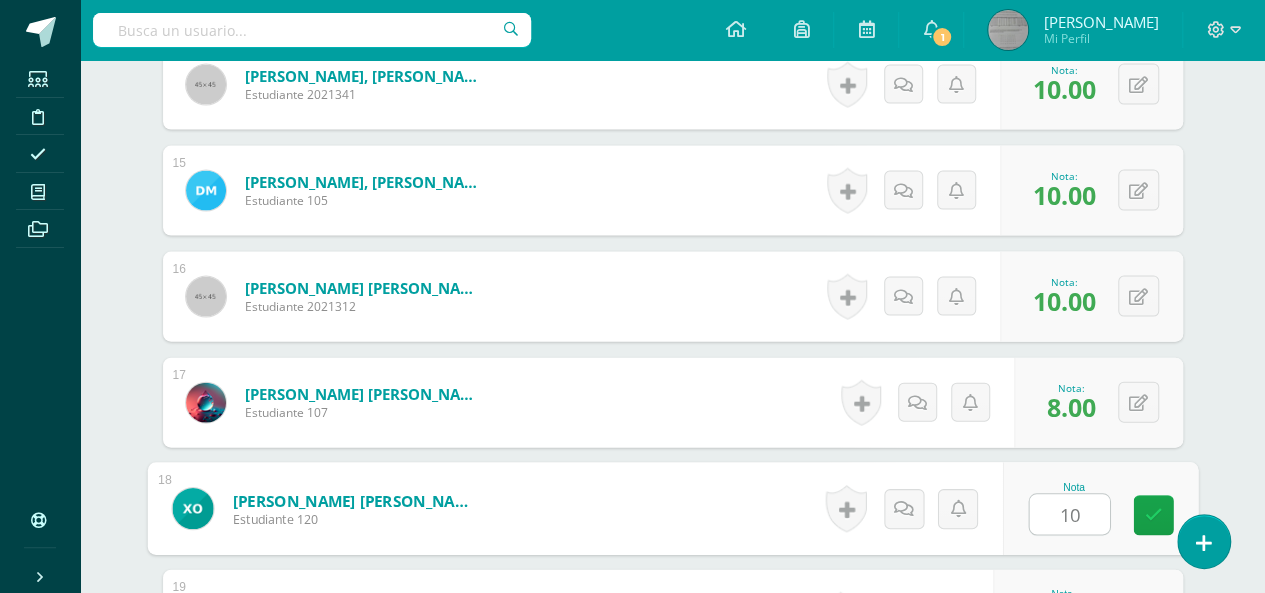scroll, scrollTop: 2370, scrollLeft: 0, axis: vertical 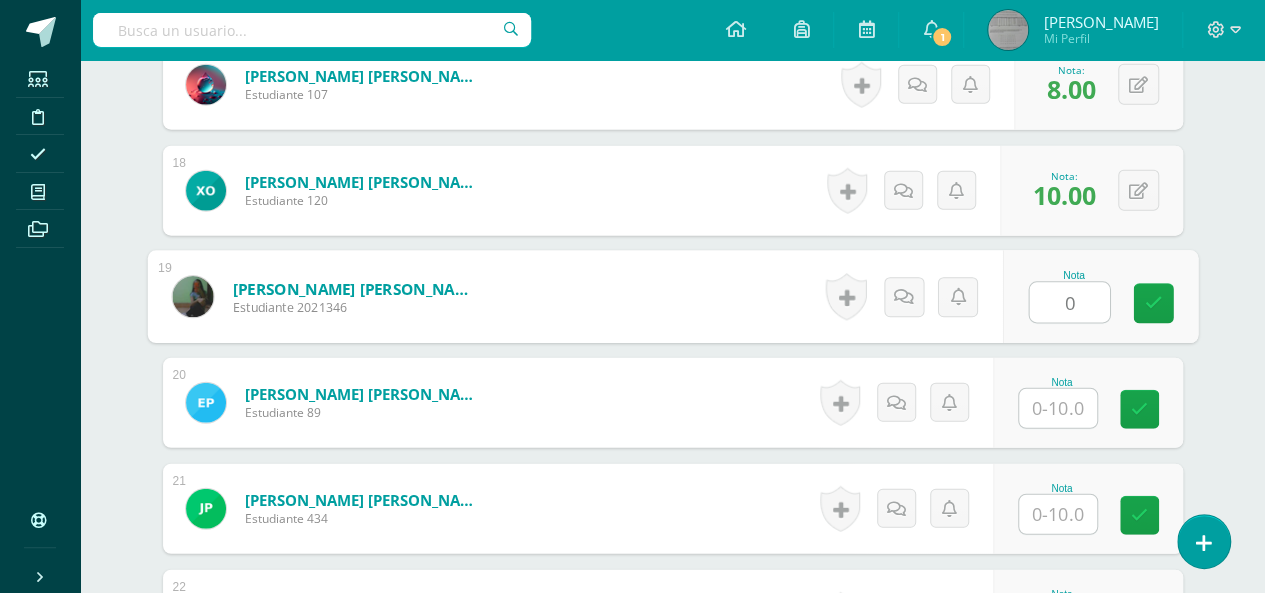 type on "0" 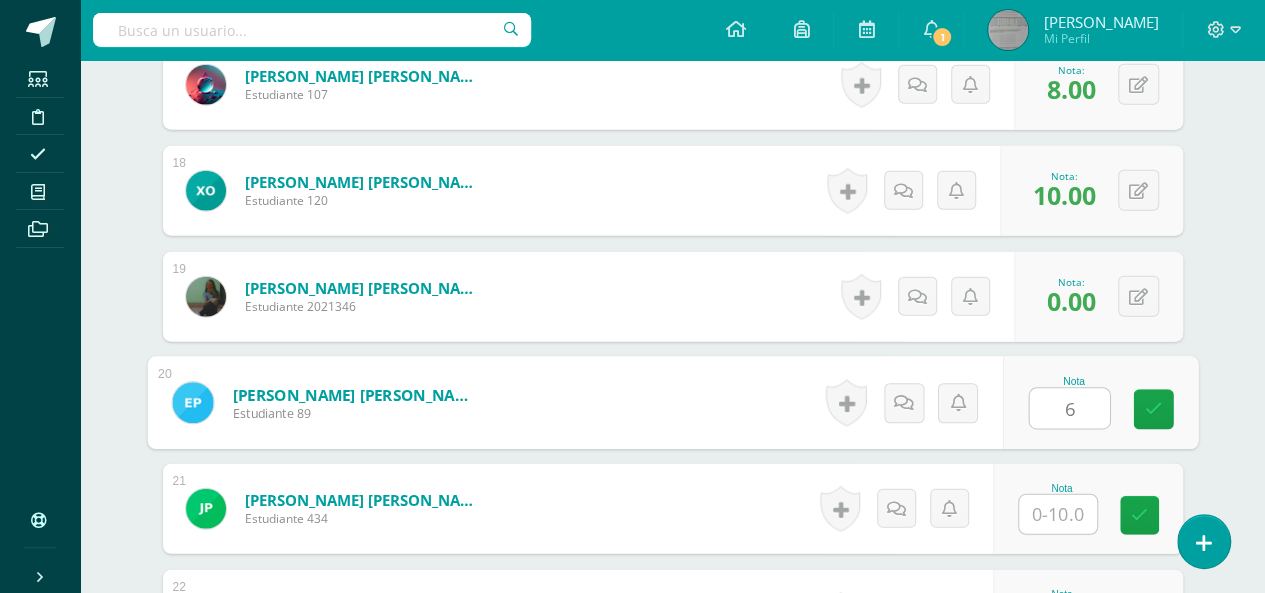 type on "6" 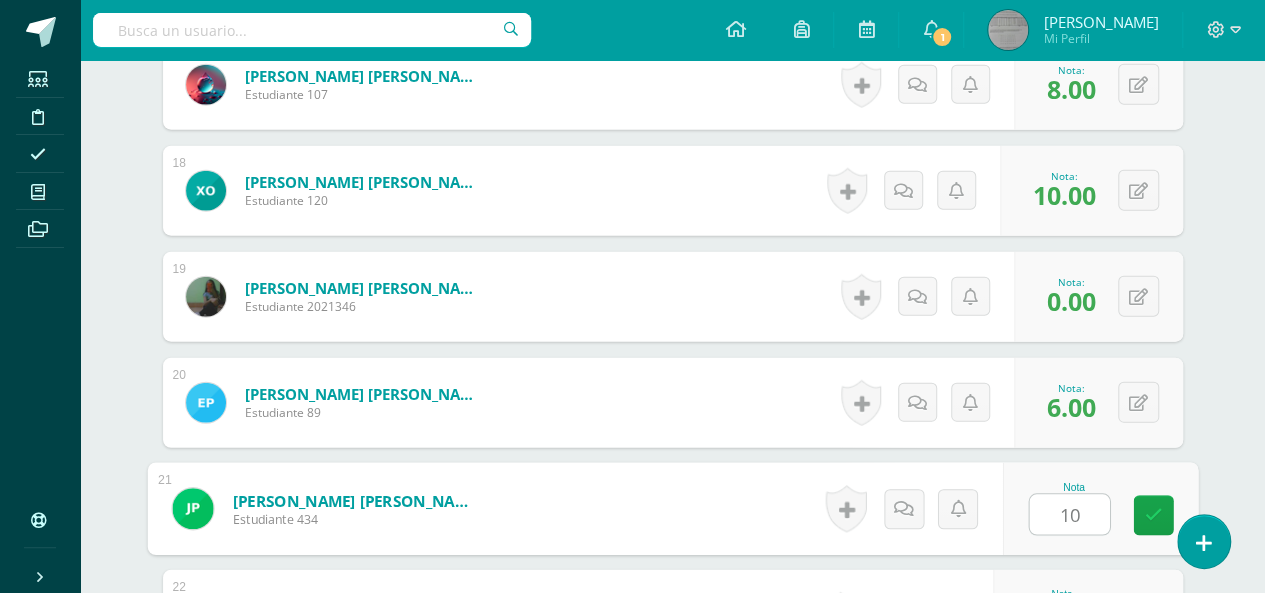 type on "10" 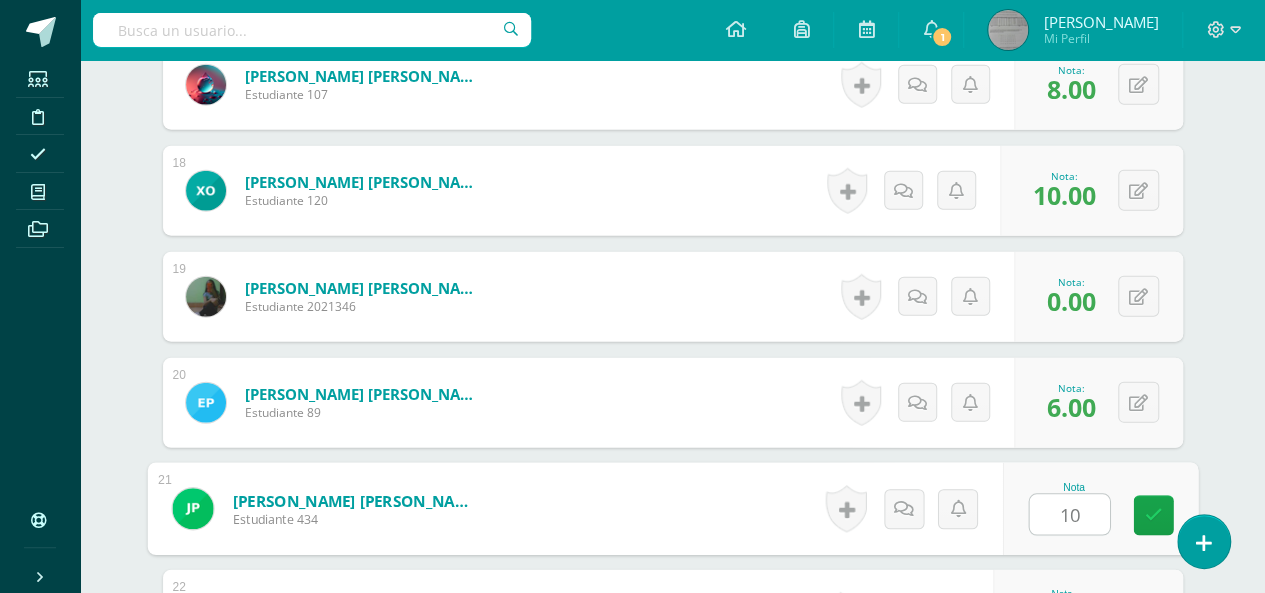 scroll, scrollTop: 2688, scrollLeft: 0, axis: vertical 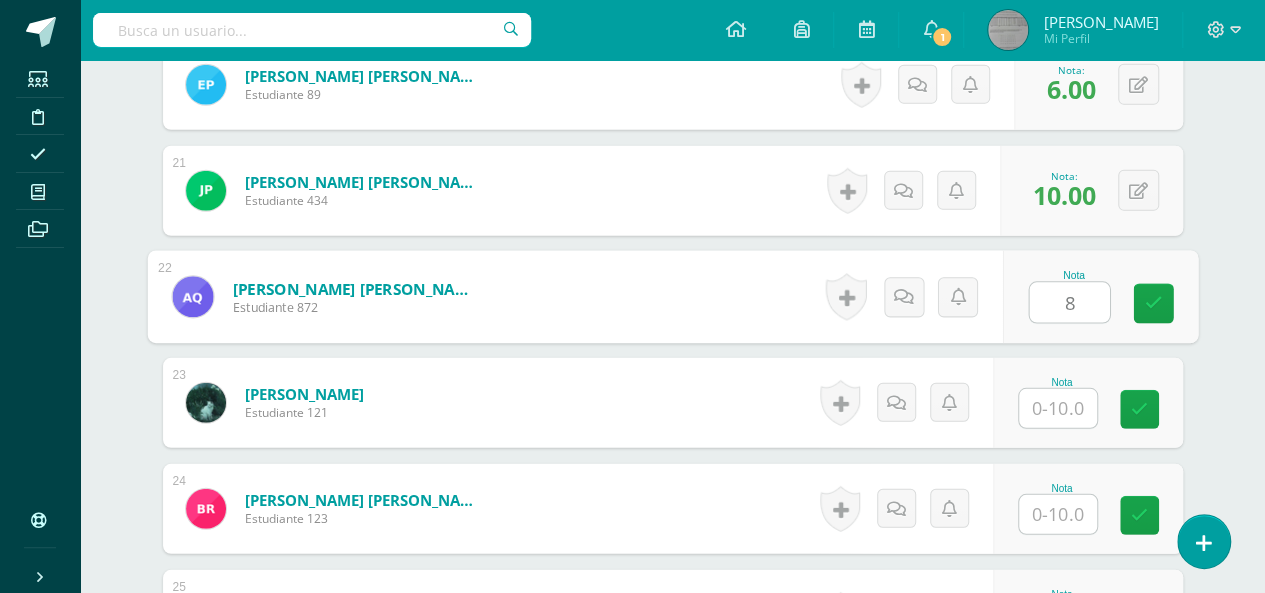 type on "8" 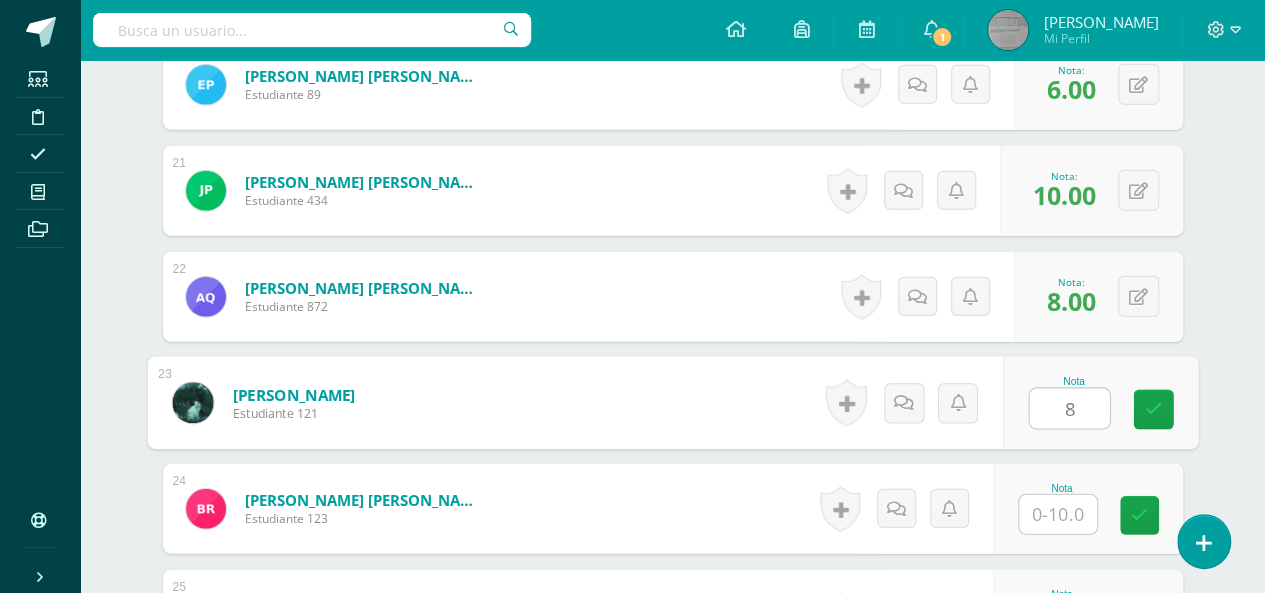 type on "8" 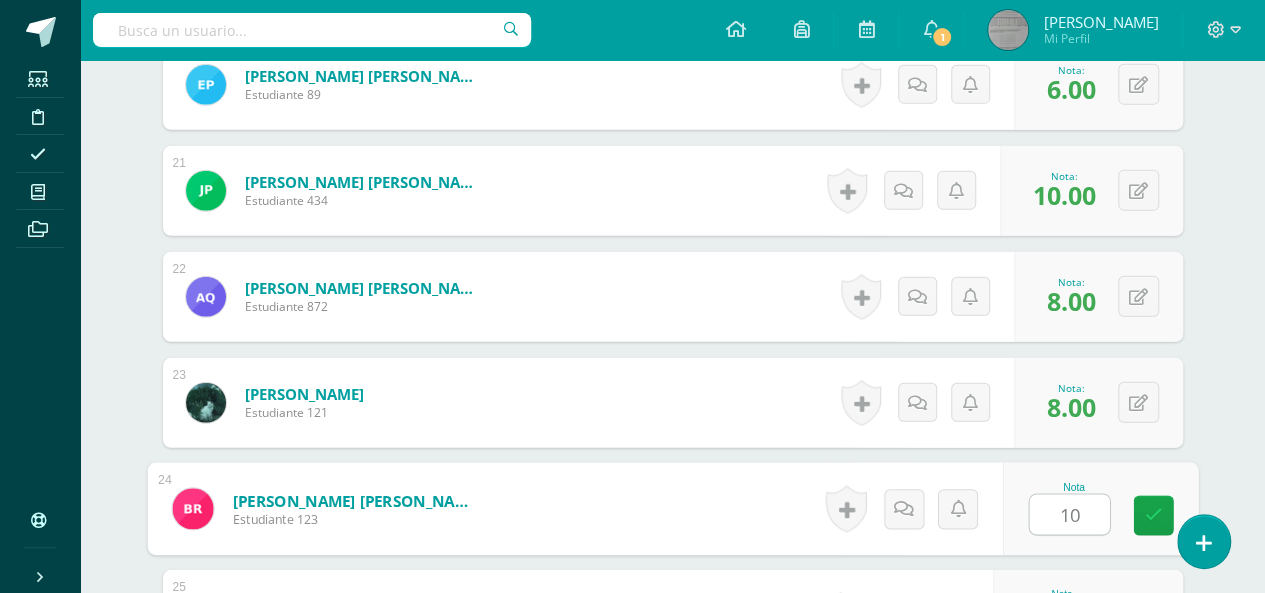 type on "10" 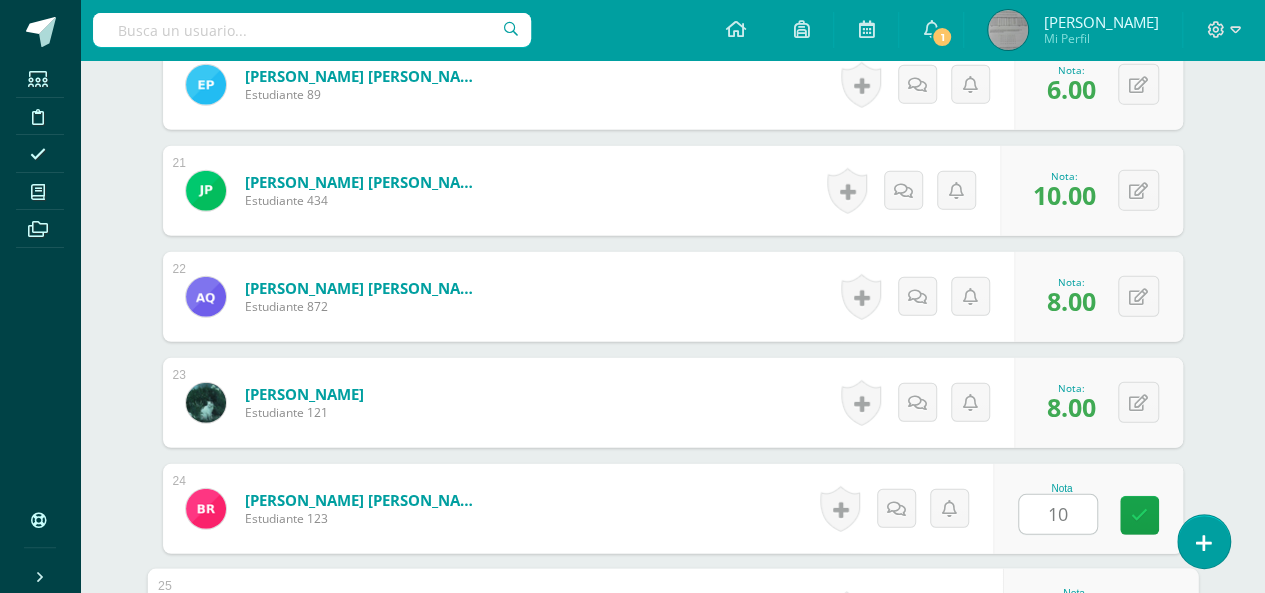 scroll, scrollTop: 3006, scrollLeft: 0, axis: vertical 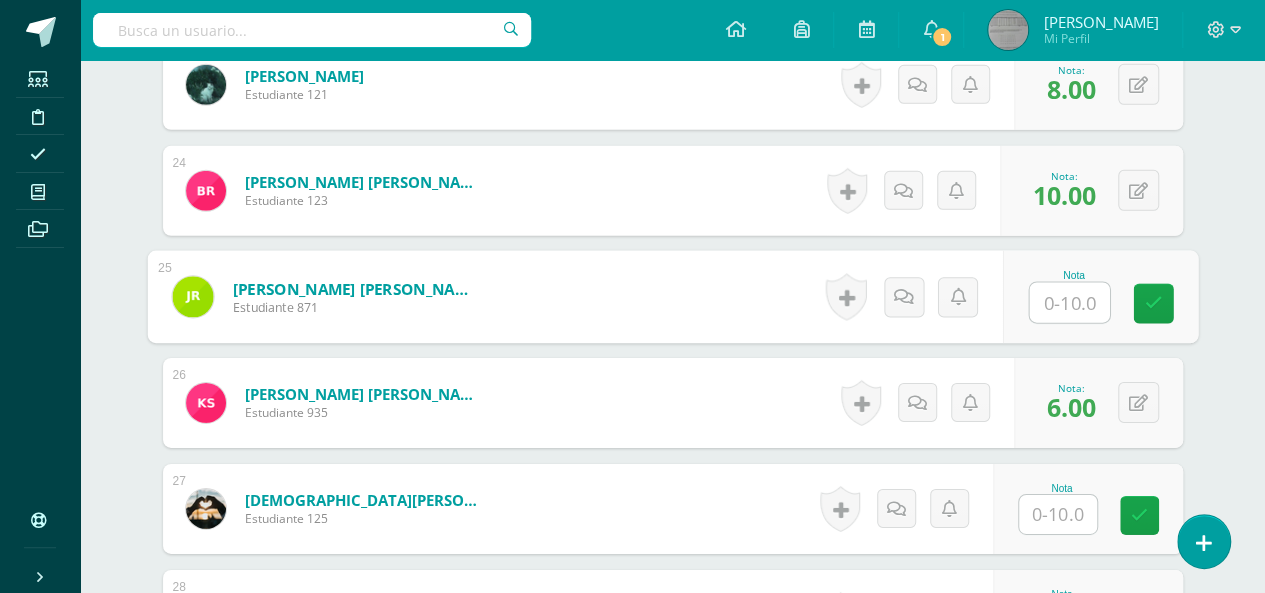type on "8" 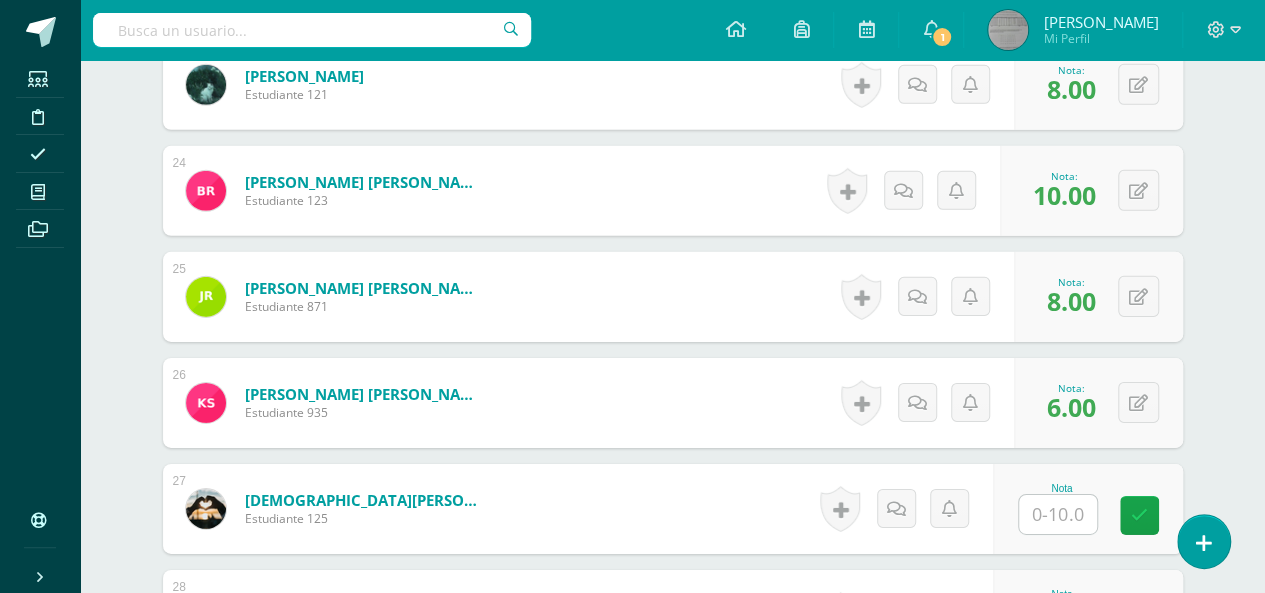 click at bounding box center (1058, 514) 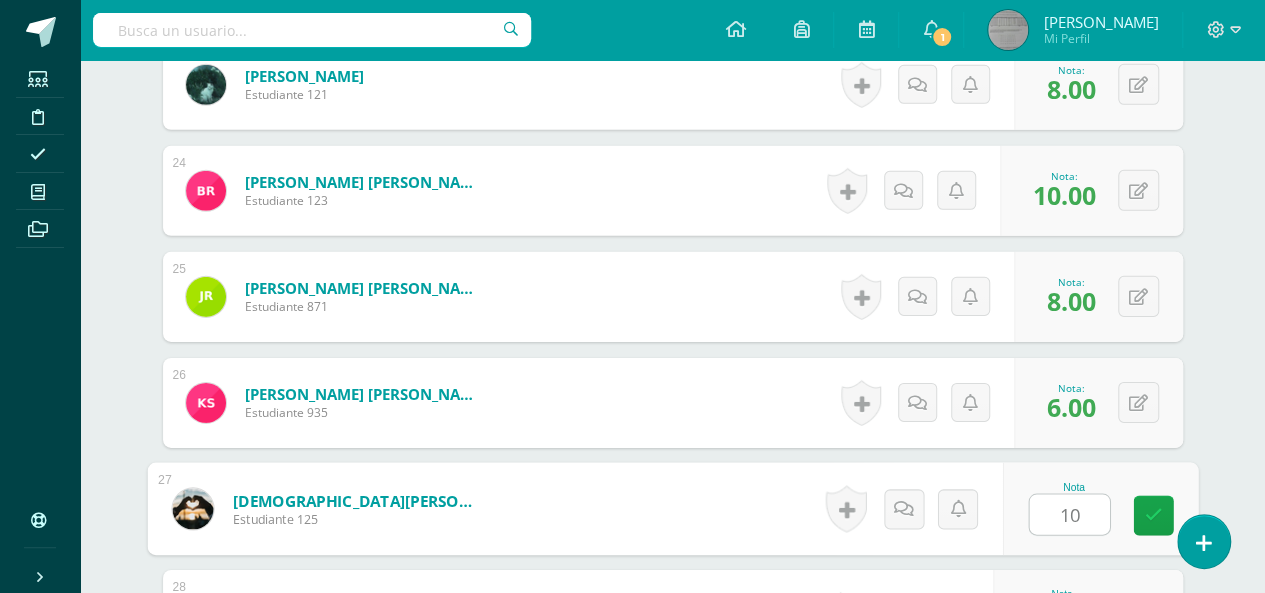 type on "10" 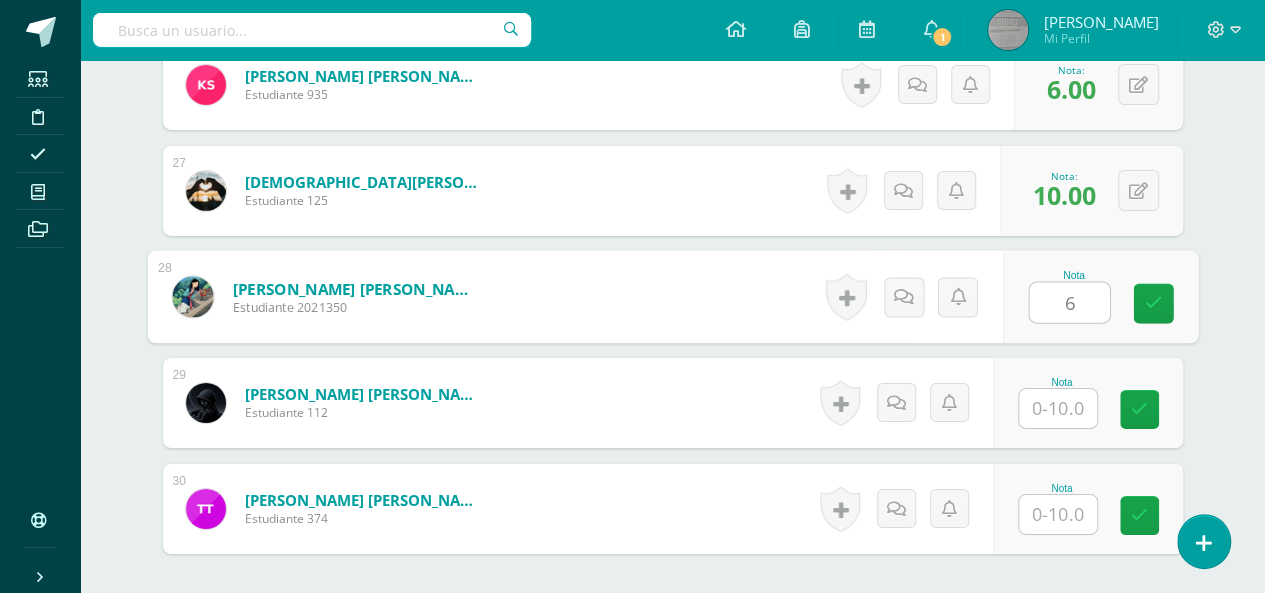 type on "6" 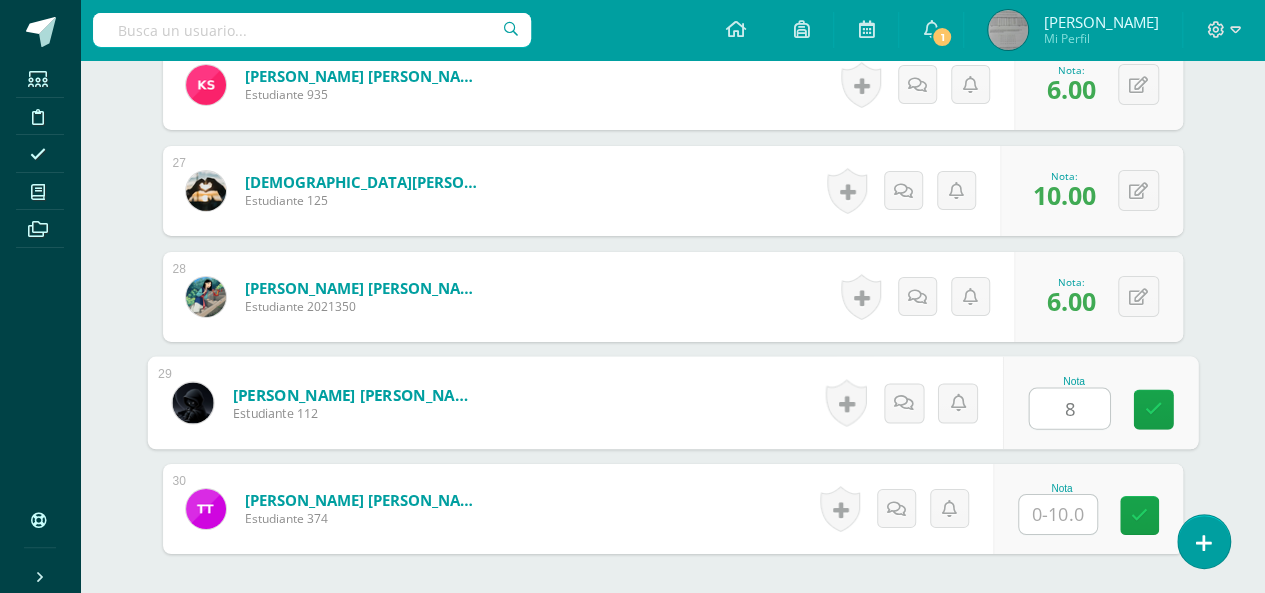 type on "8" 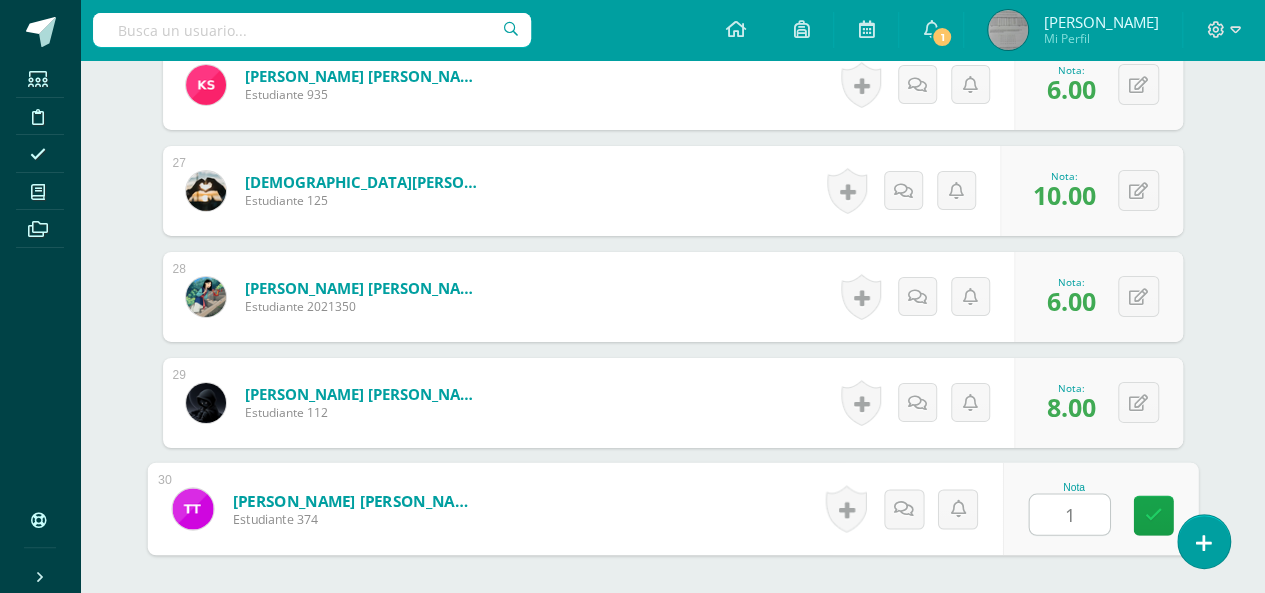 type on "10" 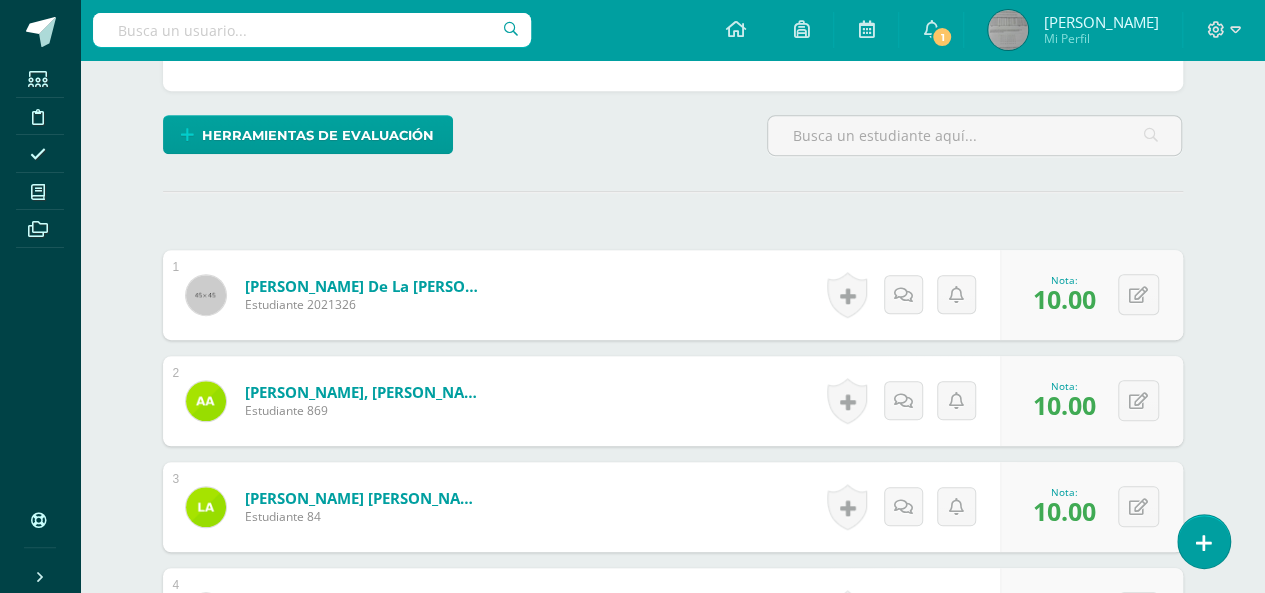 scroll, scrollTop: 518, scrollLeft: 0, axis: vertical 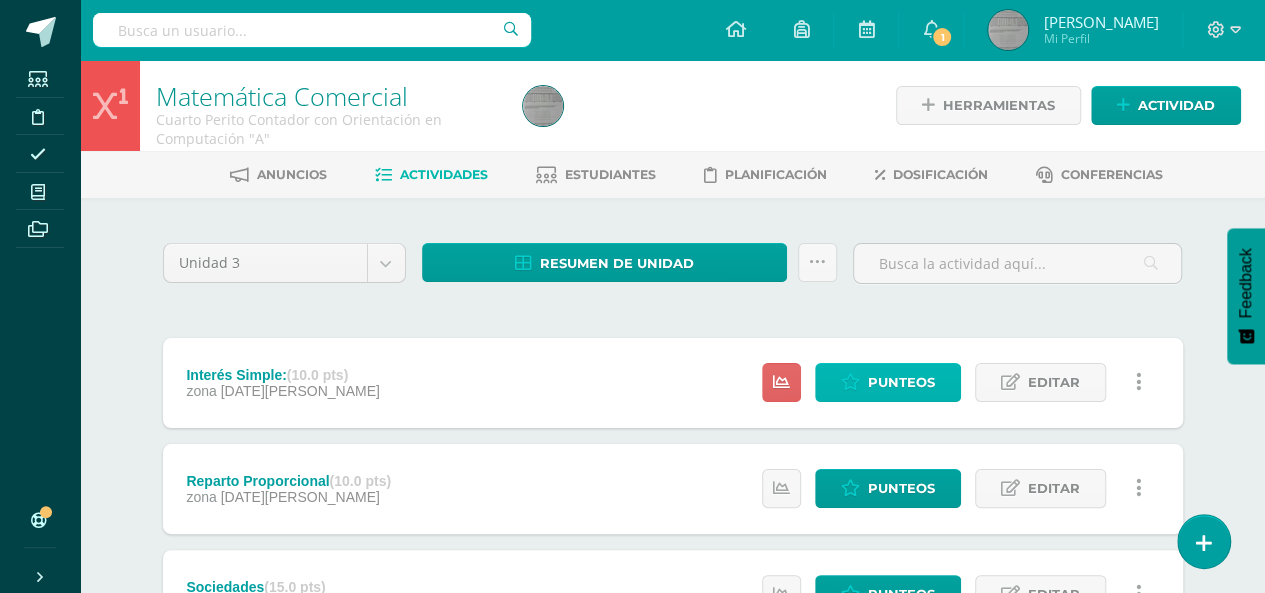 click on "Punteos" at bounding box center [901, 382] 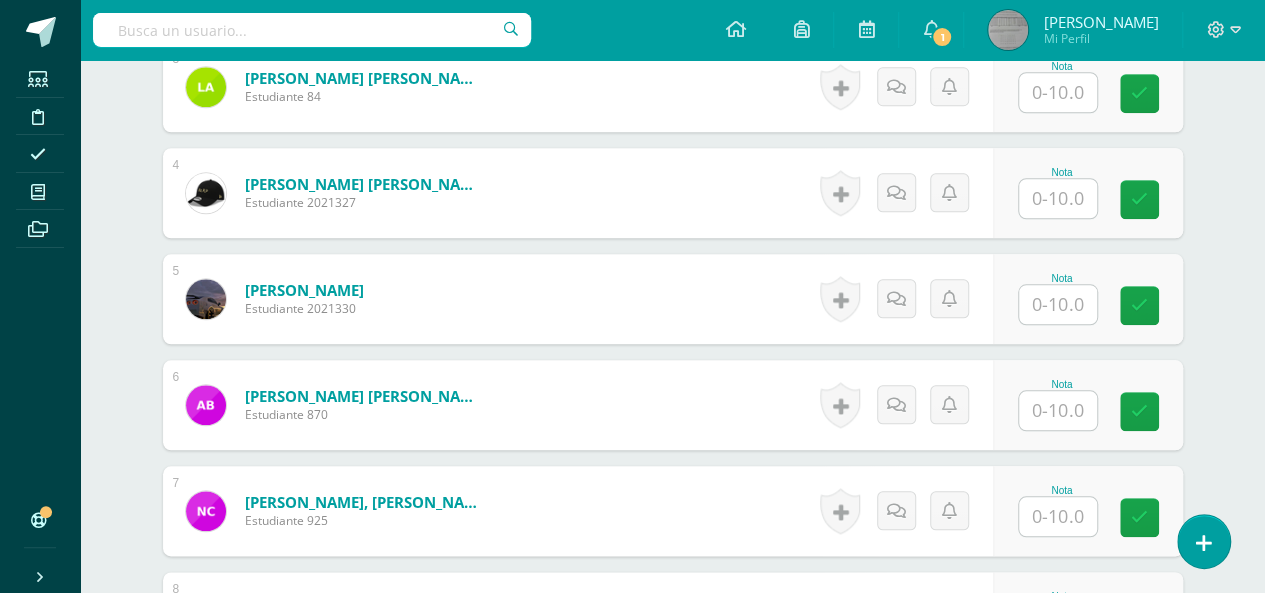 scroll, scrollTop: 885, scrollLeft: 0, axis: vertical 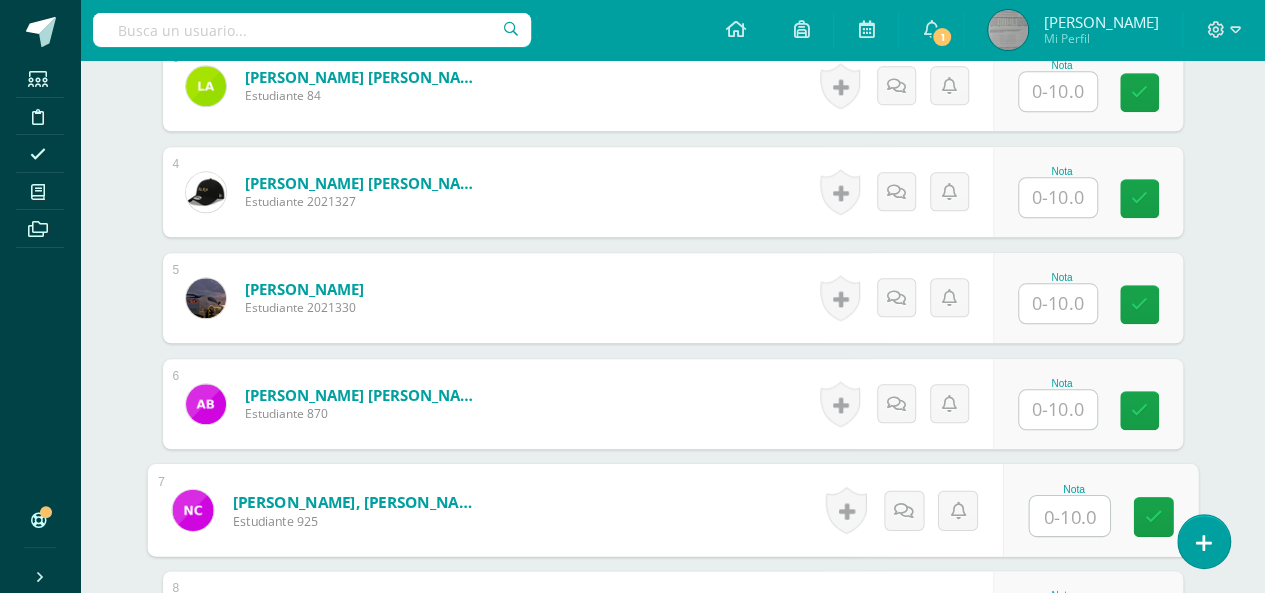 click at bounding box center [1069, 516] 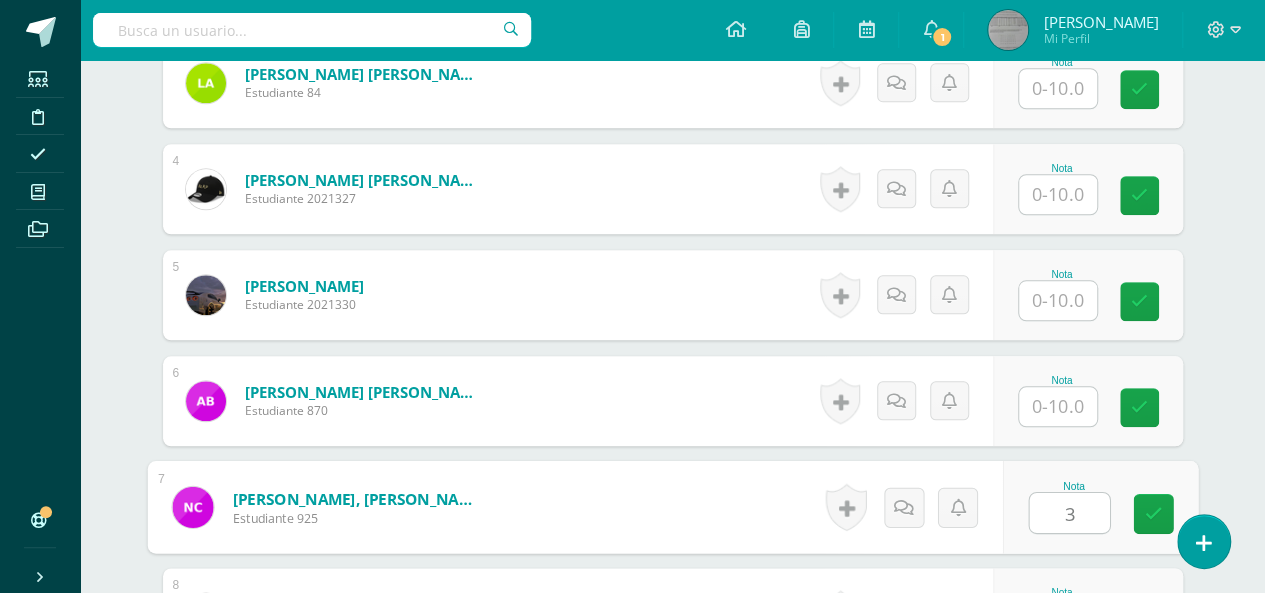 scroll, scrollTop: 889, scrollLeft: 0, axis: vertical 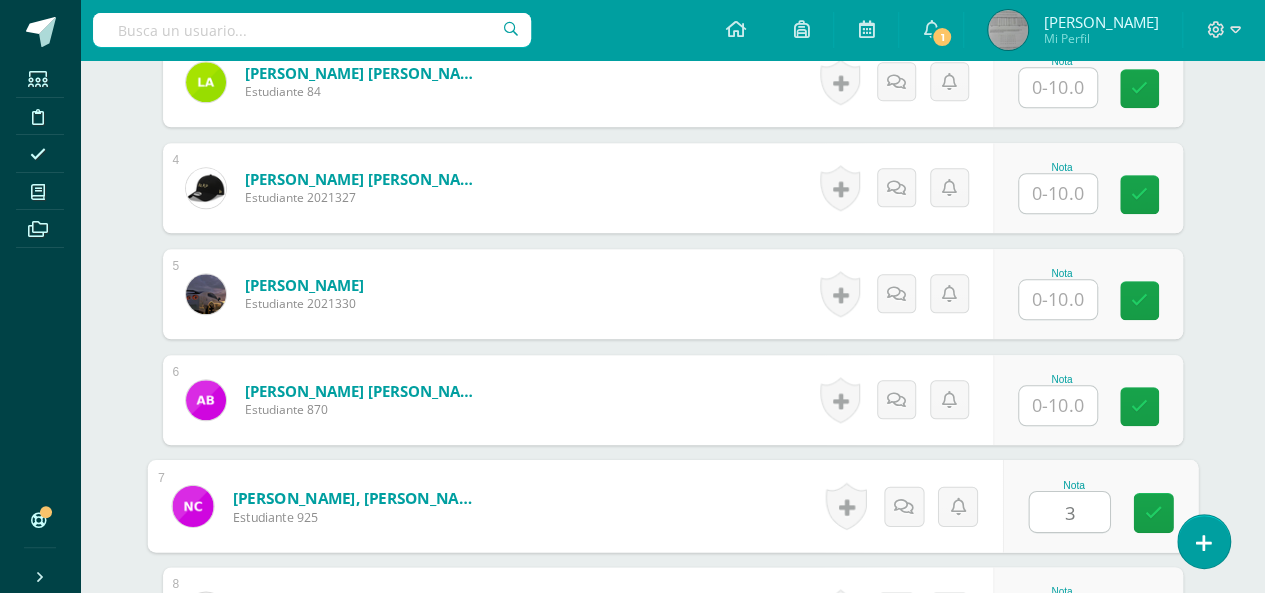 type on "3" 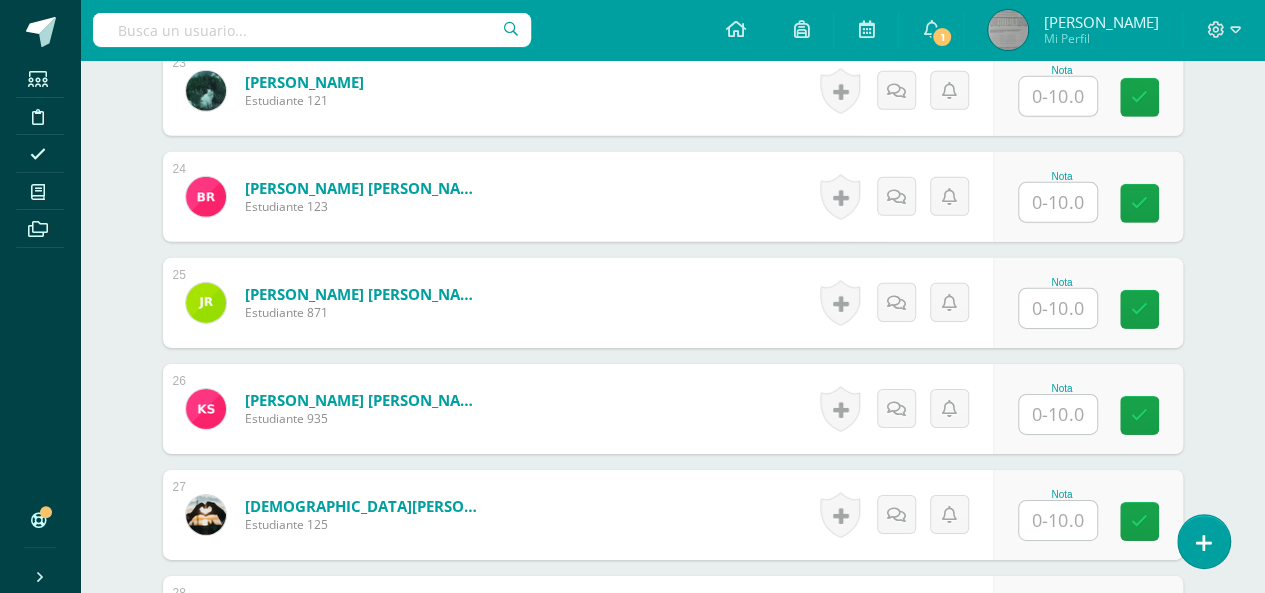 scroll, scrollTop: 3002, scrollLeft: 0, axis: vertical 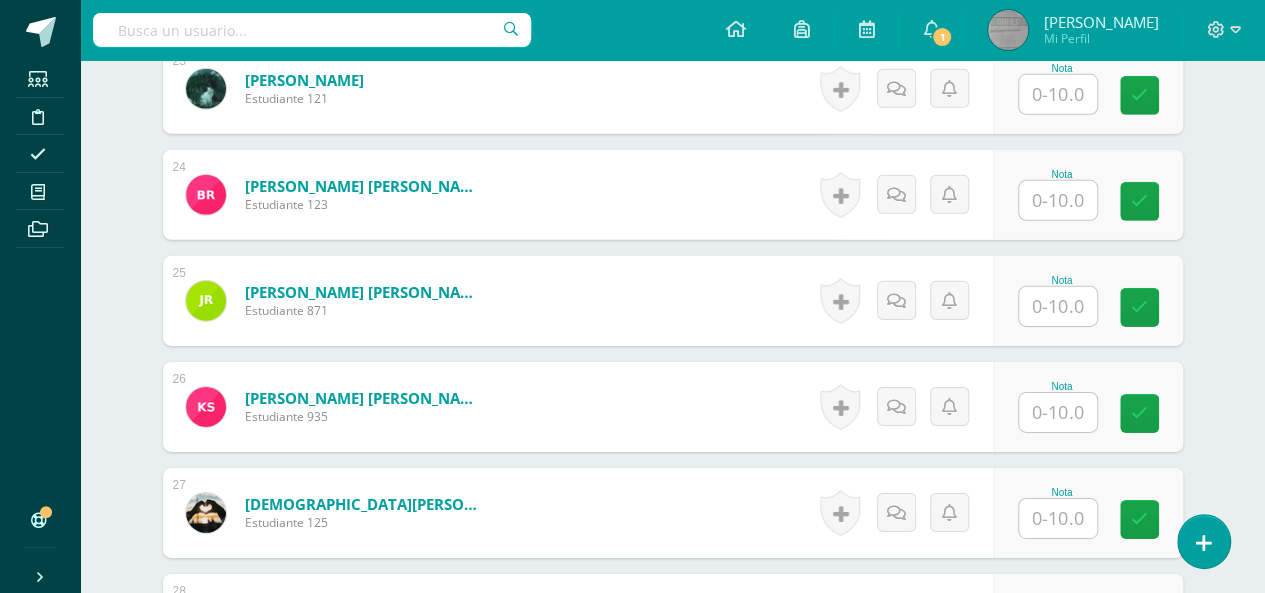click at bounding box center [1058, 412] 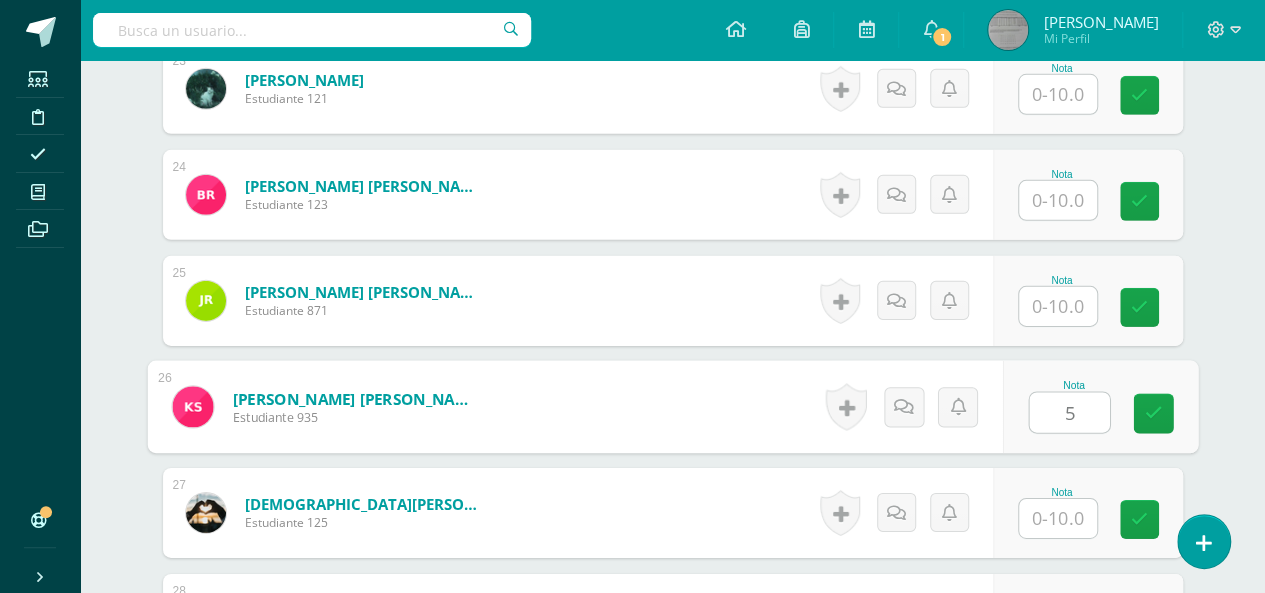 type on "5" 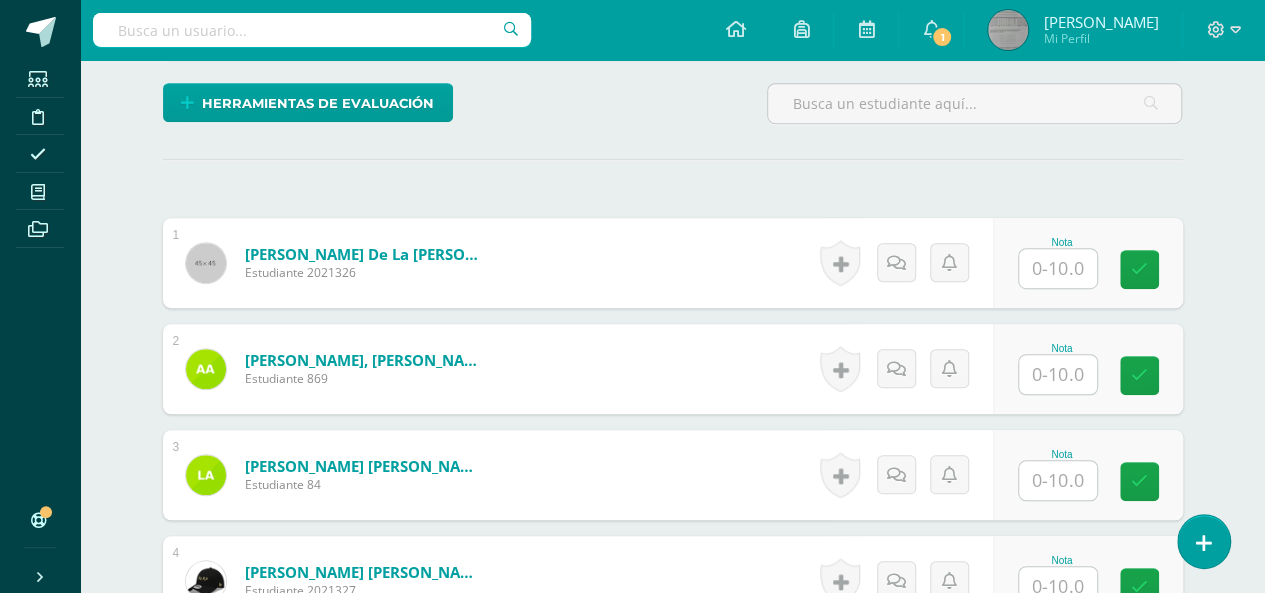 scroll, scrollTop: 518, scrollLeft: 0, axis: vertical 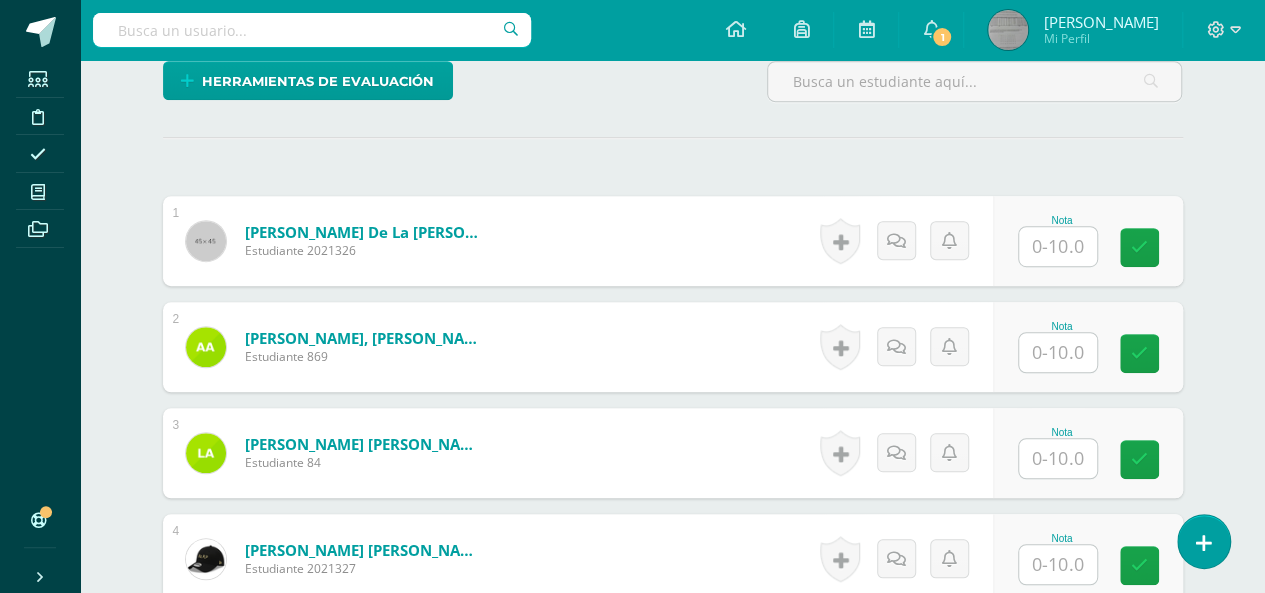 click at bounding box center (1058, 246) 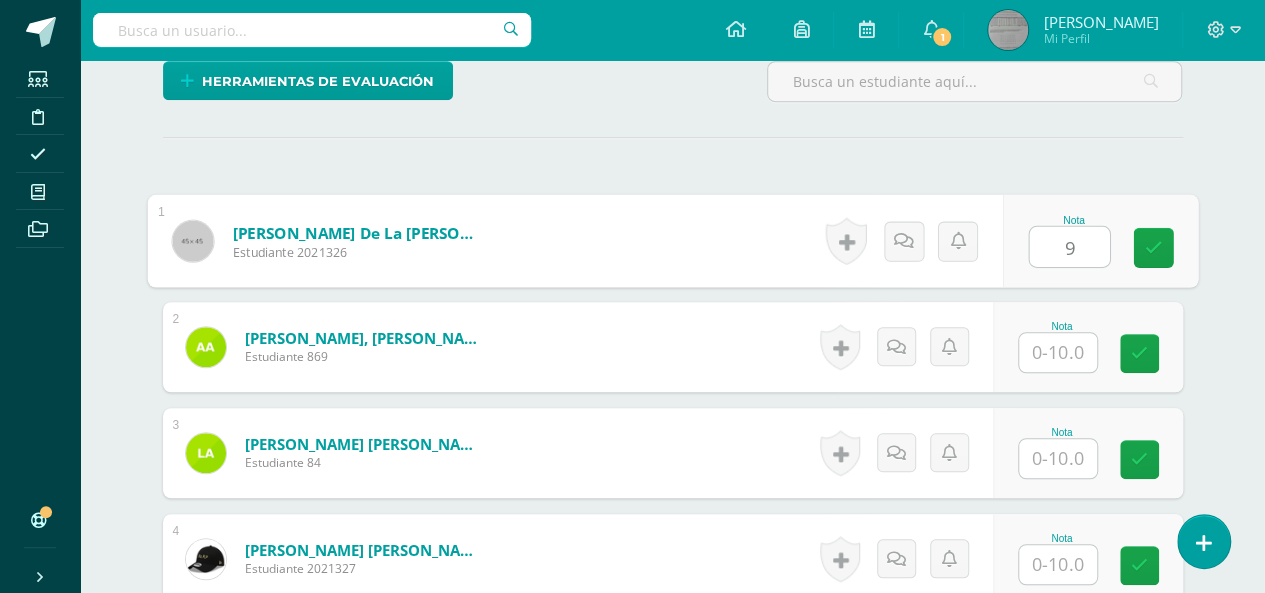 type on "9" 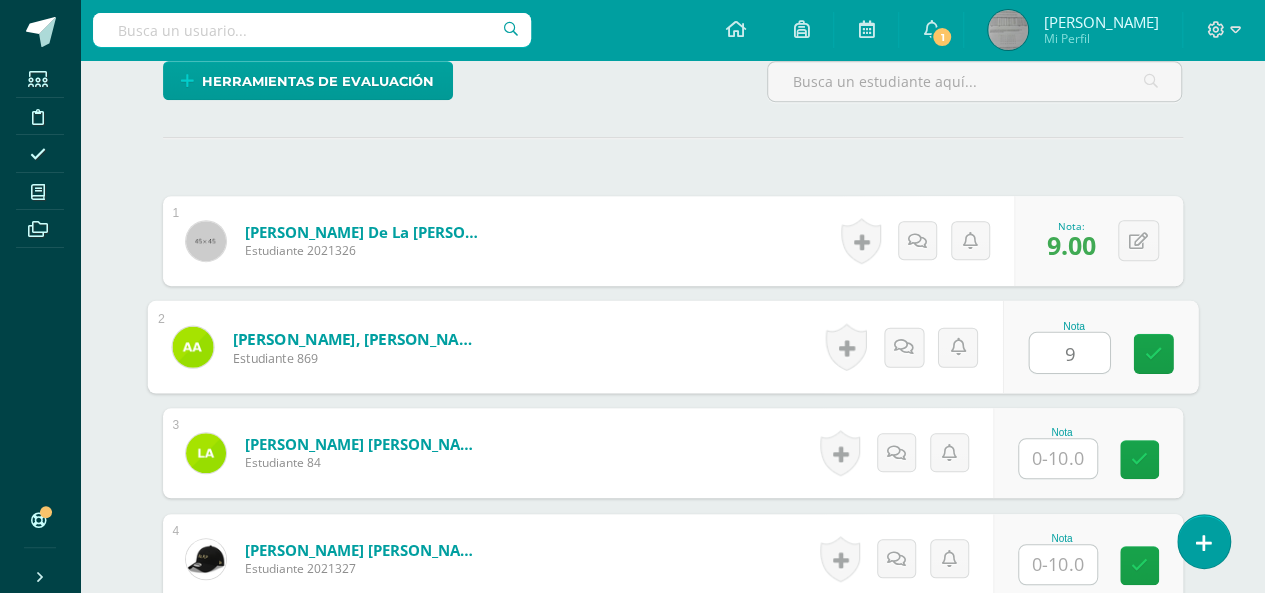 type on "9" 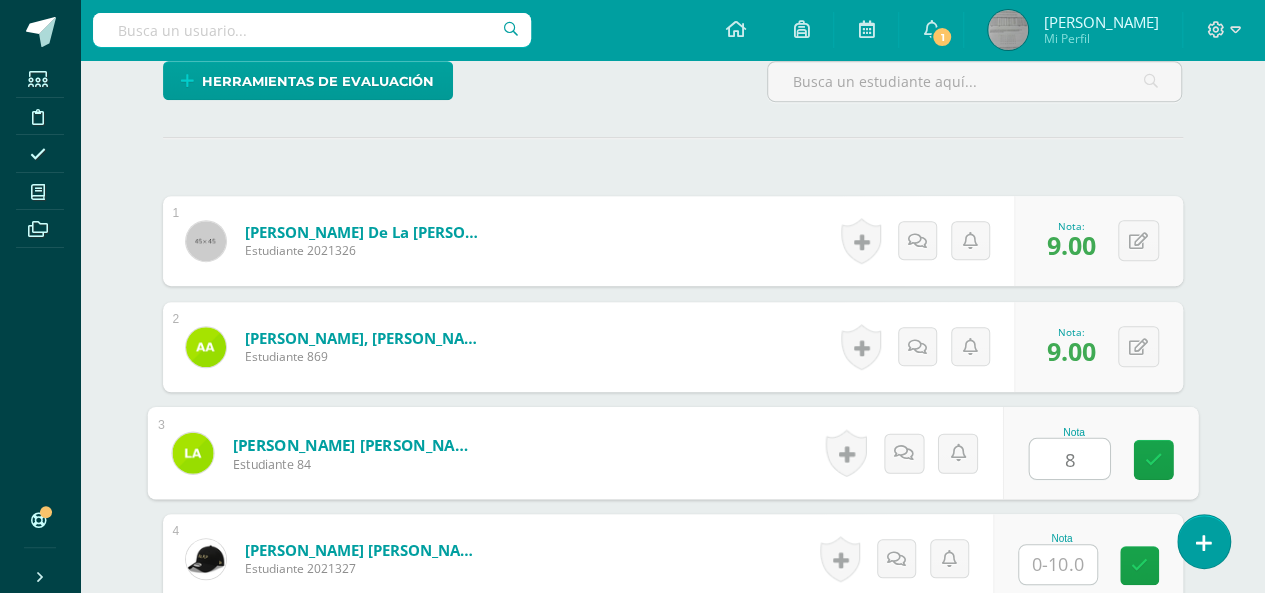 type on "8" 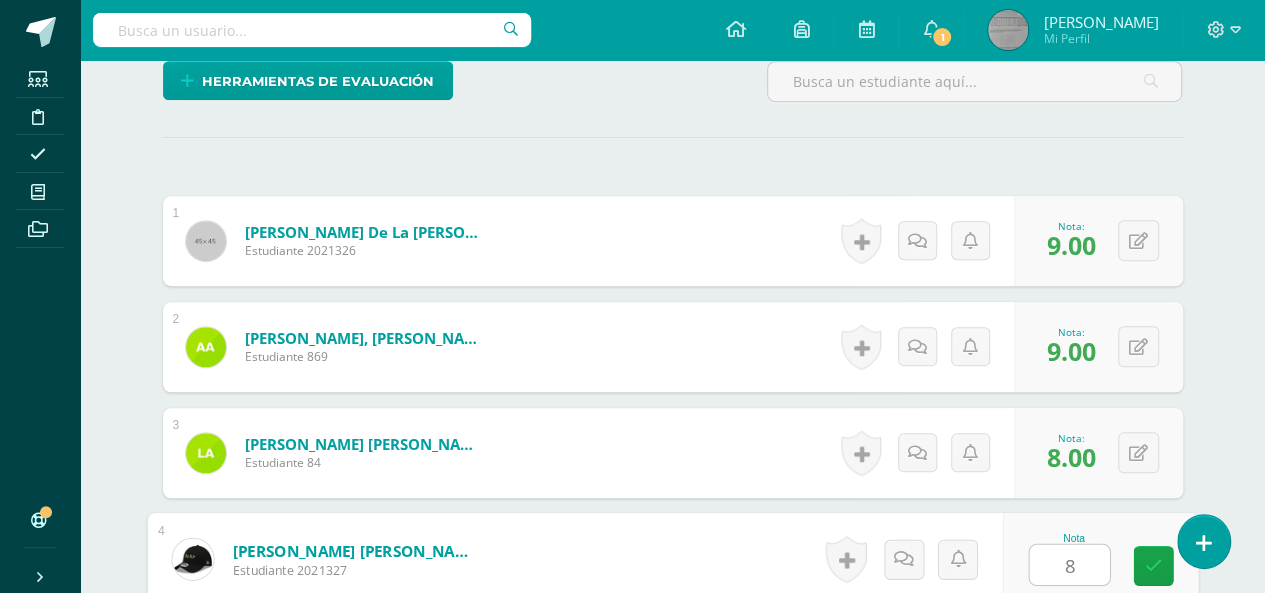 type on "8" 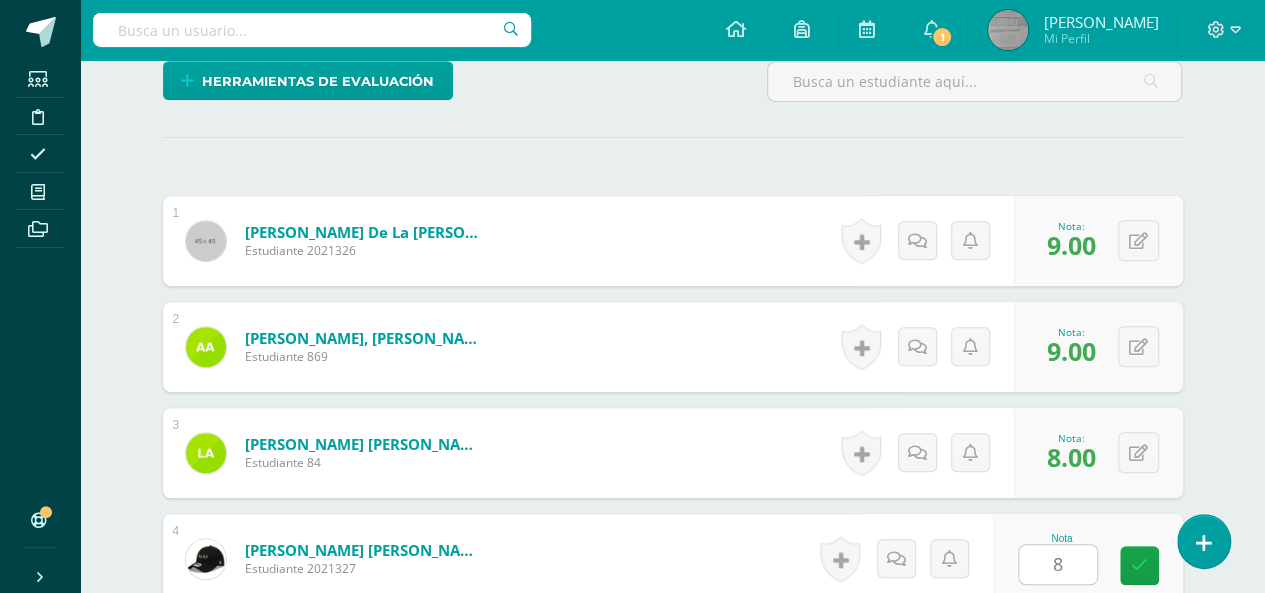 scroll, scrollTop: 886, scrollLeft: 0, axis: vertical 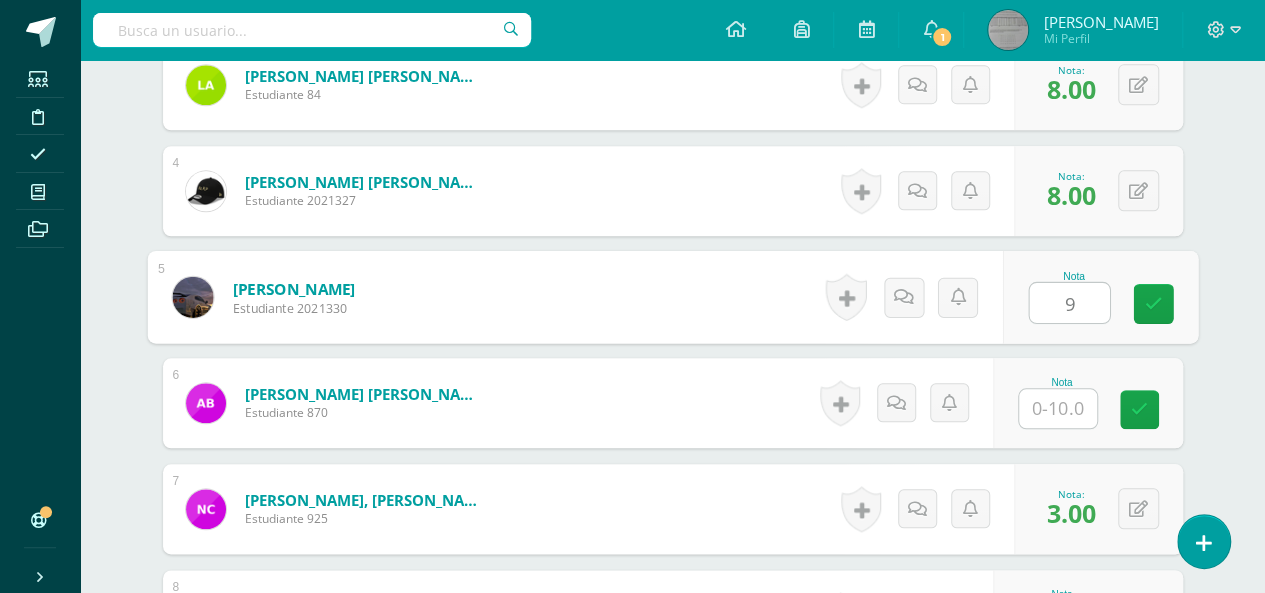 type on "9" 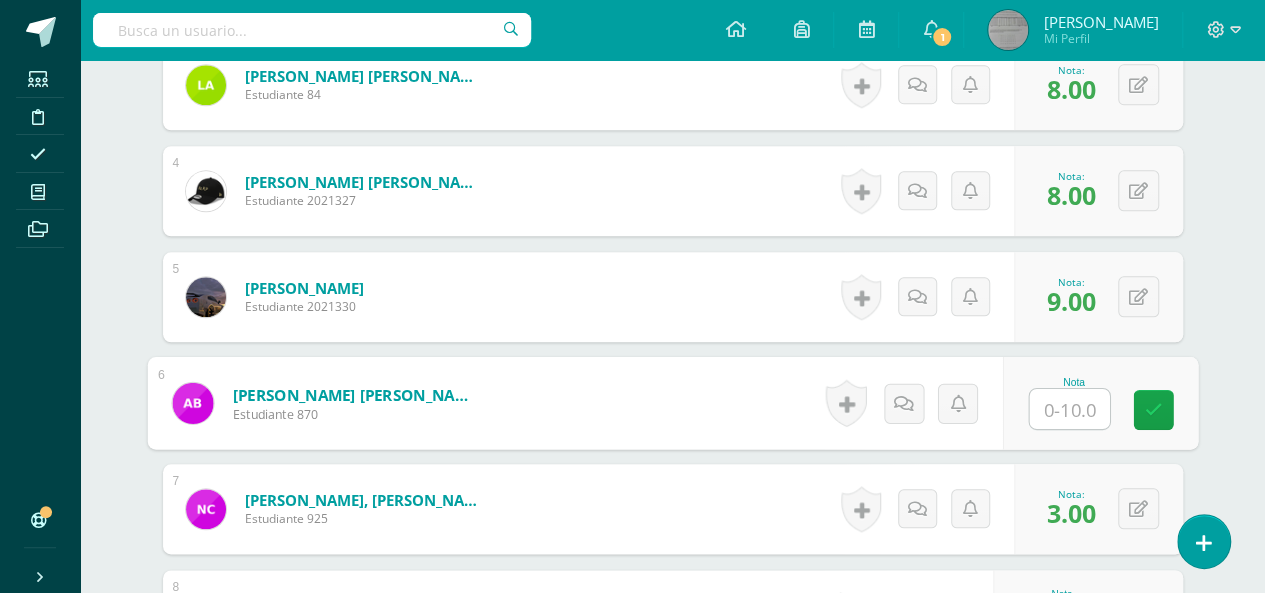 type on "6" 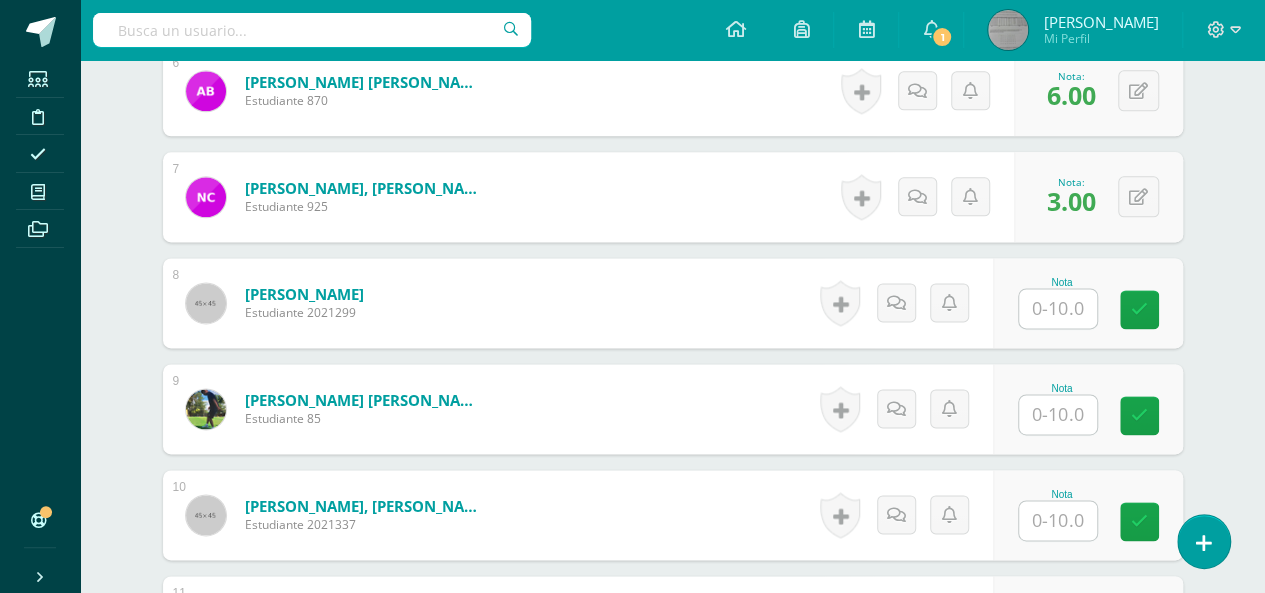 scroll, scrollTop: 1246, scrollLeft: 0, axis: vertical 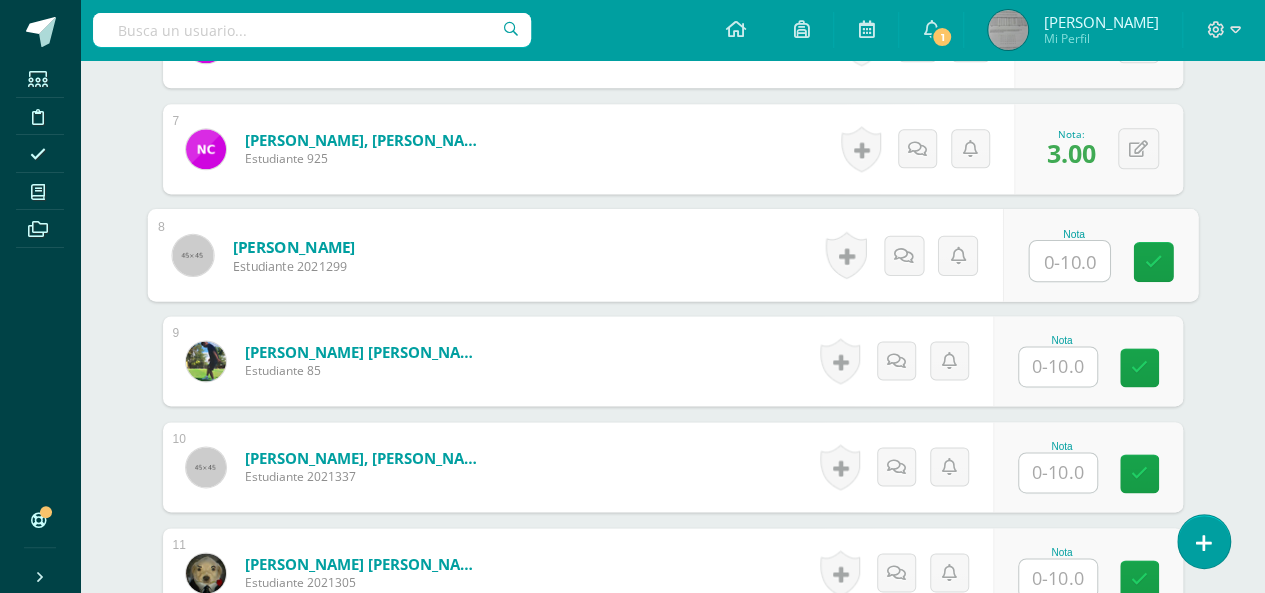 click at bounding box center [1069, 261] 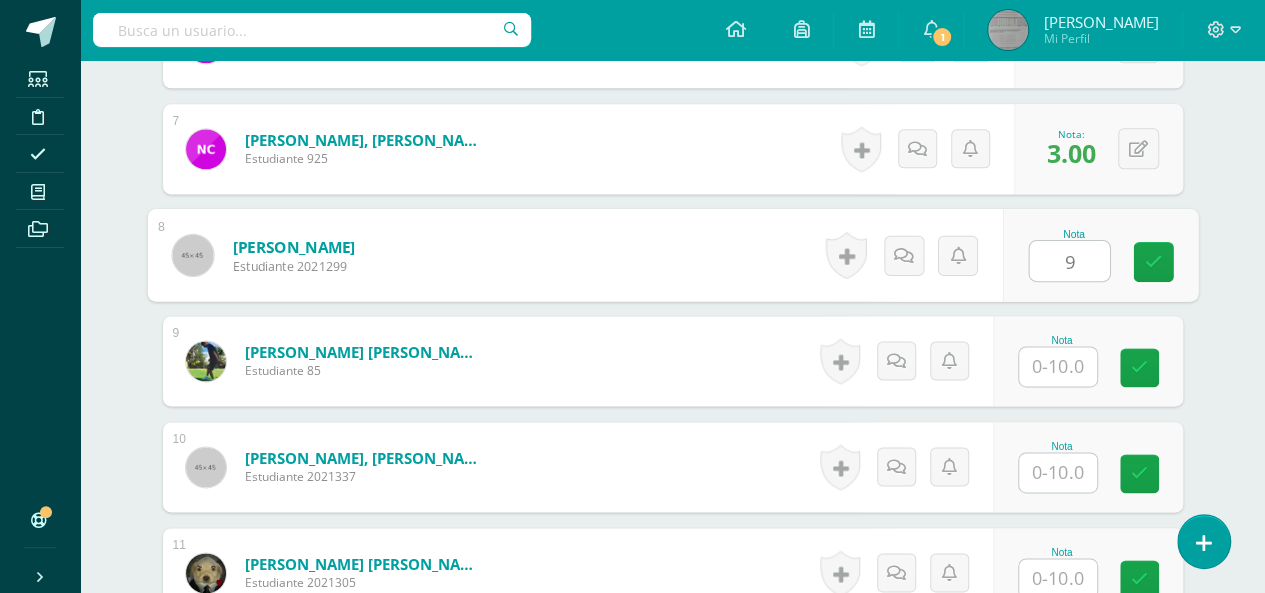 type on "9" 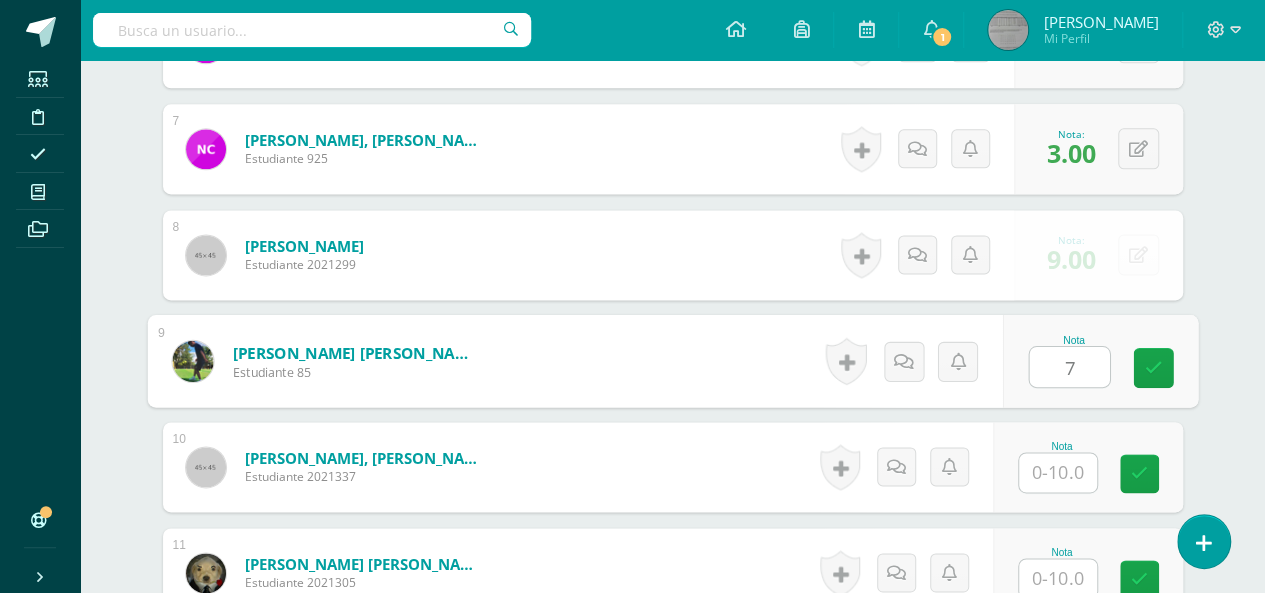 type on "7" 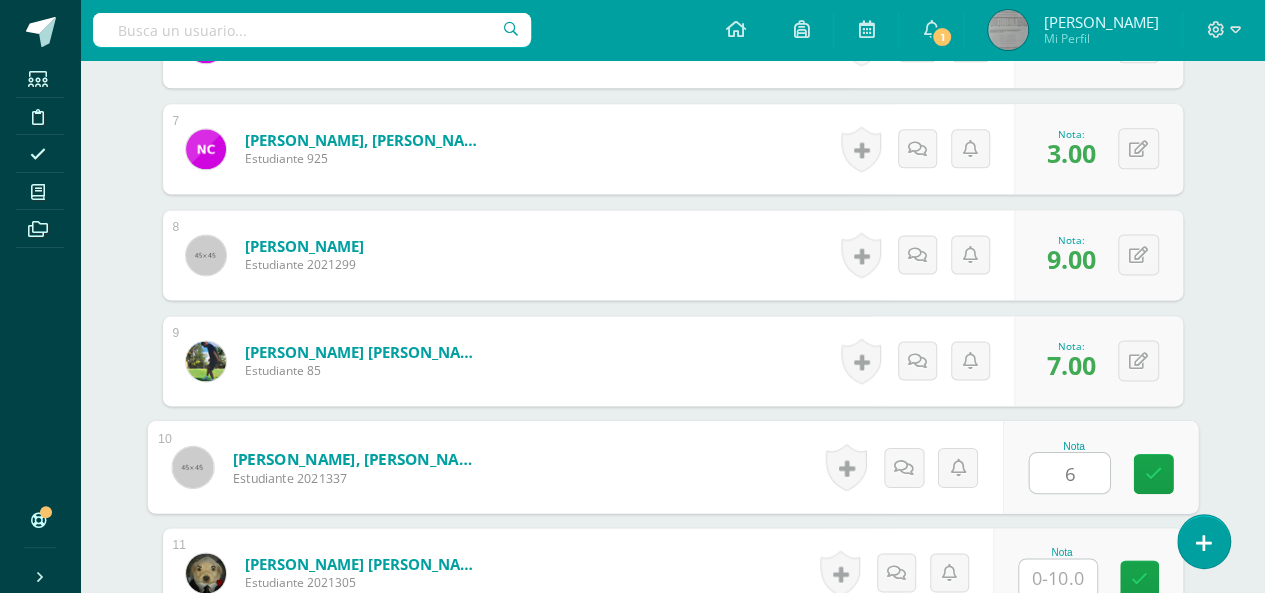 type on "6" 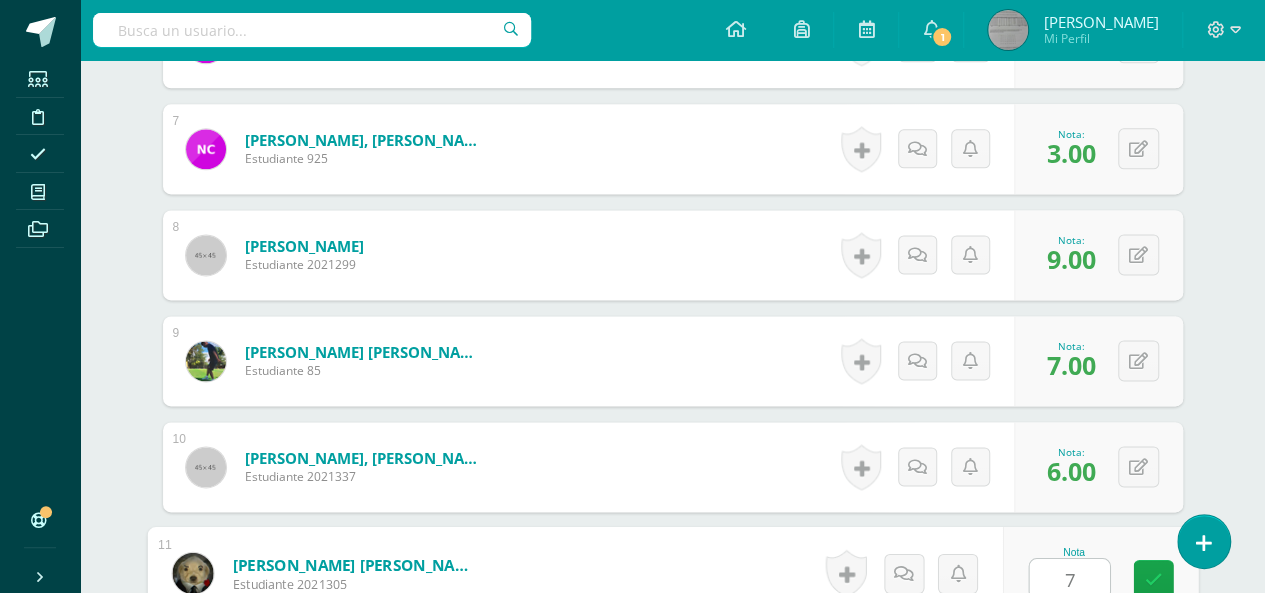 type on "7" 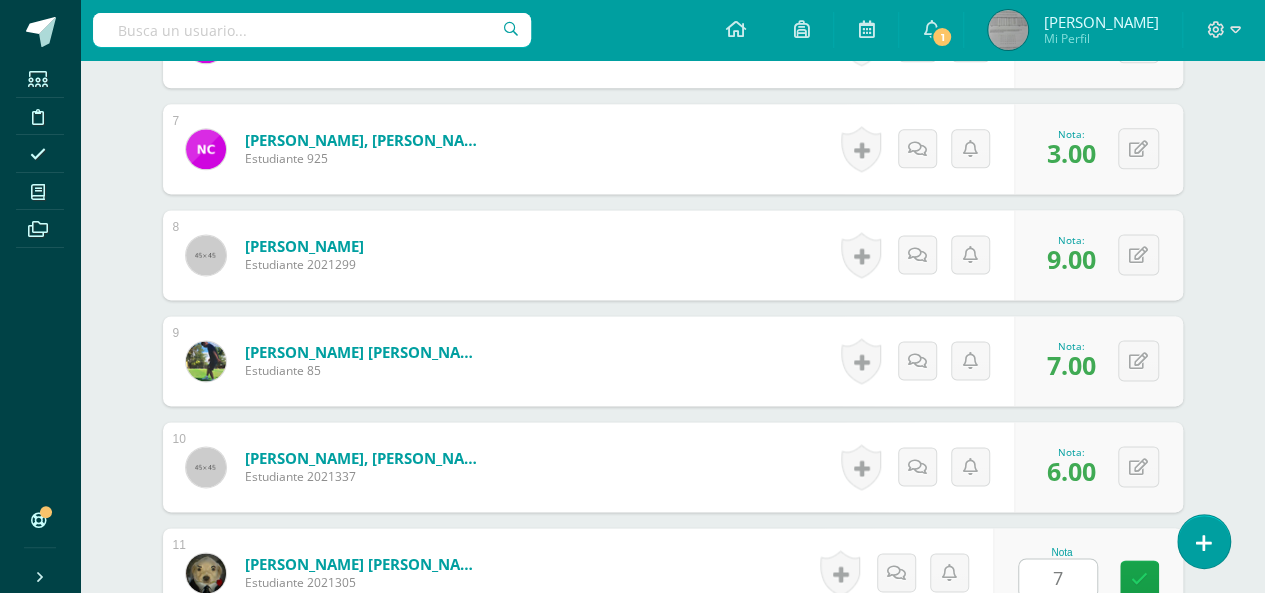 scroll, scrollTop: 1628, scrollLeft: 0, axis: vertical 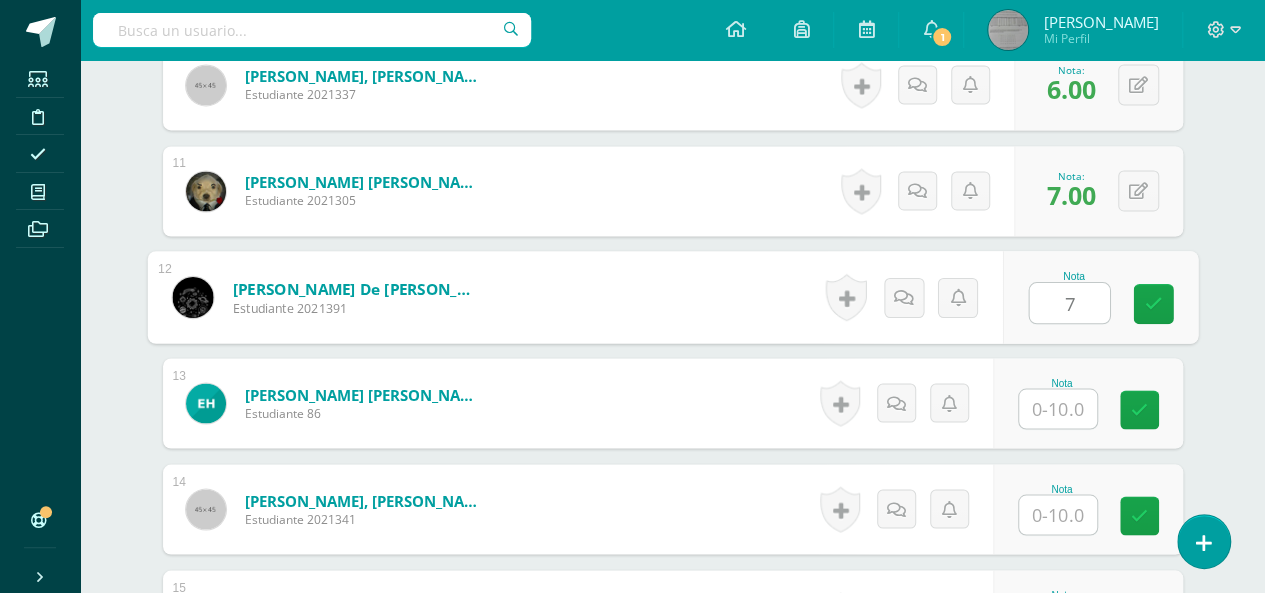 type on "7" 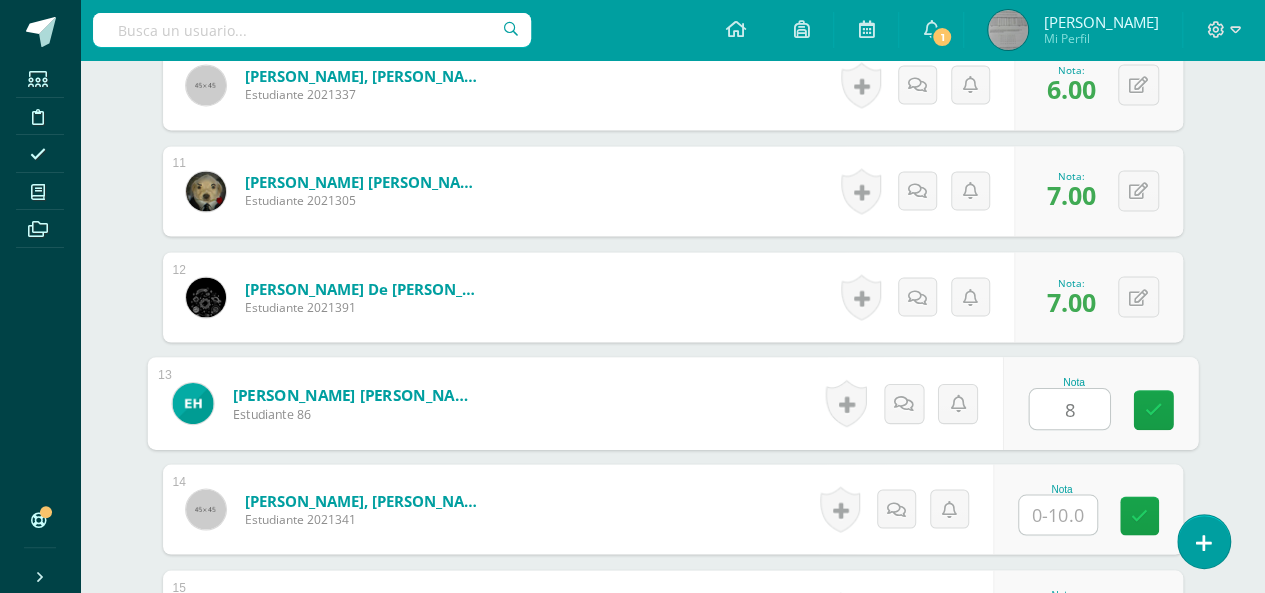 type on "8" 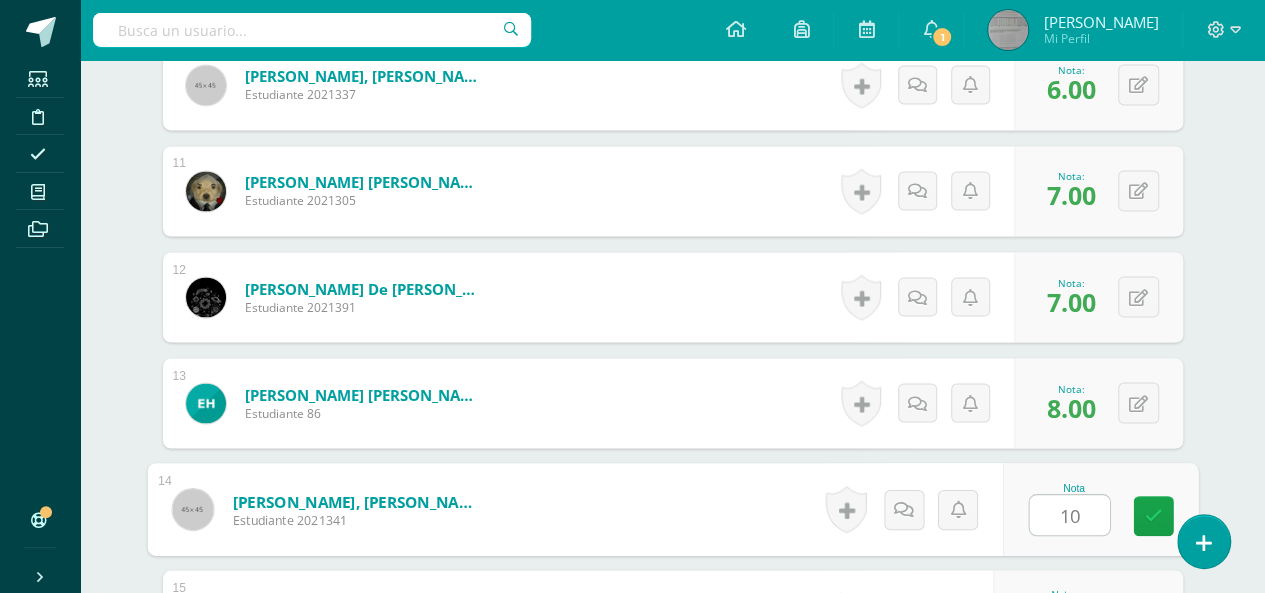 type on "10" 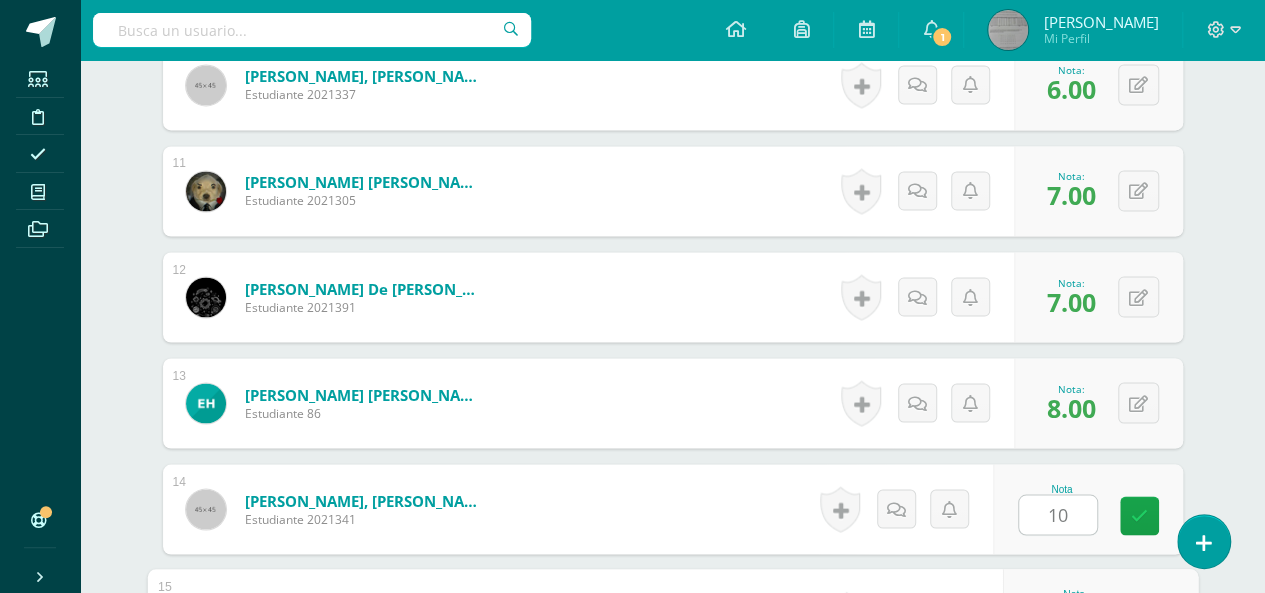 scroll, scrollTop: 1946, scrollLeft: 0, axis: vertical 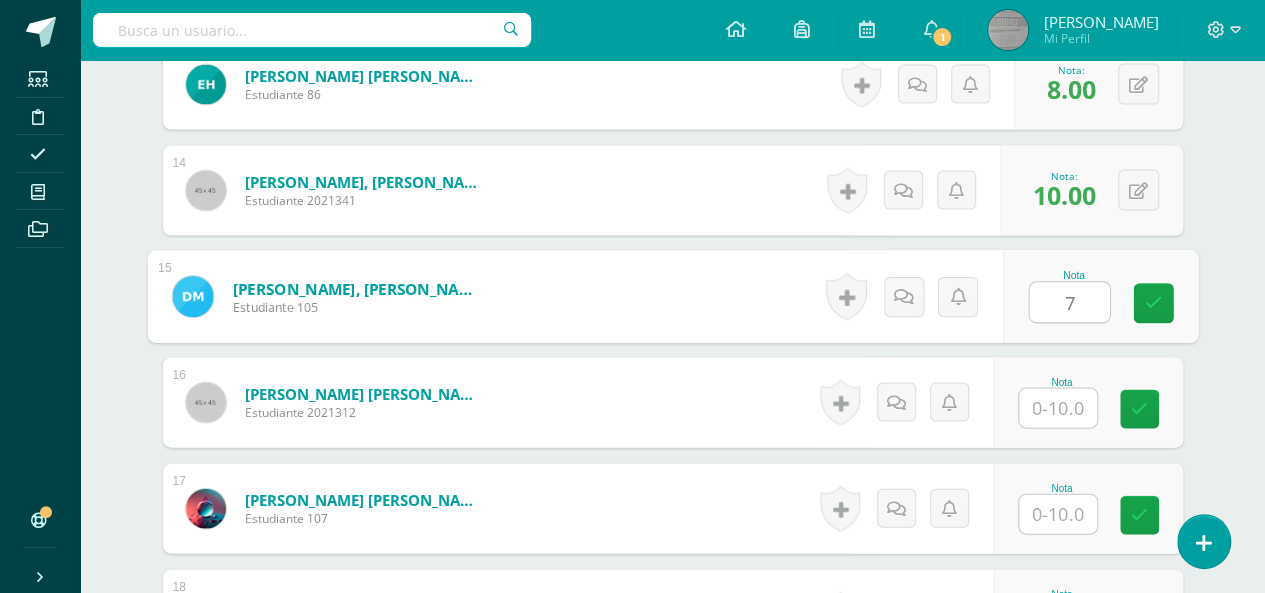 type on "7" 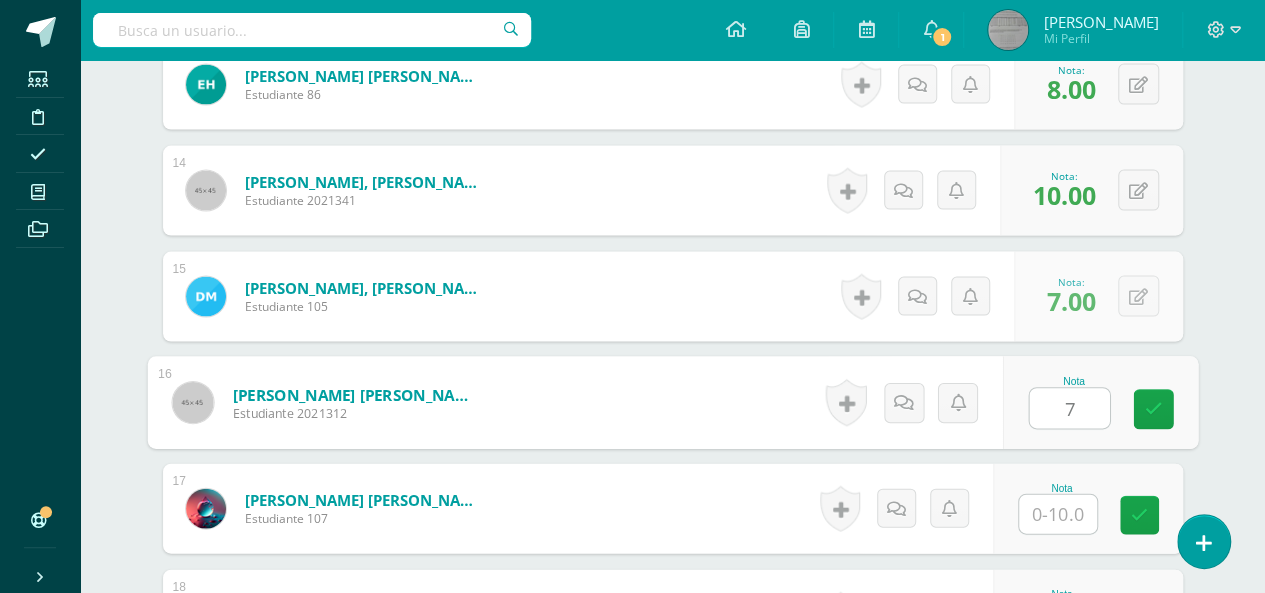 type on "7" 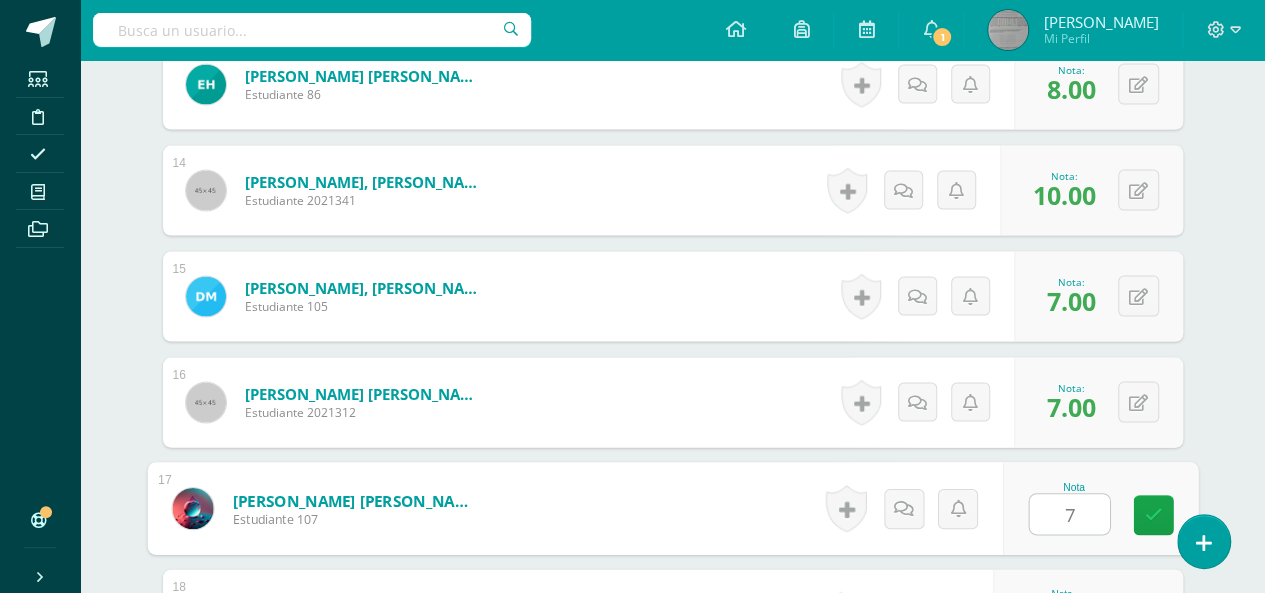 type on "7" 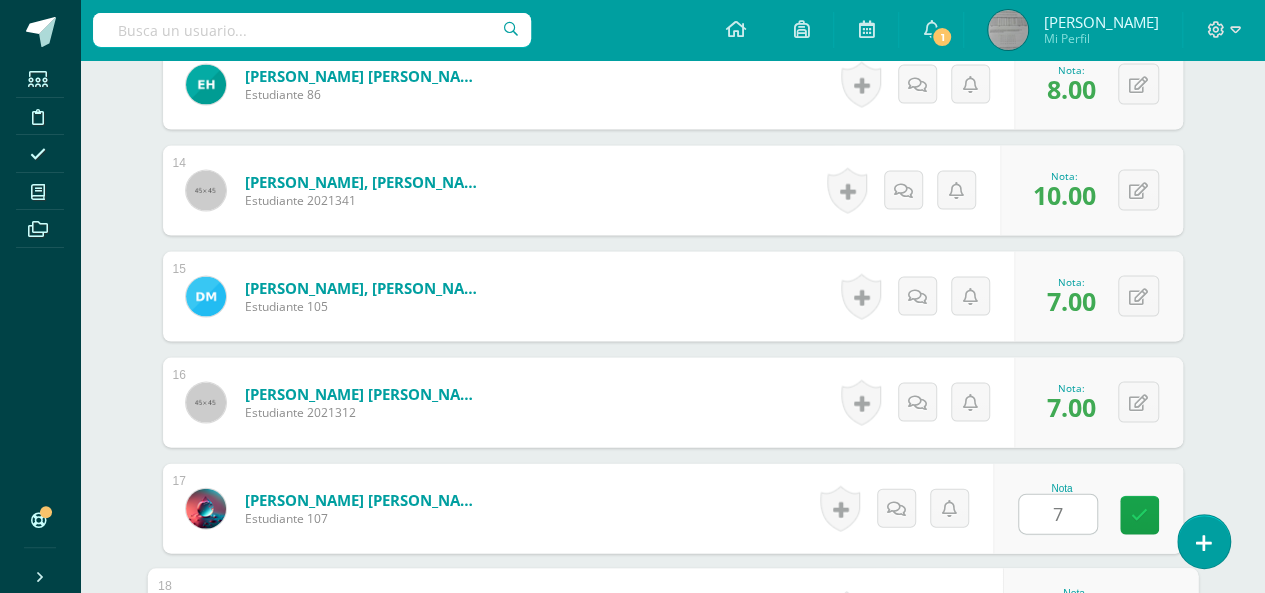 scroll, scrollTop: 2264, scrollLeft: 0, axis: vertical 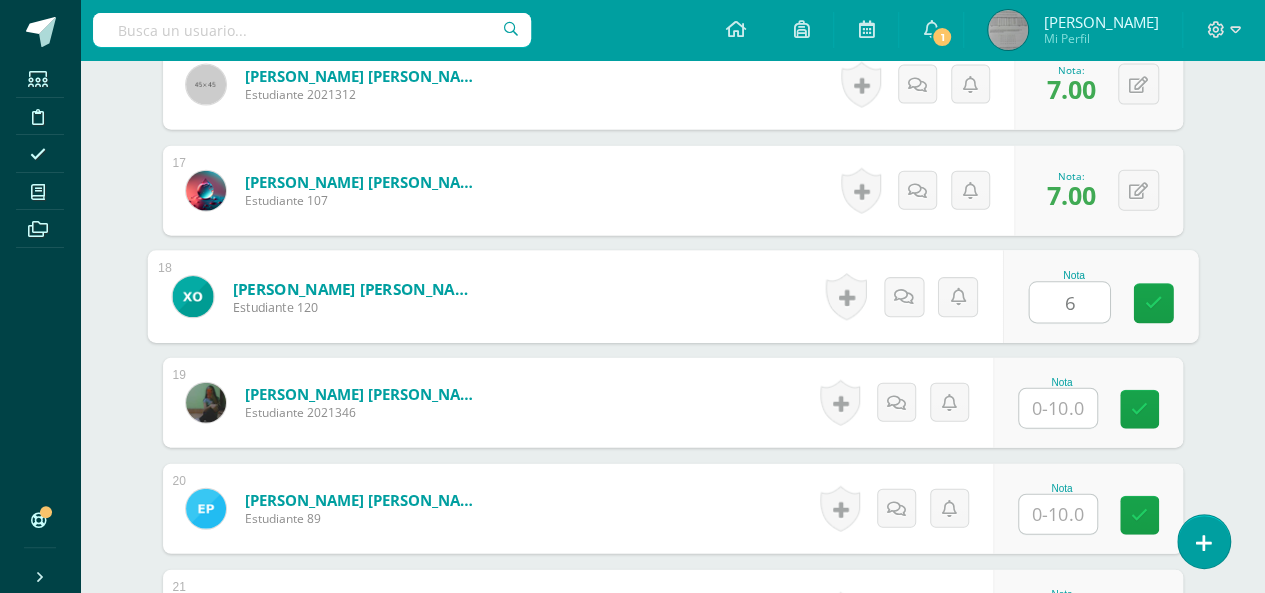 type on "6" 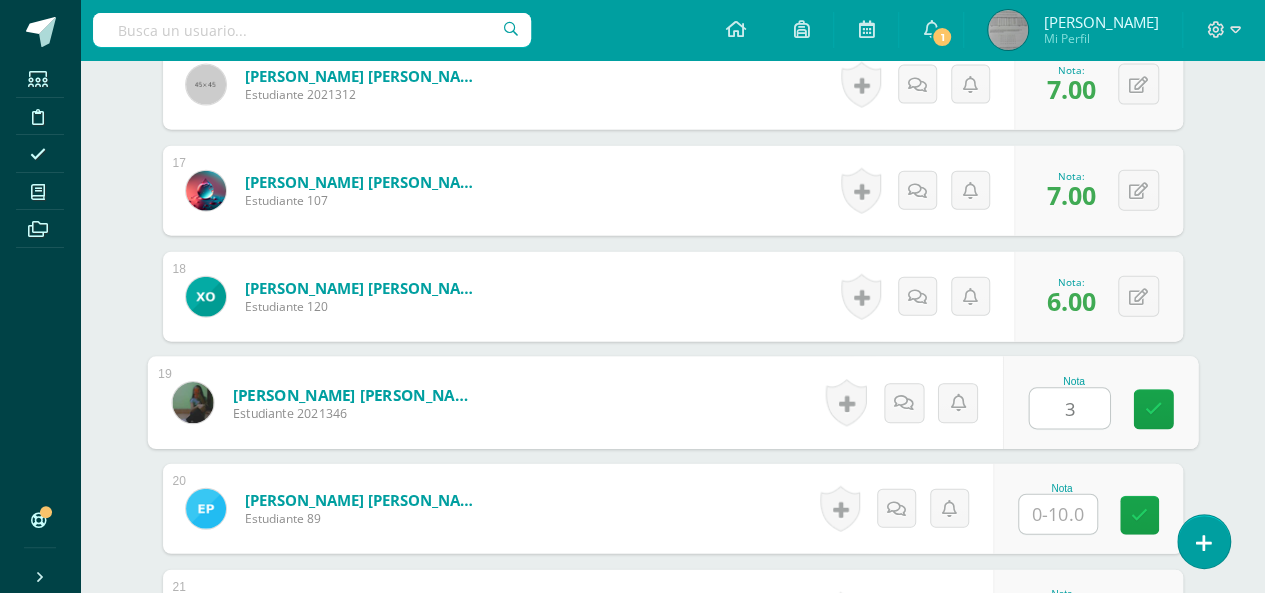 type on "3" 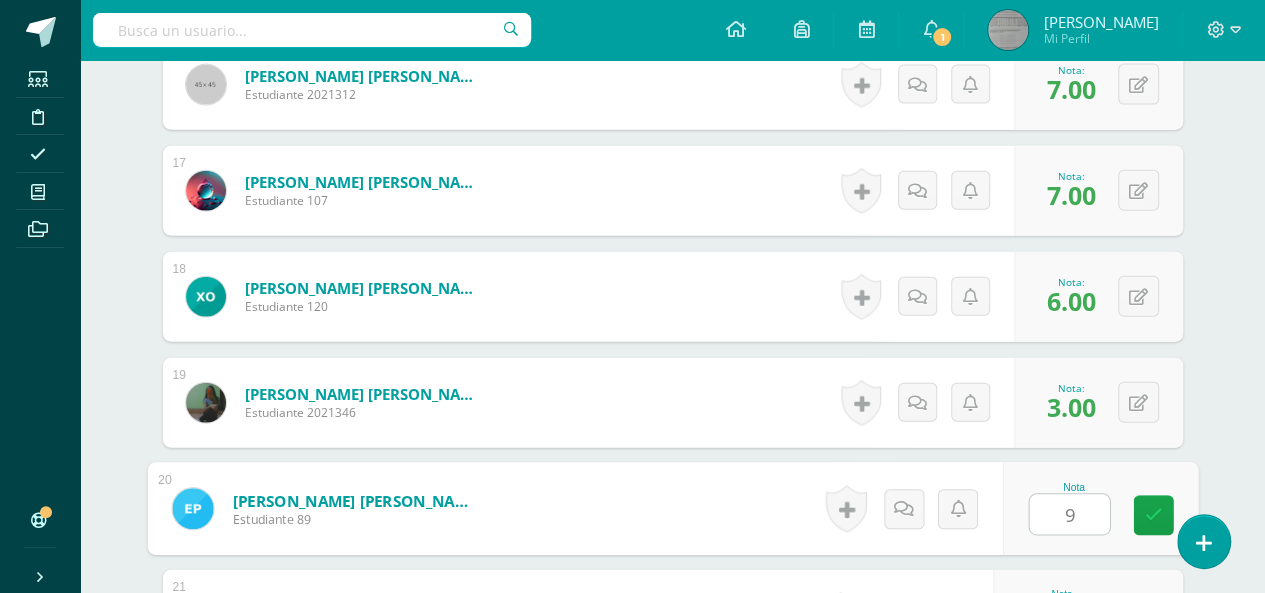 type on "9" 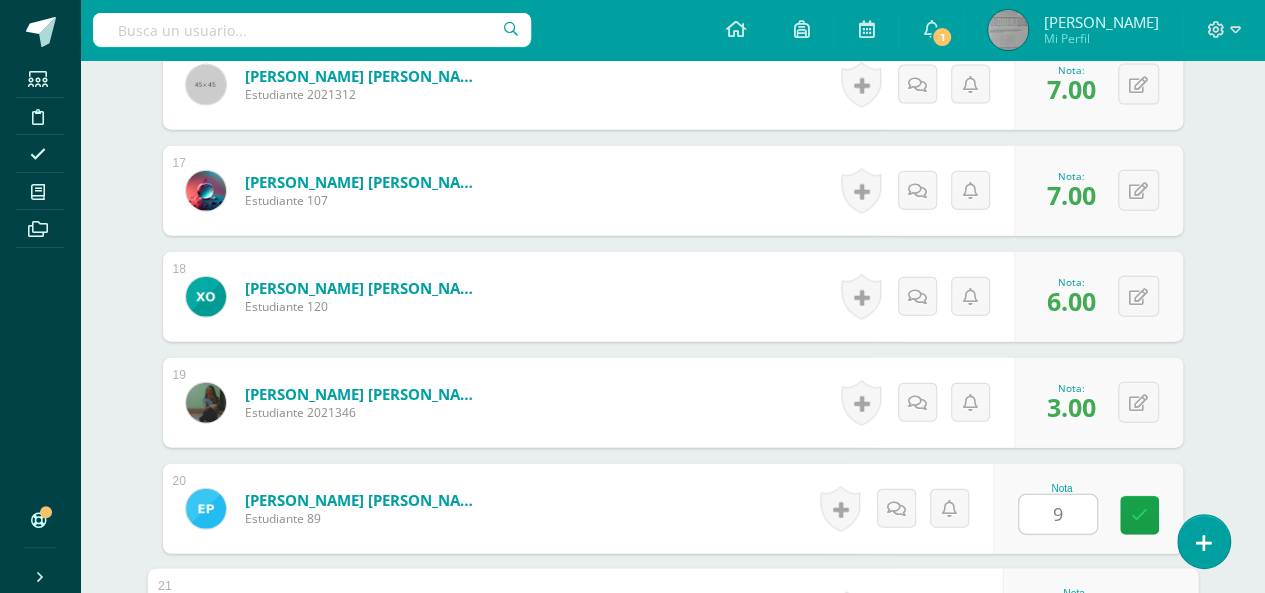 scroll, scrollTop: 2582, scrollLeft: 0, axis: vertical 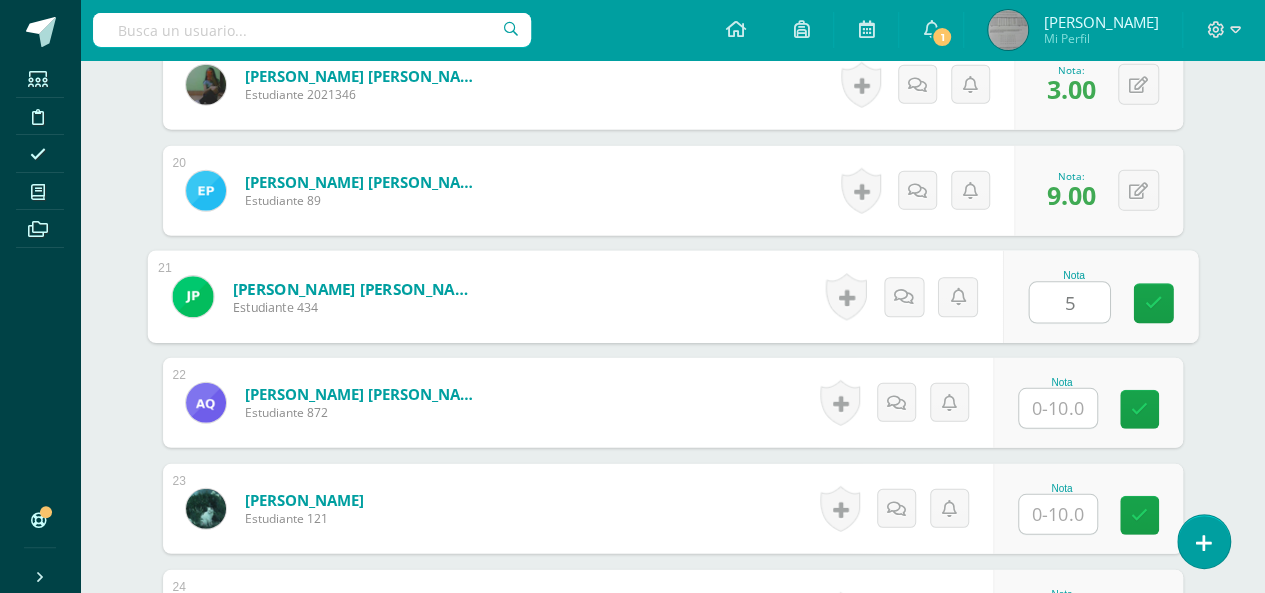 type on "5" 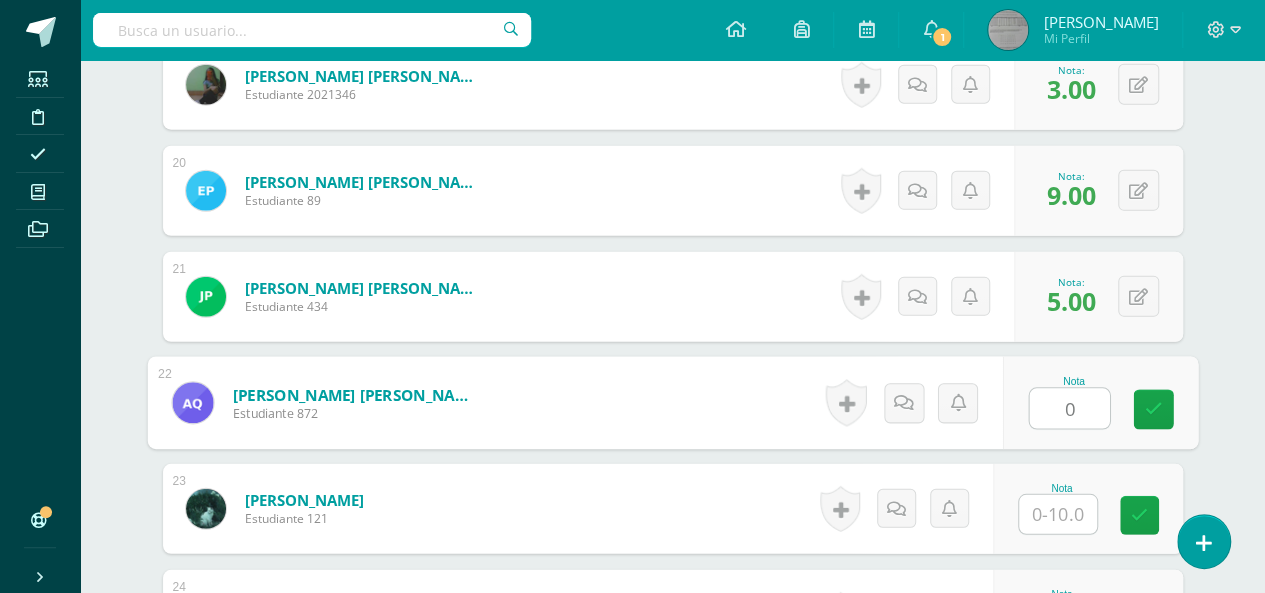 type on "0" 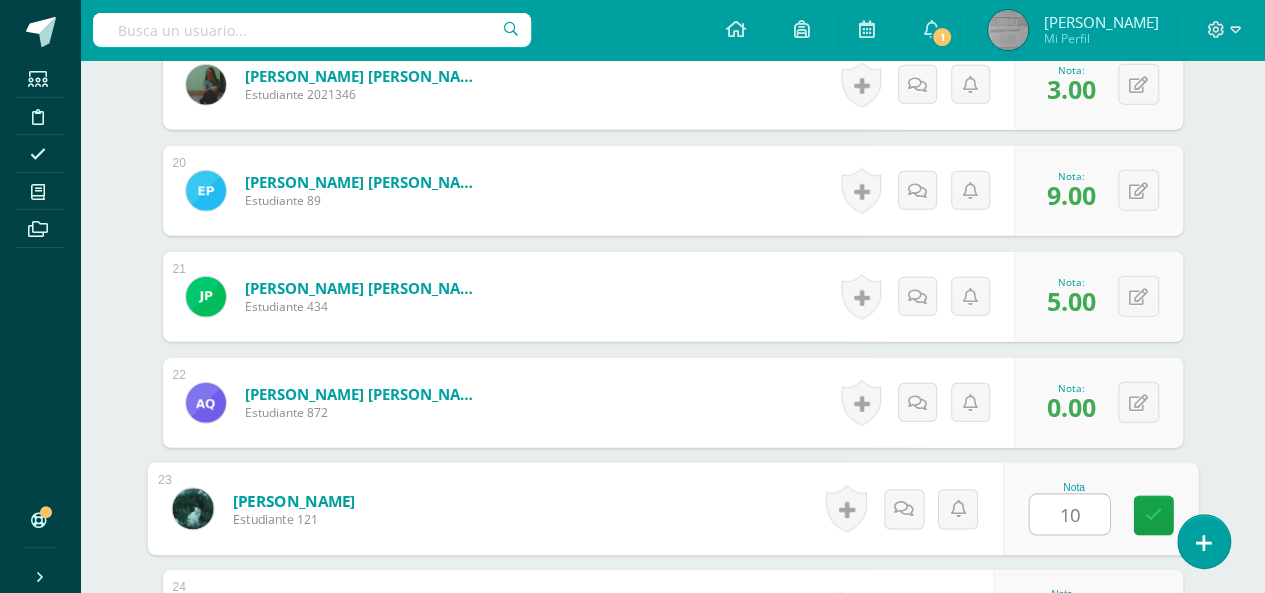 type on "10" 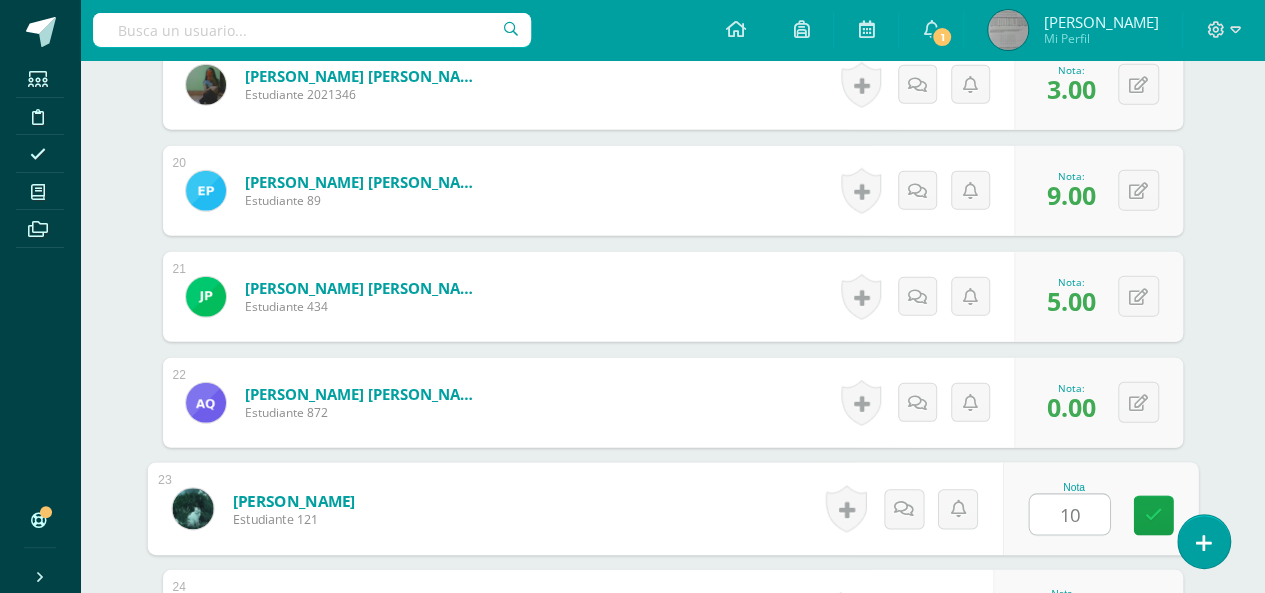 scroll, scrollTop: 2900, scrollLeft: 0, axis: vertical 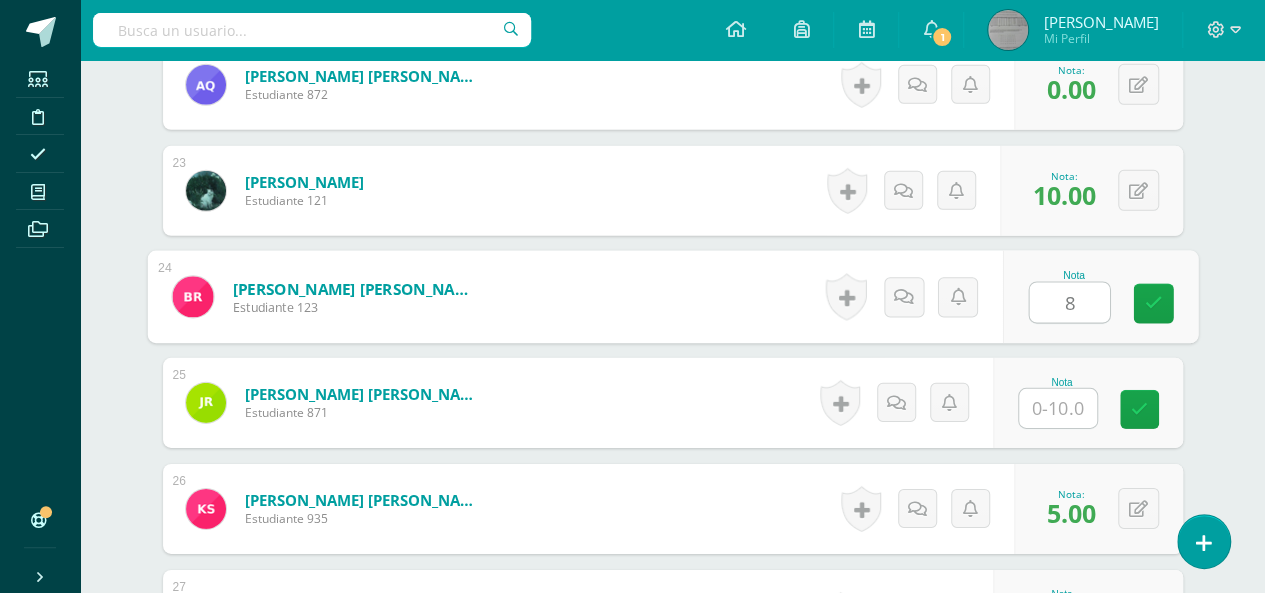 type on "8" 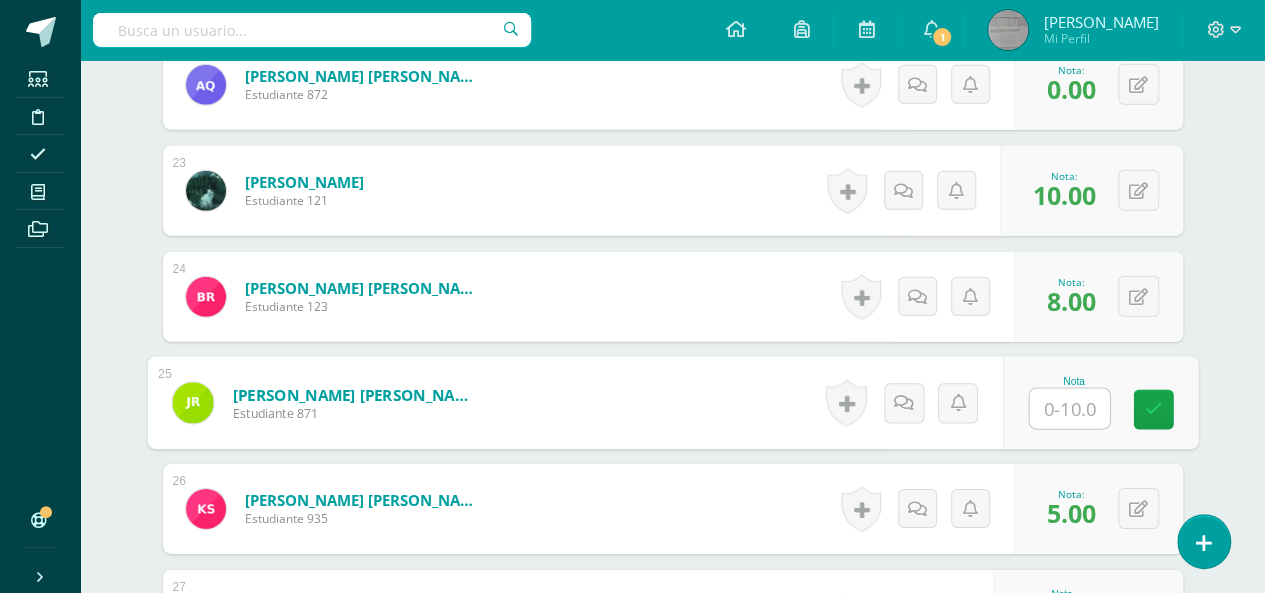 type on "9" 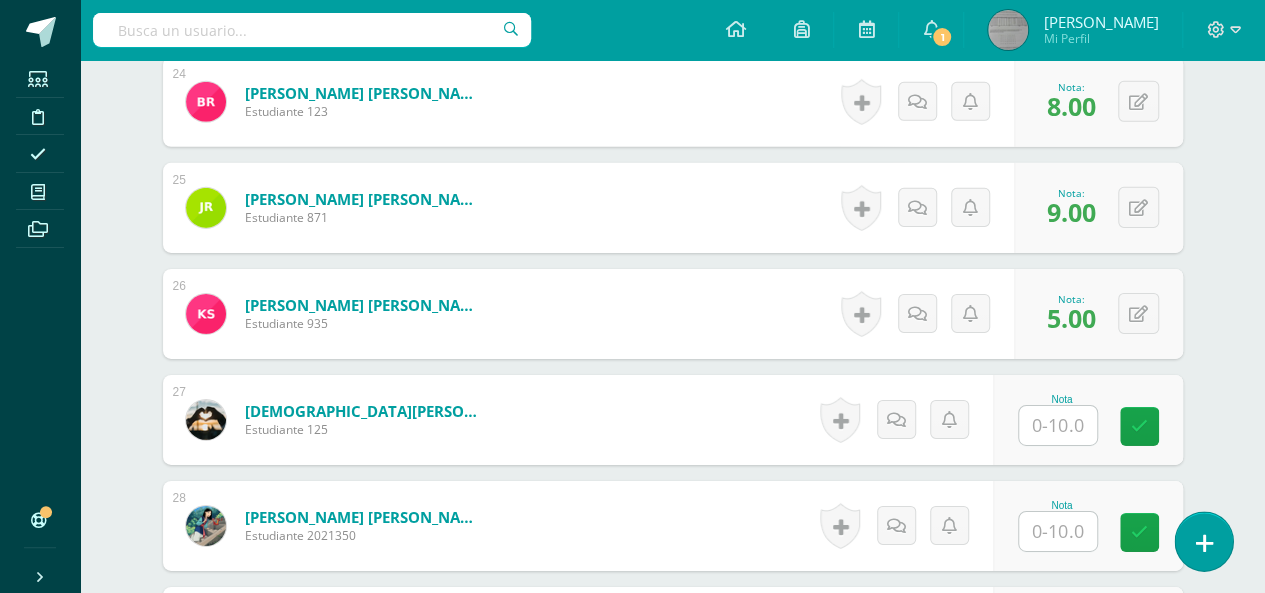 scroll, scrollTop: 3100, scrollLeft: 0, axis: vertical 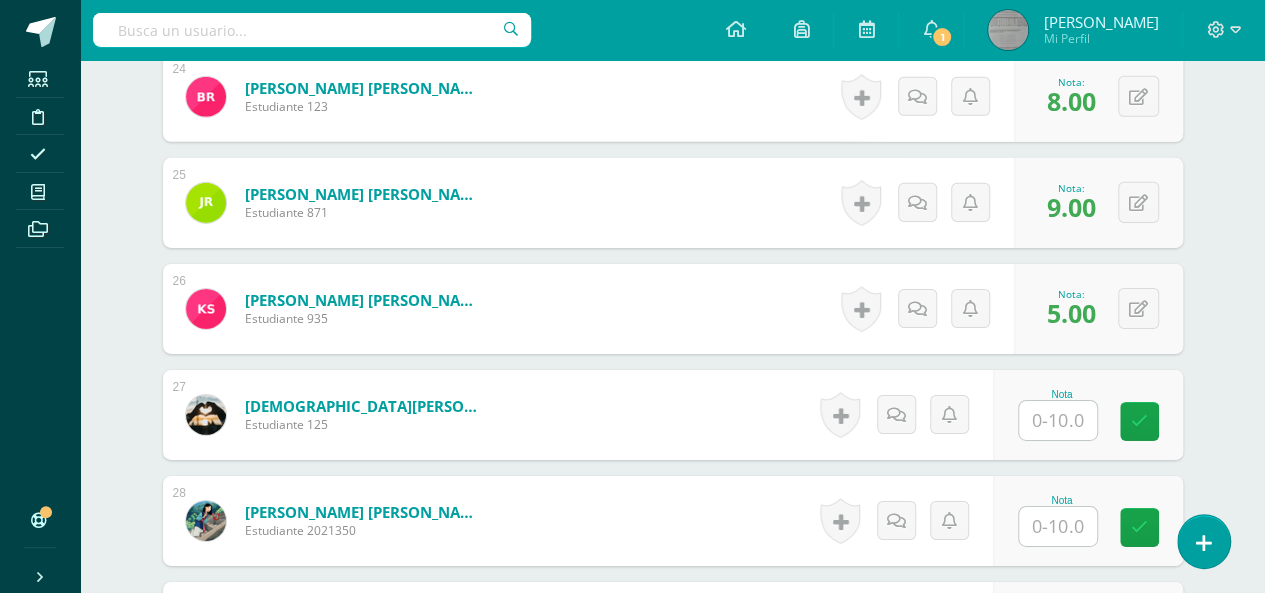 click at bounding box center (1058, 420) 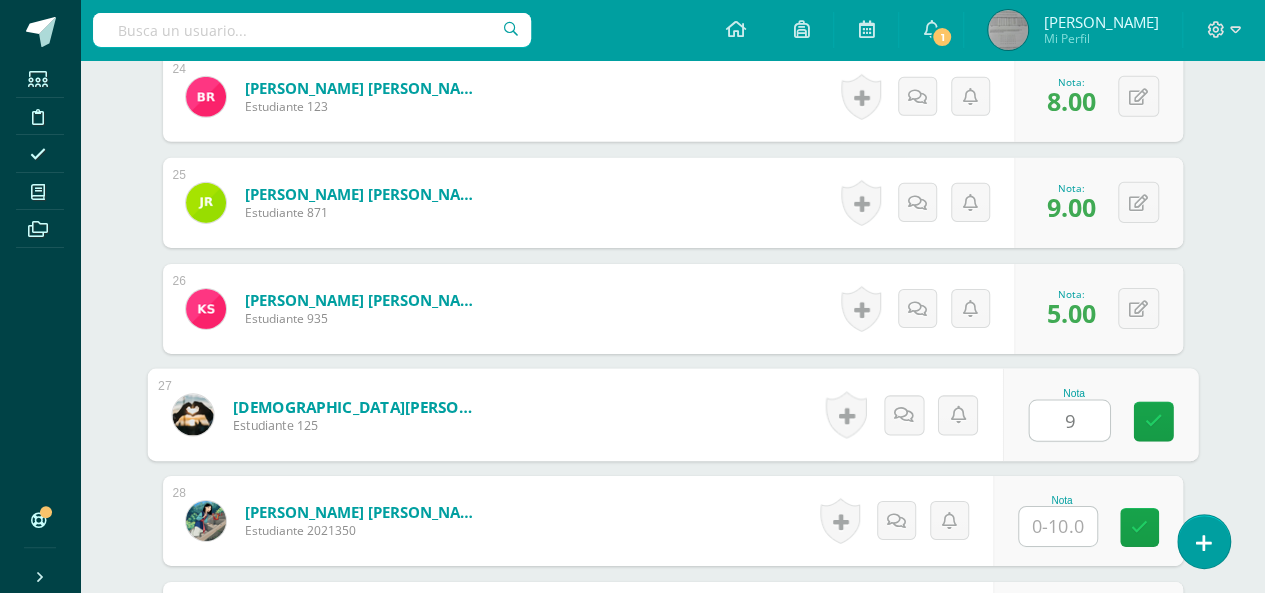 type on "9" 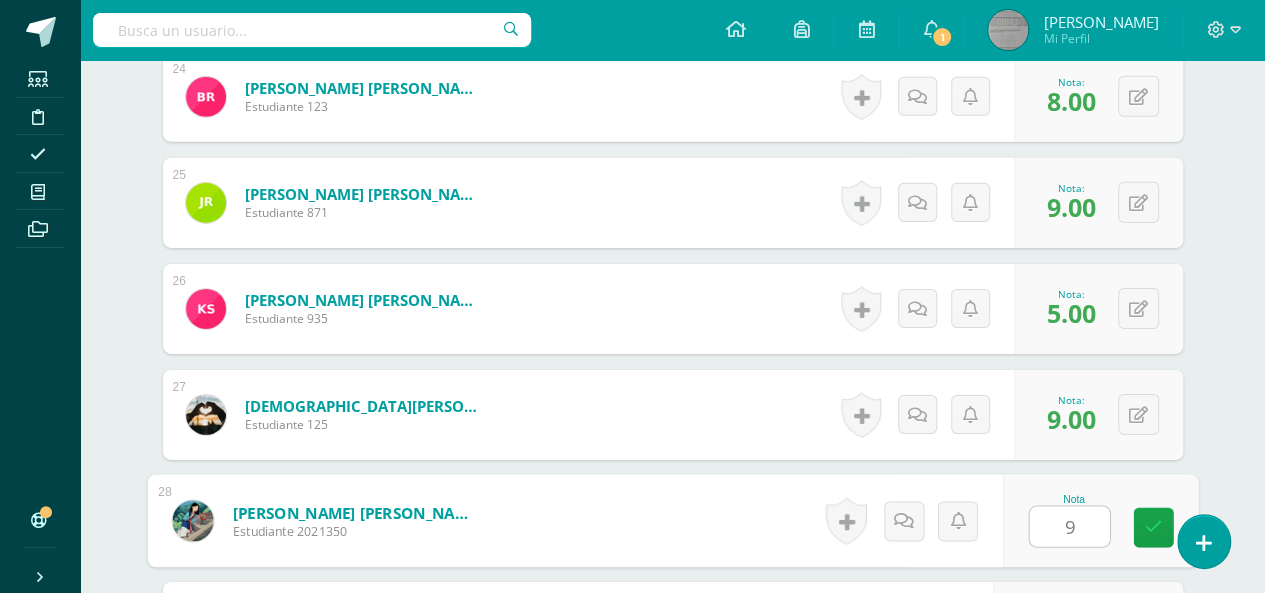 type on "9" 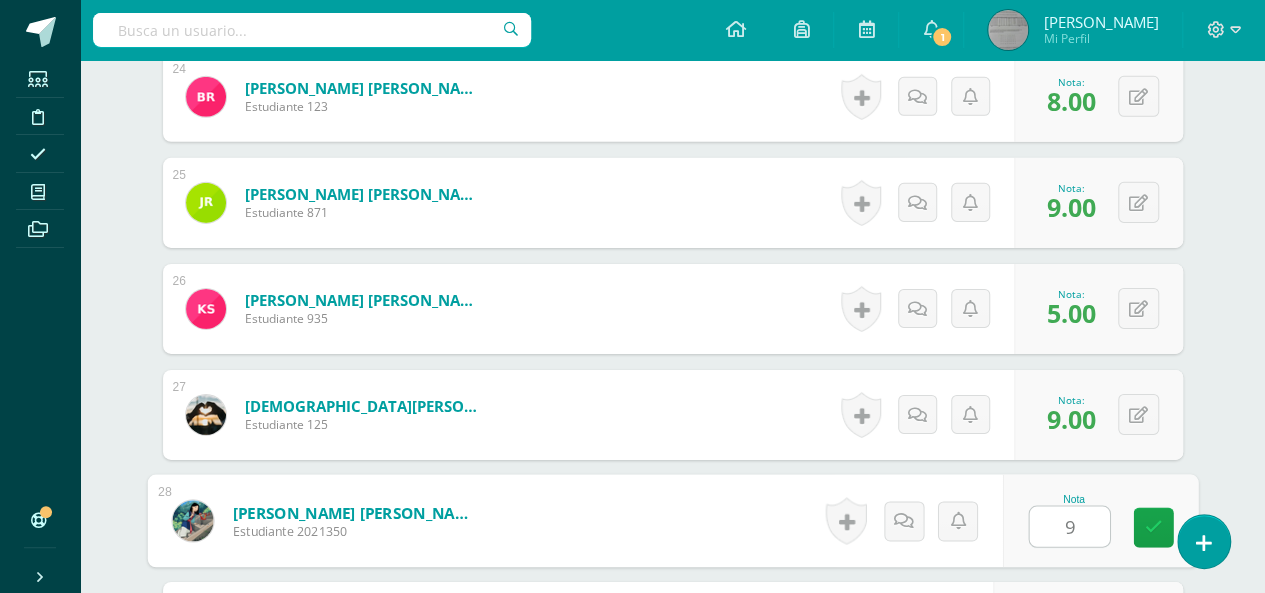 scroll, scrollTop: 3430, scrollLeft: 0, axis: vertical 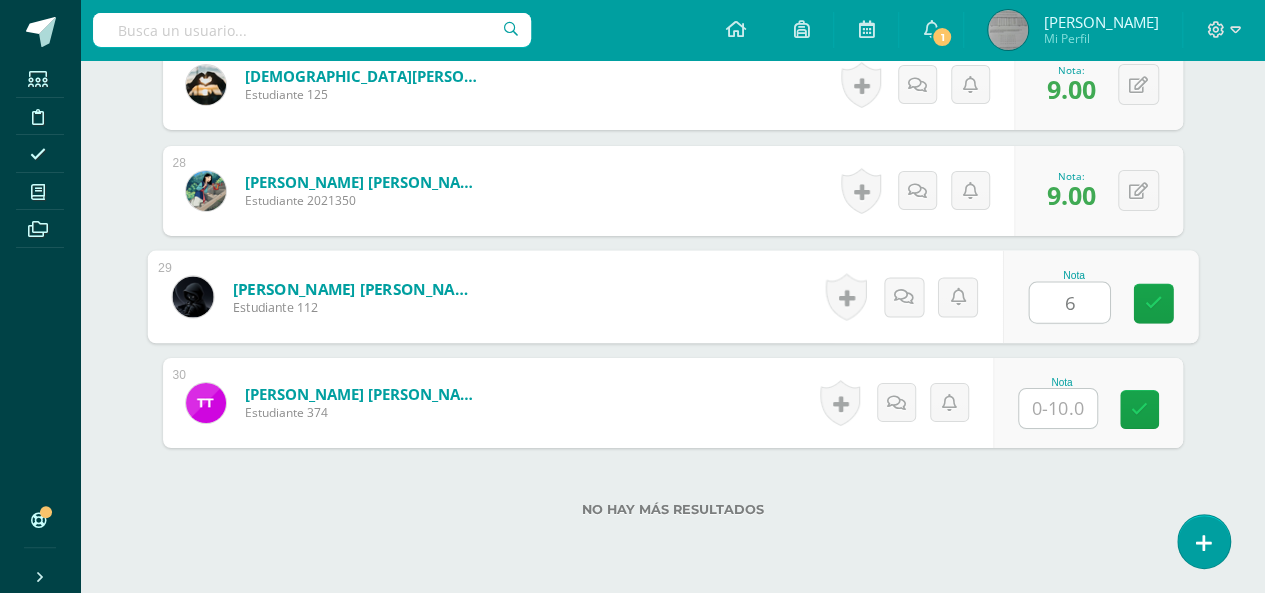 type on "6" 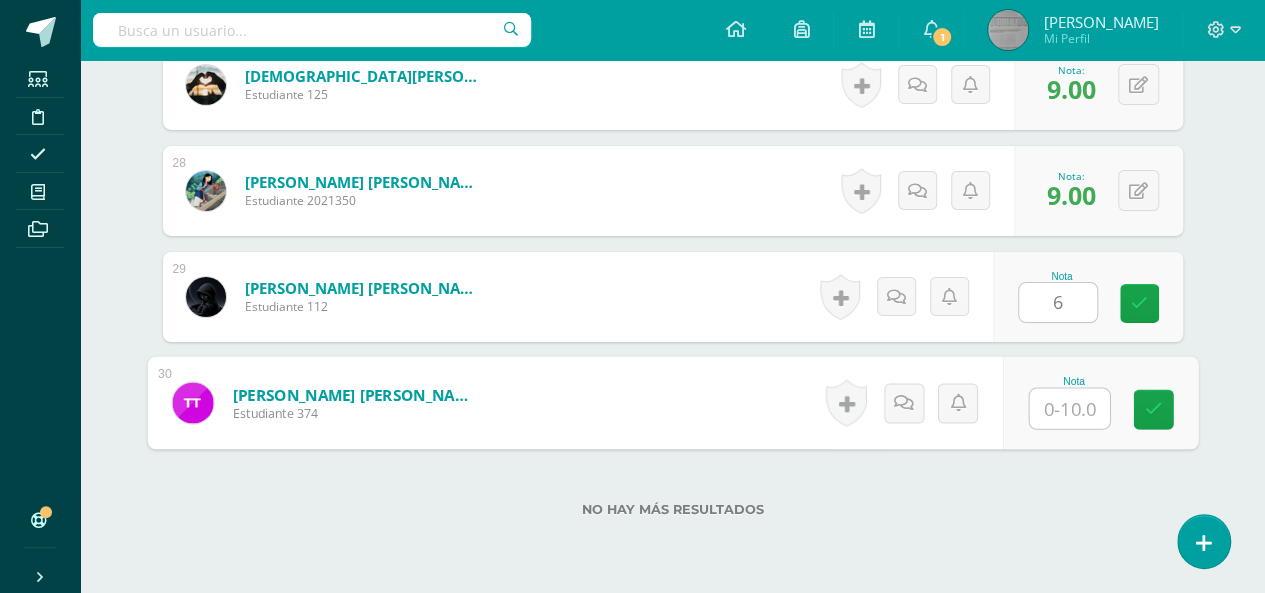 type on "5" 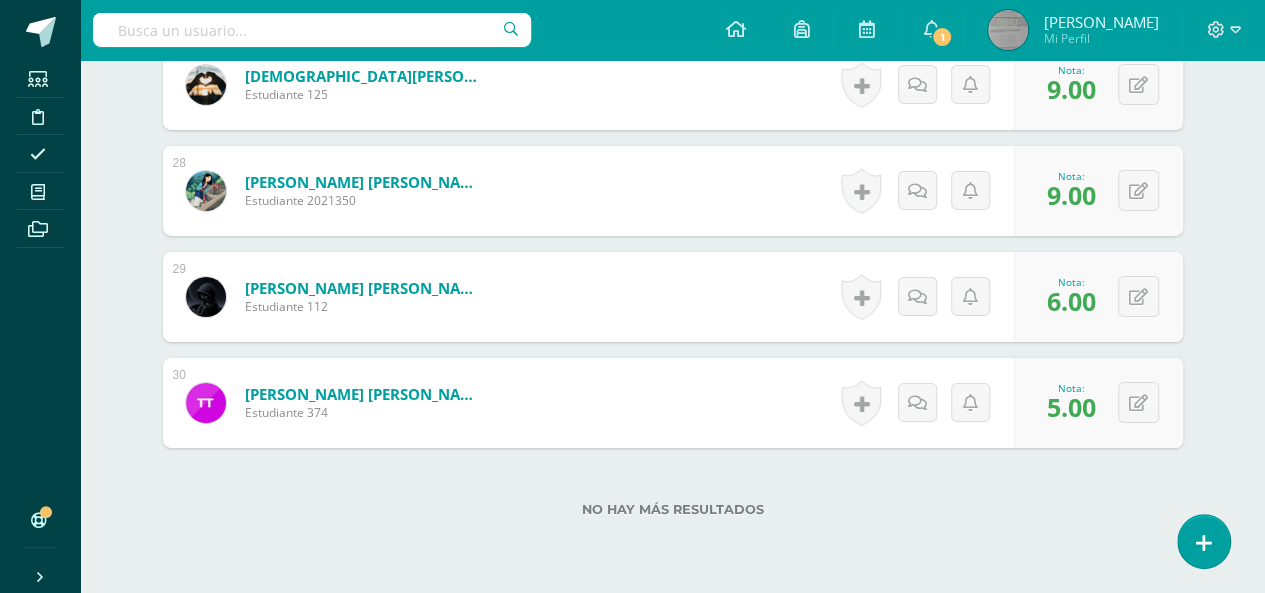 scroll, scrollTop: 3438, scrollLeft: 0, axis: vertical 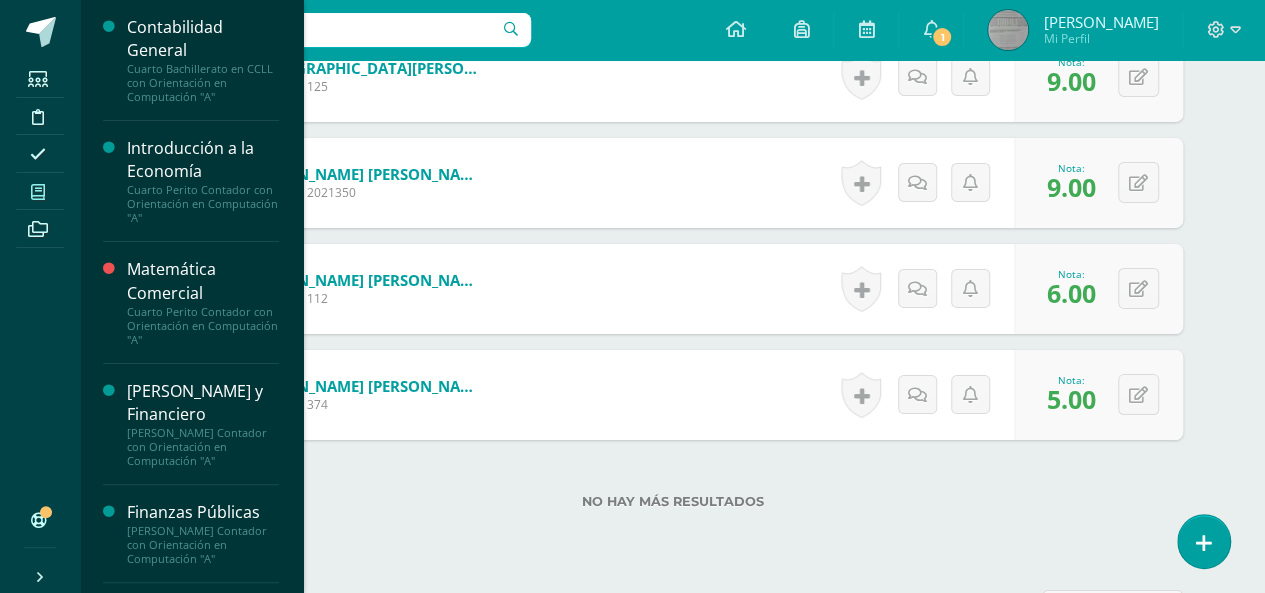 click at bounding box center [38, 192] 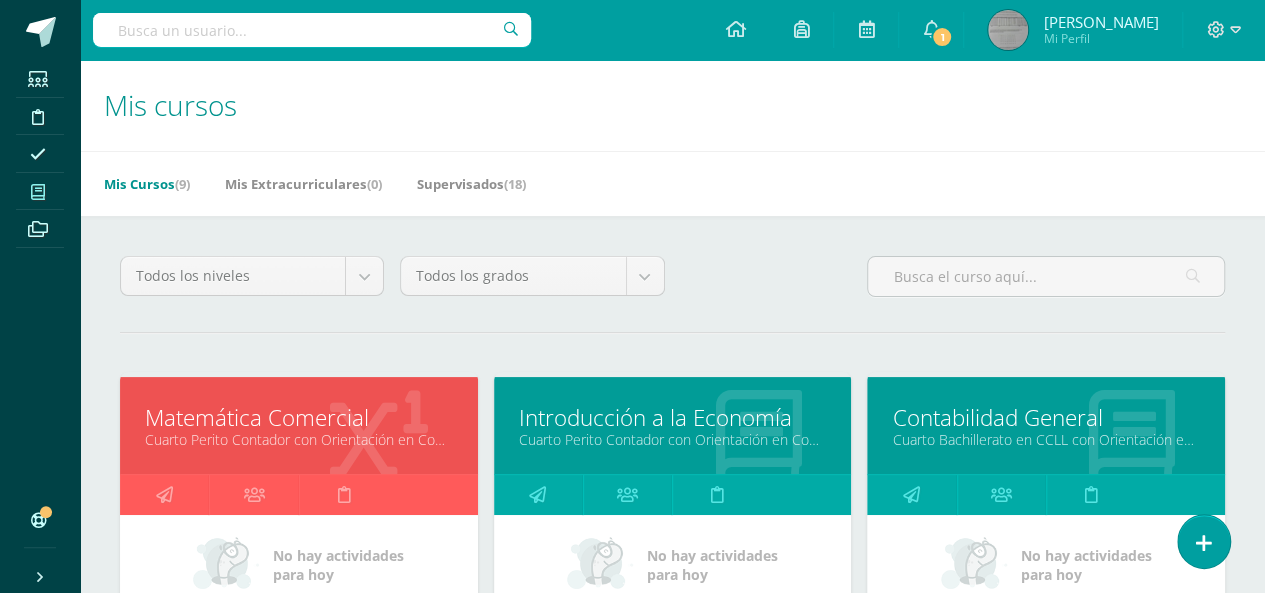 scroll, scrollTop: 518, scrollLeft: 0, axis: vertical 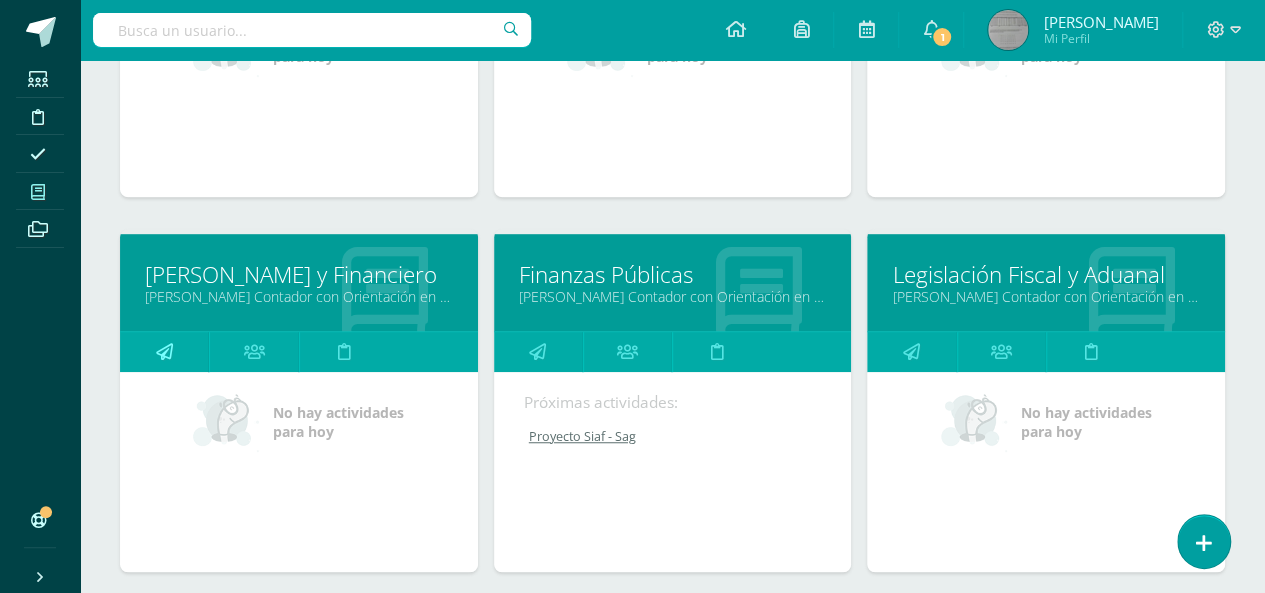 click at bounding box center [164, 351] 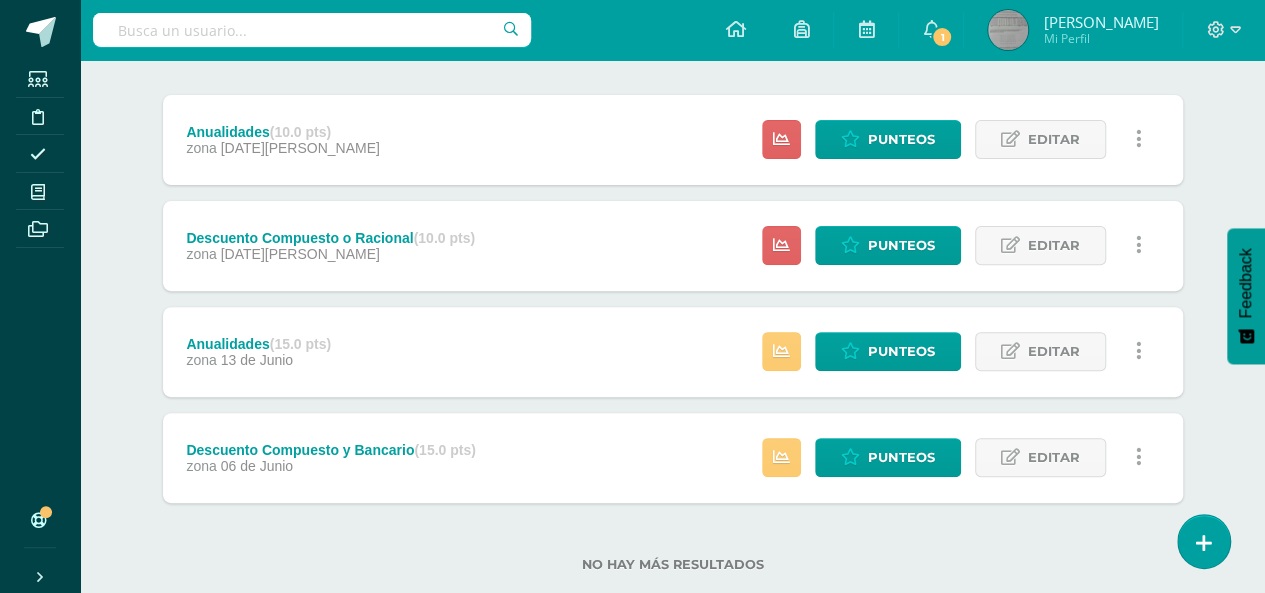 scroll, scrollTop: 203, scrollLeft: 0, axis: vertical 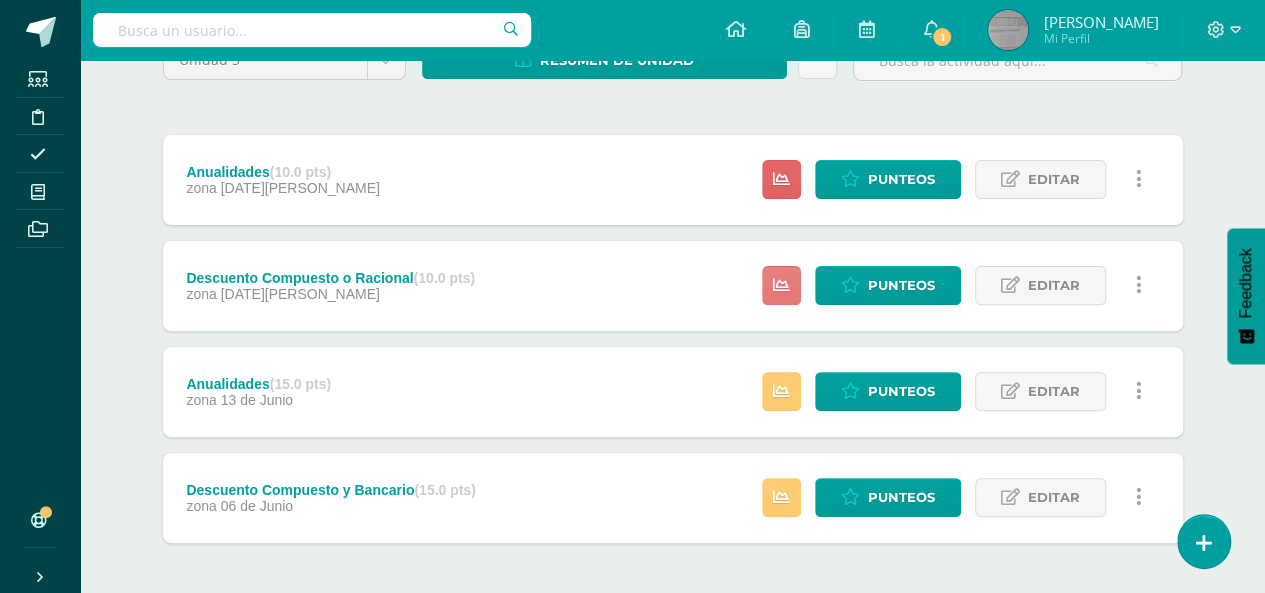 click at bounding box center [781, 285] 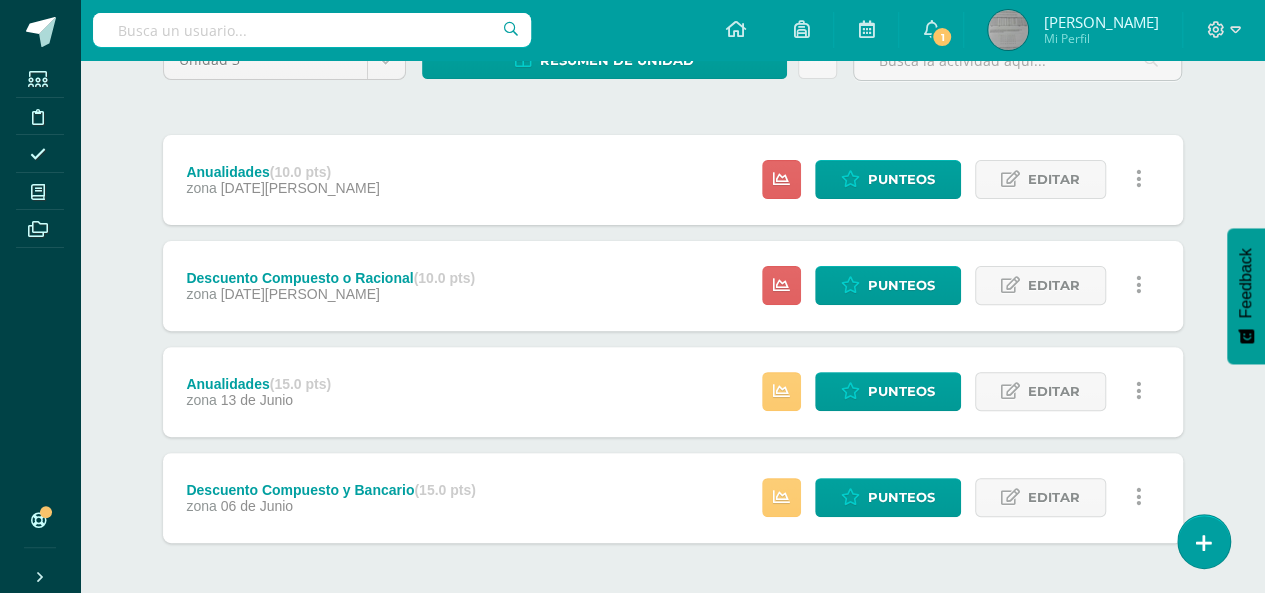click on "Descuento Compuesto o Racional  (10.0 pts)
zona
[DATE][PERSON_NAME]
Punteos
Editar
Ocultar
Historial de actividad
Eliminar" at bounding box center [673, 286] 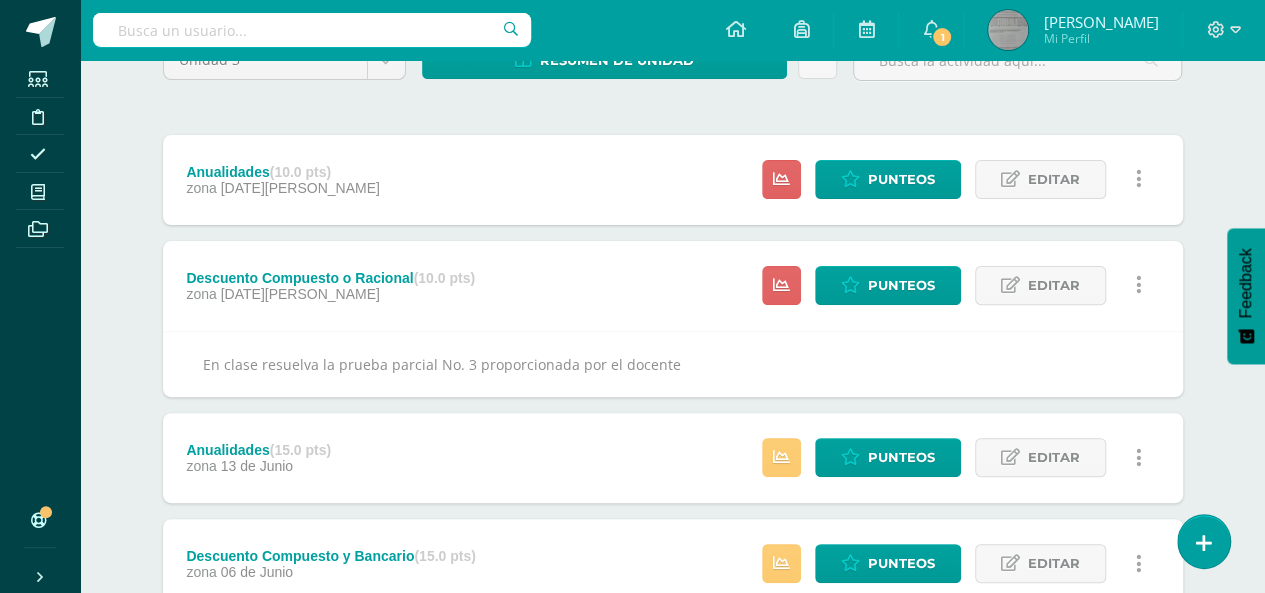 click on "Descuento Compuesto o Racional  (10.0 pts)
zona
[DATE][PERSON_NAME]
Punteos
Editar
Ocultar
Historial de actividad
Eliminar" at bounding box center (673, 286) 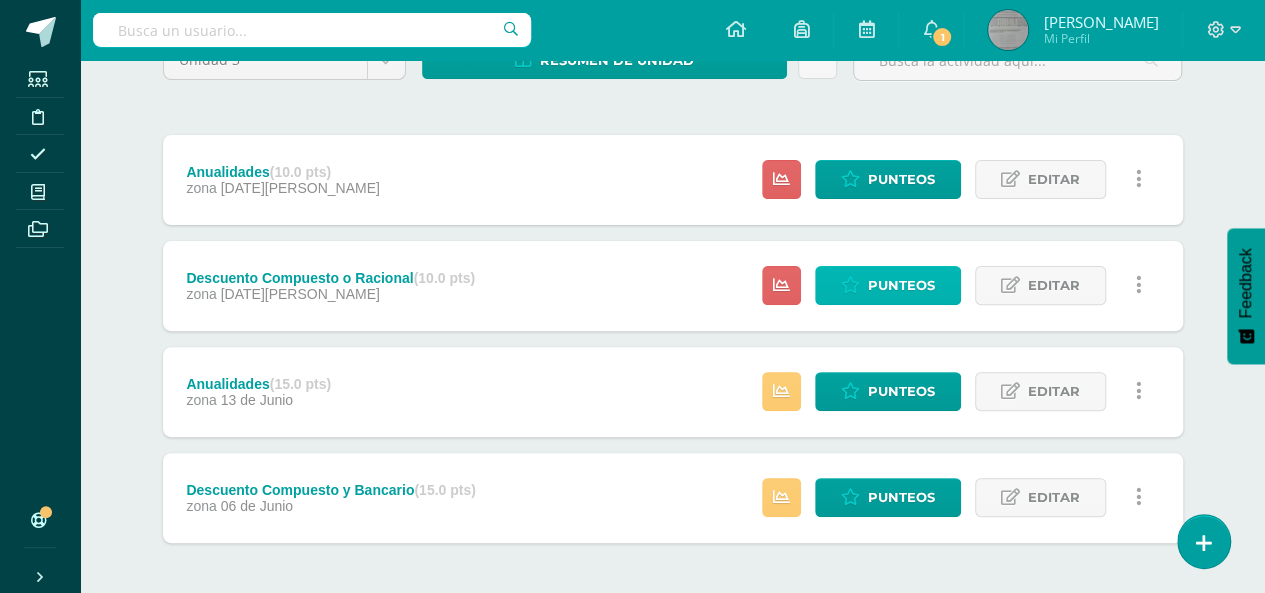 click on "Punteos" at bounding box center [888, 285] 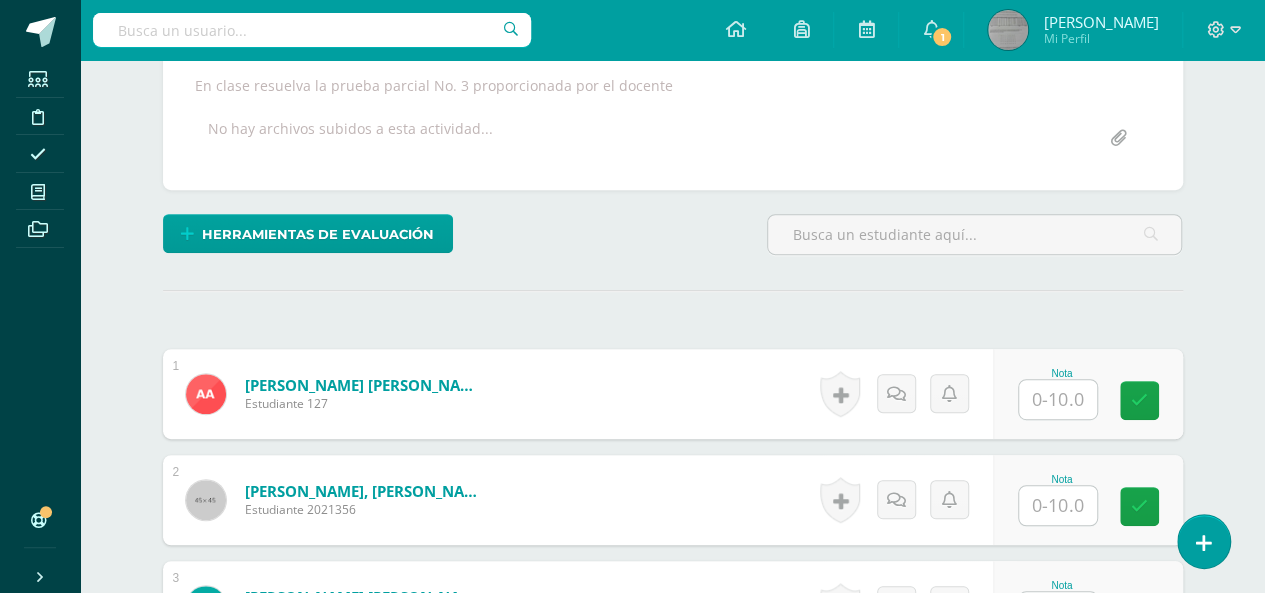 scroll, scrollTop: 366, scrollLeft: 0, axis: vertical 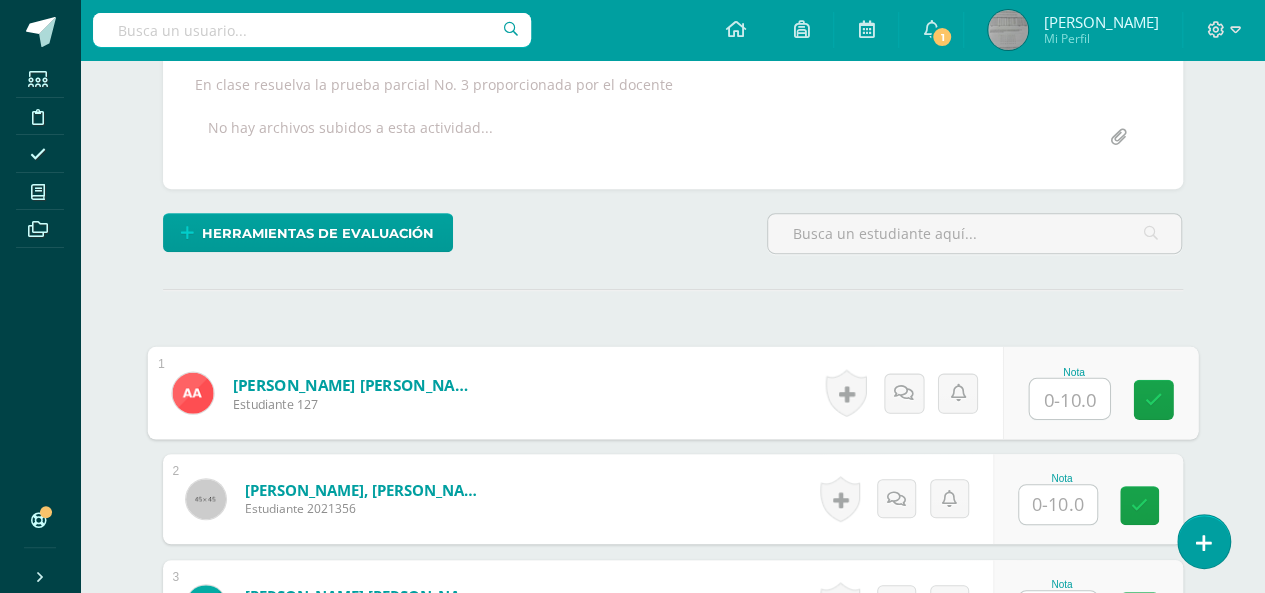 click at bounding box center [1069, 399] 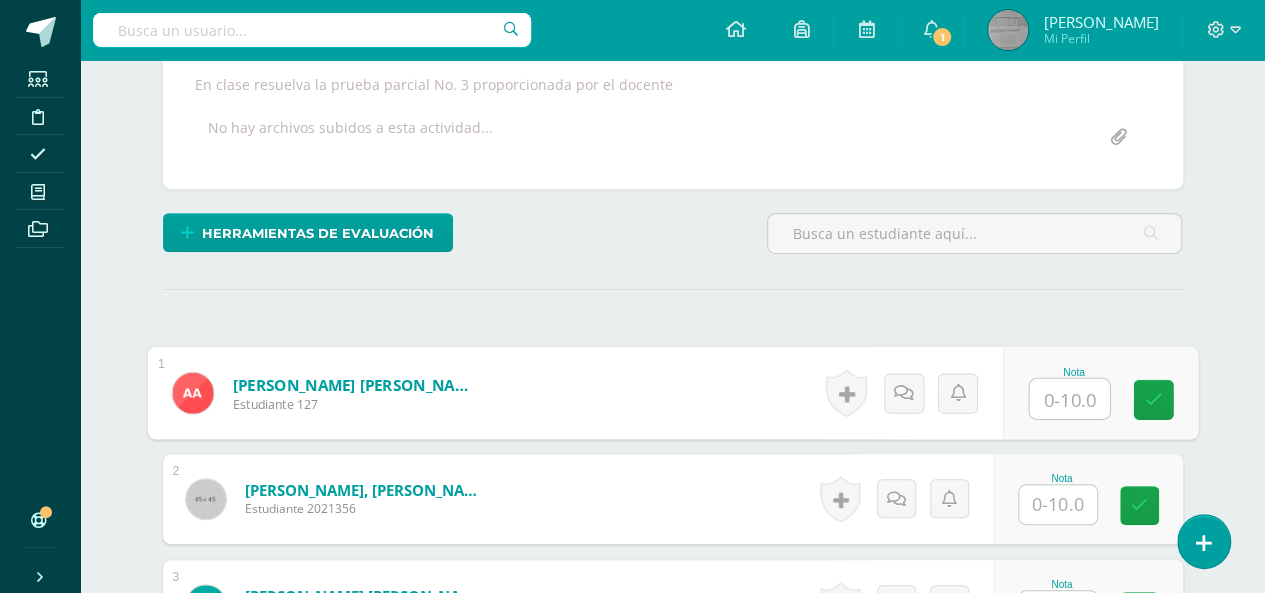 scroll, scrollTop: 368, scrollLeft: 0, axis: vertical 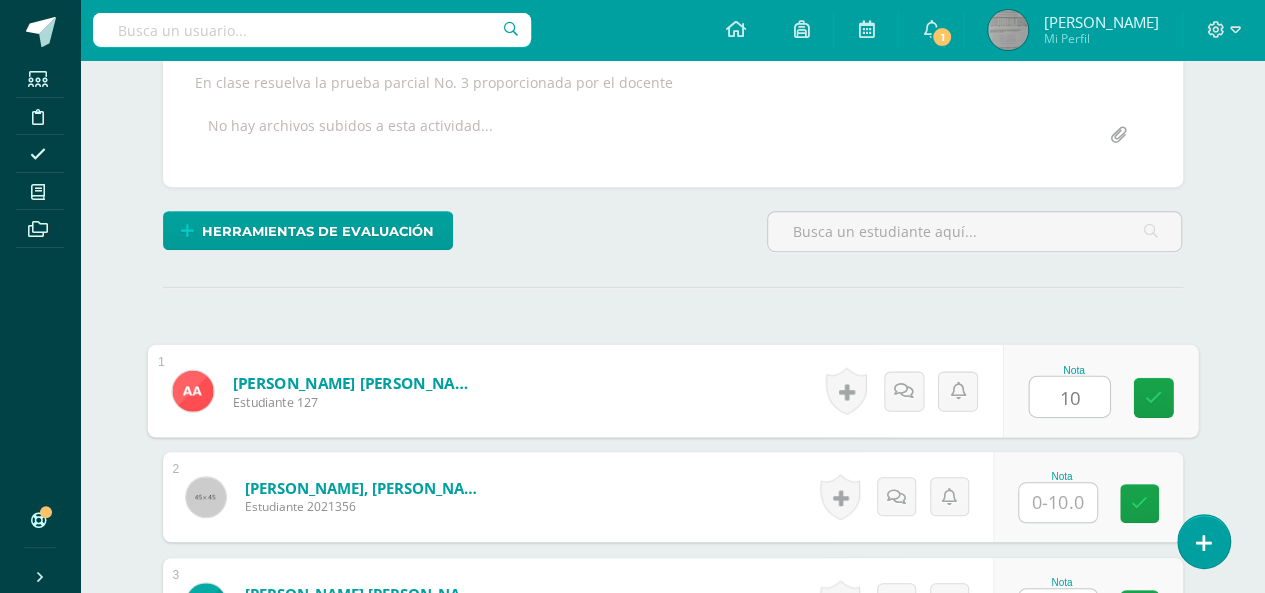 type on "10" 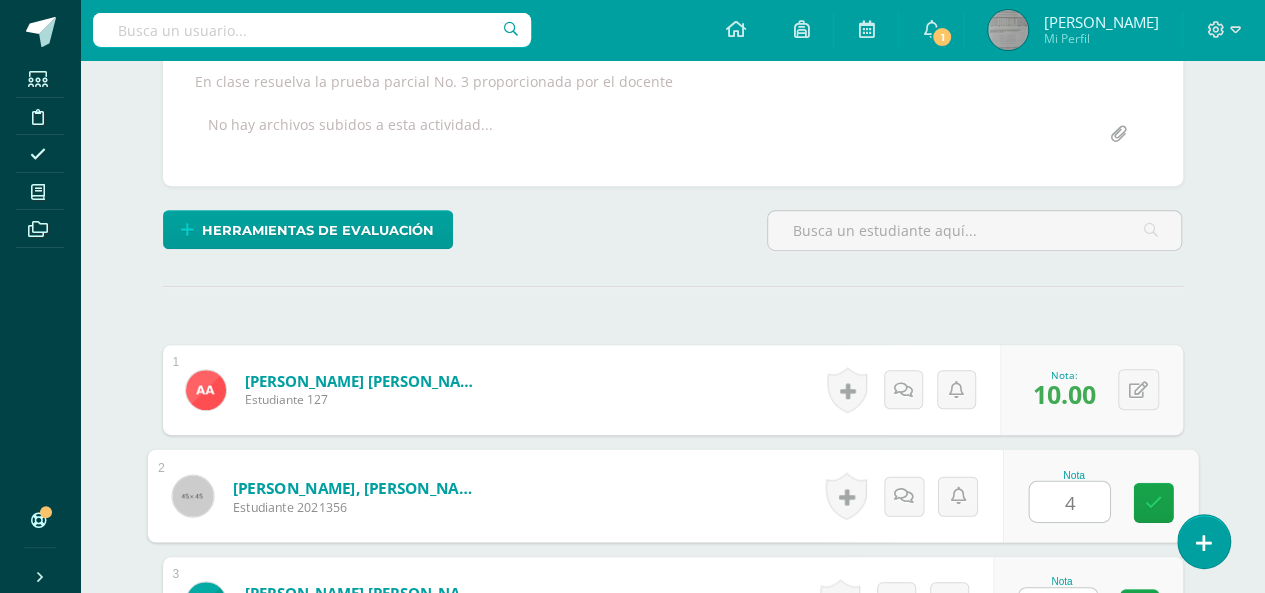 type on "4" 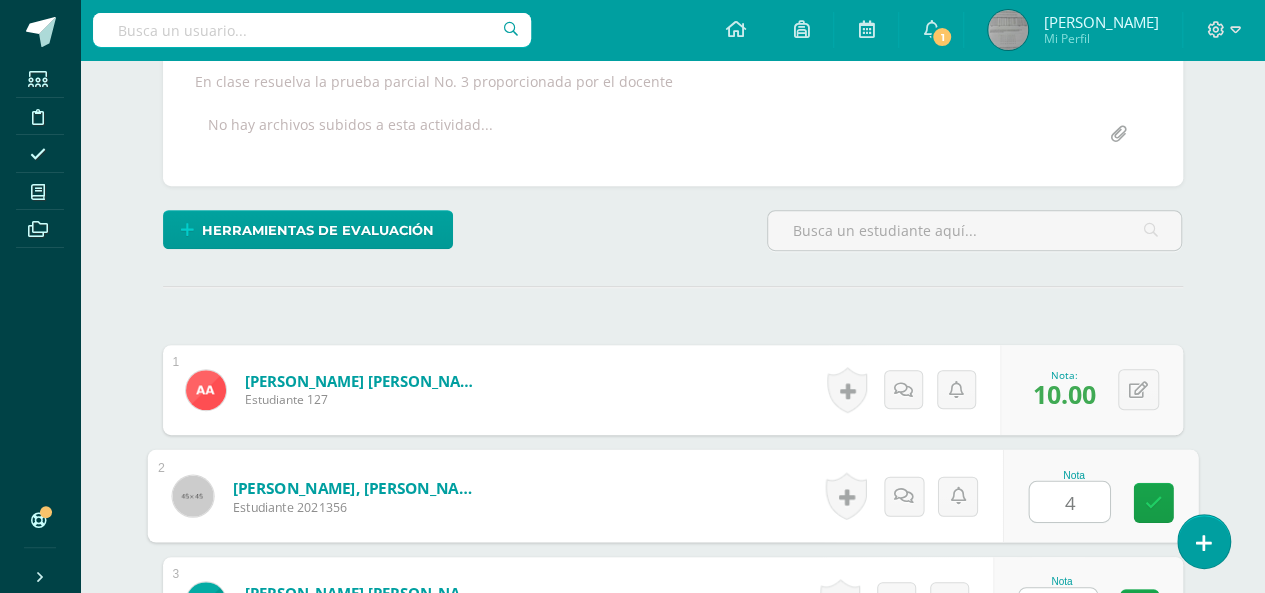 scroll, scrollTop: 397, scrollLeft: 0, axis: vertical 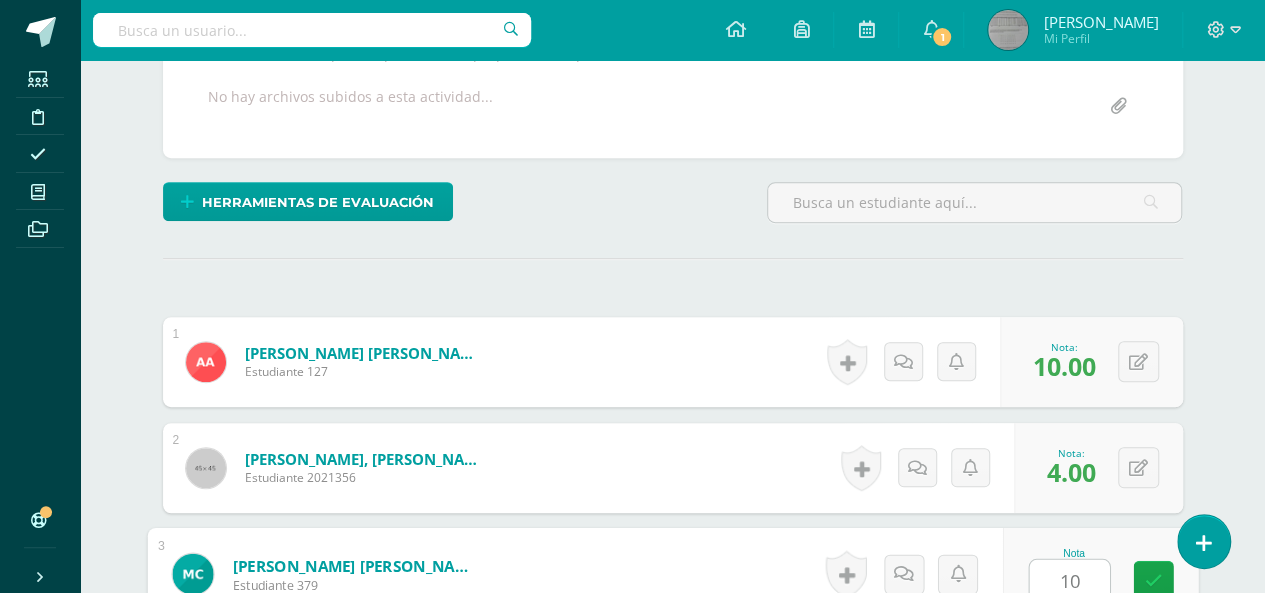 type on "10" 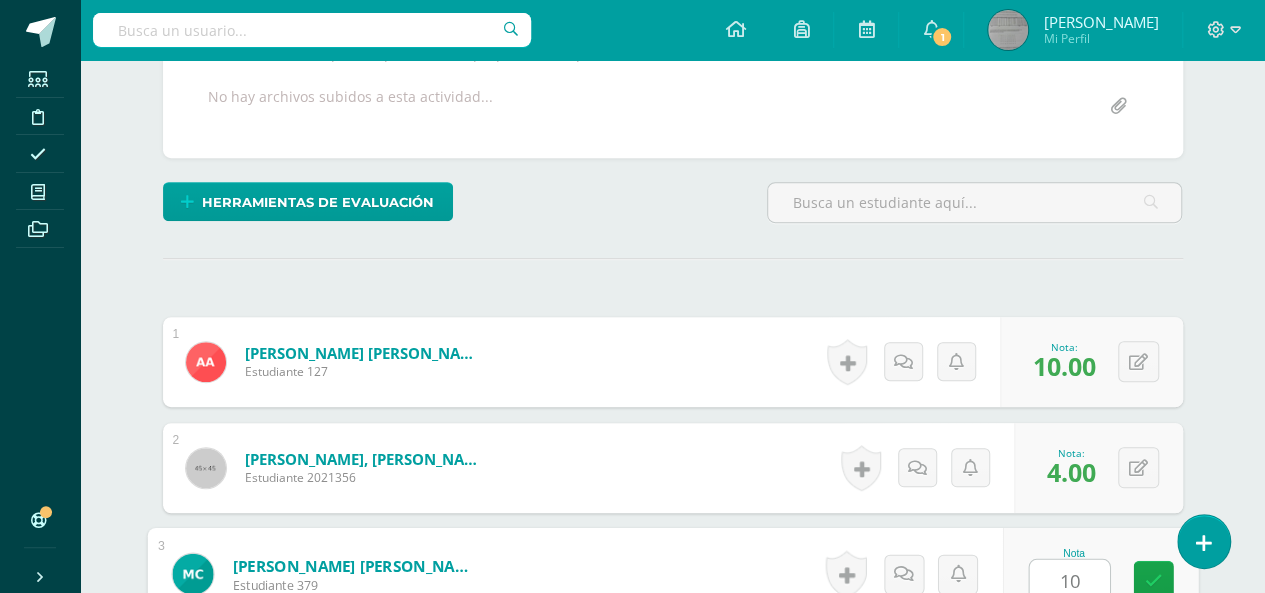 scroll, scrollTop: 780, scrollLeft: 0, axis: vertical 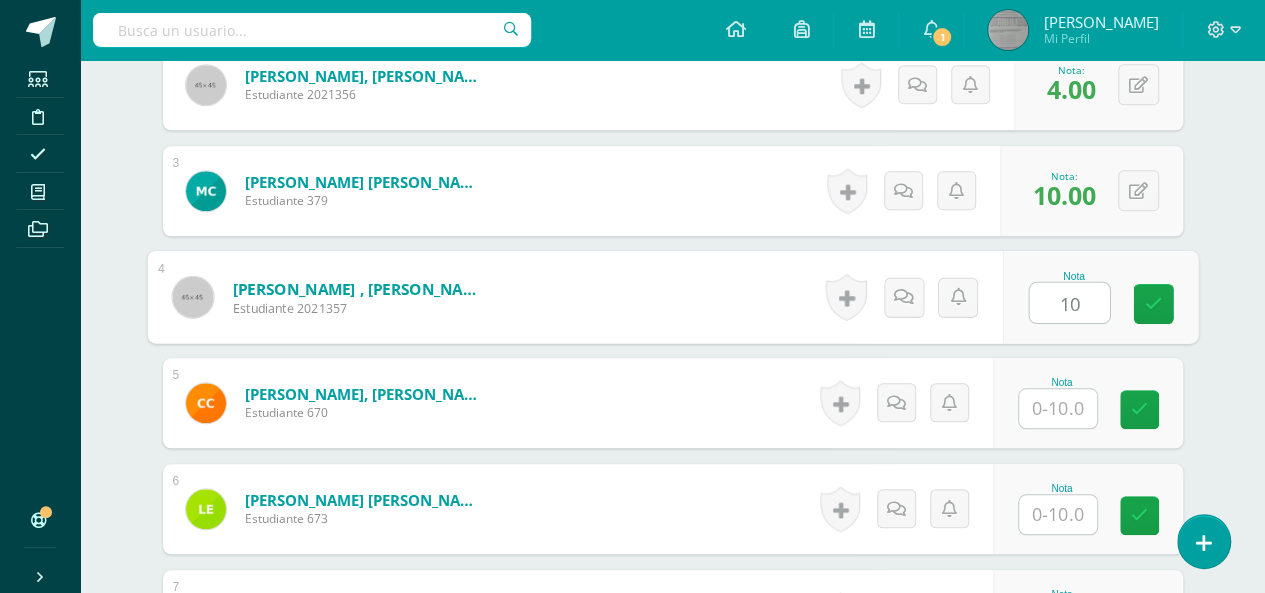 type on "10" 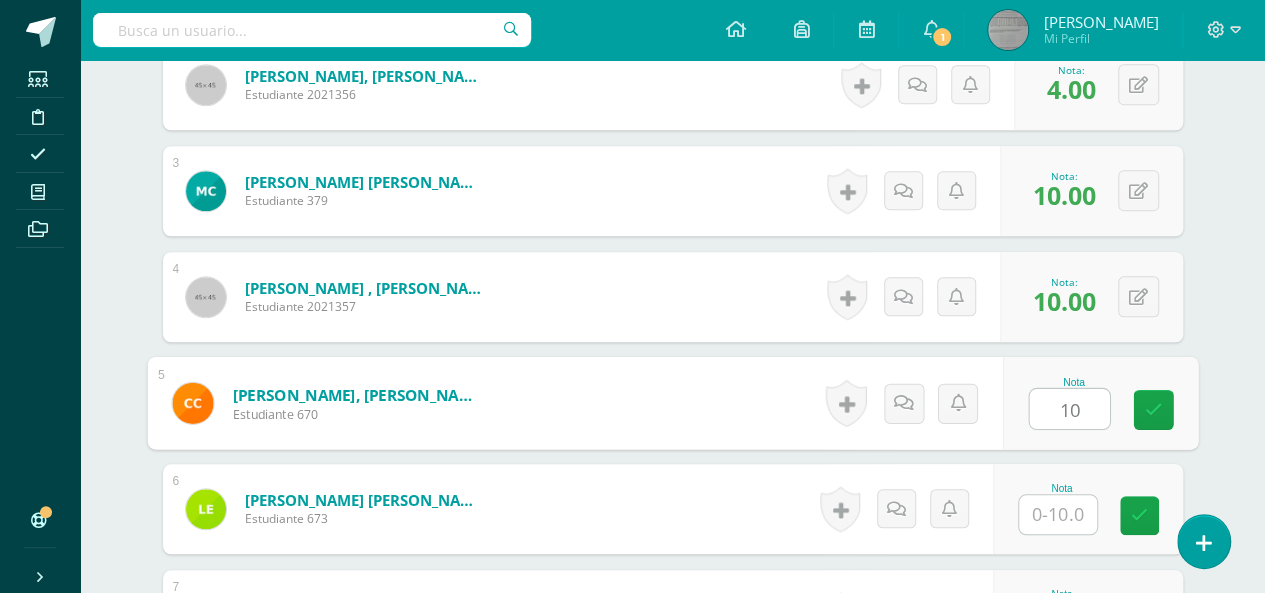 type on "10" 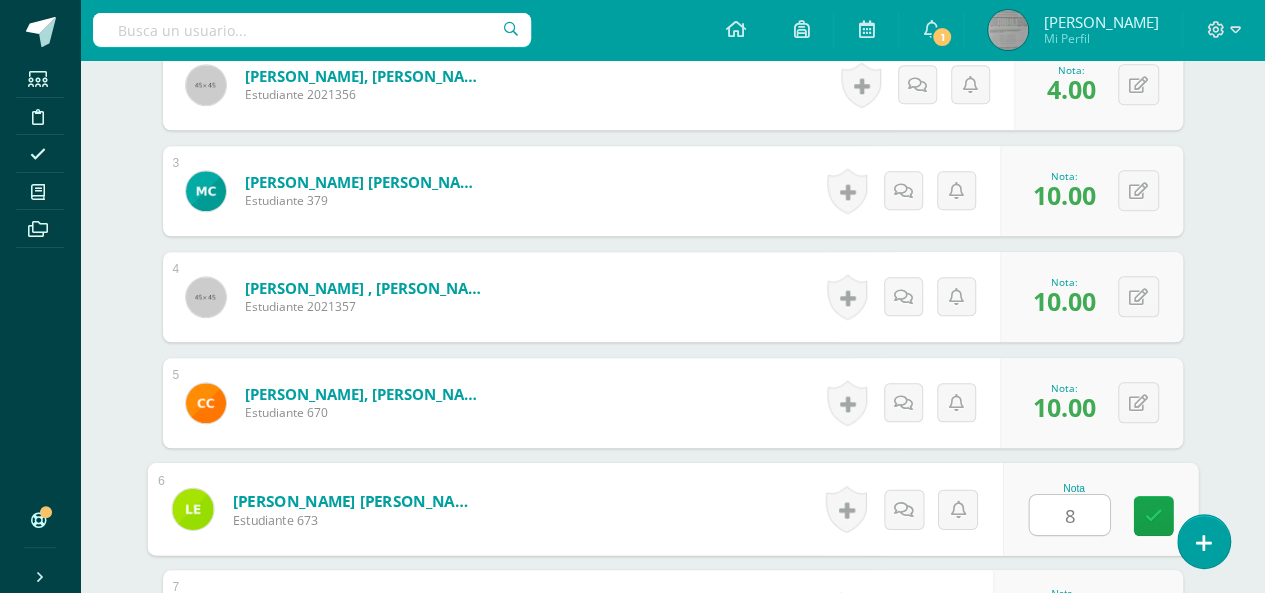 type on "8" 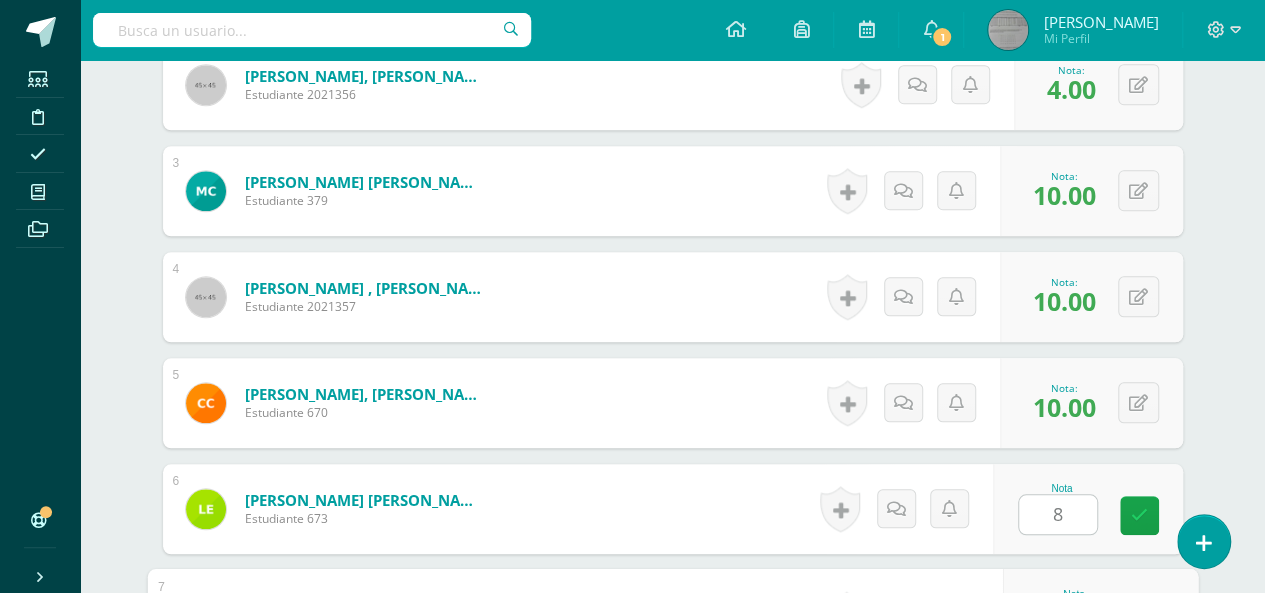 scroll, scrollTop: 1098, scrollLeft: 0, axis: vertical 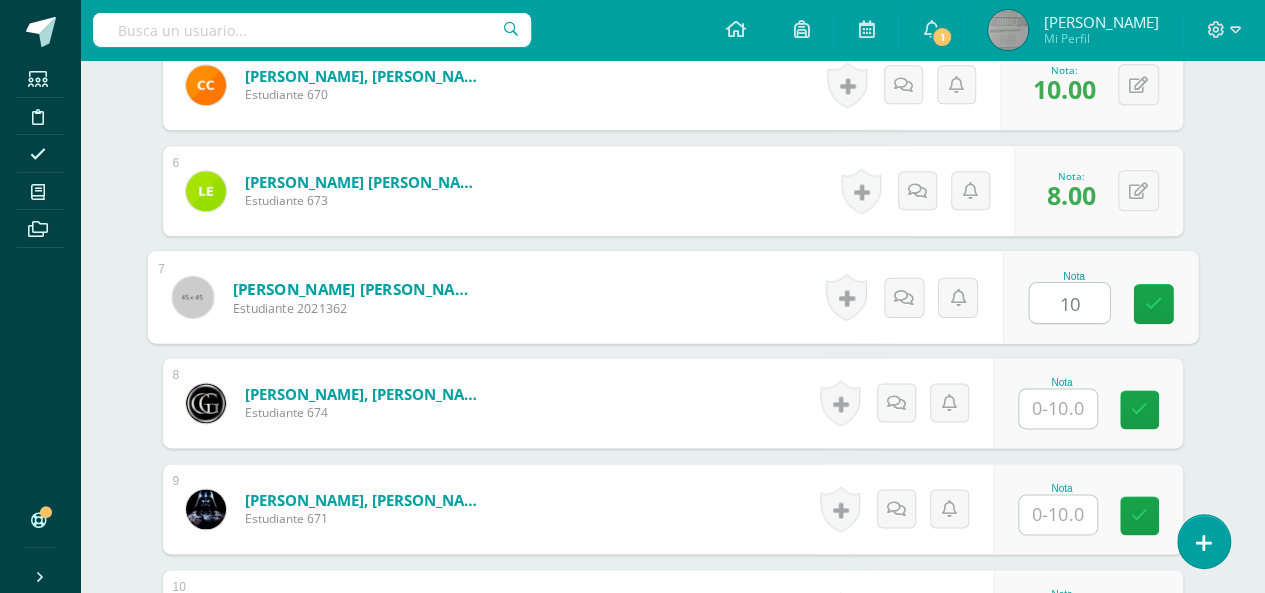 type on "10" 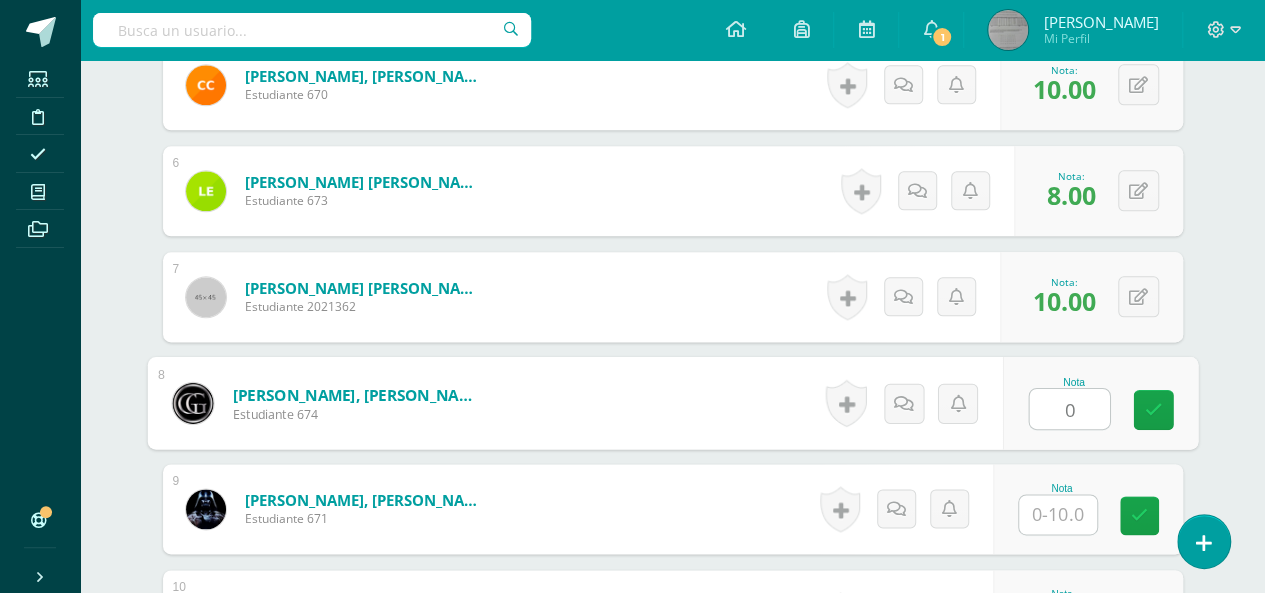 type on "0" 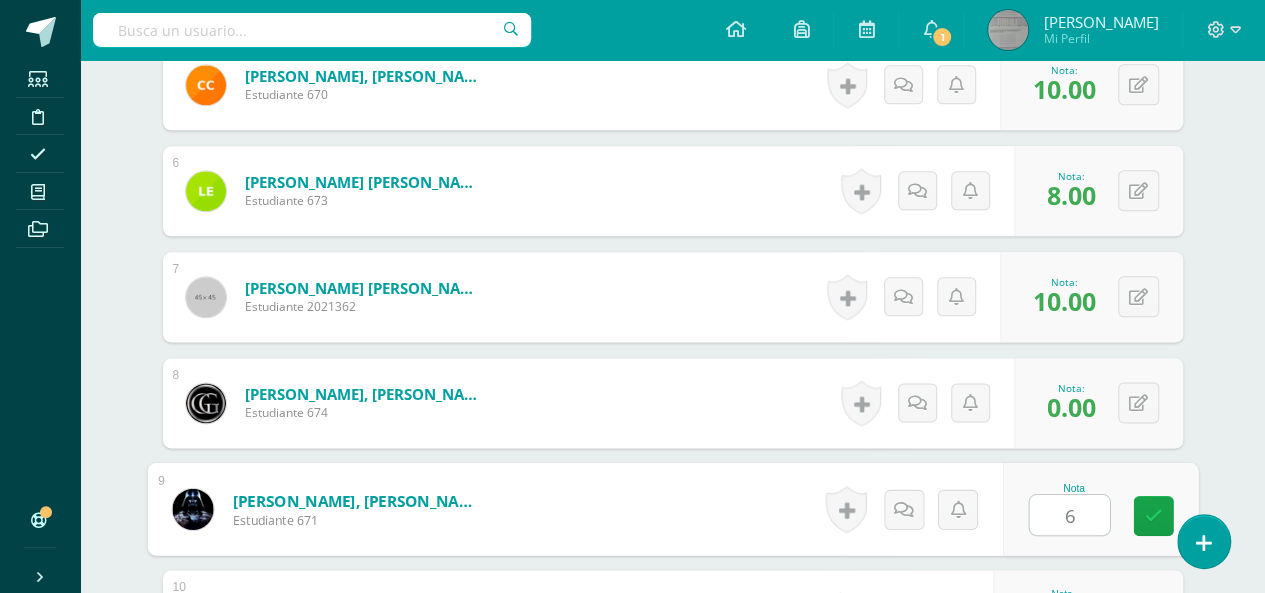 type on "6" 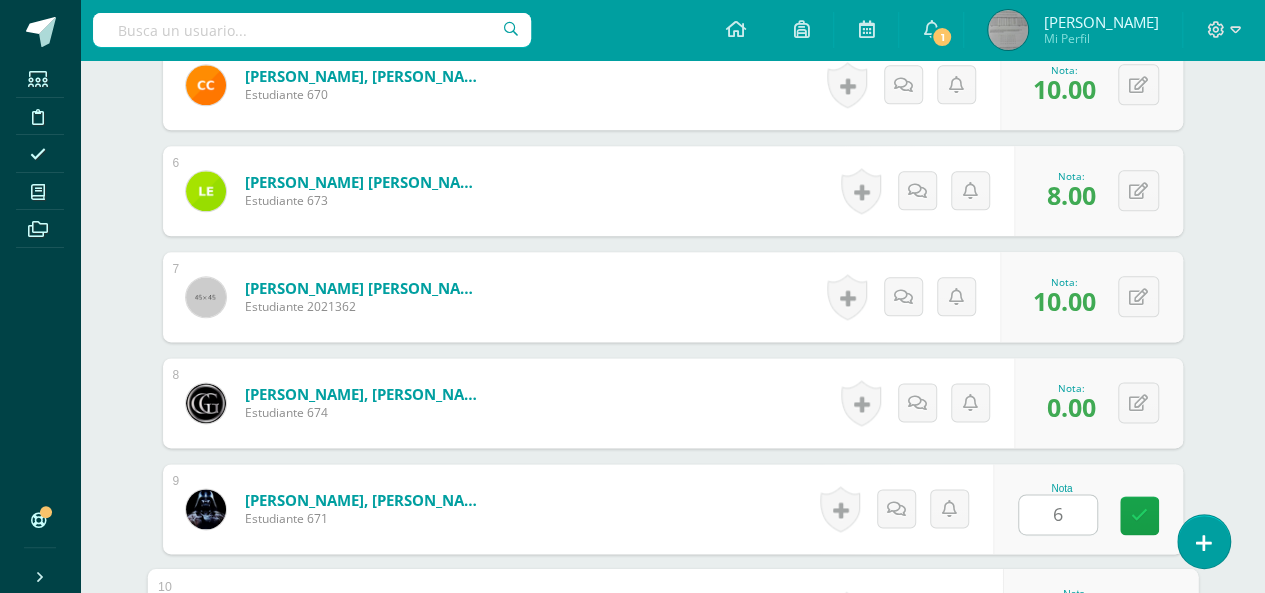 scroll, scrollTop: 1416, scrollLeft: 0, axis: vertical 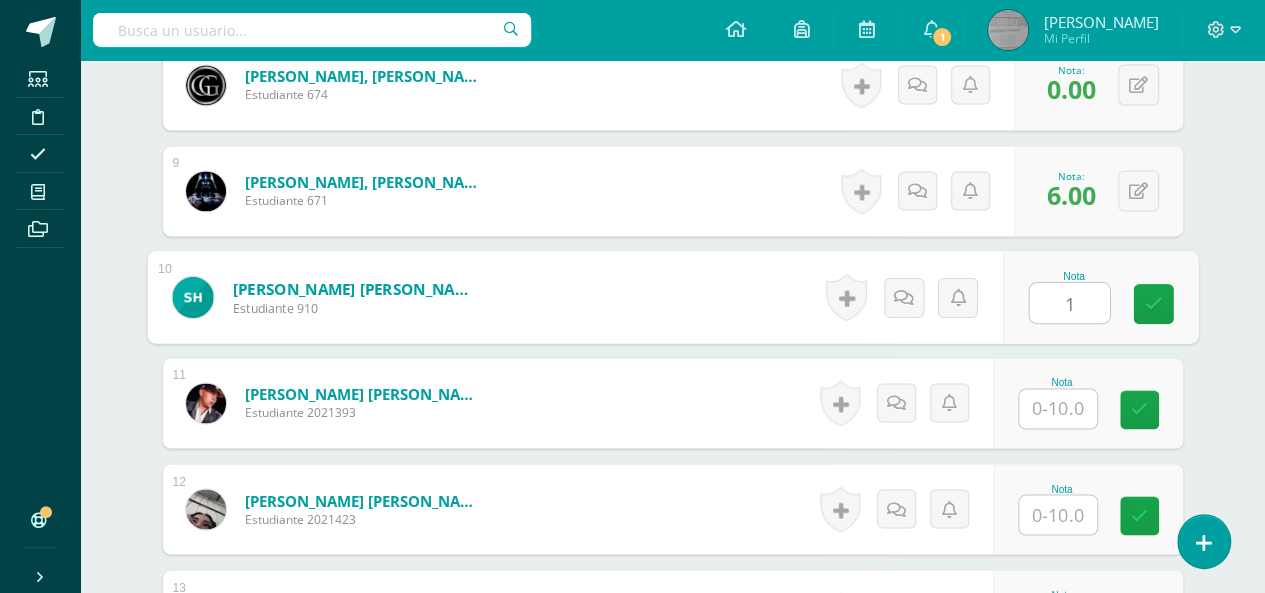 type on "1" 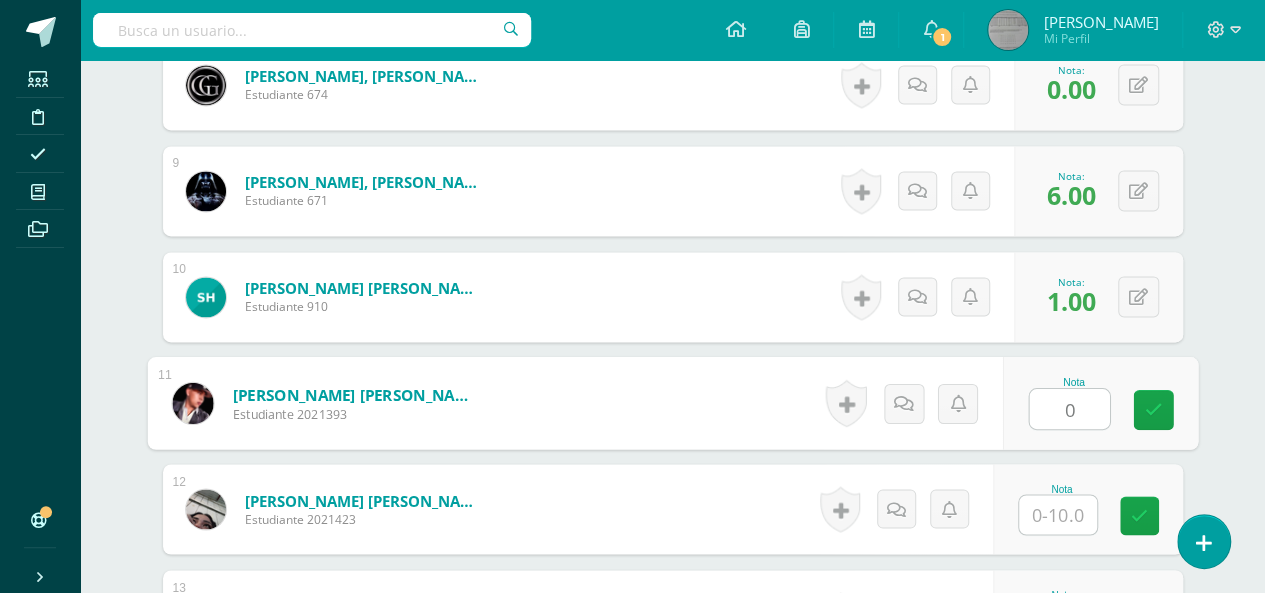 type on "0" 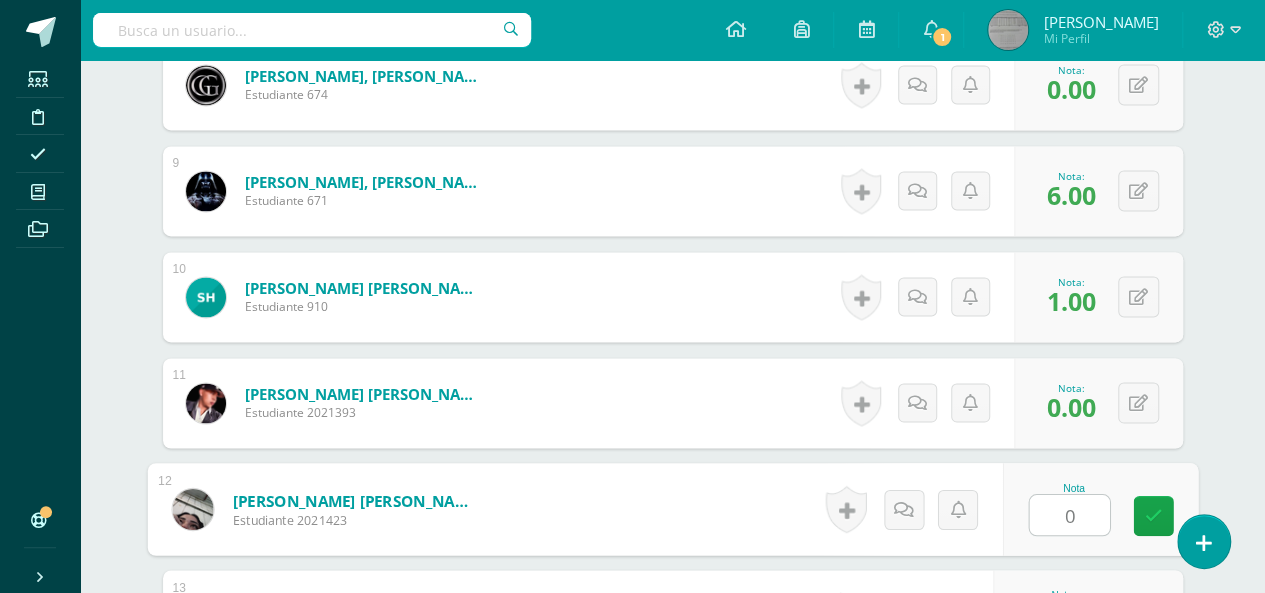 type on "0" 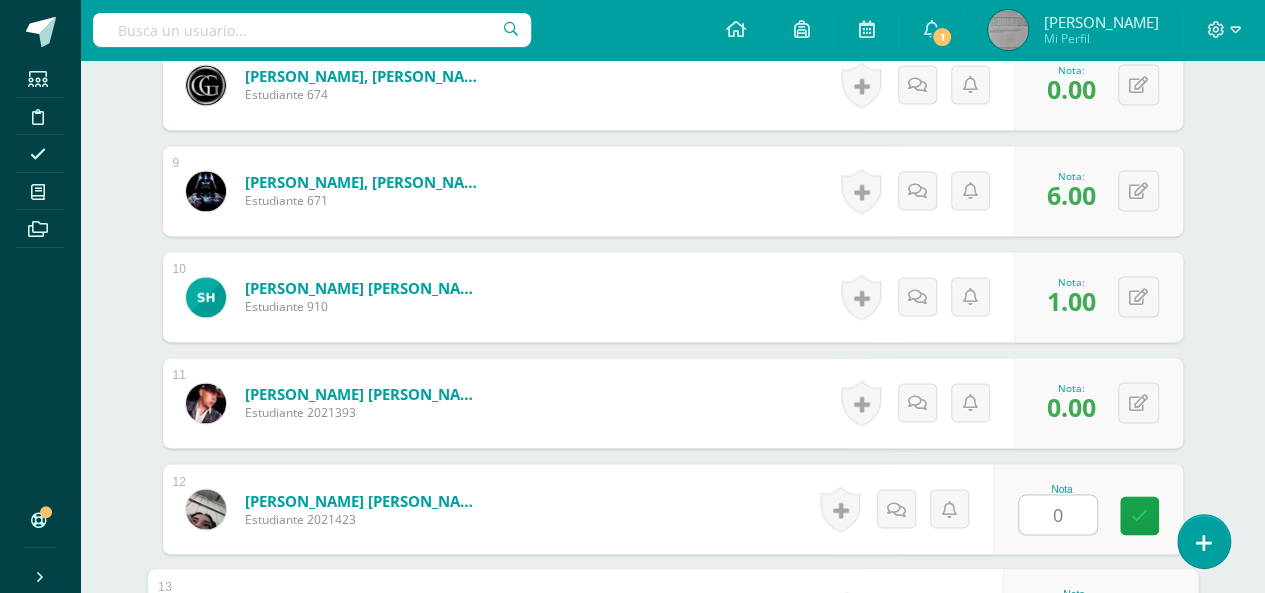 scroll, scrollTop: 1734, scrollLeft: 0, axis: vertical 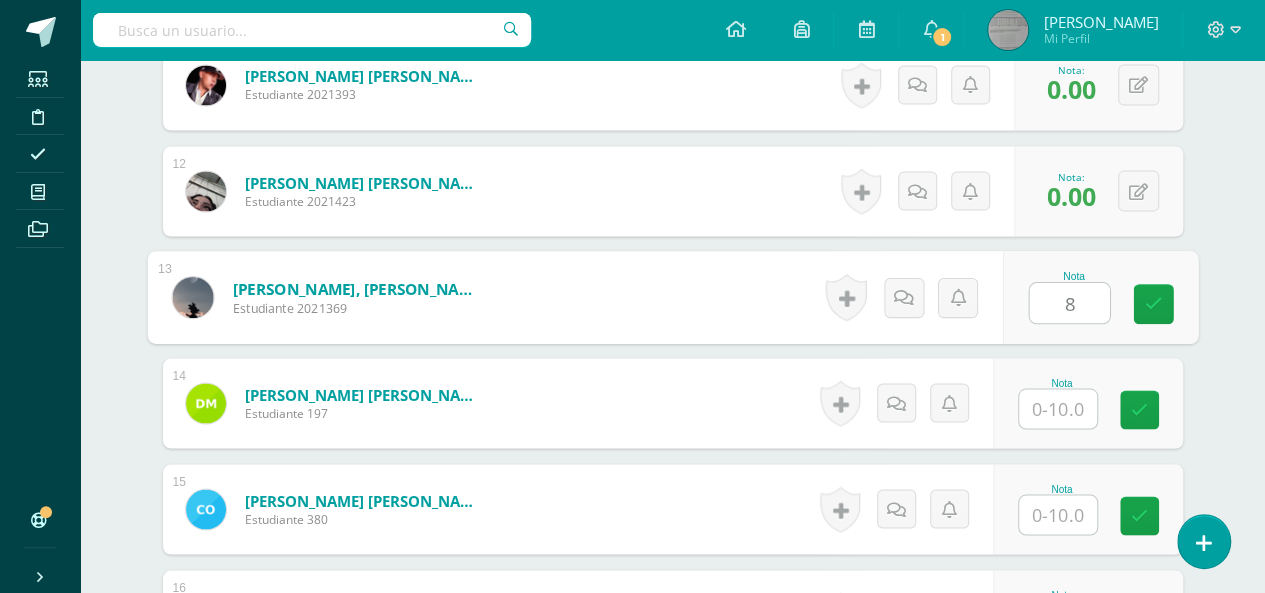 type on "8" 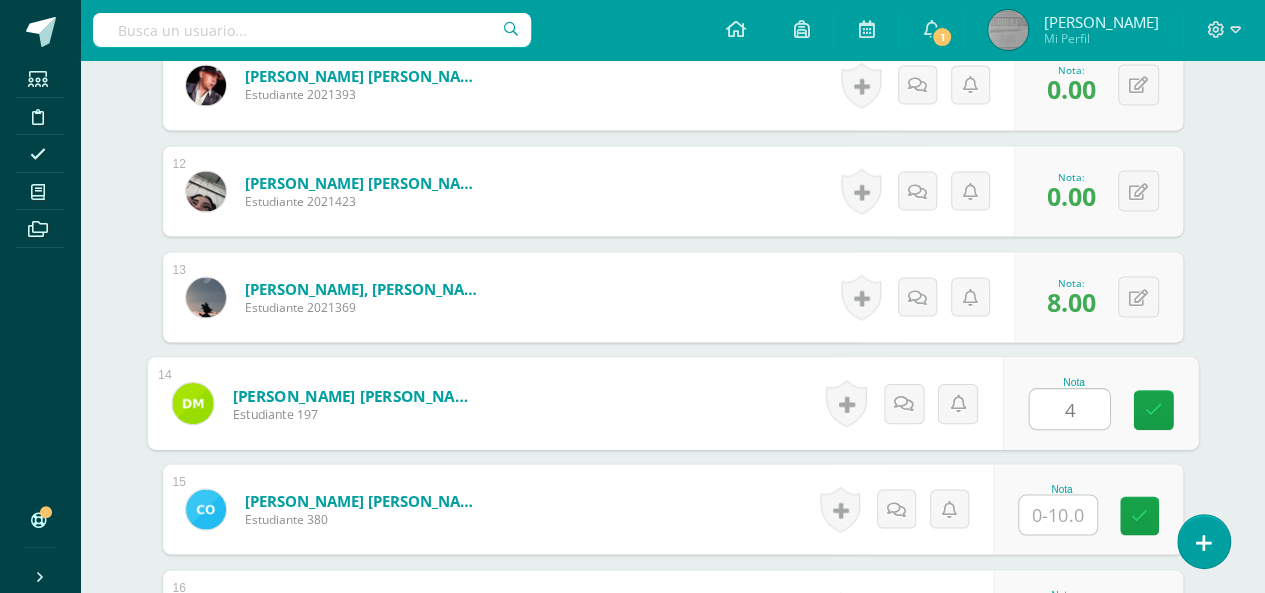 type on "4" 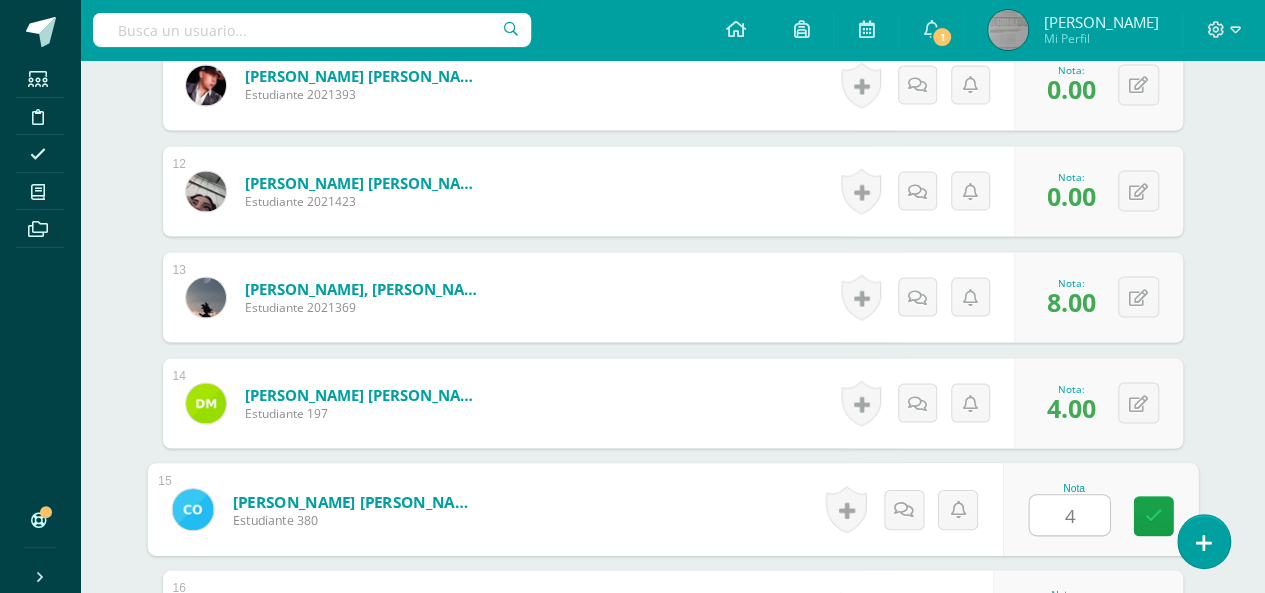 type on "4" 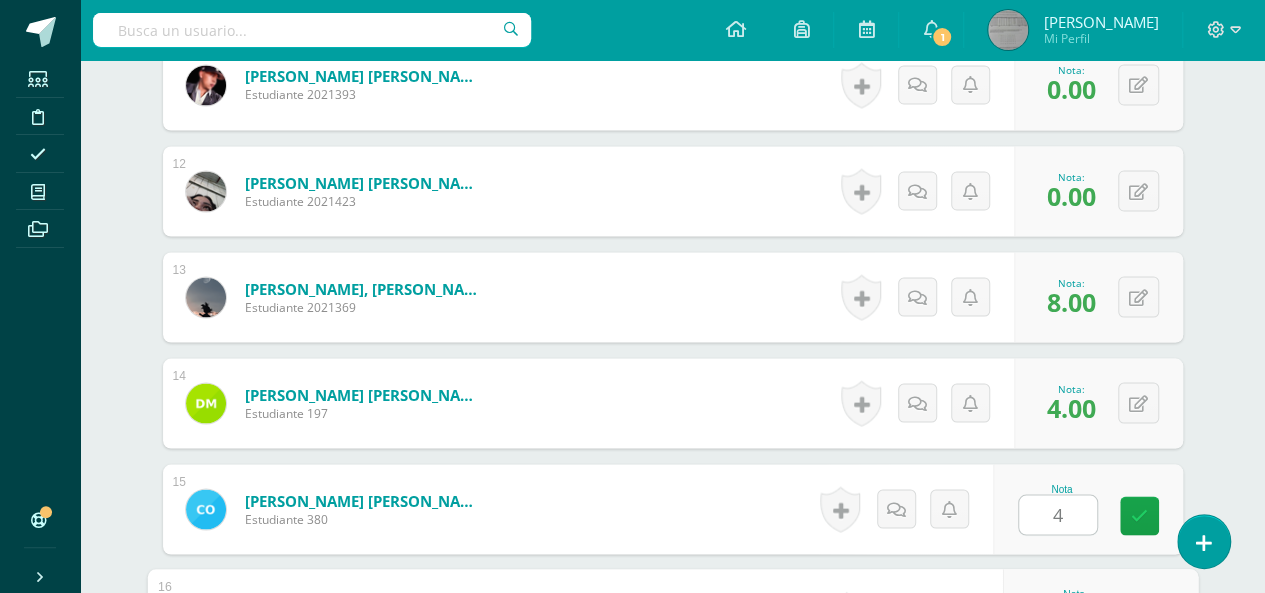 scroll, scrollTop: 2052, scrollLeft: 0, axis: vertical 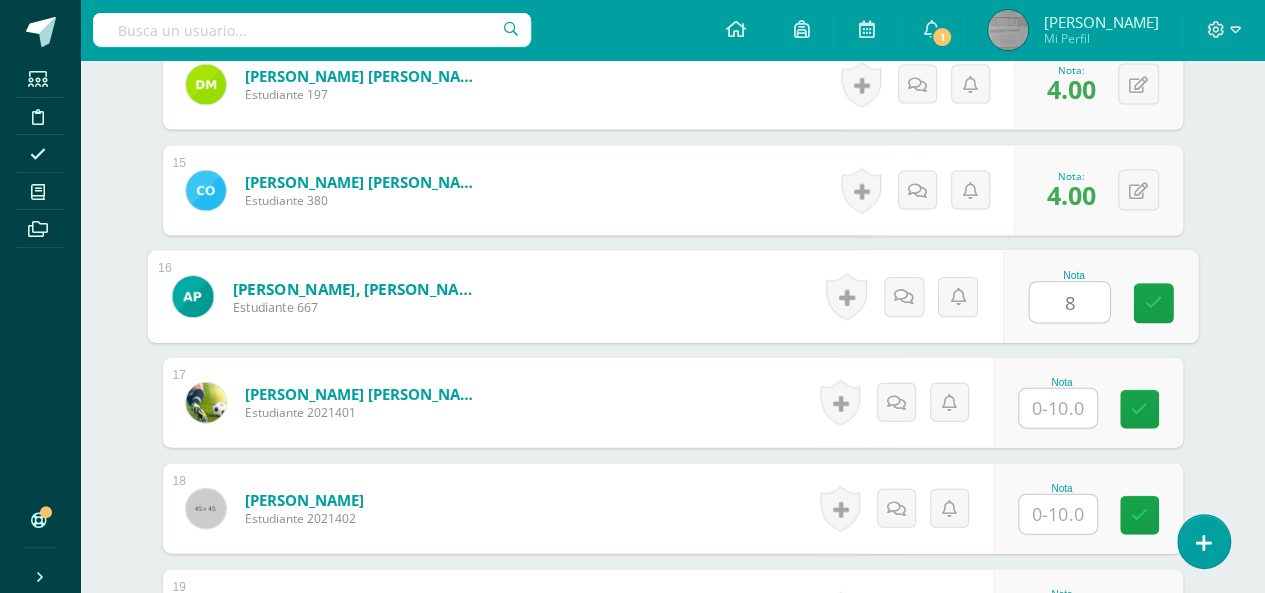 type on "8" 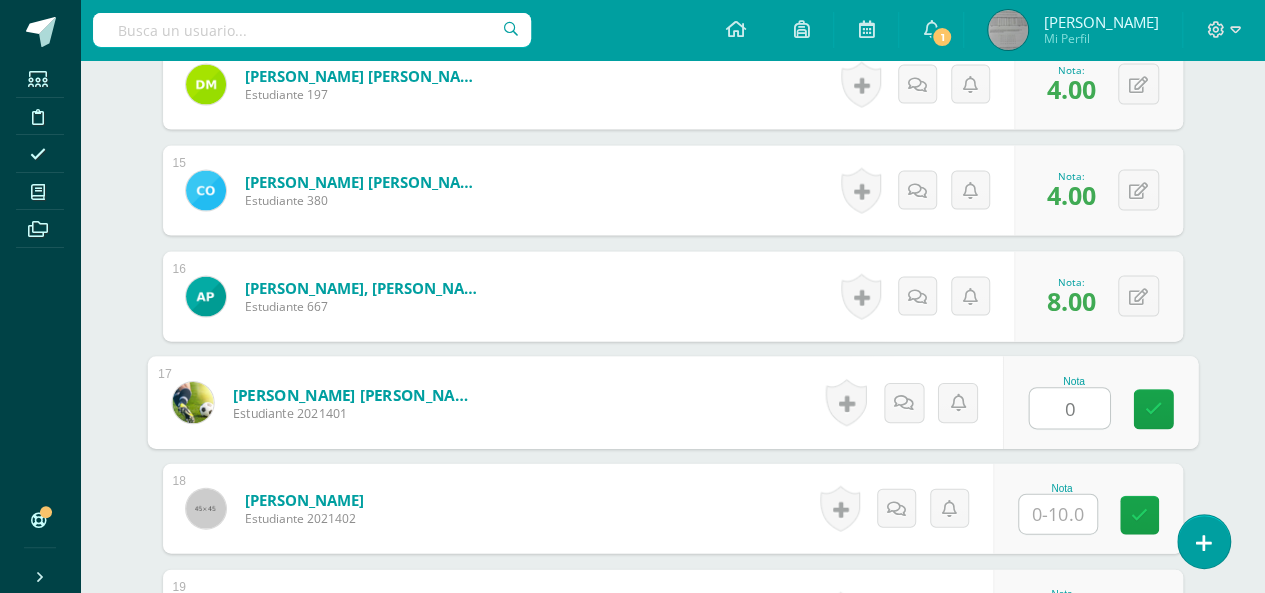 type on "0" 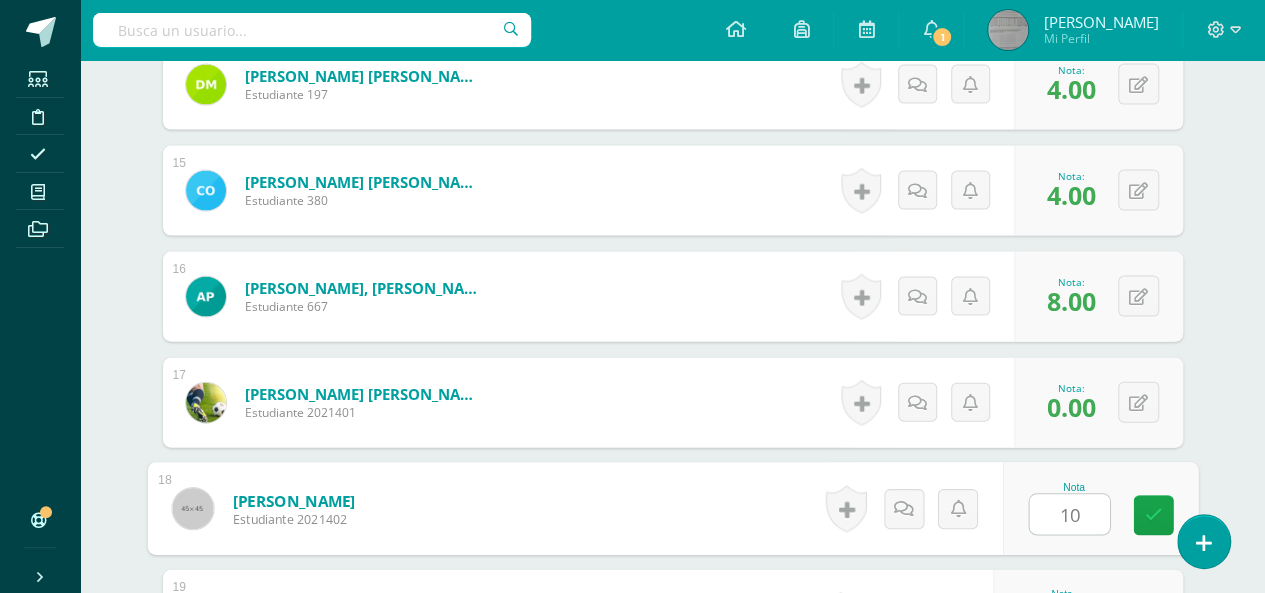type on "10" 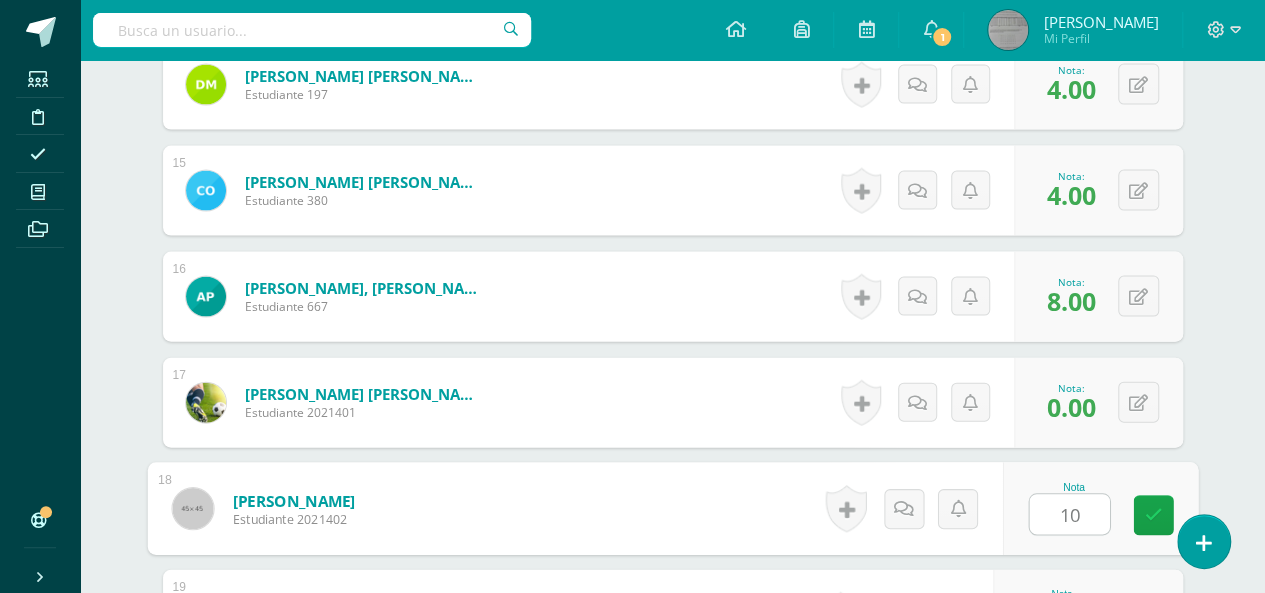 scroll, scrollTop: 2370, scrollLeft: 0, axis: vertical 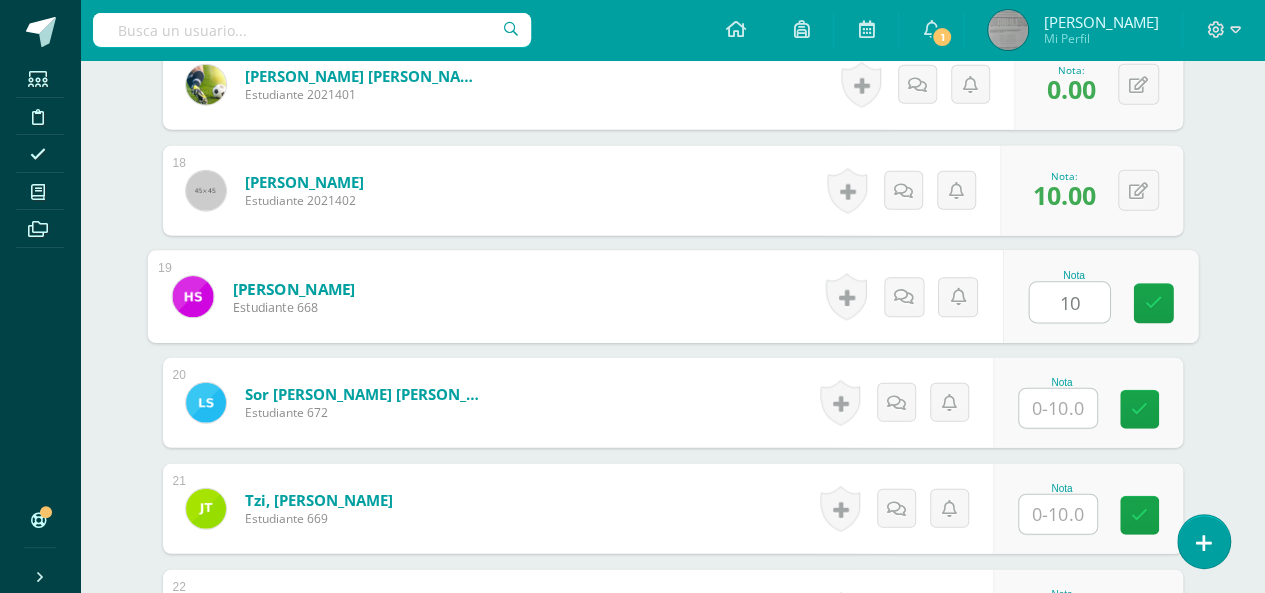 type on "10" 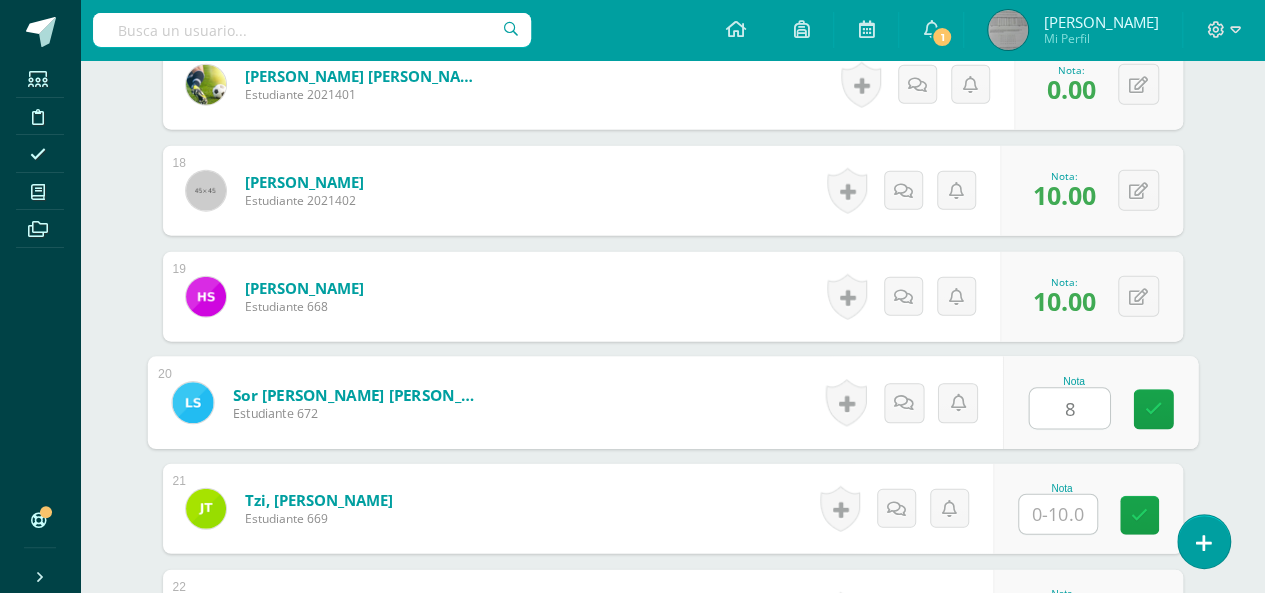 type on "8" 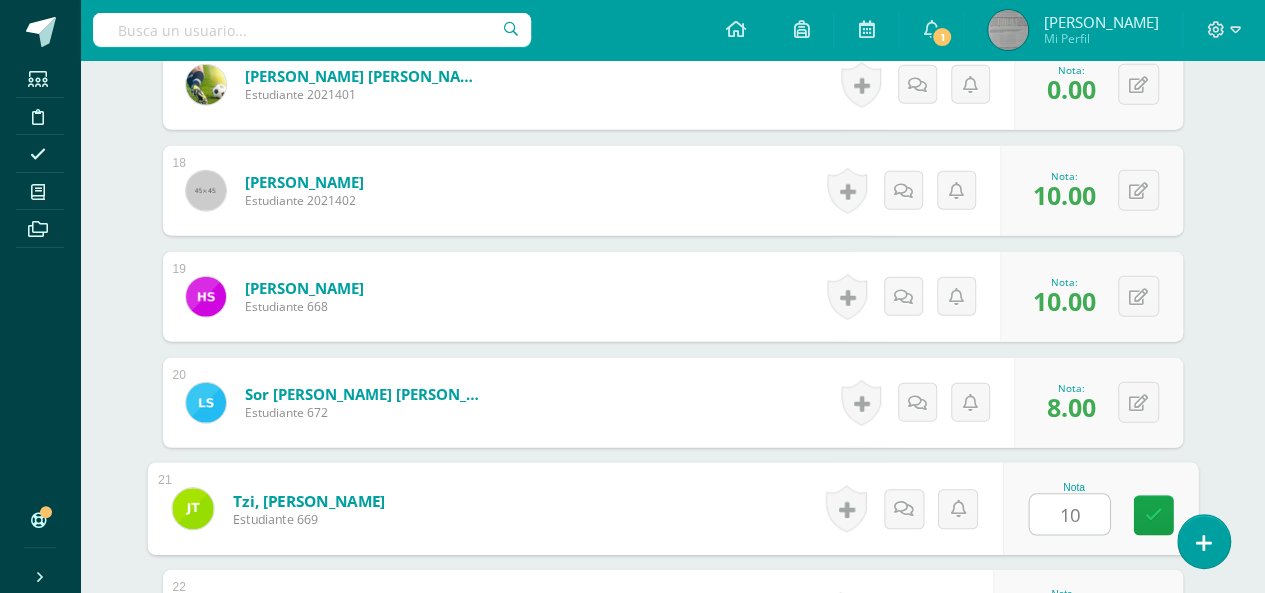 type on "10" 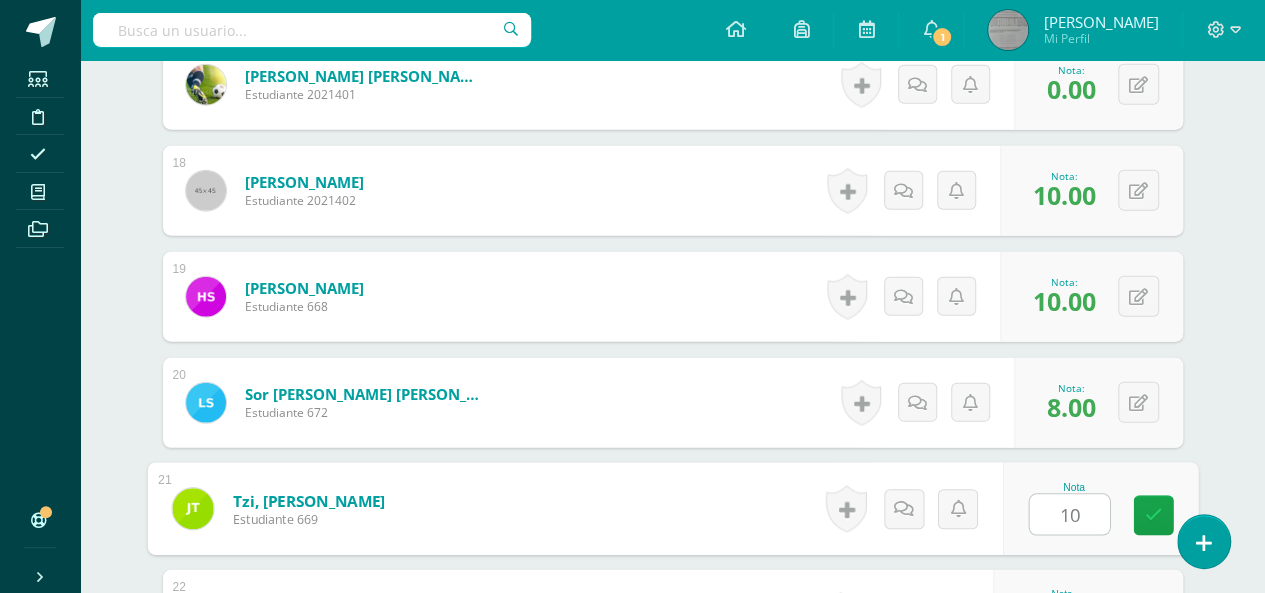 scroll, scrollTop: 2688, scrollLeft: 0, axis: vertical 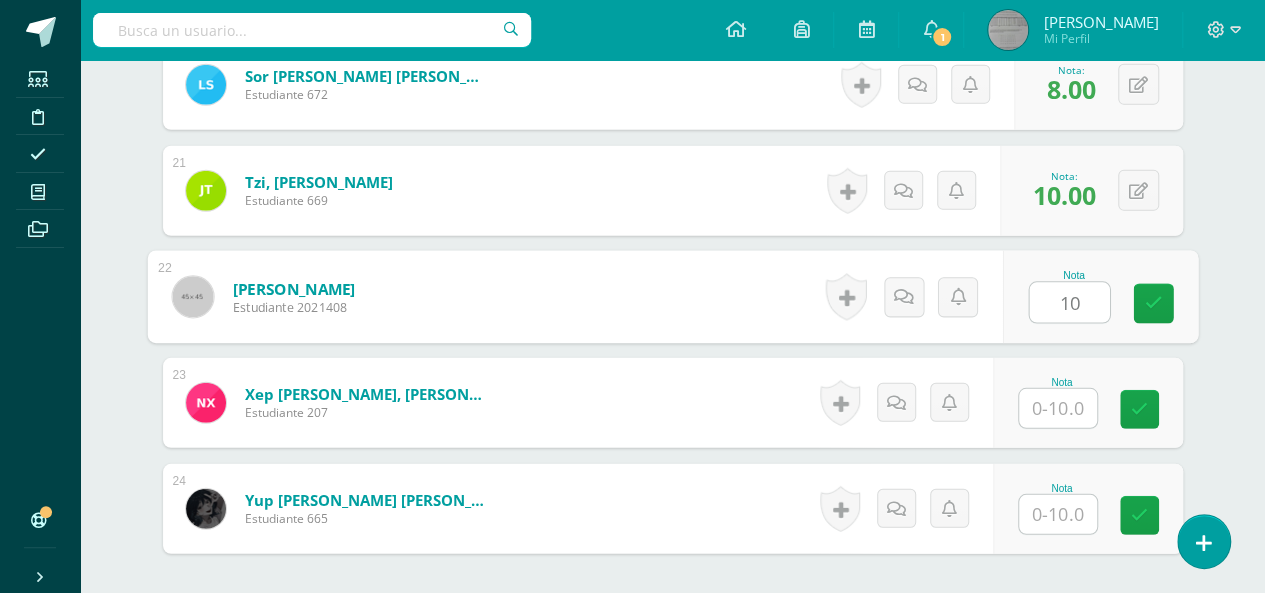 type on "10" 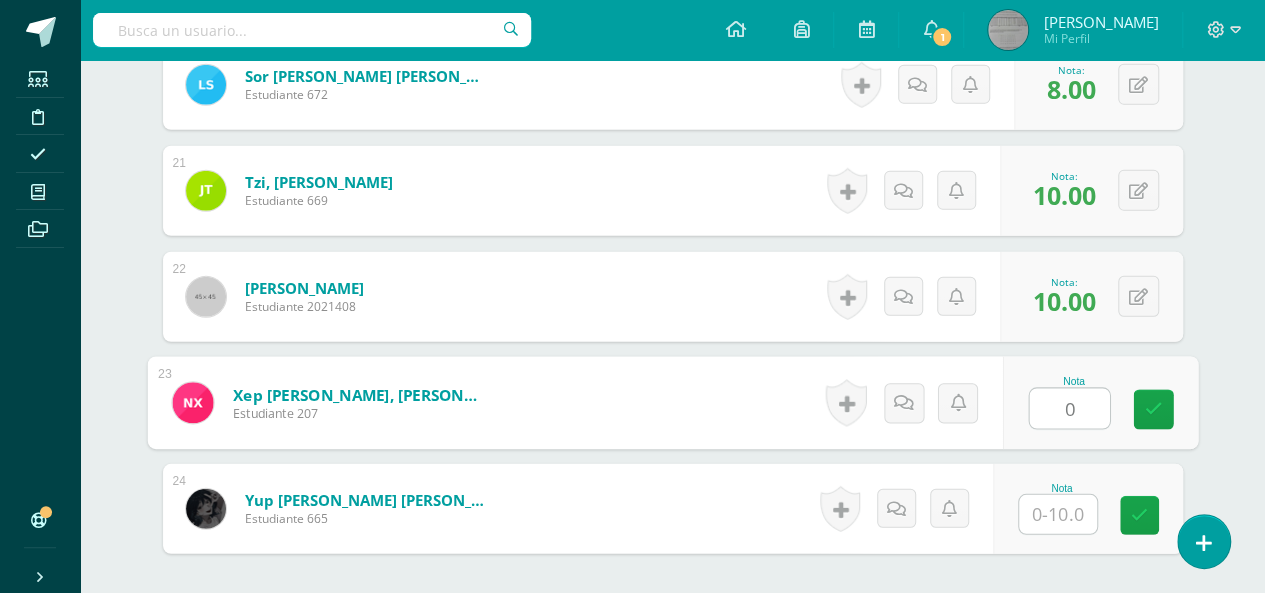 type on "0" 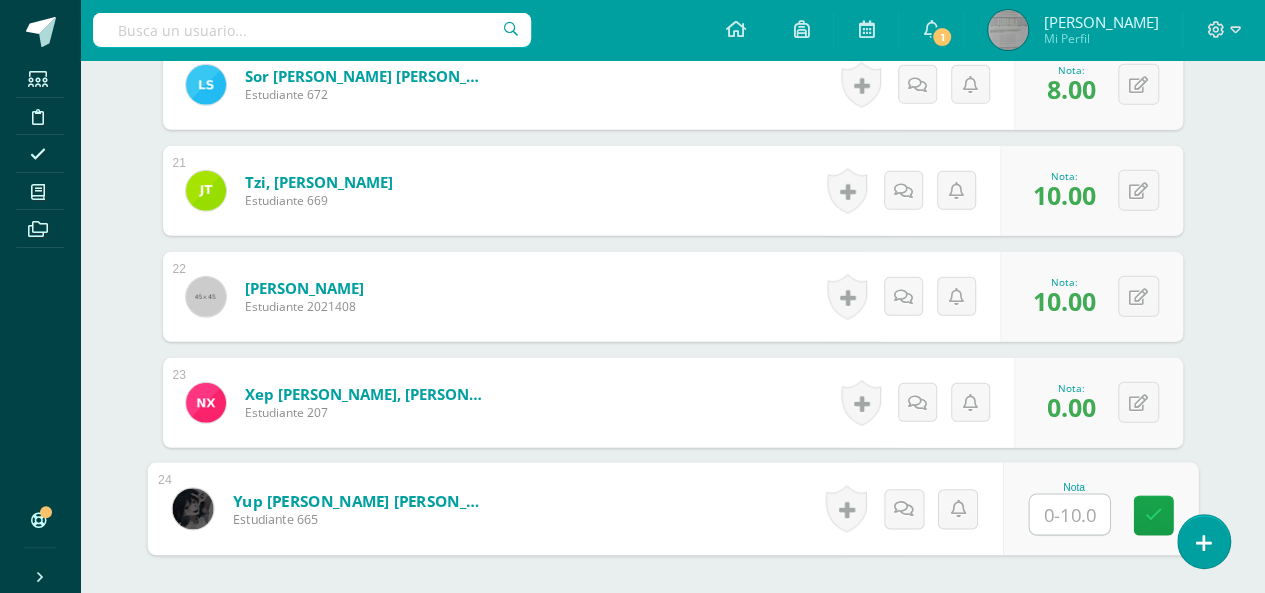 type on "1" 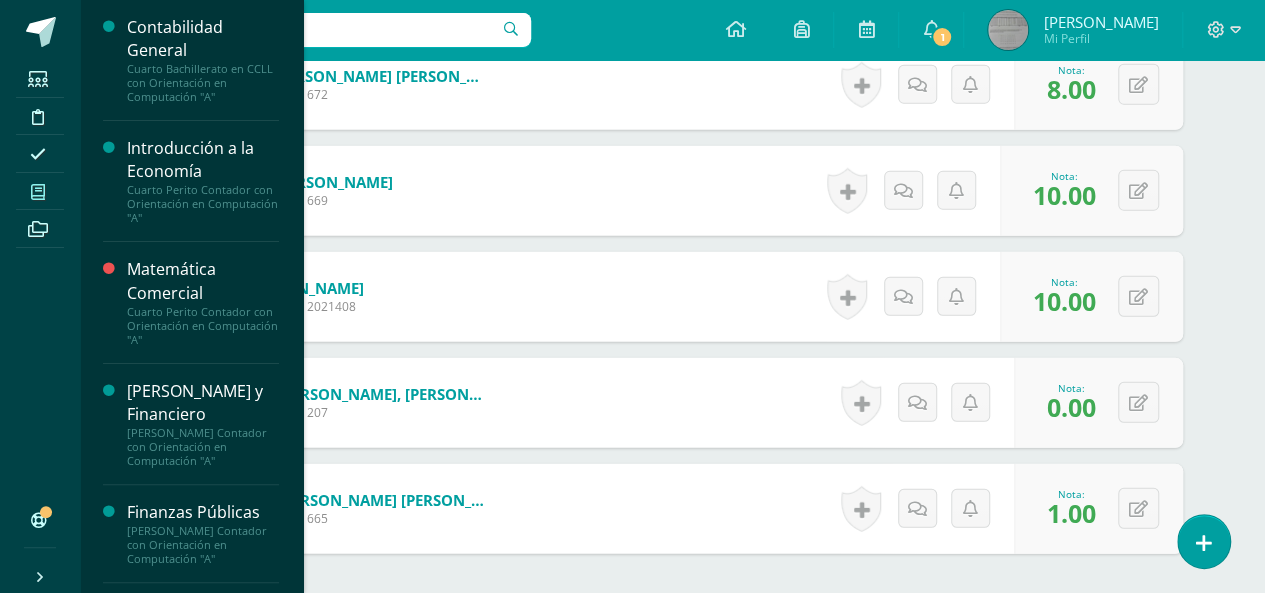 click at bounding box center [38, 192] 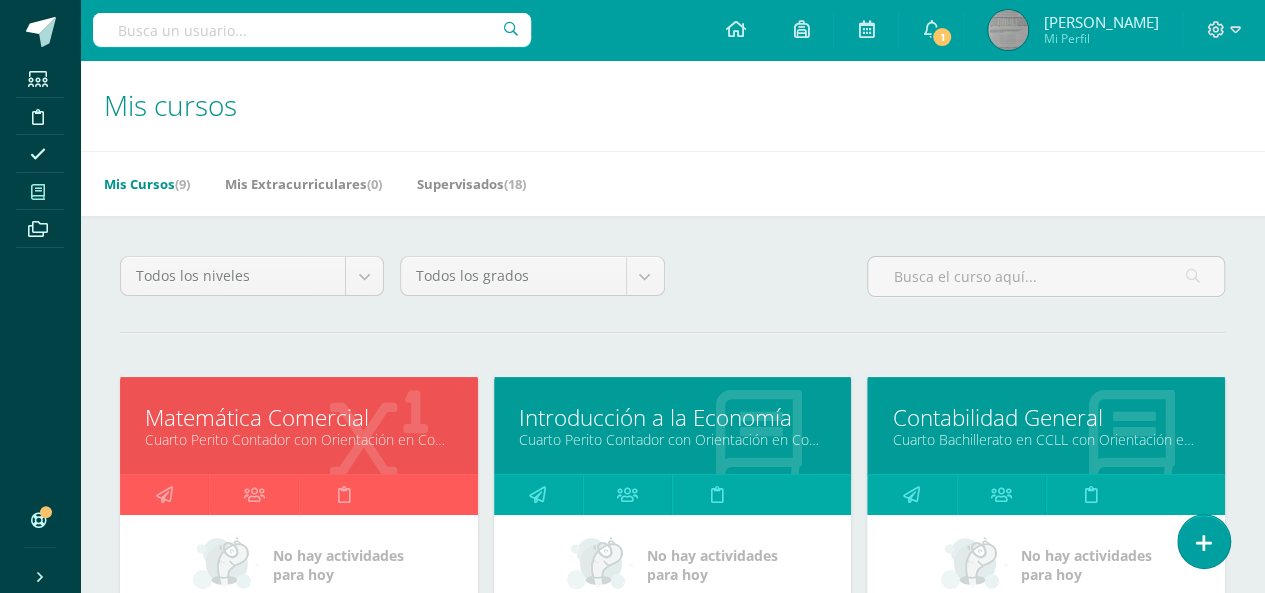 scroll, scrollTop: 518, scrollLeft: 0, axis: vertical 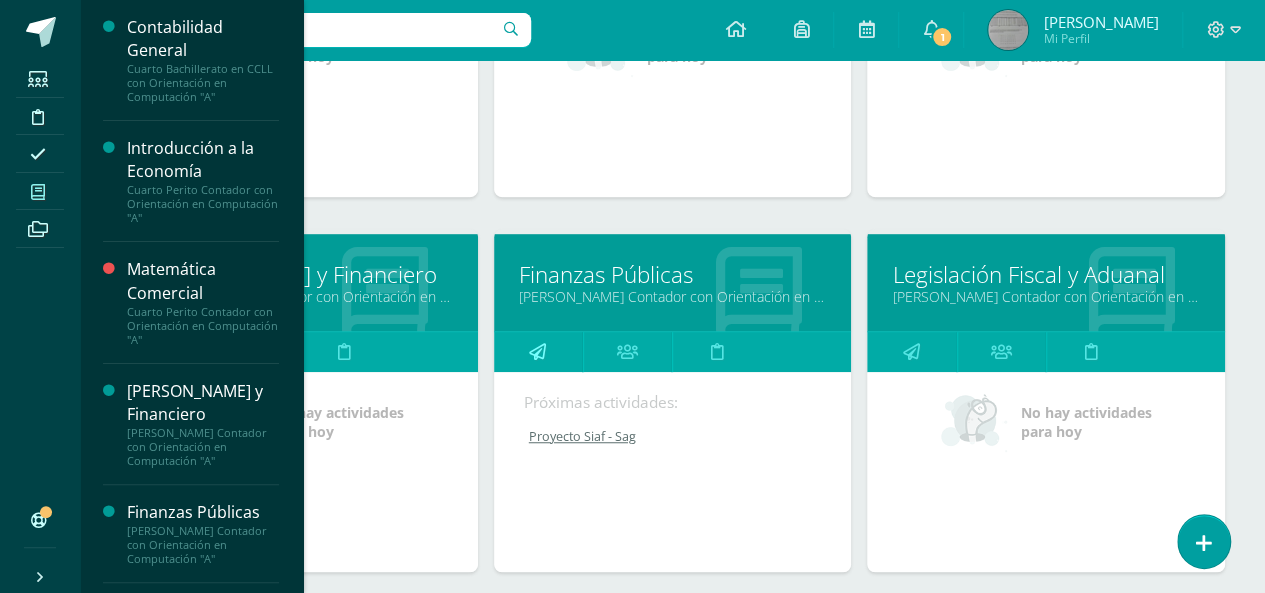 click at bounding box center (537, 351) 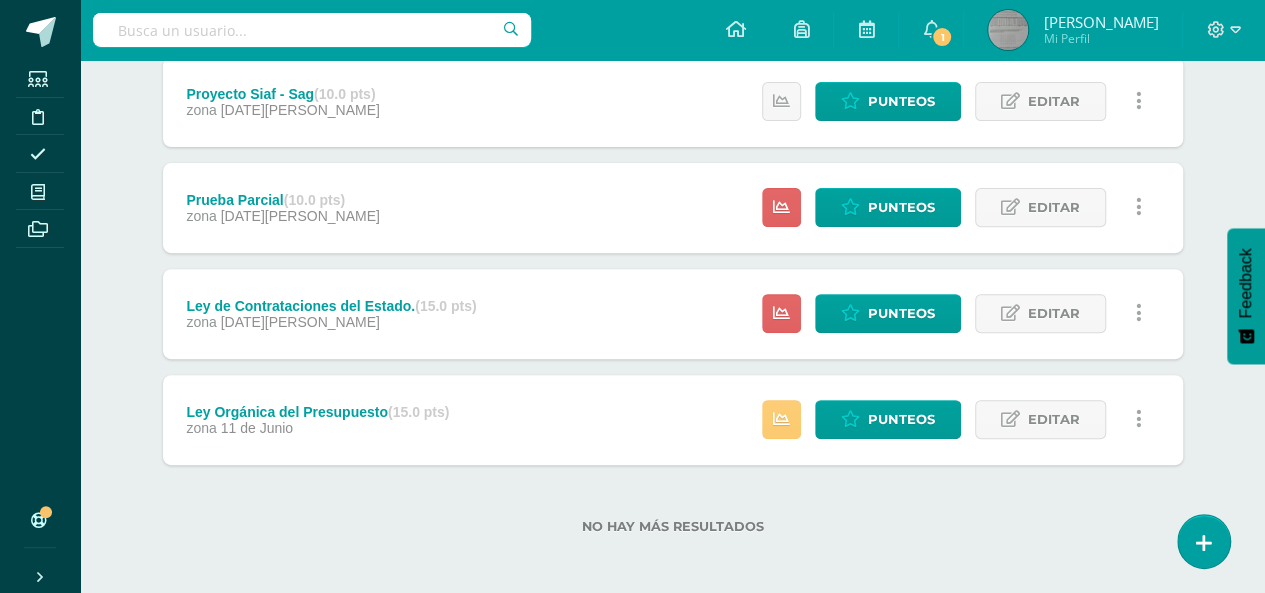 scroll, scrollTop: 283, scrollLeft: 0, axis: vertical 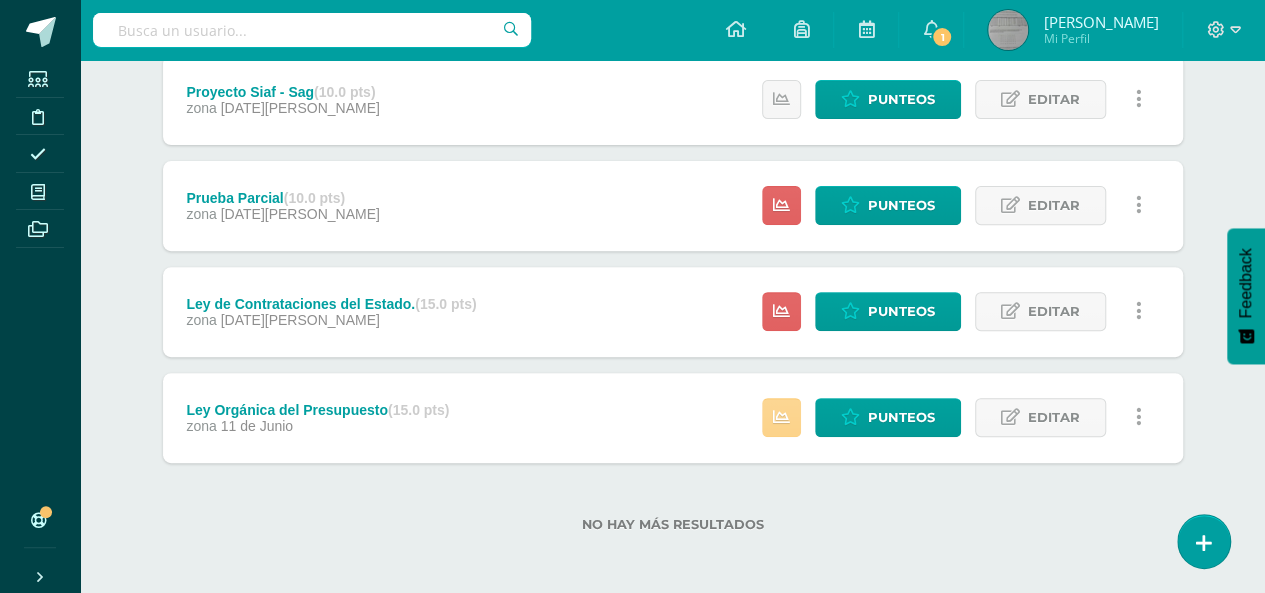 click at bounding box center (781, 417) 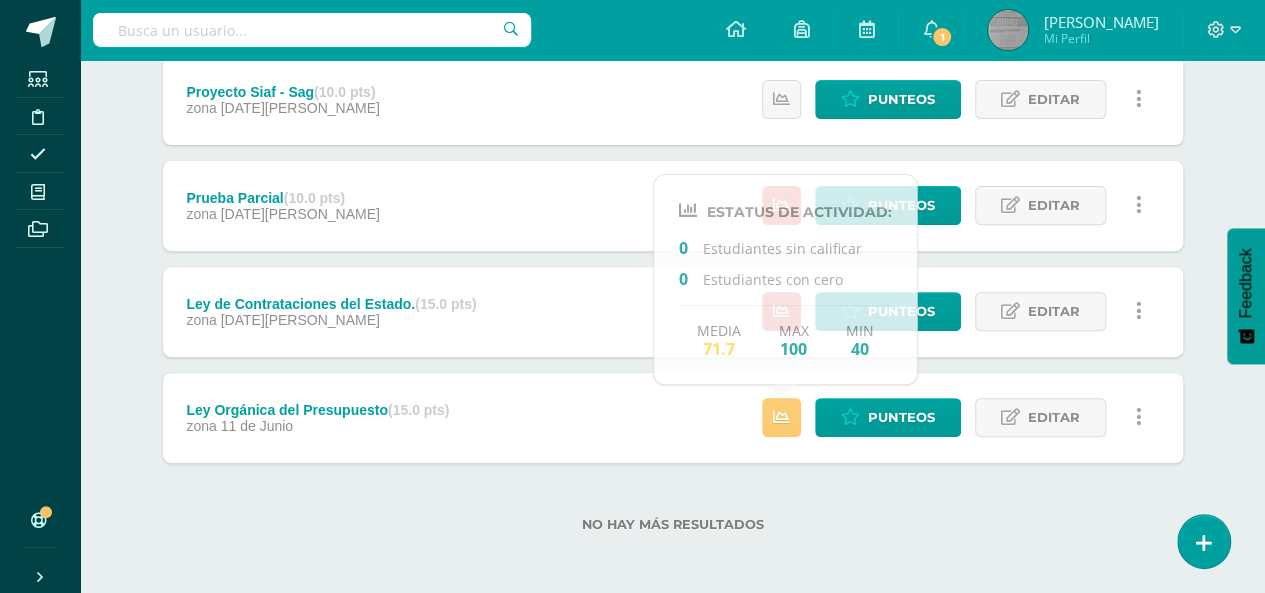 click on "Ley Orgánica del Presupuesto  (15.0 pts)
zona
11 de Junio
Punteos
Editar
Historial de actividad
Eliminar
Historial de actividad
eliminar" at bounding box center [673, 418] 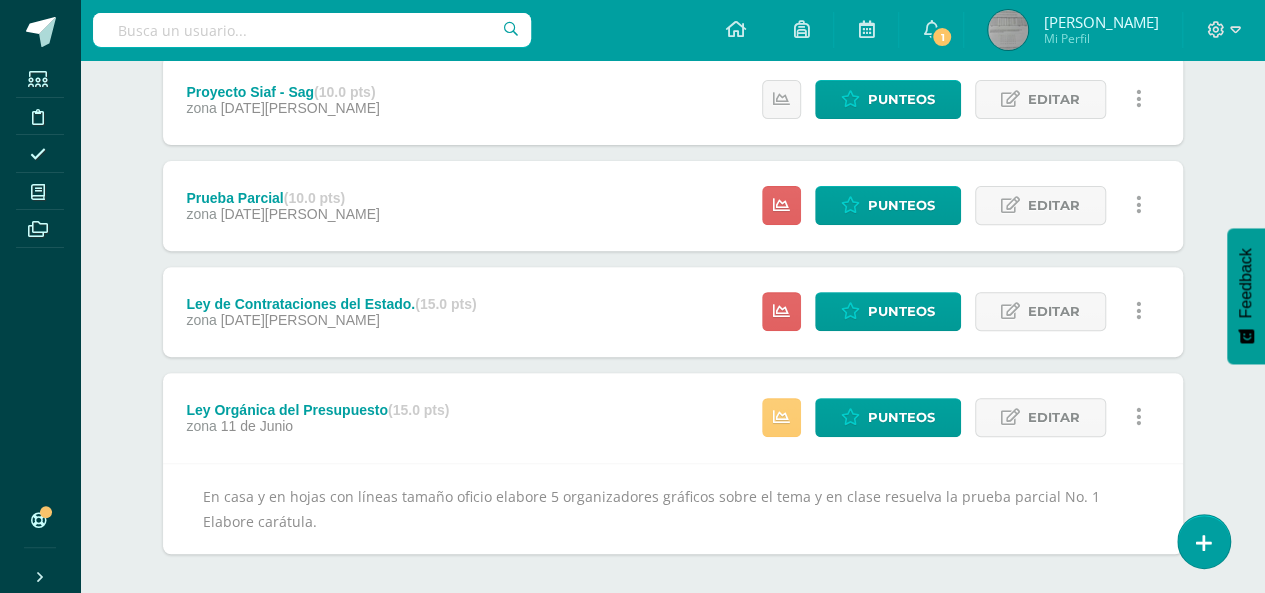 click on "Ley Orgánica del Presupuesto  (15.0 pts)
zona
11 de Junio
Punteos
Editar
Historial de actividad
Eliminar
Historial de actividad
eliminar" at bounding box center [673, 418] 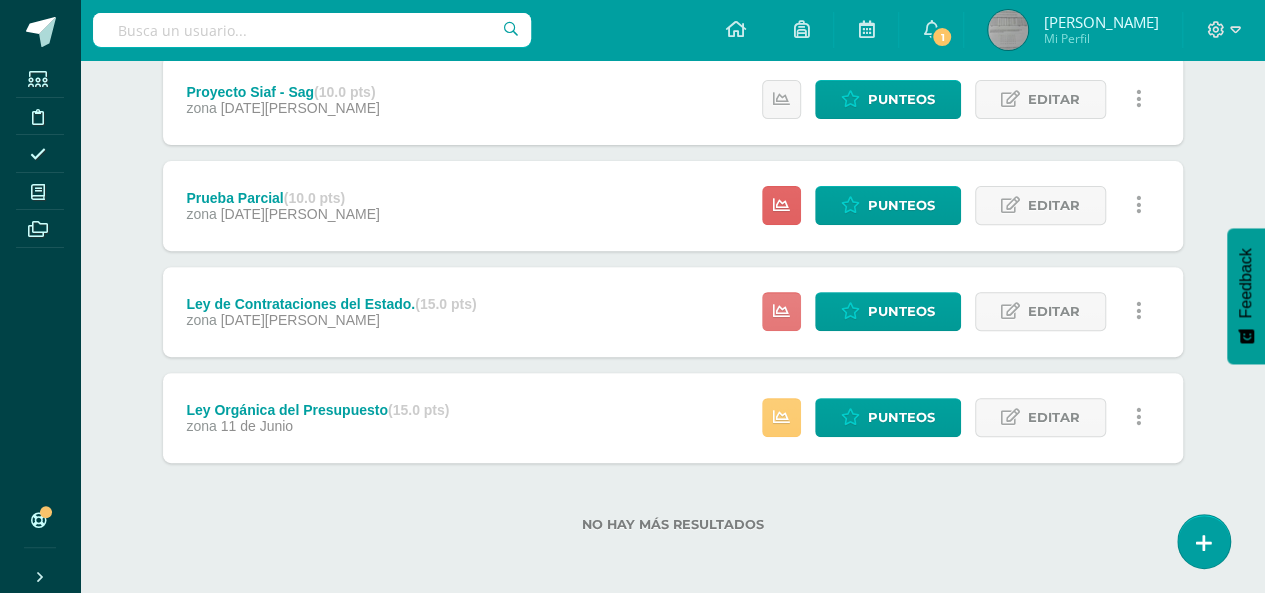 click at bounding box center (781, 311) 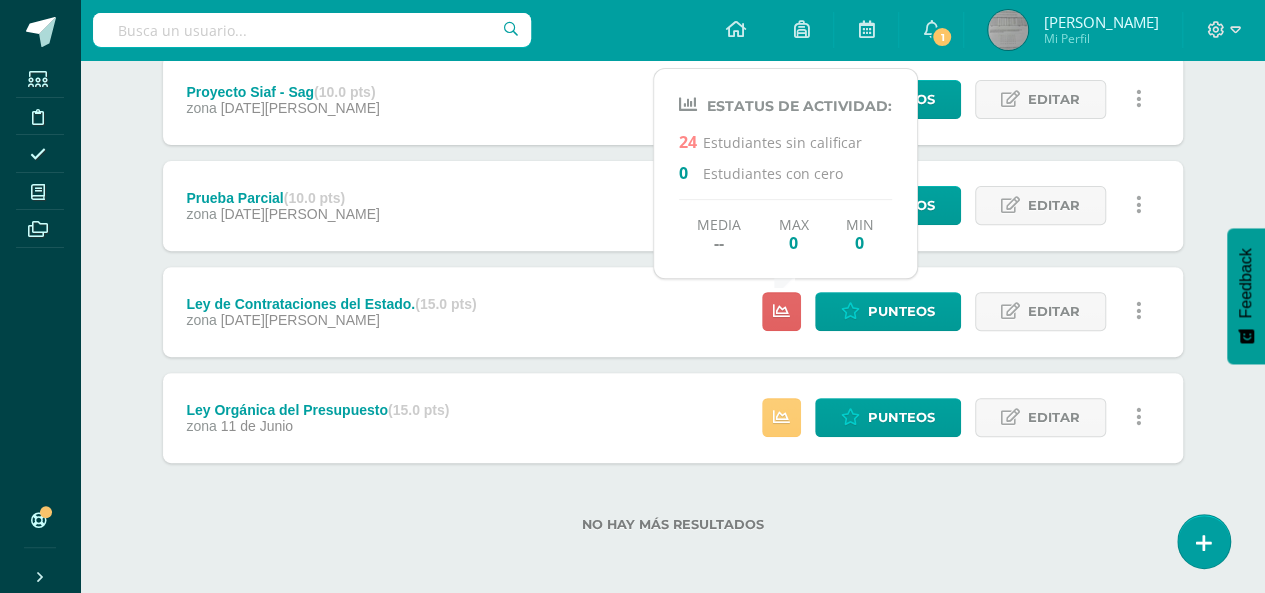 click on "Ley de Contrataciones del Estado.  (15.0 pts)
zona
18 de Junio
Punteos
Editar
Ocultar
Historial de actividad
Eliminar" at bounding box center [673, 312] 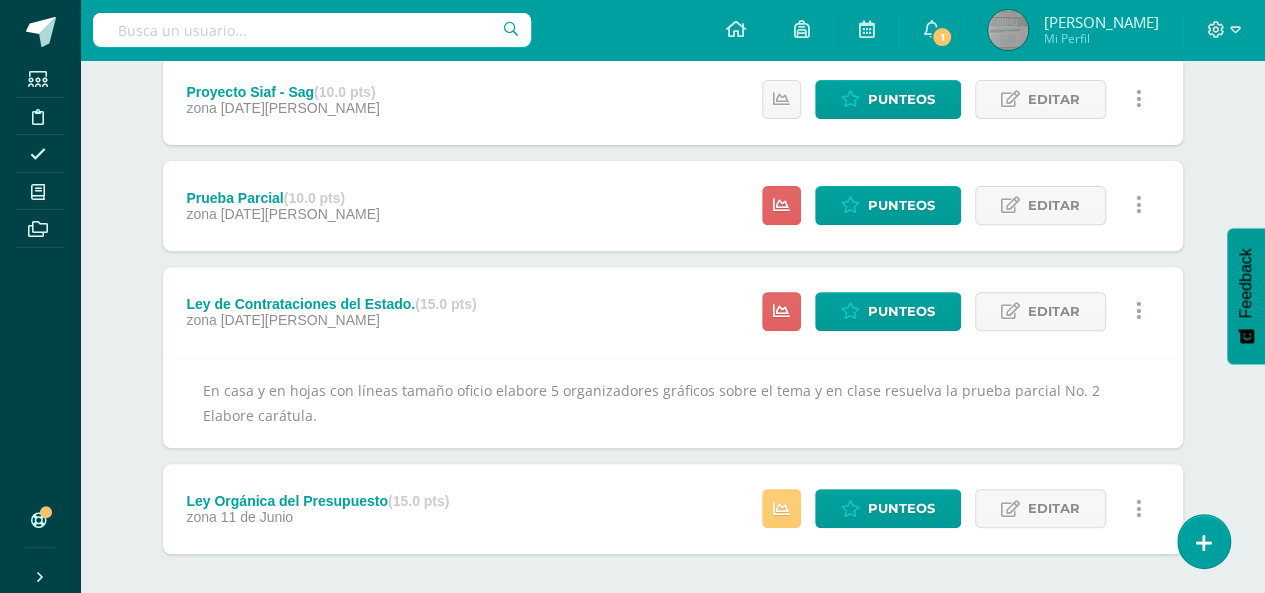 click on "Ley de Contrataciones del Estado.  (15.0 pts)
zona
18 de Junio
Punteos
Editar
Ocultar
Historial de actividad
Eliminar" at bounding box center [673, 312] 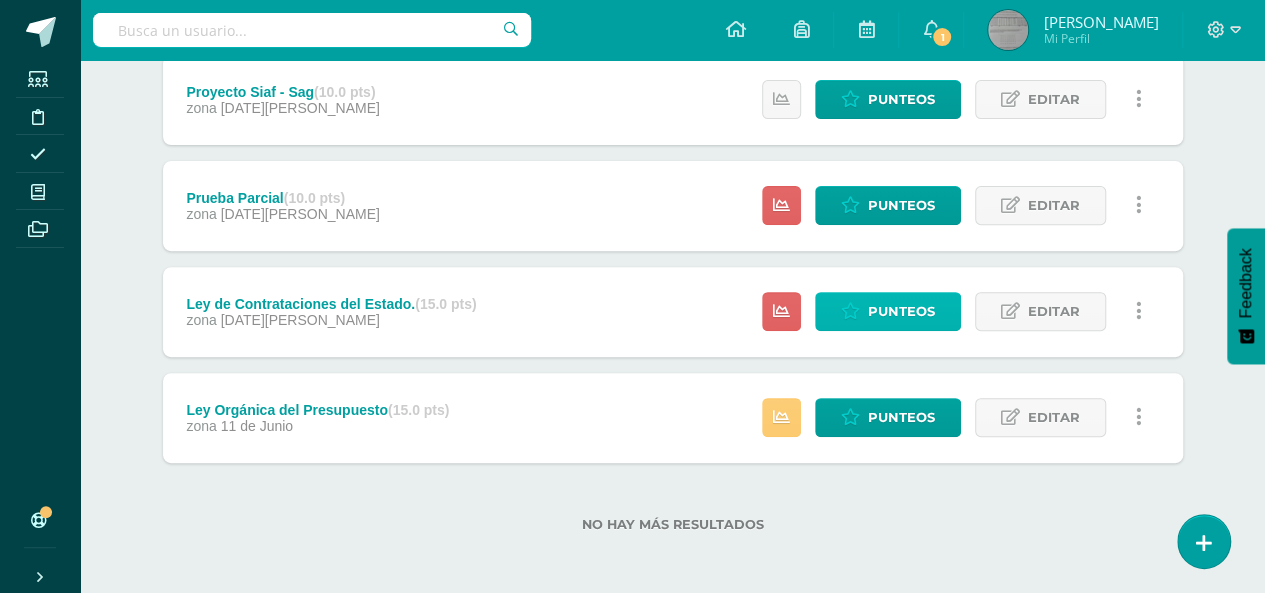 click on "Punteos" at bounding box center (888, 311) 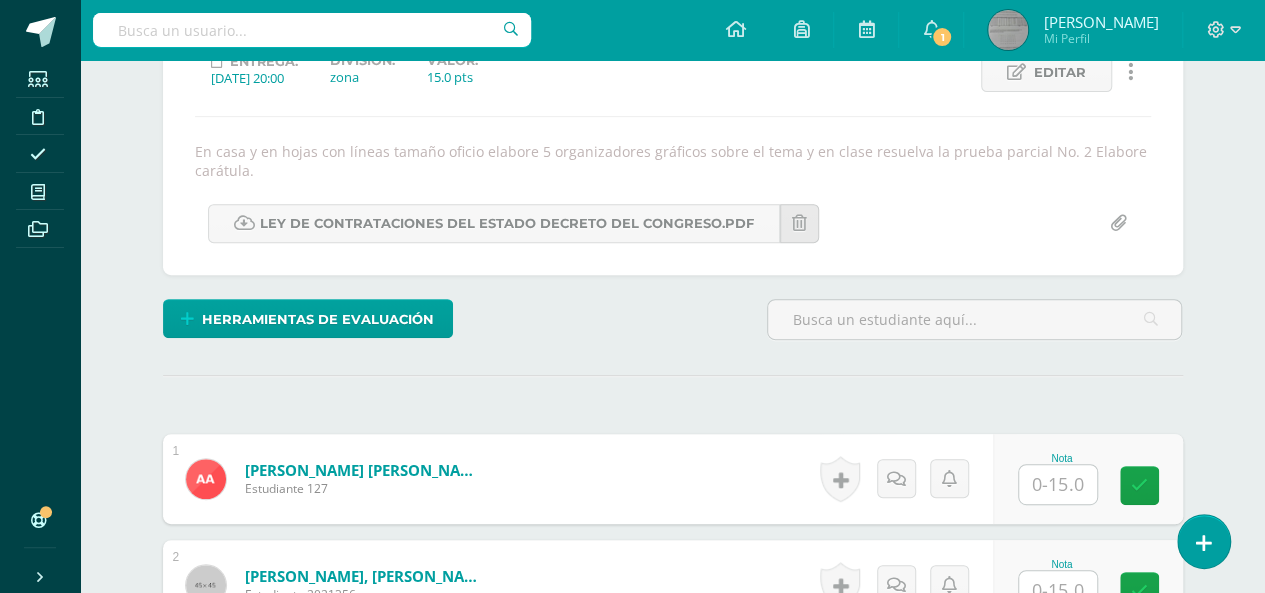 scroll, scrollTop: 300, scrollLeft: 0, axis: vertical 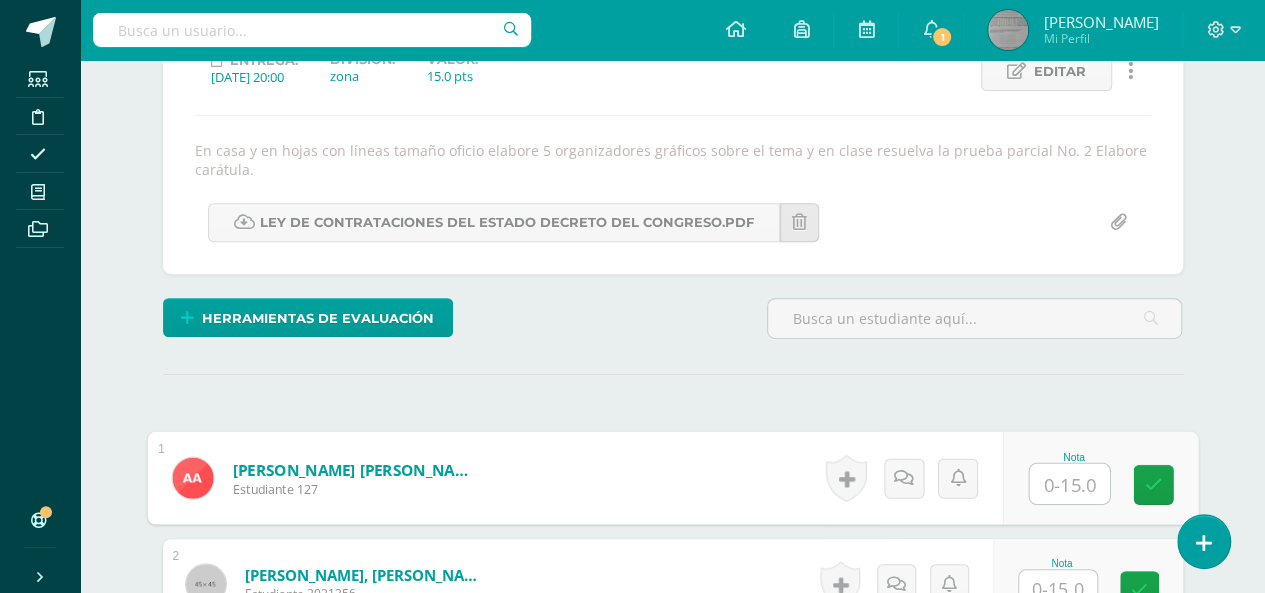click at bounding box center (1069, 484) 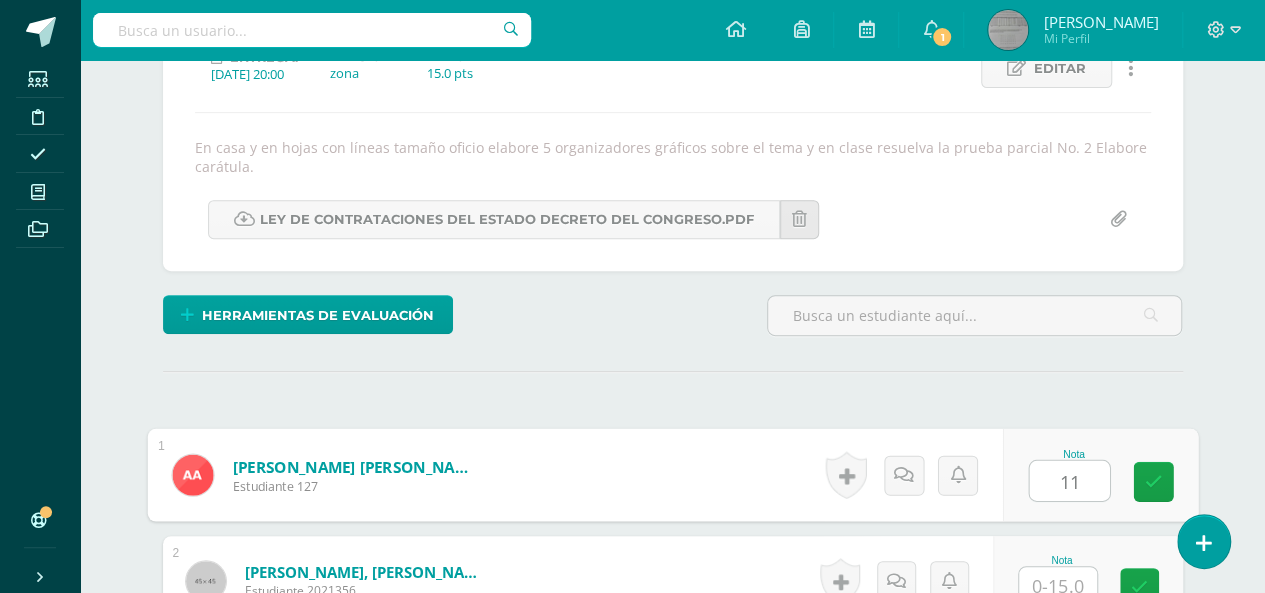 type on "11" 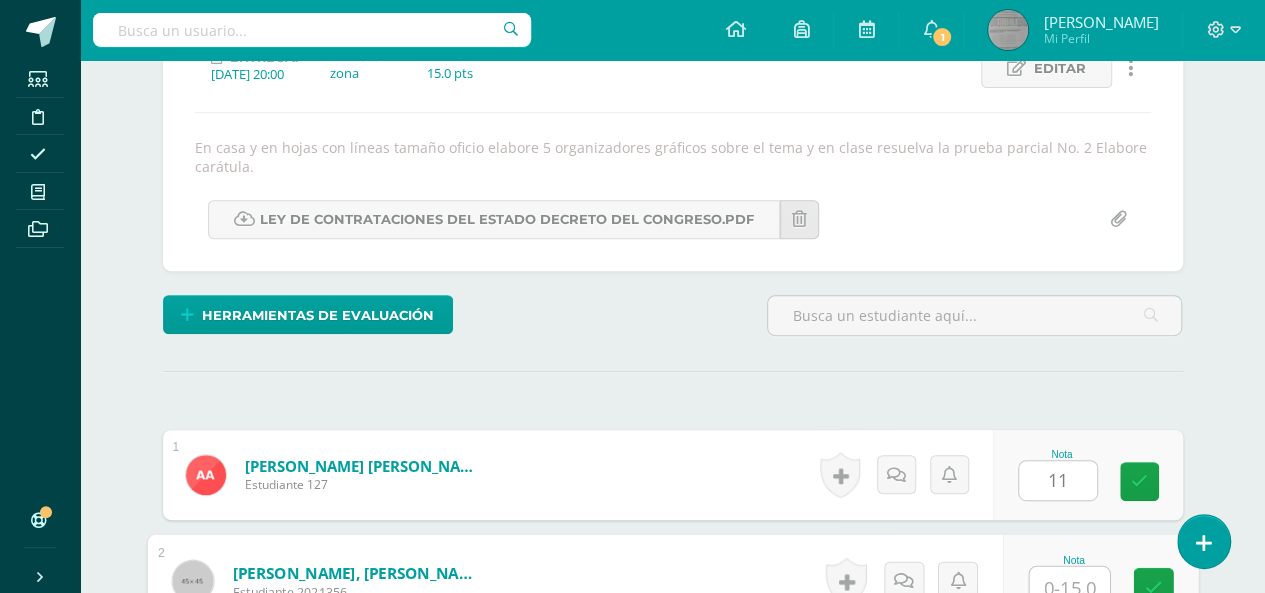 scroll, scrollTop: 310, scrollLeft: 0, axis: vertical 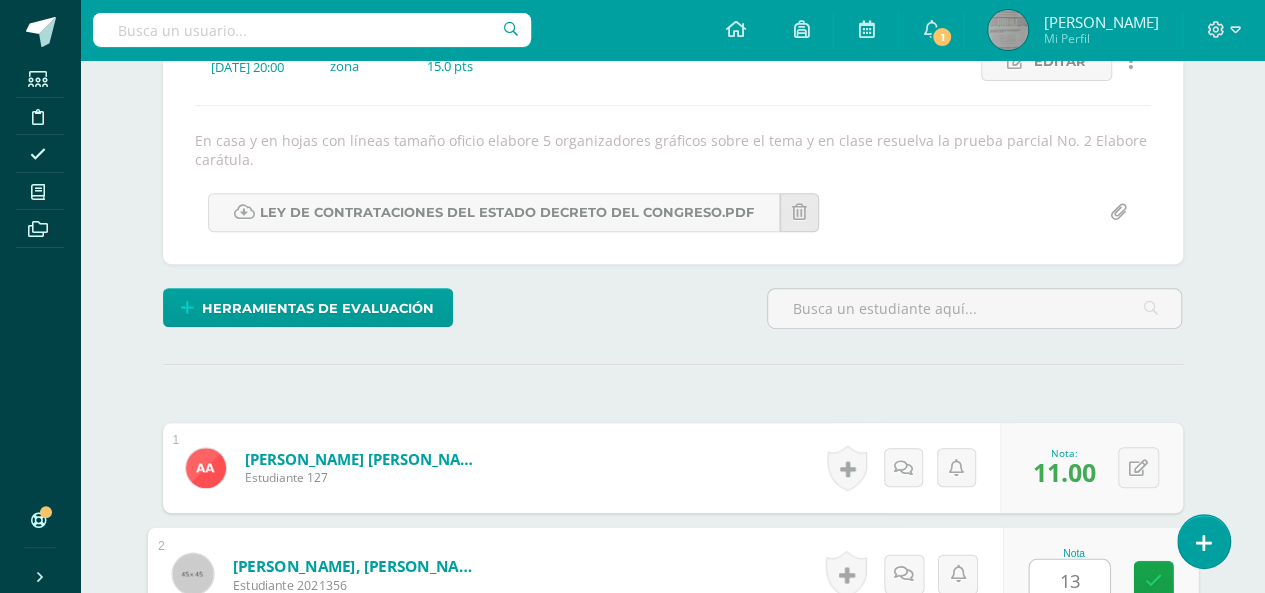 type on "13" 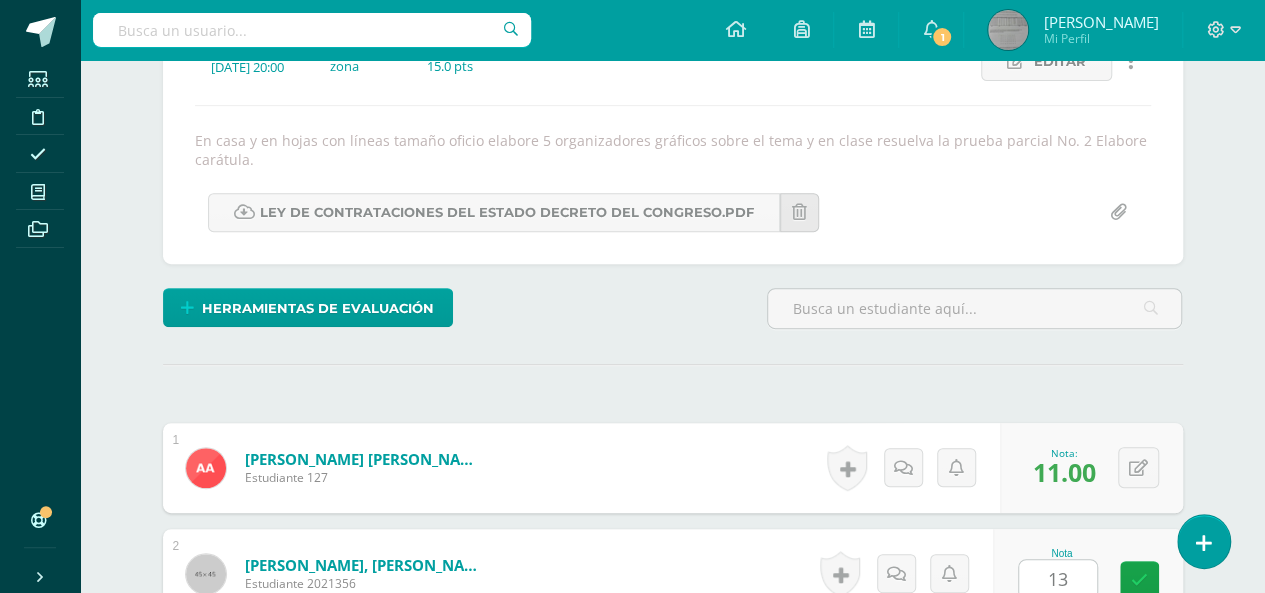 scroll, scrollTop: 693, scrollLeft: 0, axis: vertical 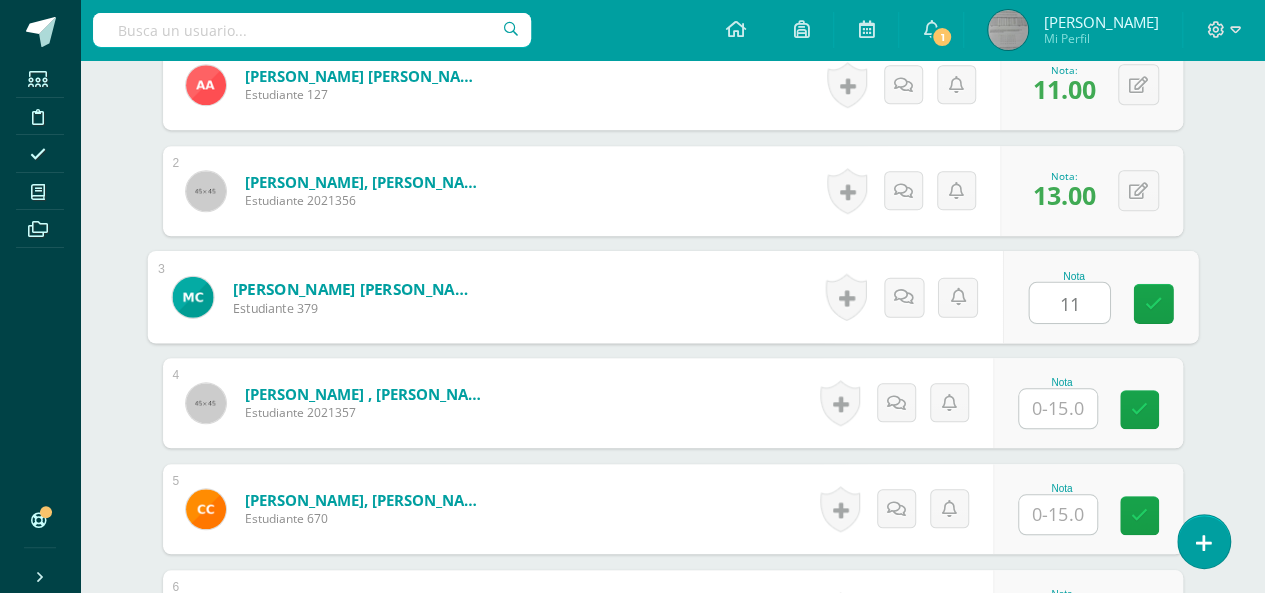 type on "11" 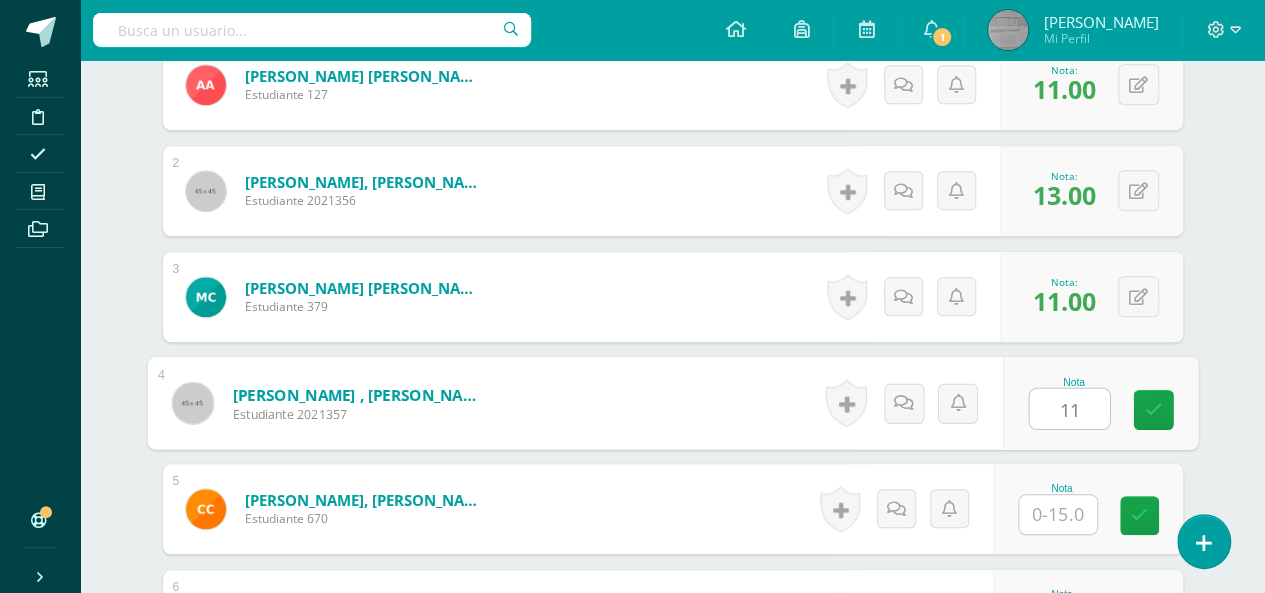 type on "11" 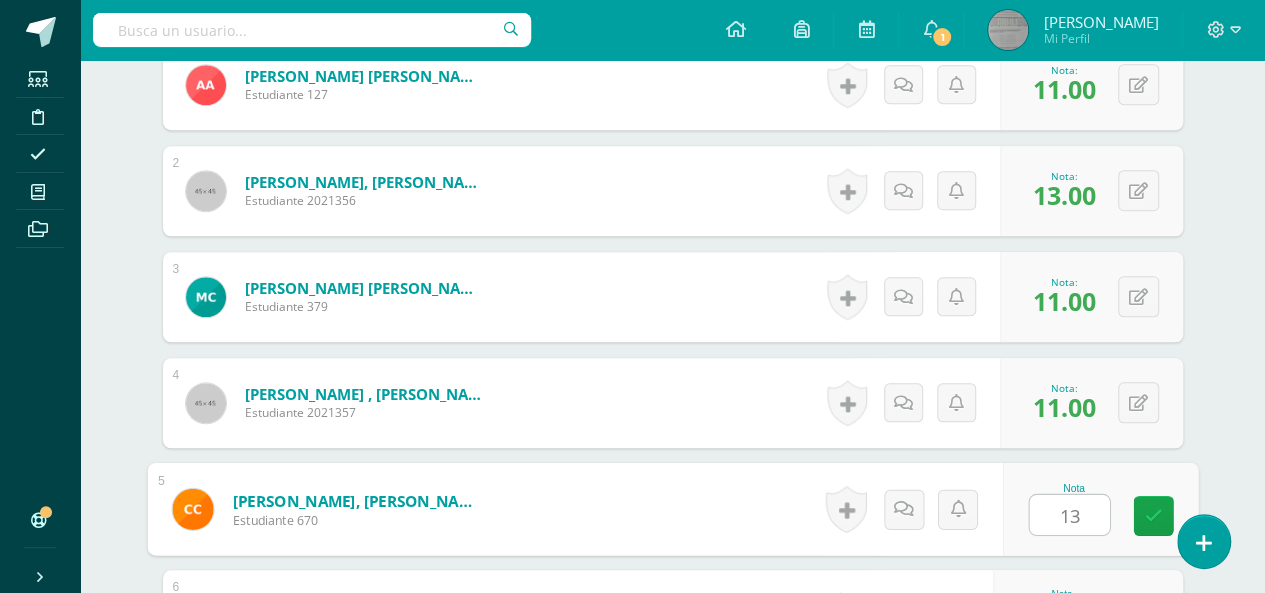 type on "13" 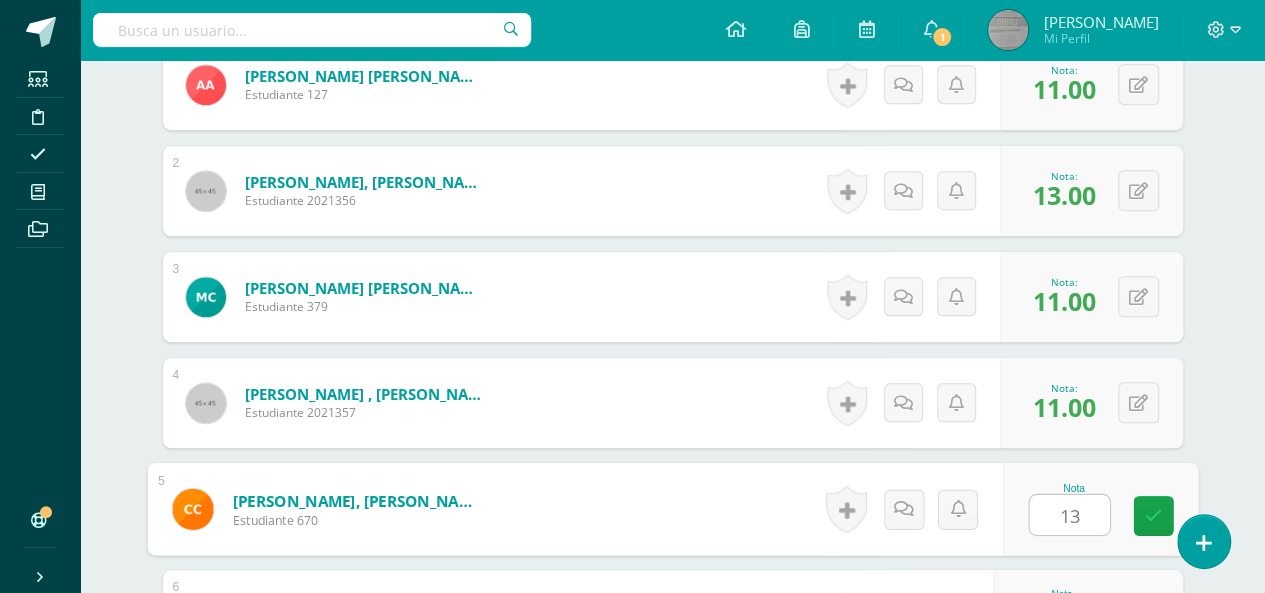 scroll, scrollTop: 1011, scrollLeft: 0, axis: vertical 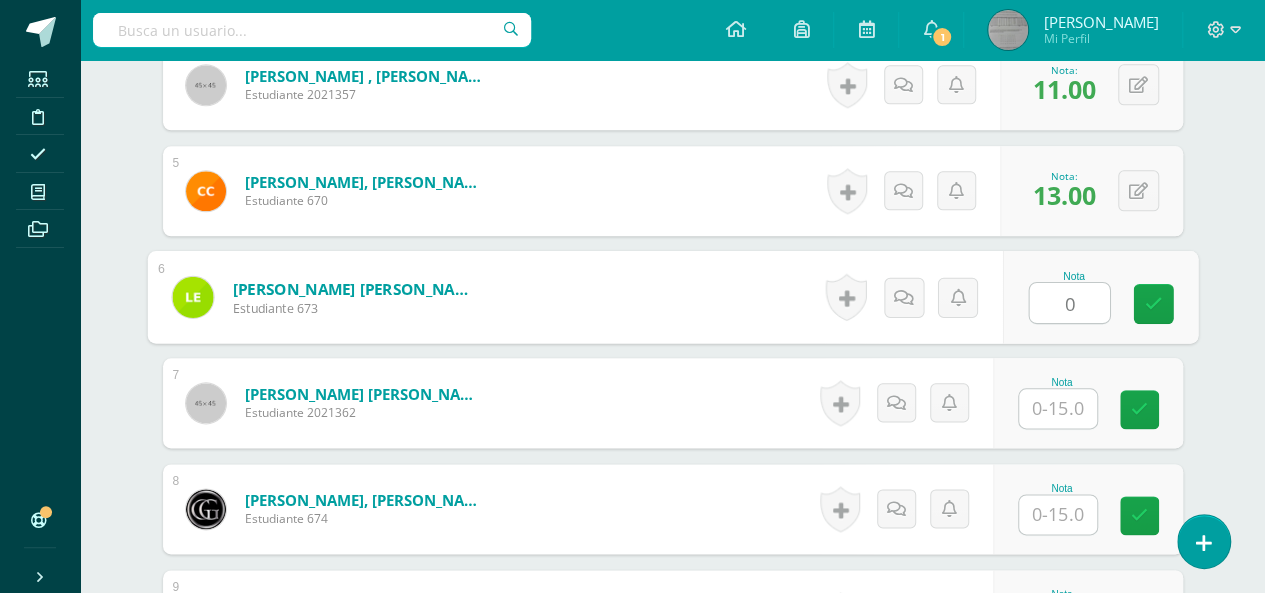 type on "0" 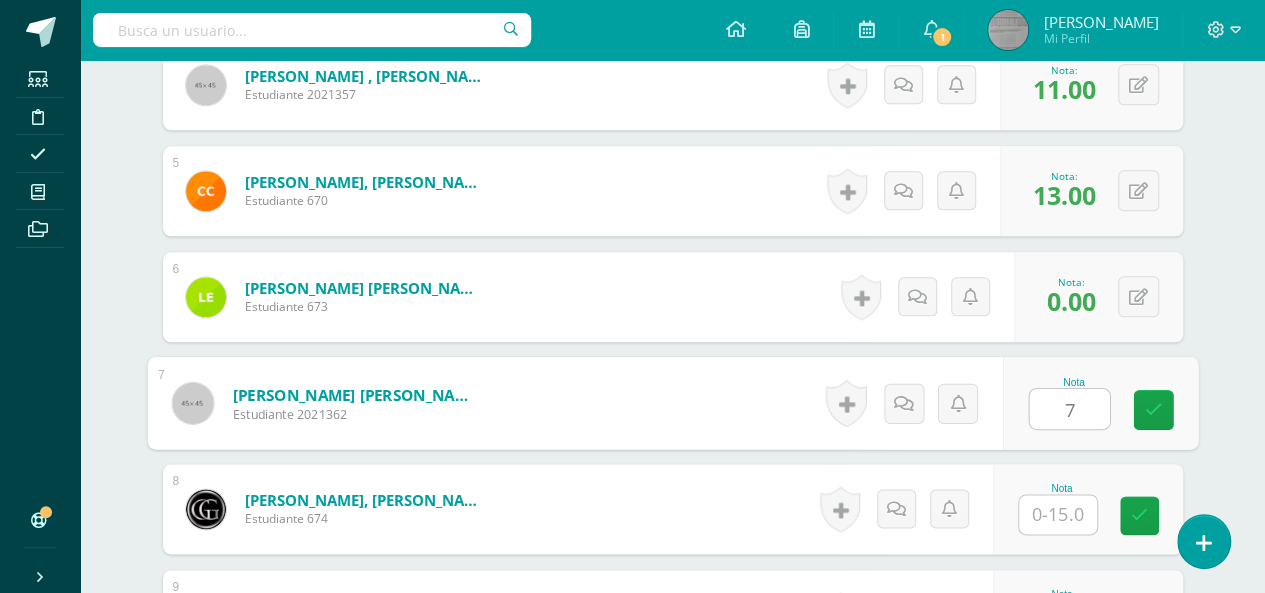 type on "7" 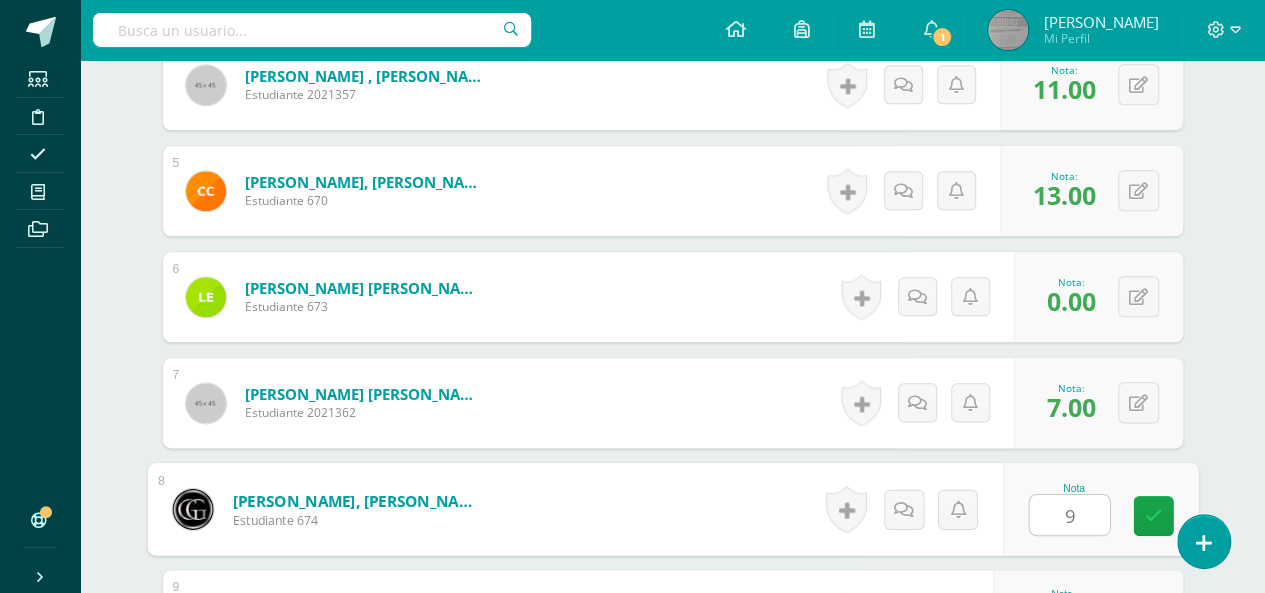 type on "9" 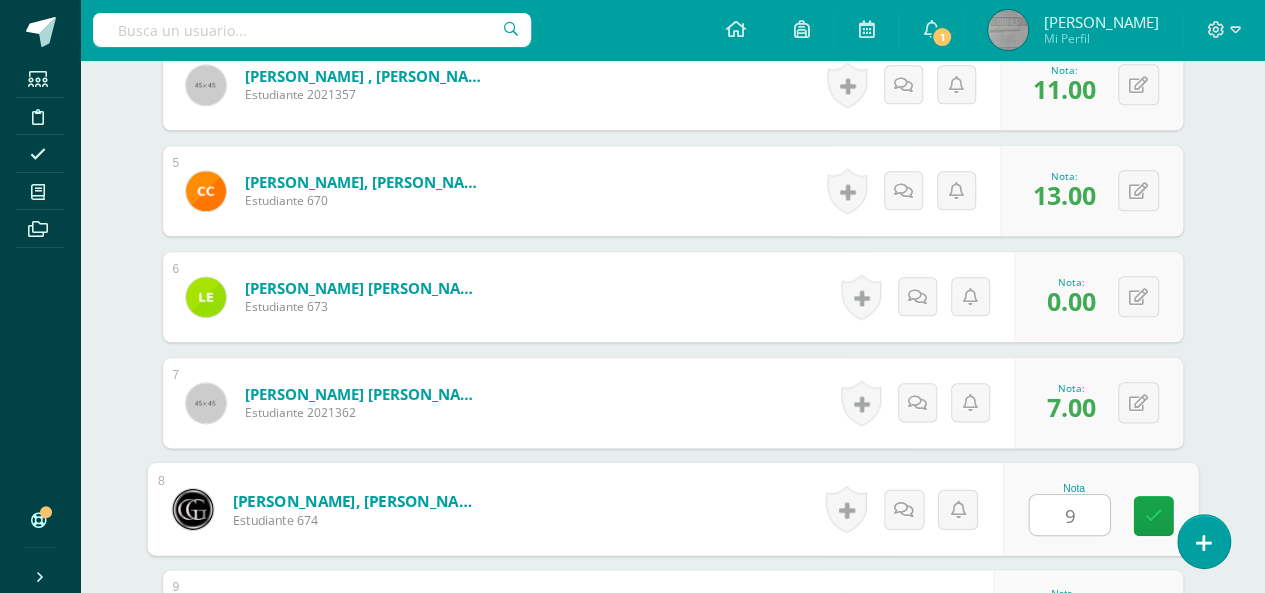 scroll, scrollTop: 1329, scrollLeft: 0, axis: vertical 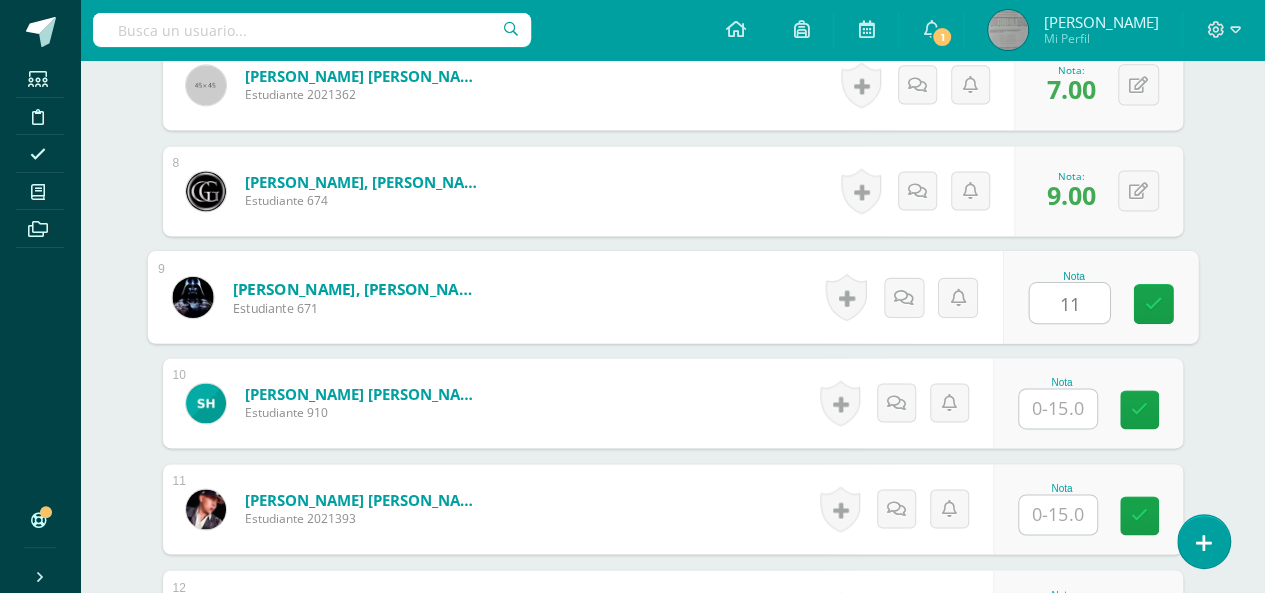 type on "11" 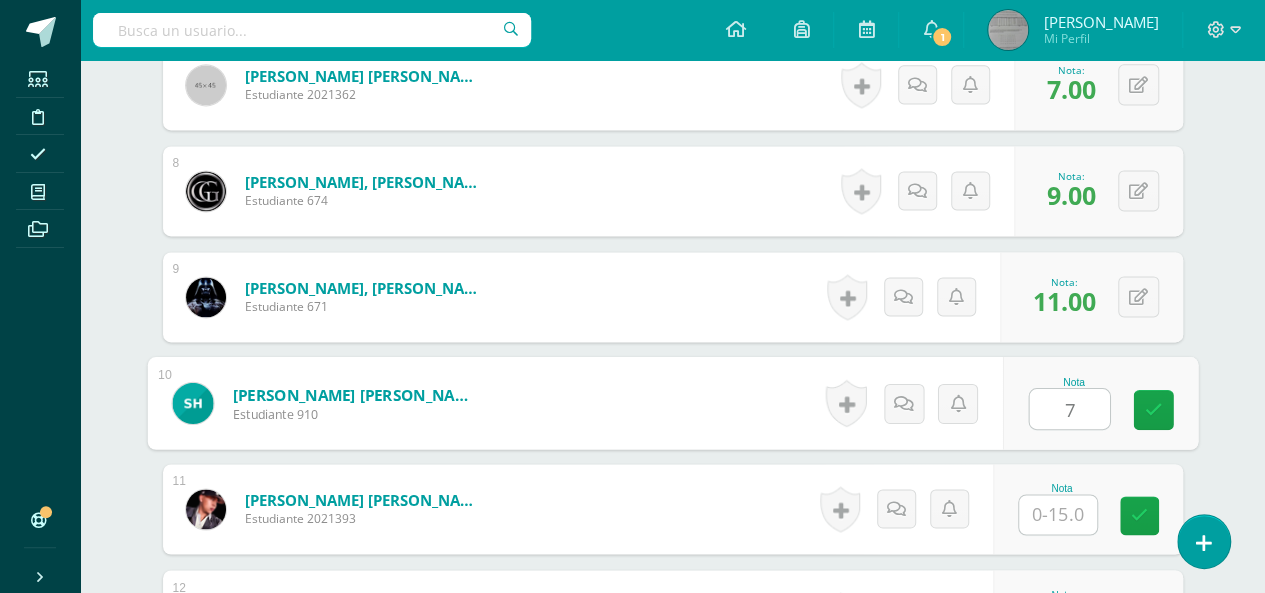 type on "7" 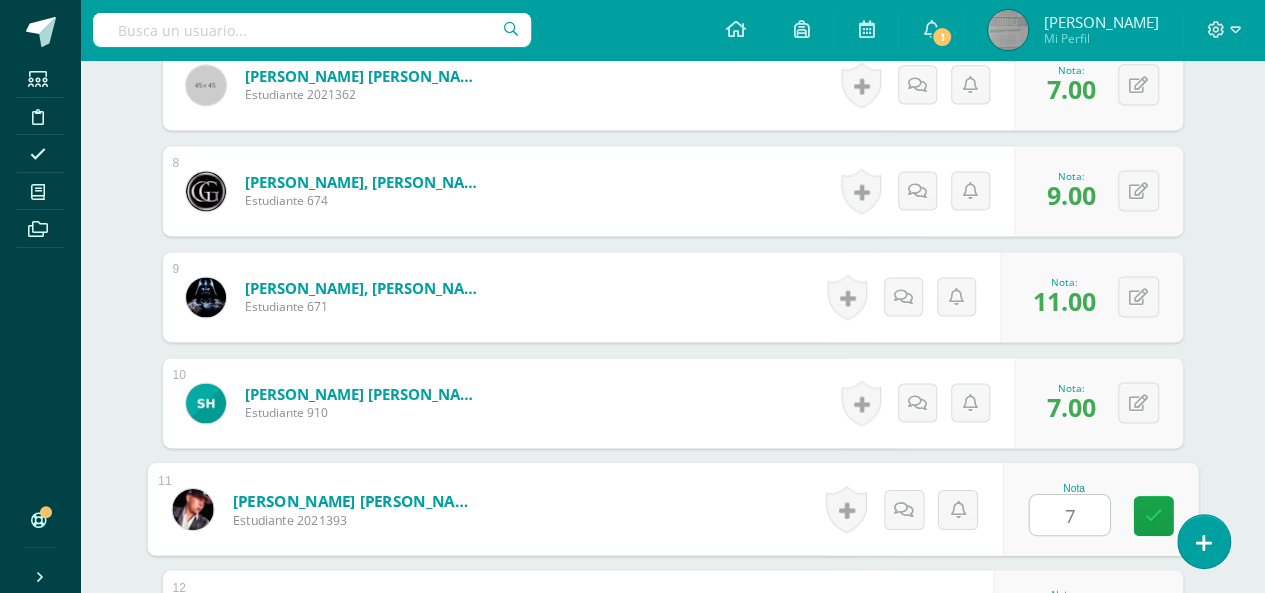 type on "7" 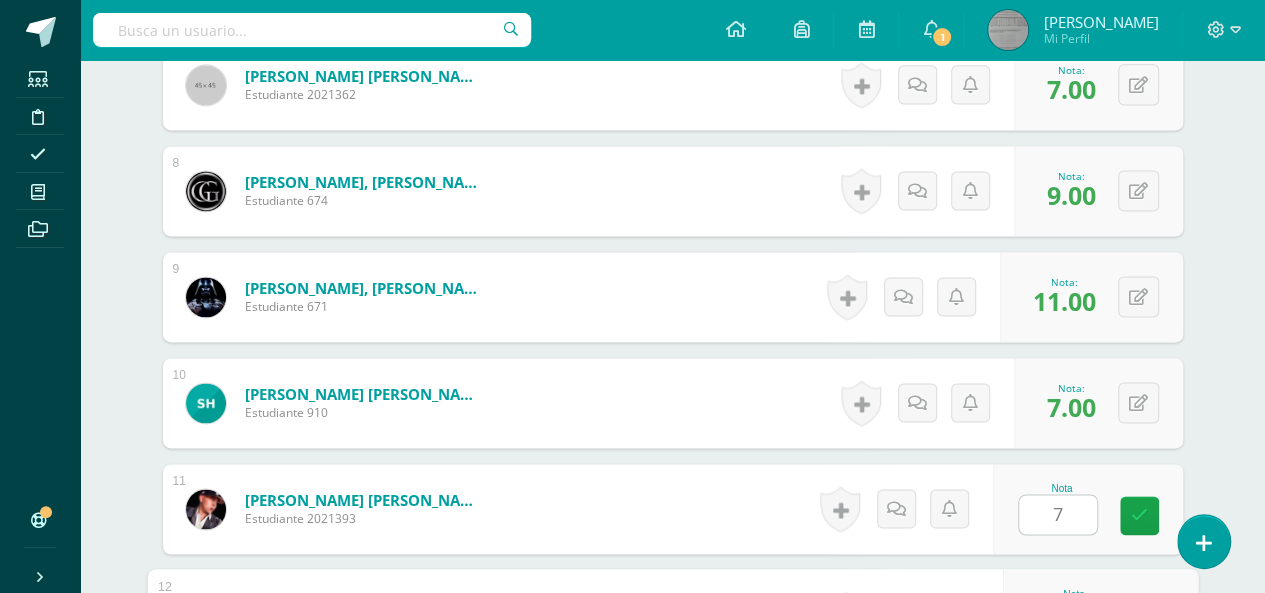 scroll, scrollTop: 1647, scrollLeft: 0, axis: vertical 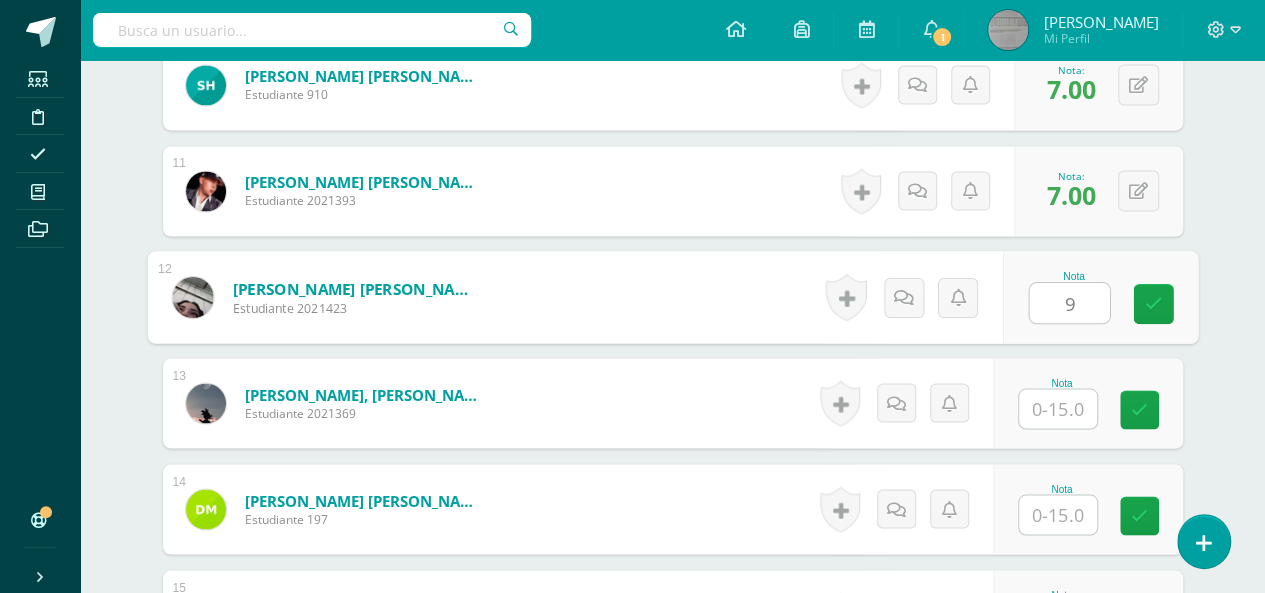type on "9" 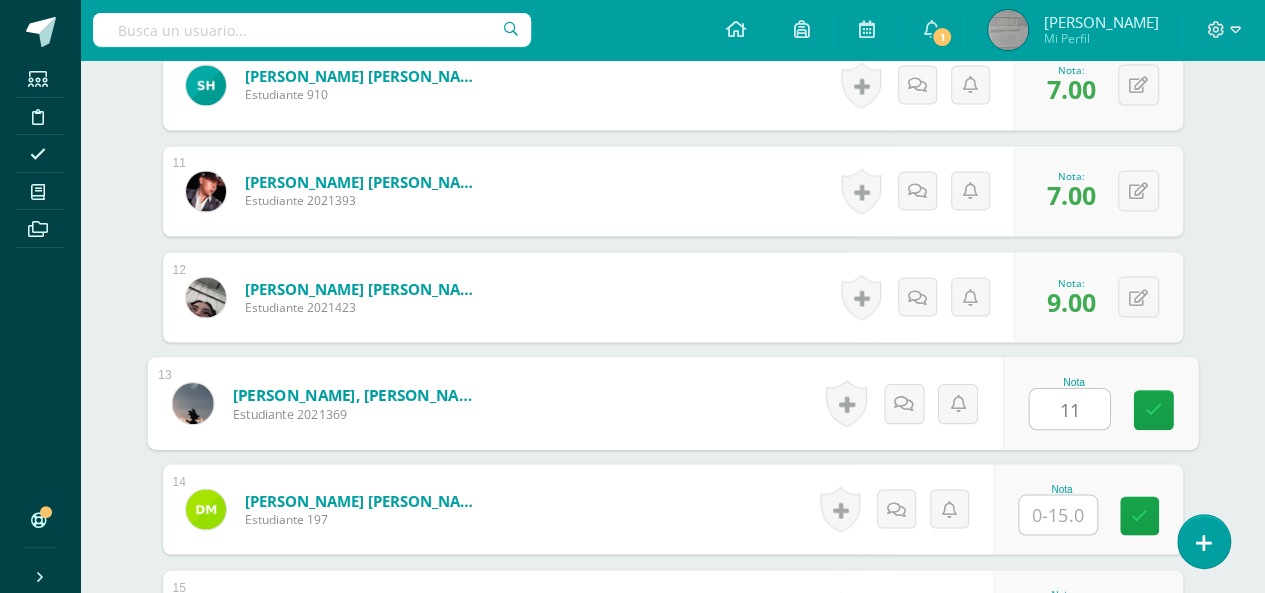 type on "11" 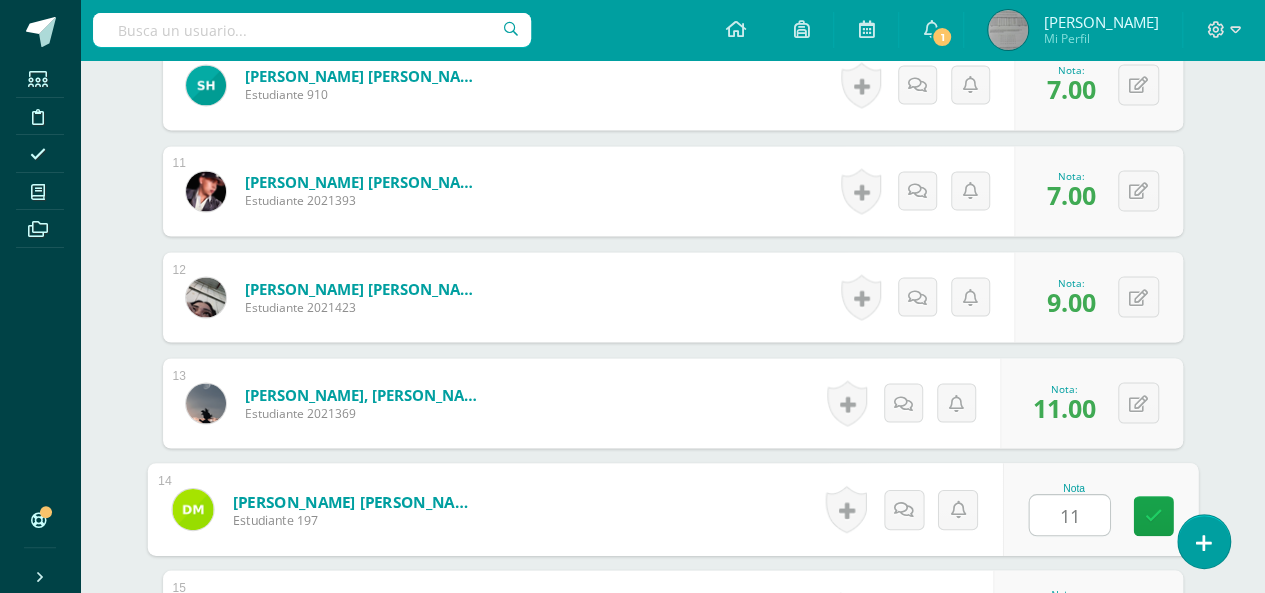 type on "11" 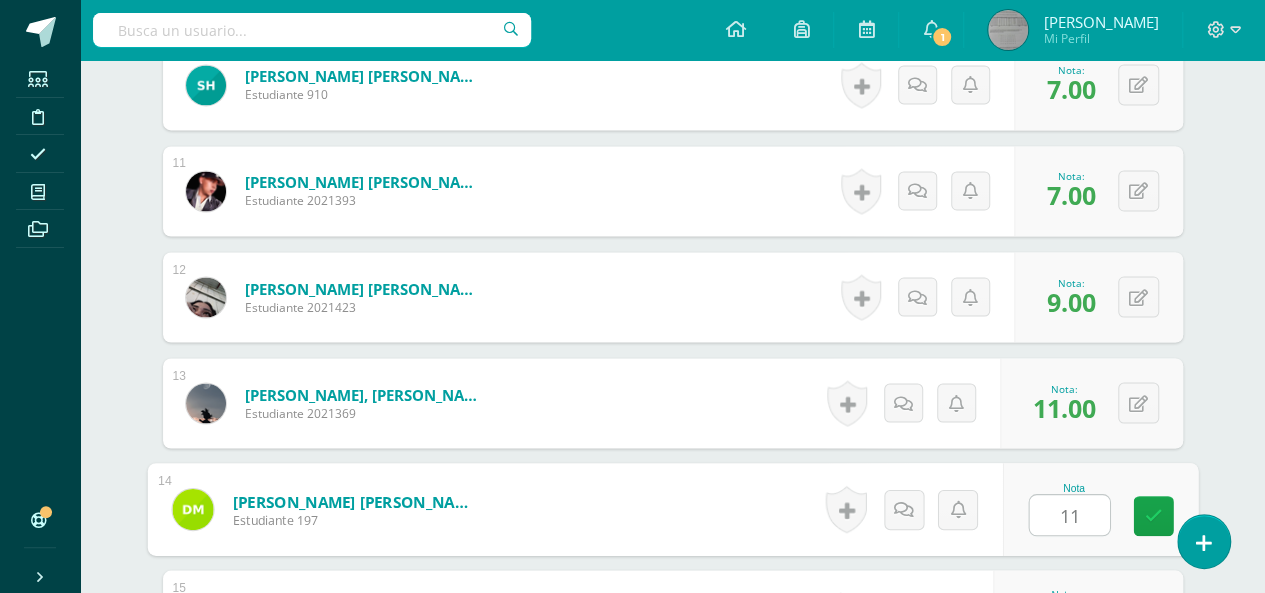 scroll, scrollTop: 1965, scrollLeft: 0, axis: vertical 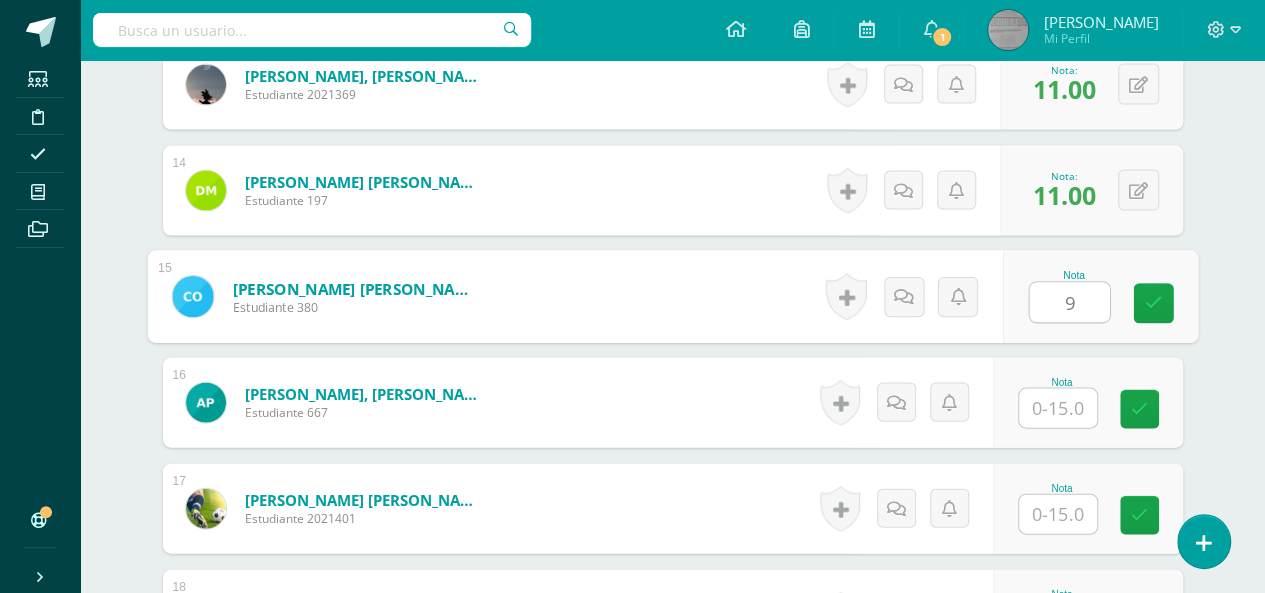 type on "9" 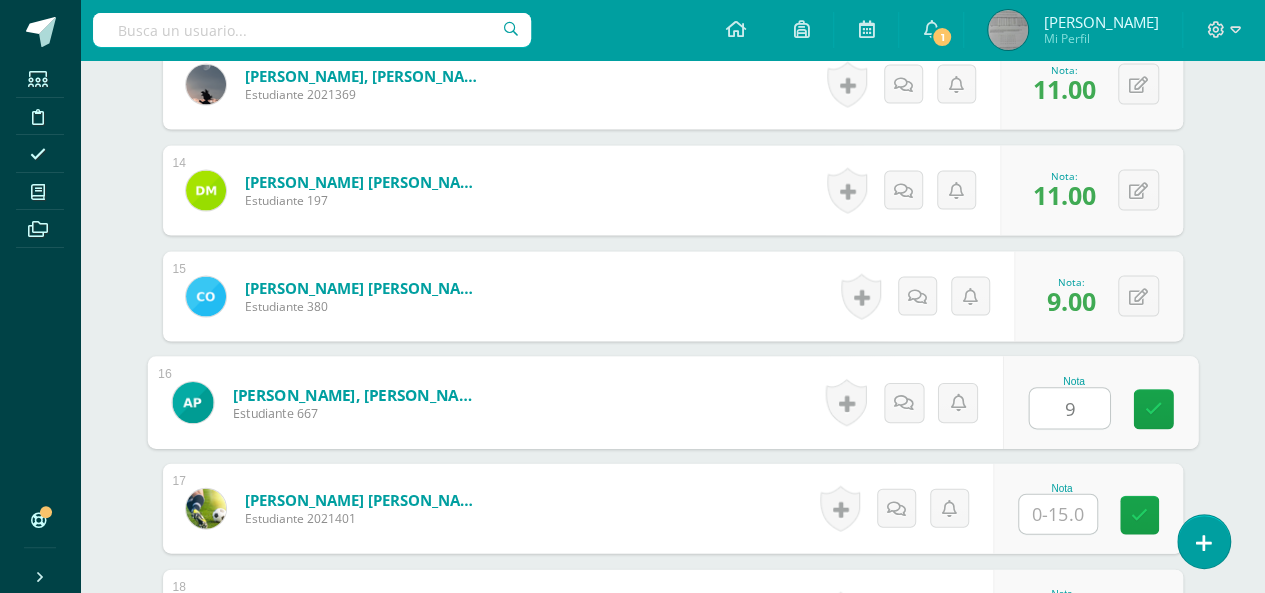 type on "9" 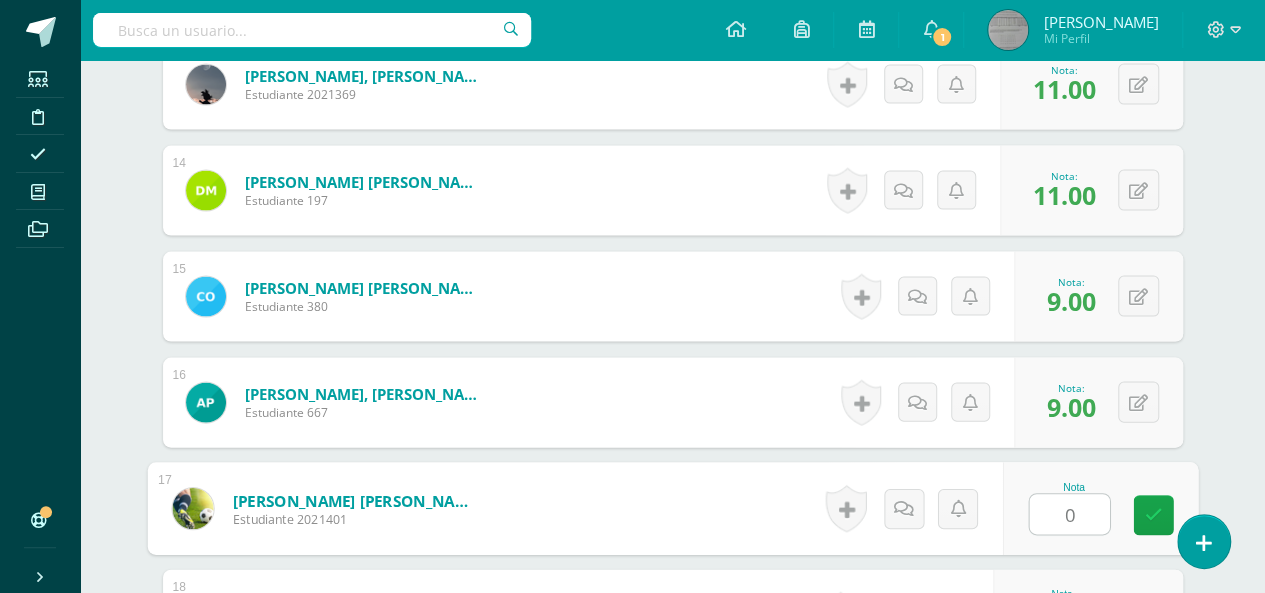 type on "0" 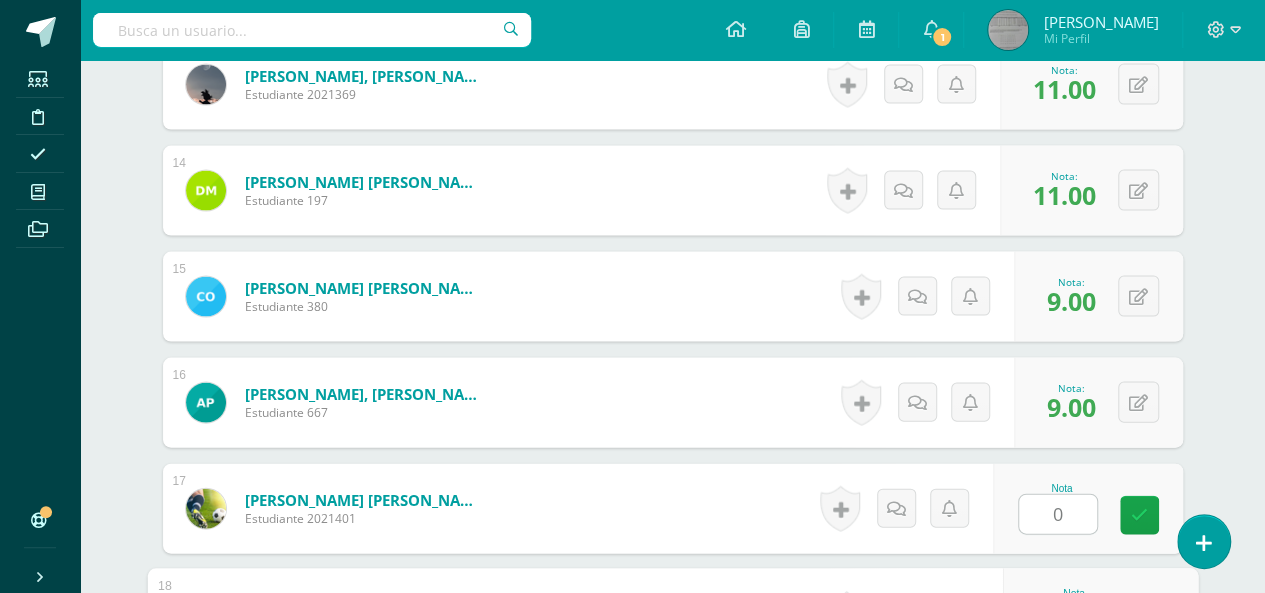 scroll, scrollTop: 2283, scrollLeft: 0, axis: vertical 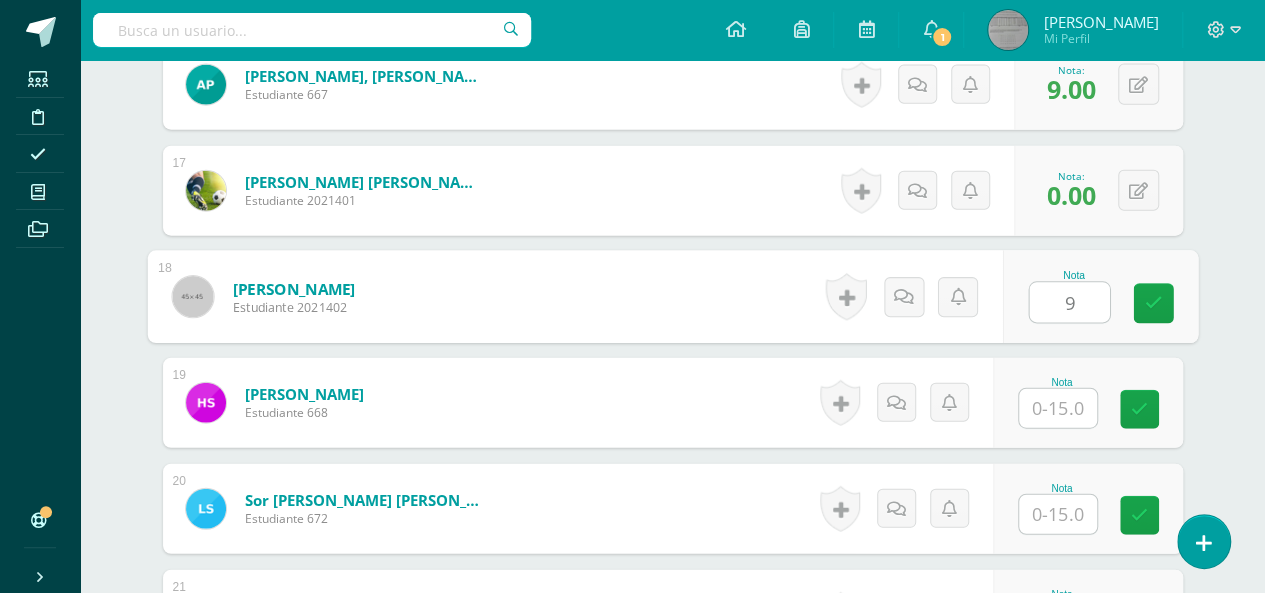type on "9" 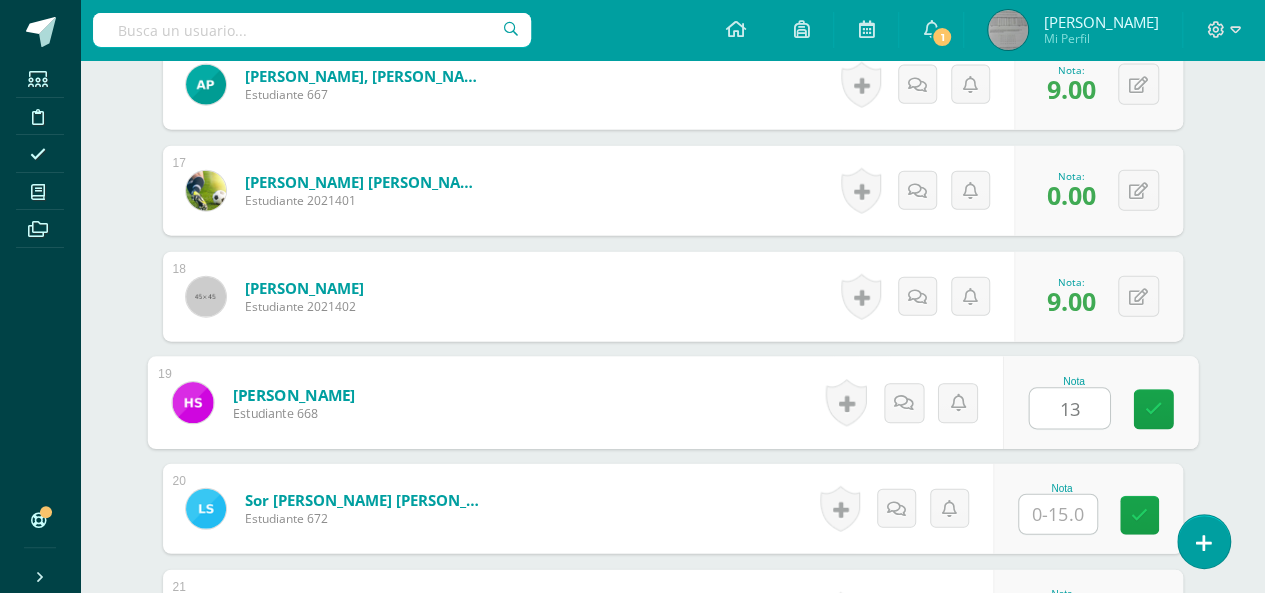 type on "13" 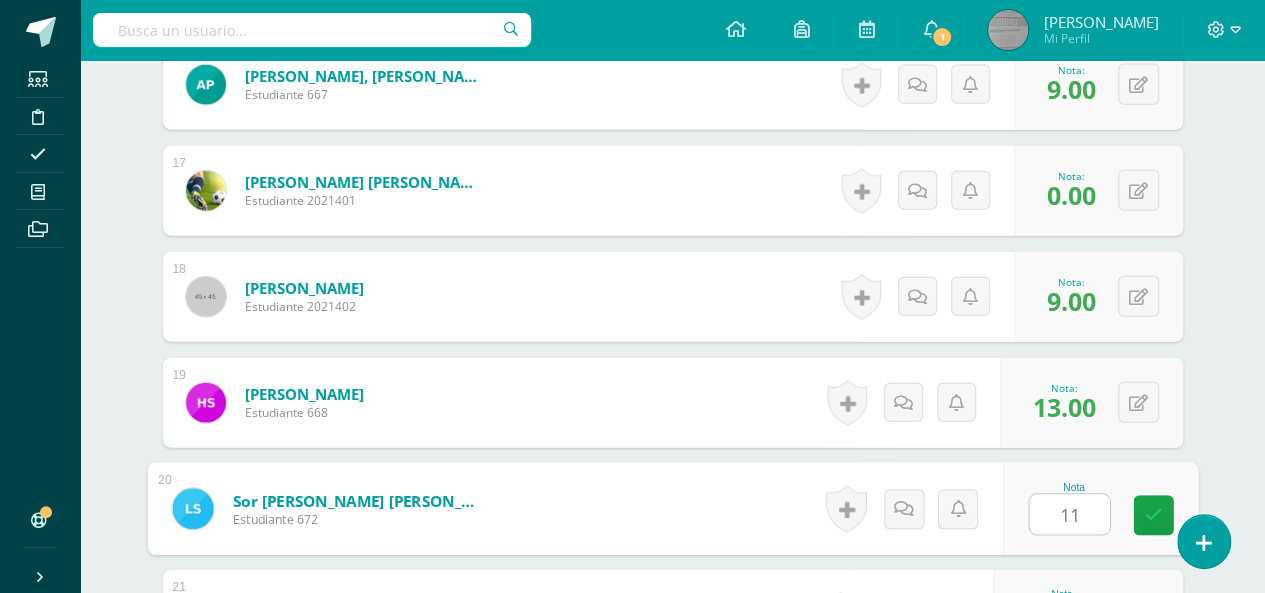 type on "11" 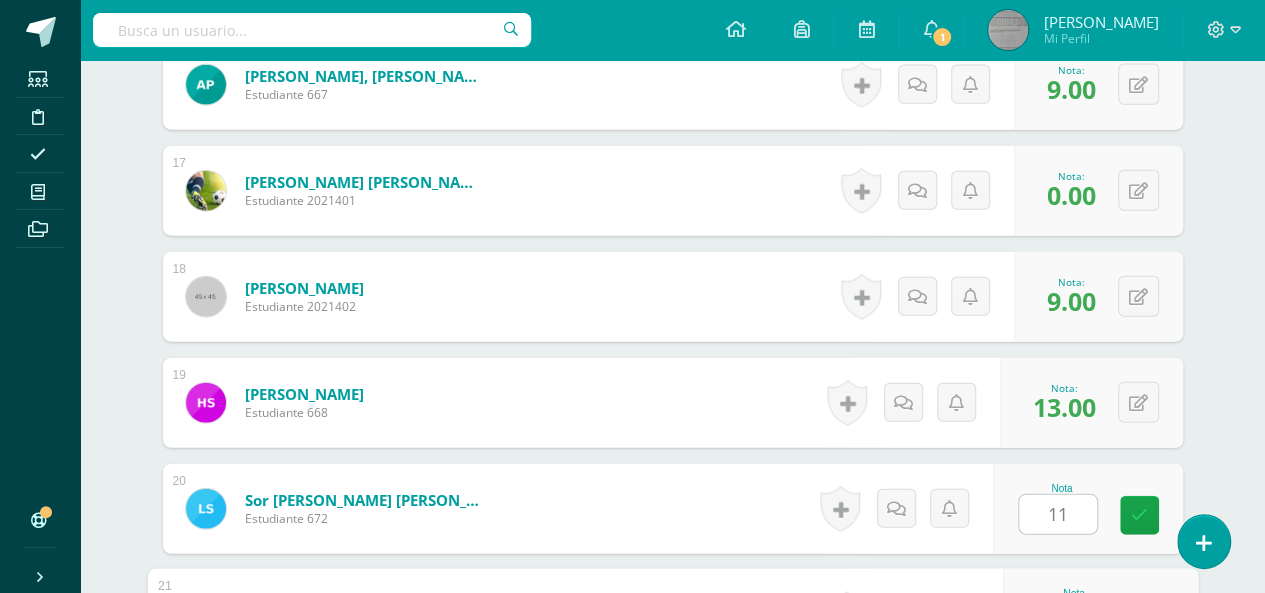 scroll, scrollTop: 2601, scrollLeft: 0, axis: vertical 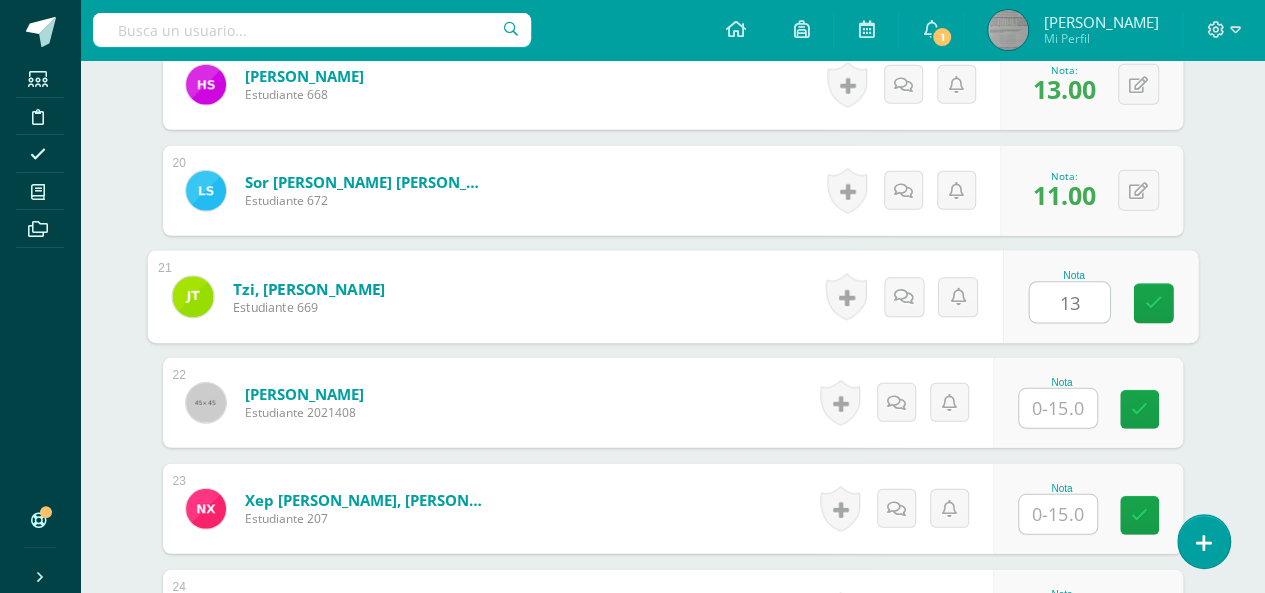 type on "13" 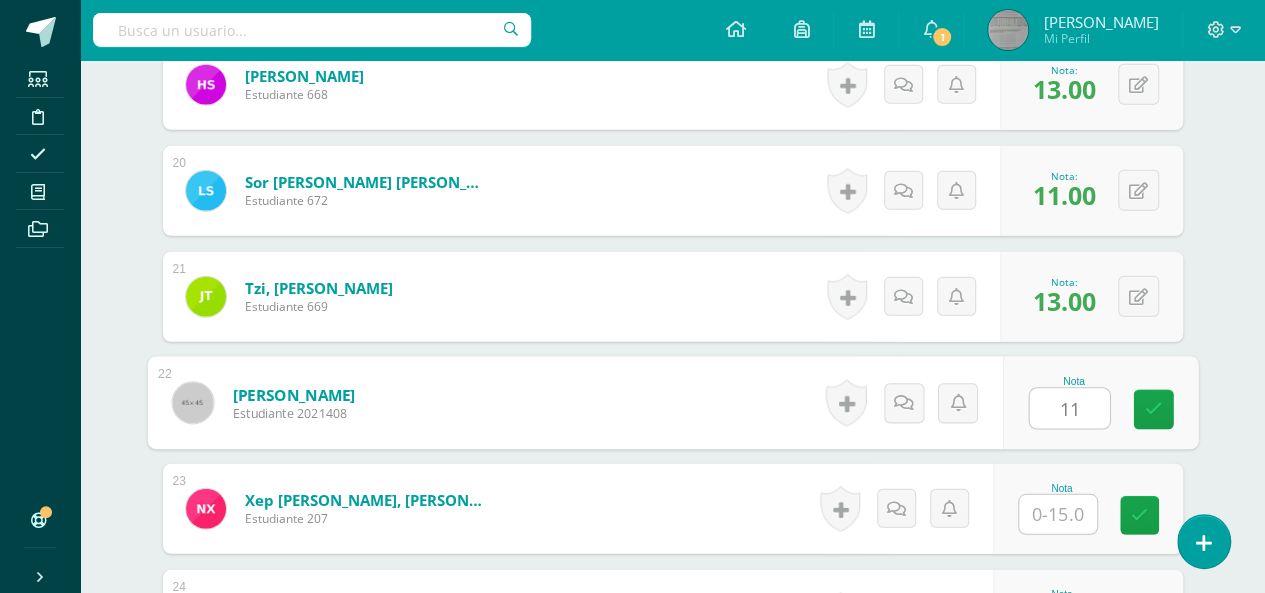 type on "11" 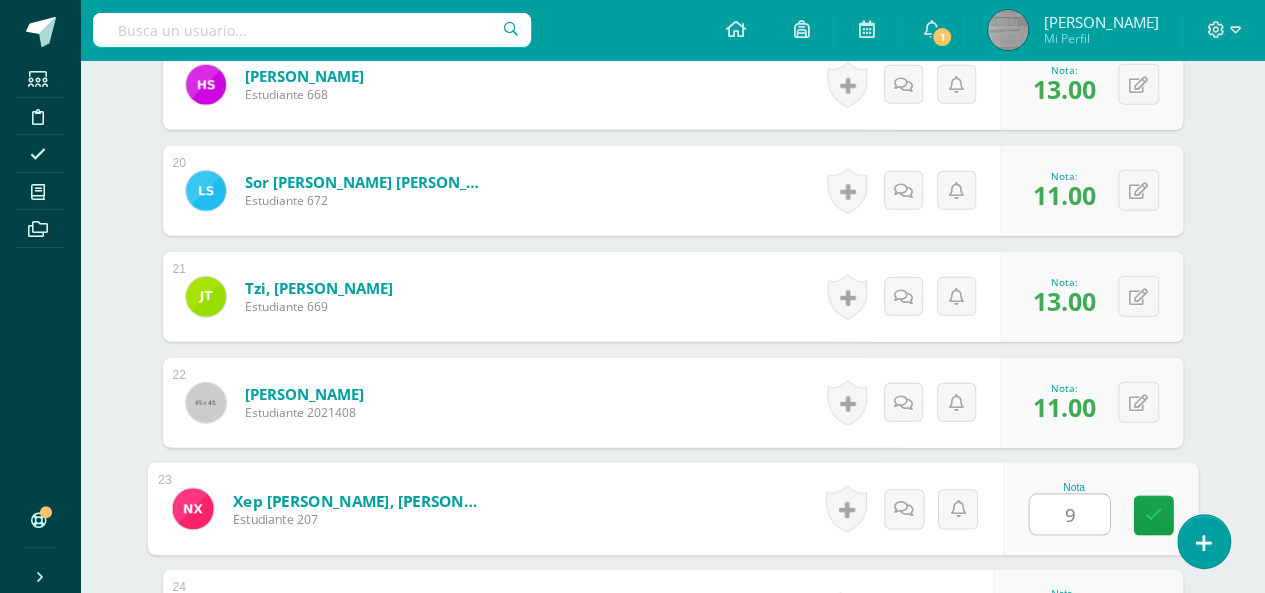 type on "9" 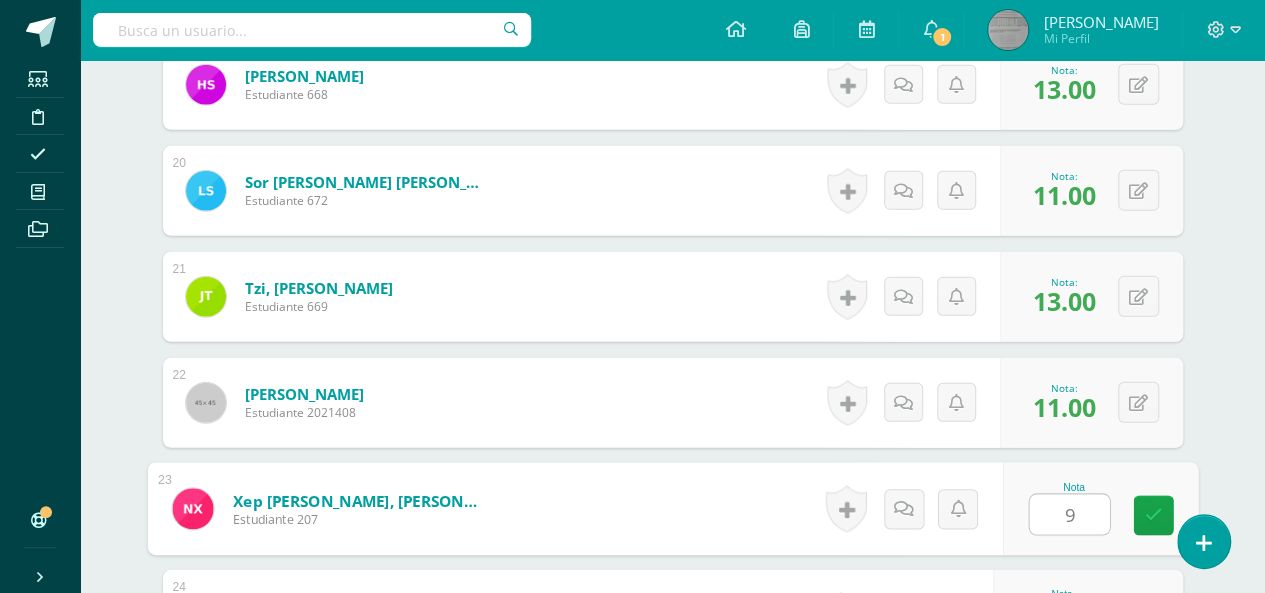 scroll, scrollTop: 2890, scrollLeft: 0, axis: vertical 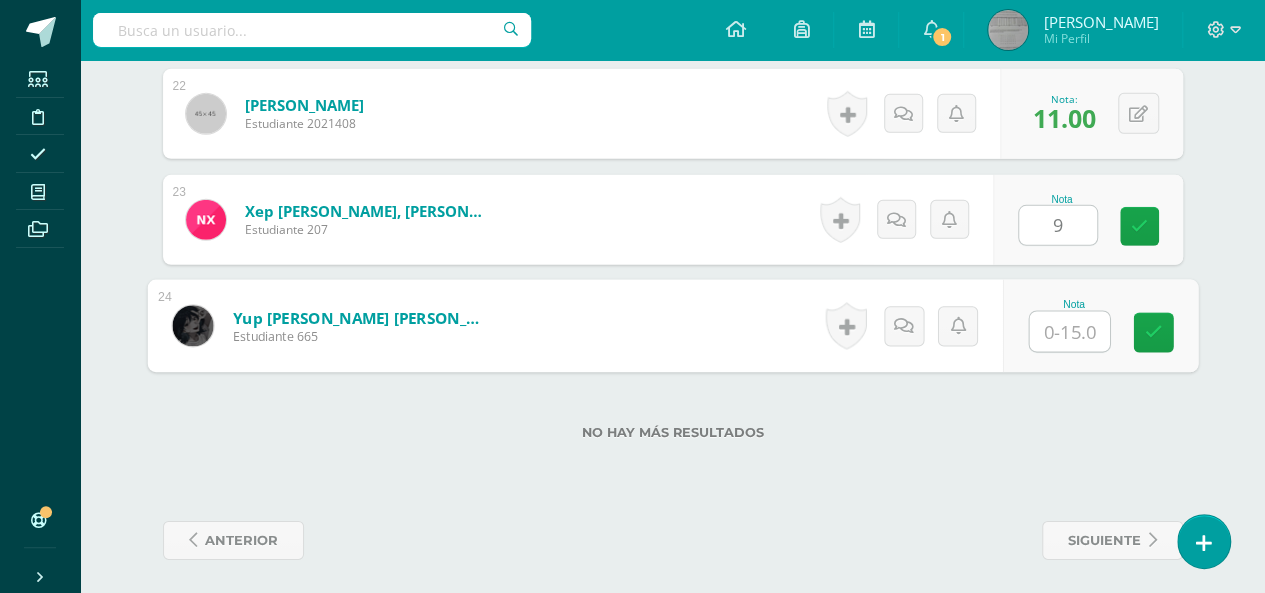 type on "0" 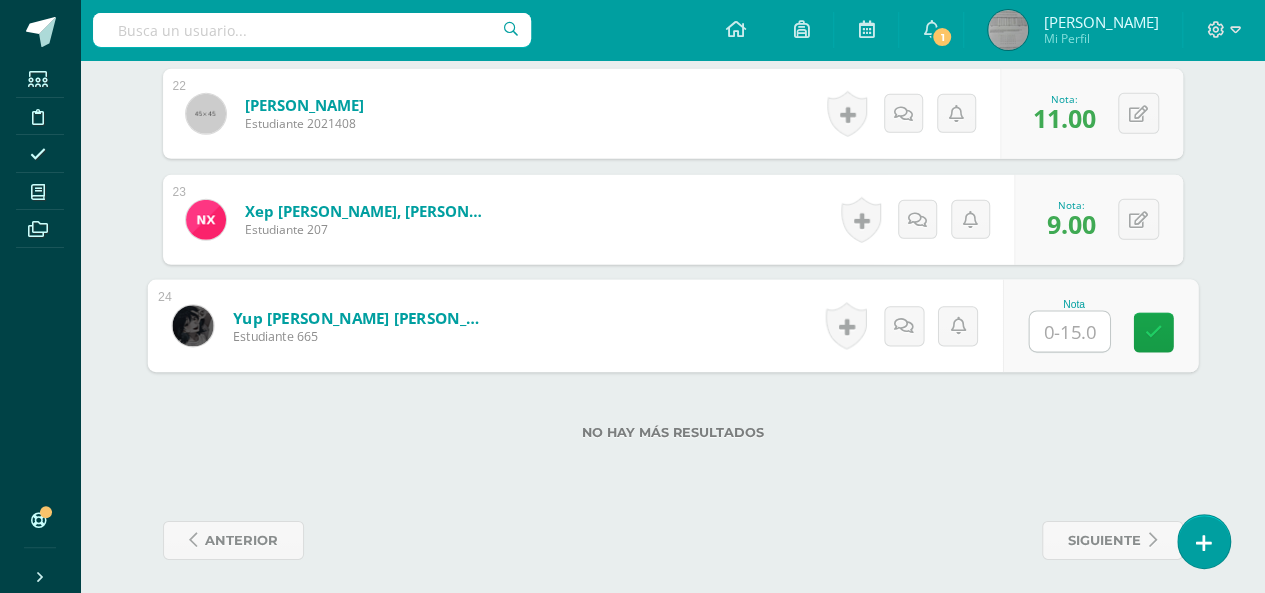type on "9" 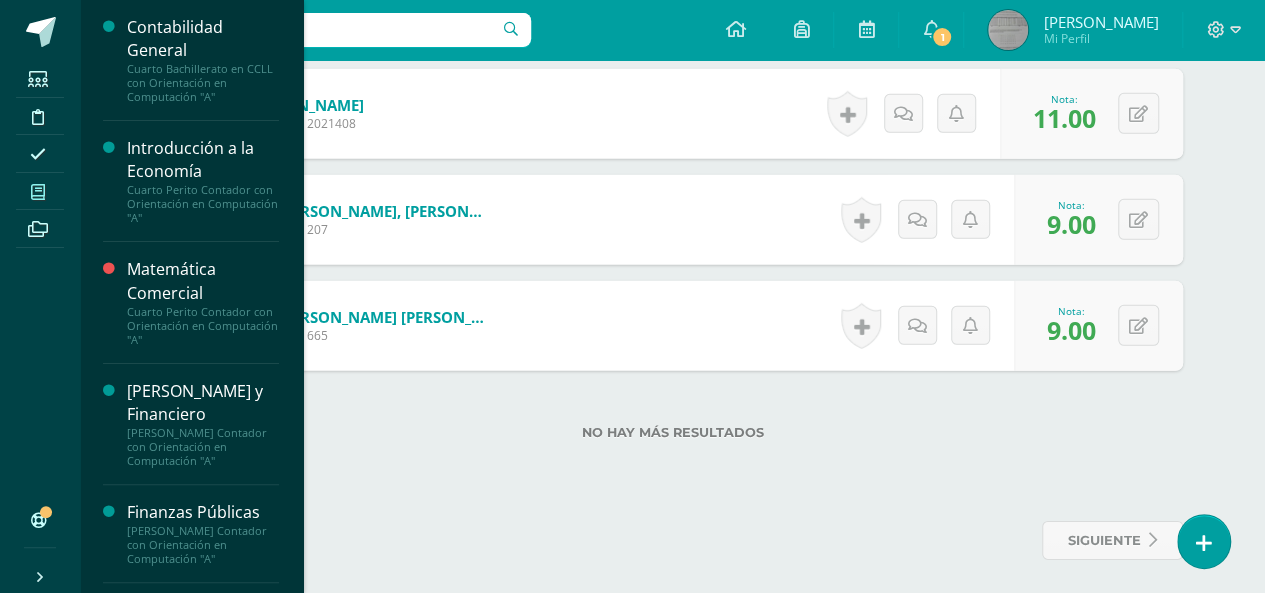 click at bounding box center (38, 191) 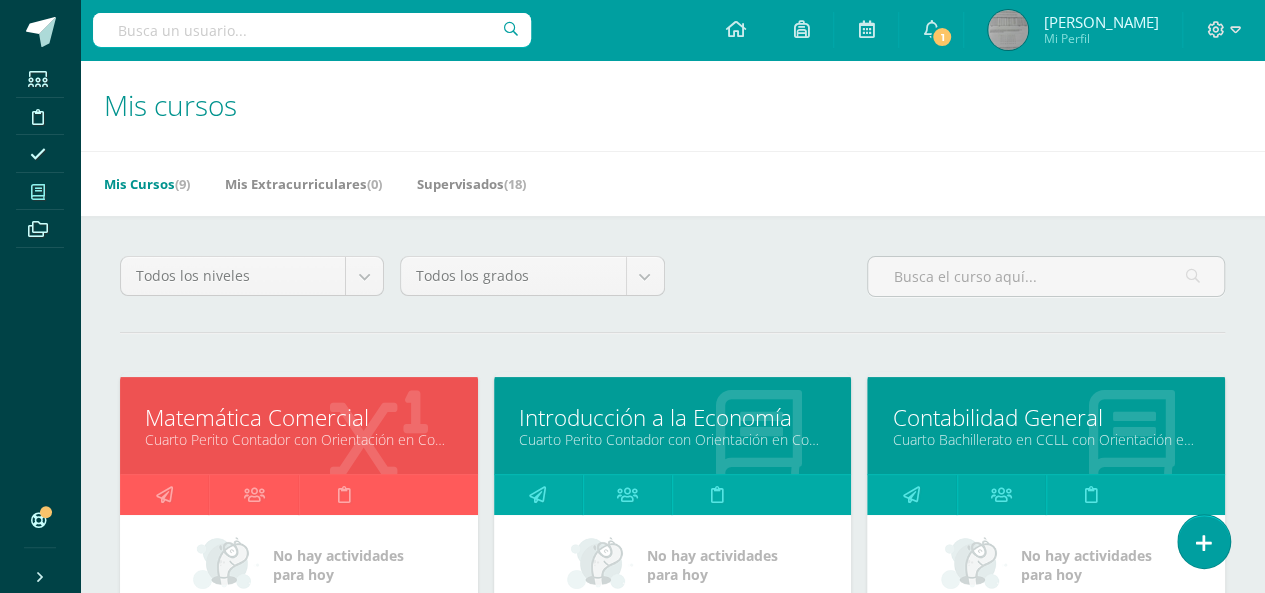 scroll, scrollTop: 518, scrollLeft: 0, axis: vertical 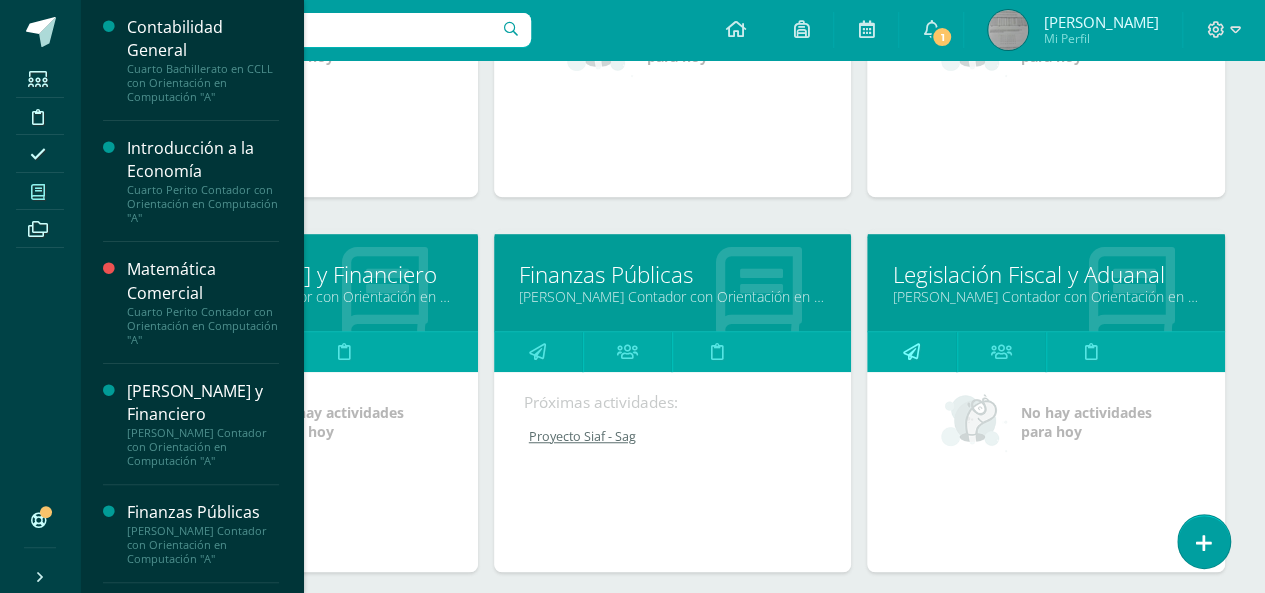 click at bounding box center [911, 351] 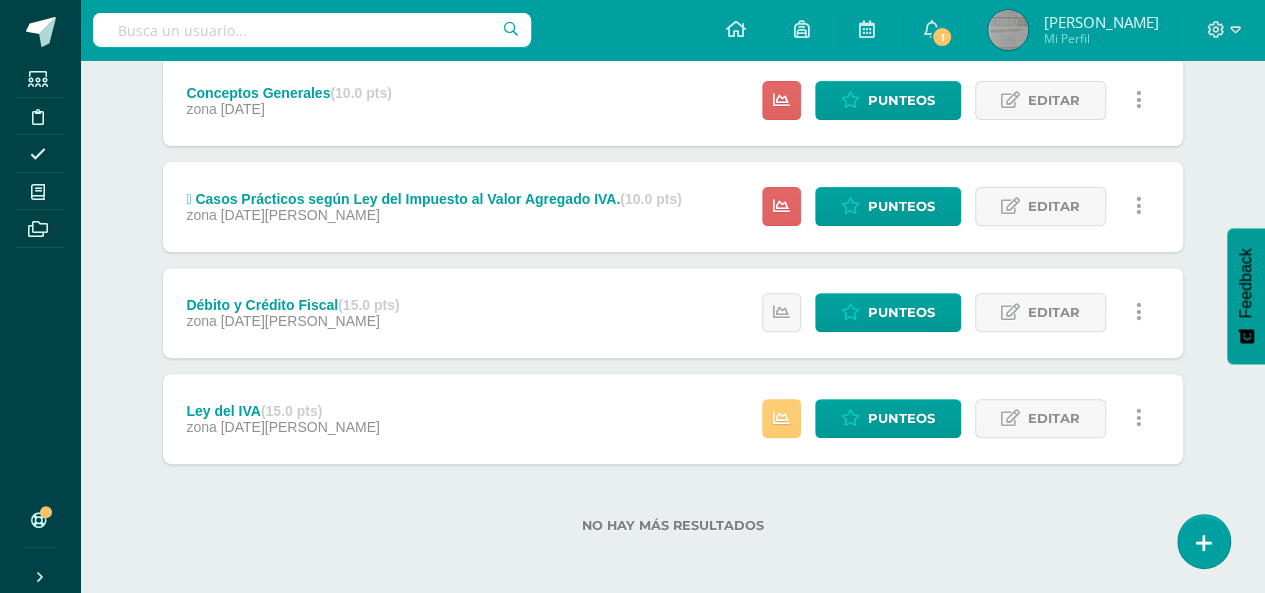 scroll, scrollTop: 283, scrollLeft: 0, axis: vertical 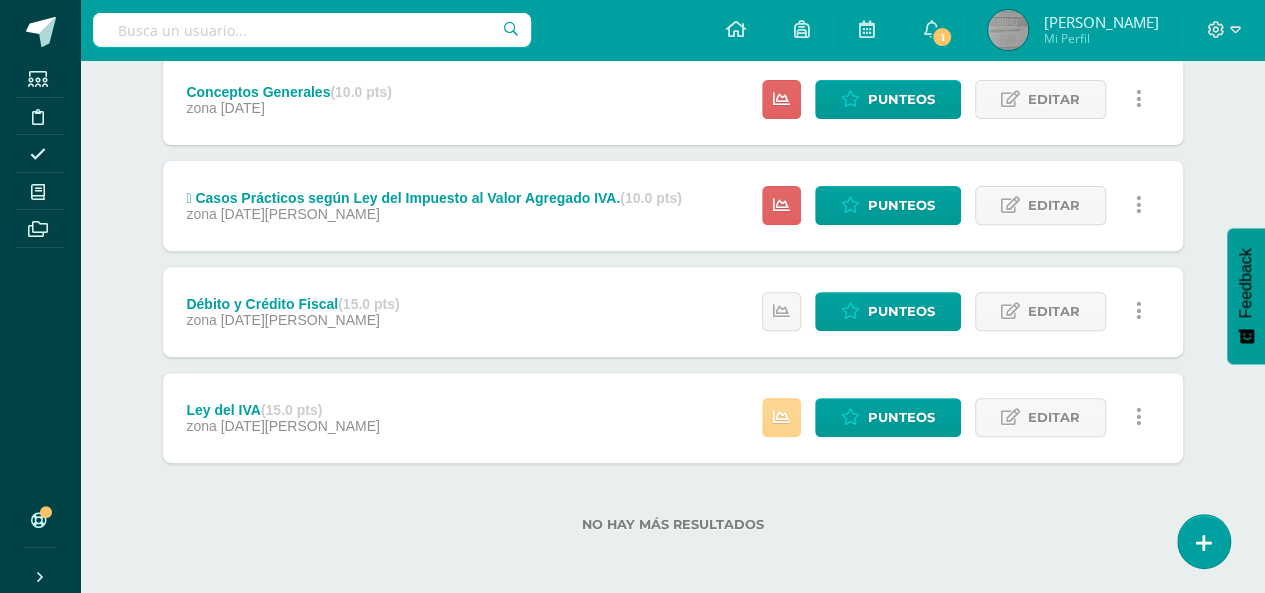 click at bounding box center [781, 417] 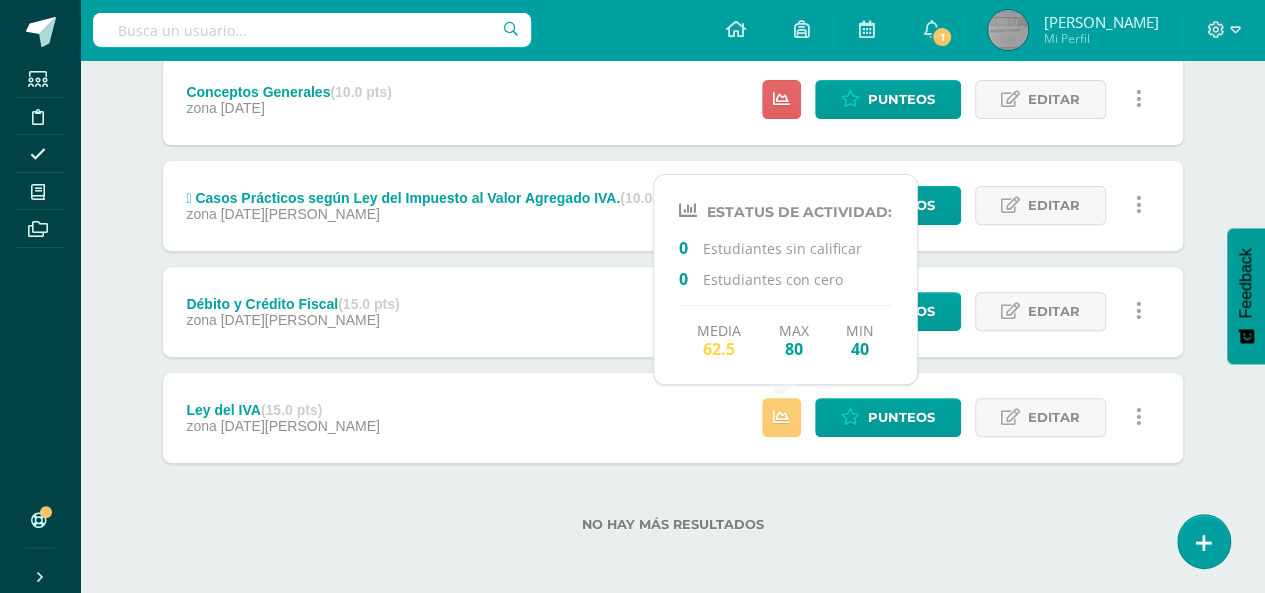 click on "Ley del IVA  (15.0 pts)
zona
[DATE][PERSON_NAME]
Punteos
Editar
Historial de actividad
Eliminar
Historial de actividad
eliminar" at bounding box center [673, 418] 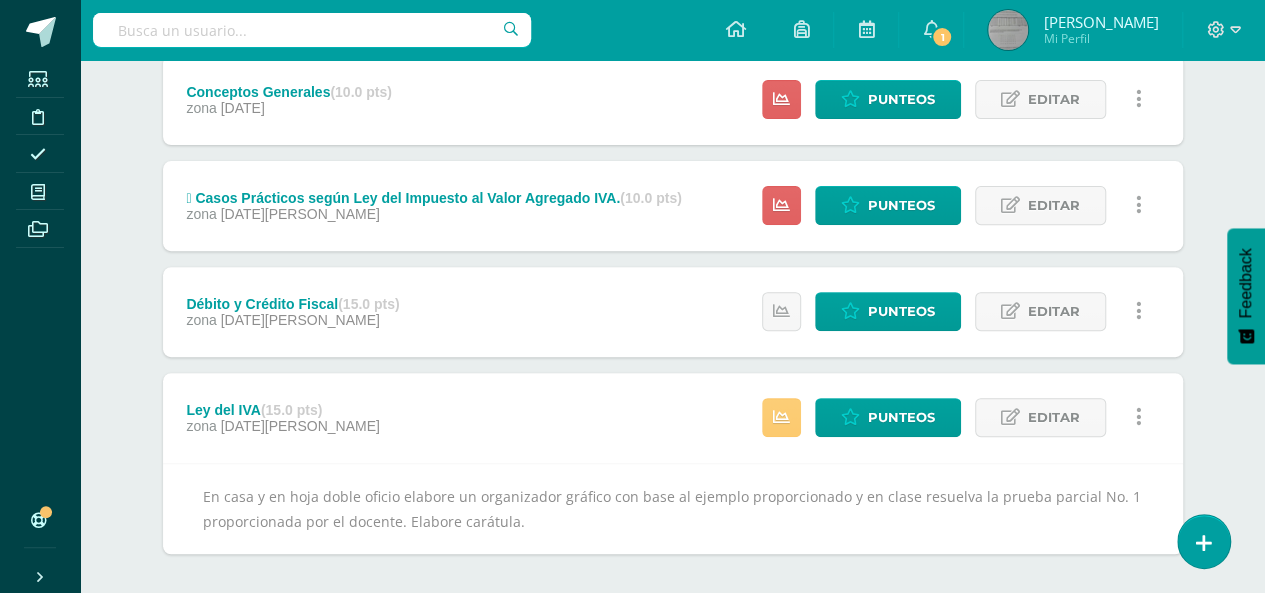 click on "Ley del IVA  (15.0 pts)
zona
[DATE][PERSON_NAME]
Punteos
Editar
Historial de actividad
Eliminar
Historial de actividad
eliminar" at bounding box center [673, 418] 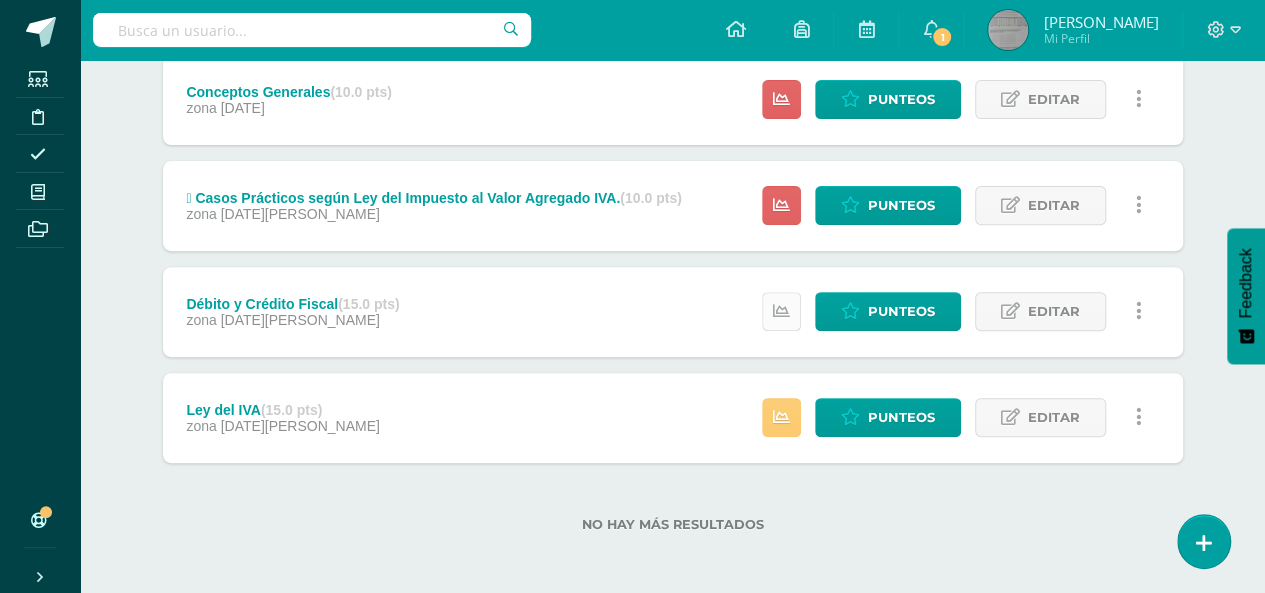 click at bounding box center [781, 311] 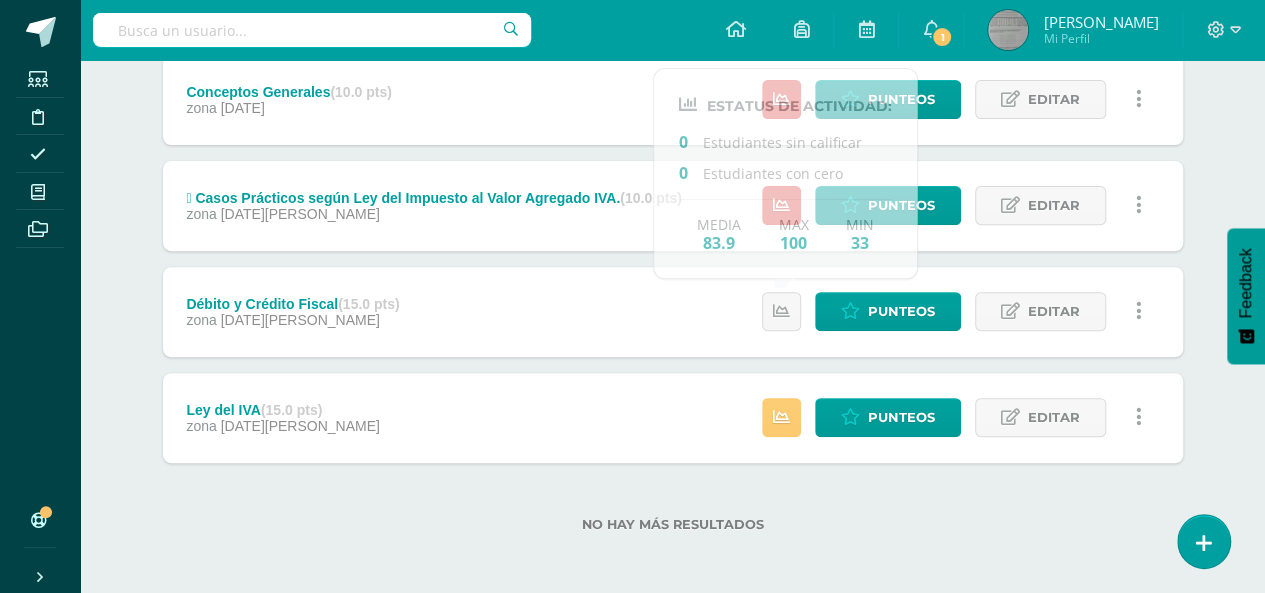 click on "Débito y Crédito Fiscal  (15.0 pts)
zona
[DATE][PERSON_NAME]
Punteos
Editar
Historial de actividad
Eliminar
Historial de actividad
eliminar Cancelar" at bounding box center (673, 312) 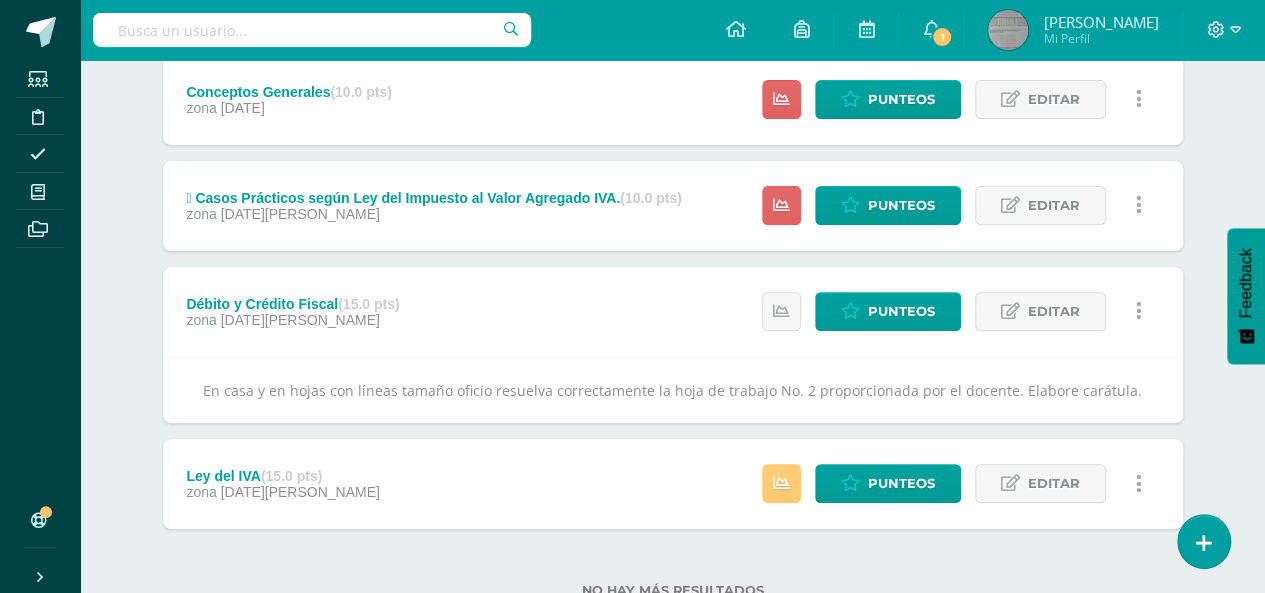 click on "Débito y Crédito Fiscal  (15.0 pts)
zona
[DATE][PERSON_NAME]
Punteos
Editar
Historial de actividad
Eliminar
Historial de actividad
eliminar Cancelar" at bounding box center (673, 312) 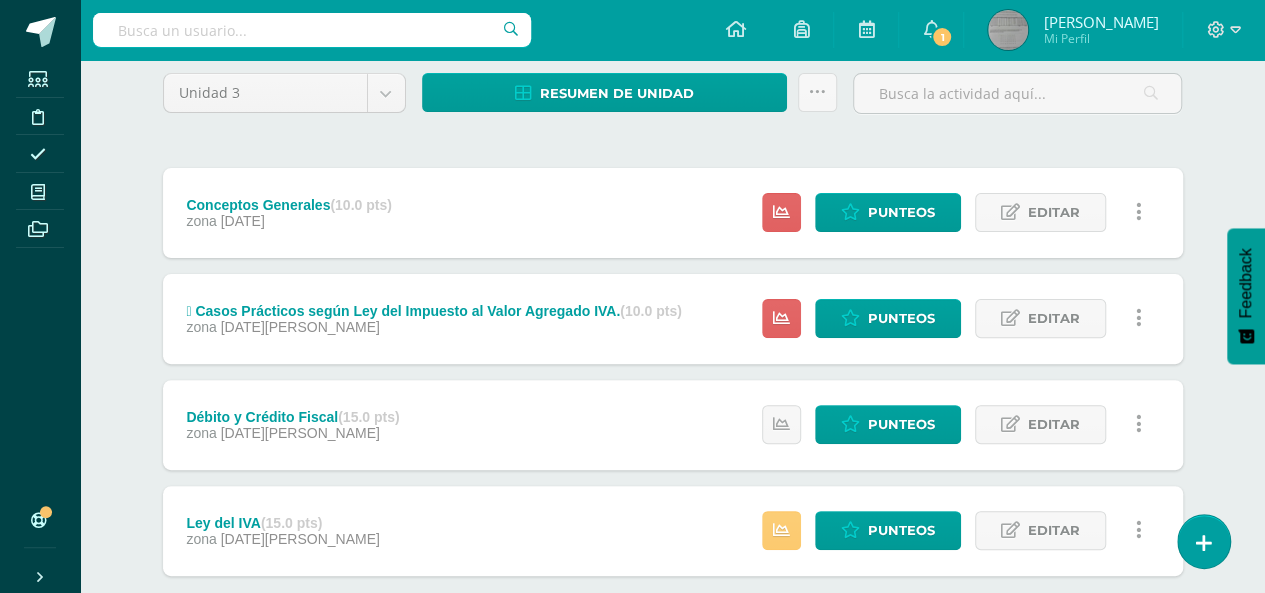 scroll, scrollTop: 163, scrollLeft: 0, axis: vertical 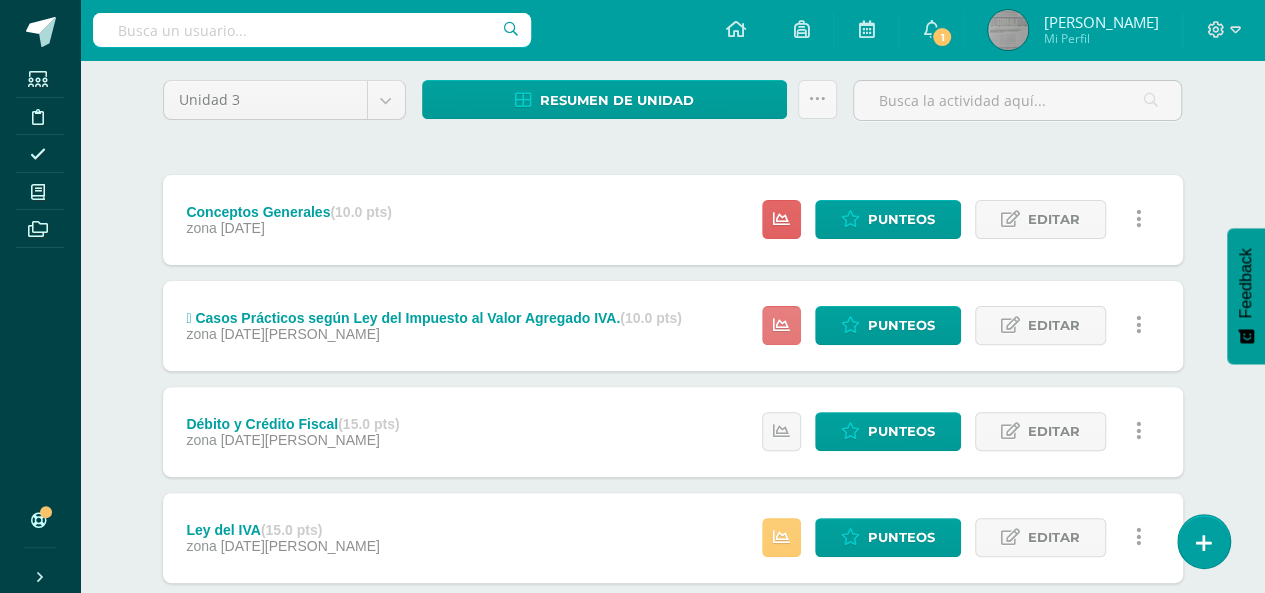 click at bounding box center (781, 325) 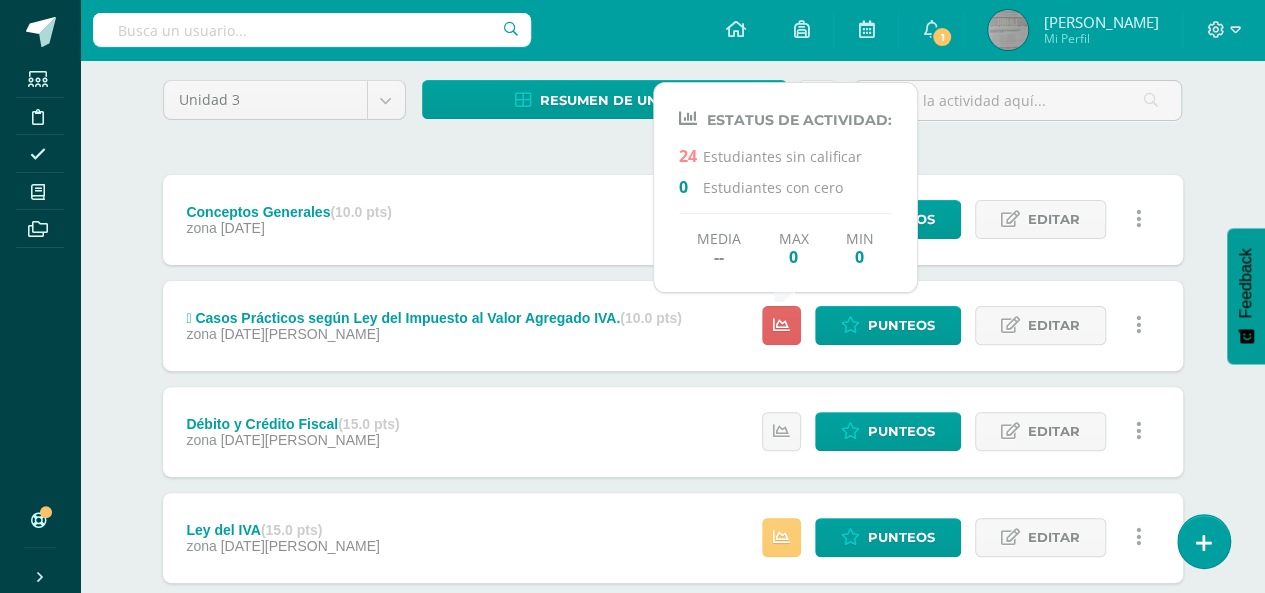 click on "	Casos Prácticos según Ley del Impuesto al Valor Agregado IVA.  (10.0 pts)
zona
[DATE][PERSON_NAME]" at bounding box center [434, 326] 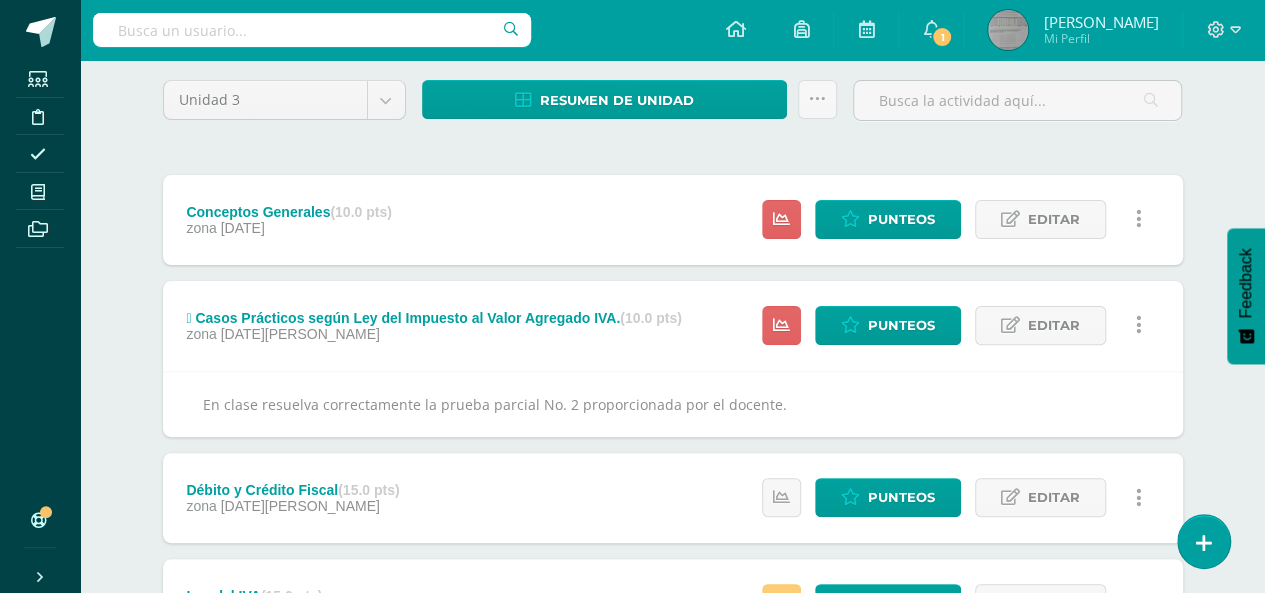 click on "	Casos Prácticos según Ley del Impuesto al Valor Agregado IVA.  (10.0 pts)
zona
[DATE][PERSON_NAME]" at bounding box center (434, 326) 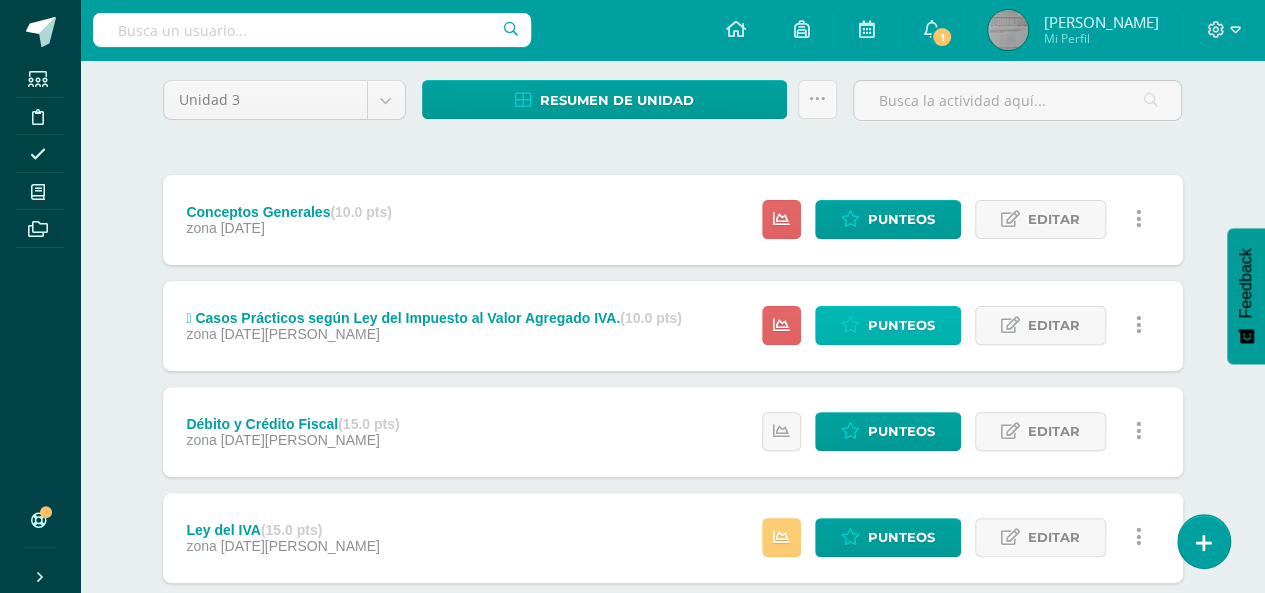 click on "Punteos" at bounding box center (901, 325) 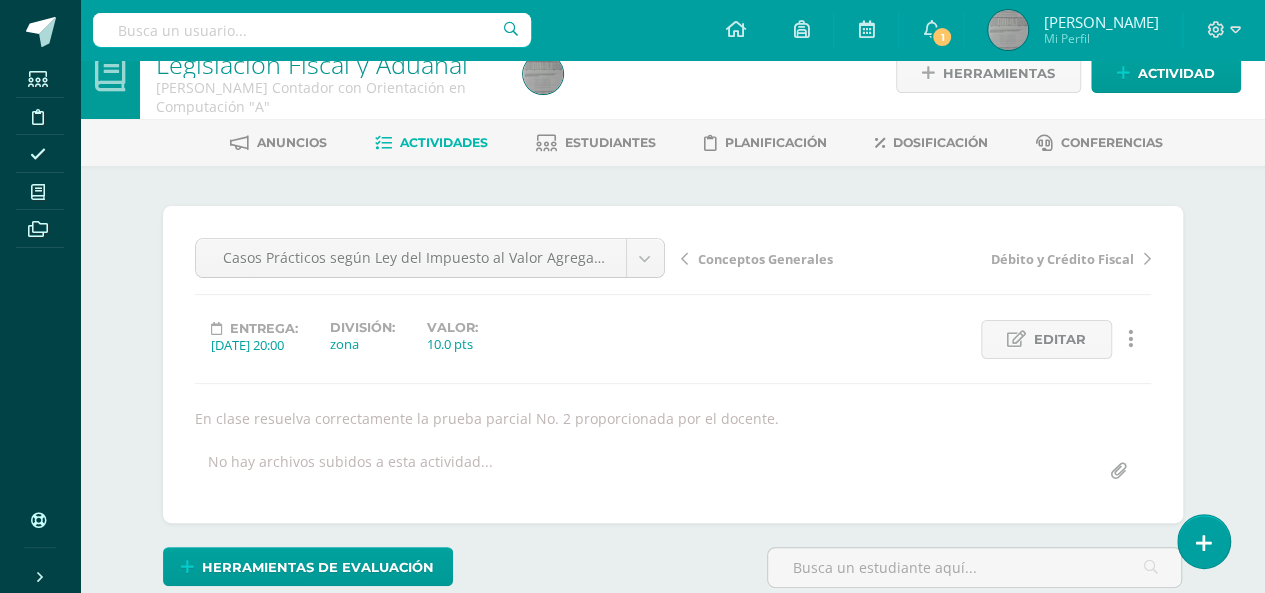 scroll, scrollTop: 0, scrollLeft: 0, axis: both 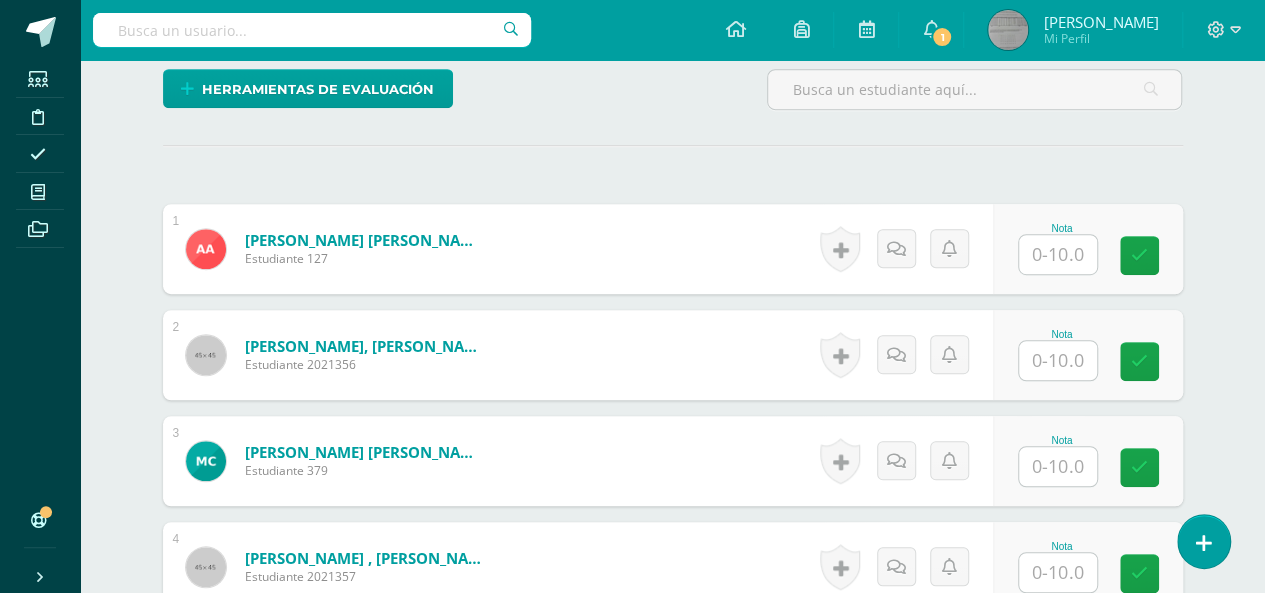 click at bounding box center [1058, 254] 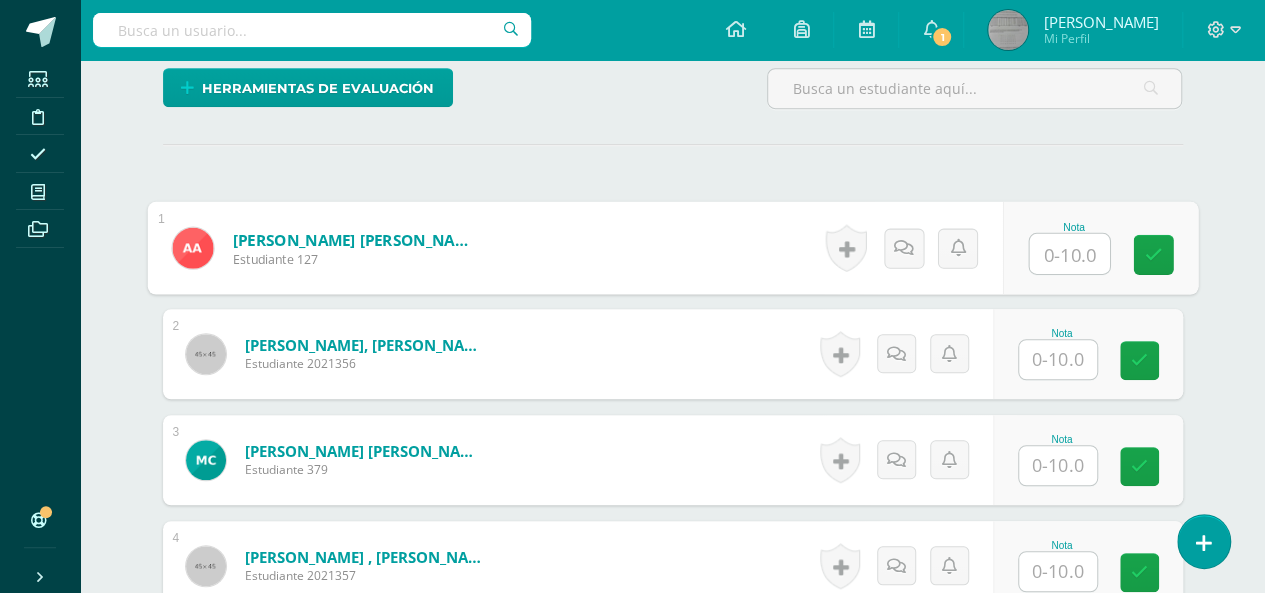 scroll, scrollTop: 512, scrollLeft: 0, axis: vertical 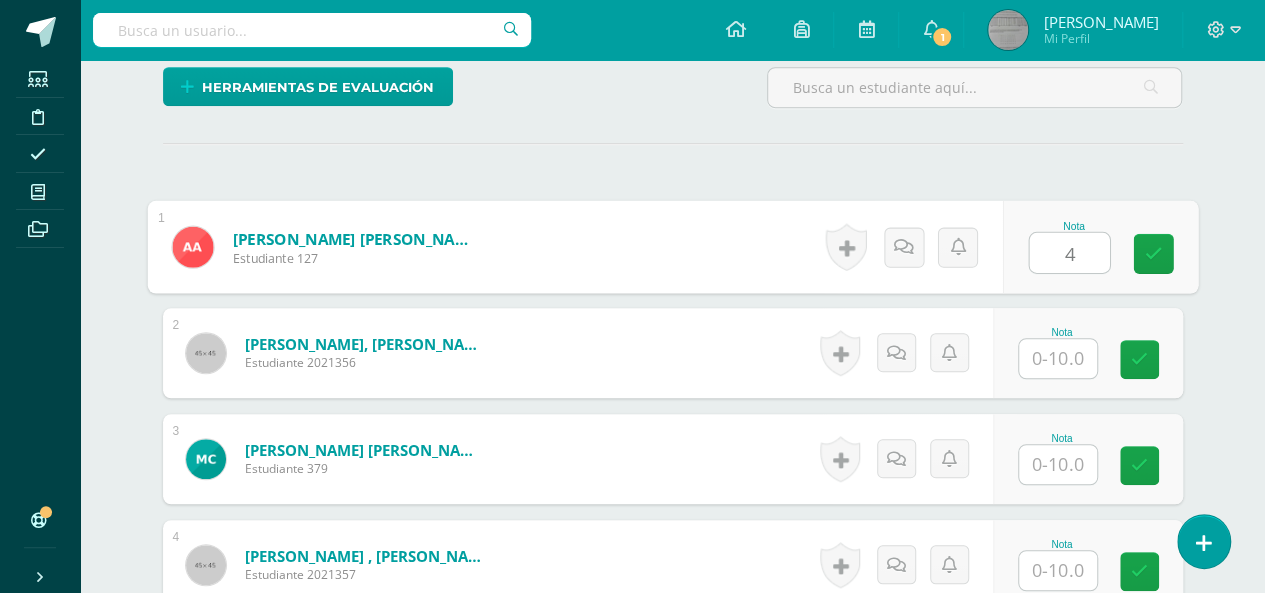 type on "4" 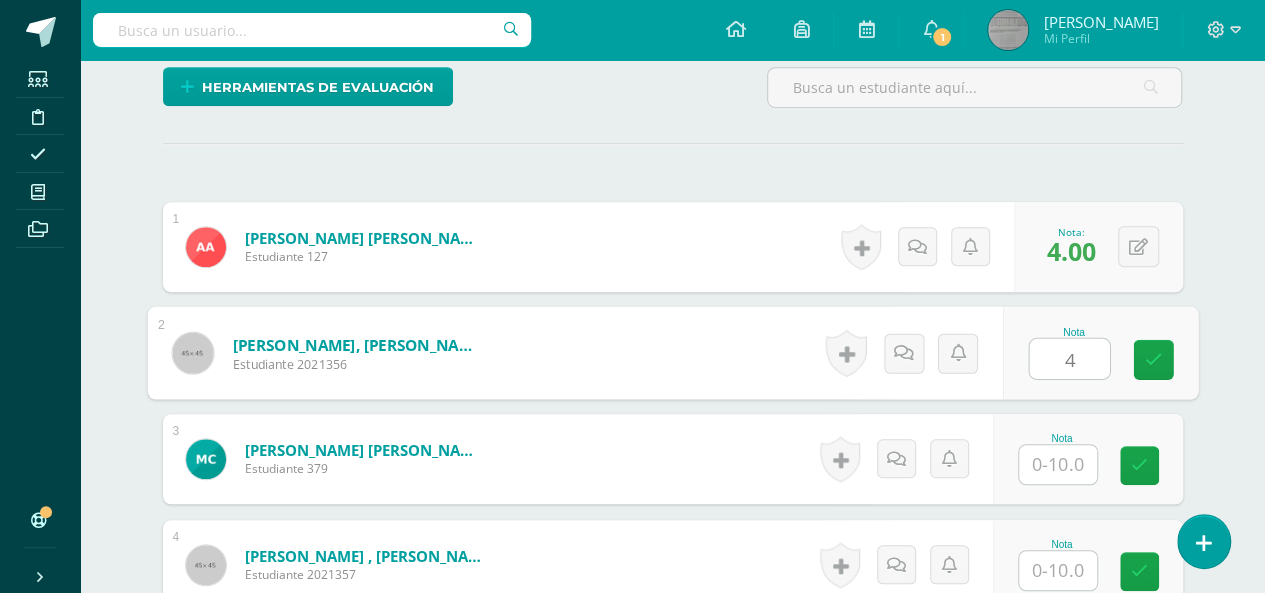 type on "4" 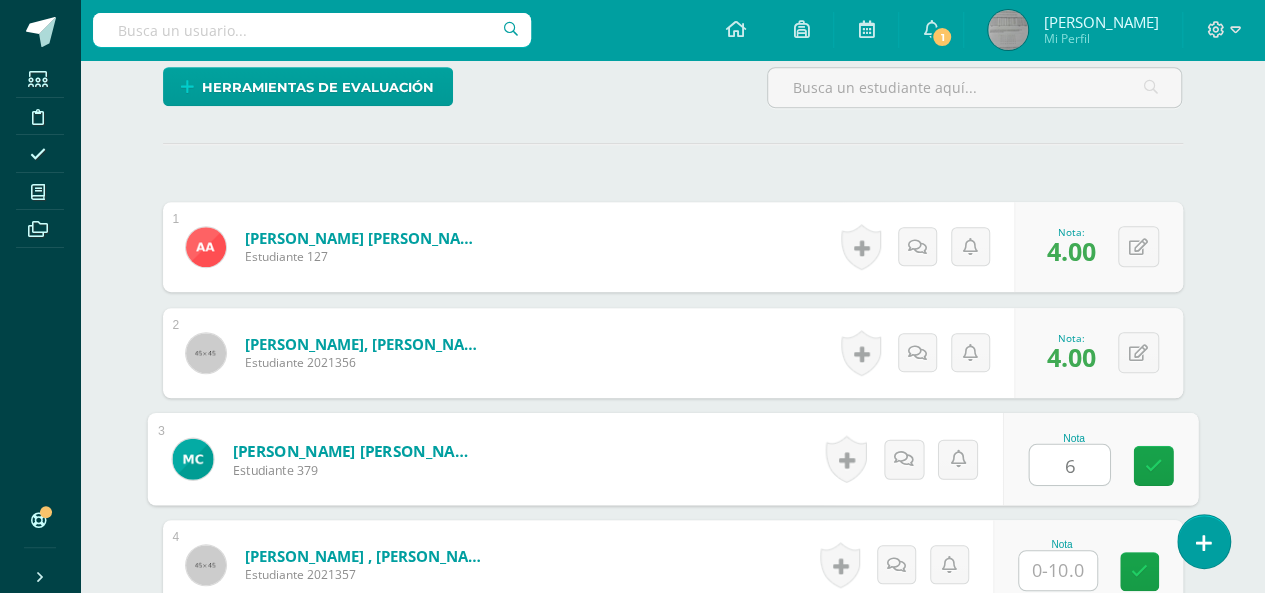 type on "6" 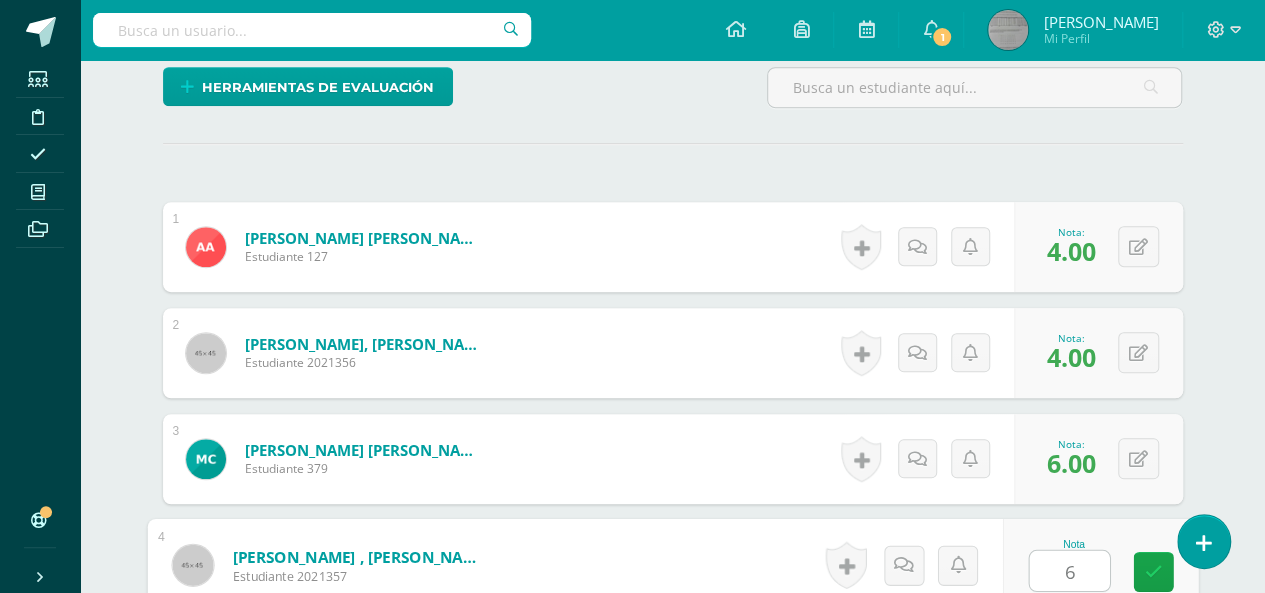 type on "6" 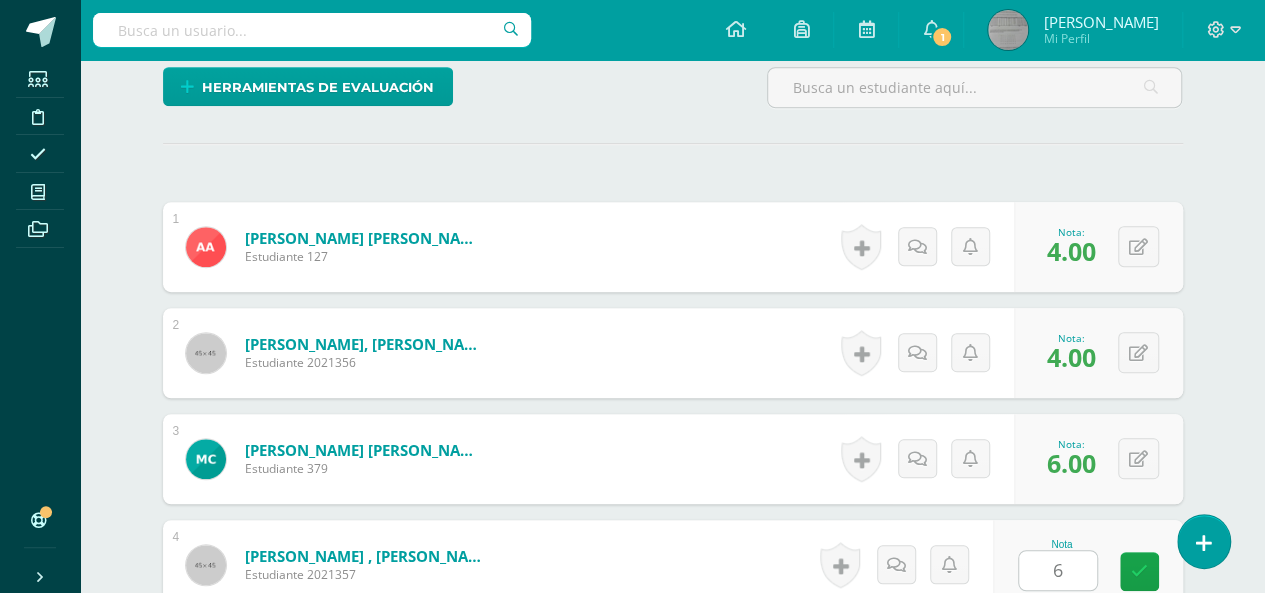 scroll, scrollTop: 886, scrollLeft: 0, axis: vertical 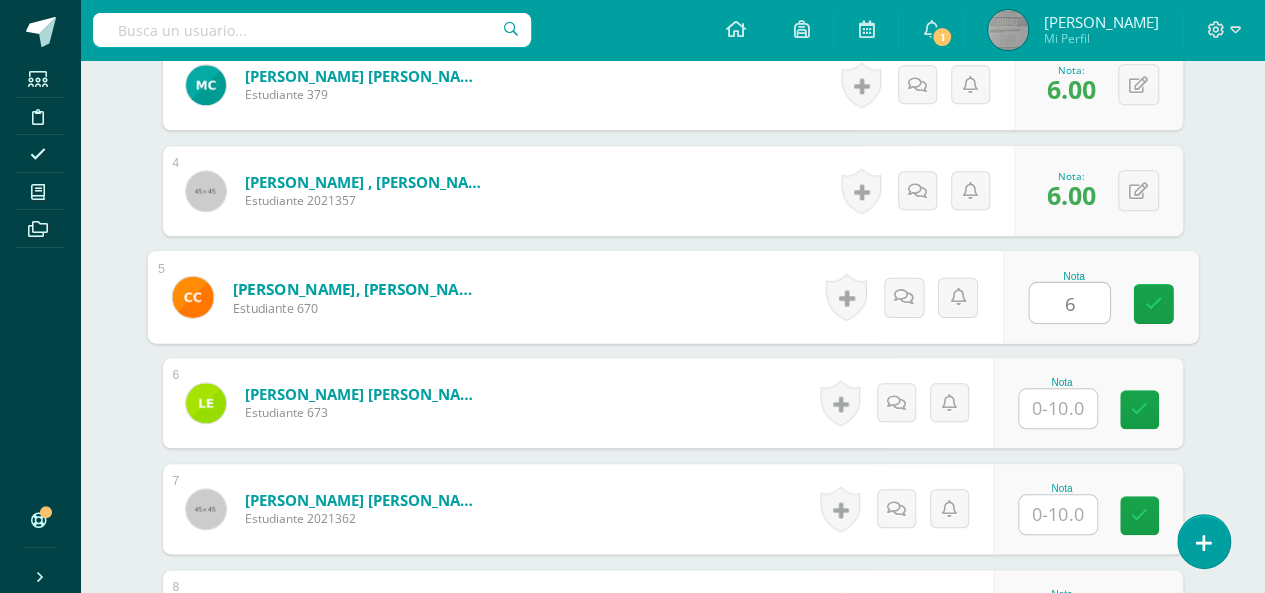 type on "6" 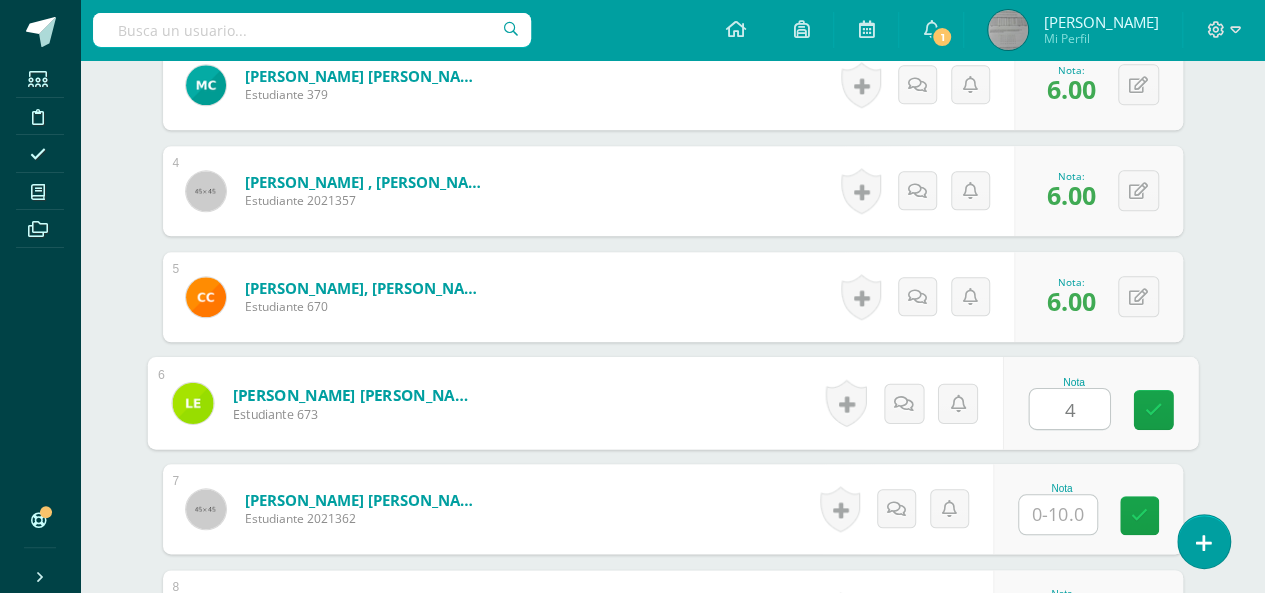 type on "4" 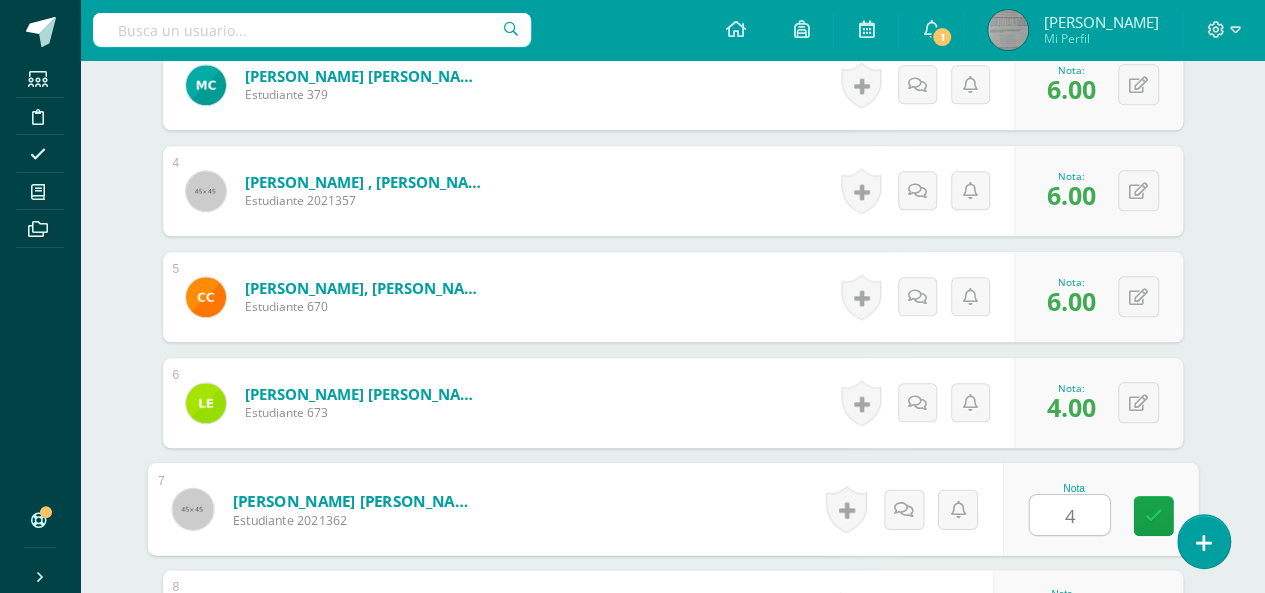 type on "4" 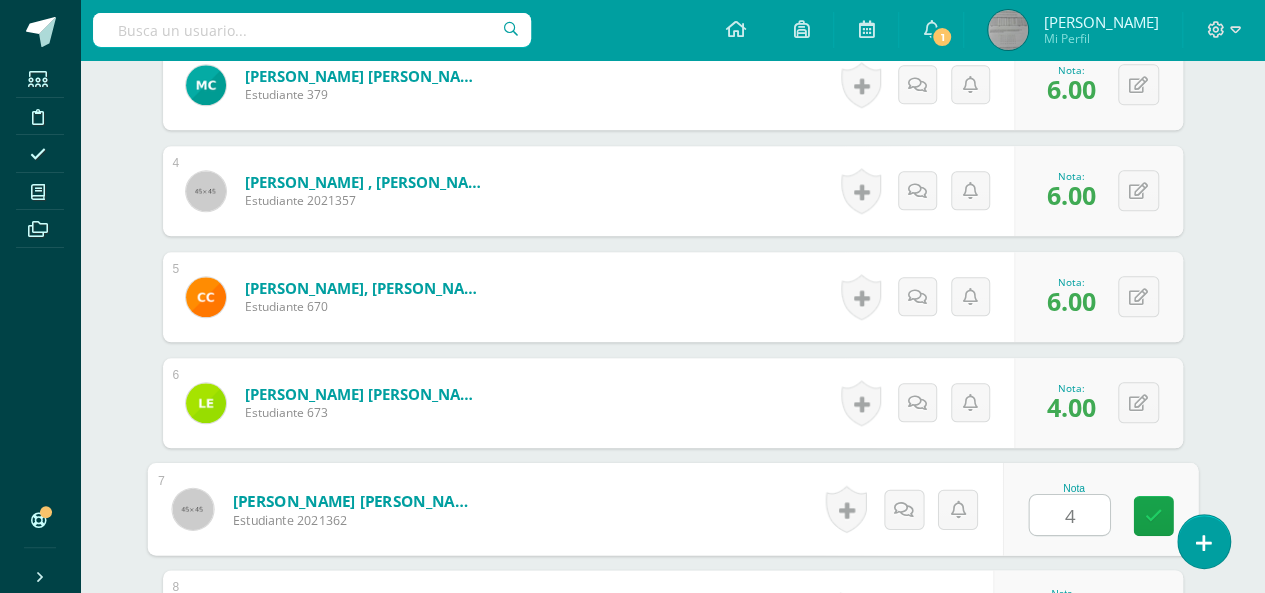 scroll, scrollTop: 1204, scrollLeft: 0, axis: vertical 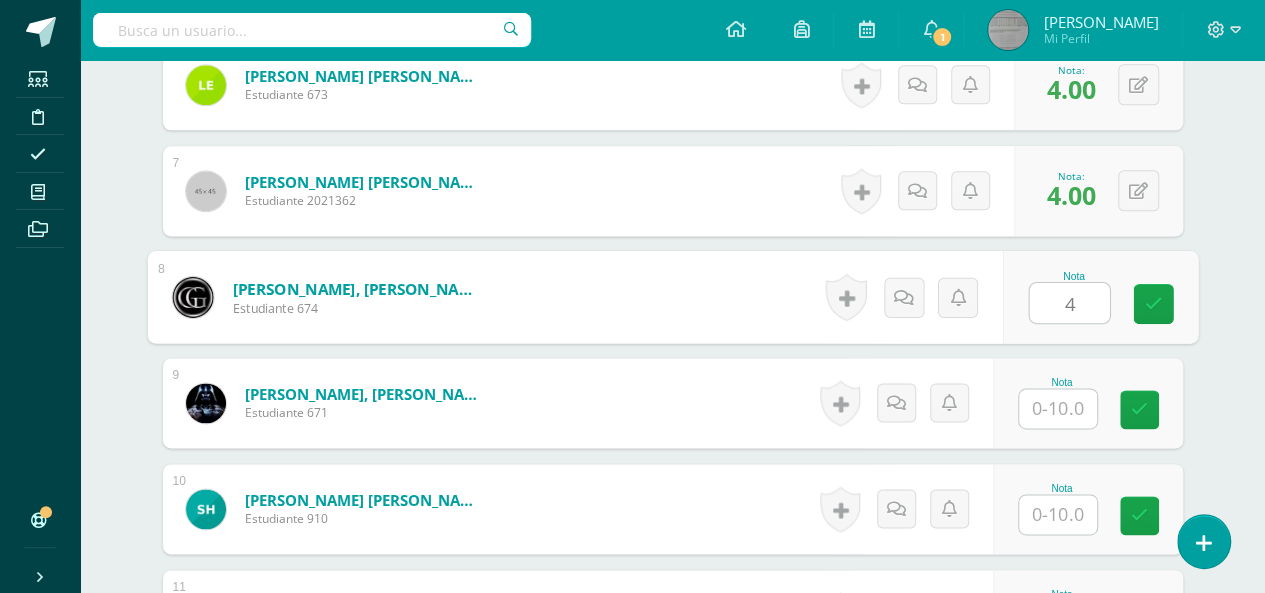 type on "4" 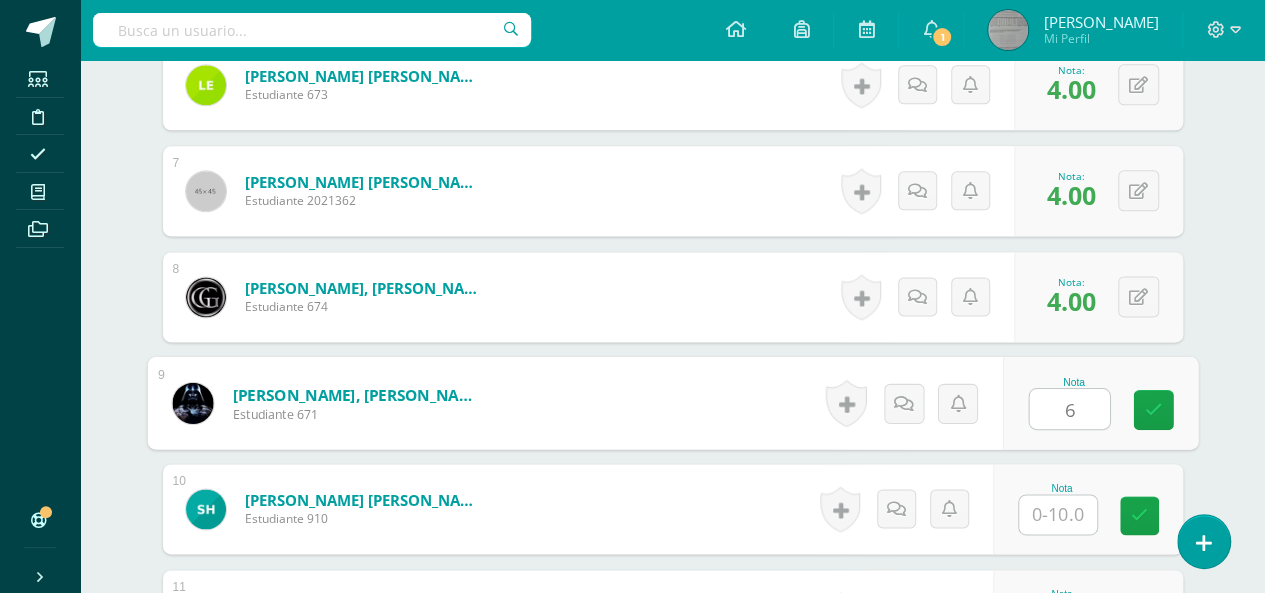type on "6" 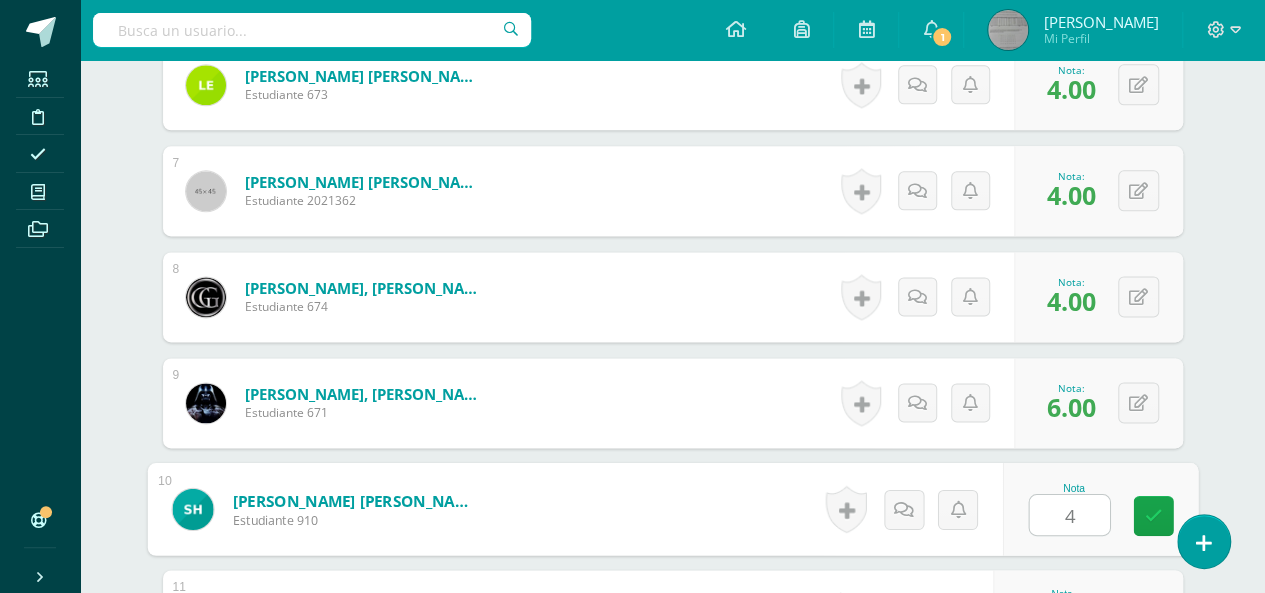 type on "4" 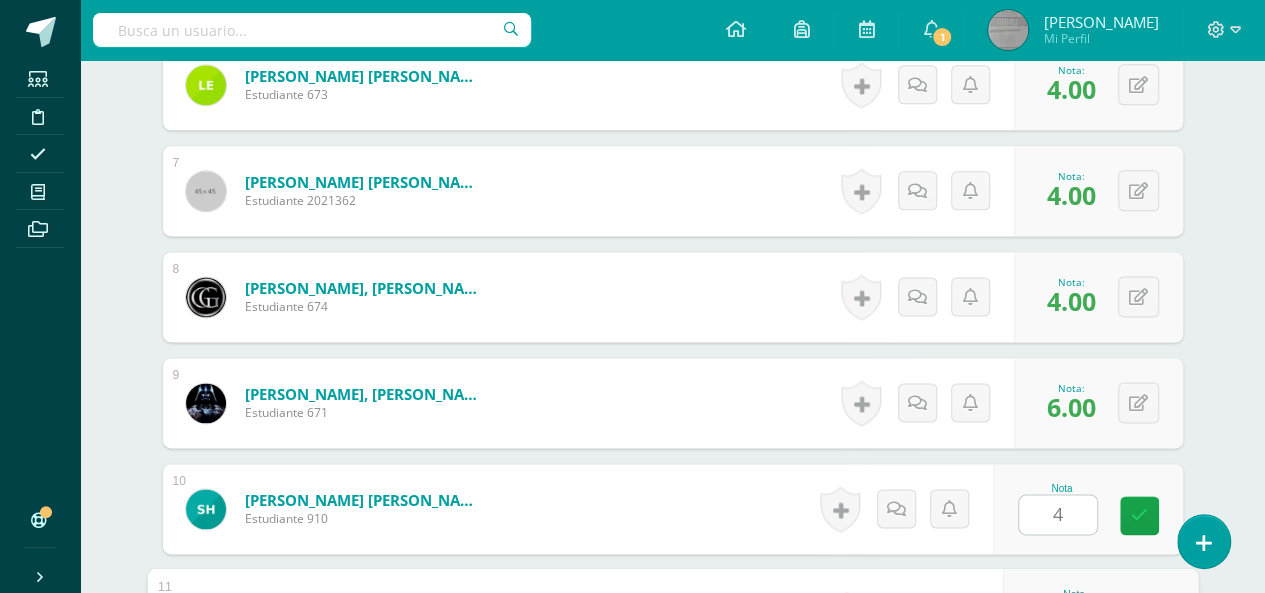scroll, scrollTop: 1522, scrollLeft: 0, axis: vertical 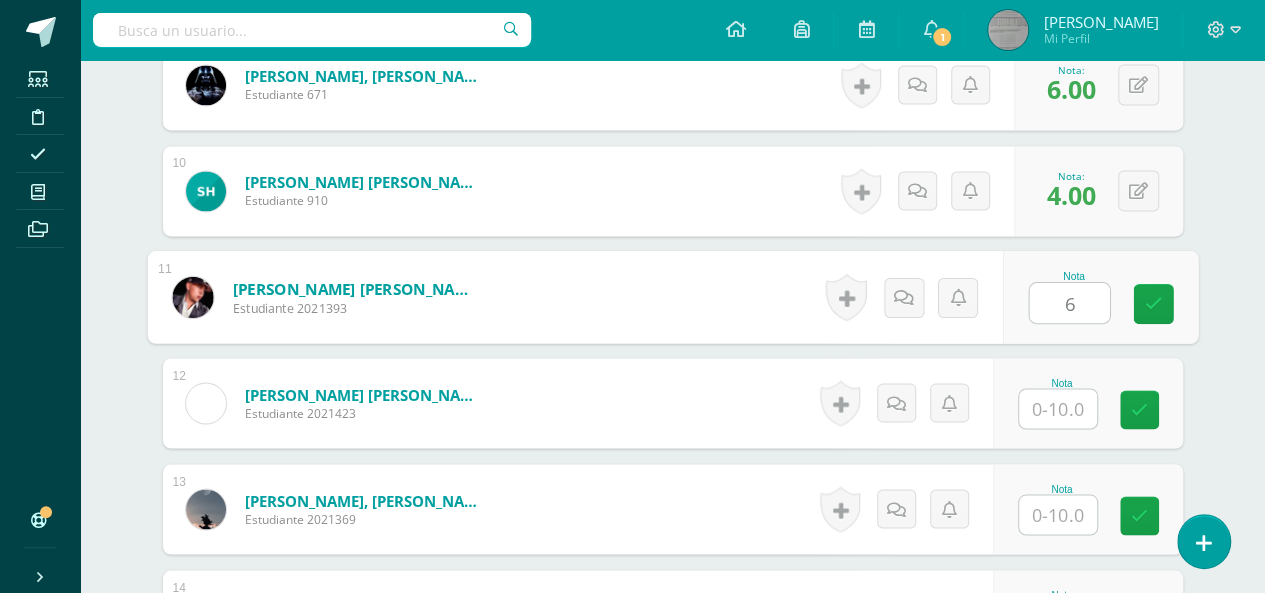type on "6" 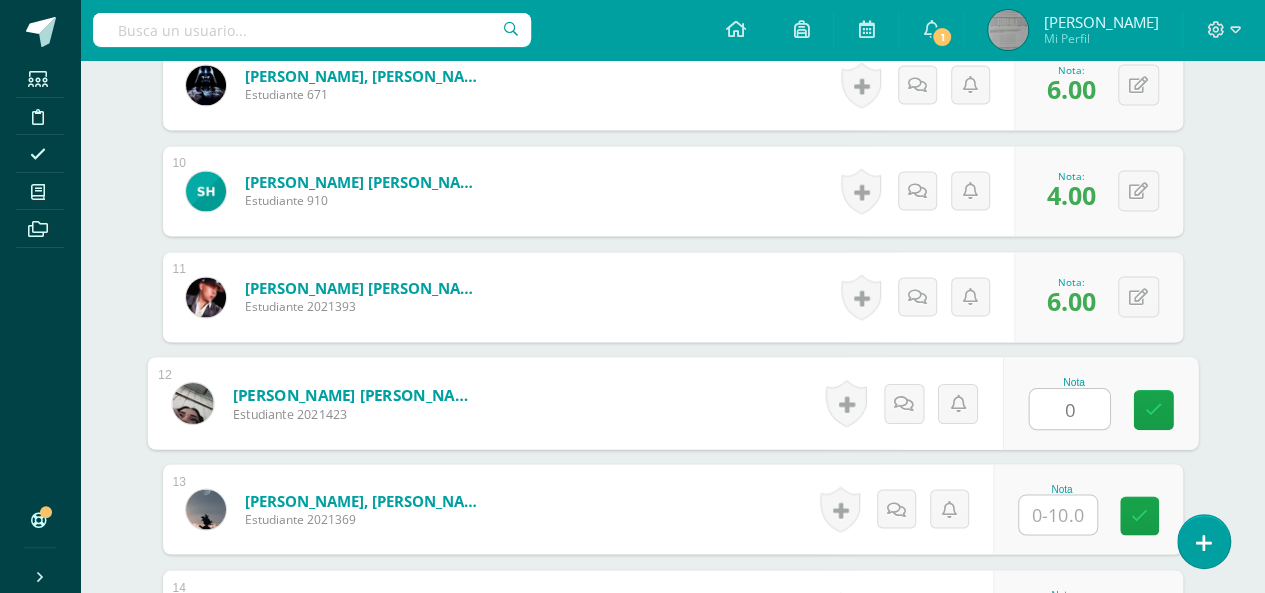 type on "0" 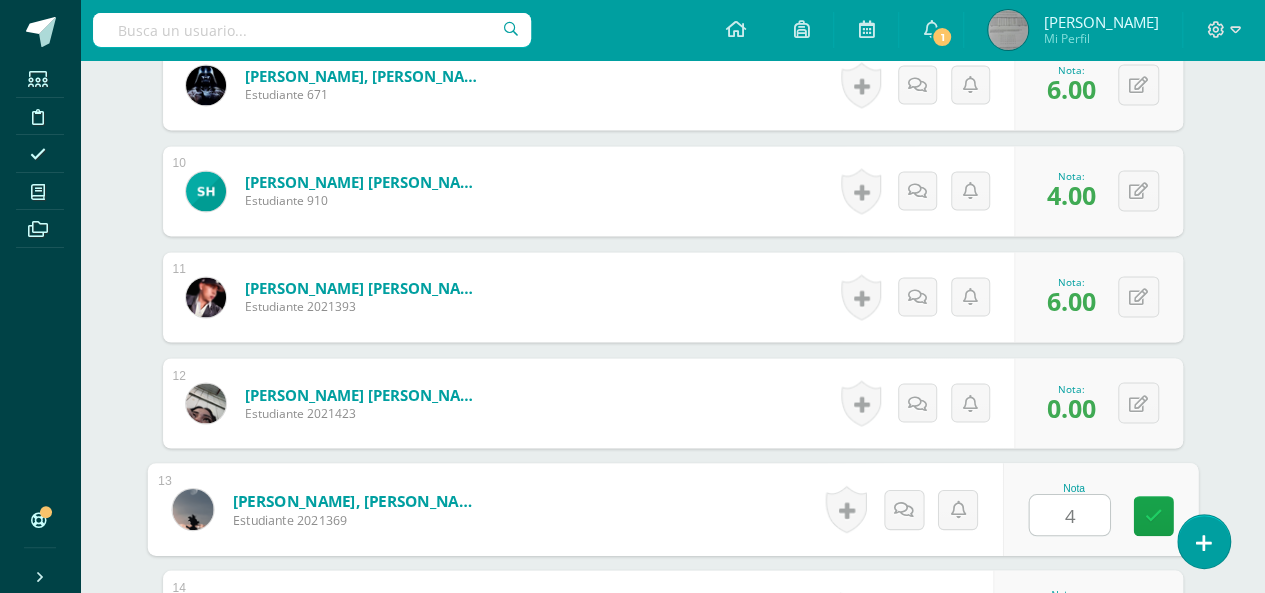 type on "4" 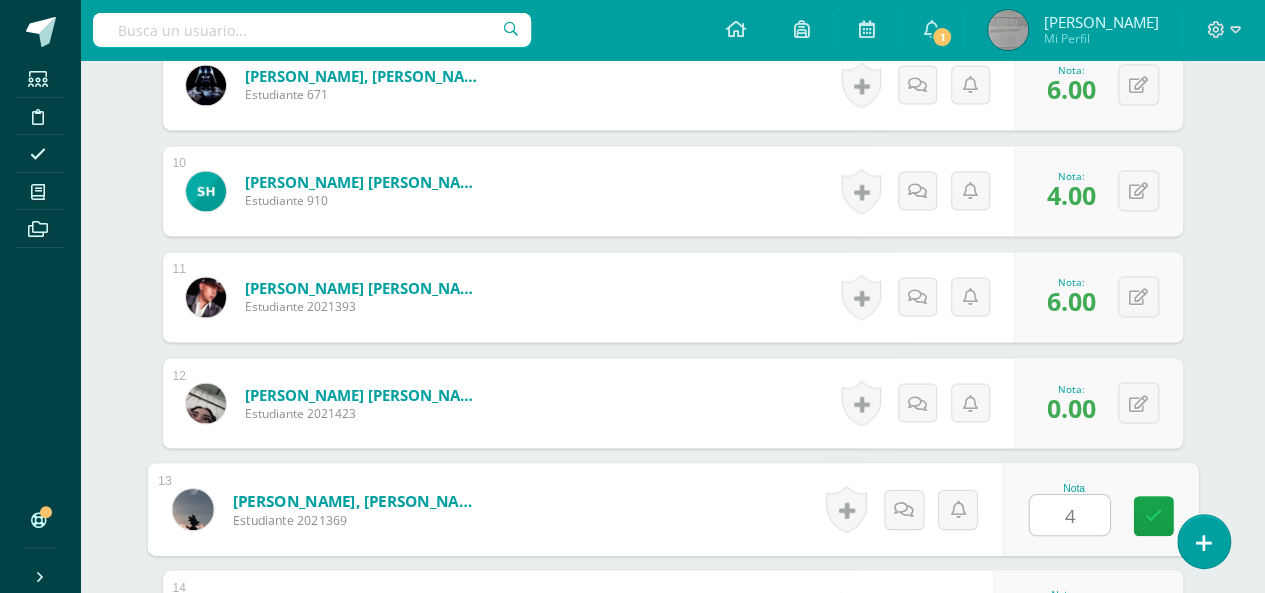 scroll, scrollTop: 1840, scrollLeft: 0, axis: vertical 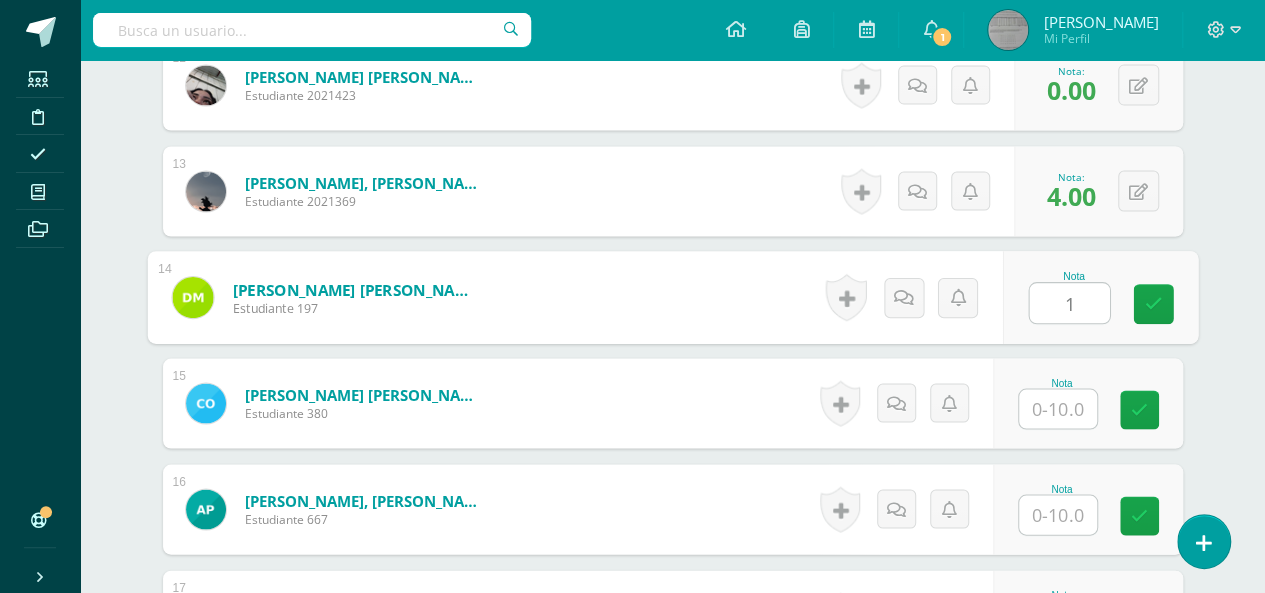 type on "1" 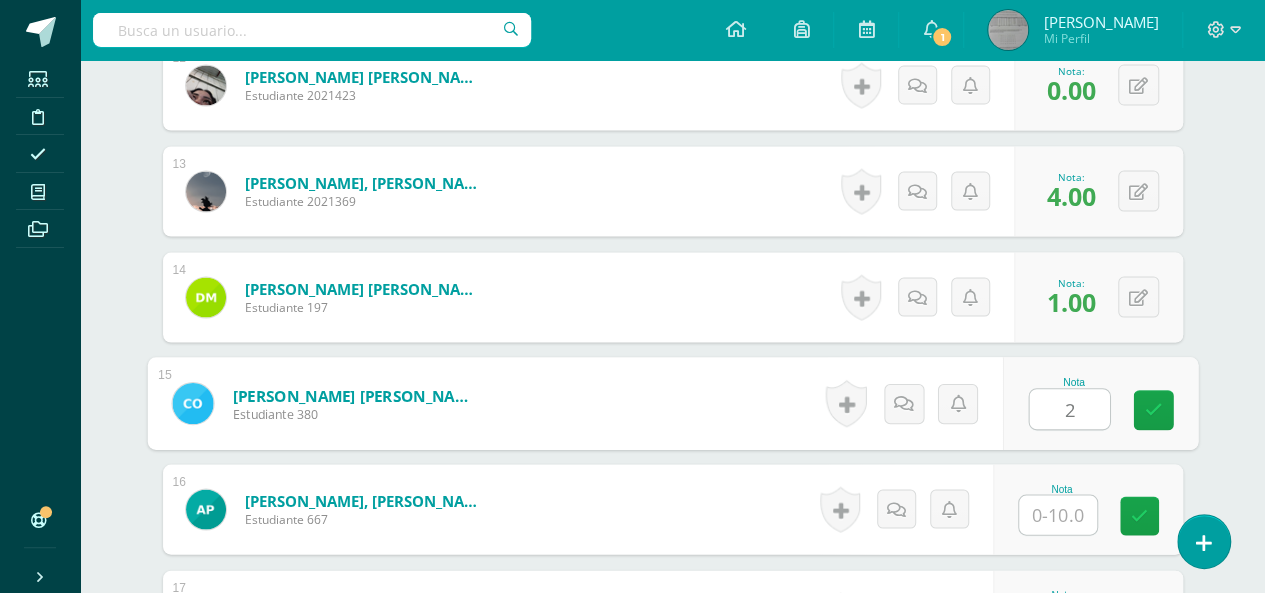 type on "2" 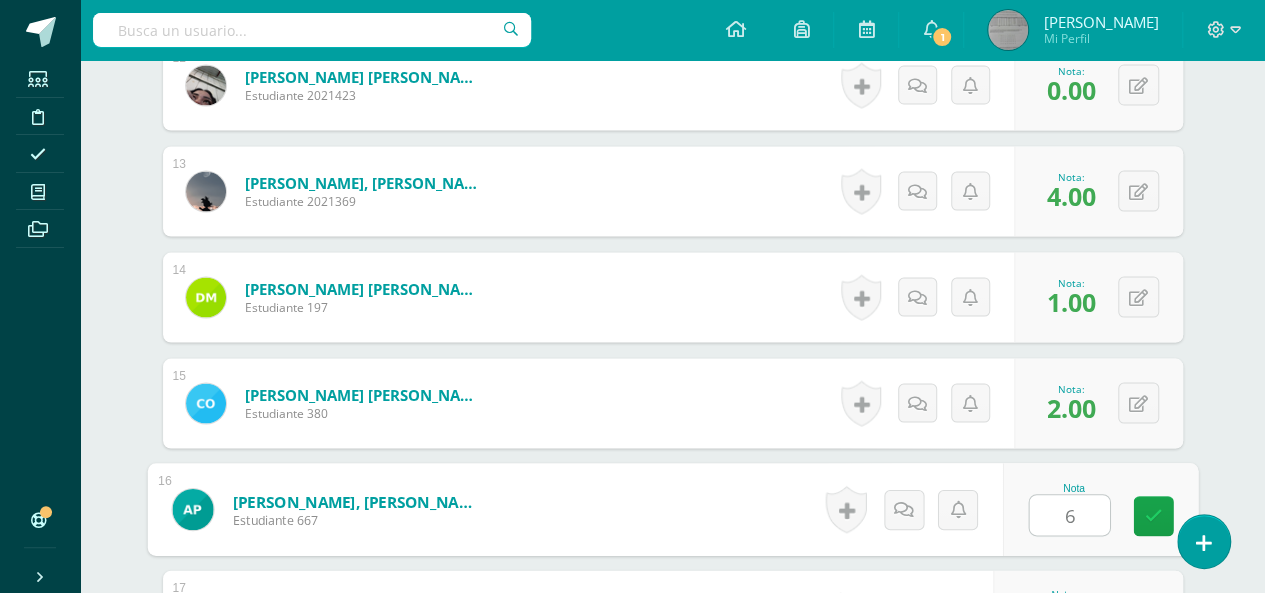 type on "6" 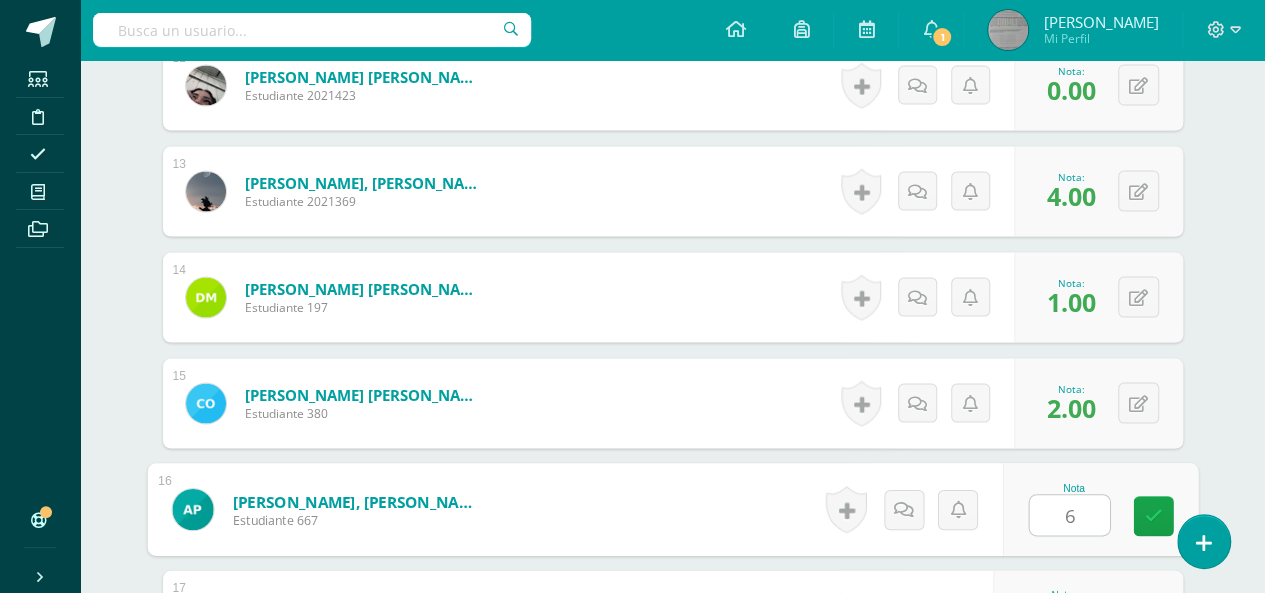 scroll, scrollTop: 2158, scrollLeft: 0, axis: vertical 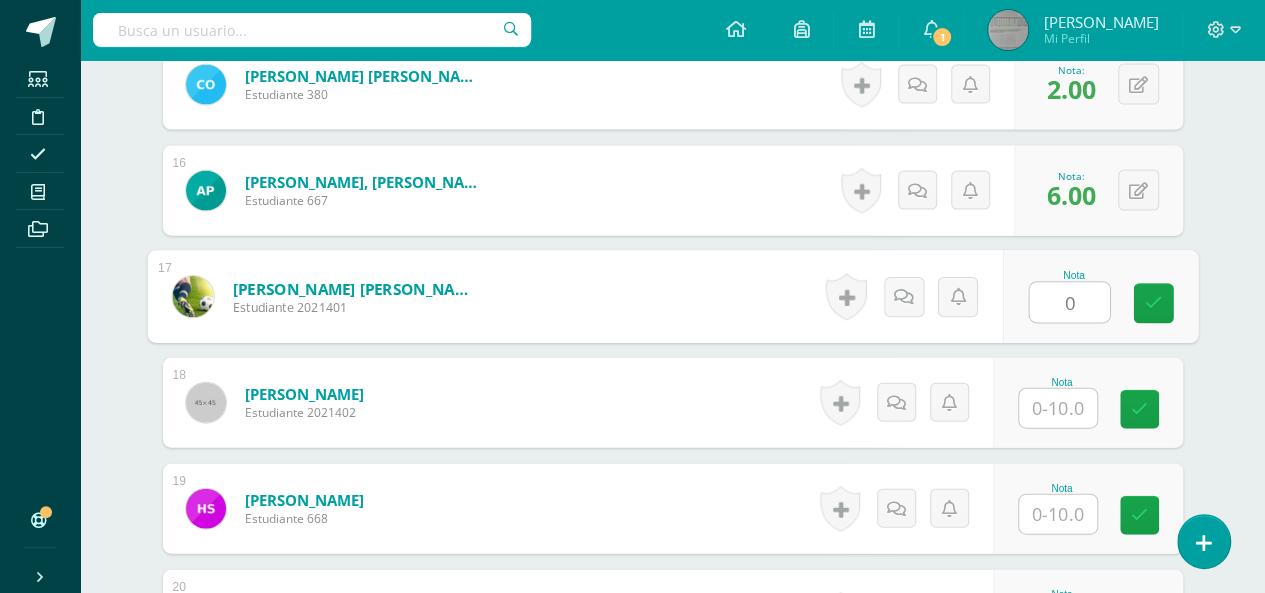 type on "0" 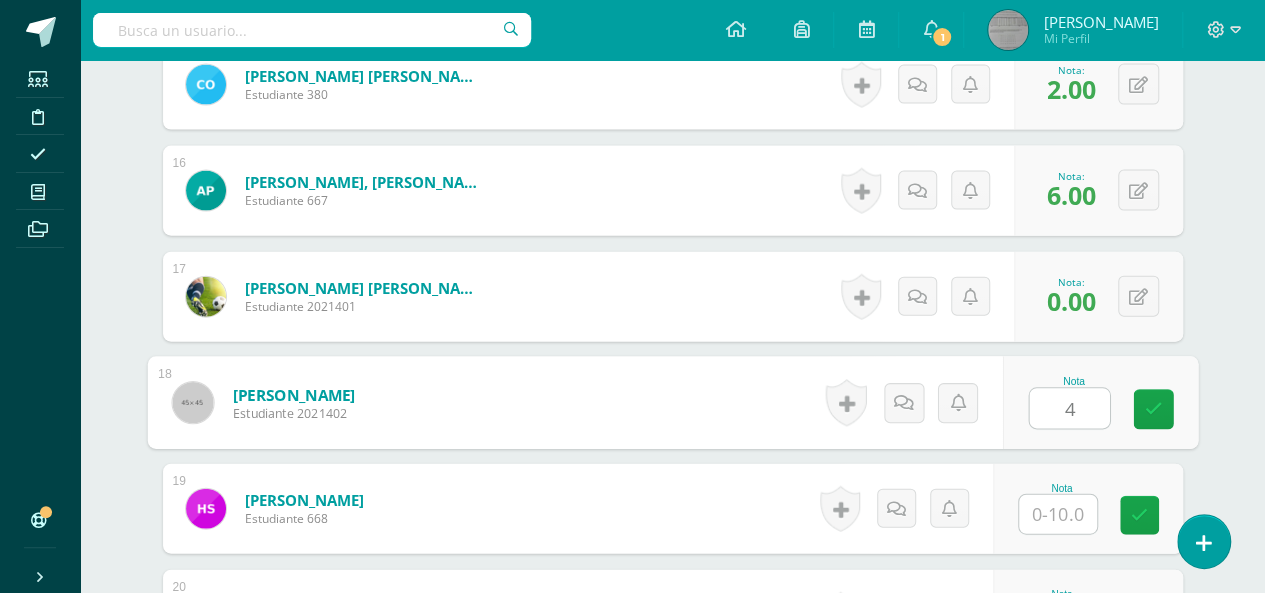 type on "4" 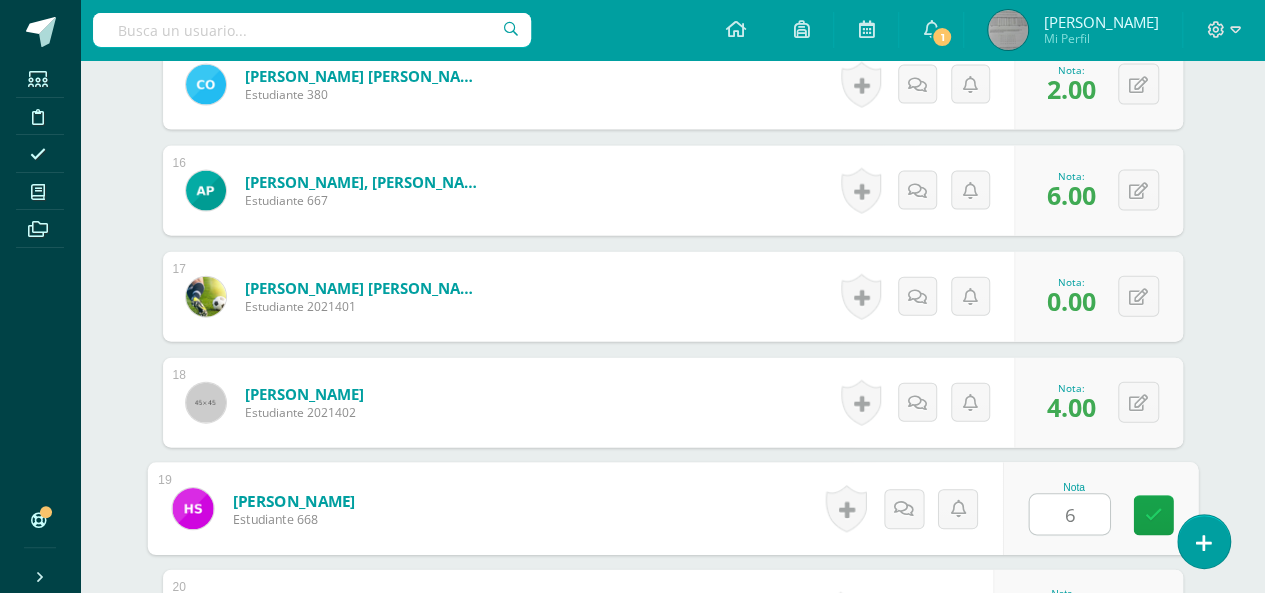 type on "6" 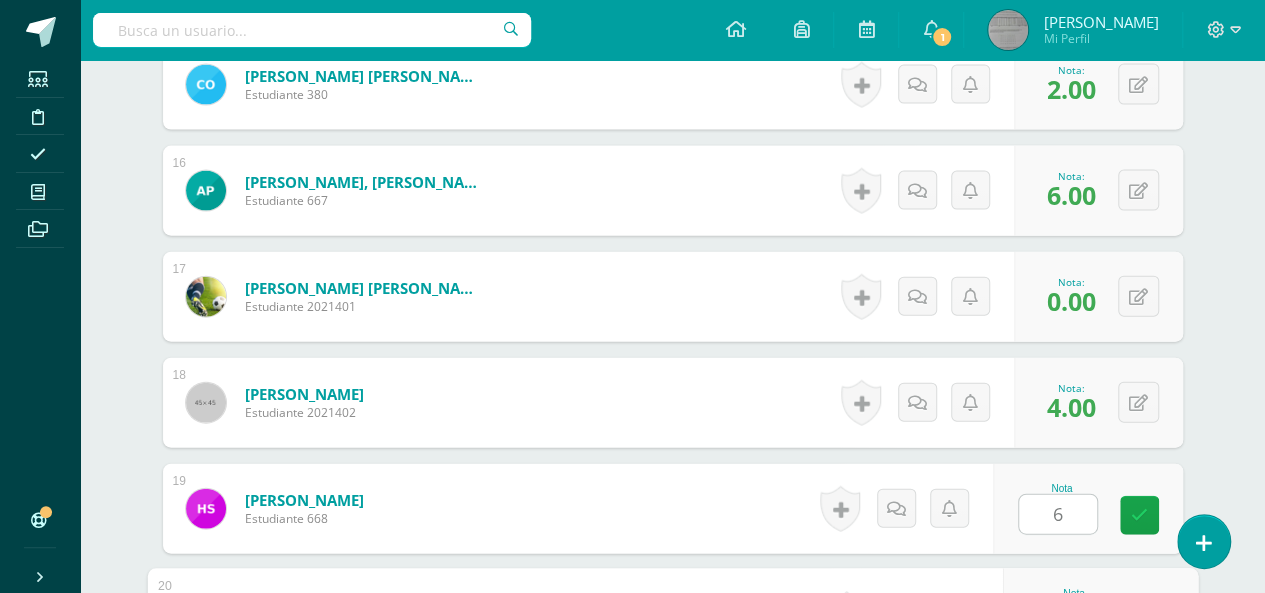 scroll, scrollTop: 2476, scrollLeft: 0, axis: vertical 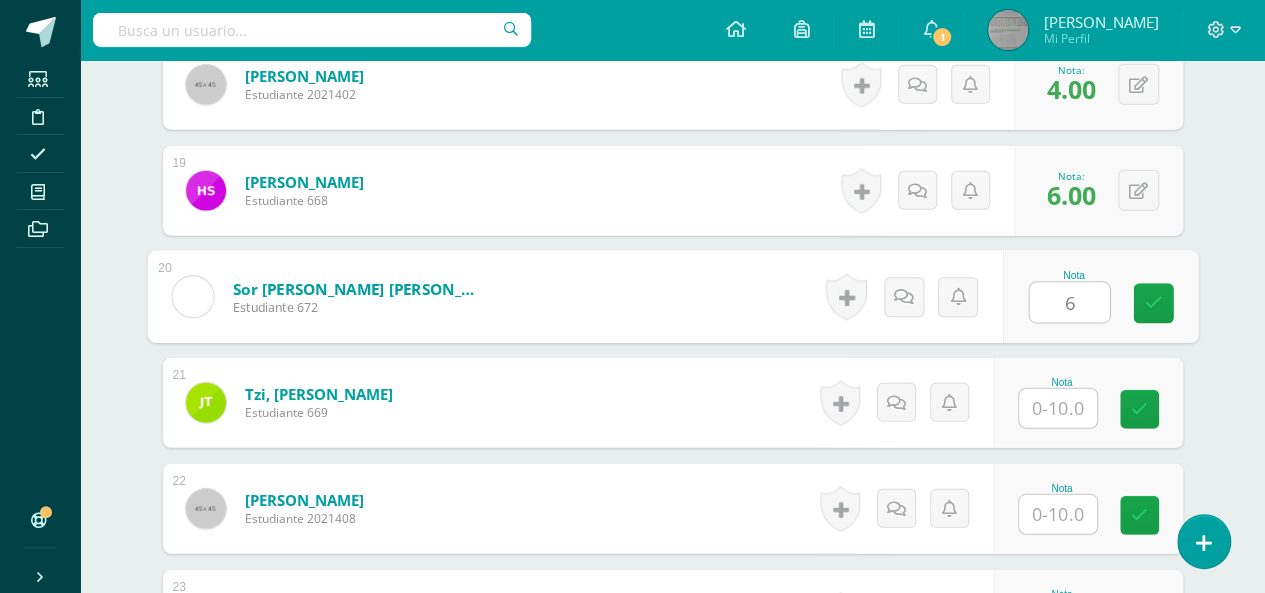 type on "6" 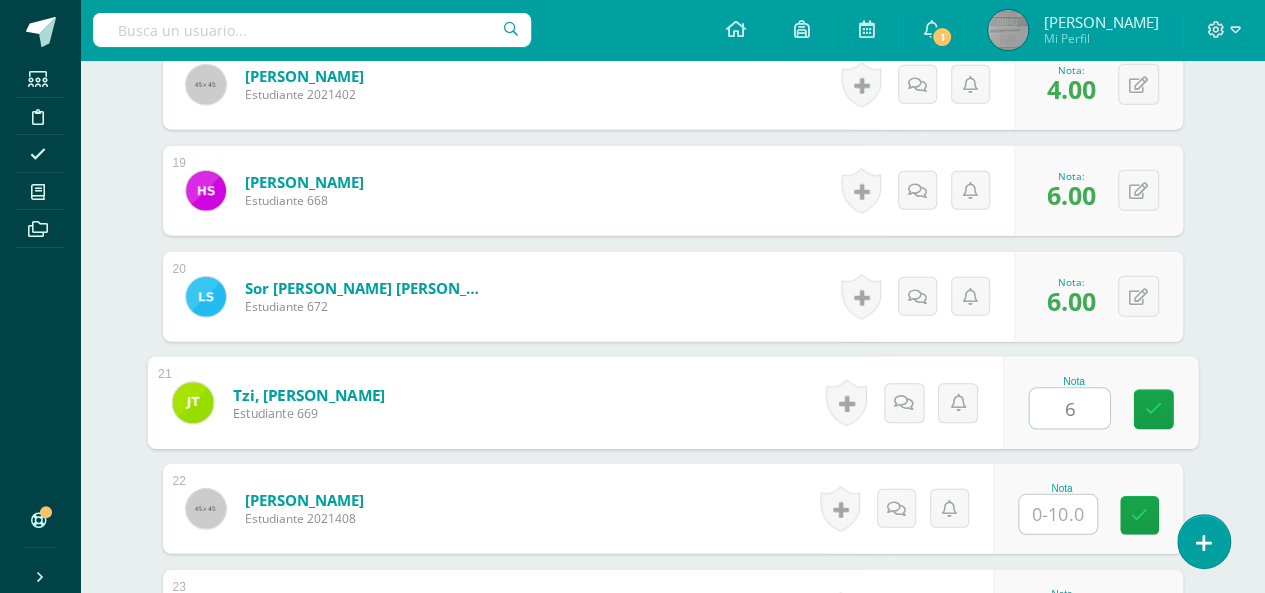 type on "6" 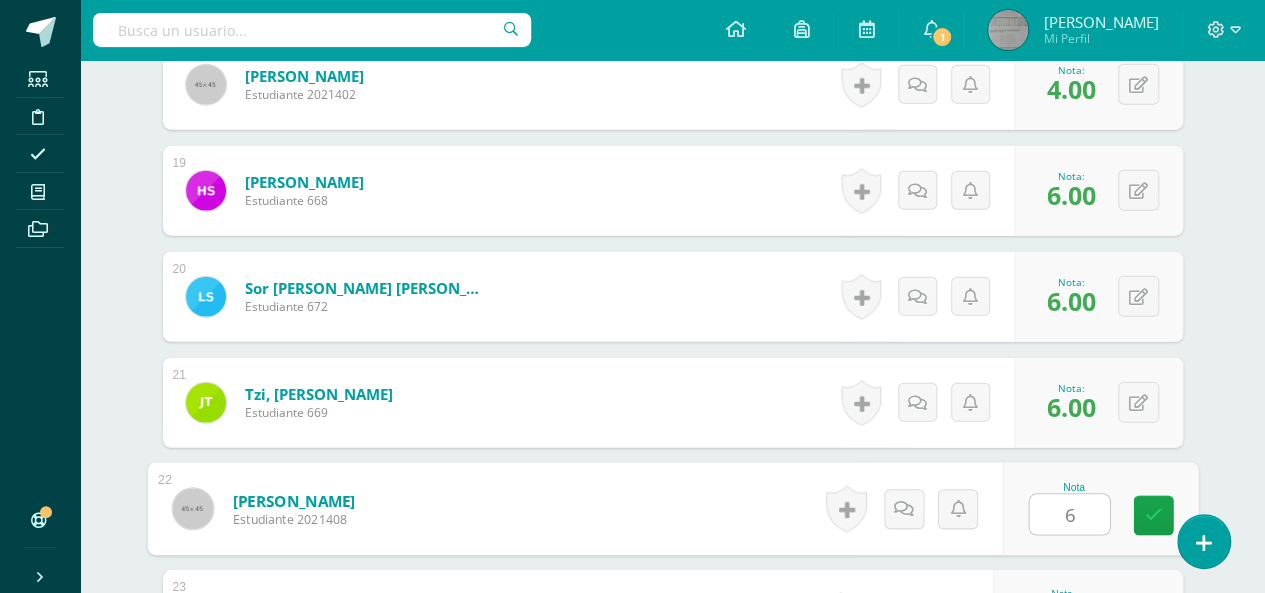 type on "6" 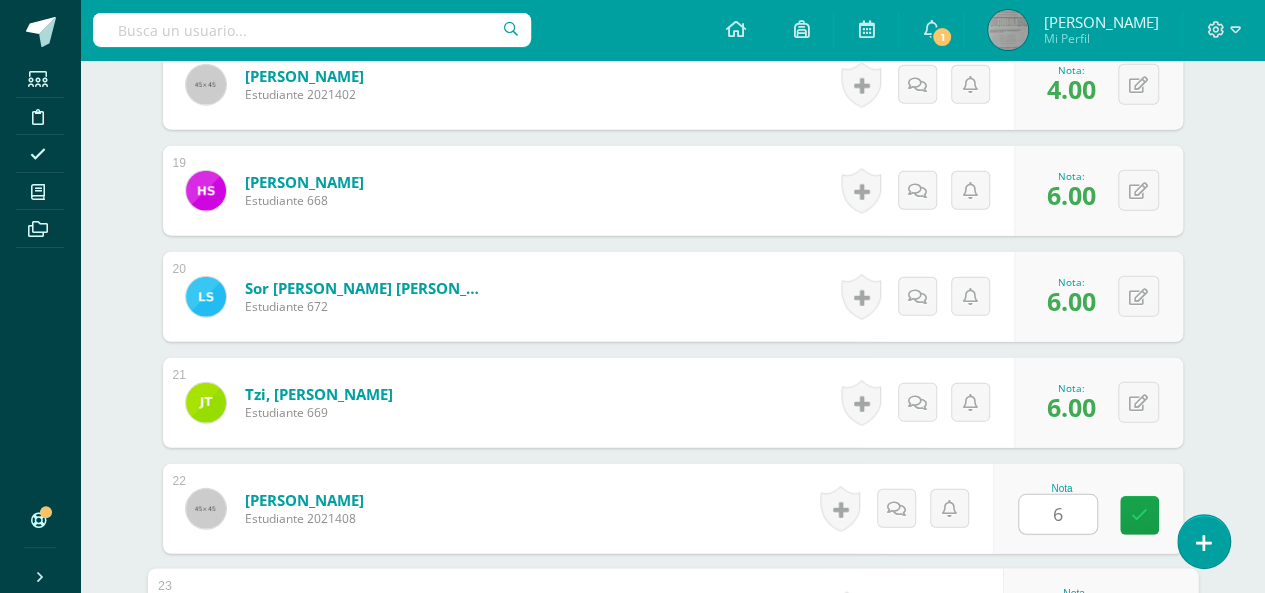 scroll, scrollTop: 2794, scrollLeft: 0, axis: vertical 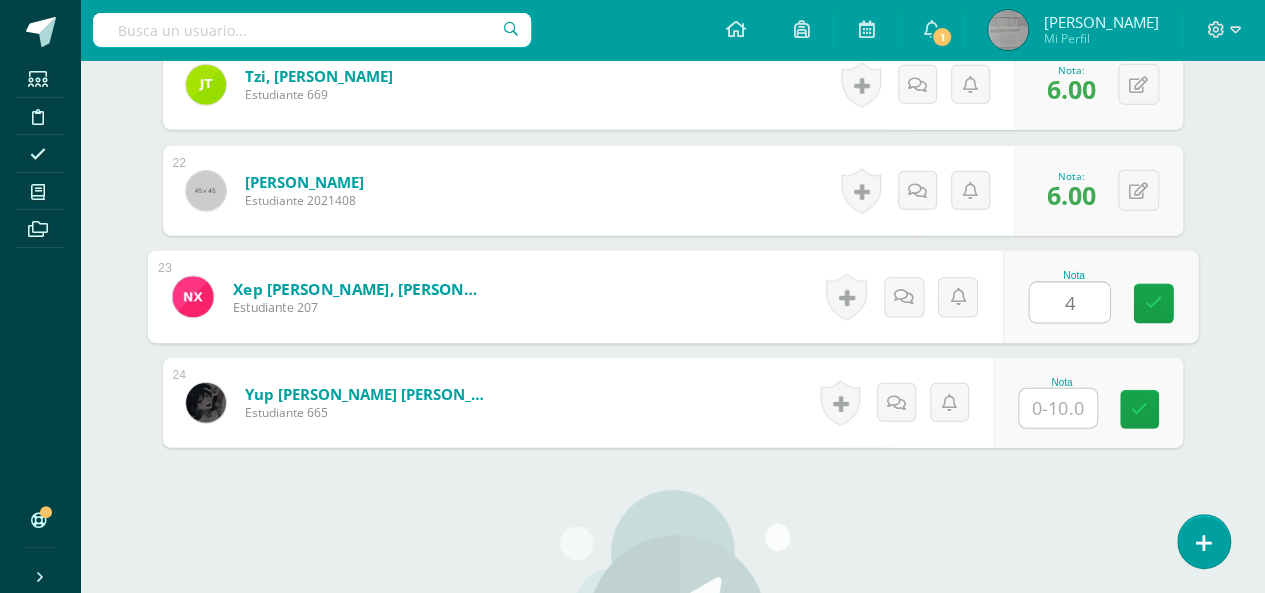 type on "4" 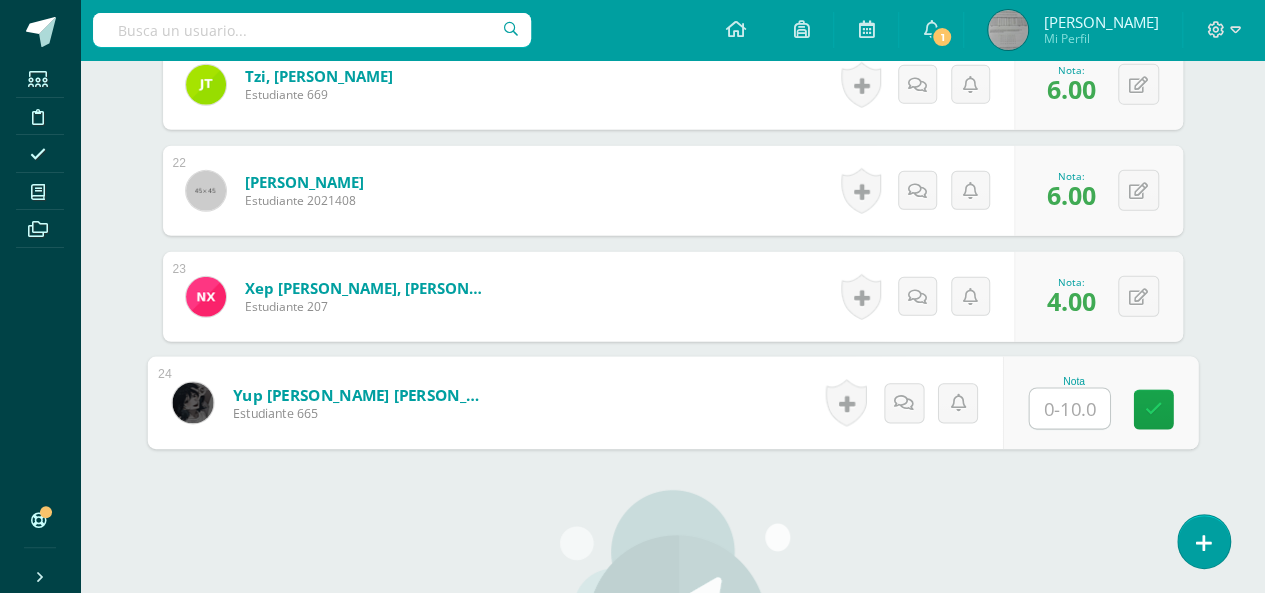 type on "6" 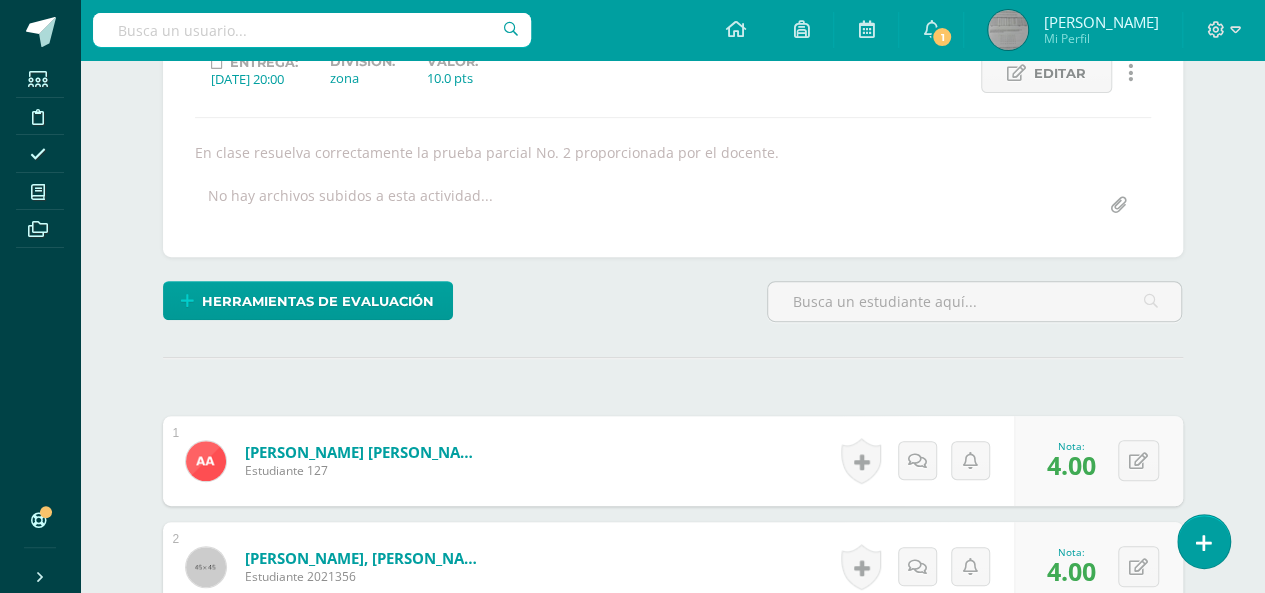 scroll, scrollTop: 0, scrollLeft: 0, axis: both 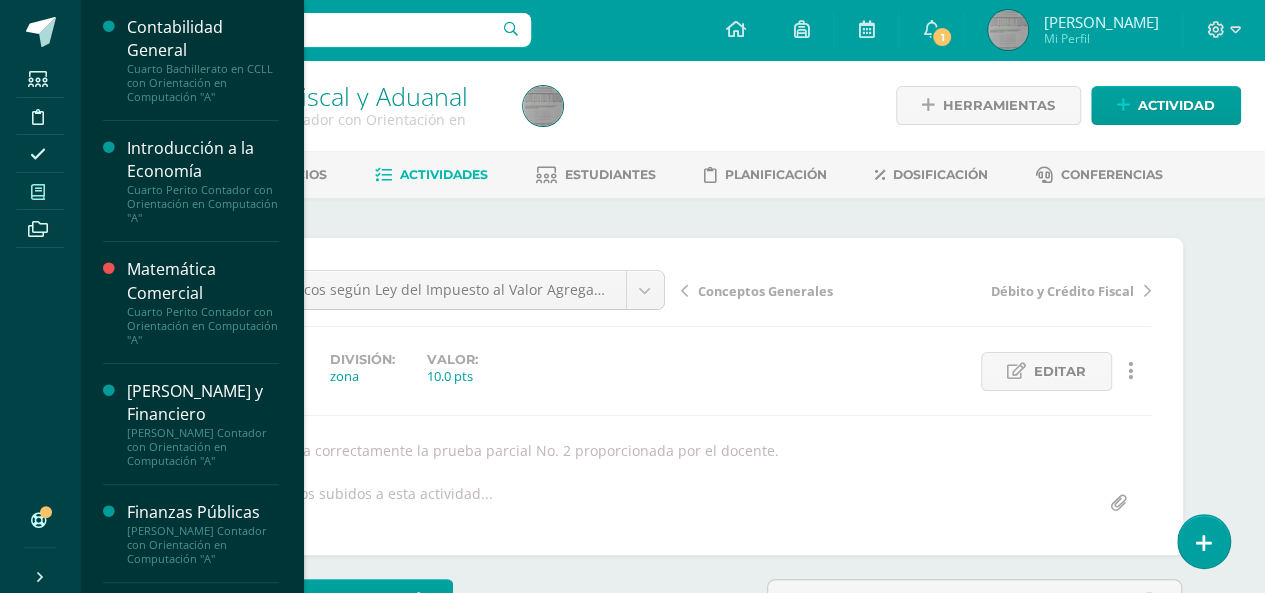 click at bounding box center (38, 191) 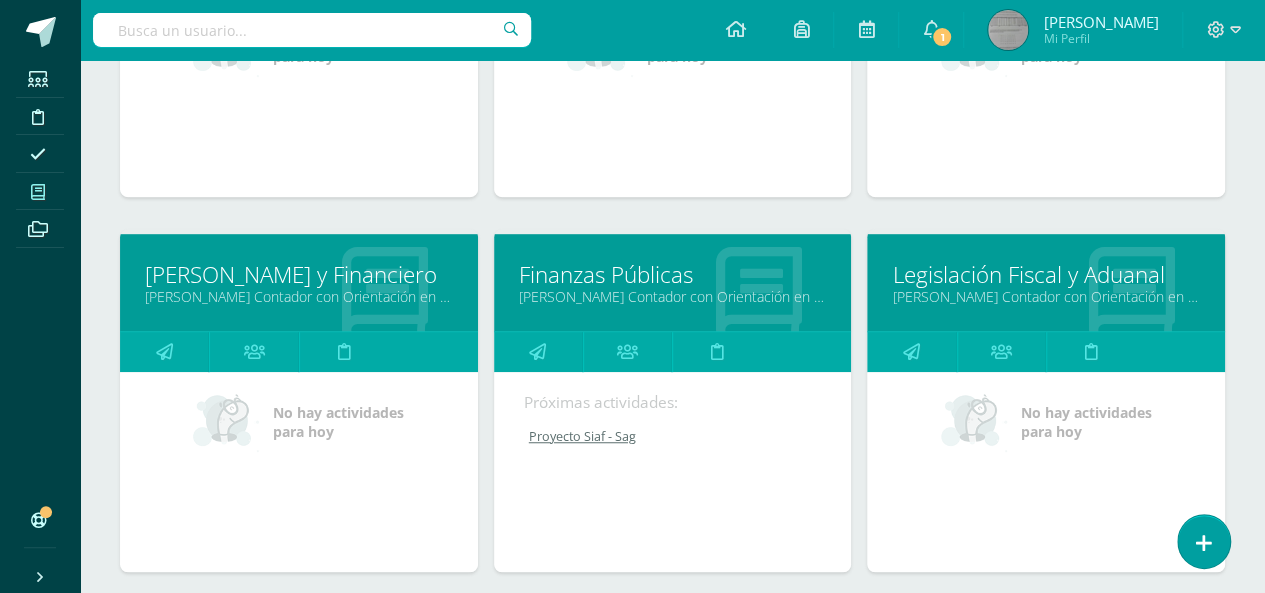 scroll, scrollTop: 1023, scrollLeft: 0, axis: vertical 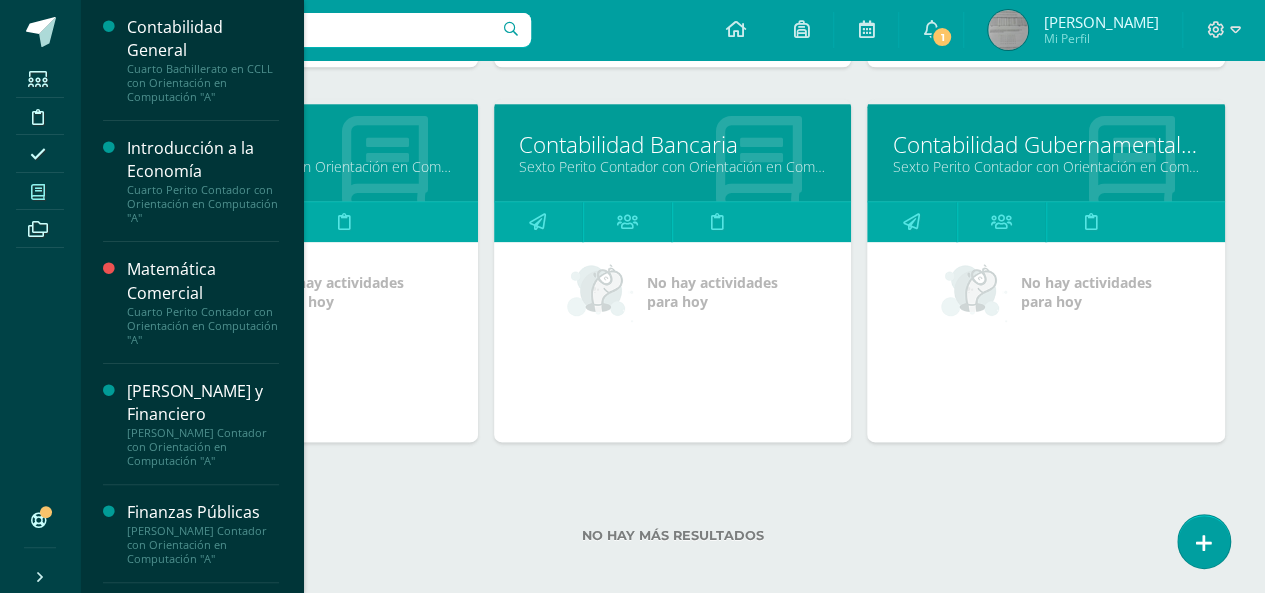 click at bounding box center [299, 221] 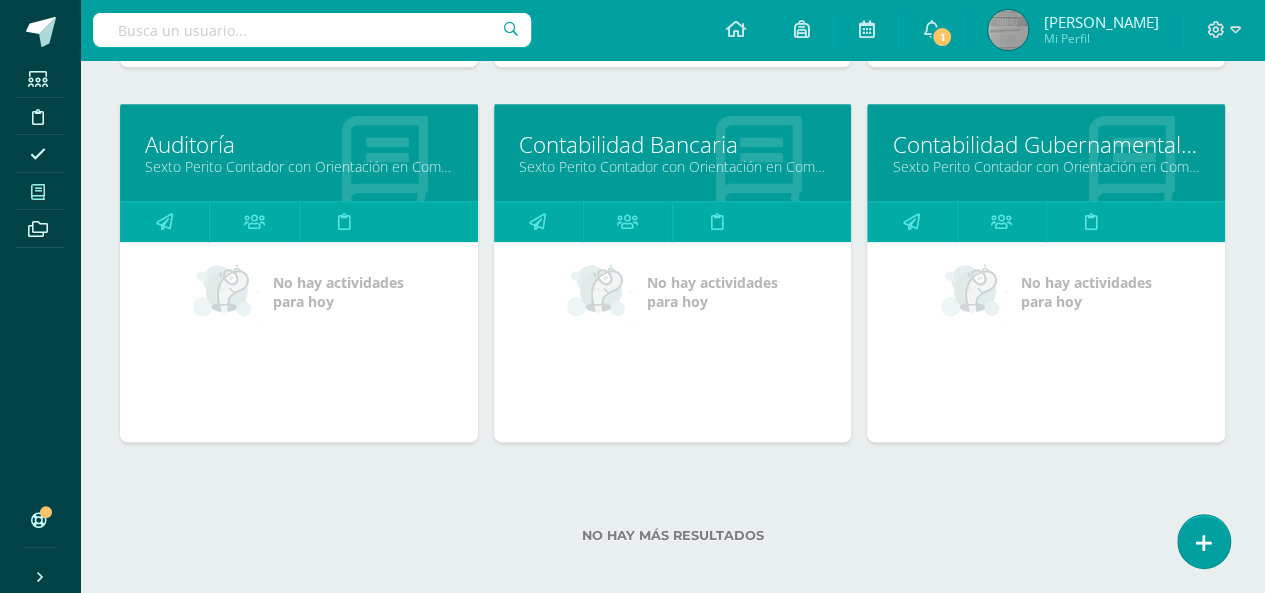 click at bounding box center [38, 192] 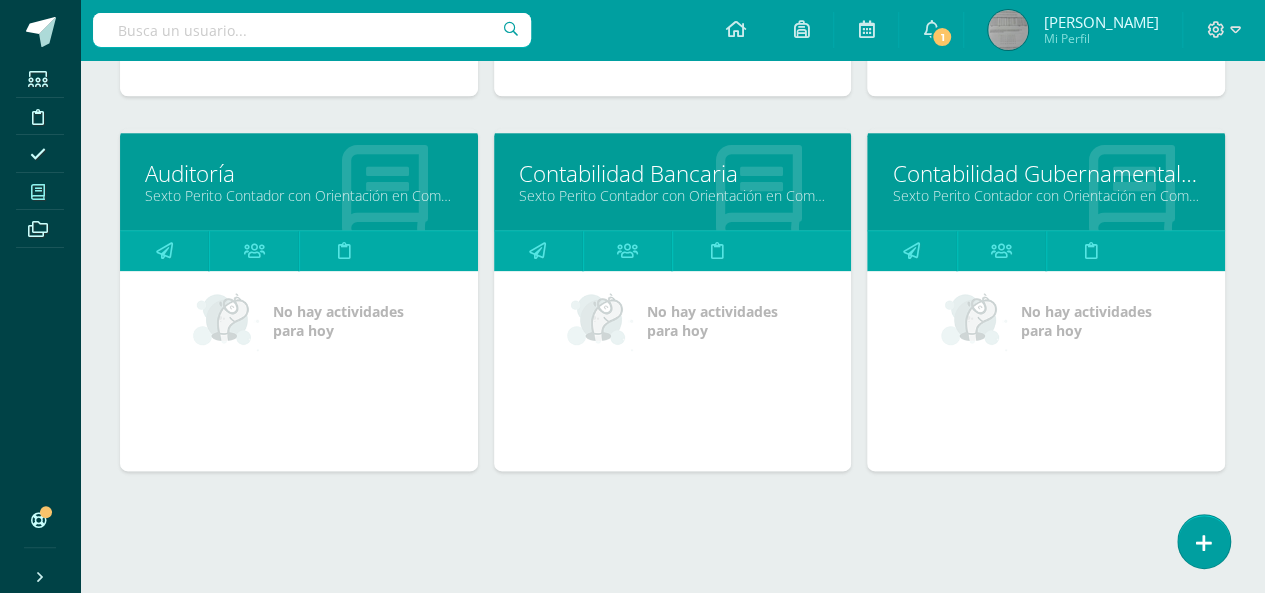 scroll, scrollTop: 1023, scrollLeft: 0, axis: vertical 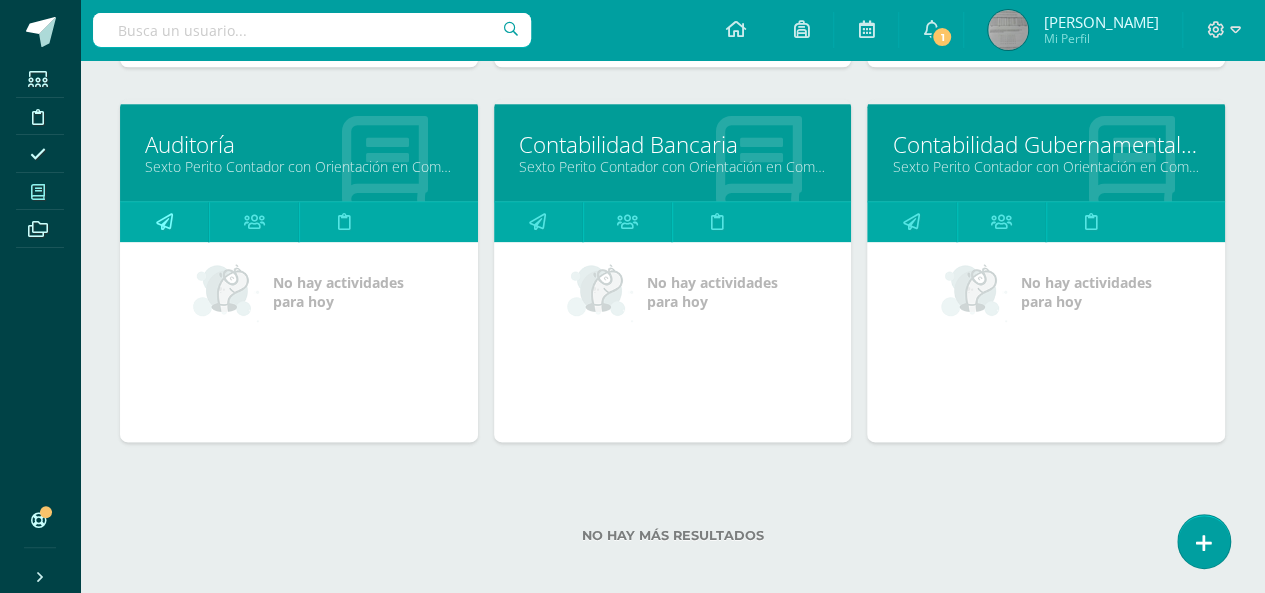 click at bounding box center [164, 222] 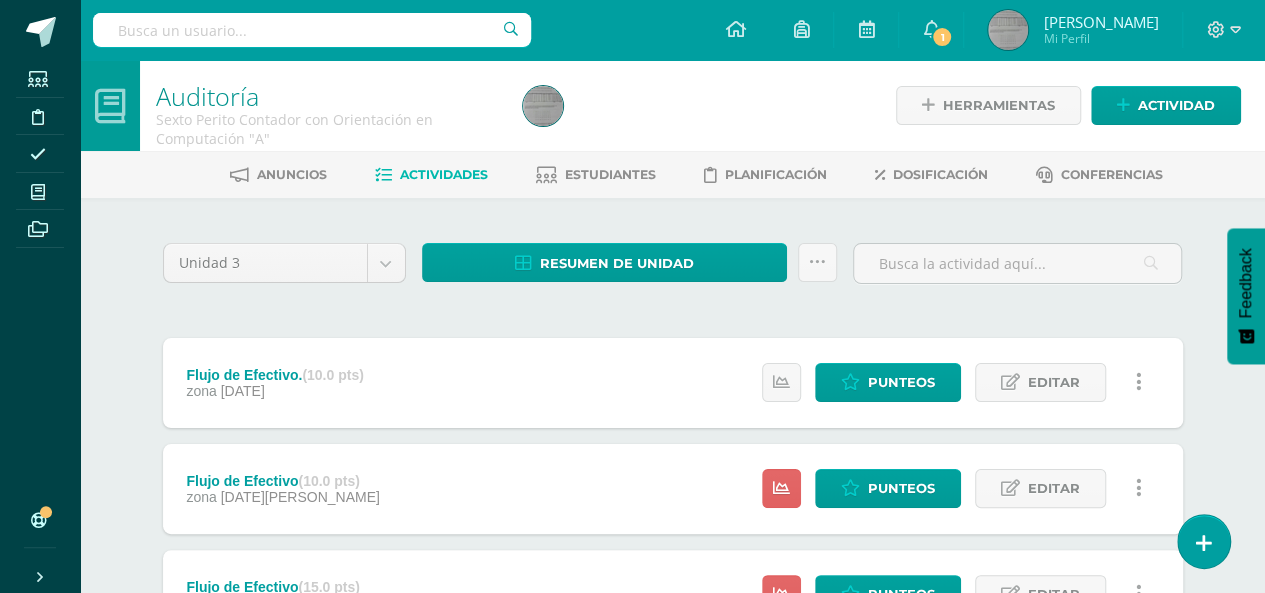 scroll, scrollTop: 283, scrollLeft: 0, axis: vertical 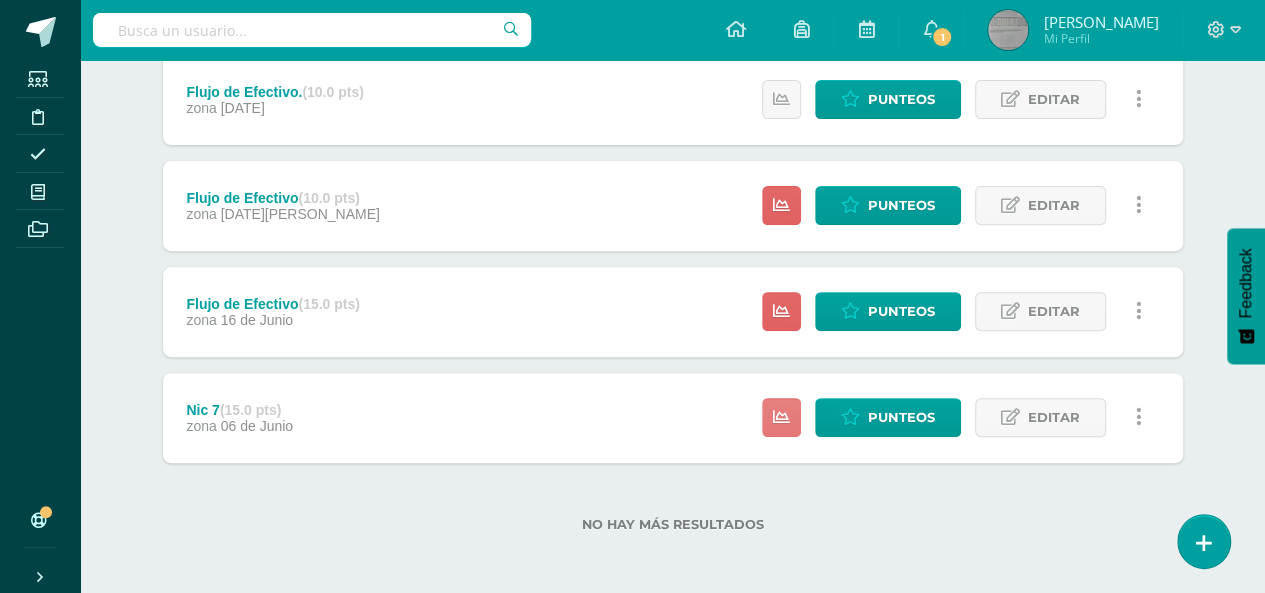 click at bounding box center [781, 417] 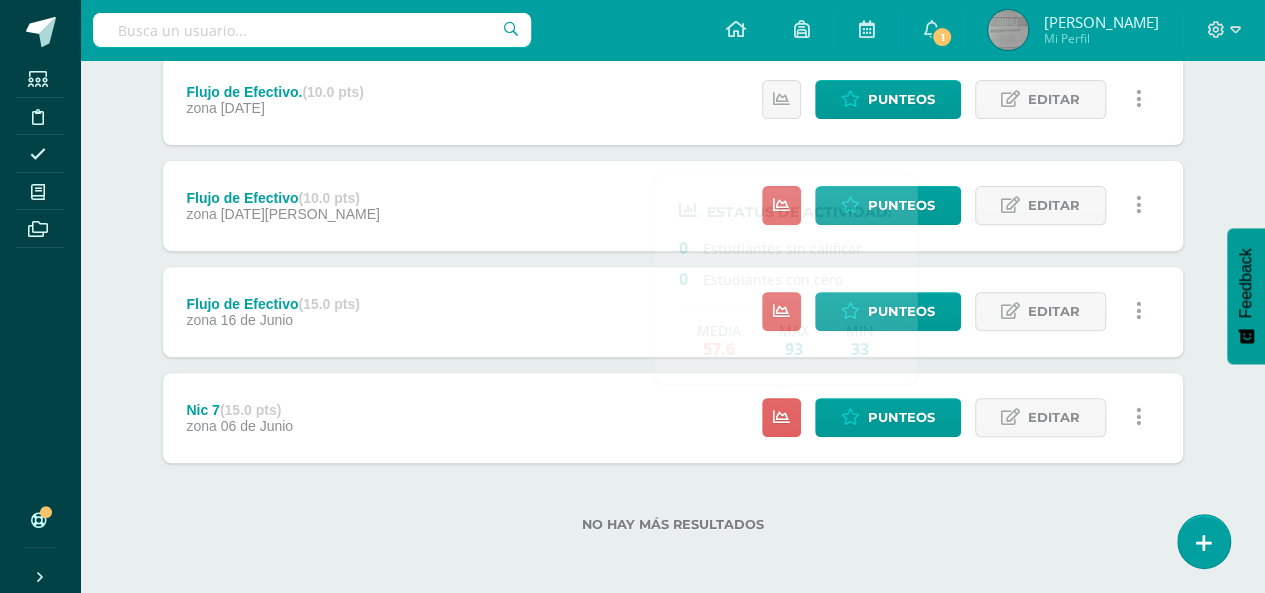click on "Nic 7  (15.0 pts)
zona
06 de Junio
Punteos
Editar
Historial de actividad
Eliminar
Historial de actividad
eliminar
Cancelar" at bounding box center [673, 418] 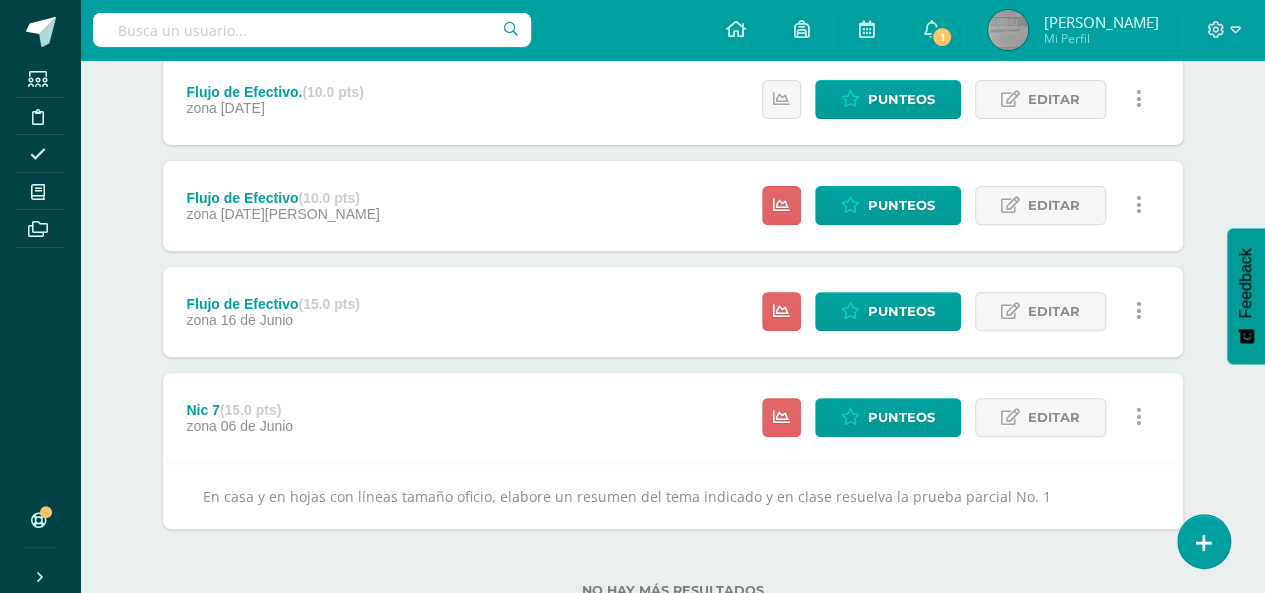 click on "Nic 7  (15.0 pts)
zona
06 de Junio
Punteos
Editar
Historial de actividad
Eliminar
Historial de actividad
eliminar
Cancelar" at bounding box center [673, 418] 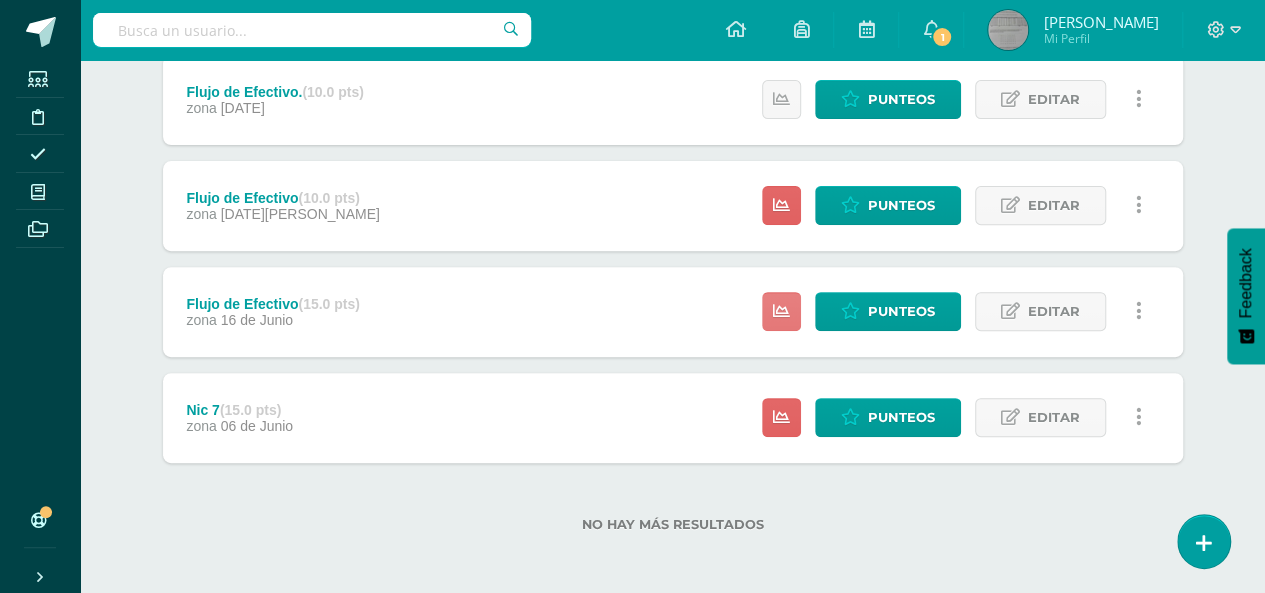 click at bounding box center [781, 311] 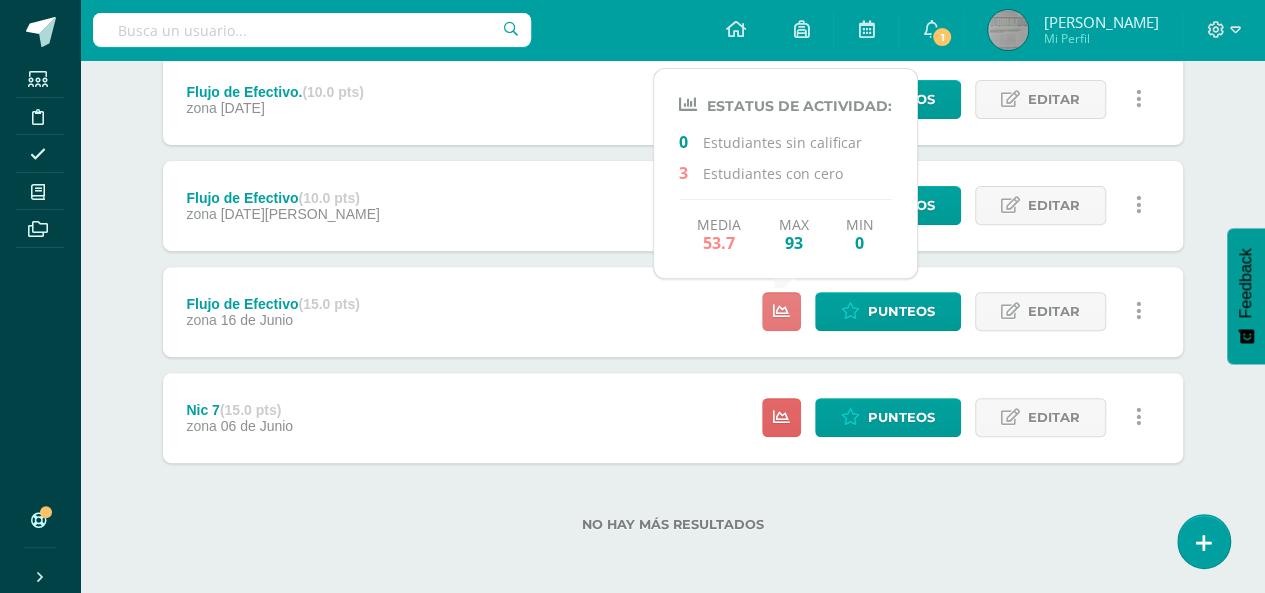 click at bounding box center (781, 311) 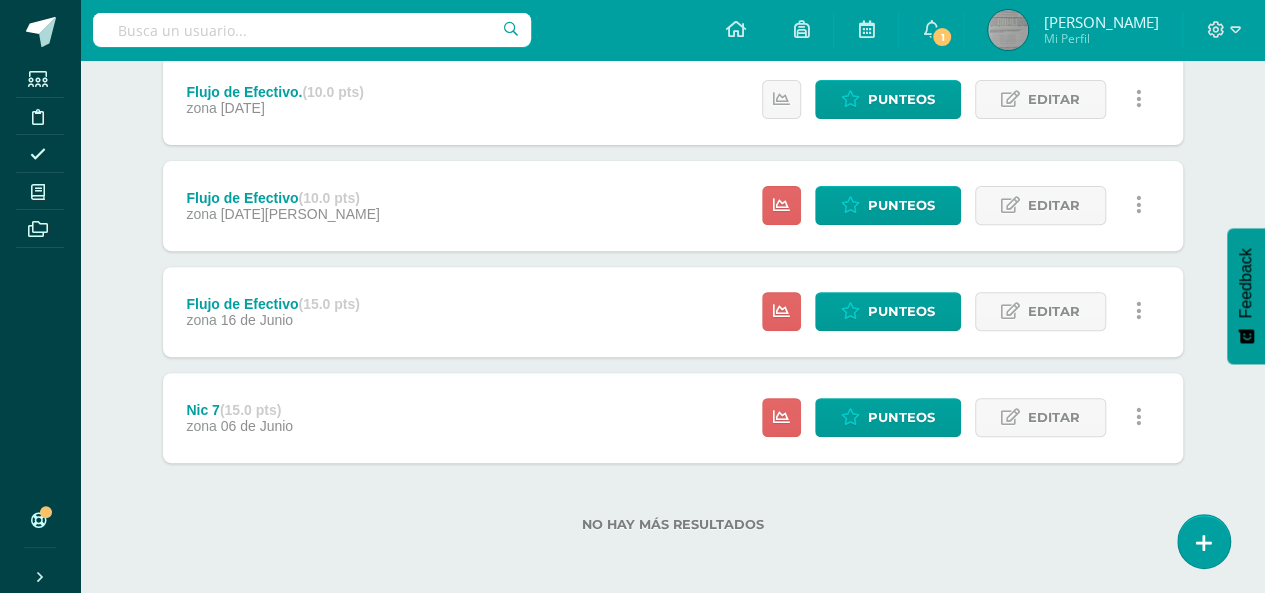 click on "Flujo de Efectivo  (15.0 pts)
zona
16 de Junio
Punteos
Editar
Historial de actividad
Eliminar
Historial de actividad
eliminar" at bounding box center [673, 312] 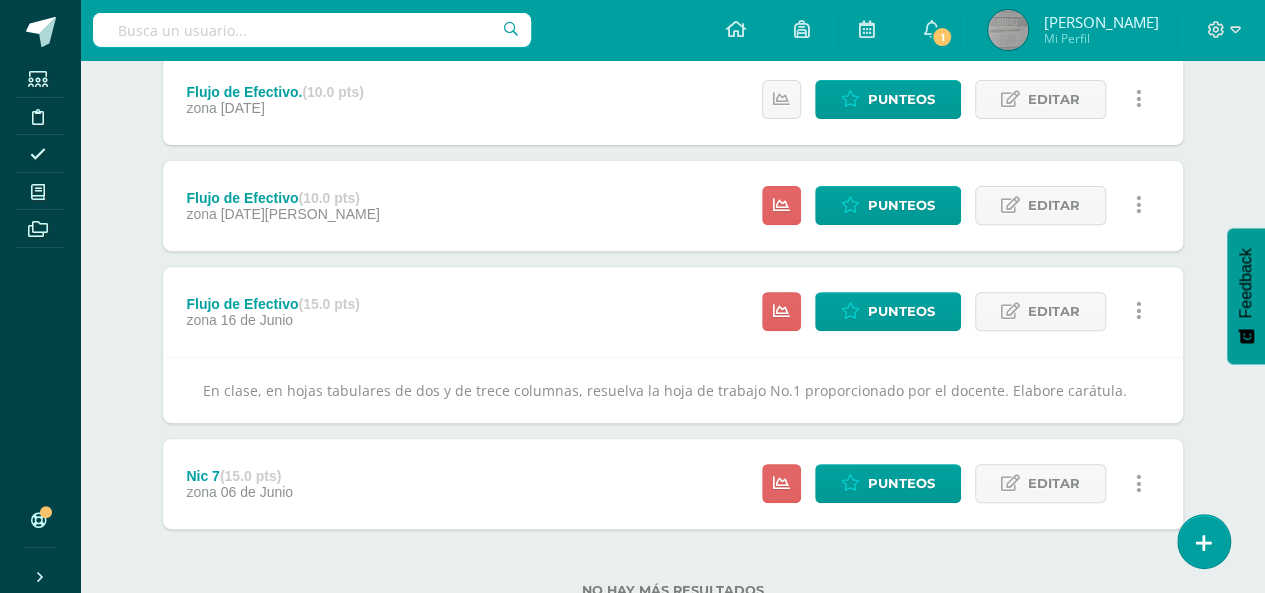 click on "Flujo de Efectivo  (15.0 pts)
zona
16 de Junio
Punteos
Editar
Historial de actividad
Eliminar
Historial de actividad
eliminar" at bounding box center (673, 312) 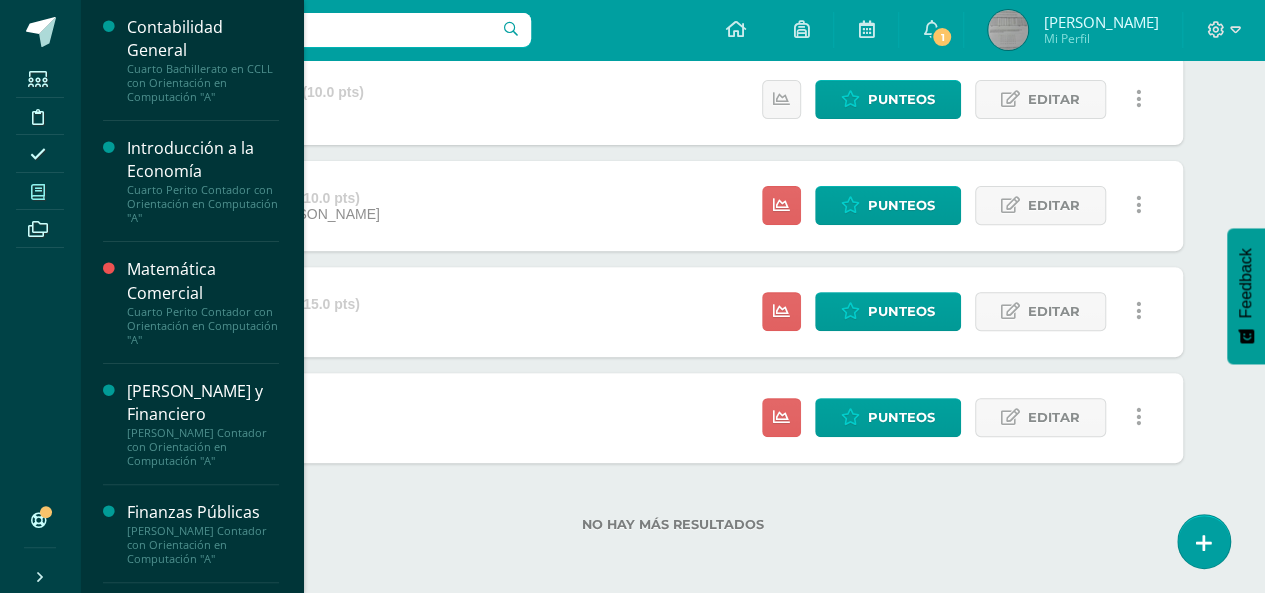 click at bounding box center [38, 192] 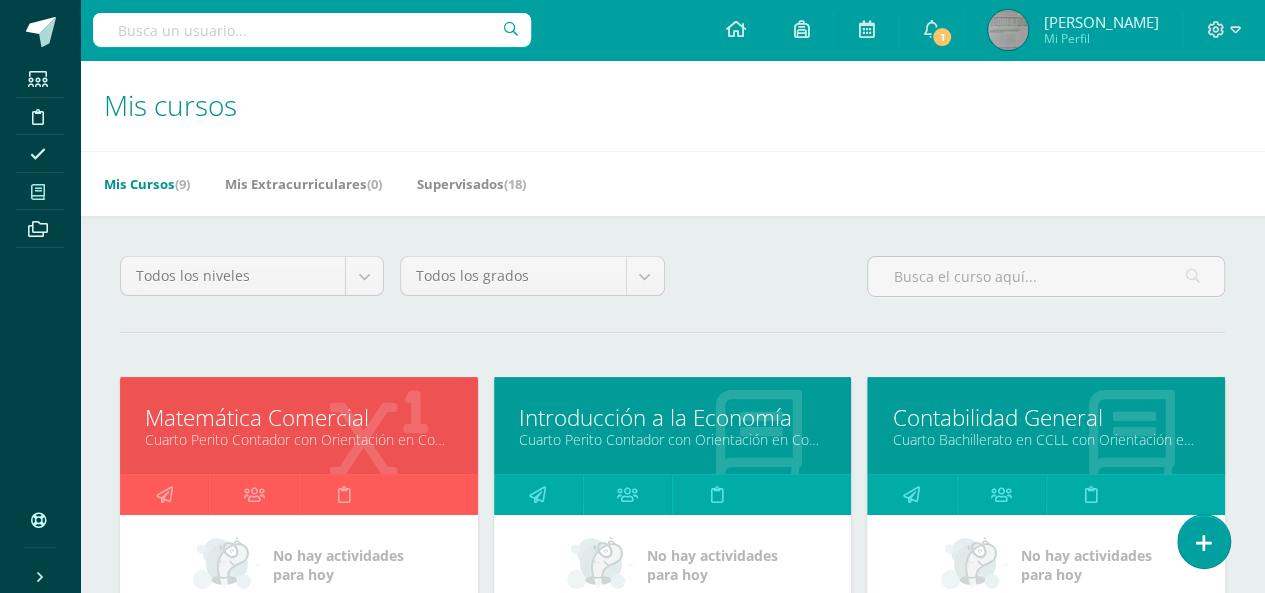 scroll, scrollTop: 0, scrollLeft: 0, axis: both 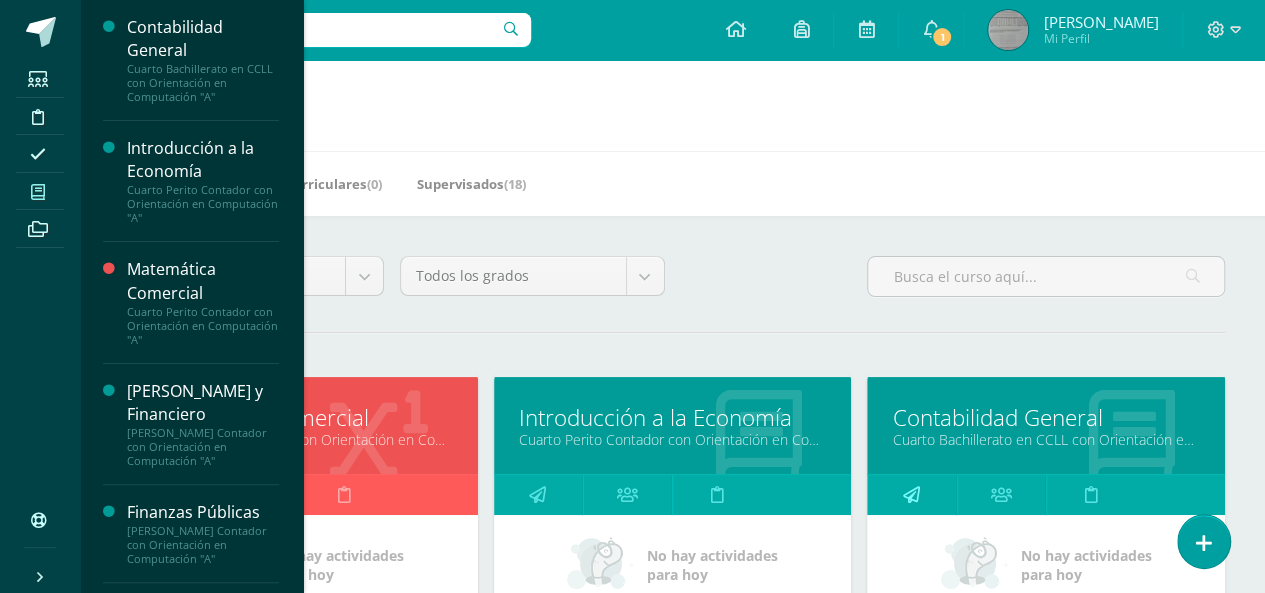 click at bounding box center [911, 494] 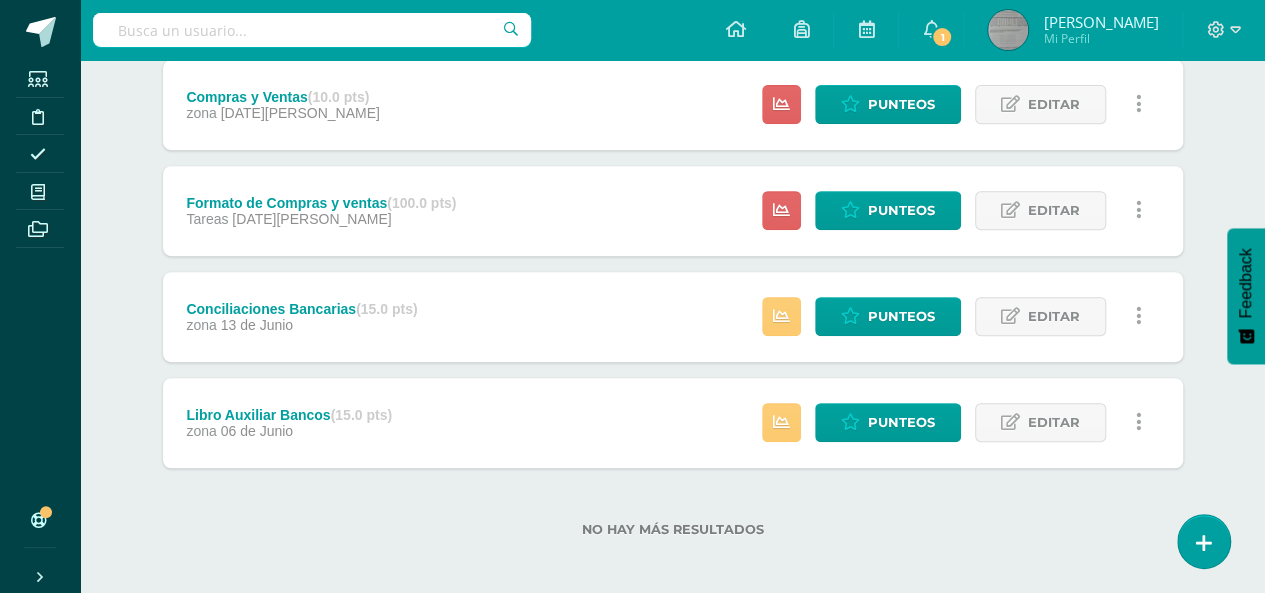 scroll, scrollTop: 389, scrollLeft: 0, axis: vertical 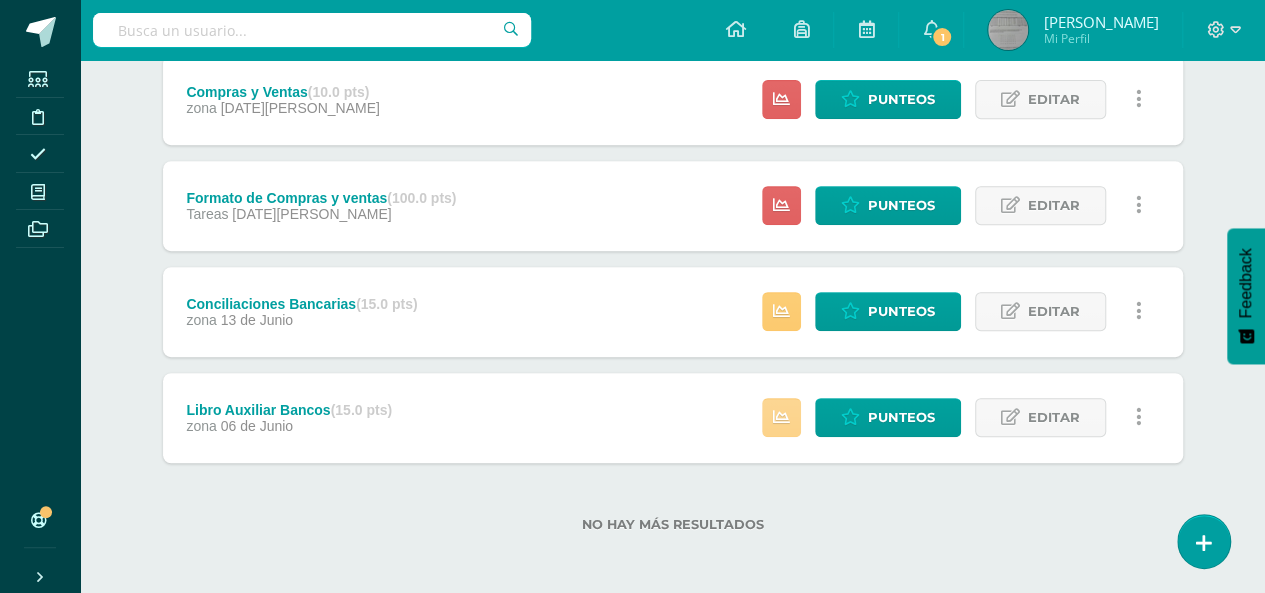 click at bounding box center (781, 417) 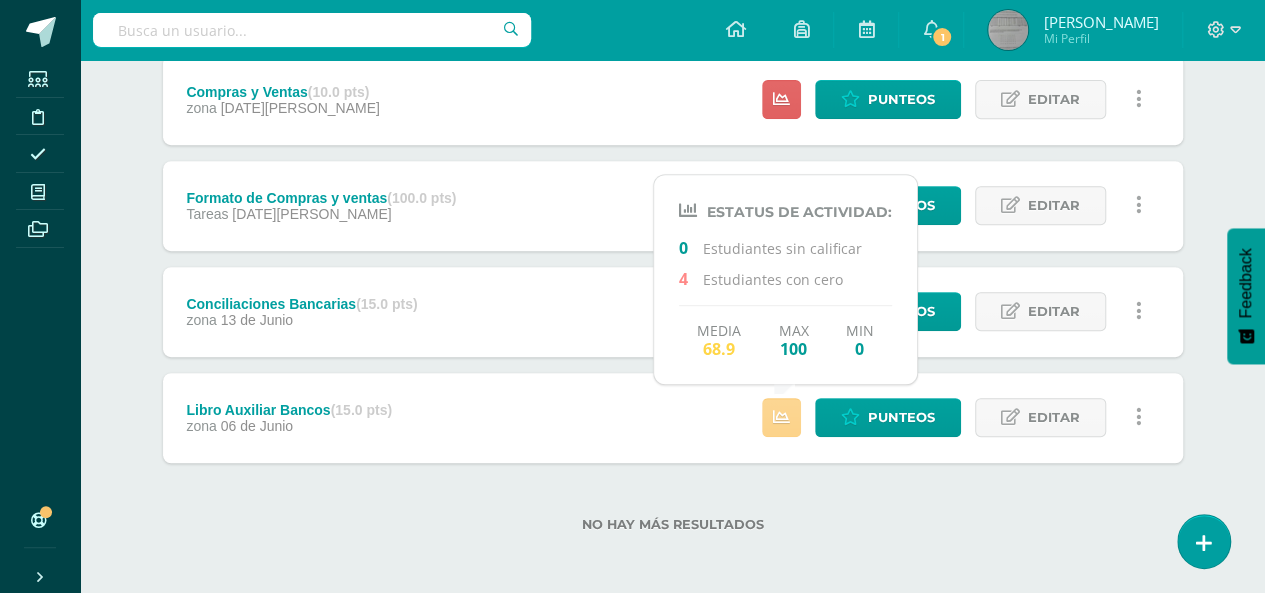 click at bounding box center (781, 417) 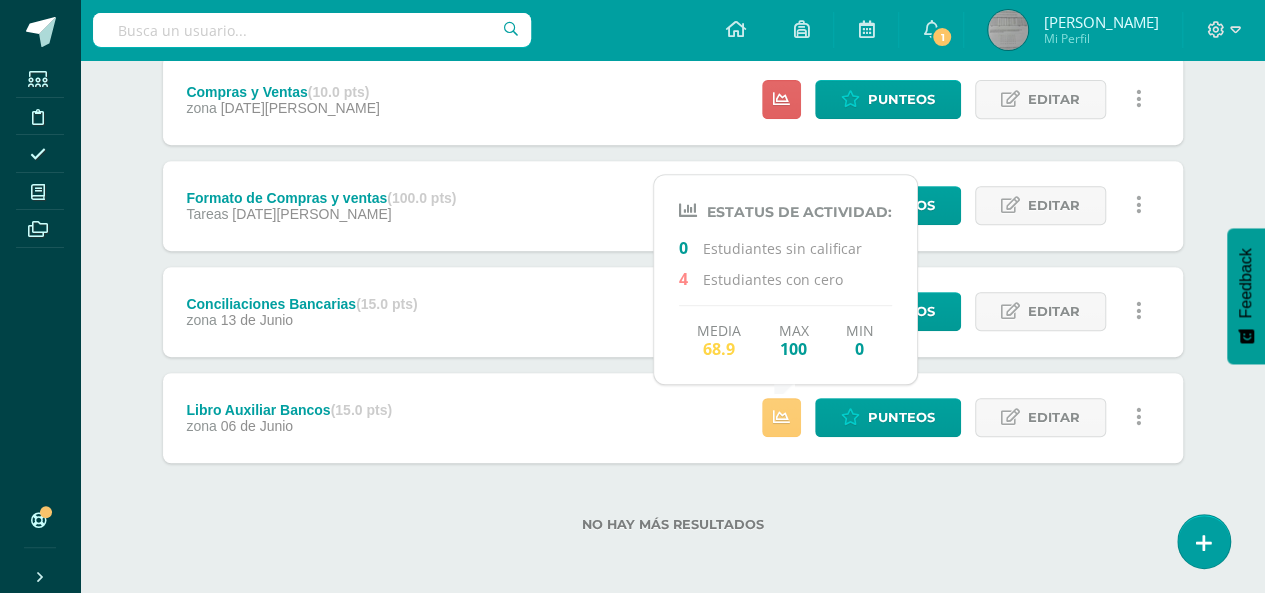 click on "Libro Auxiliar Bancos  (15.0 pts)
zona
06 de Junio
Punteos
Editar
Historial de actividad
Eliminar
Historial de actividad
eliminar" at bounding box center [673, 418] 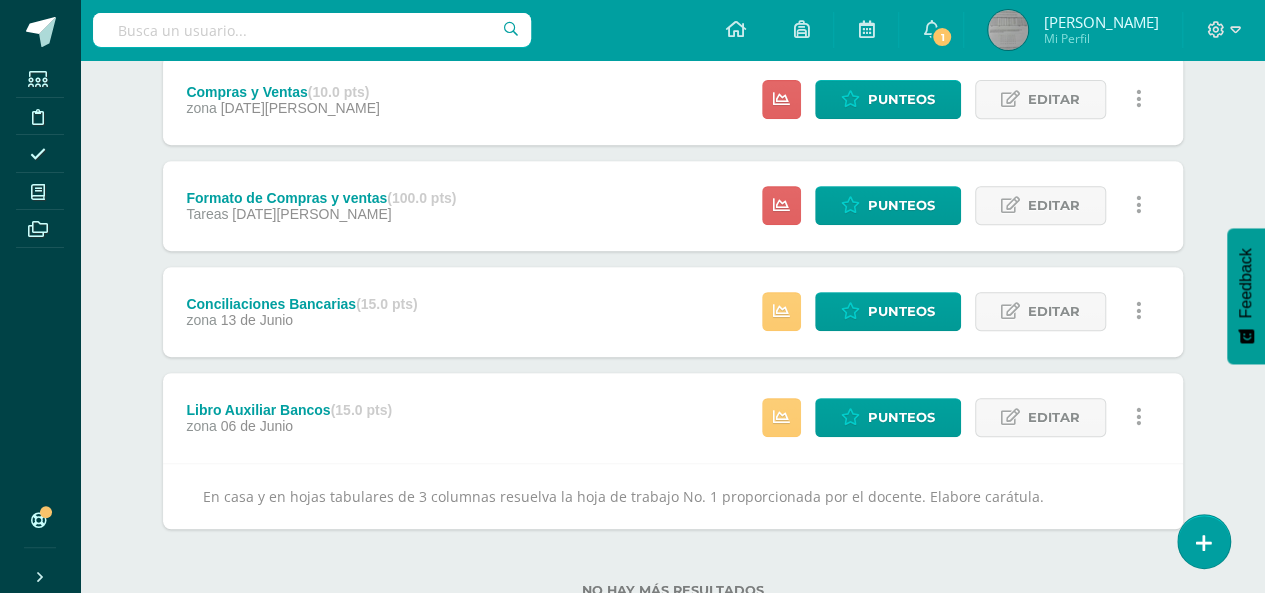 click on "Libro Auxiliar Bancos  (15.0 pts)
zona
06 de Junio
Punteos
Editar
Historial de actividad
Eliminar
Historial de actividad
eliminar" at bounding box center [673, 418] 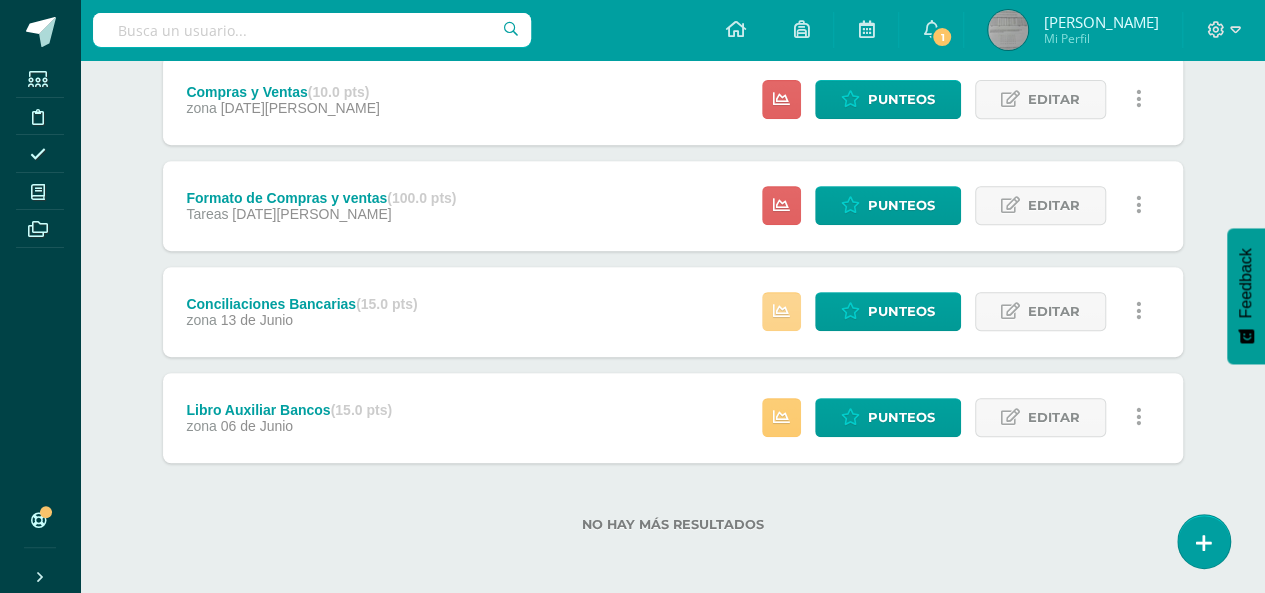 click at bounding box center (781, 311) 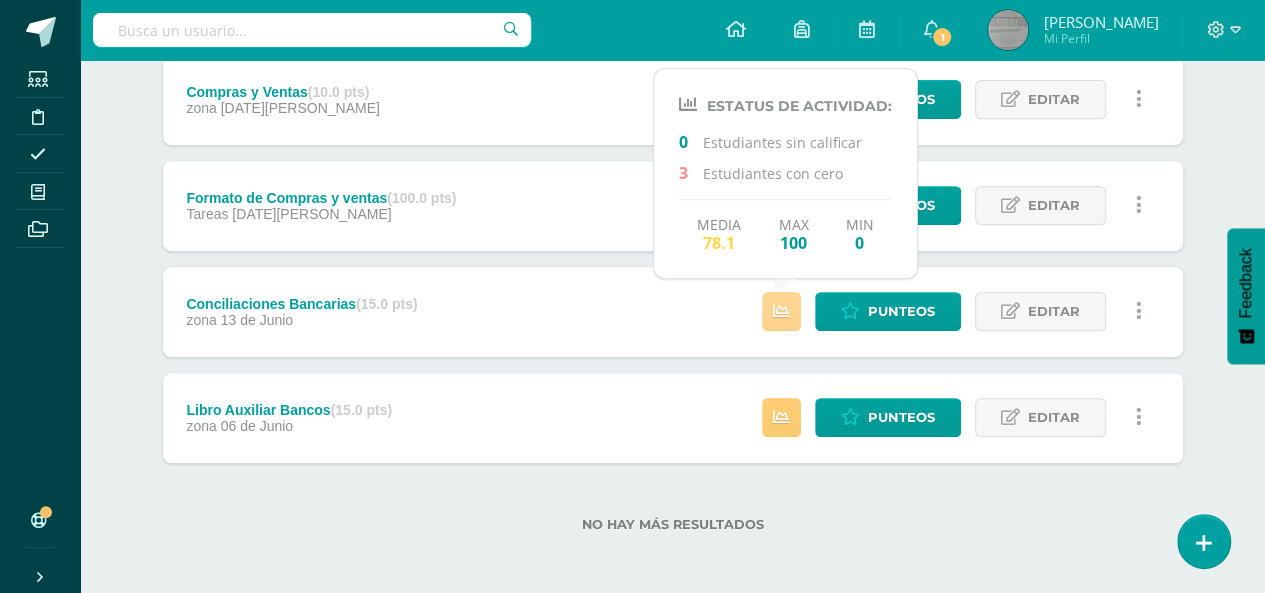 click at bounding box center [781, 311] 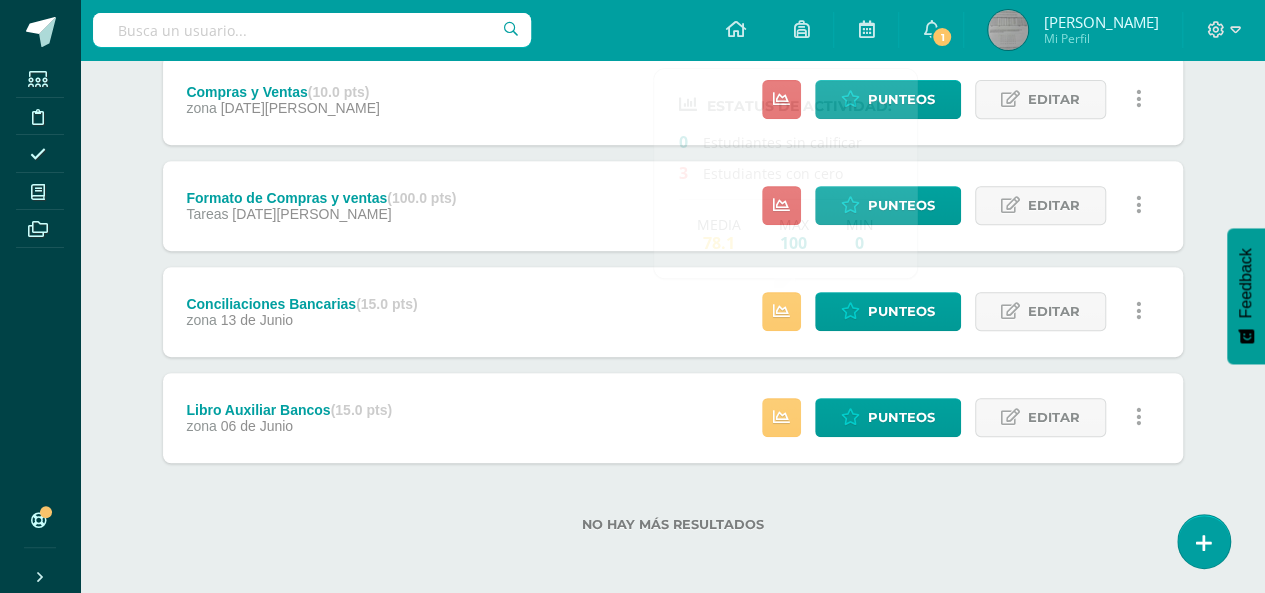 click on "Conciliaciones Bancarias  (15.0 pts)
zona
13 de Junio
Punteos
Editar
Historial de actividad
Eliminar
Historial de actividad
eliminar Cancelar" at bounding box center (673, 312) 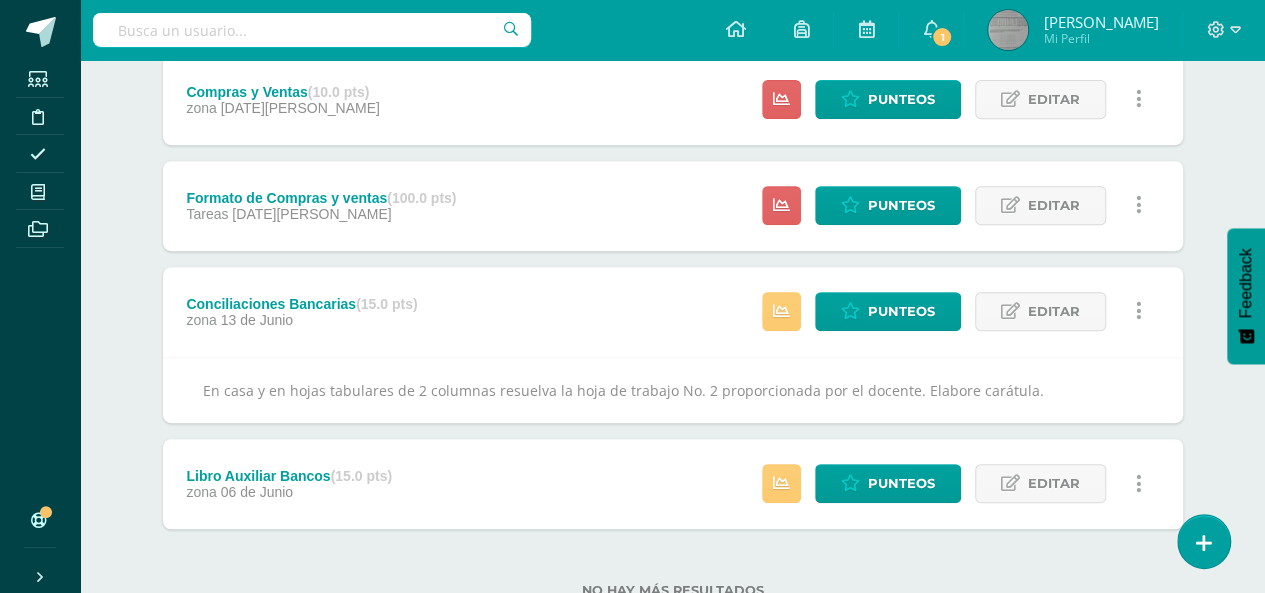 click on "Conciliaciones Bancarias  (15.0 pts)
zona
13 de Junio
Punteos
Editar
Historial de actividad
Eliminar
Historial de actividad
eliminar Cancelar" at bounding box center [673, 312] 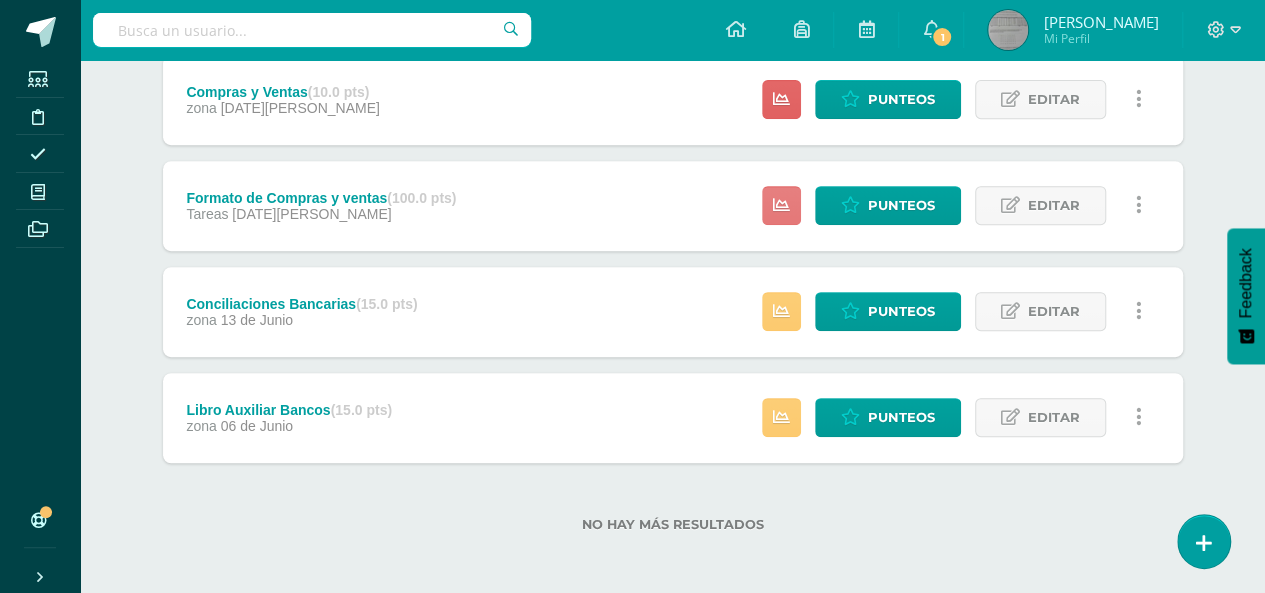 click at bounding box center [781, 205] 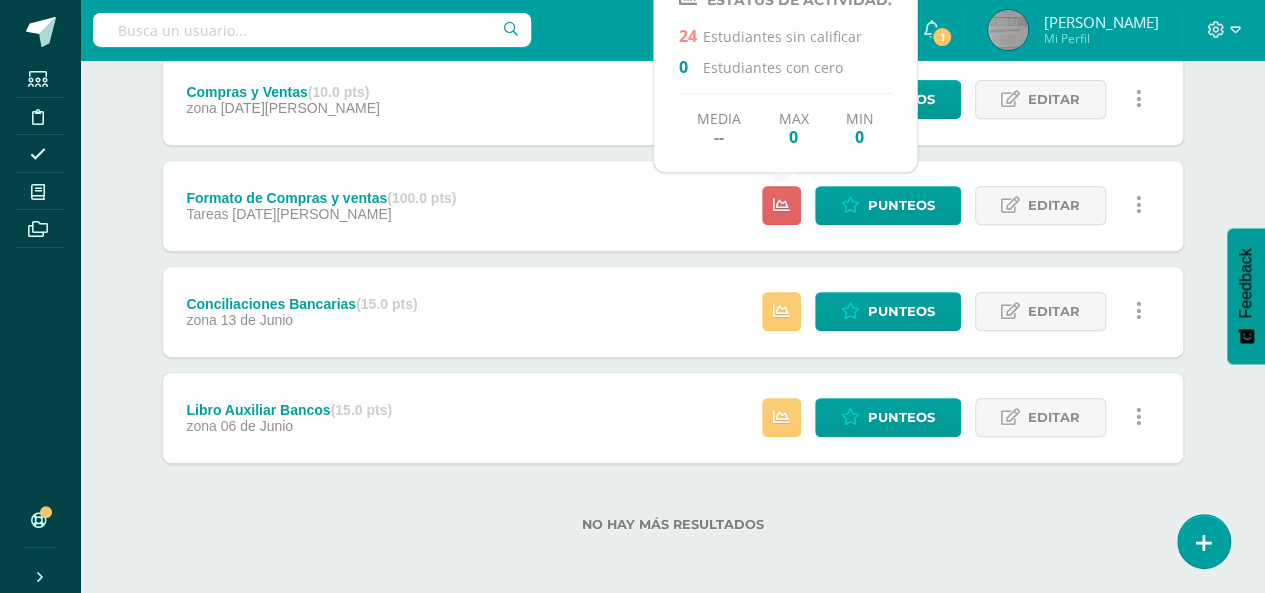 click on "Formato de Compras y ventas  (100.0 pts)
Tareas
01 de Julio
Punteos
Editar
Ocultar
Historial de actividad
Eliminar" at bounding box center (673, 206) 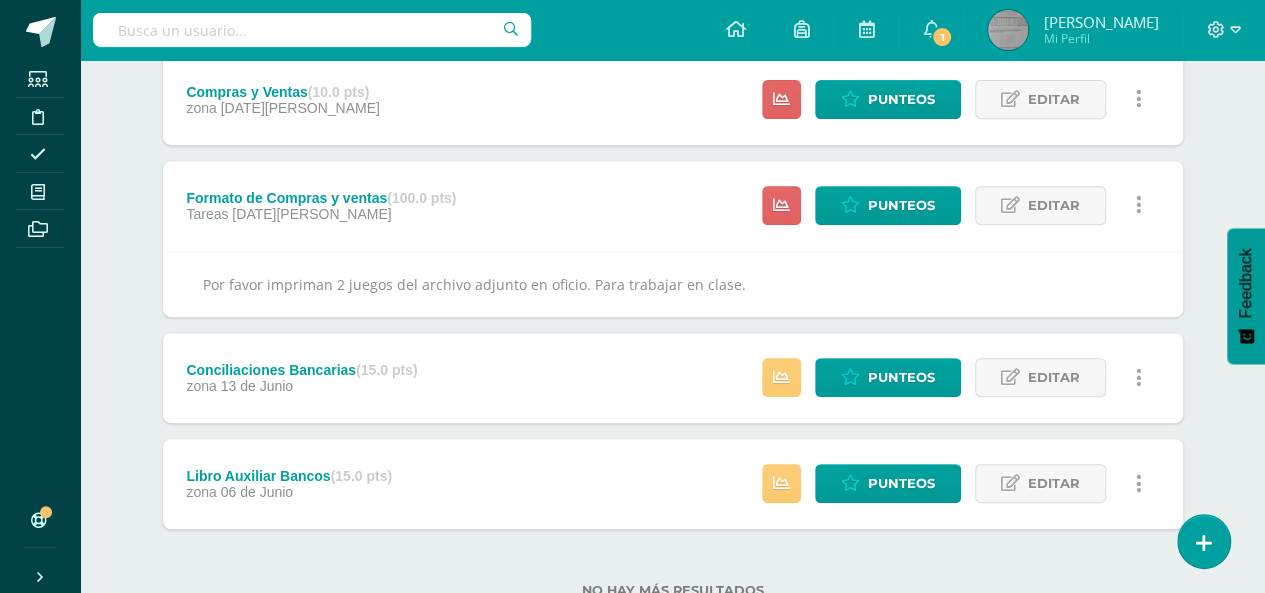 click on "Formato de Compras y ventas  (100.0 pts)
Tareas
01 de Julio
Punteos
Editar
Ocultar
Historial de actividad
Eliminar" at bounding box center (673, 206) 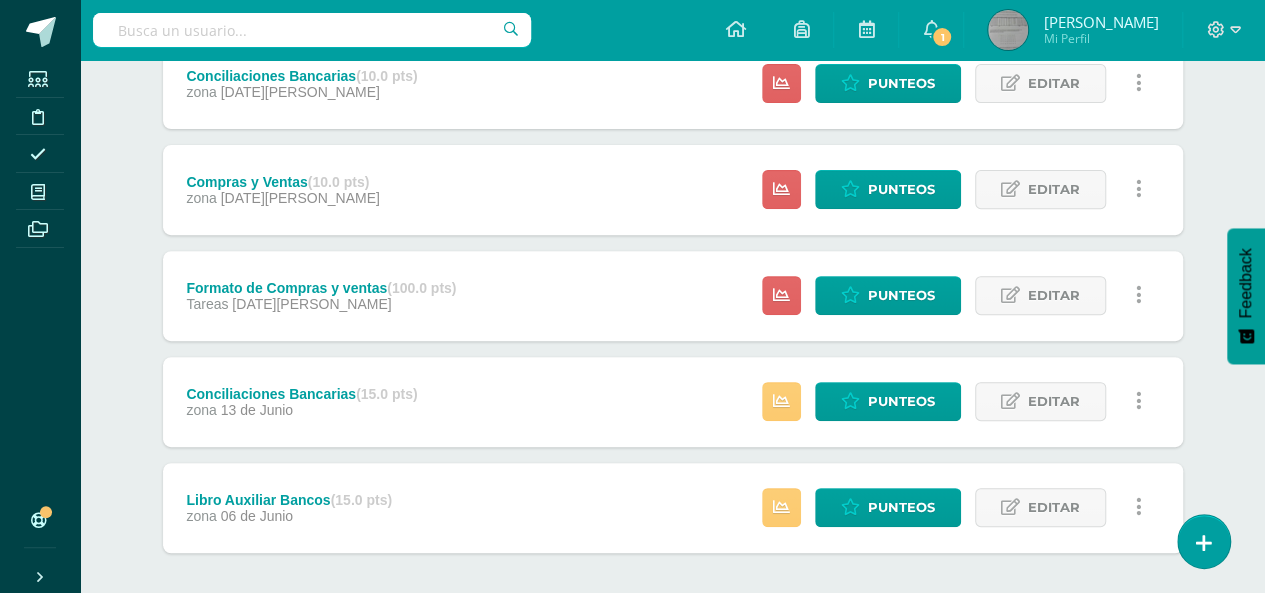 scroll, scrollTop: 269, scrollLeft: 0, axis: vertical 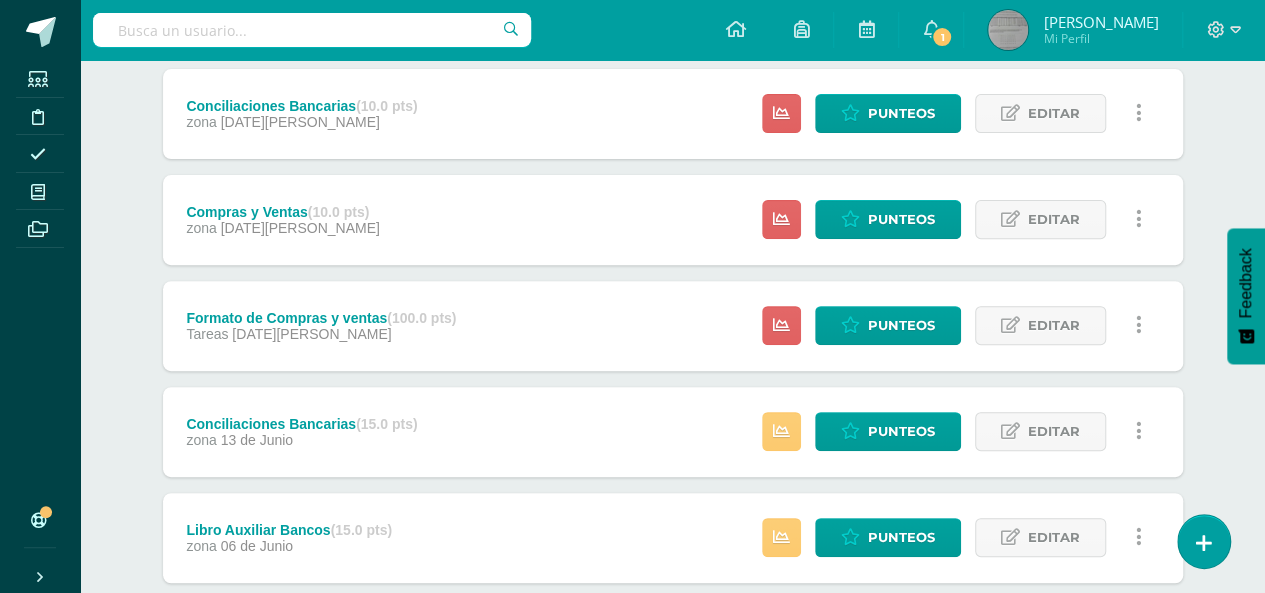 click on "Conciliaciones Bancarias  (10.0 pts)
zona
11 de Julio
Estatus de Actividad:
24
Estudiantes sin calificar
0
Estudiantes con cero
Media
--
Max
0
Min
0
Punteos
Editar" at bounding box center (673, 326) 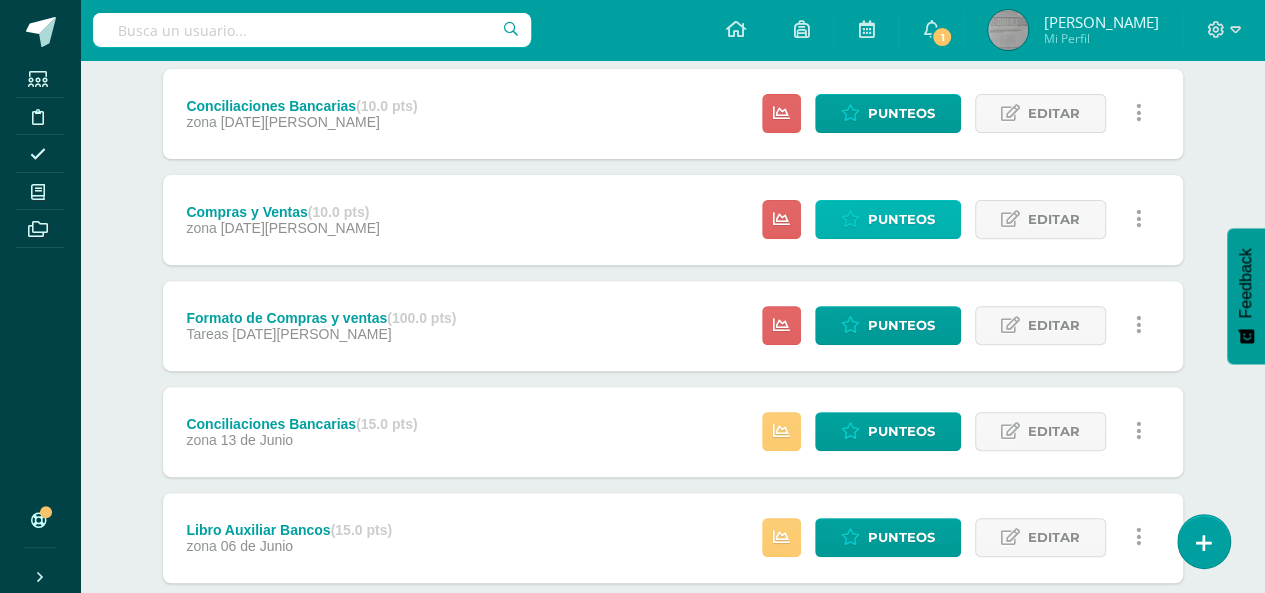 click on "Punteos" at bounding box center [901, 219] 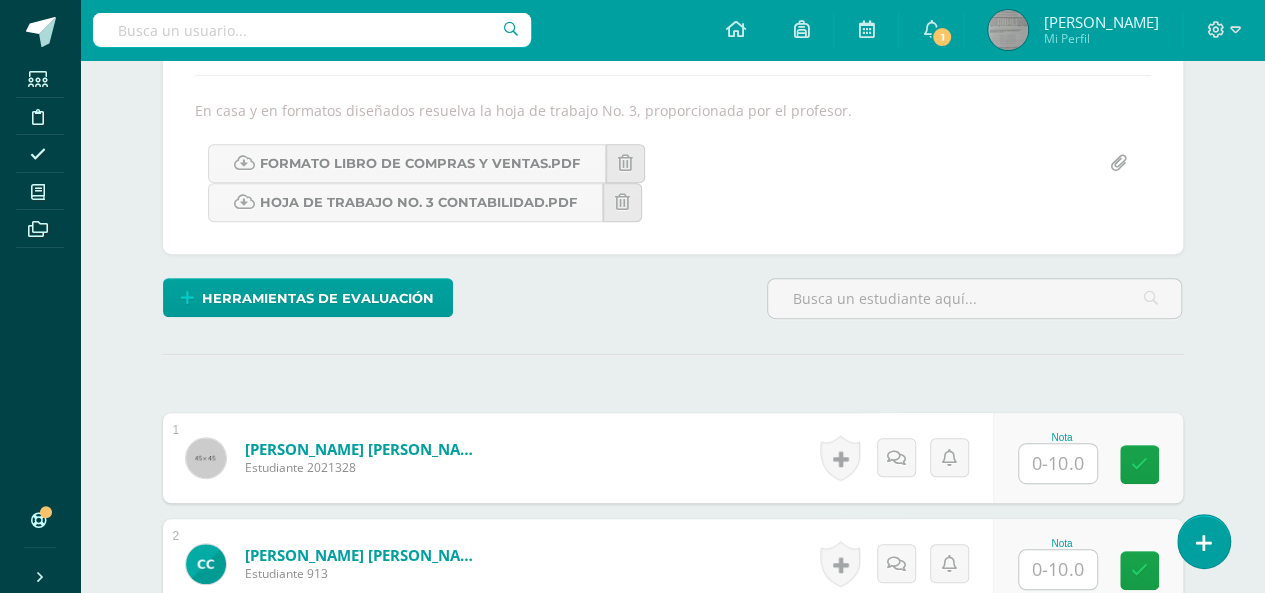 scroll, scrollTop: 321, scrollLeft: 0, axis: vertical 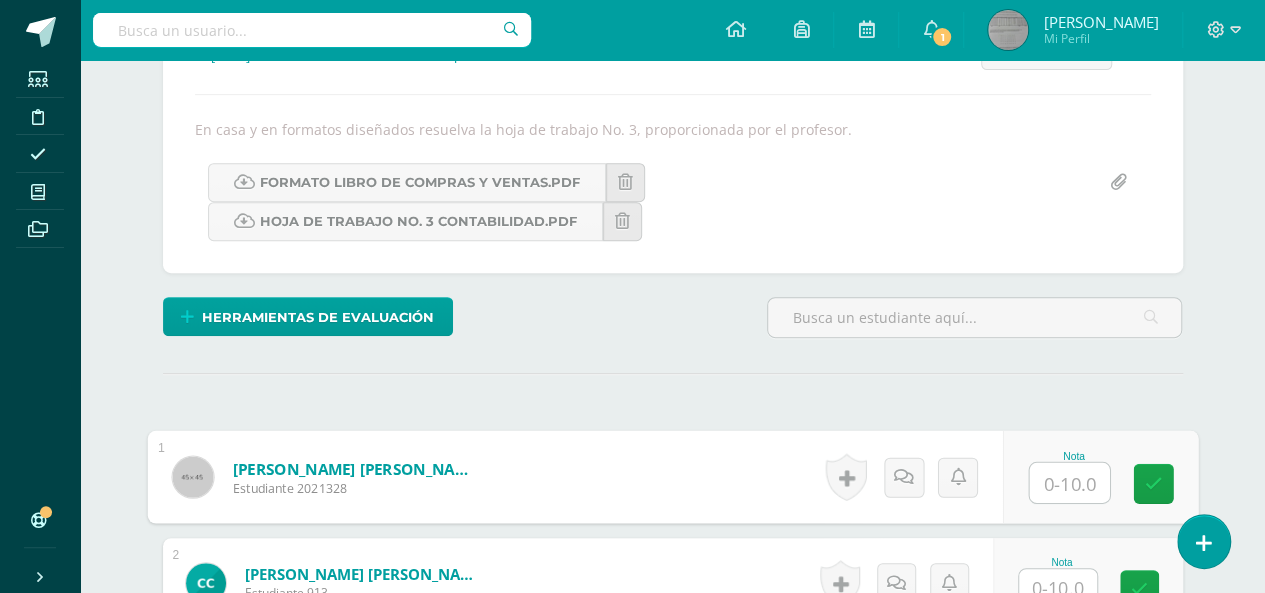 click at bounding box center (1069, 483) 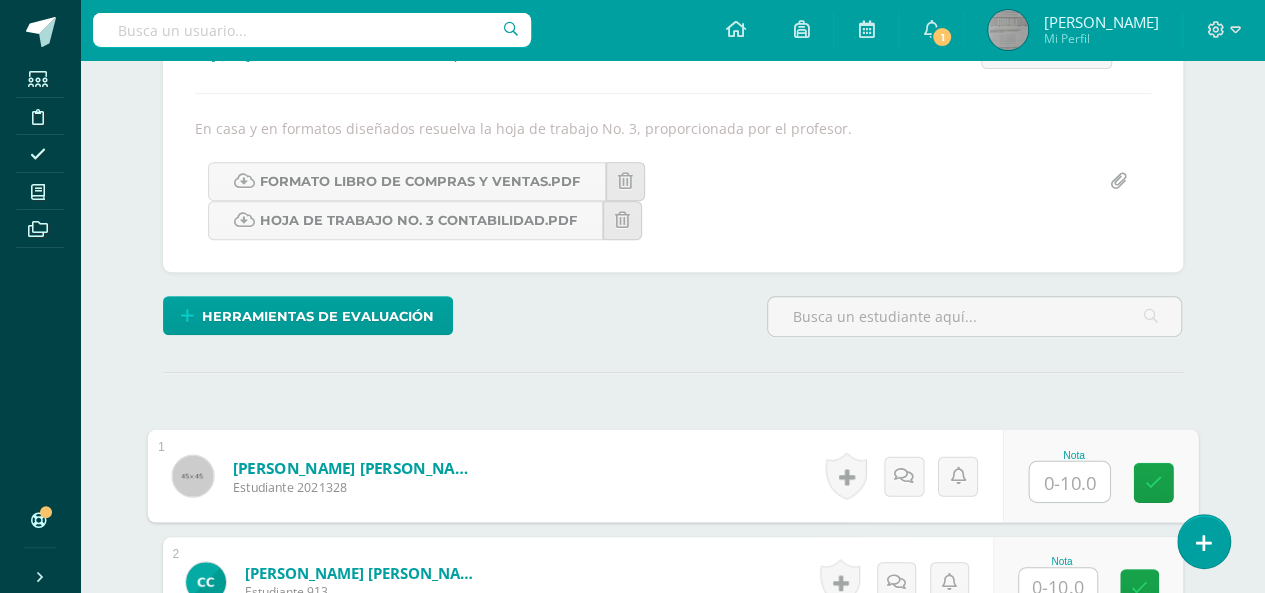 scroll, scrollTop: 324, scrollLeft: 0, axis: vertical 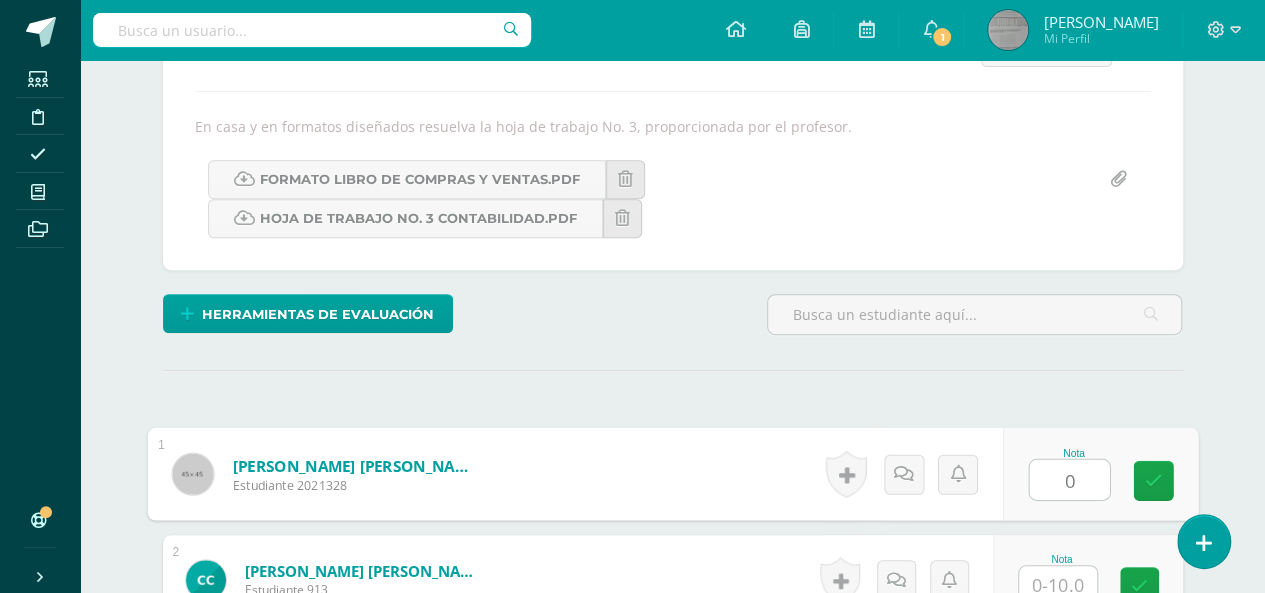 type on "0" 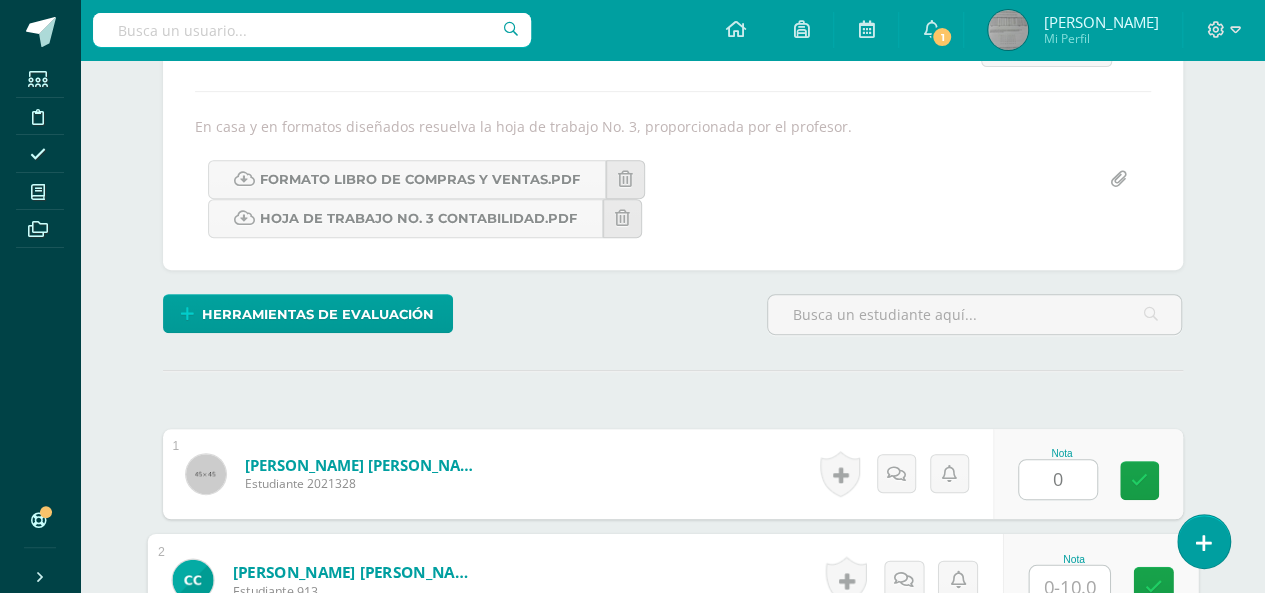 scroll, scrollTop: 330, scrollLeft: 0, axis: vertical 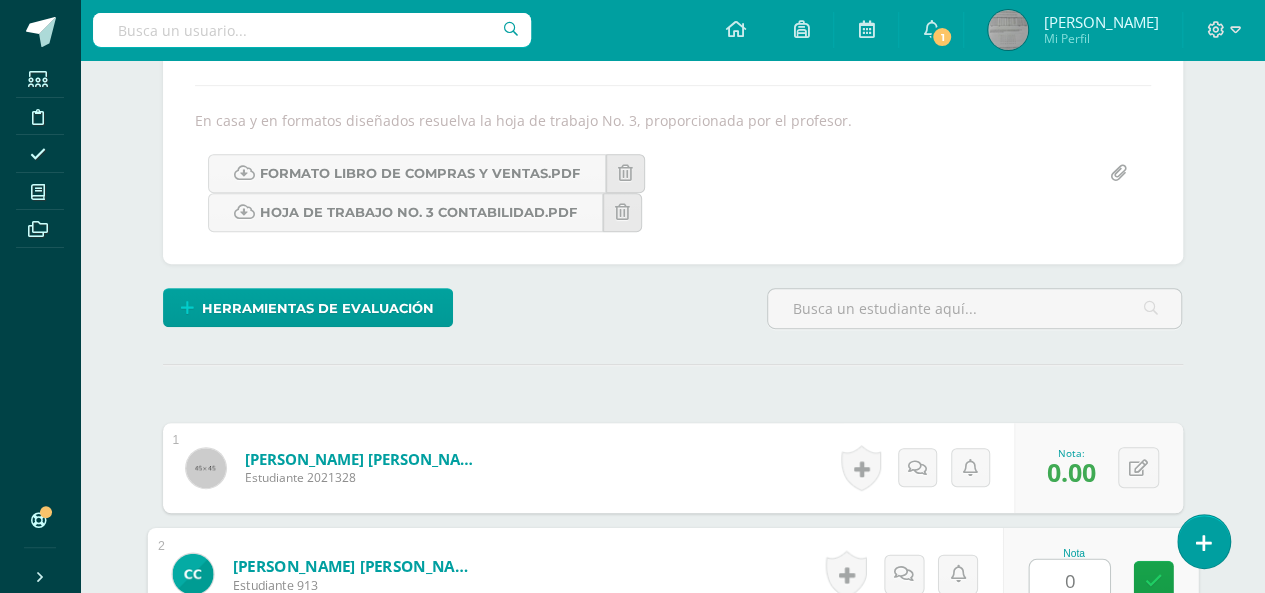 type on "0" 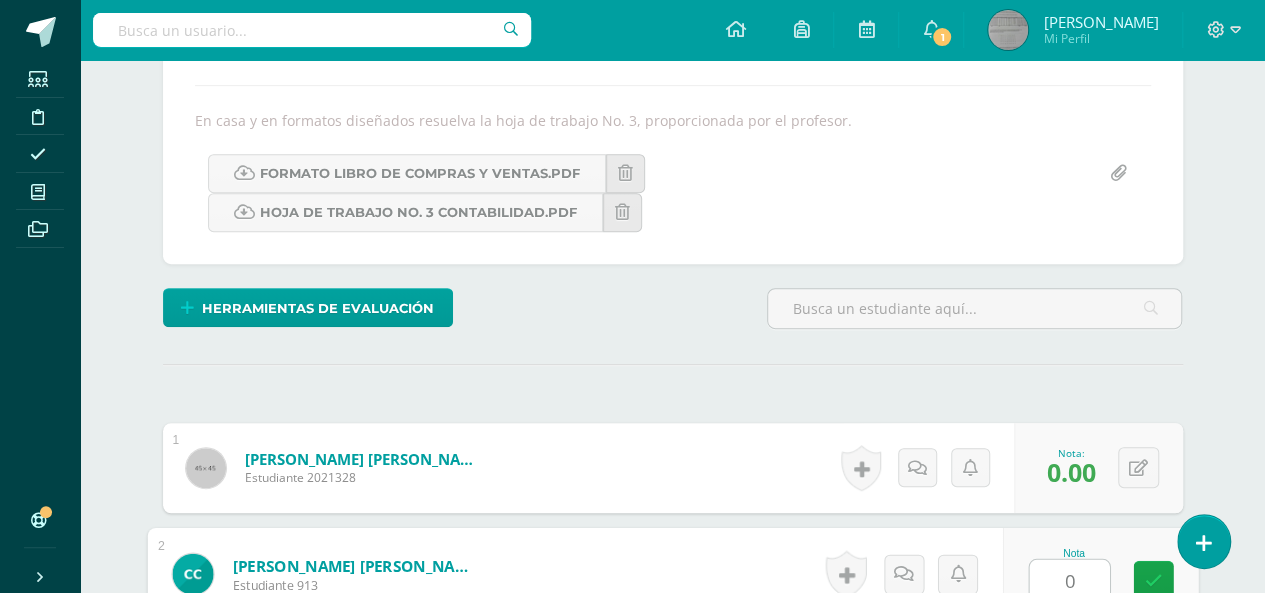 scroll, scrollTop: 713, scrollLeft: 0, axis: vertical 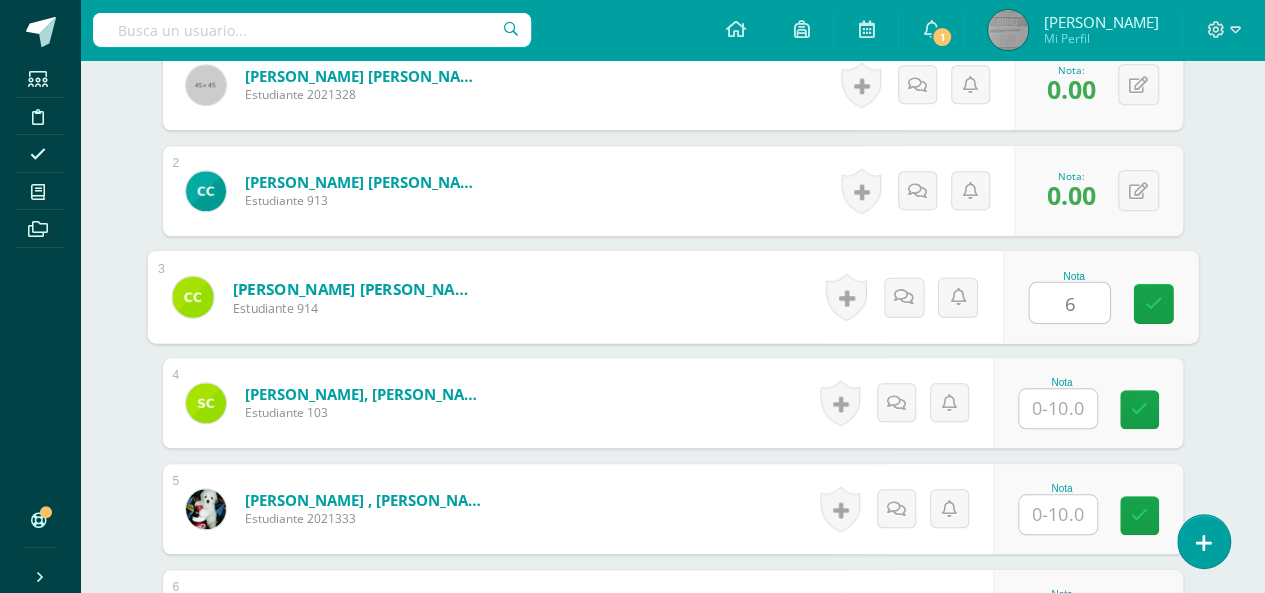 type on "6" 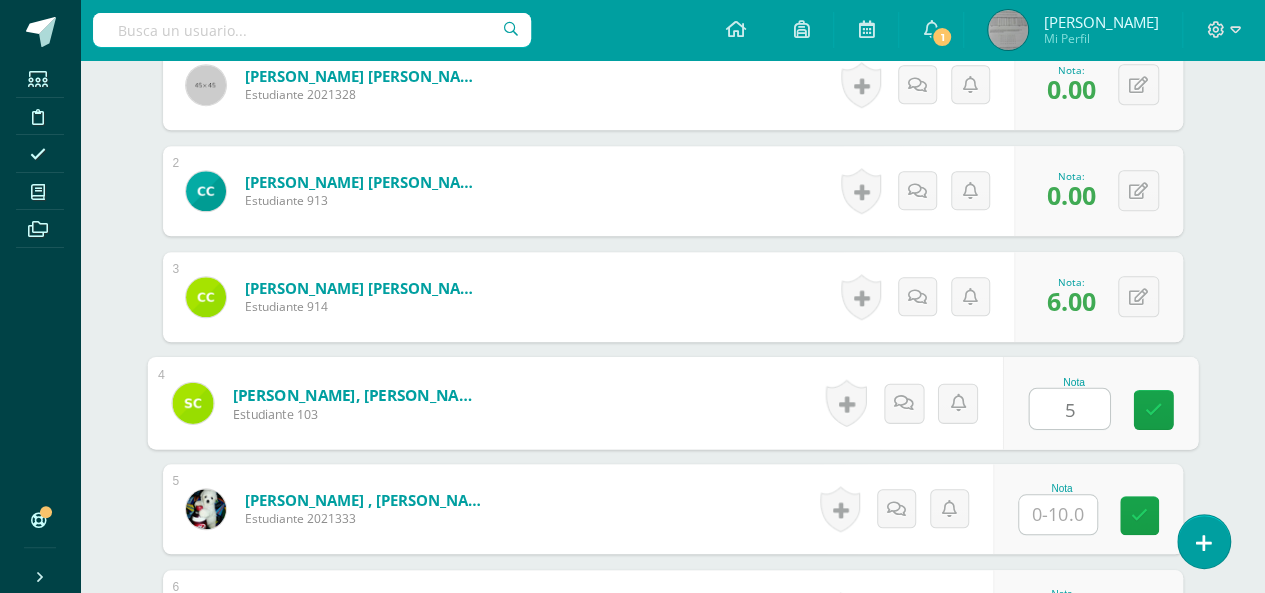 type on "5" 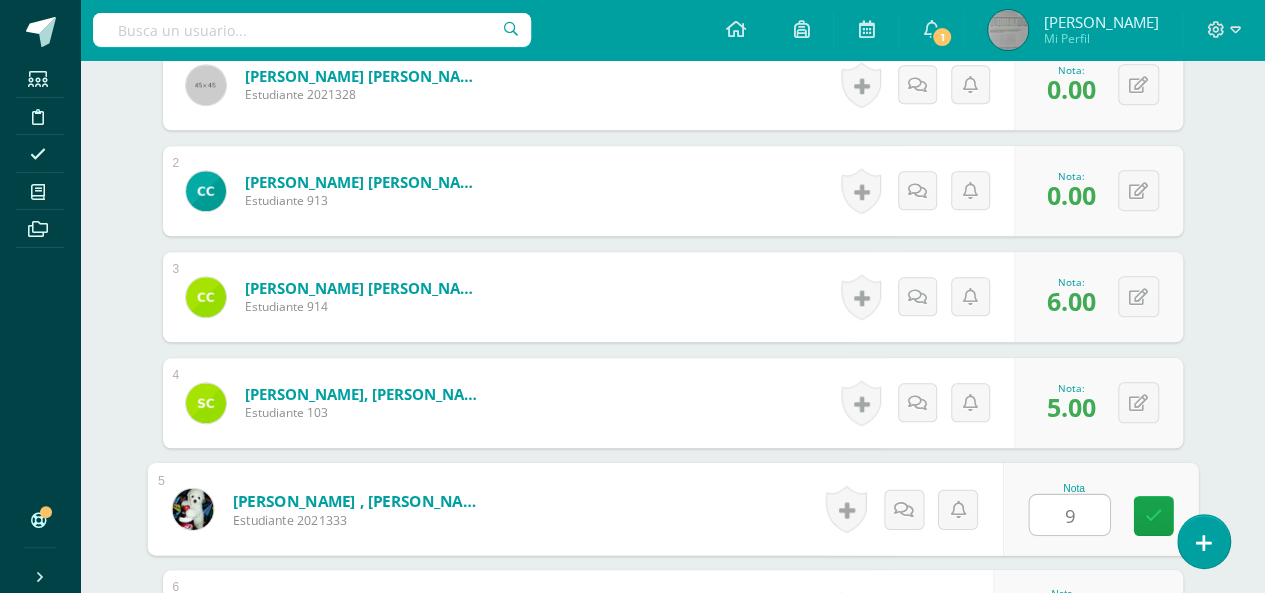 type on "9" 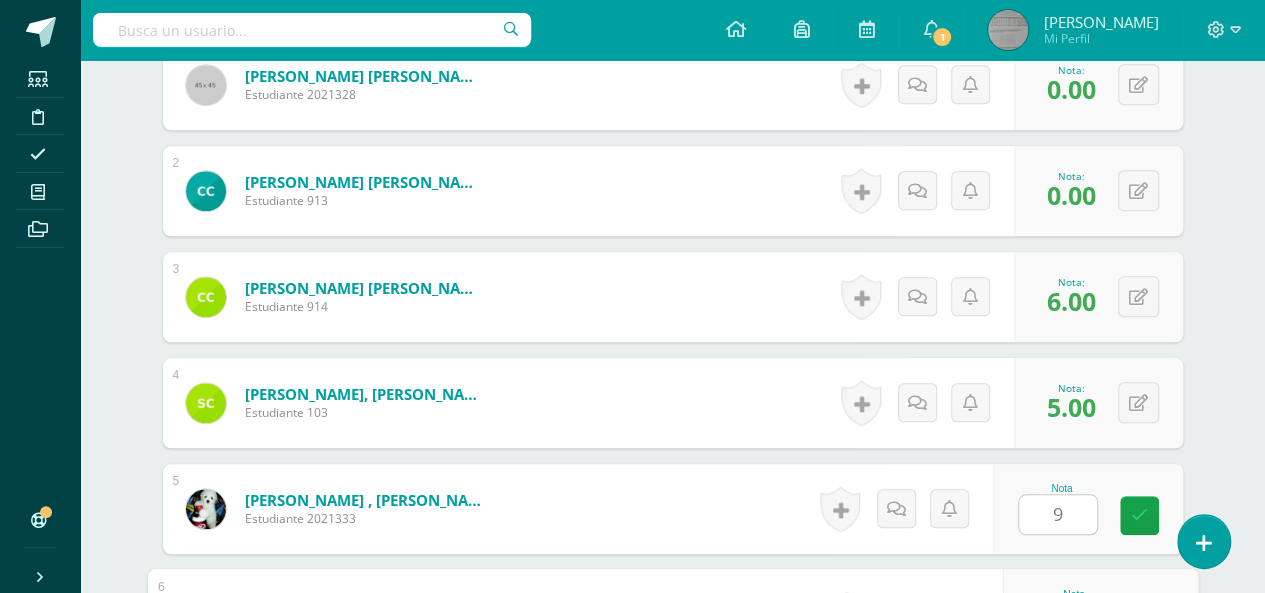 scroll, scrollTop: 1031, scrollLeft: 0, axis: vertical 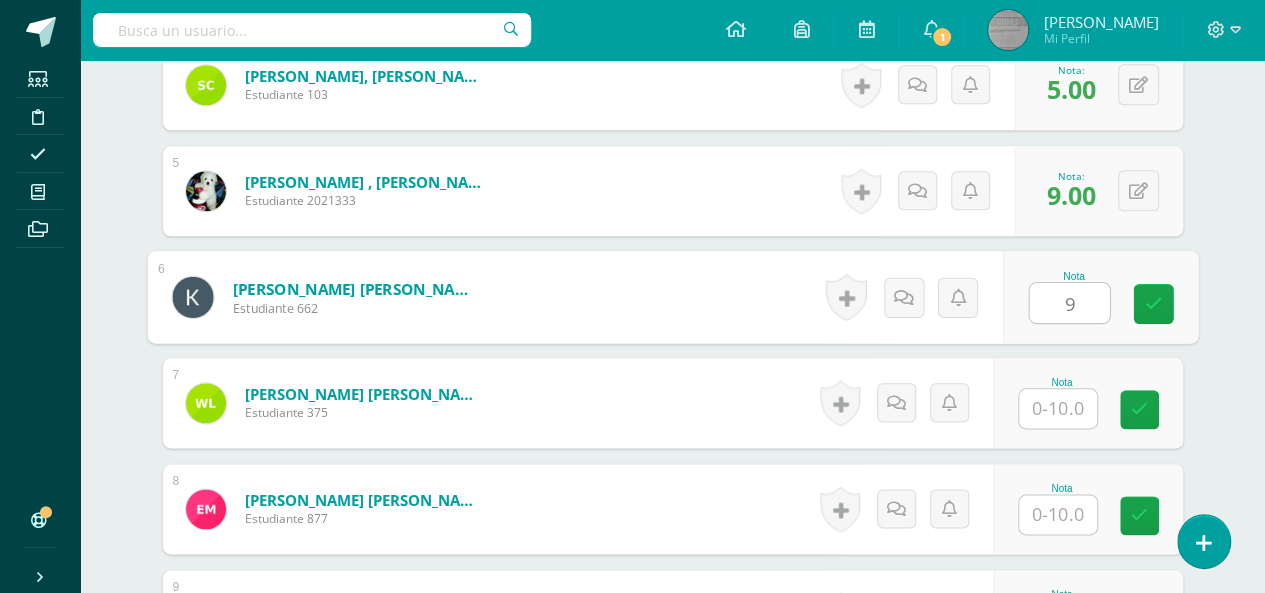 type on "9" 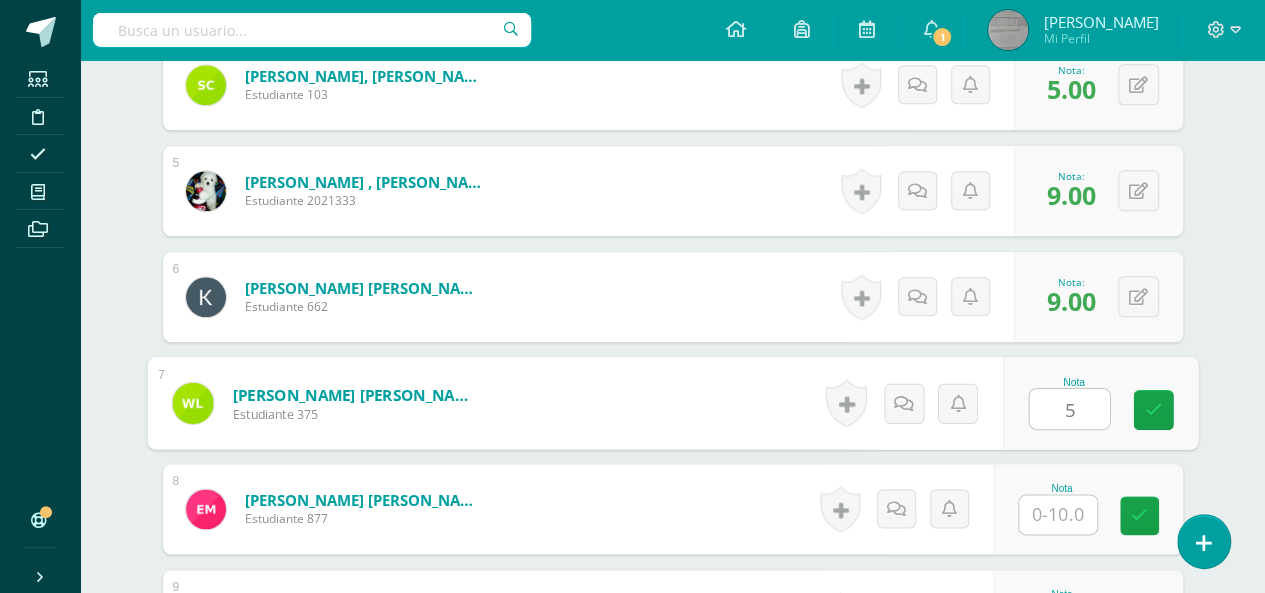 type on "5" 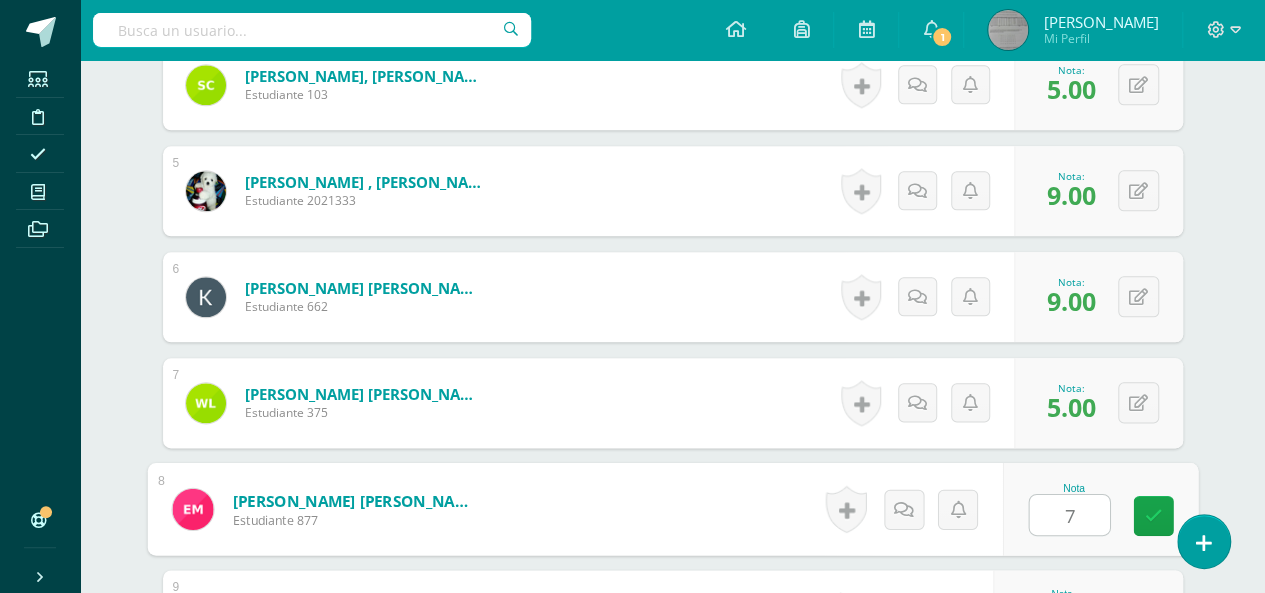 type on "7" 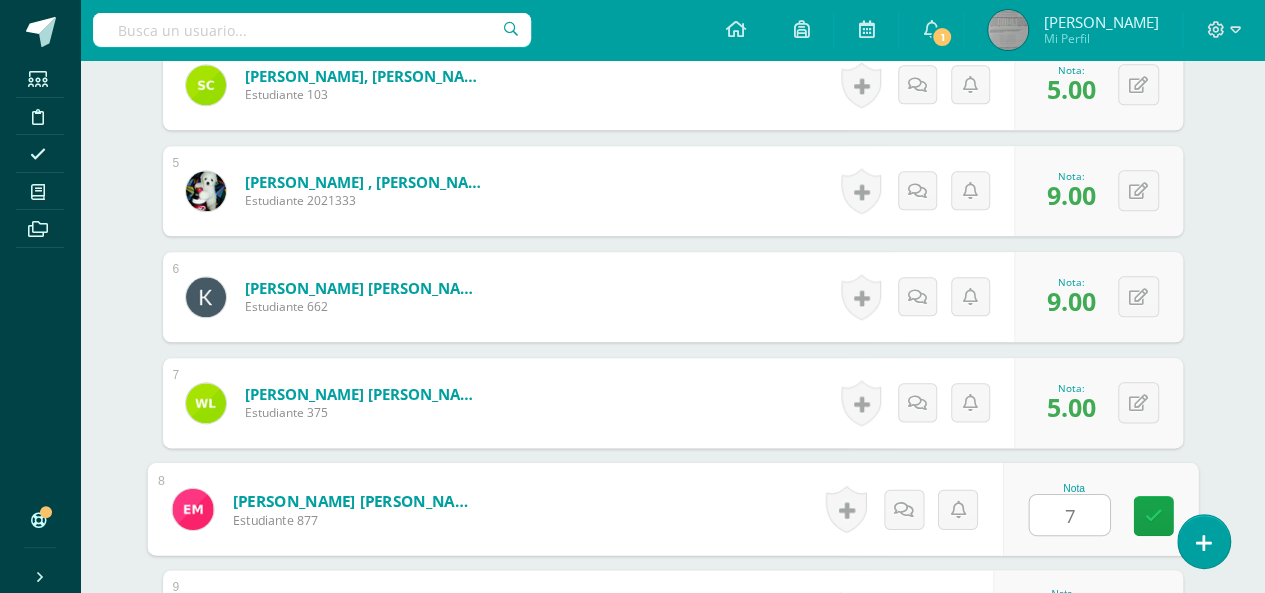 scroll, scrollTop: 1349, scrollLeft: 0, axis: vertical 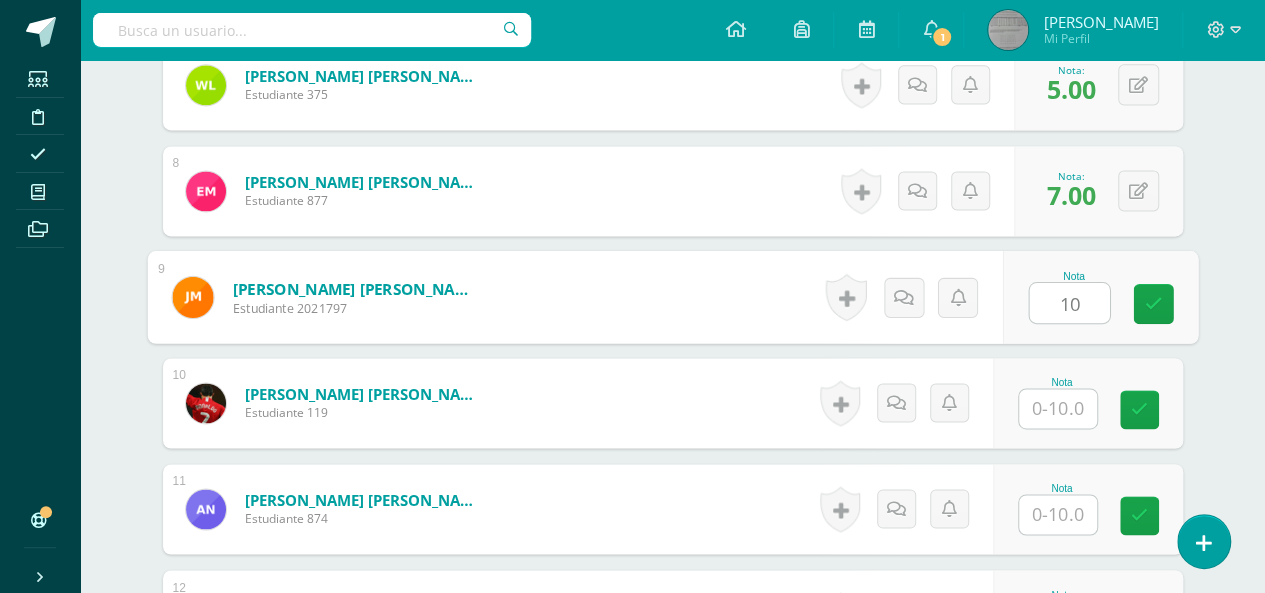 type on "10" 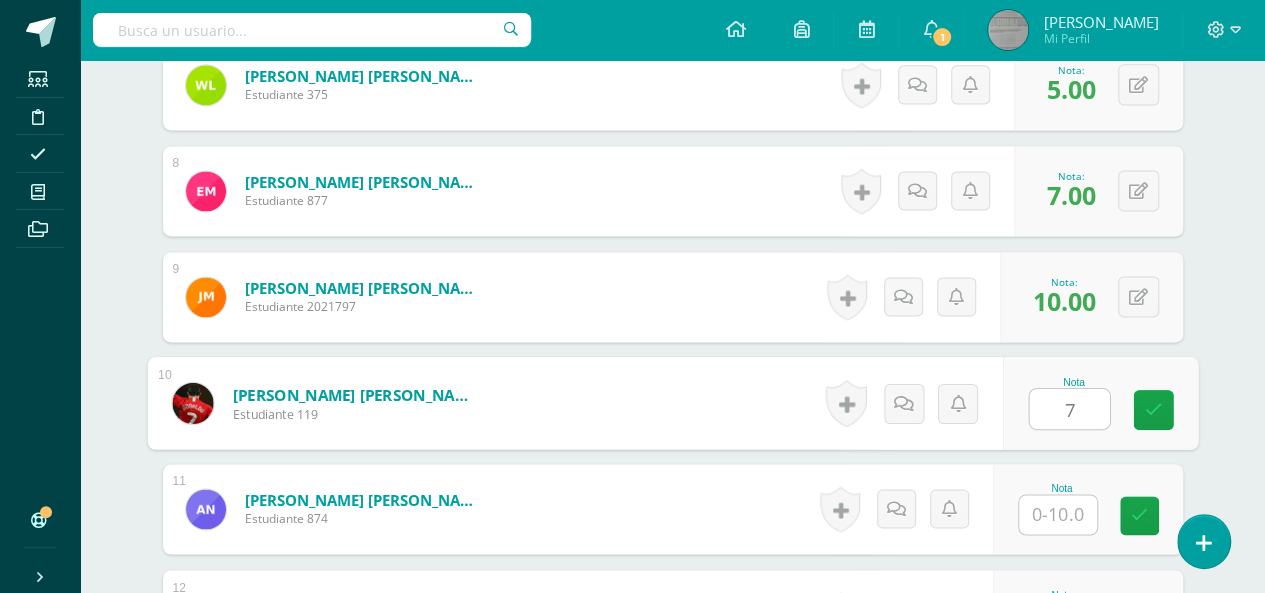 type on "7" 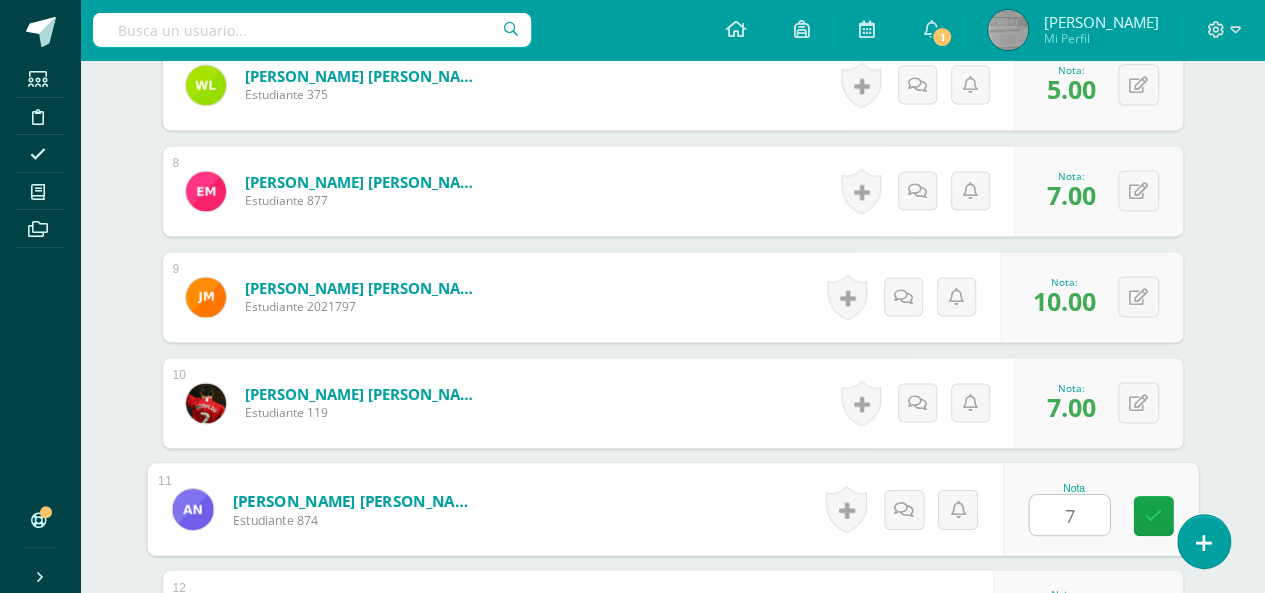 type on "7" 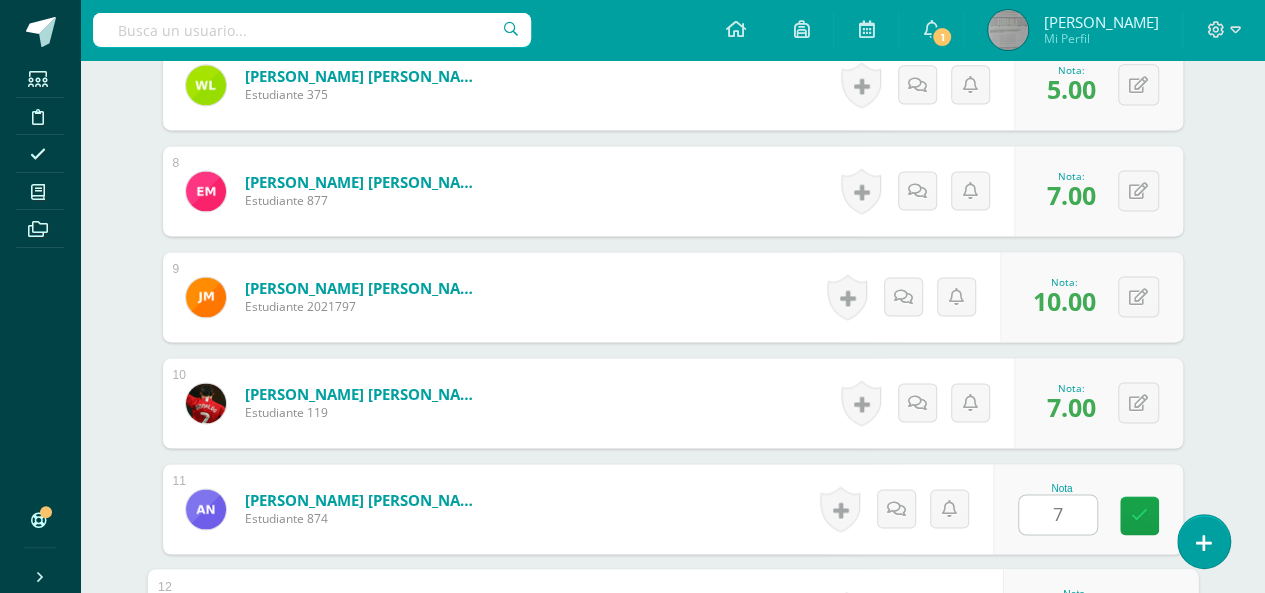 scroll, scrollTop: 1667, scrollLeft: 0, axis: vertical 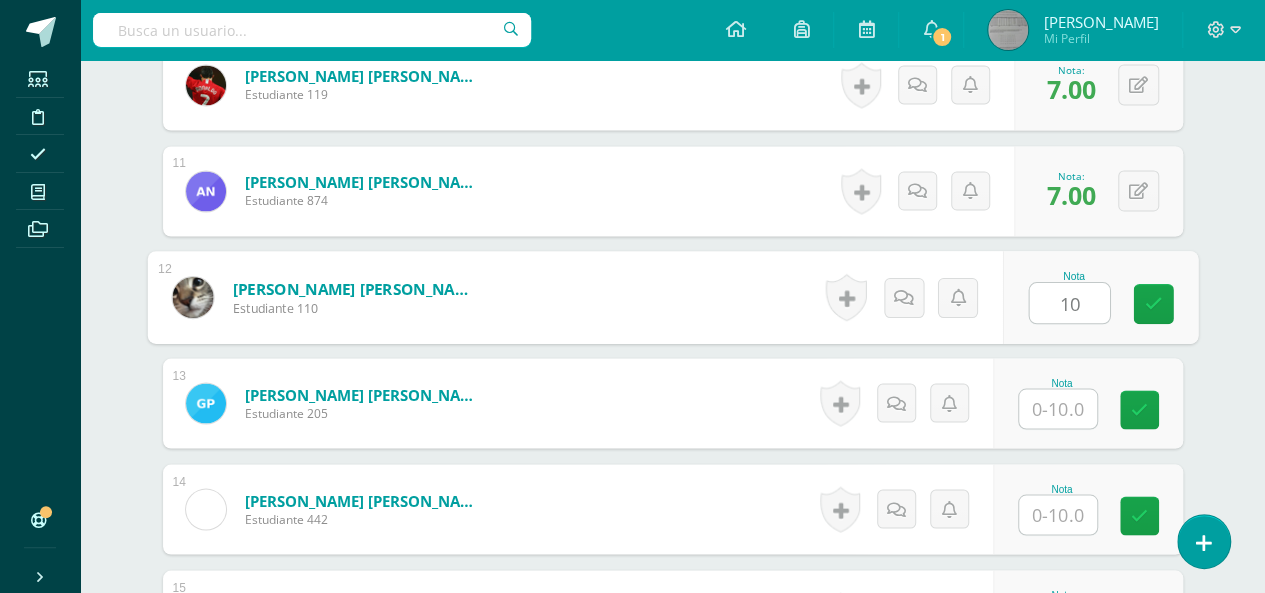 type on "10" 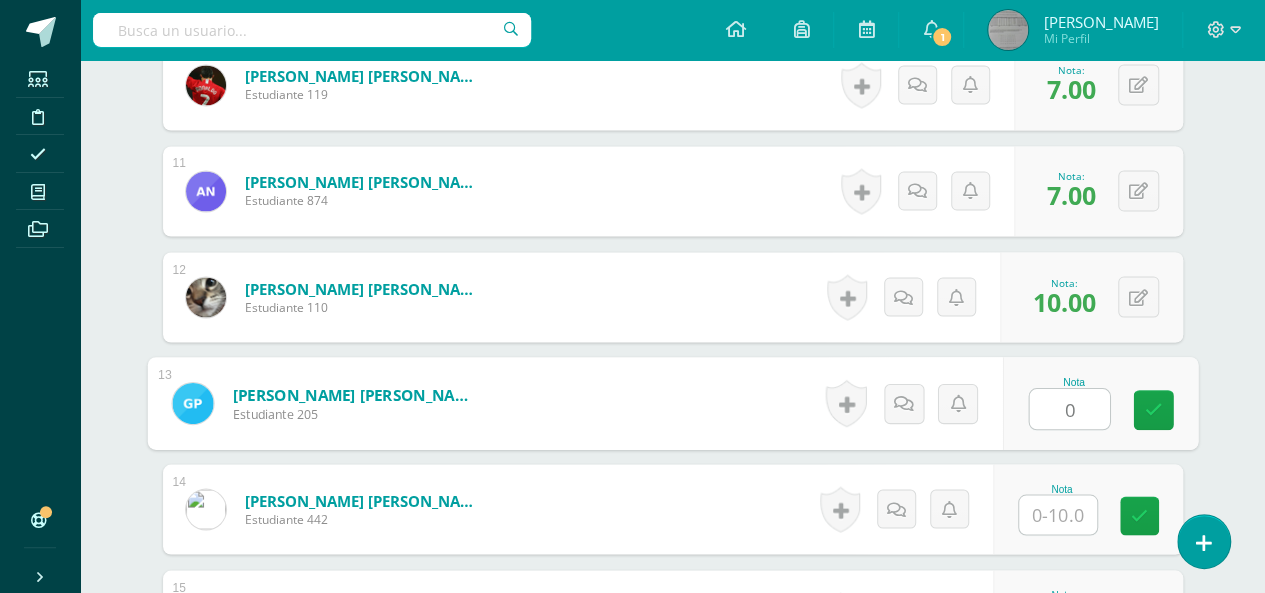type on "0" 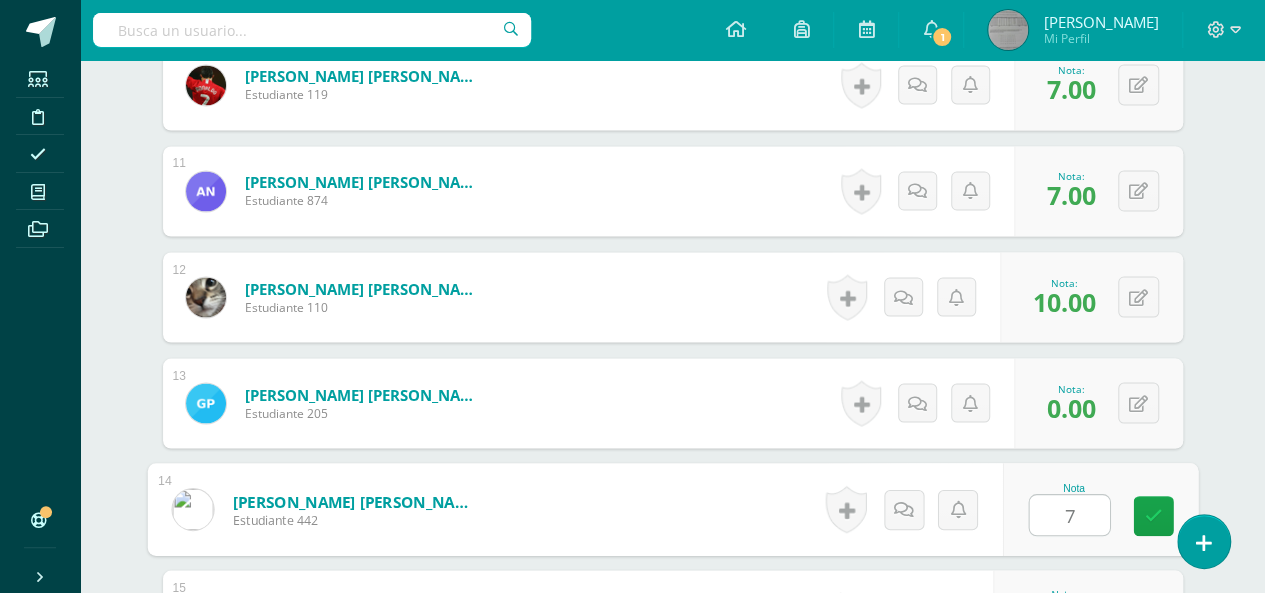 type on "7" 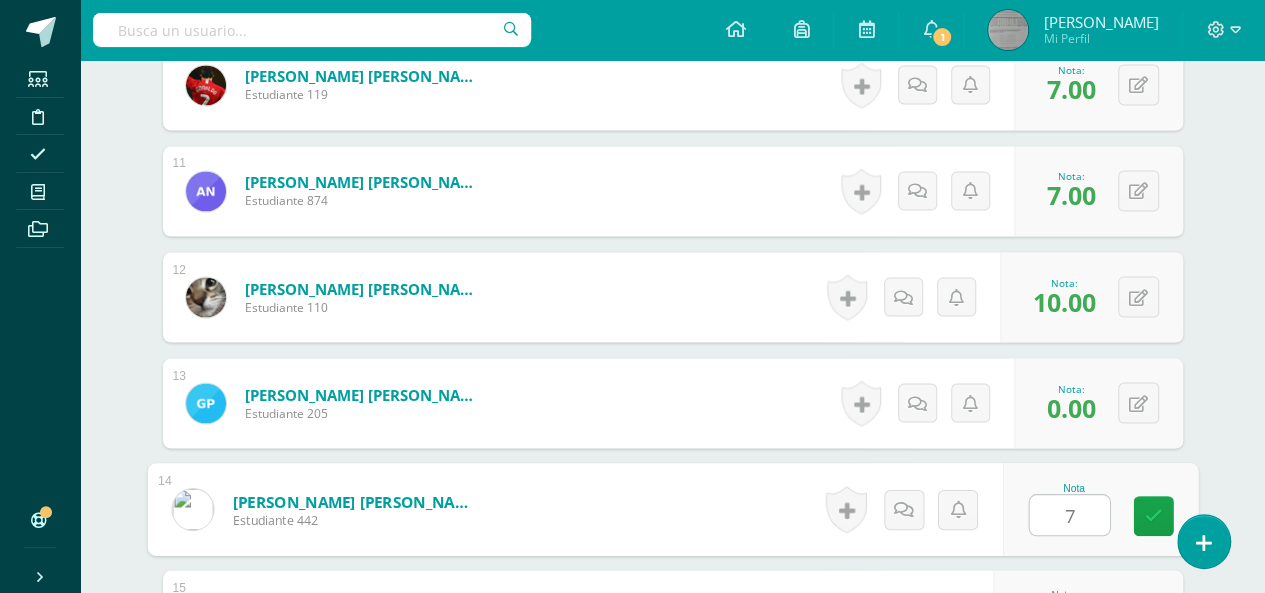 scroll, scrollTop: 1985, scrollLeft: 0, axis: vertical 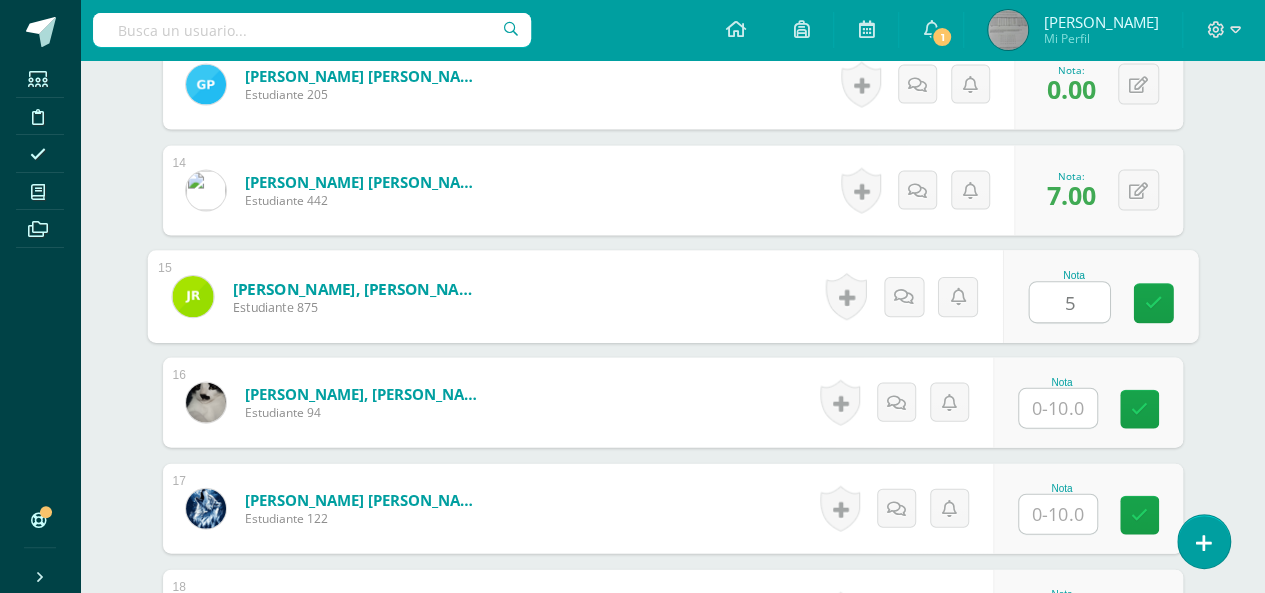 type on "5" 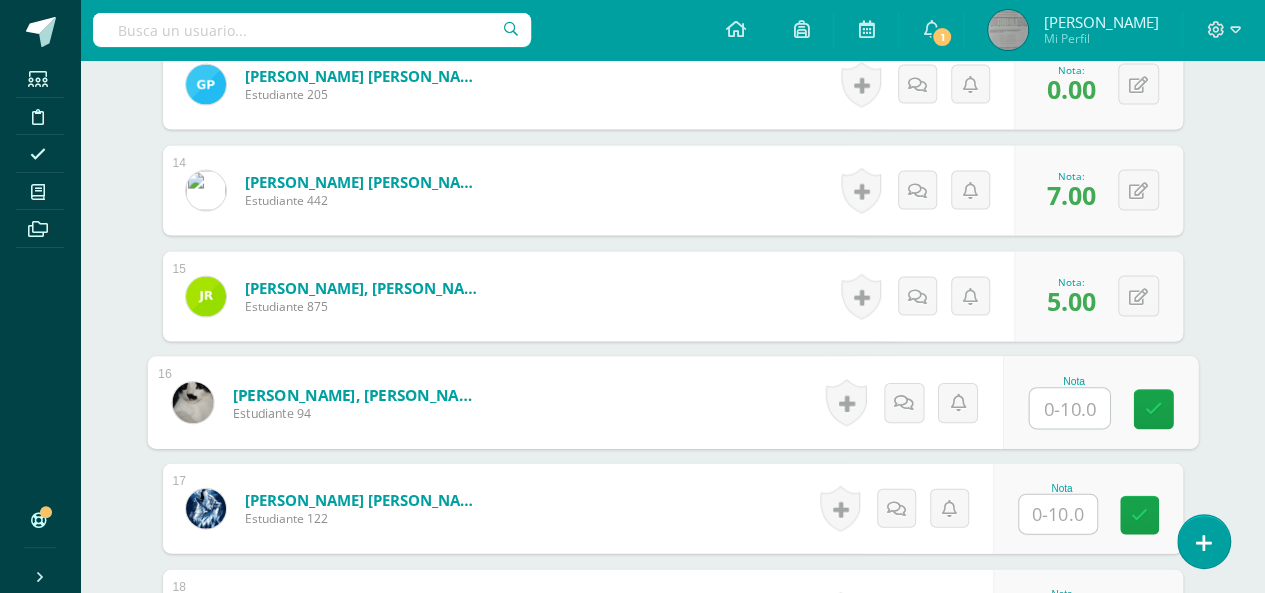type on "0" 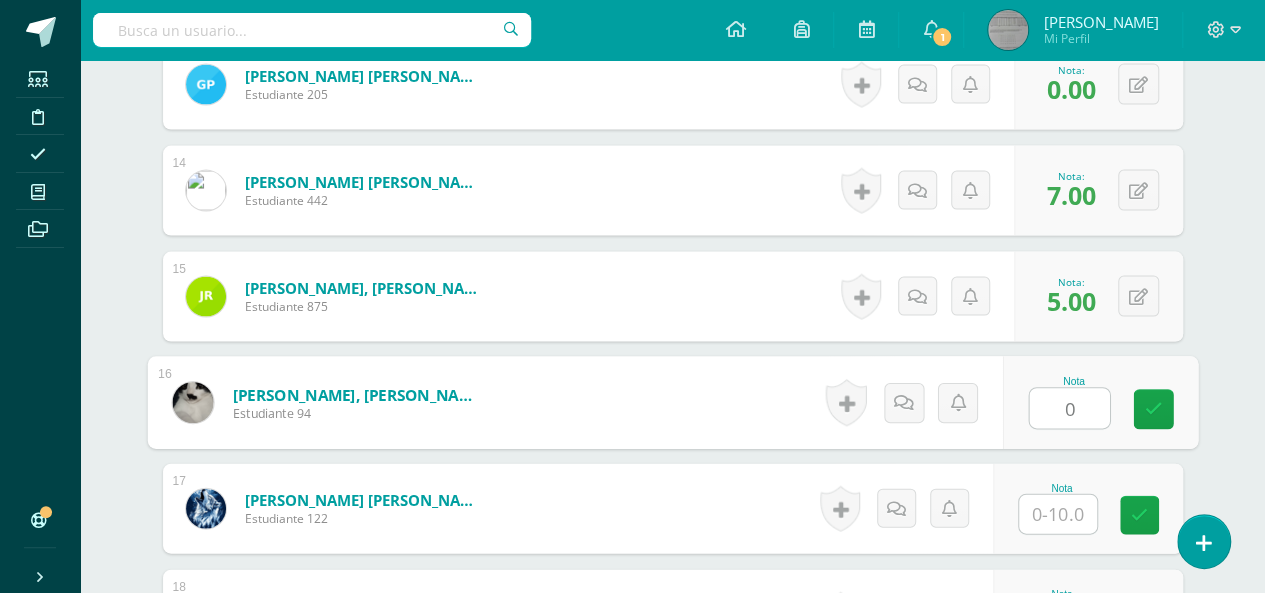 type 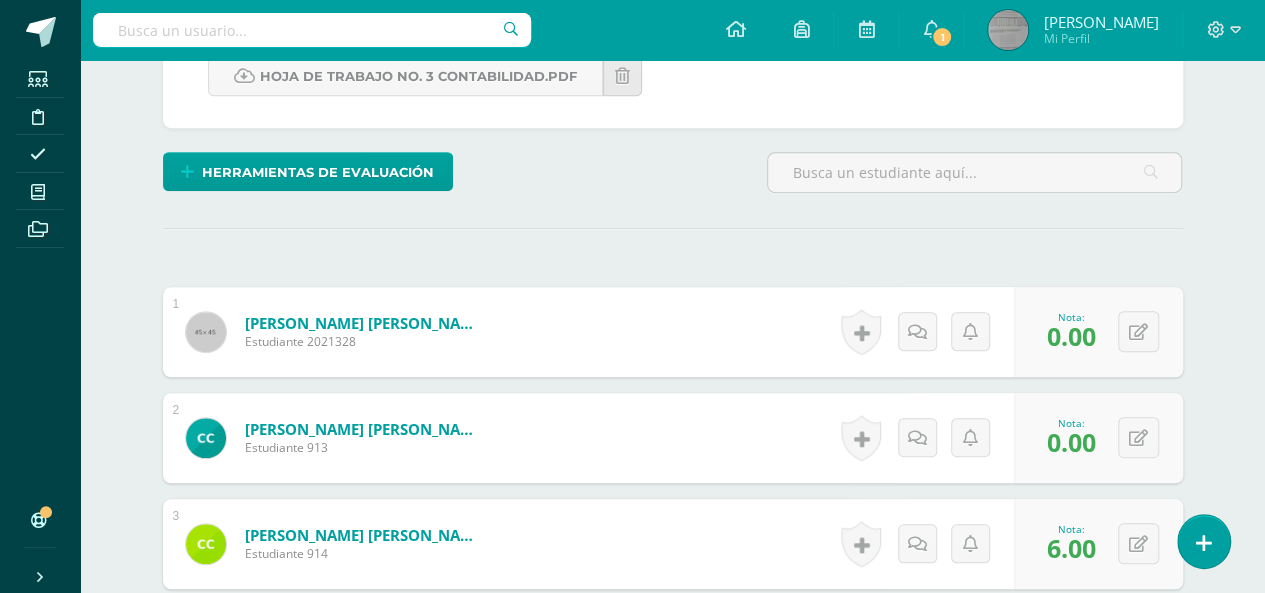 scroll, scrollTop: 429, scrollLeft: 0, axis: vertical 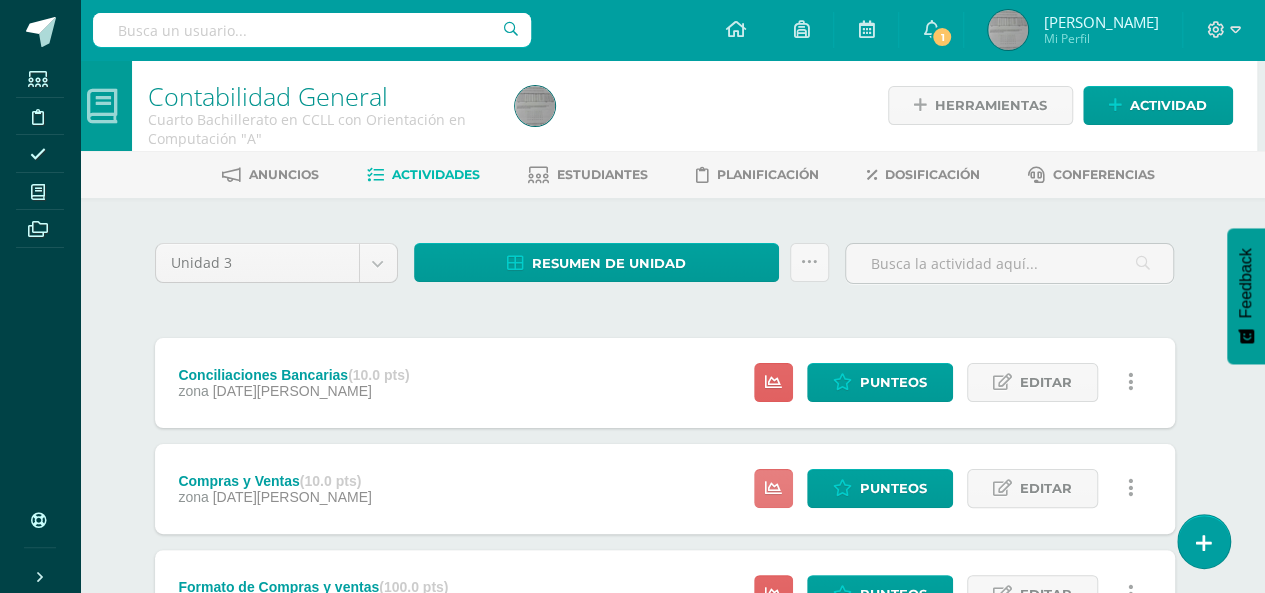 click at bounding box center (773, 488) 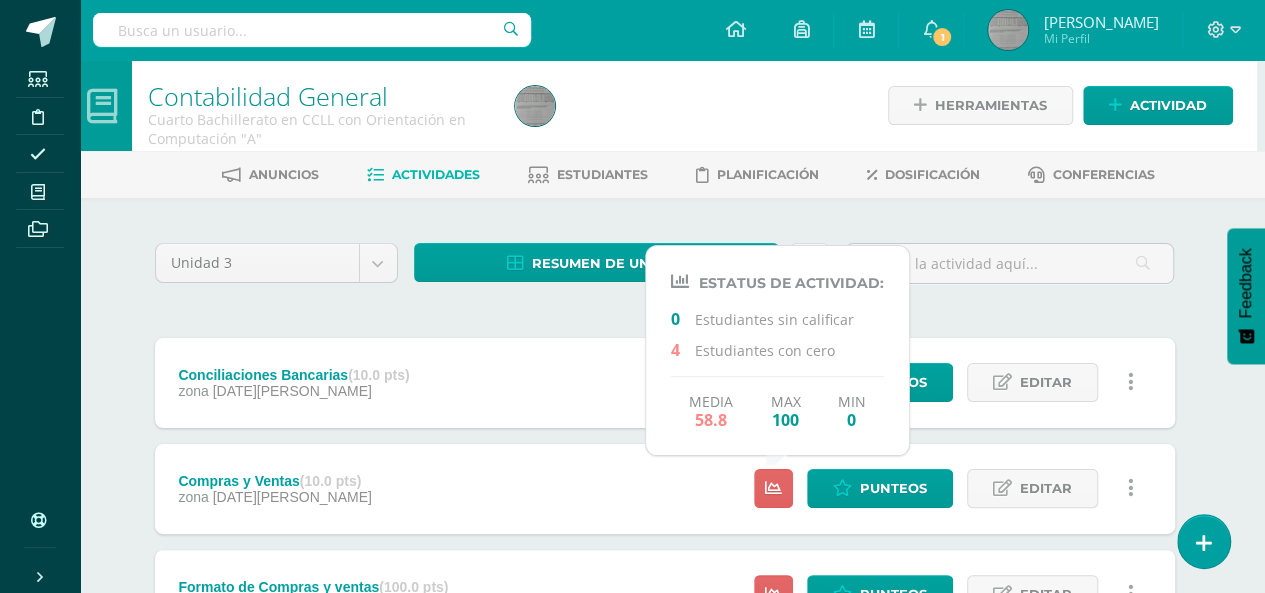 click on "Compras y Ventas  (10.0 pts)
zona
[DATE][PERSON_NAME]
Punteos
Editar
Historial de actividad
Eliminar
Historial de actividad
eliminar" at bounding box center (665, 489) 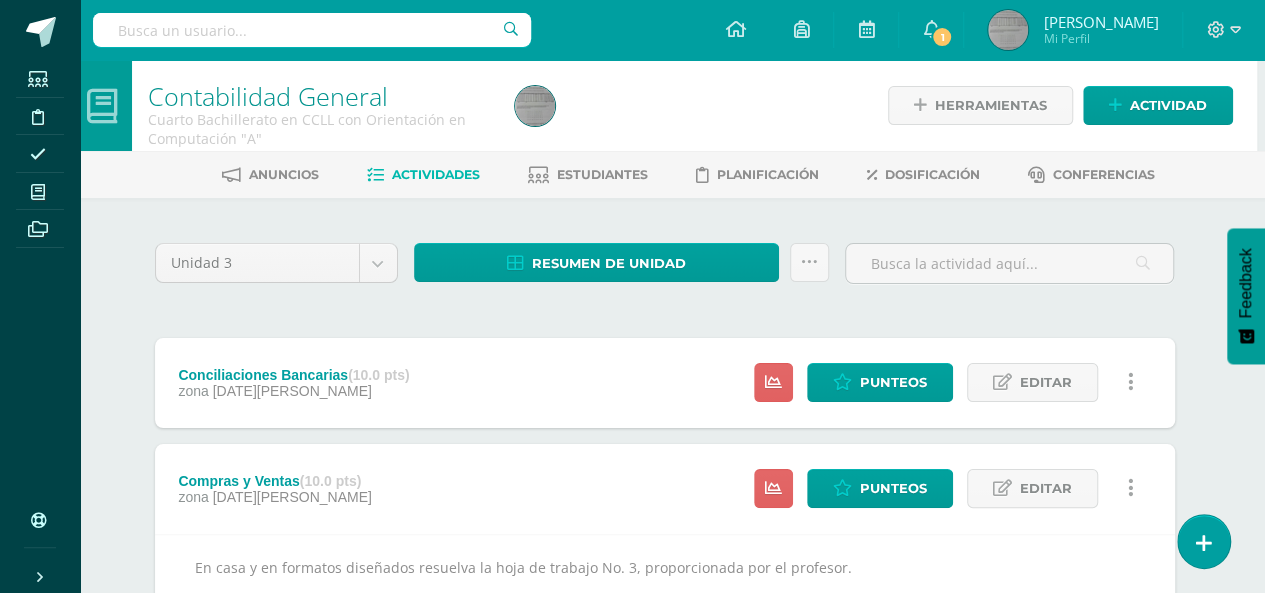 click on "Compras y Ventas  (10.0 pts)
zona
[DATE][PERSON_NAME]
Punteos
Editar
Historial de actividad
Eliminar
Historial de actividad
eliminar" at bounding box center [665, 489] 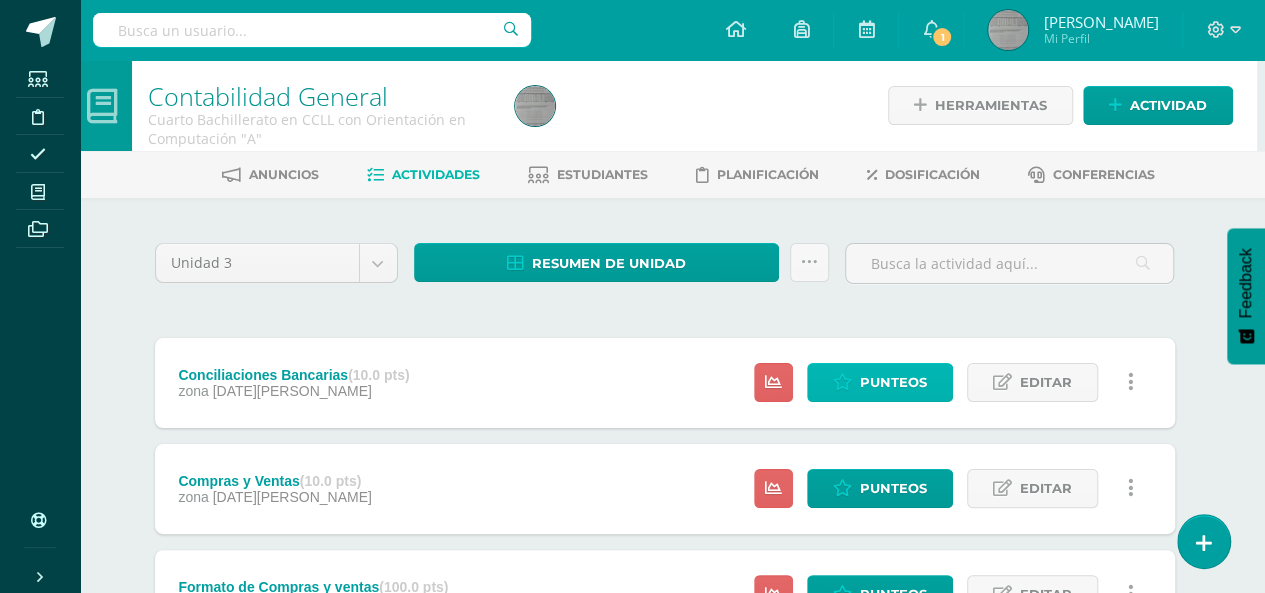 click on "Punteos" at bounding box center [893, 382] 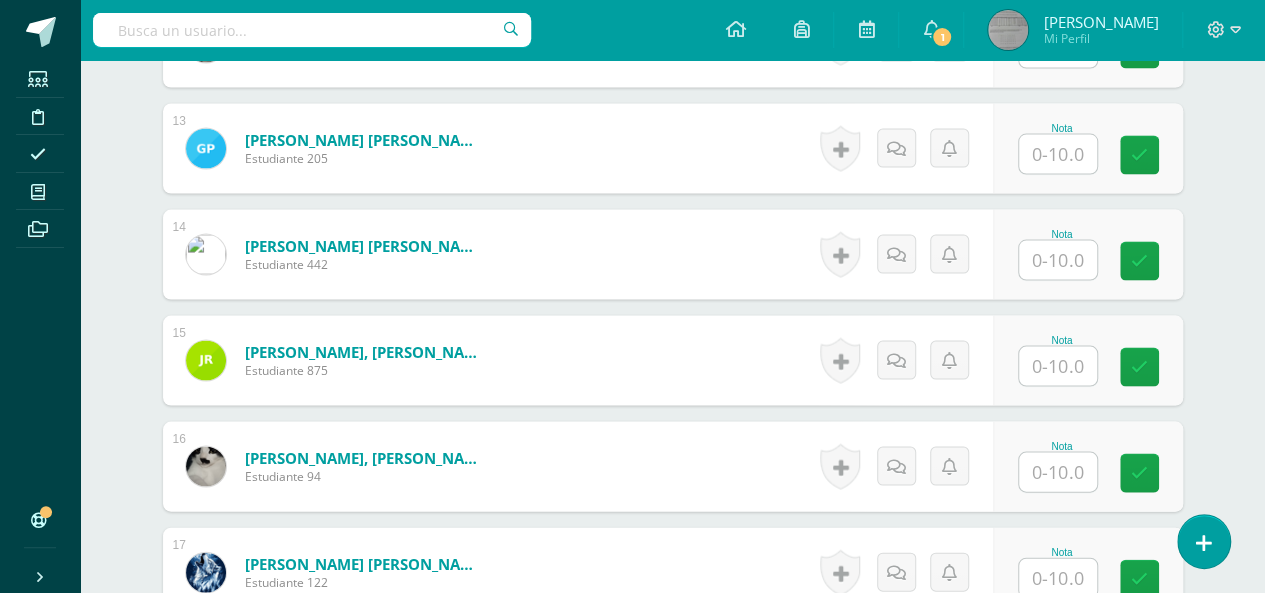 scroll, scrollTop: 1884, scrollLeft: 0, axis: vertical 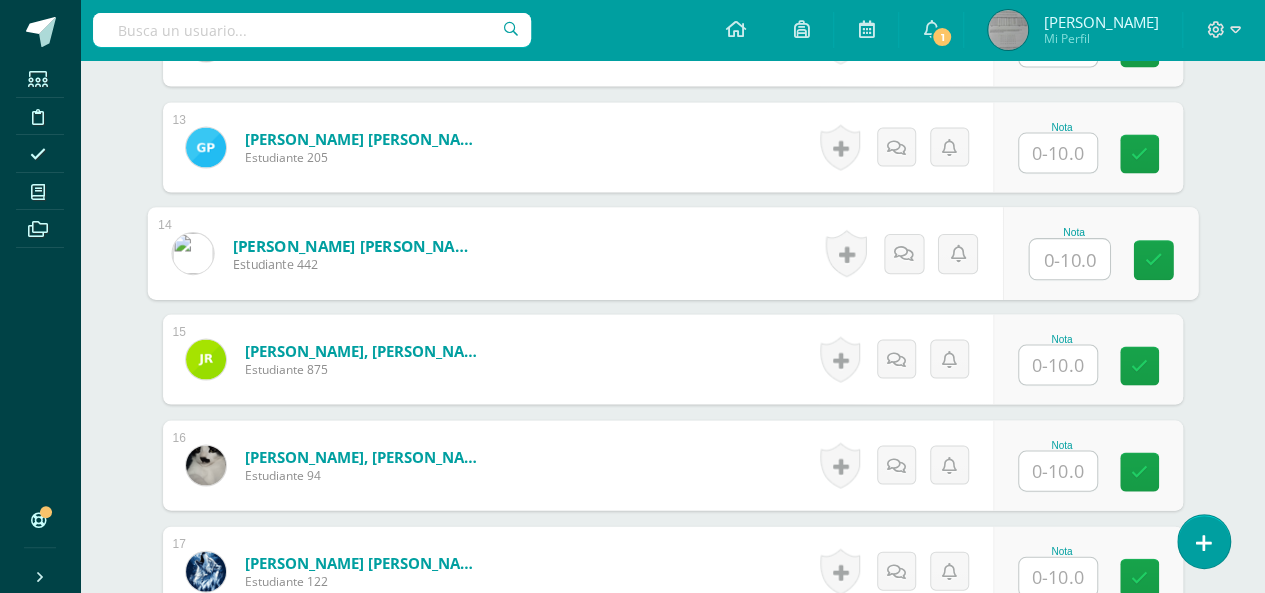 click at bounding box center (1069, 259) 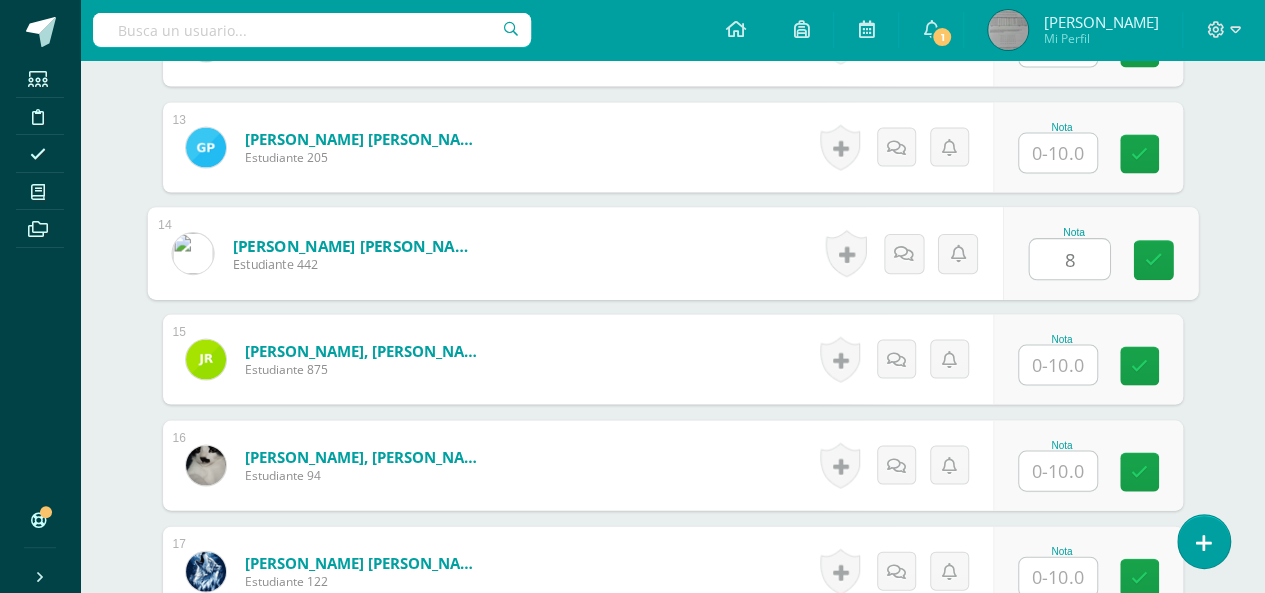 type on "8" 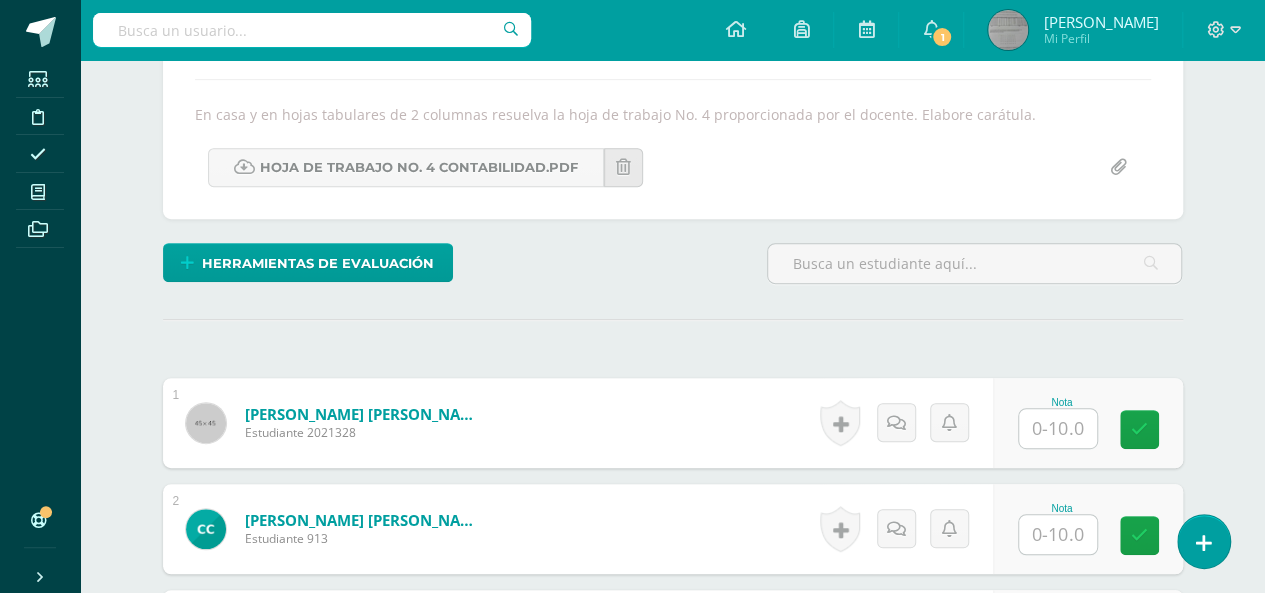 scroll, scrollTop: 328, scrollLeft: 0, axis: vertical 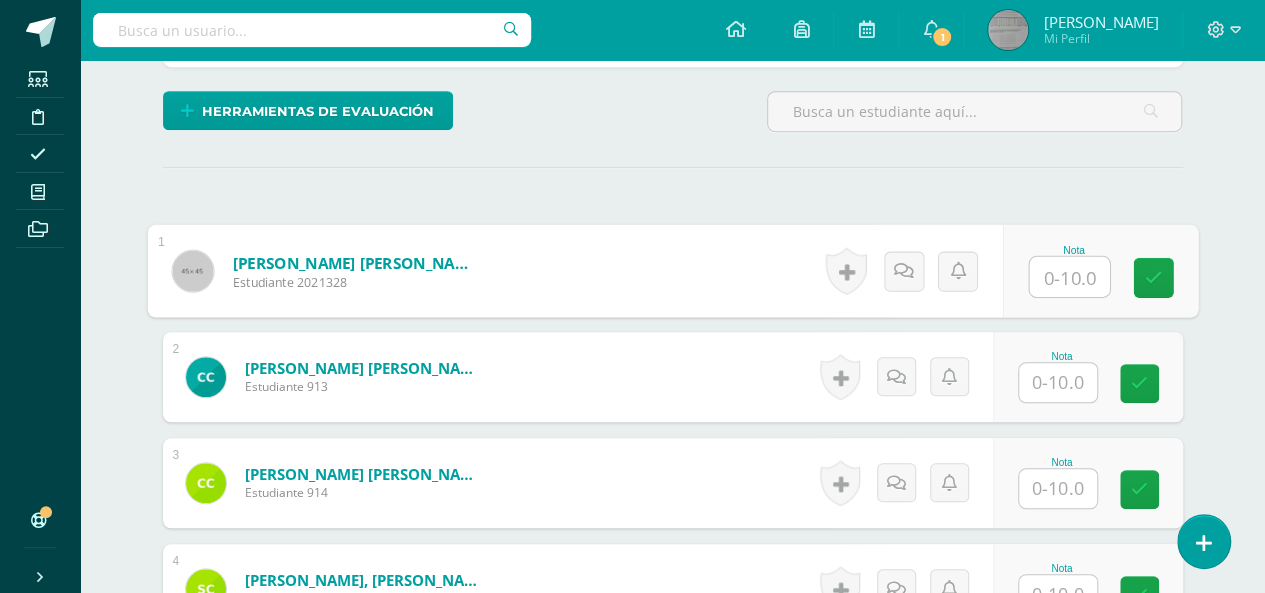 click at bounding box center (1069, 277) 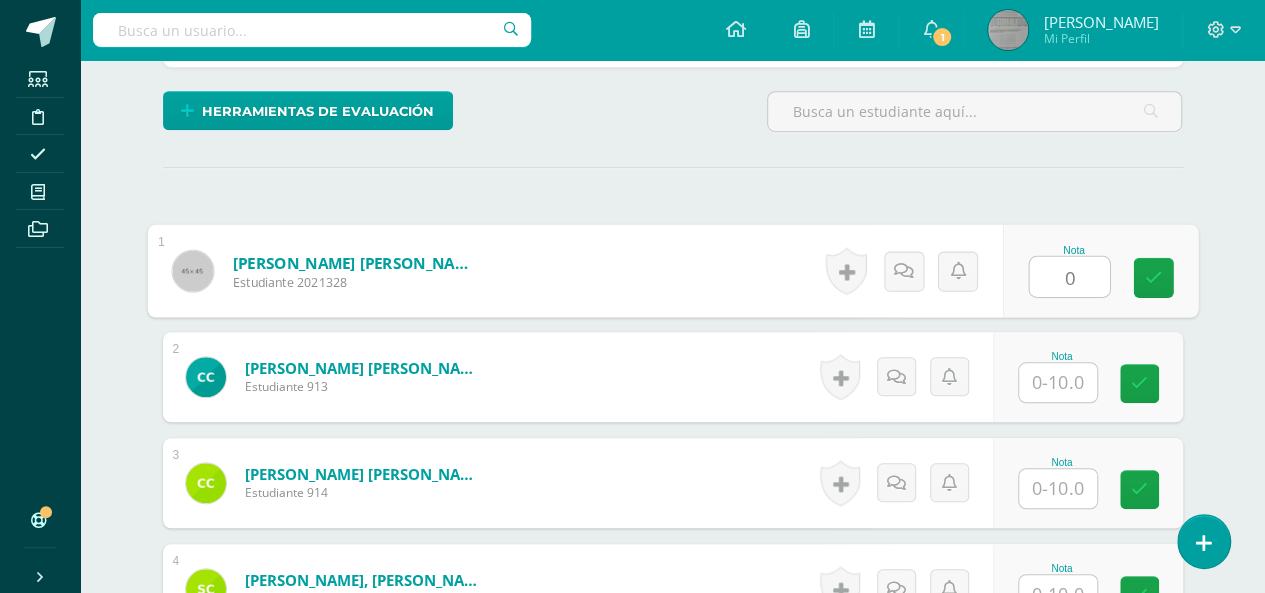 type on "0" 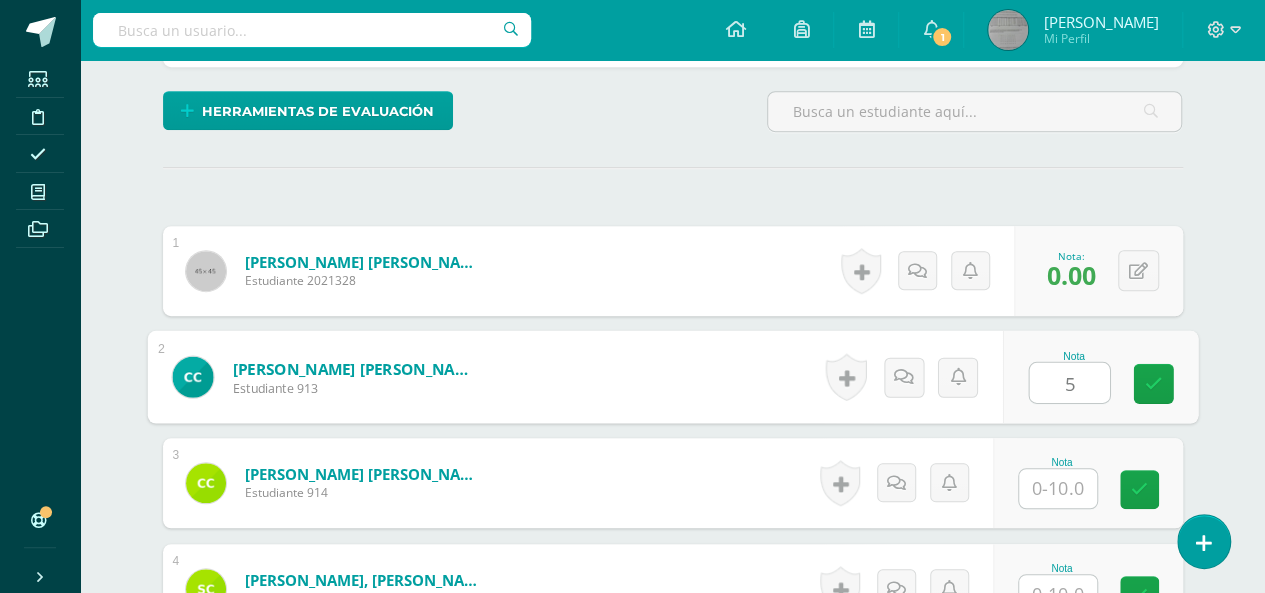 type on "5" 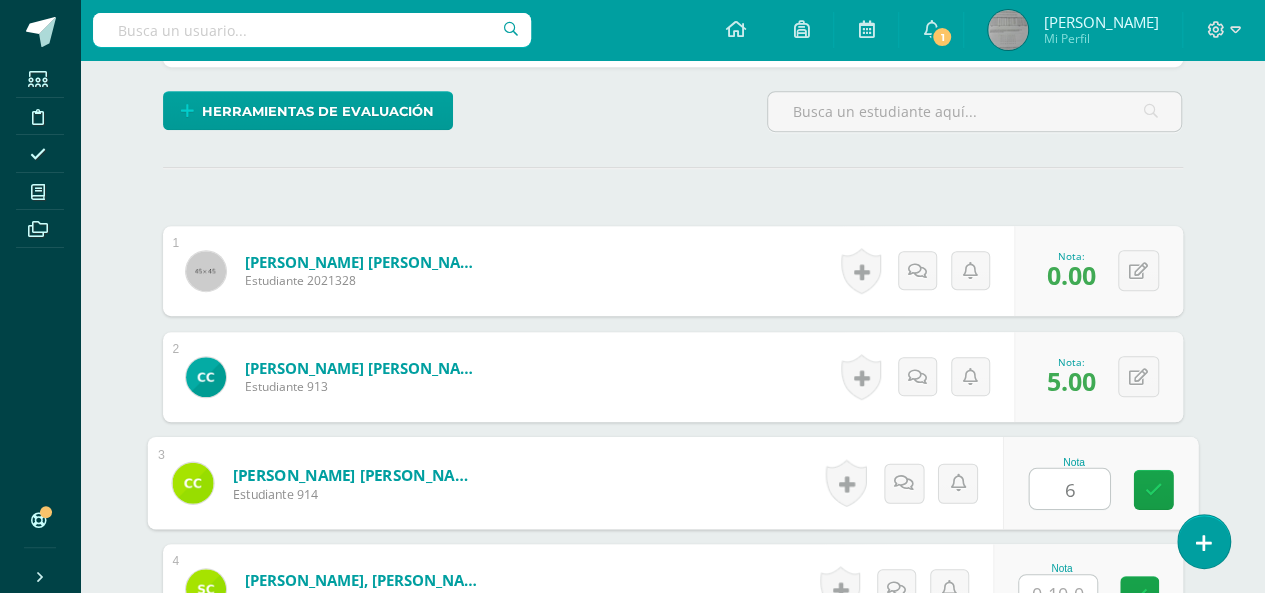type on "6" 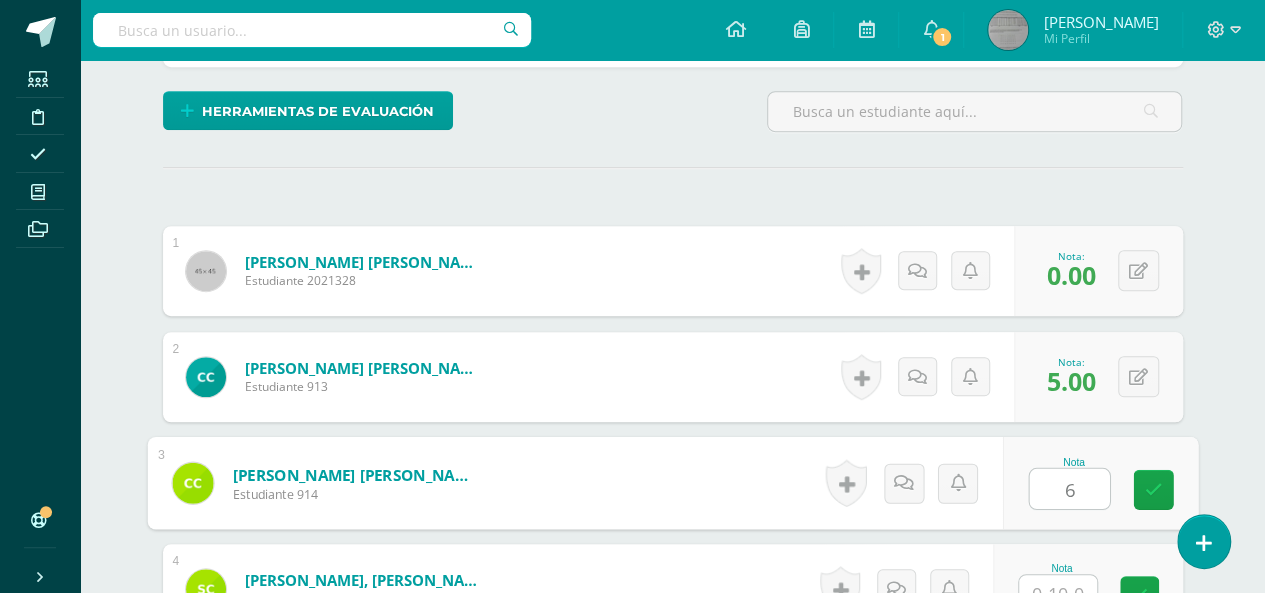scroll, scrollTop: 503, scrollLeft: 0, axis: vertical 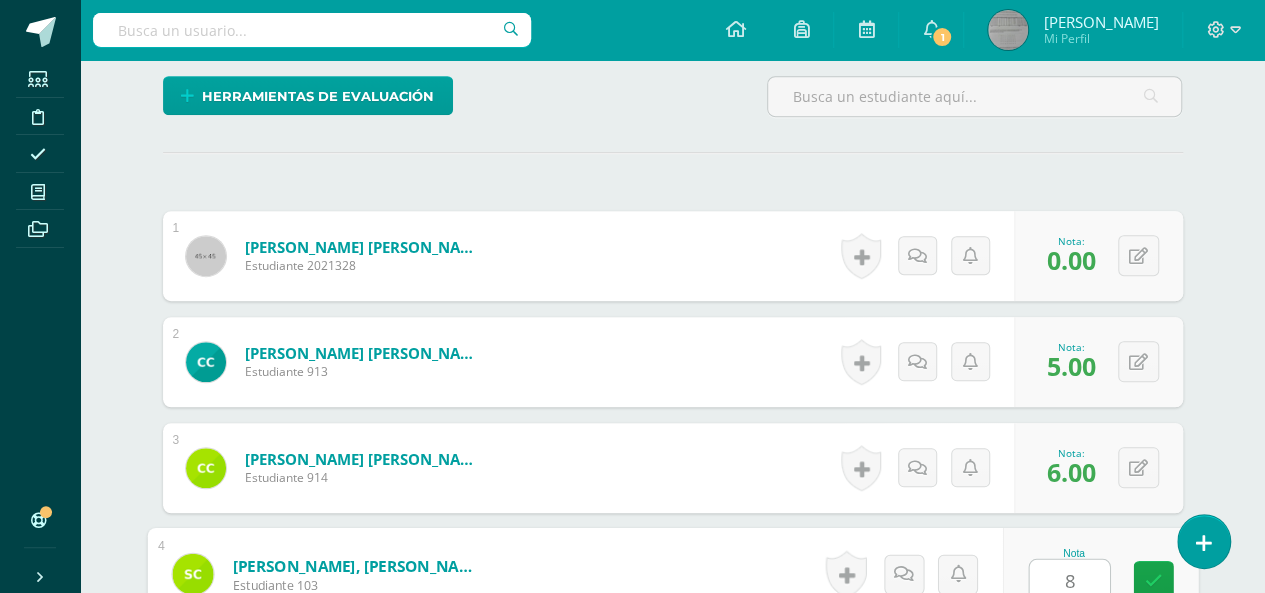 type on "8" 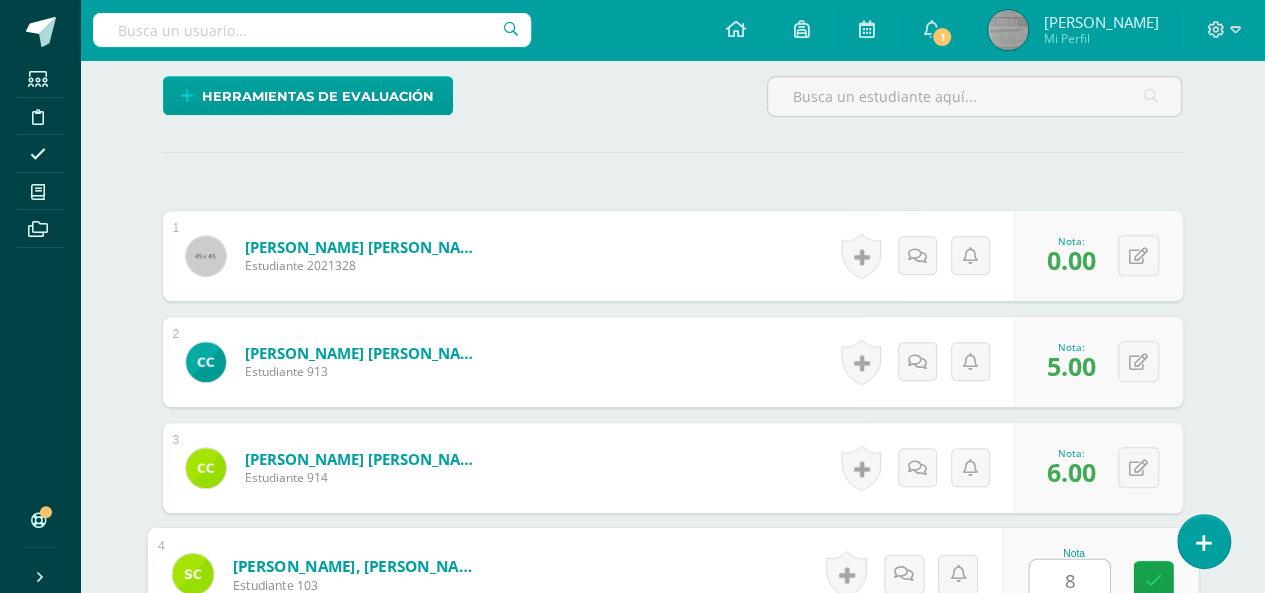 scroll, scrollTop: 886, scrollLeft: 0, axis: vertical 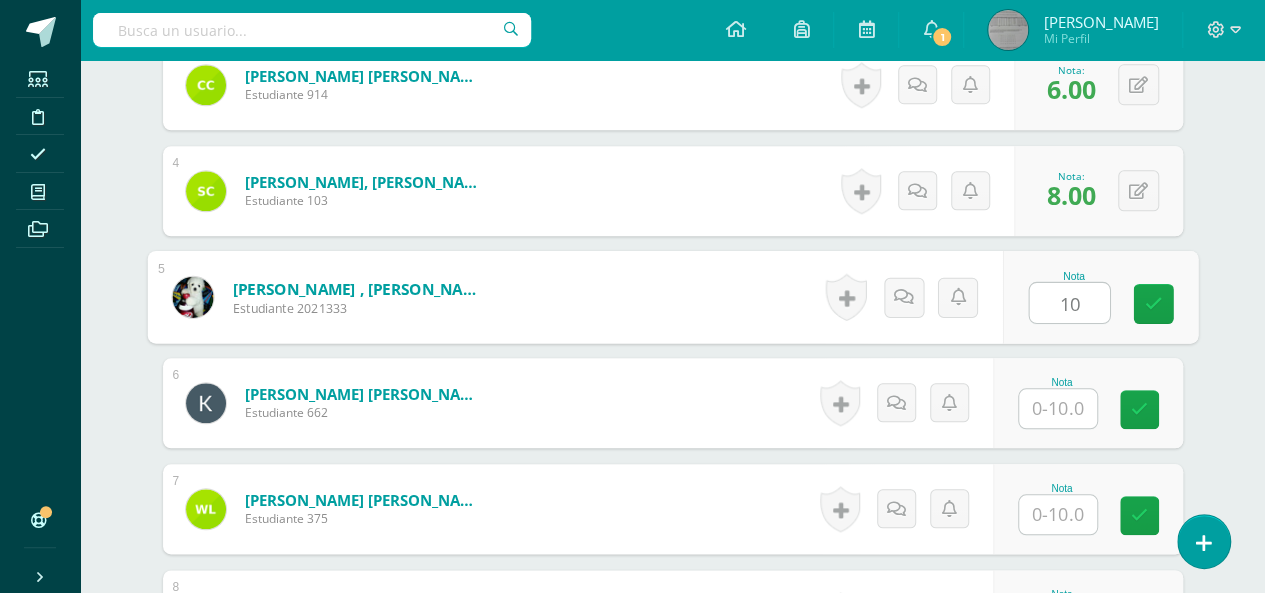 type on "10" 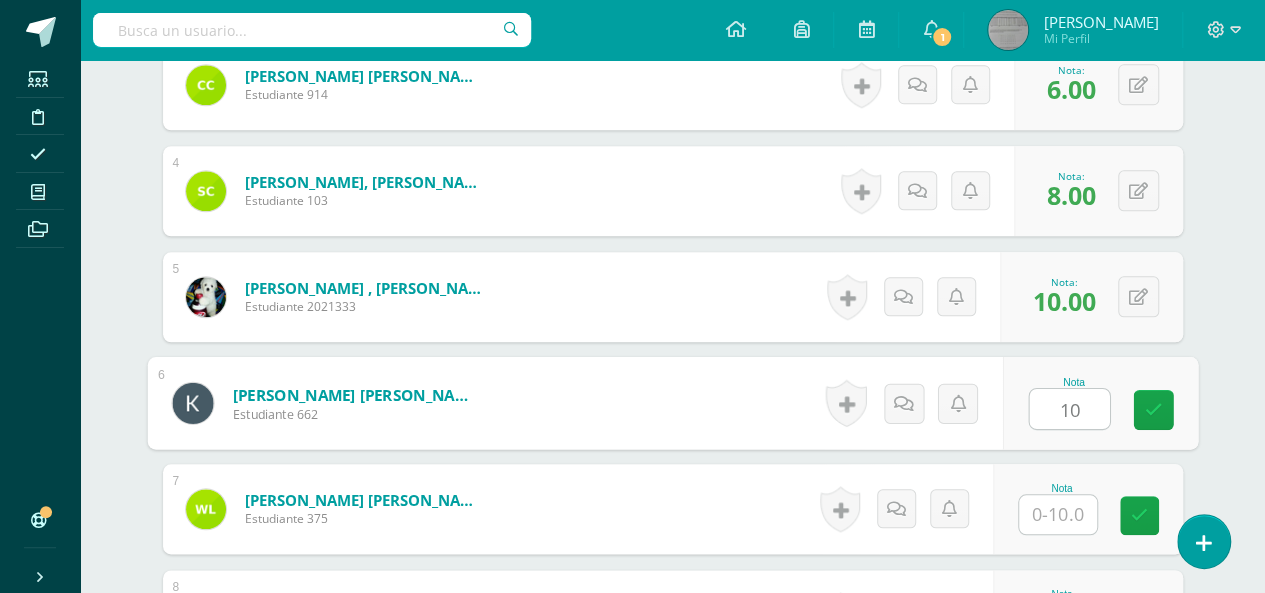 type on "10" 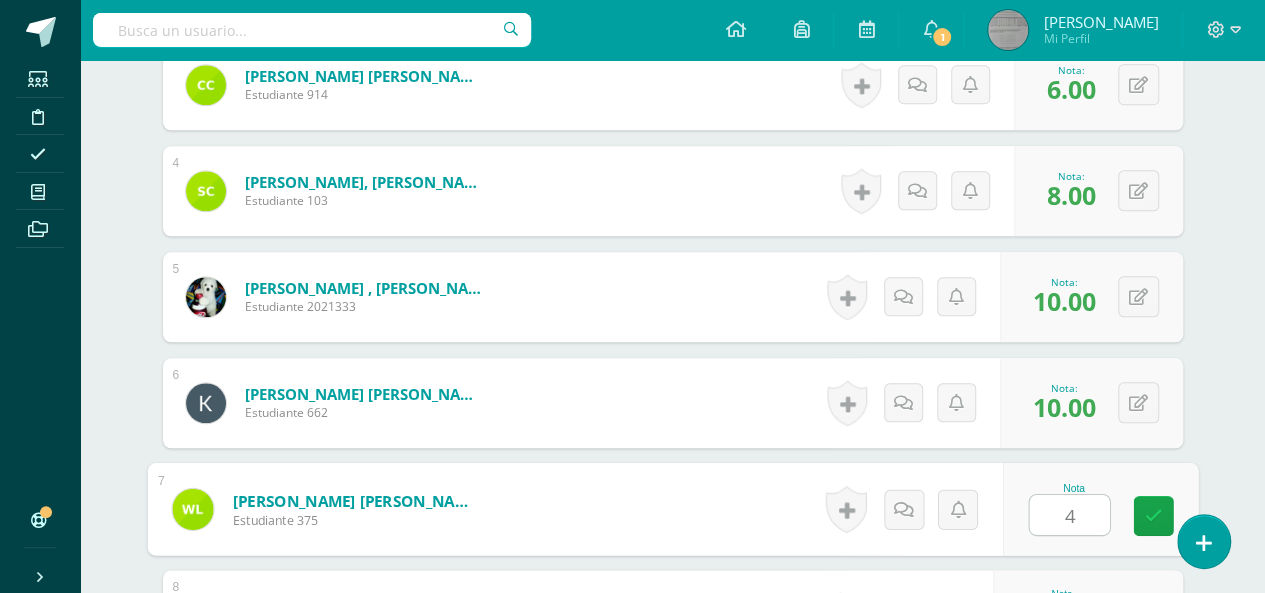 type on "4" 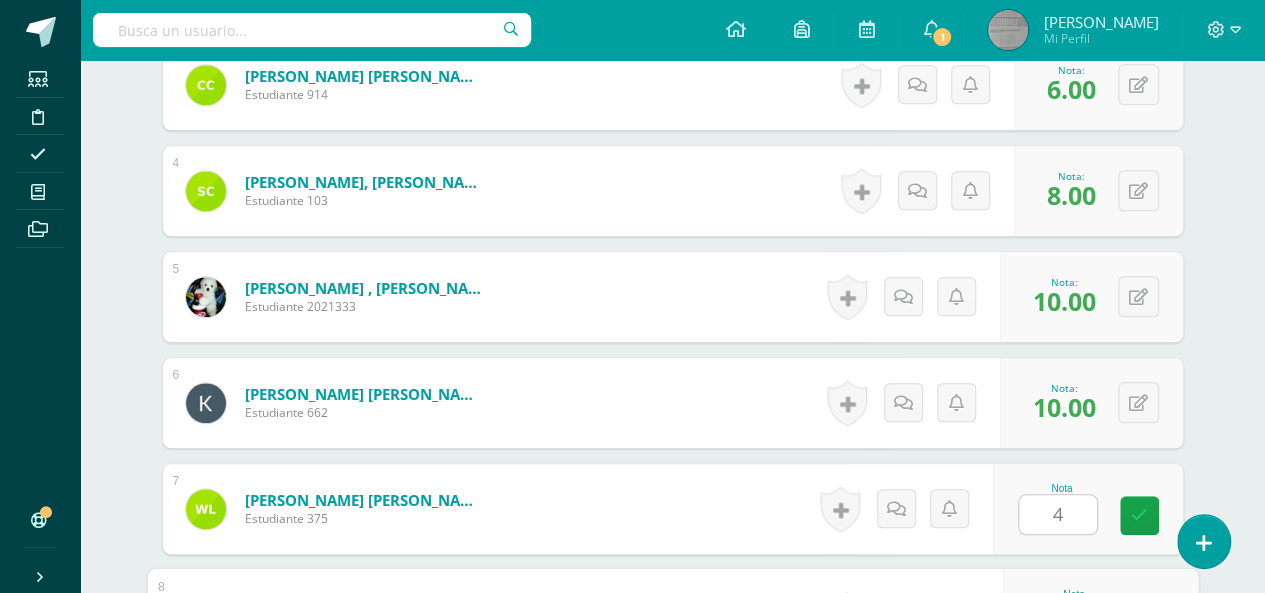 scroll, scrollTop: 1204, scrollLeft: 0, axis: vertical 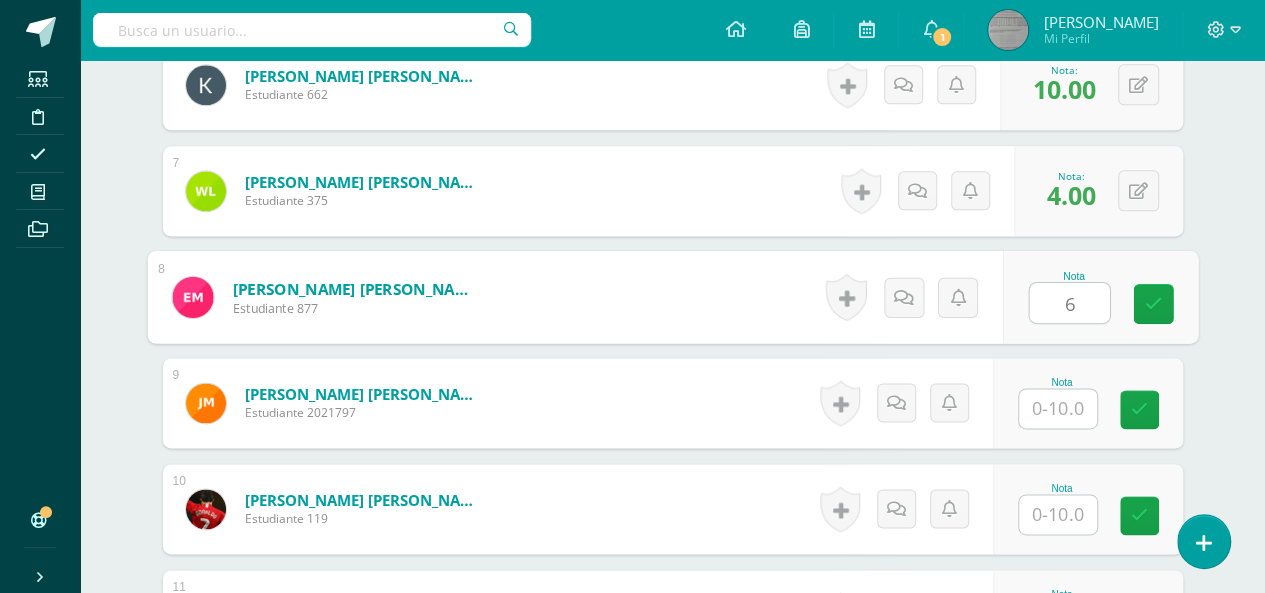 type on "6" 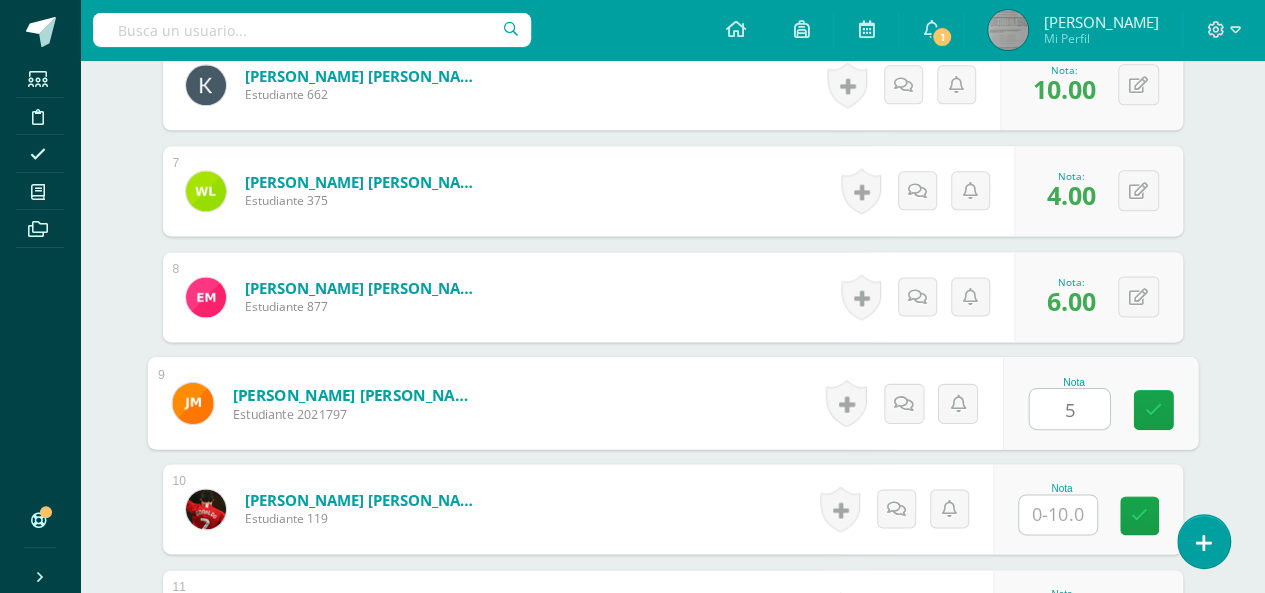 type on "5" 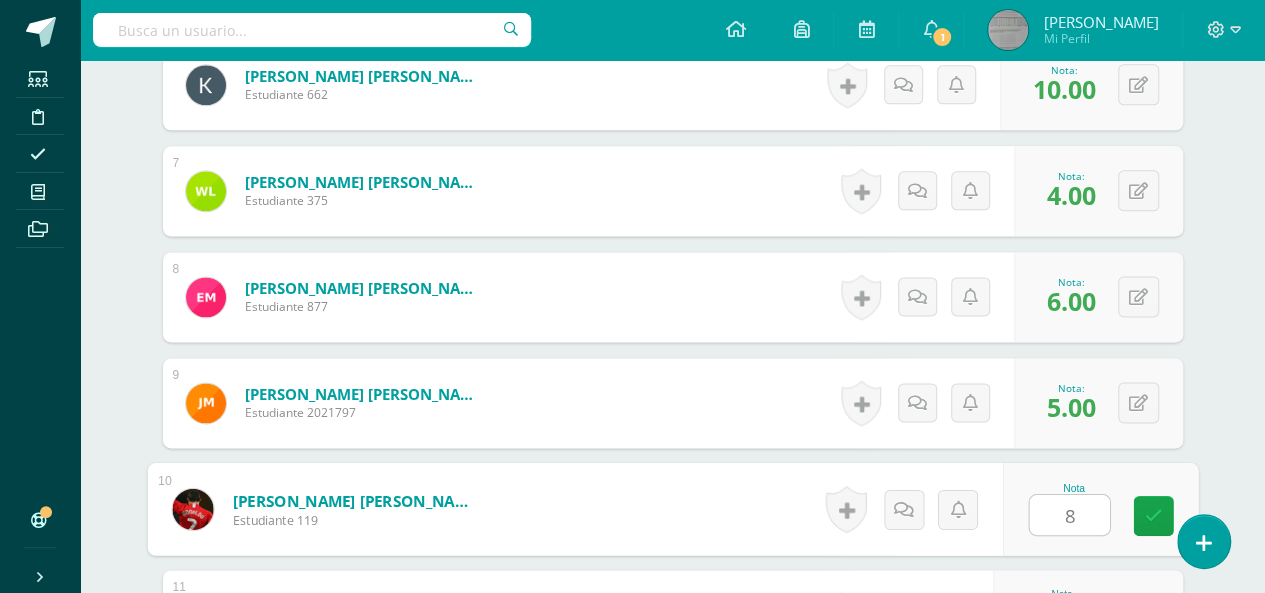 type on "8" 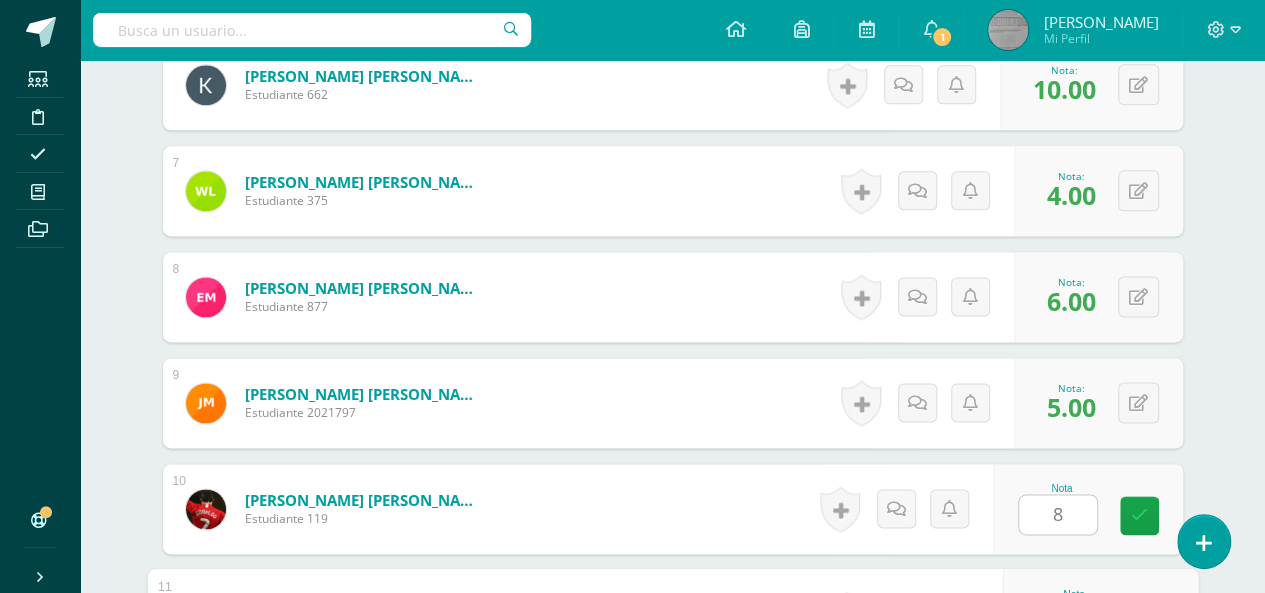 scroll, scrollTop: 1522, scrollLeft: 0, axis: vertical 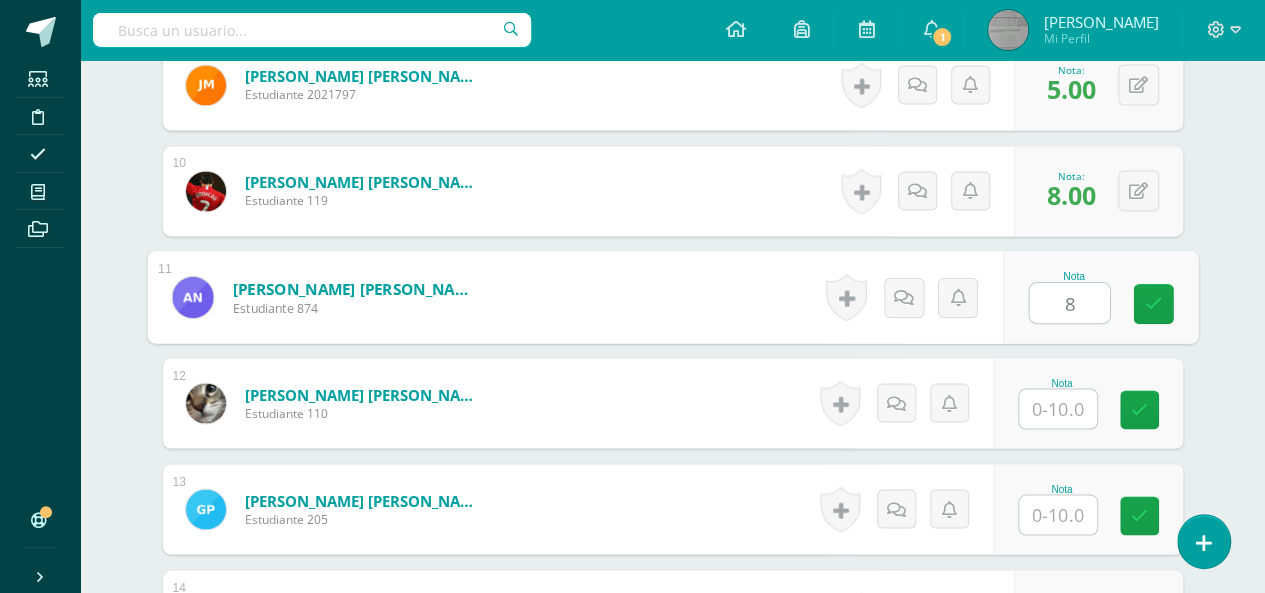 type on "8" 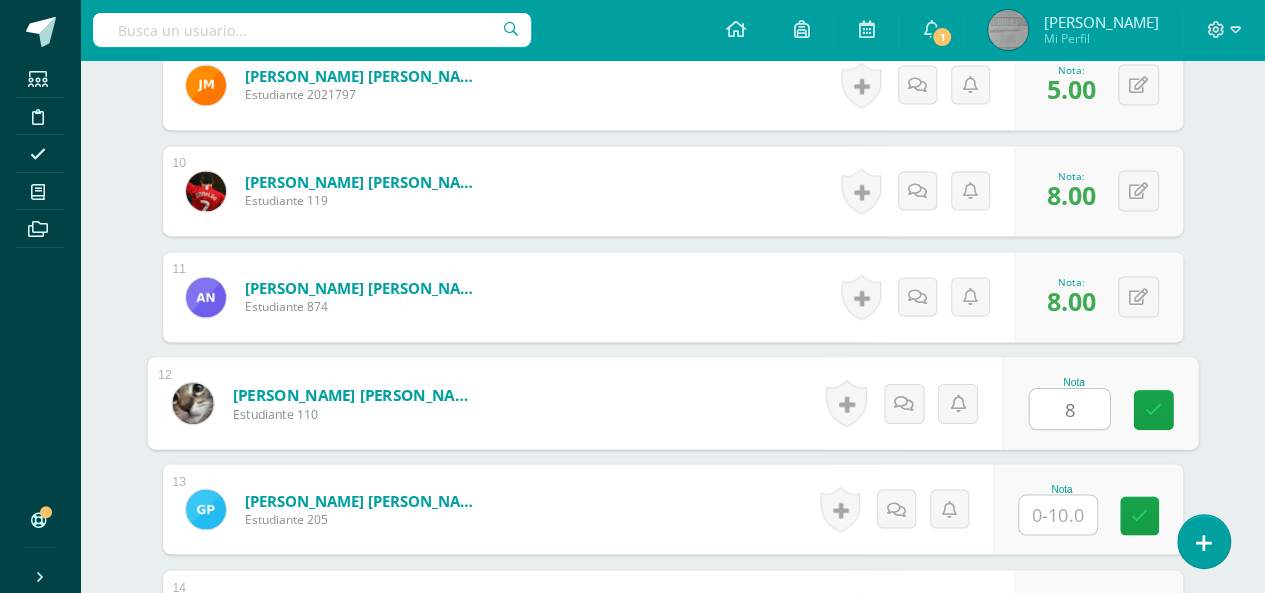 type on "8" 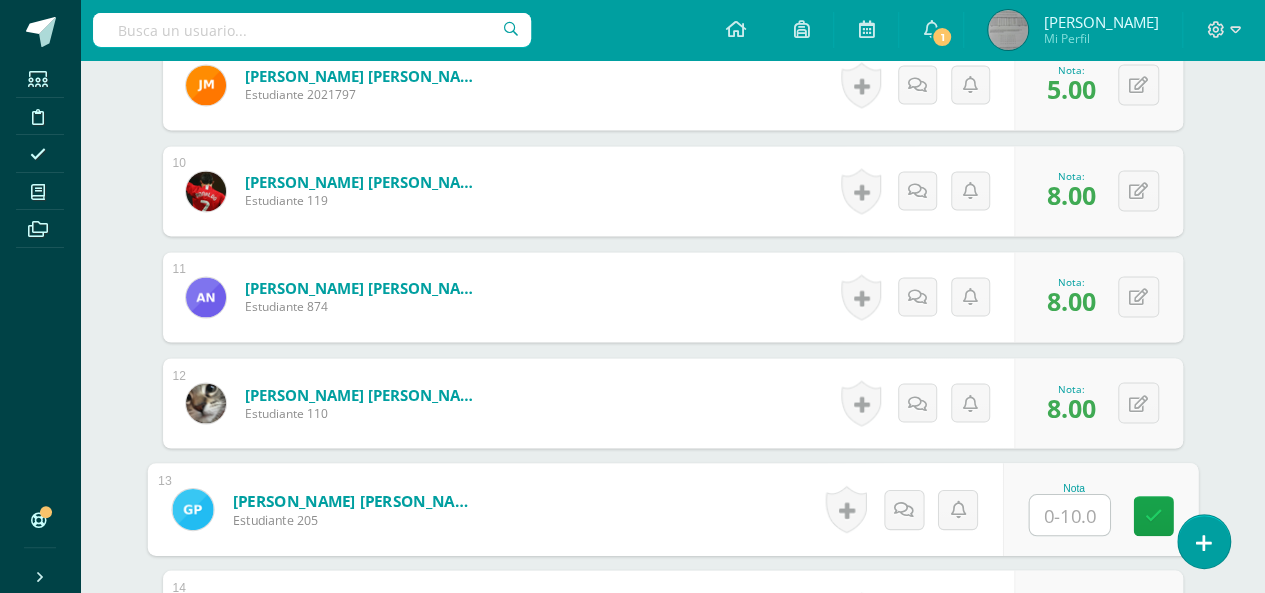 type on "3" 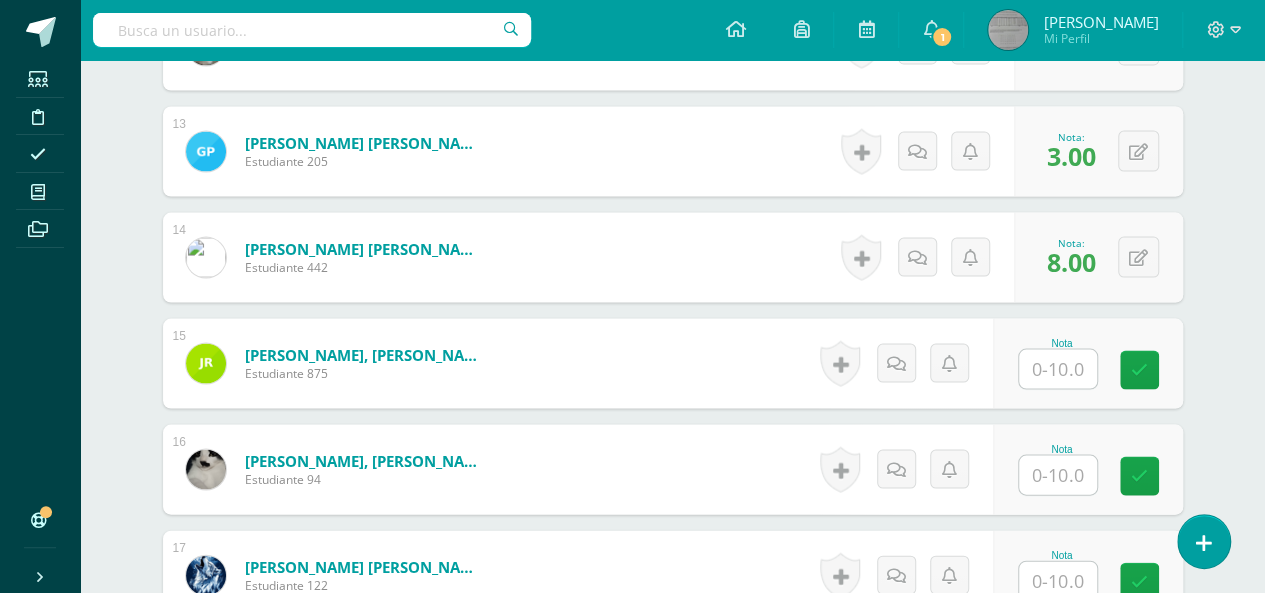scroll, scrollTop: 1882, scrollLeft: 0, axis: vertical 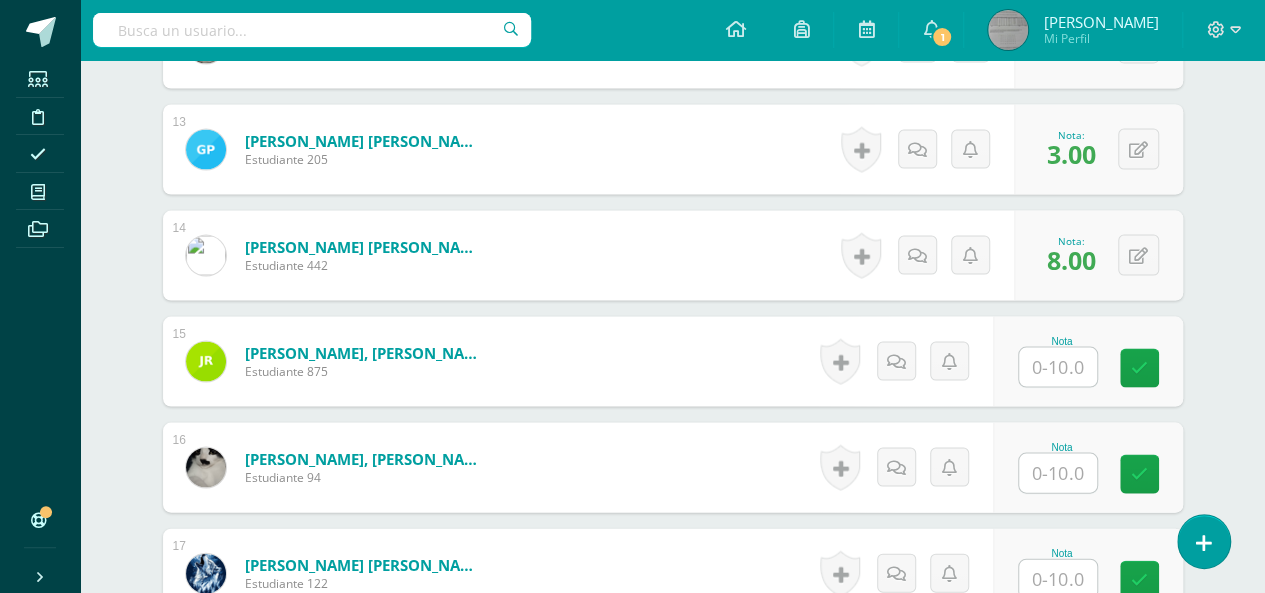 click at bounding box center [1058, 366] 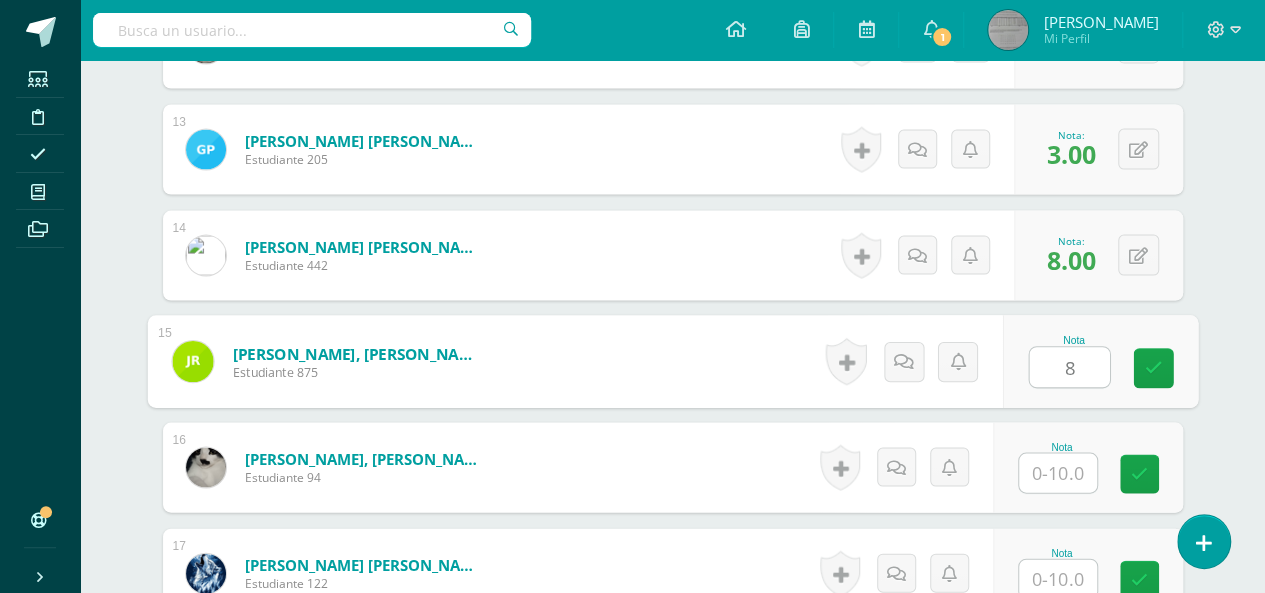type on "8" 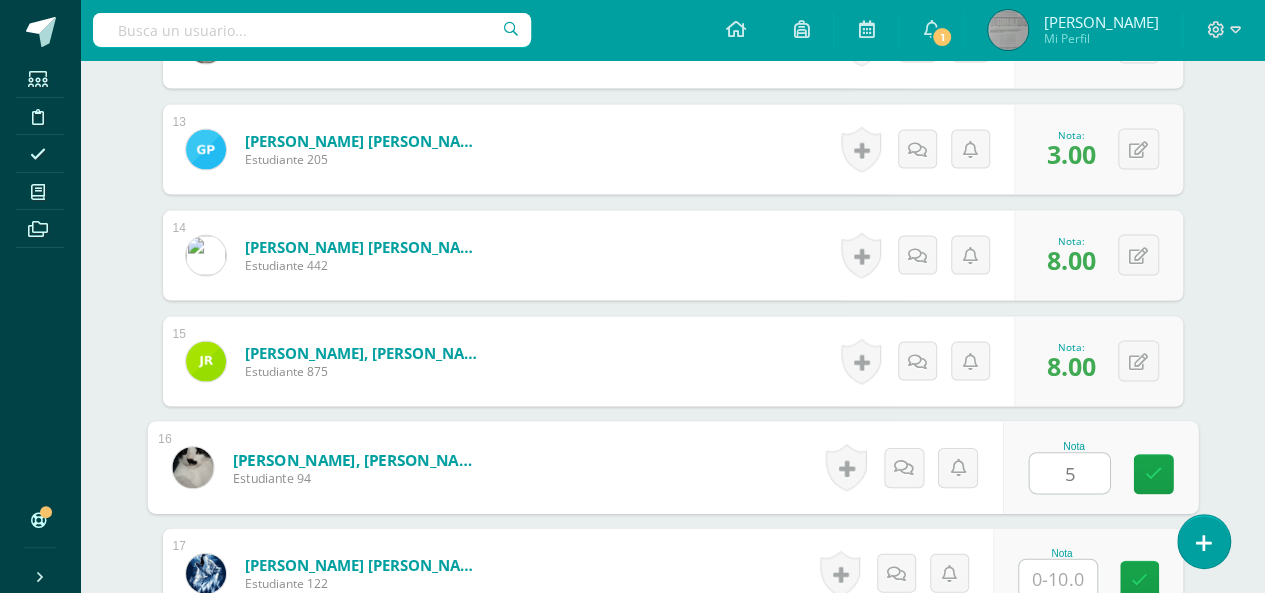 type on "5" 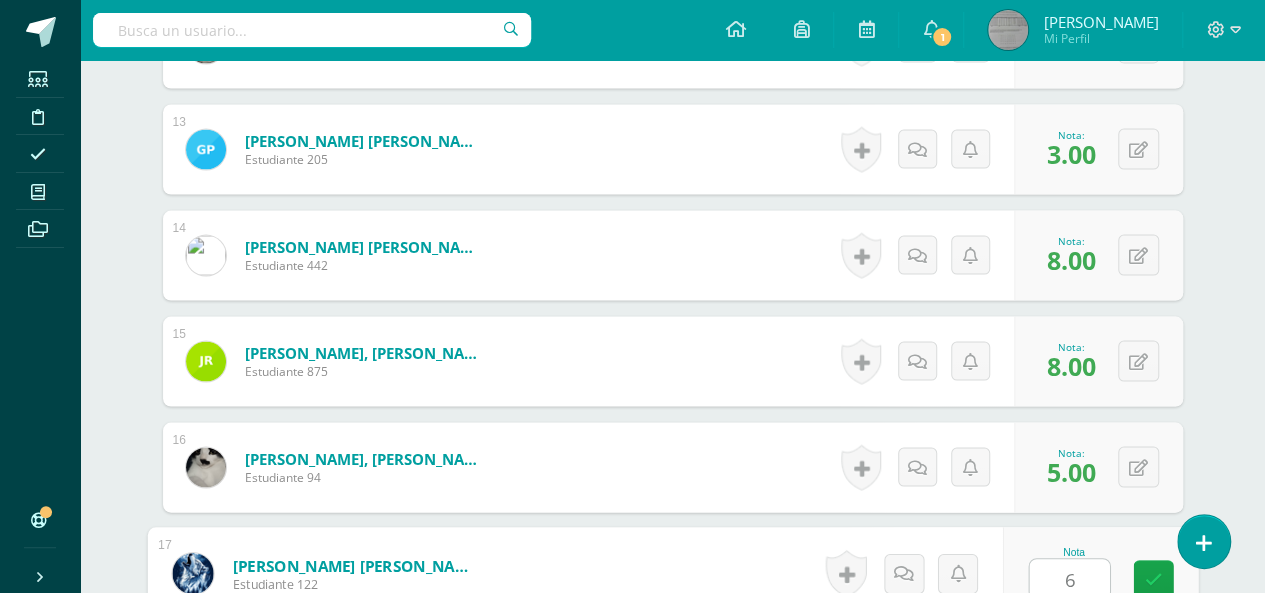 type on "6" 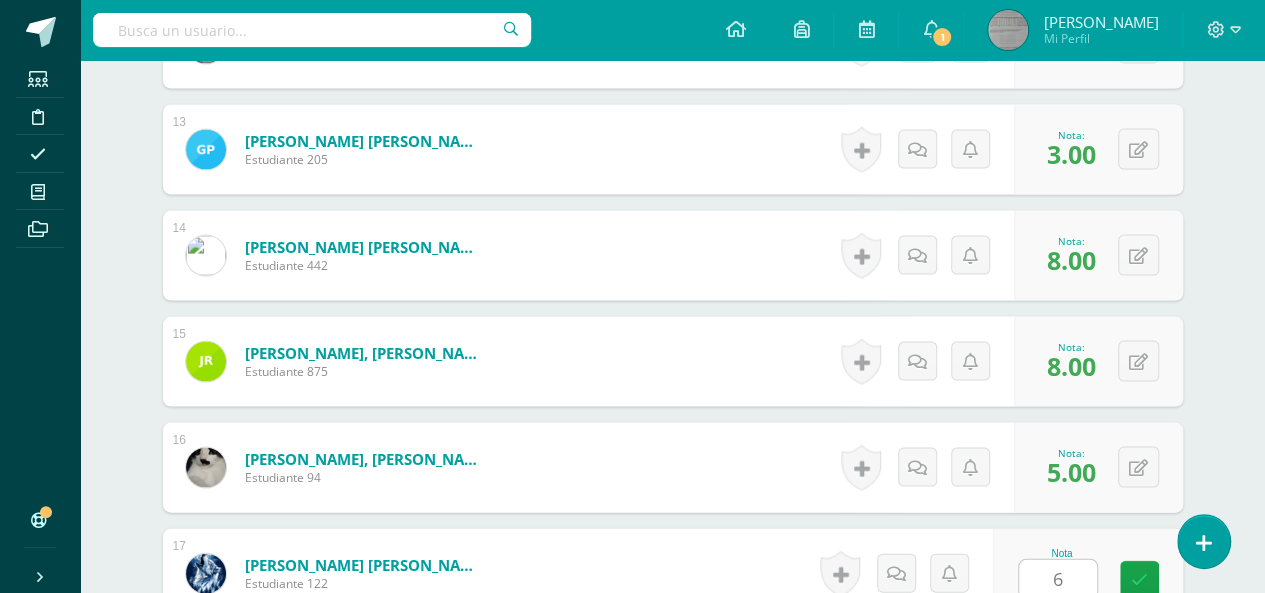 scroll, scrollTop: 2264, scrollLeft: 0, axis: vertical 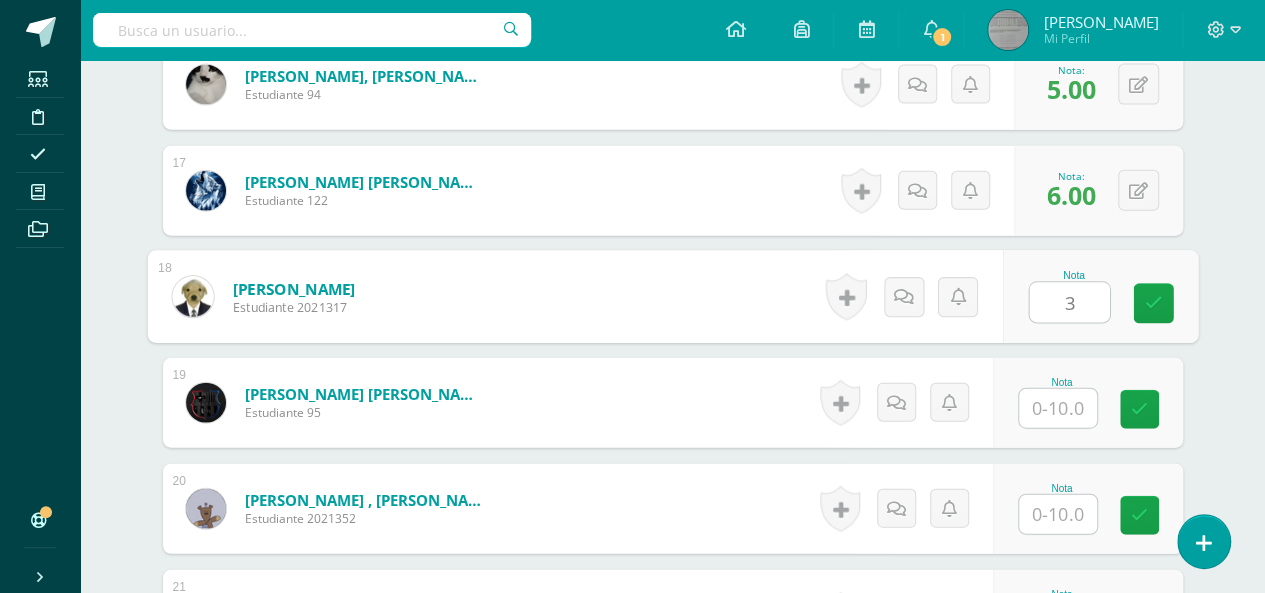 type on "3" 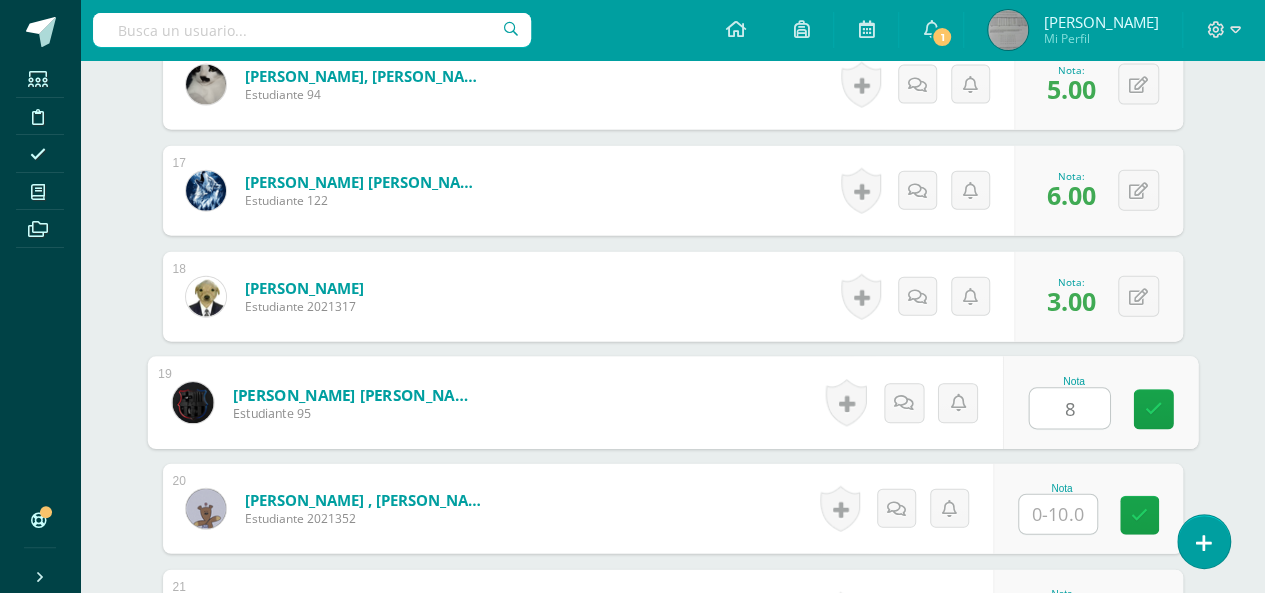 type on "8" 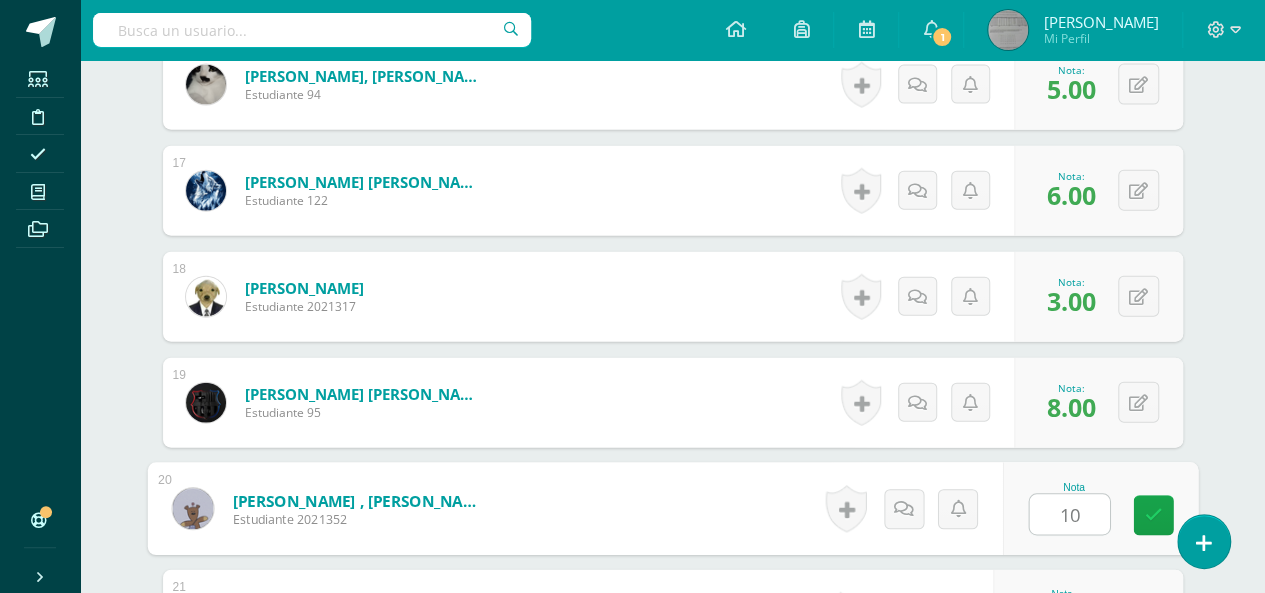 type on "10" 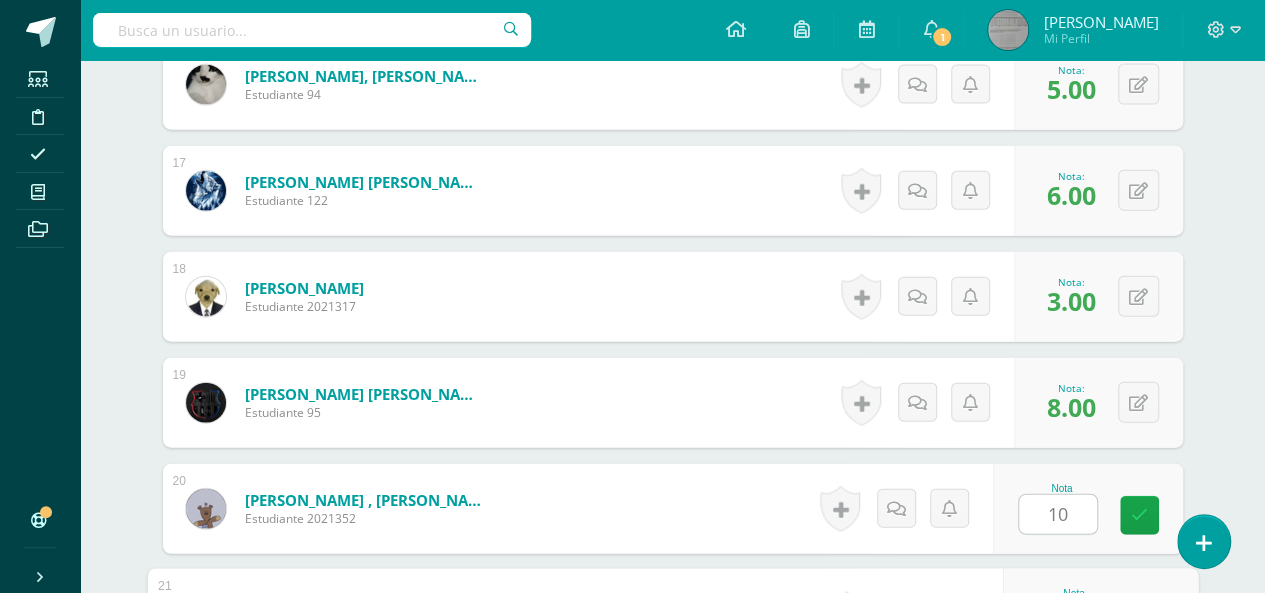 scroll, scrollTop: 2582, scrollLeft: 0, axis: vertical 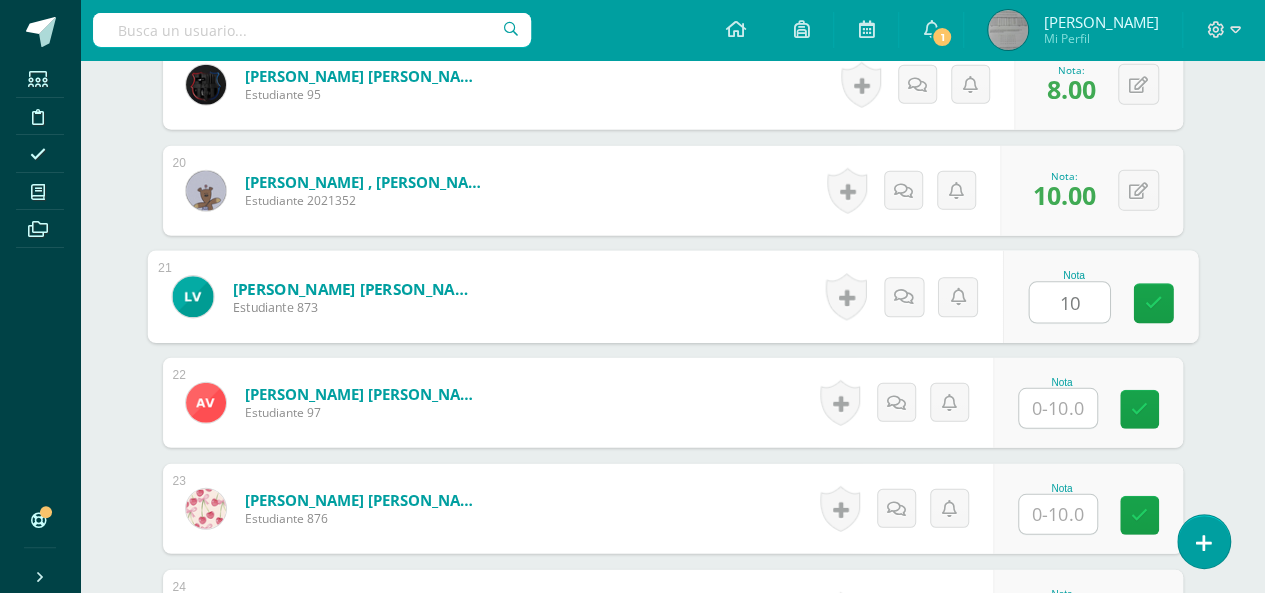 type on "10" 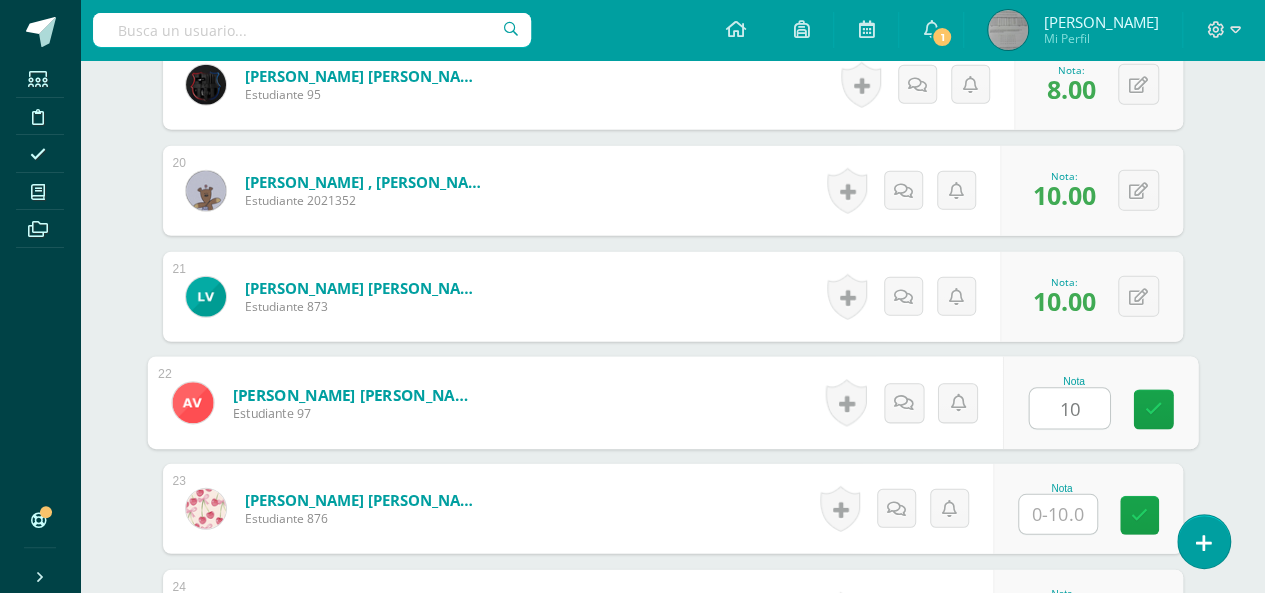 type on "10" 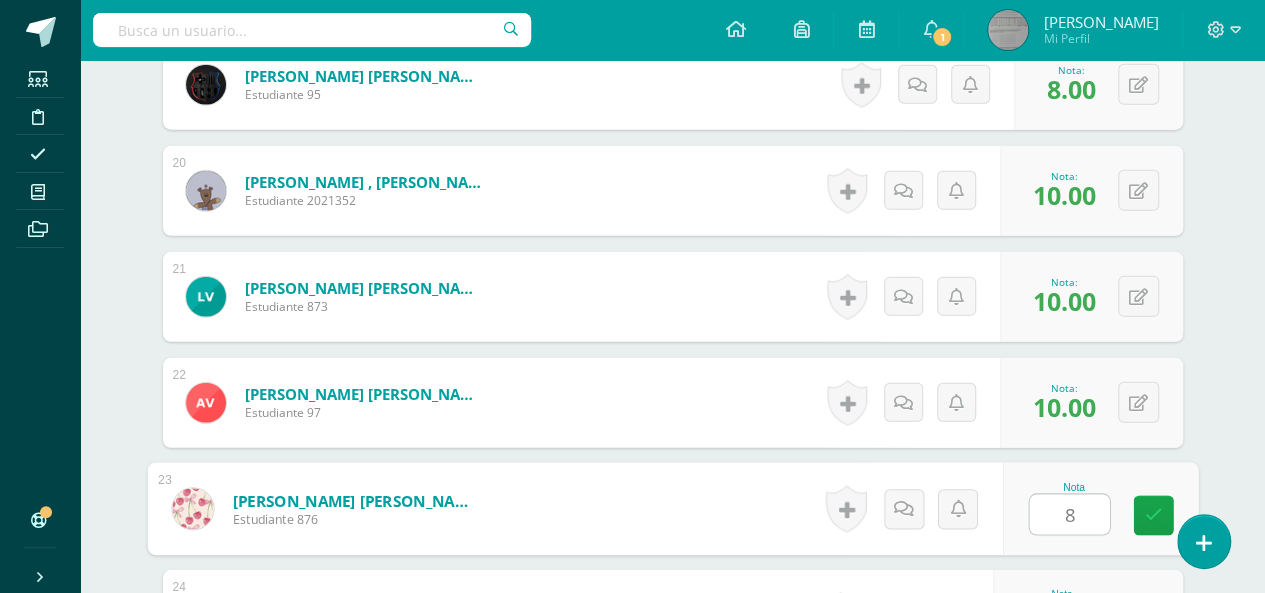 type on "8" 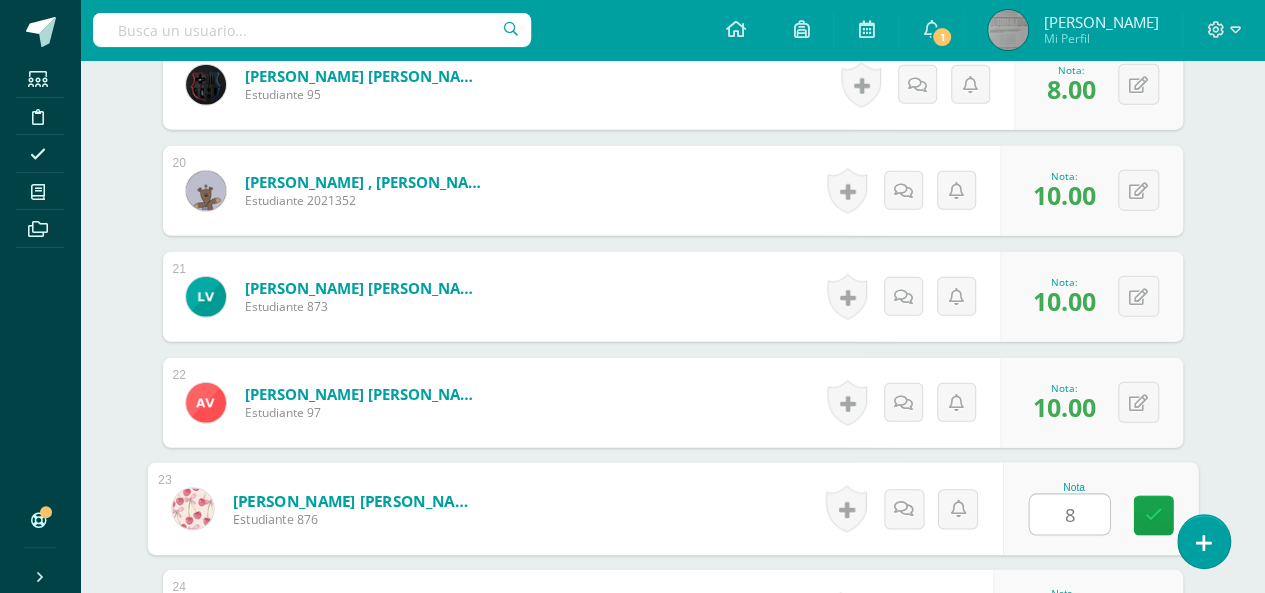 scroll, scrollTop: 2871, scrollLeft: 0, axis: vertical 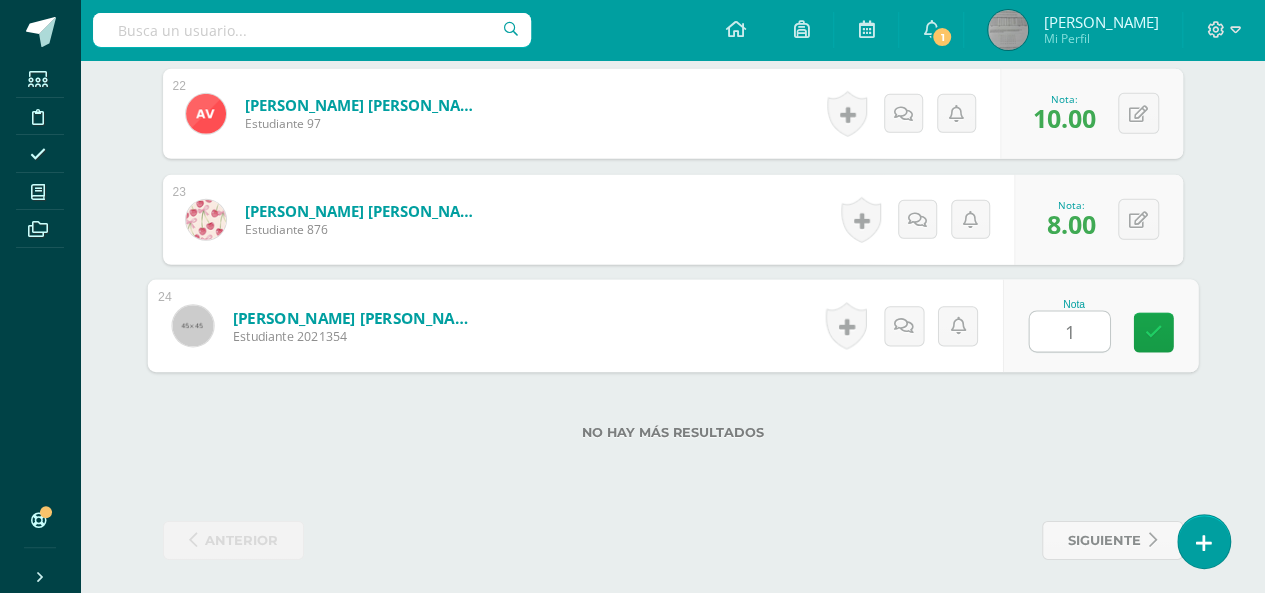 type on "10" 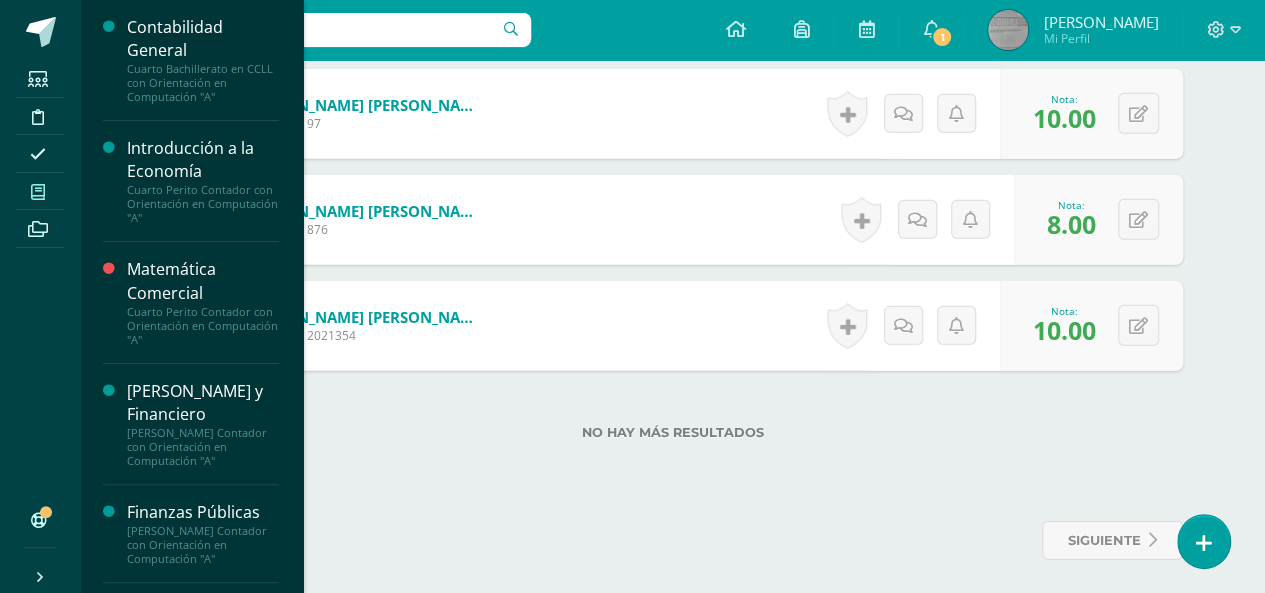 click at bounding box center [38, 192] 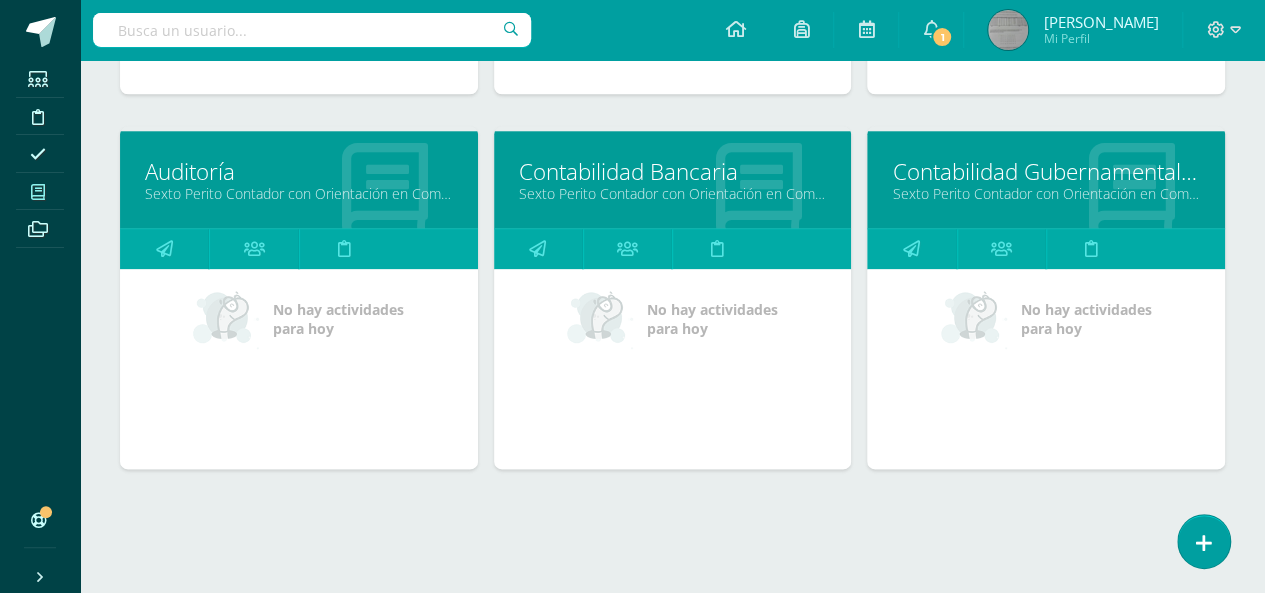 scroll, scrollTop: 1023, scrollLeft: 0, axis: vertical 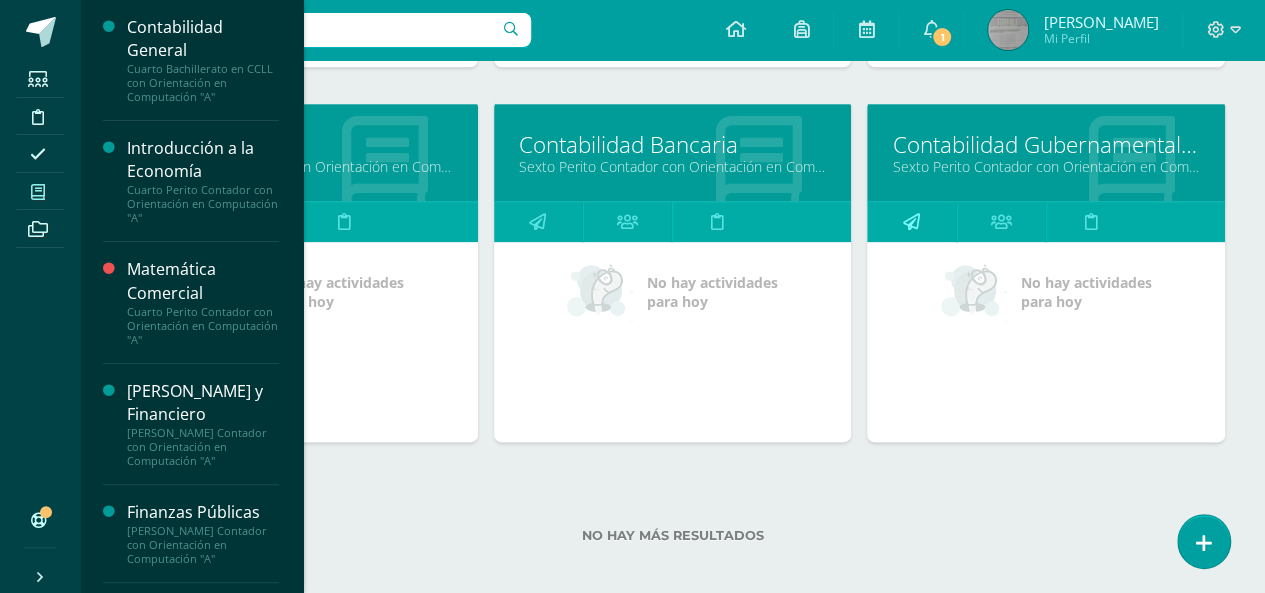 click at bounding box center (911, 221) 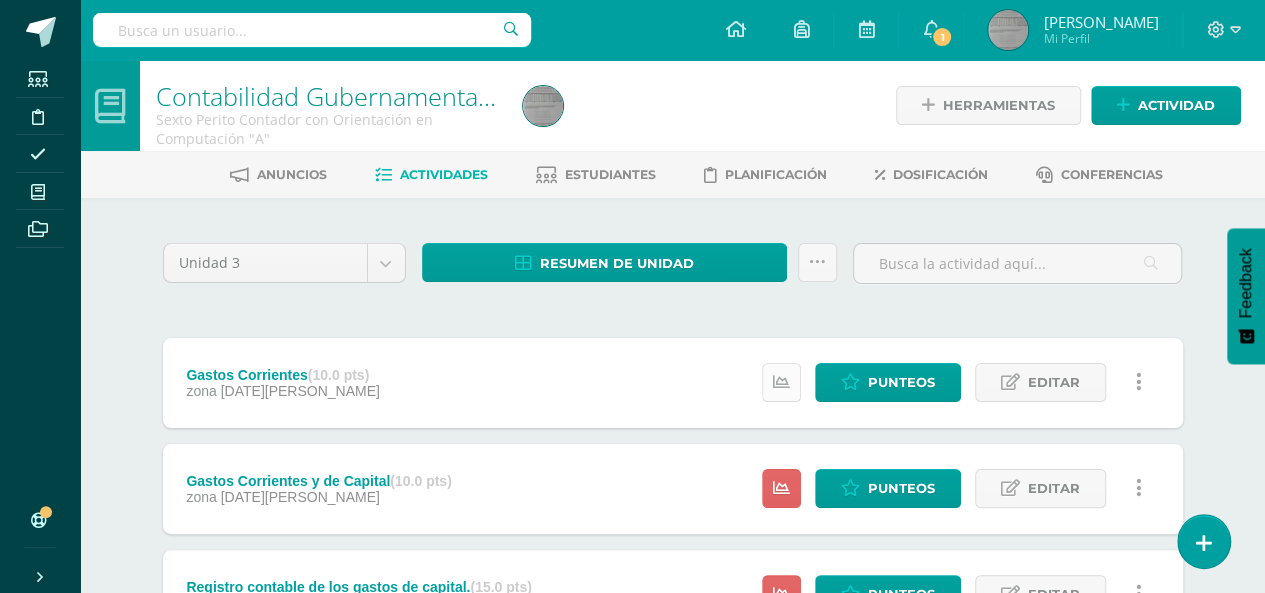scroll, scrollTop: 283, scrollLeft: 0, axis: vertical 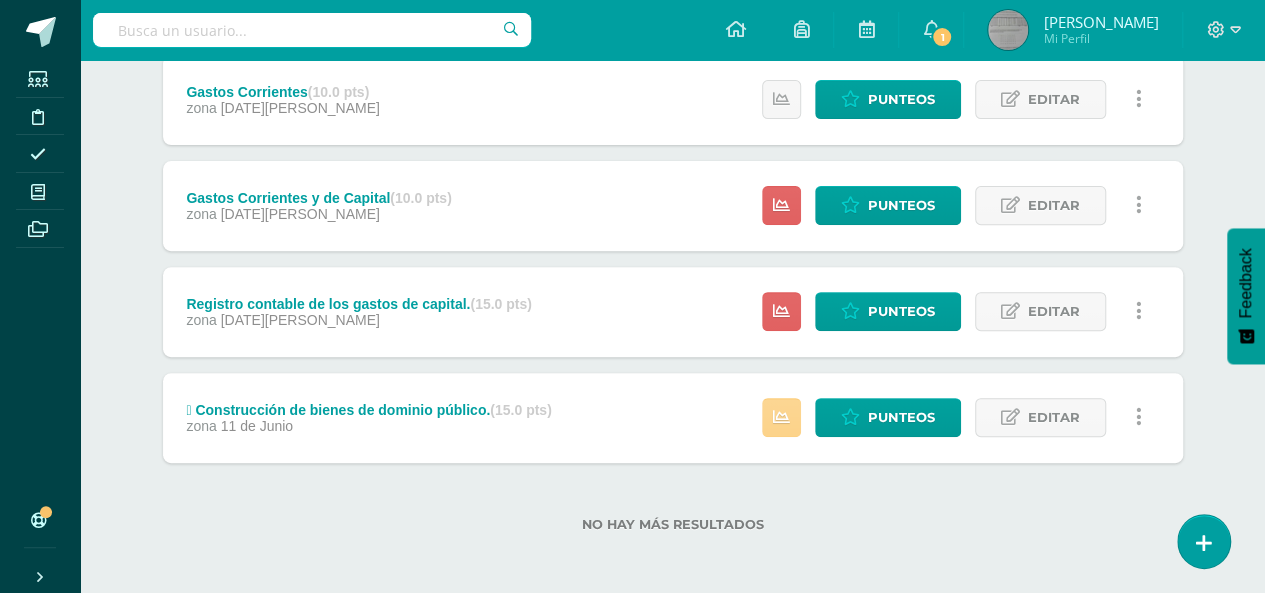 click at bounding box center (781, 417) 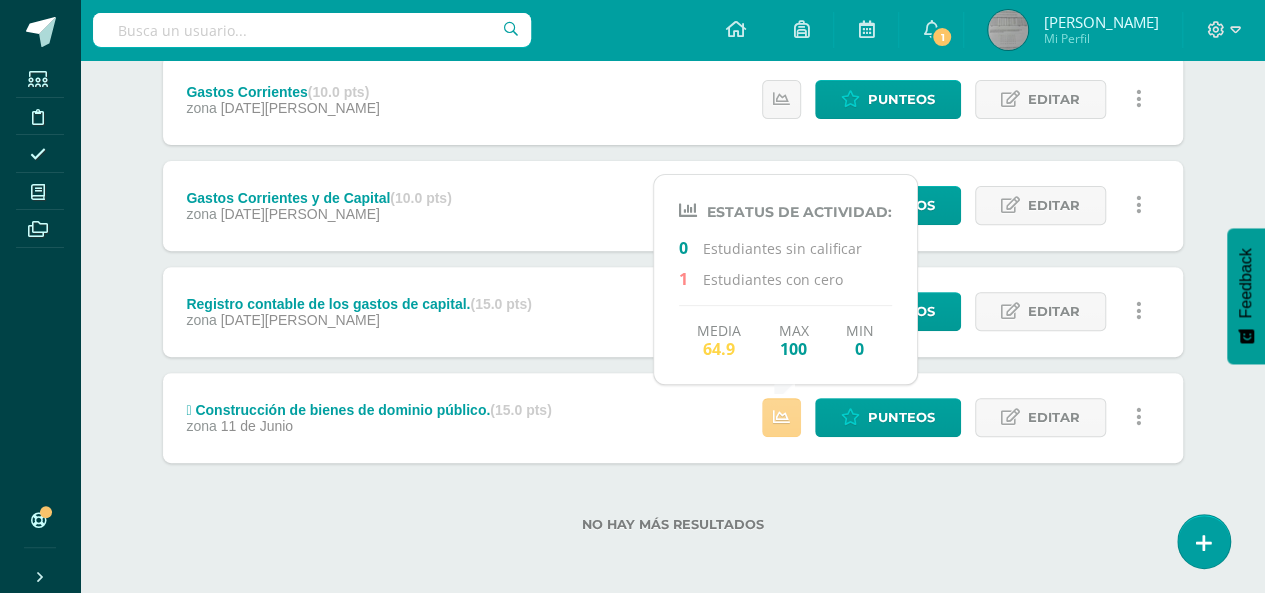 click at bounding box center [781, 417] 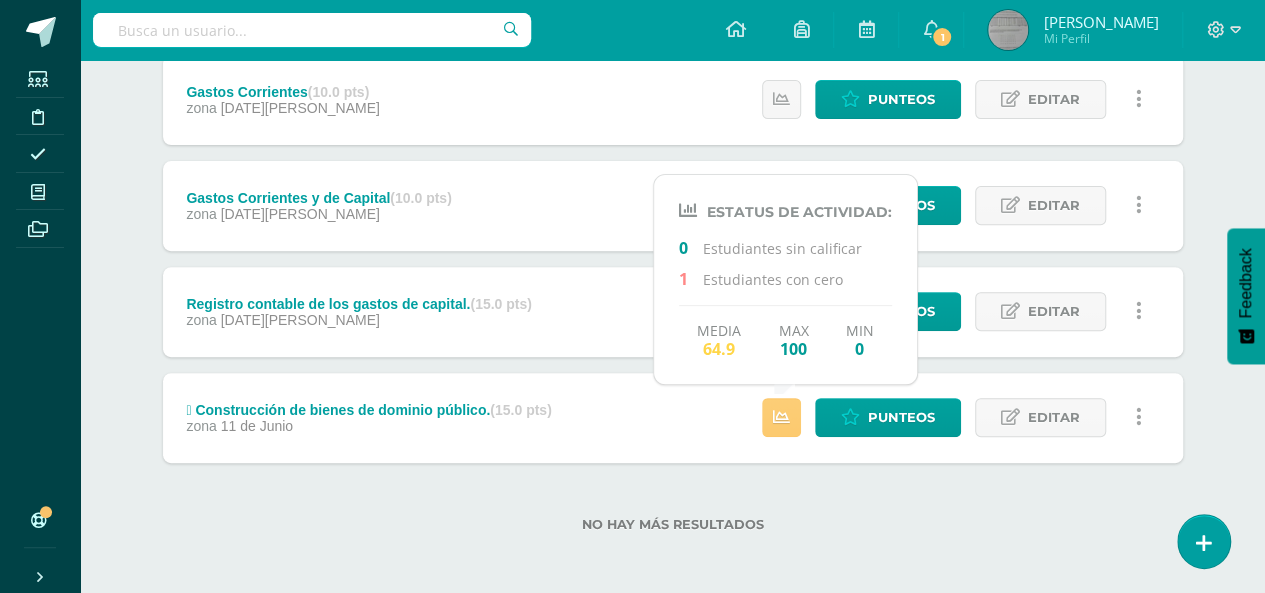 click on "	Construcción de bienes de dominio público.  (15.0 pts)
zona
[DATE][PERSON_NAME]
Punteos
Editar
Historial de actividad
Eliminar
Historial de actividad
eliminar" at bounding box center (673, 418) 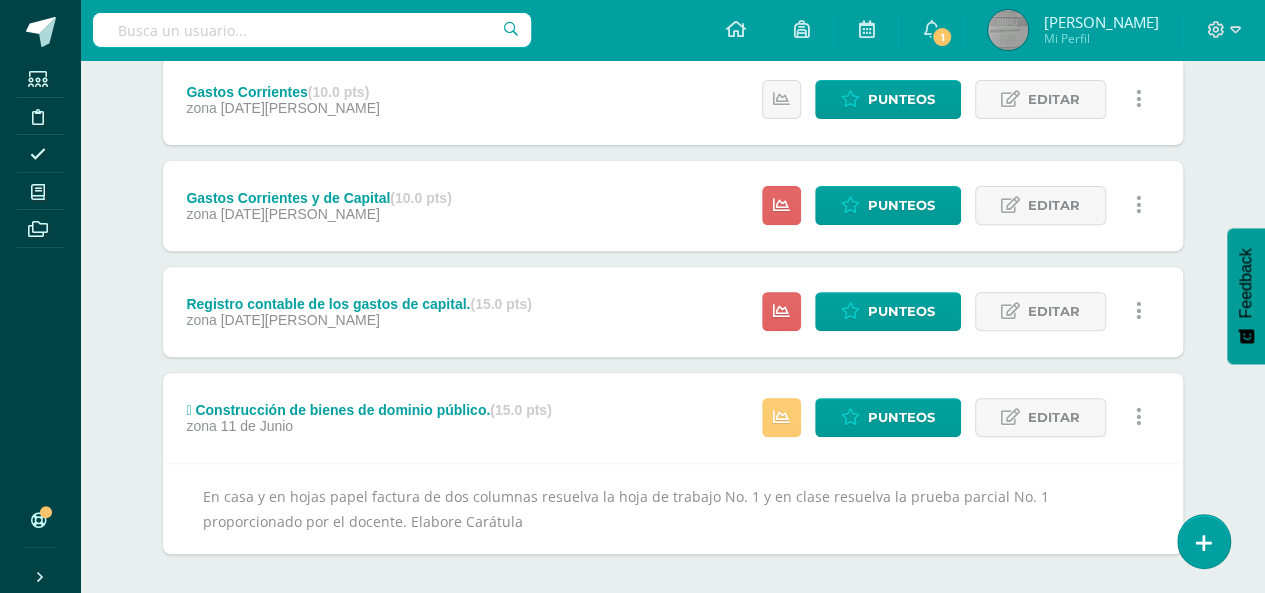 click on "	Construcción de bienes de dominio público.  (15.0 pts)
zona
[DATE][PERSON_NAME]
Punteos
Editar
Historial de actividad
Eliminar
Historial de actividad
eliminar" at bounding box center (673, 418) 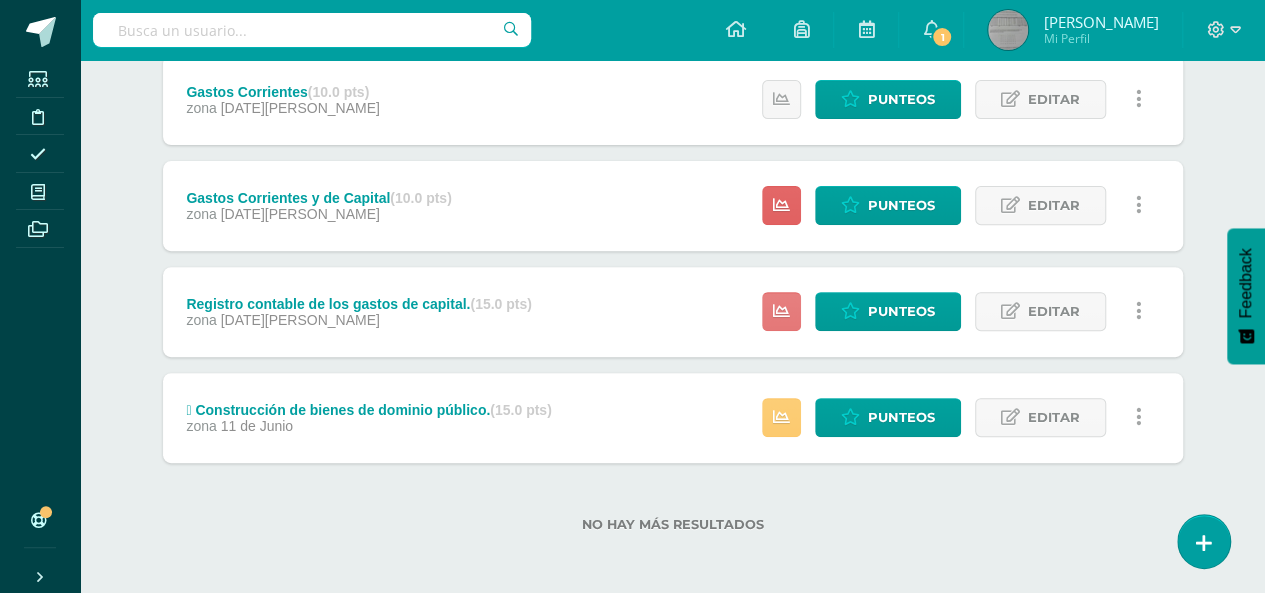 click at bounding box center (781, 311) 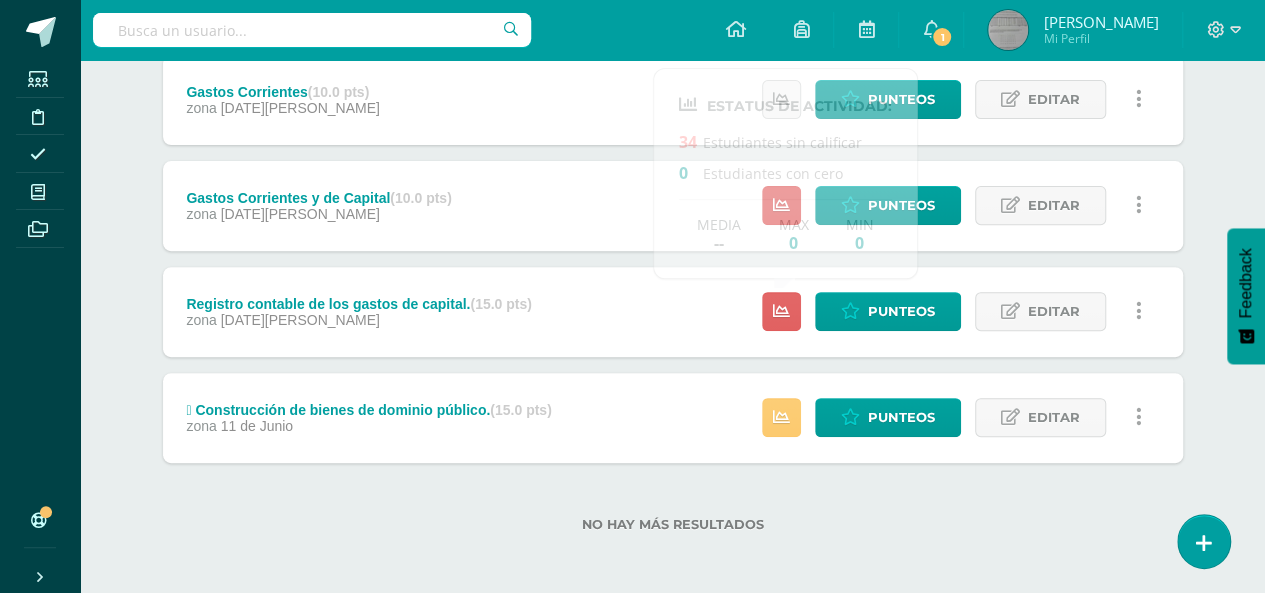 click on "Registro contable de los gastos de capital.  (15.0 pts)
zona
03 de Julio
Punteos
Editar
Ocultar
Historial de actividad
Eliminar" at bounding box center (673, 312) 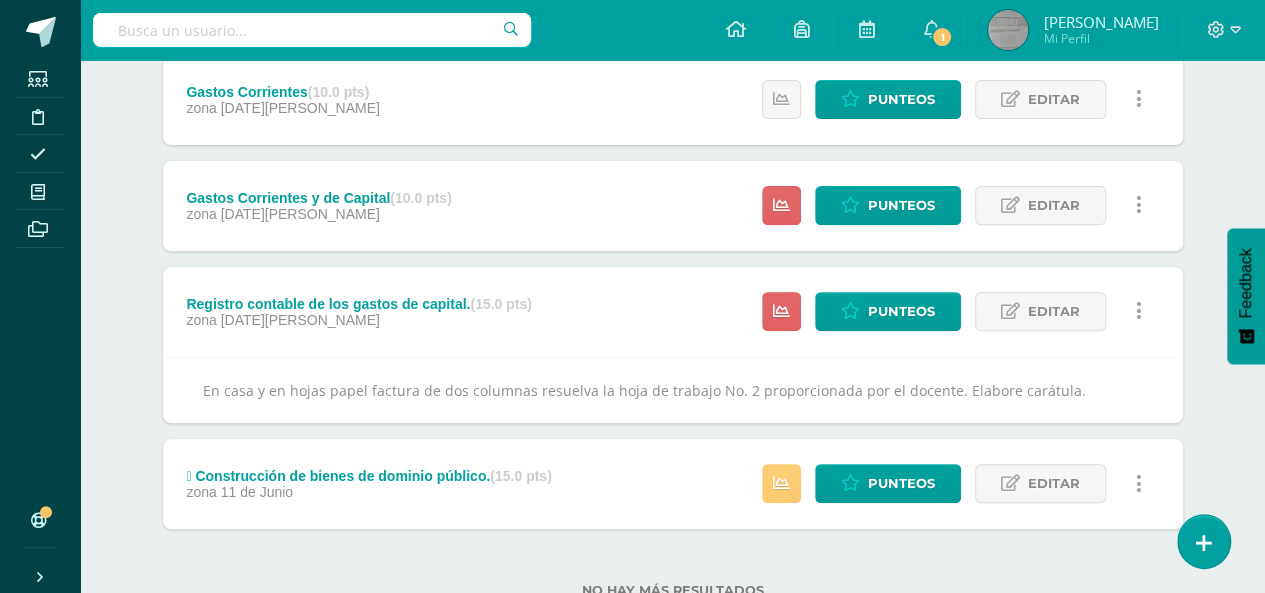 click on "Registro contable de los gastos de capital.  (15.0 pts)
zona
03 de Julio
Punteos
Editar
Ocultar
Historial de actividad
Eliminar" at bounding box center (673, 312) 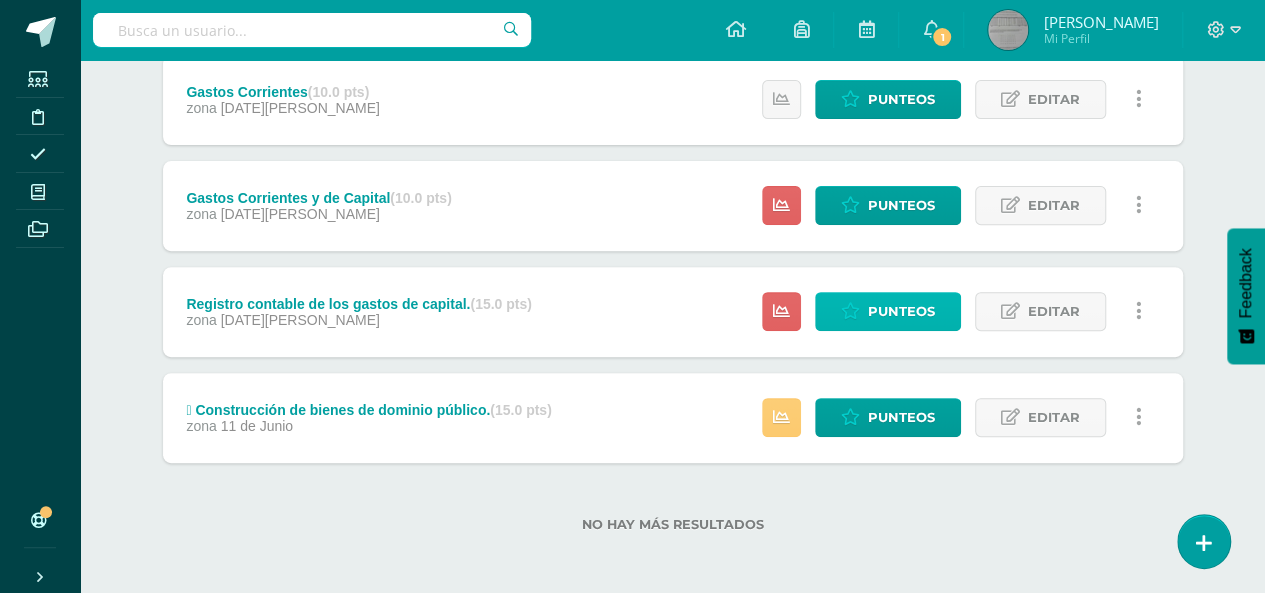 click at bounding box center [850, 311] 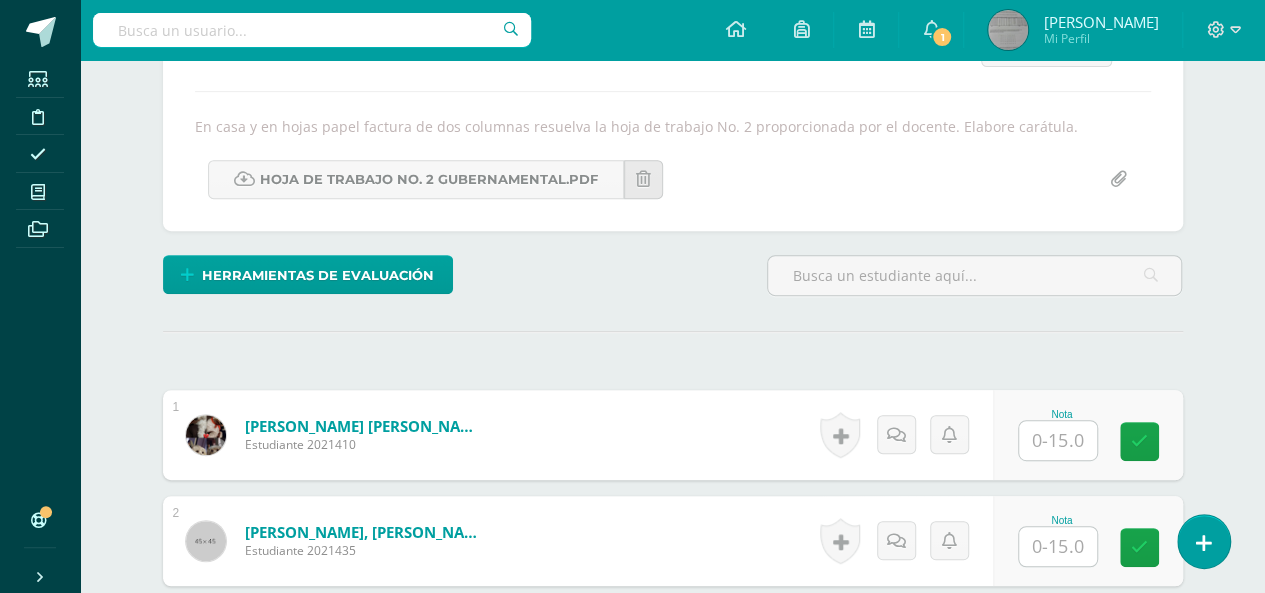 scroll, scrollTop: 326, scrollLeft: 0, axis: vertical 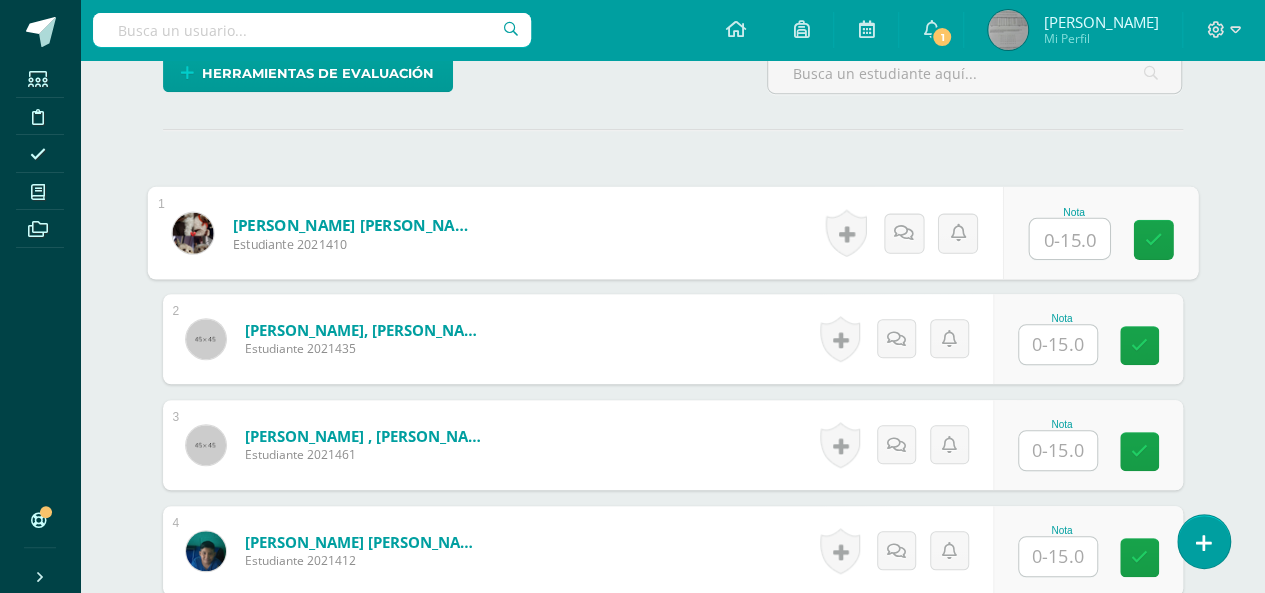 click at bounding box center [1069, 239] 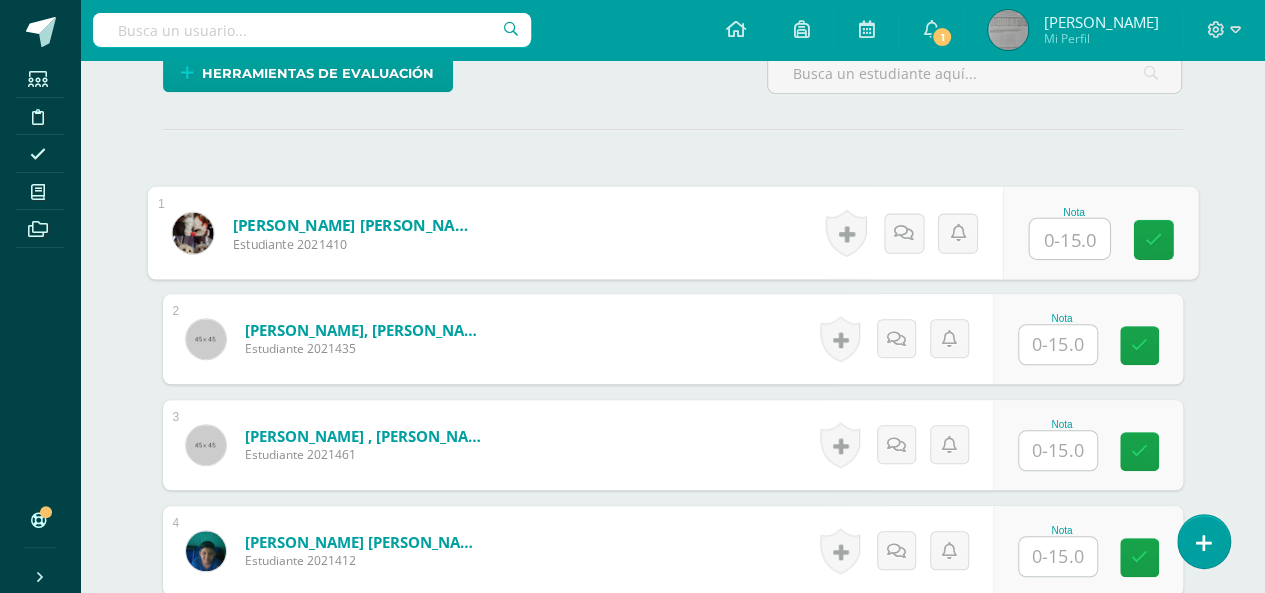 scroll, scrollTop: 527, scrollLeft: 0, axis: vertical 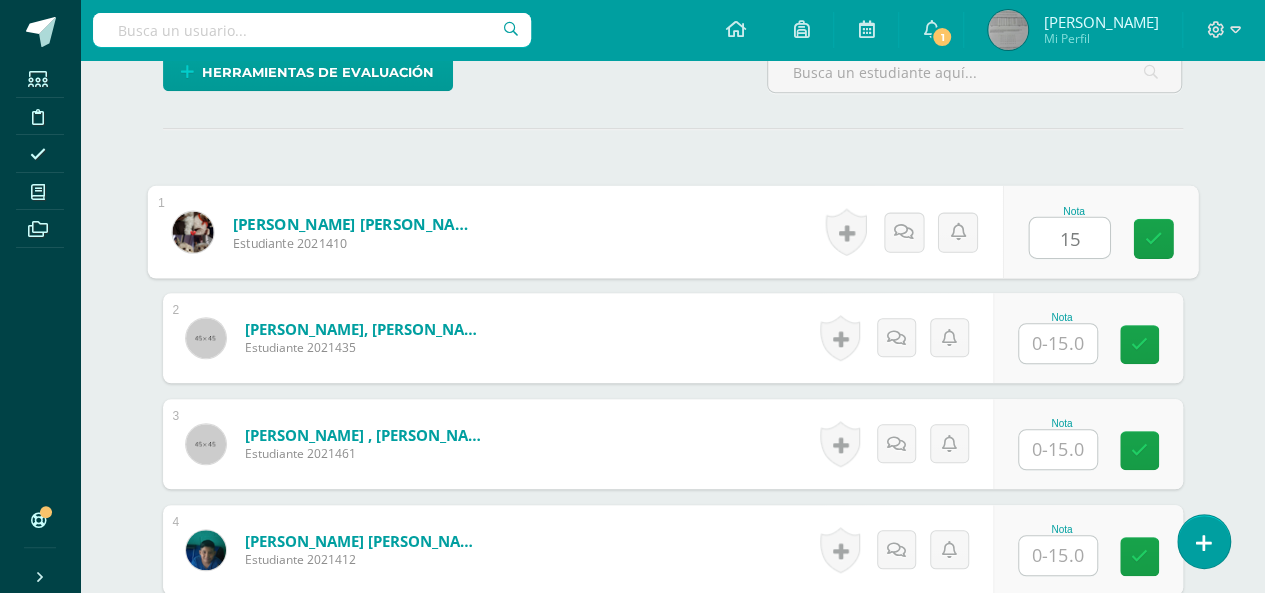 type on "15" 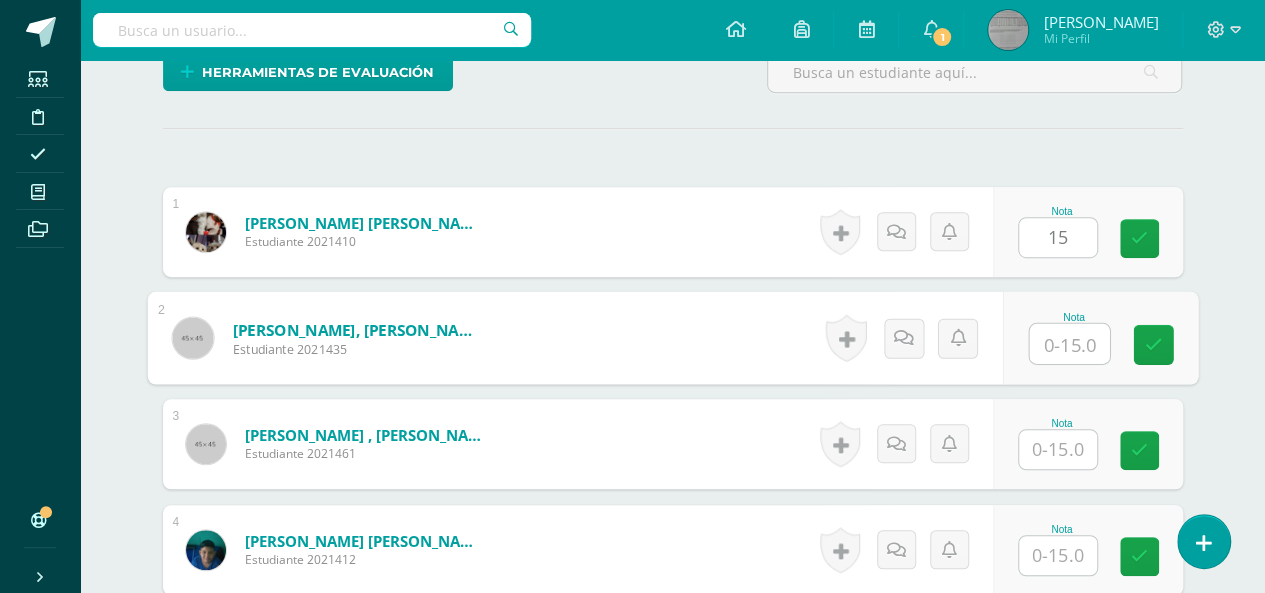 scroll, scrollTop: 528, scrollLeft: 0, axis: vertical 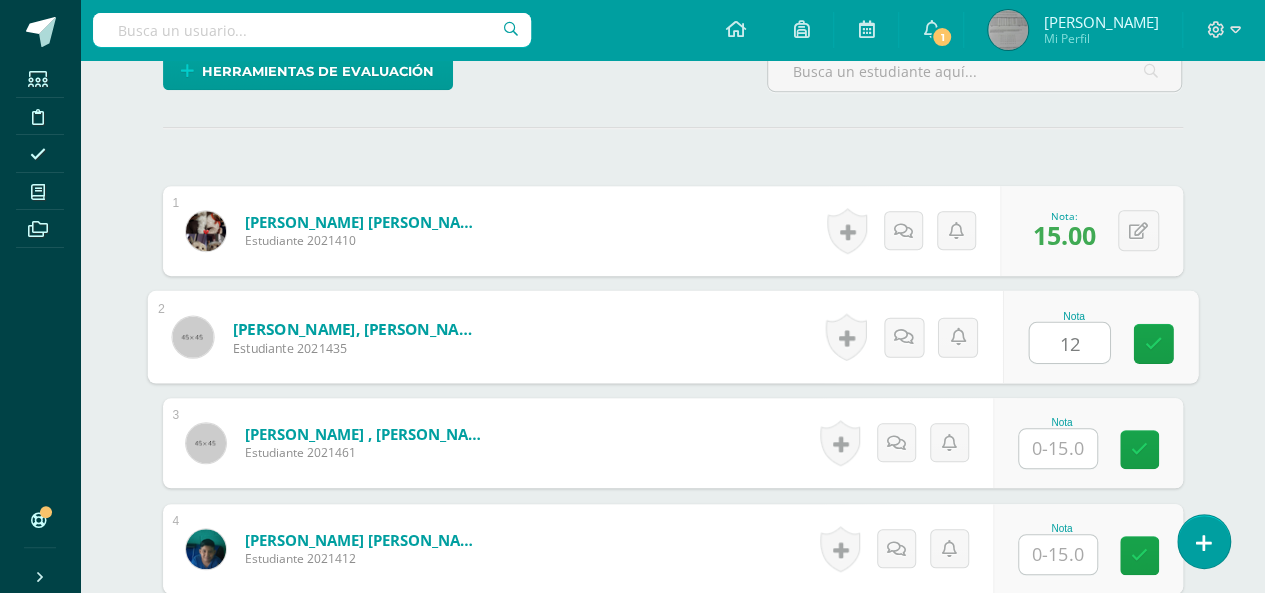type on "12" 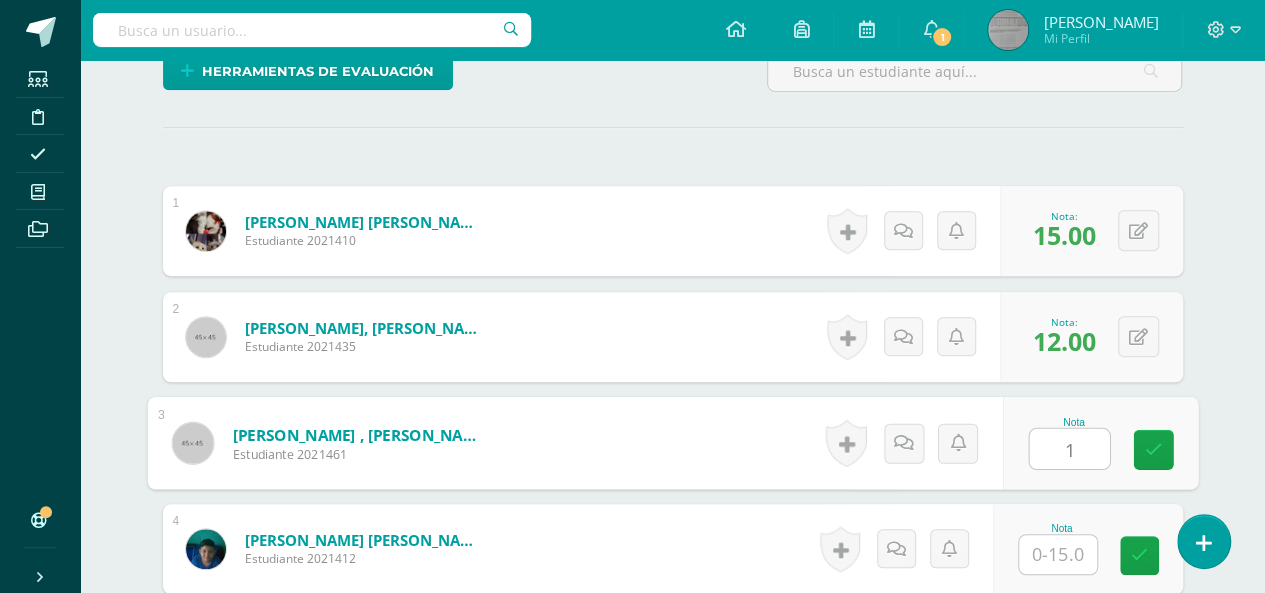 scroll, scrollTop: 530, scrollLeft: 0, axis: vertical 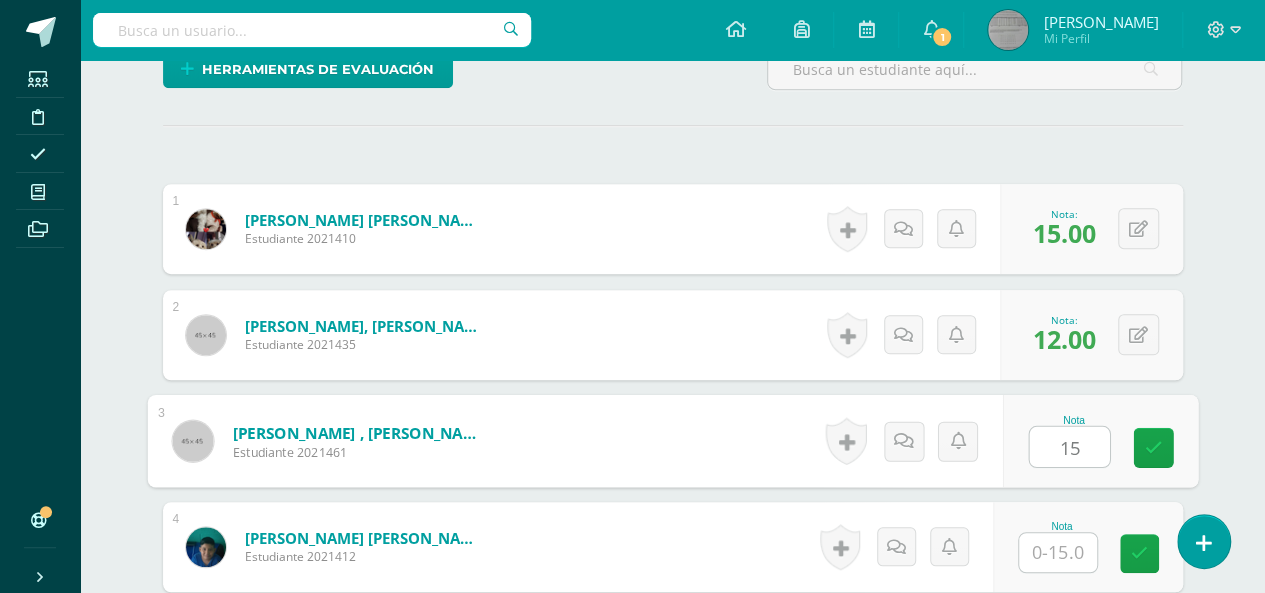 type on "15" 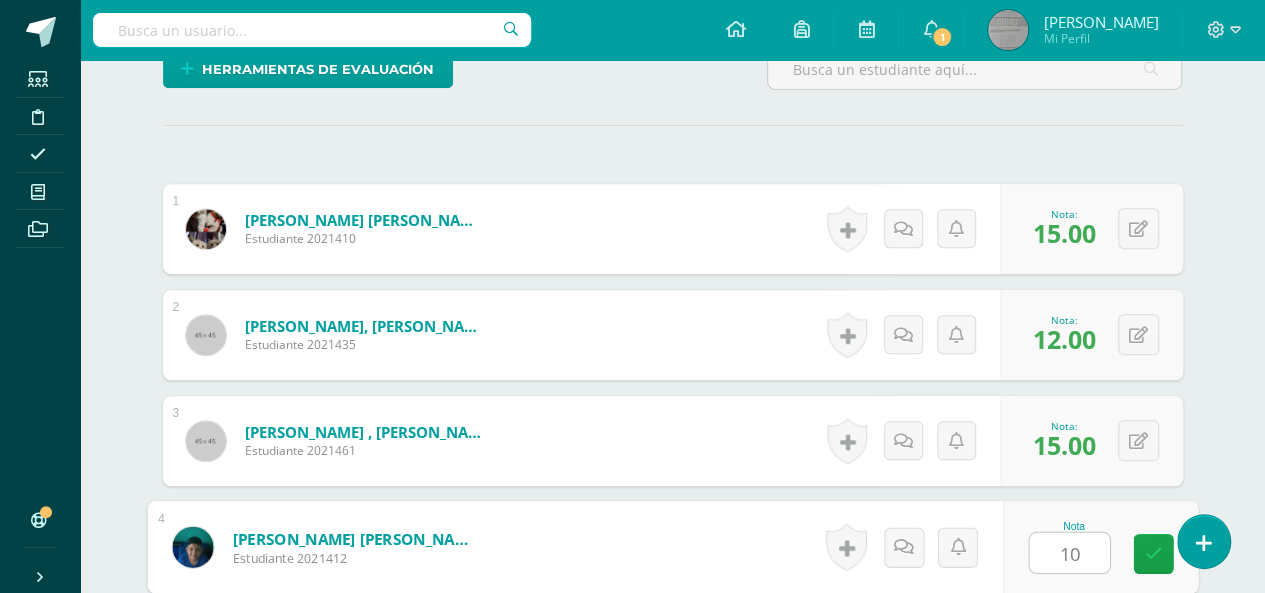 type on "10" 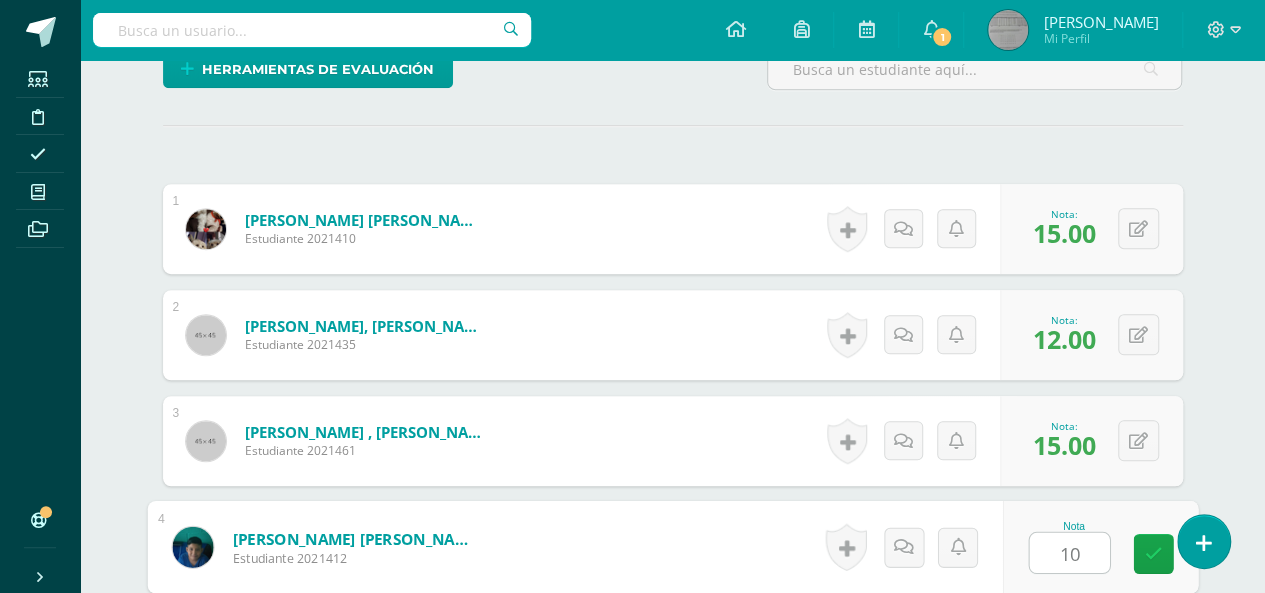 scroll, scrollTop: 886, scrollLeft: 0, axis: vertical 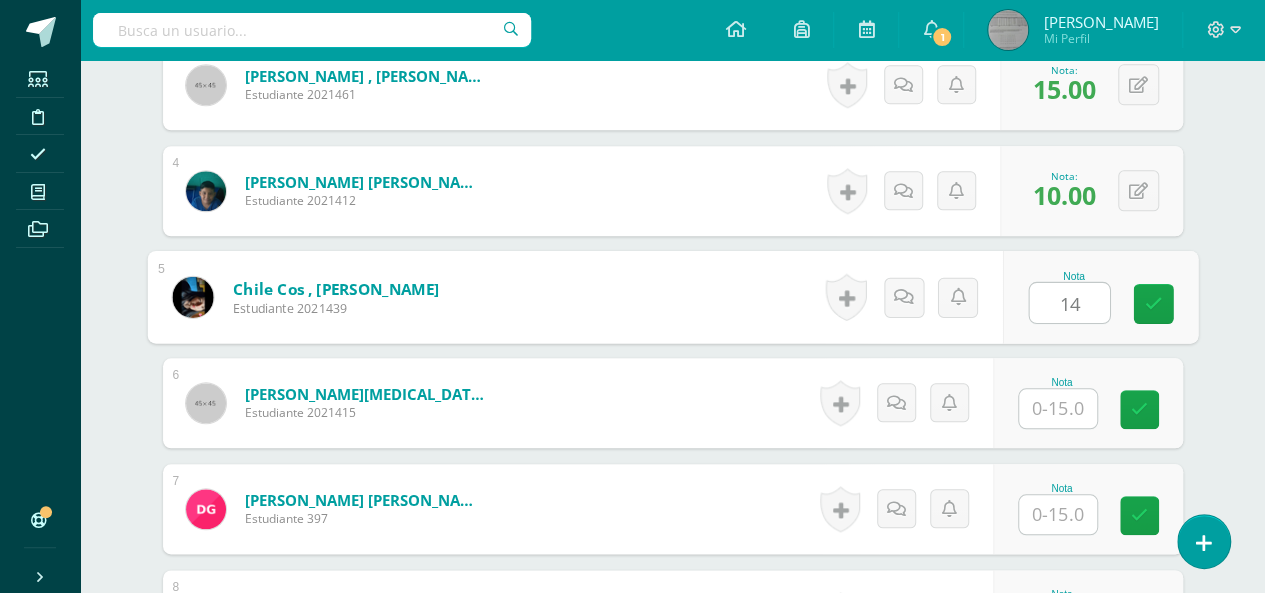 type on "14" 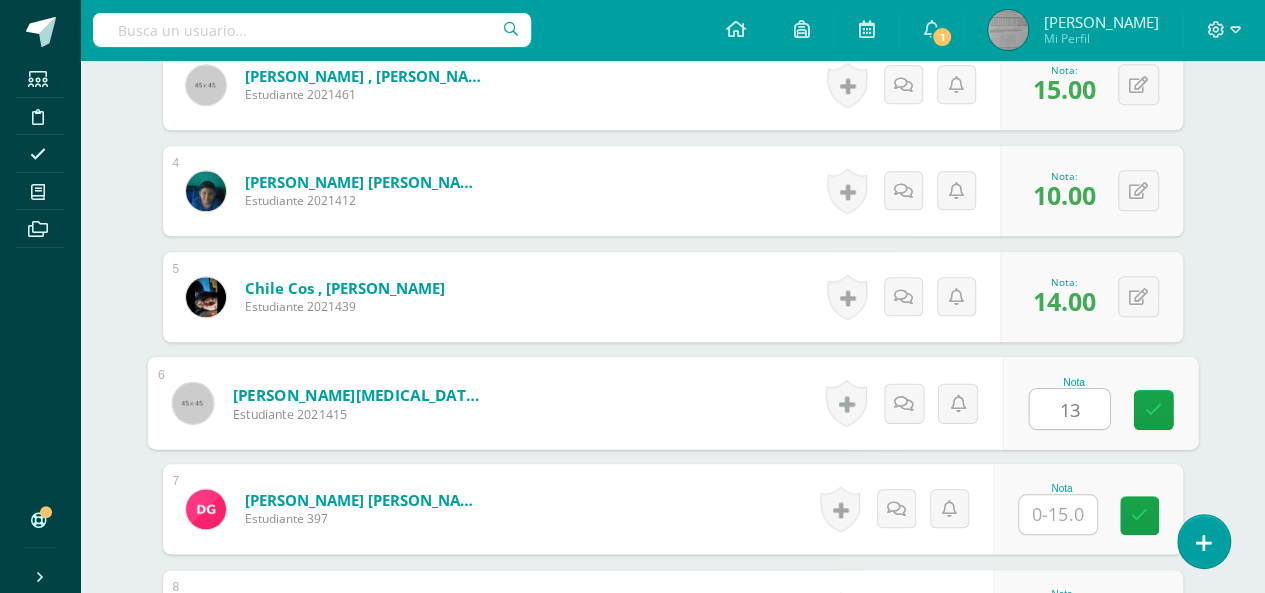 type on "13" 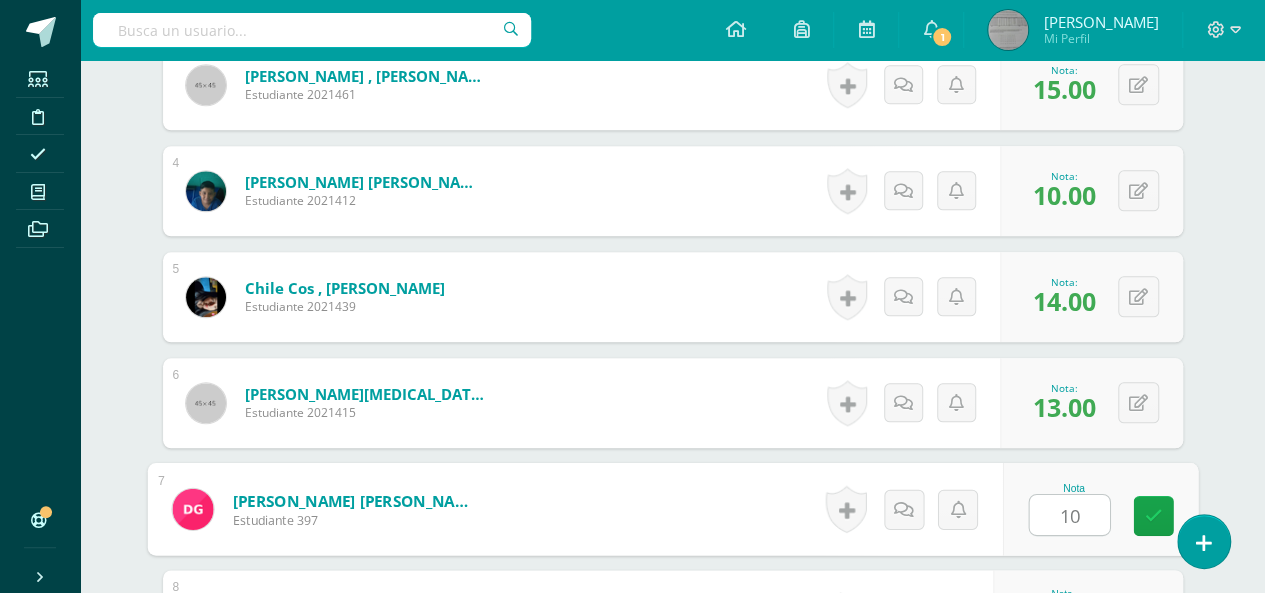 type on "10" 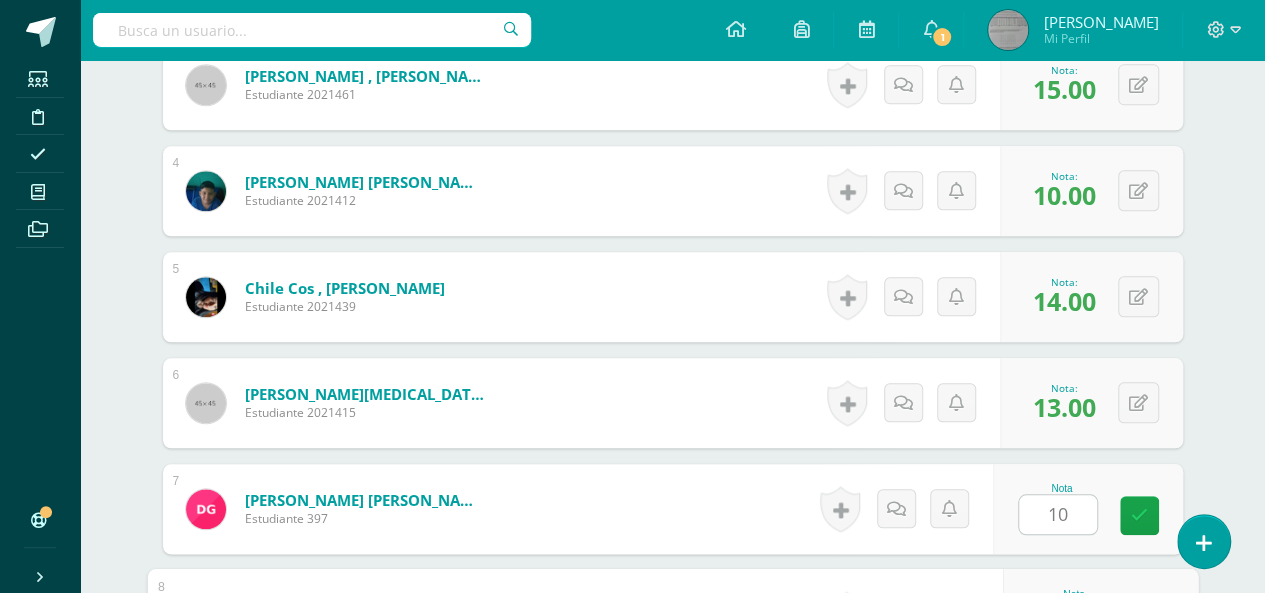 scroll, scrollTop: 1204, scrollLeft: 0, axis: vertical 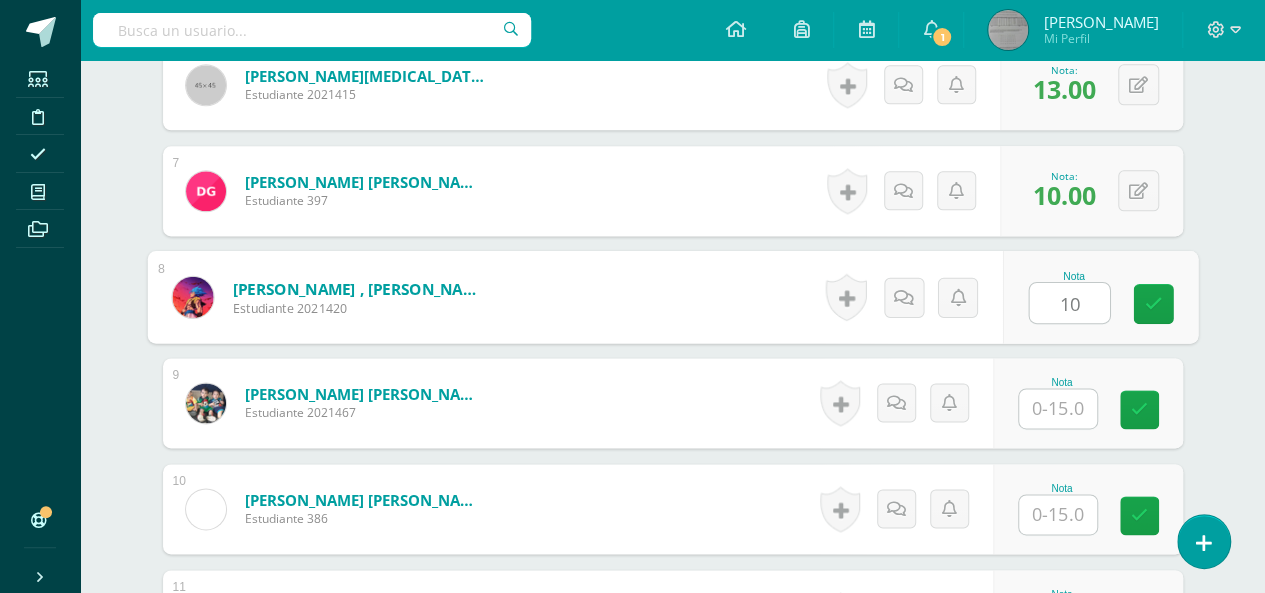 type on "10" 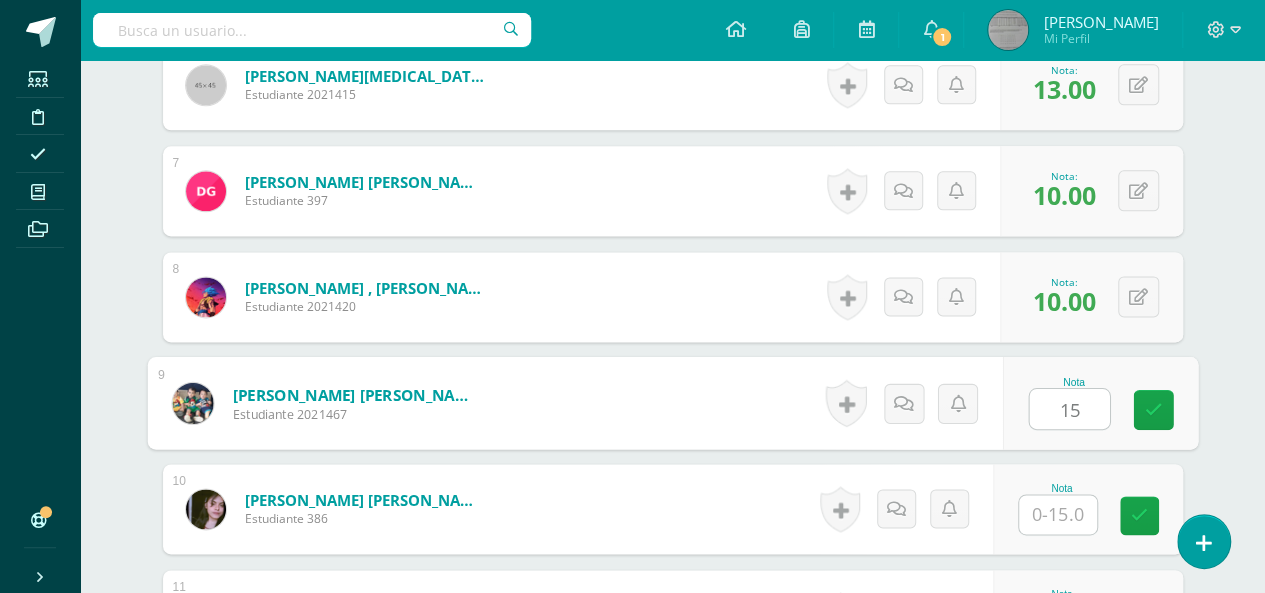 type on "15" 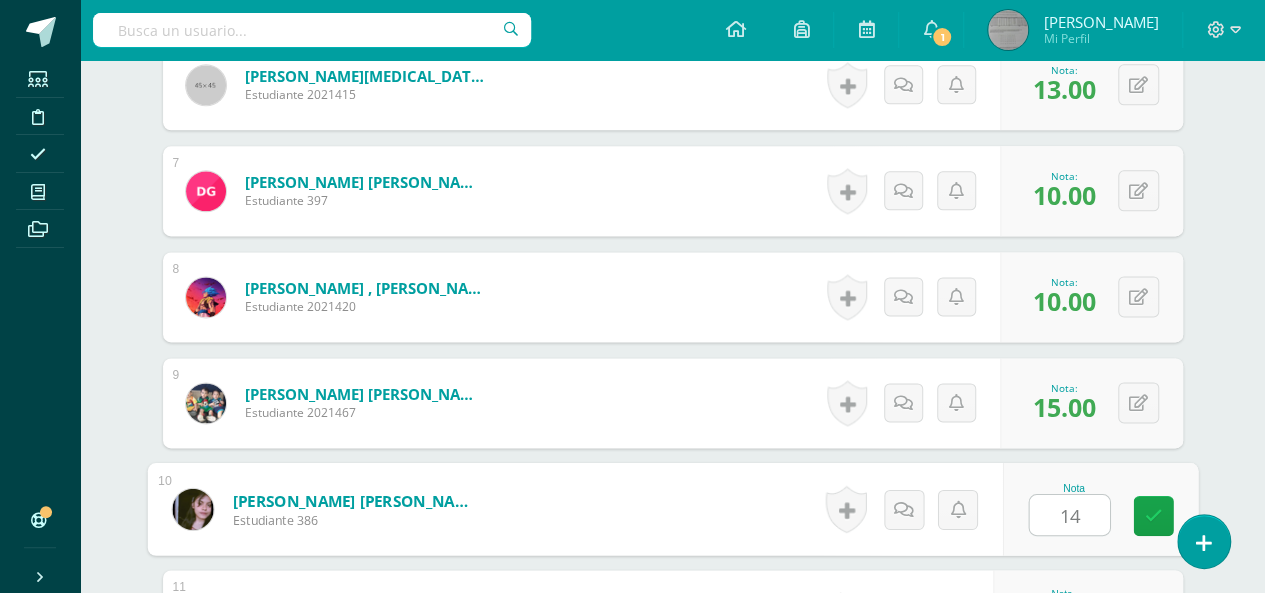 type on "14" 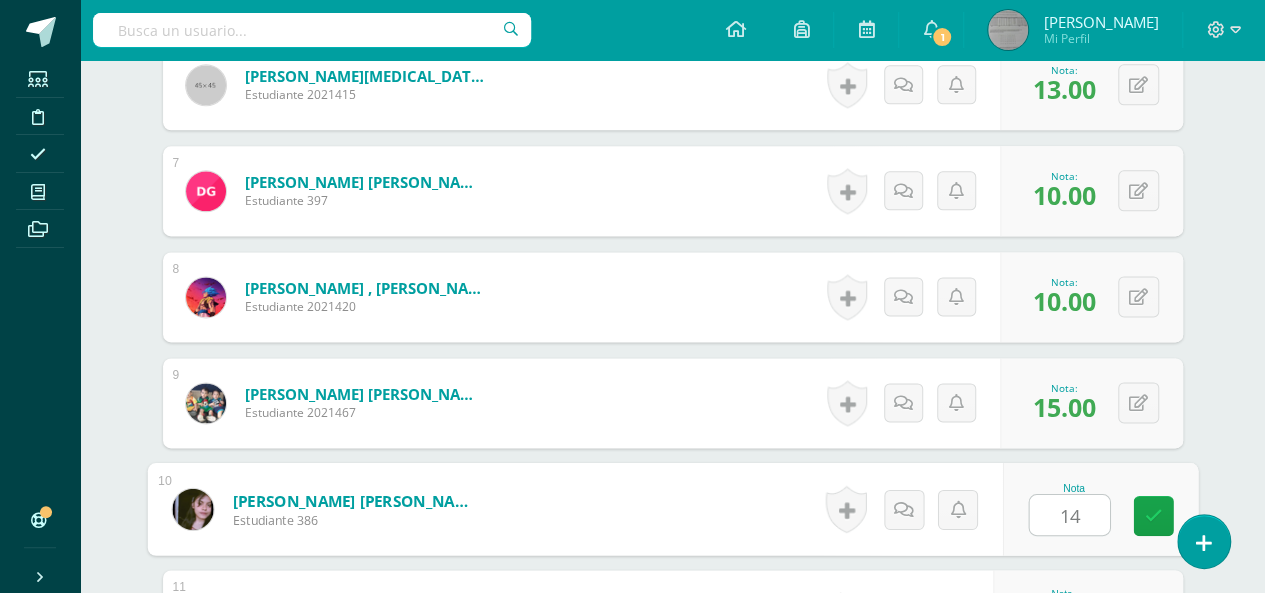 scroll, scrollTop: 1522, scrollLeft: 0, axis: vertical 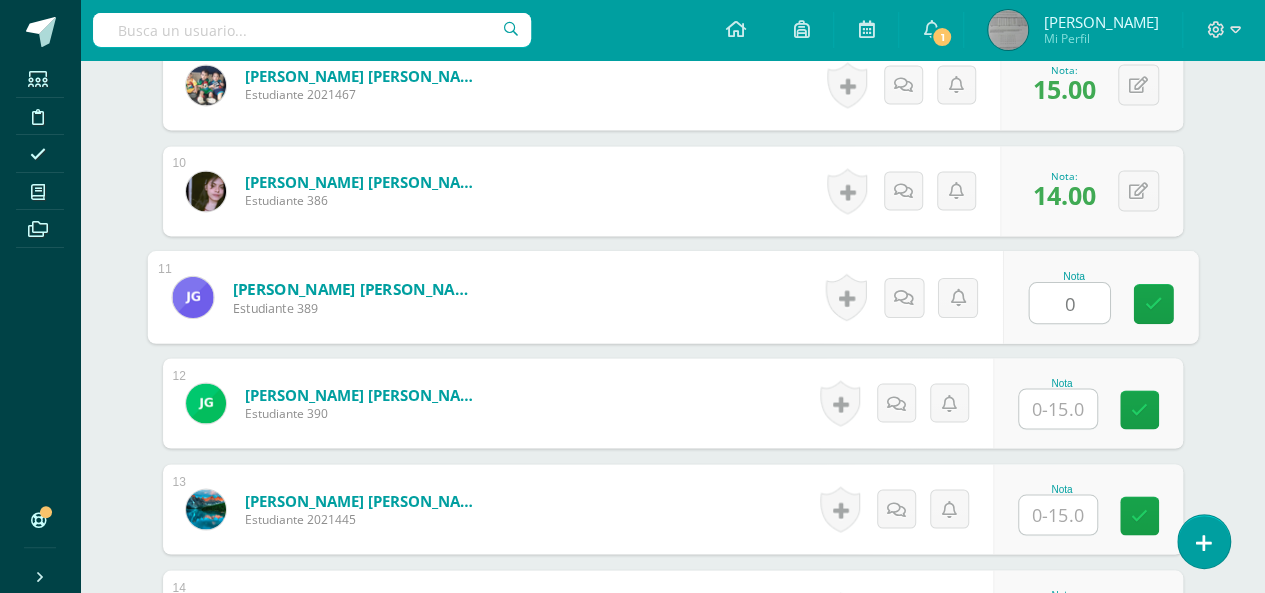 type on "0" 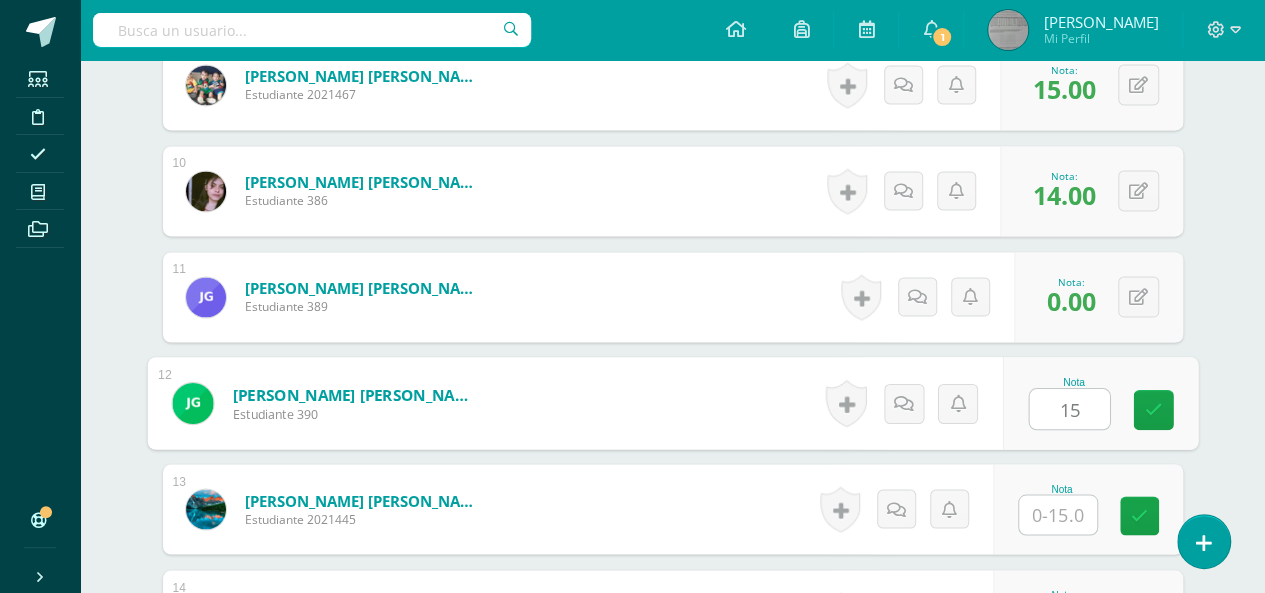 type on "15" 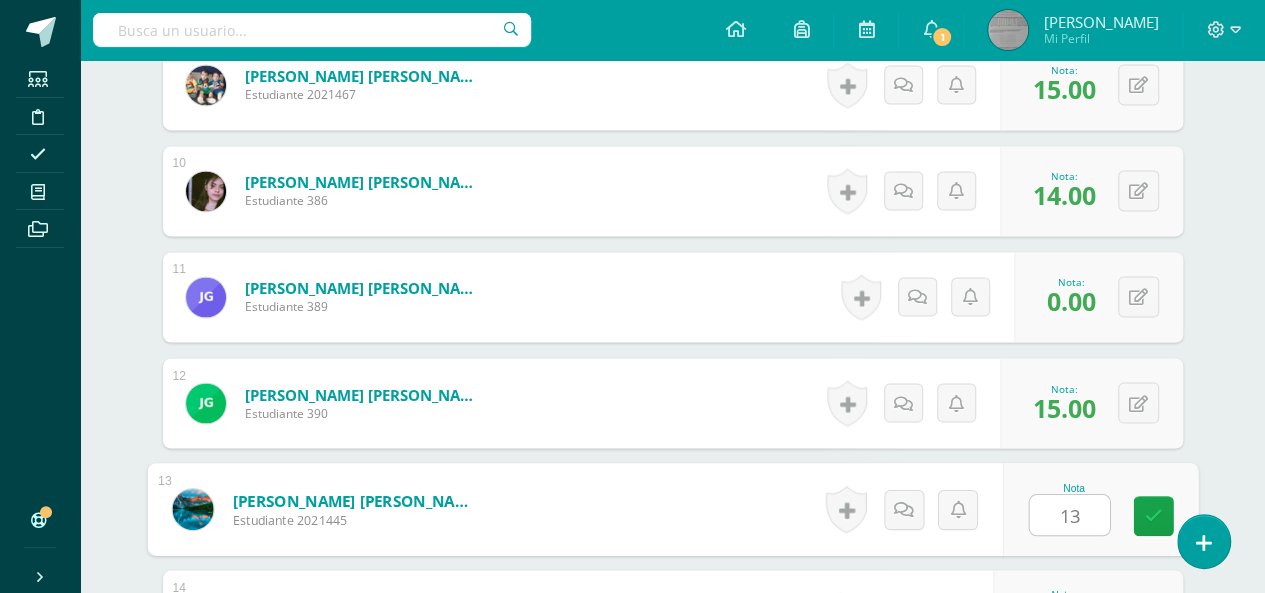 type on "13" 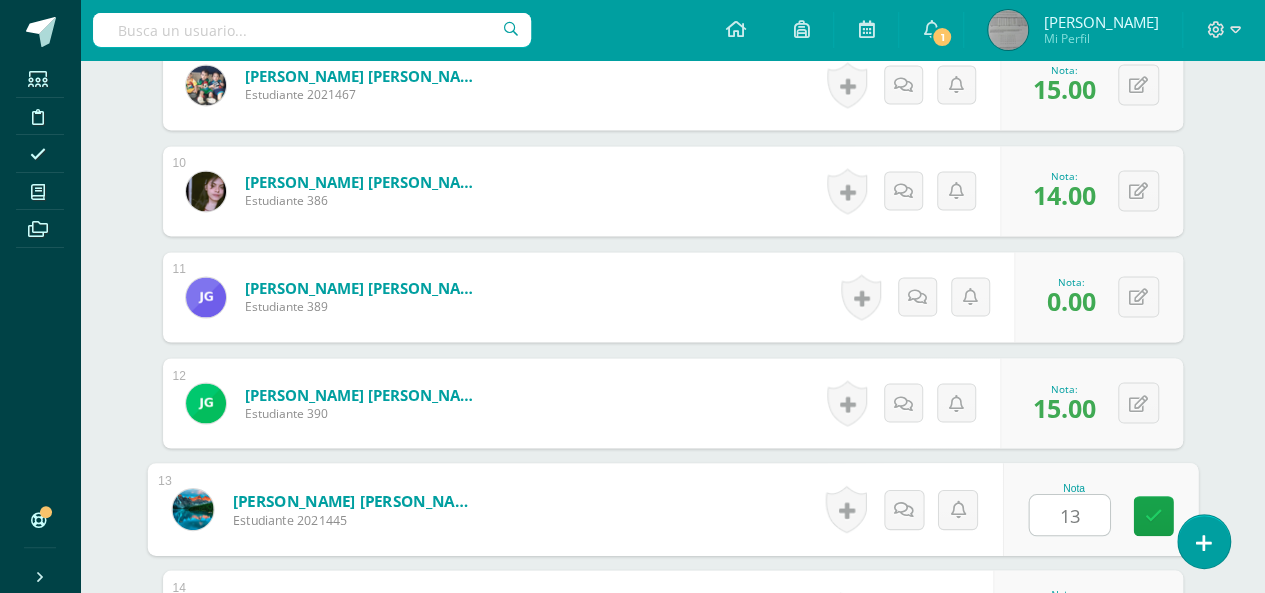 scroll, scrollTop: 1840, scrollLeft: 0, axis: vertical 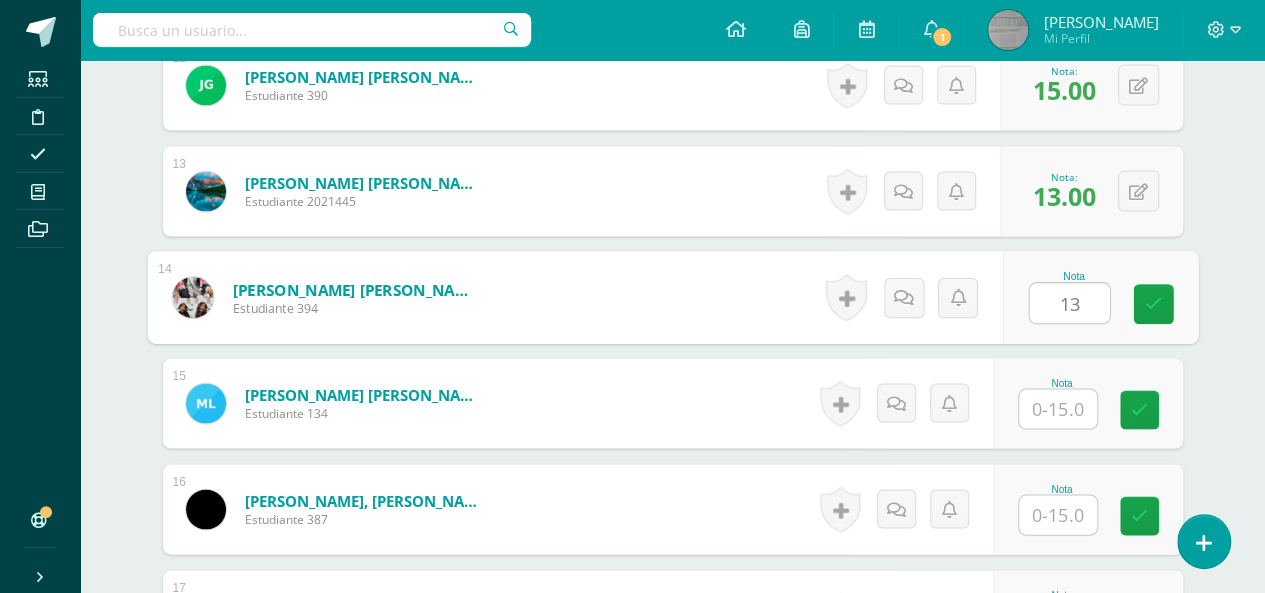 type on "13" 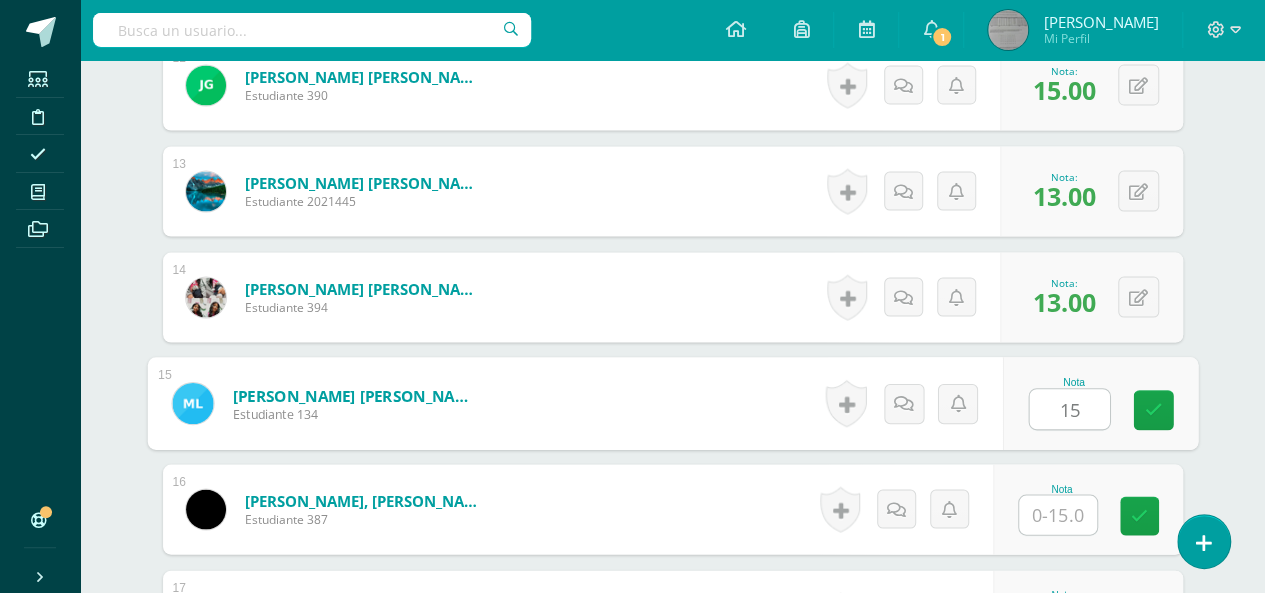 type on "15" 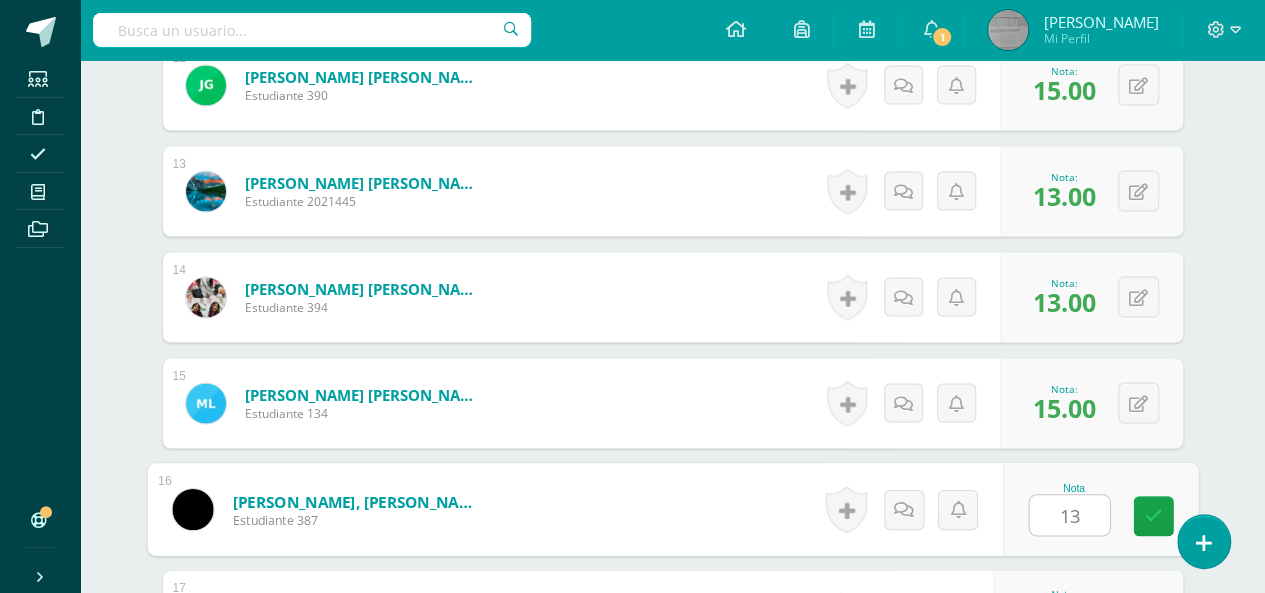 type on "13" 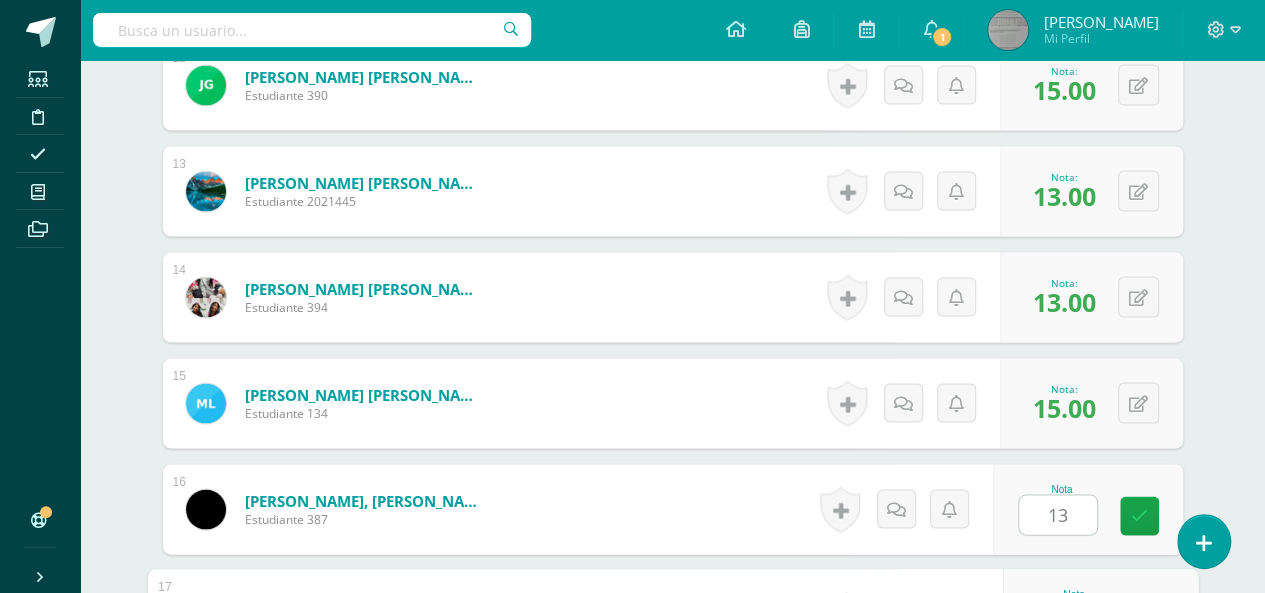 scroll, scrollTop: 2158, scrollLeft: 0, axis: vertical 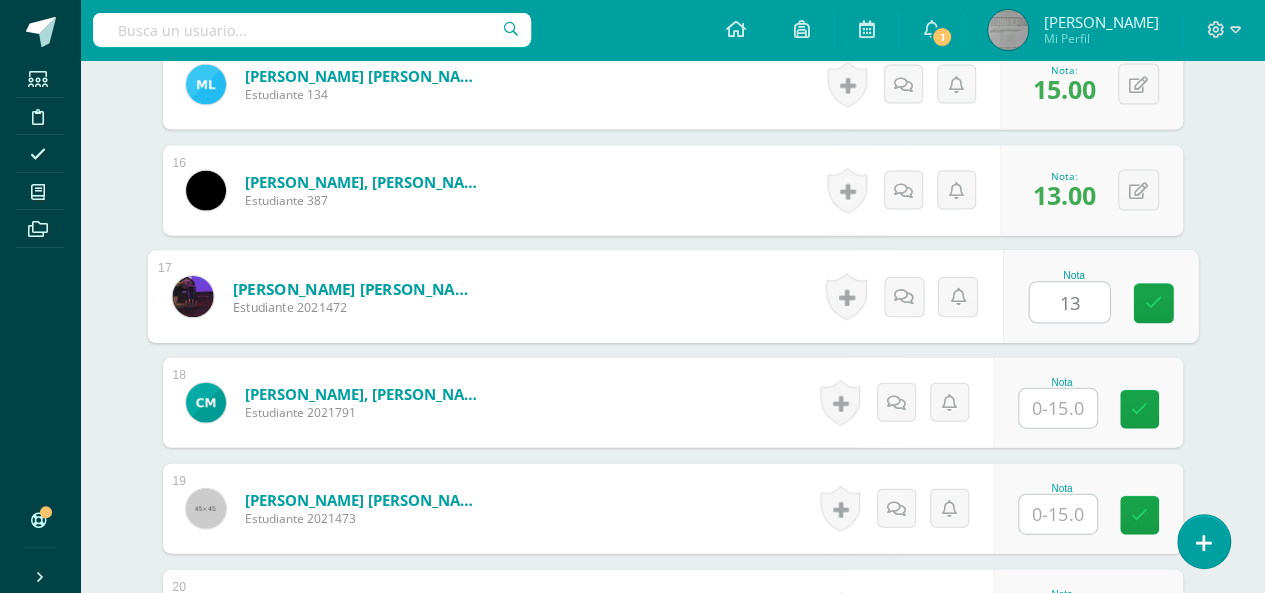 type on "13" 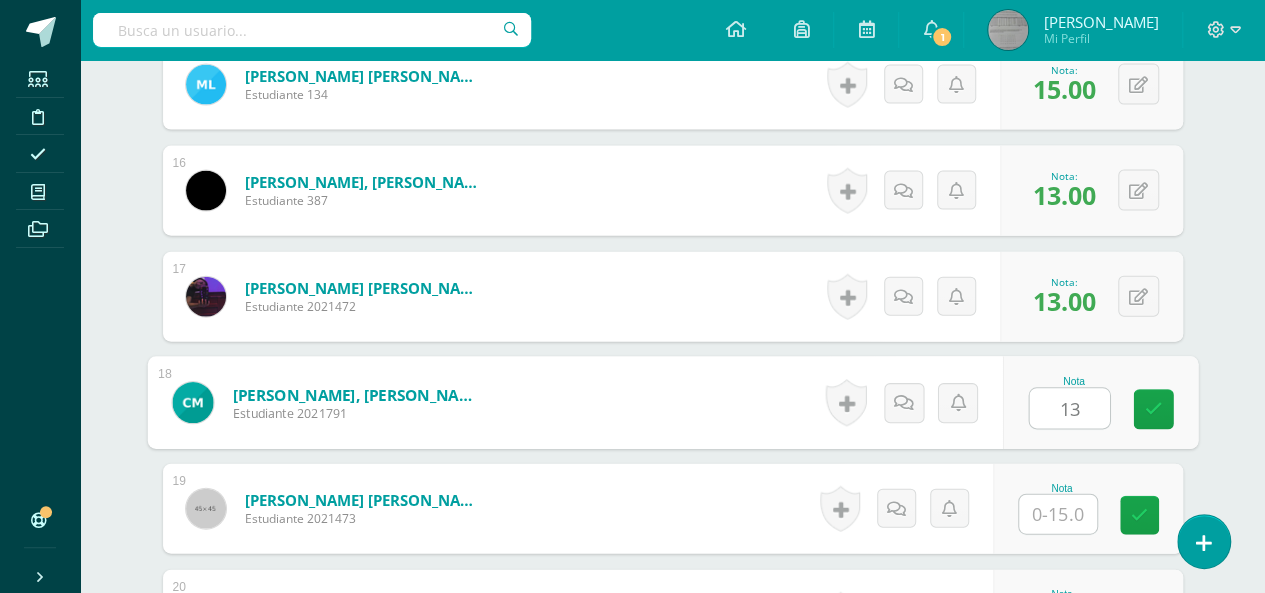 type on "13" 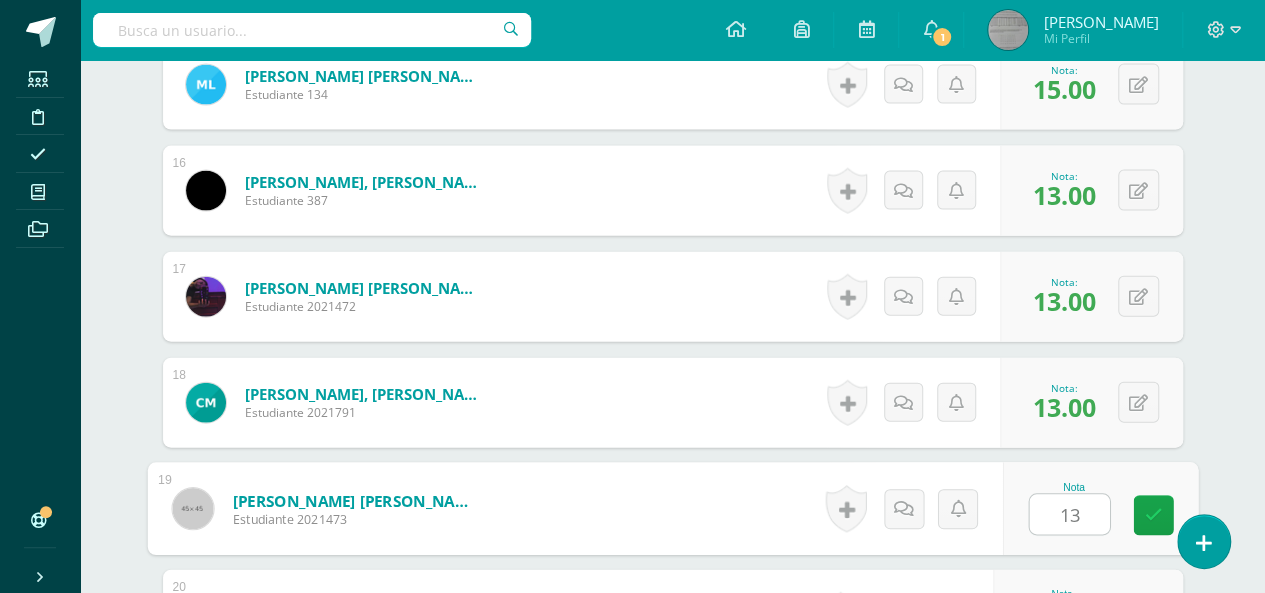 type on "13" 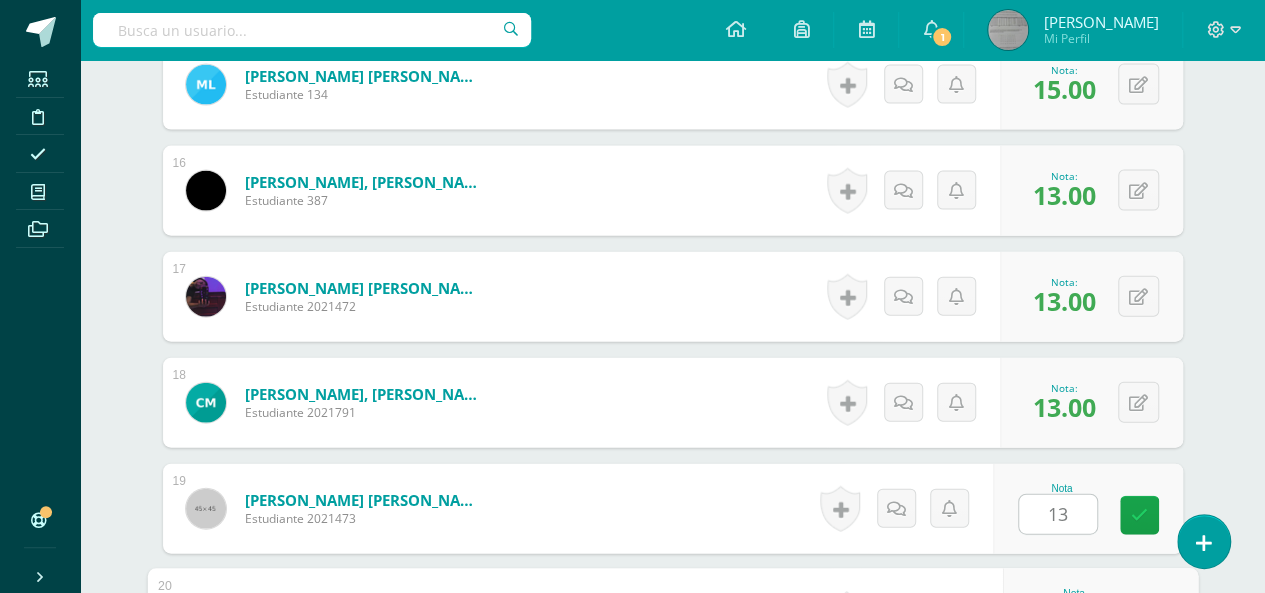 scroll, scrollTop: 2476, scrollLeft: 0, axis: vertical 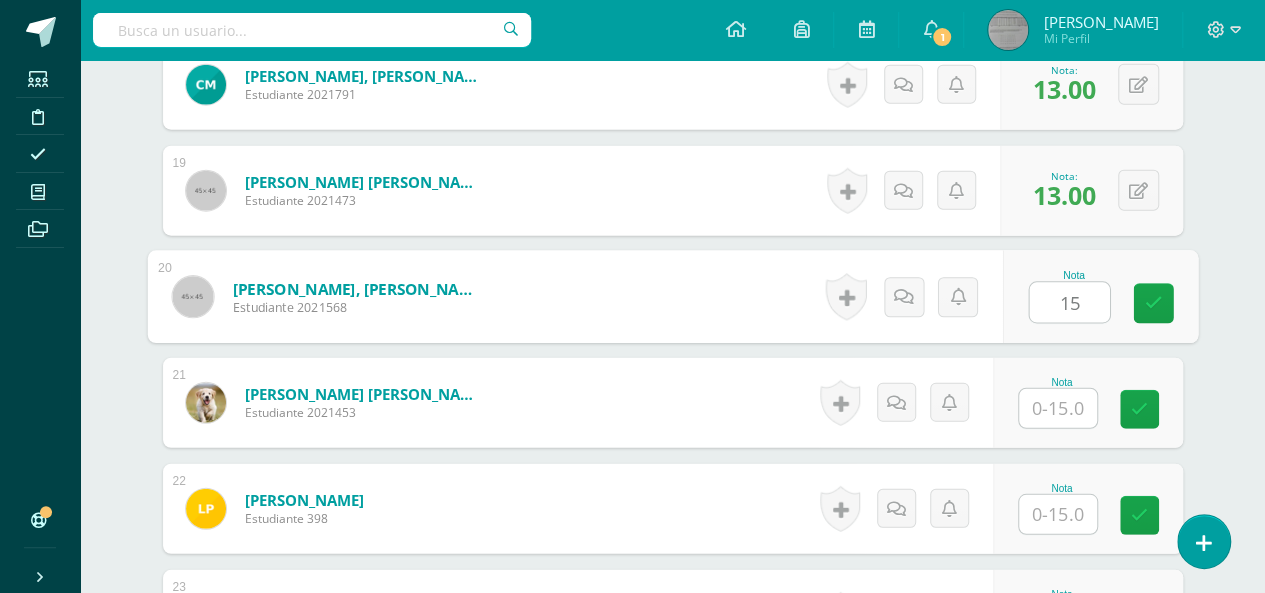 type on "15" 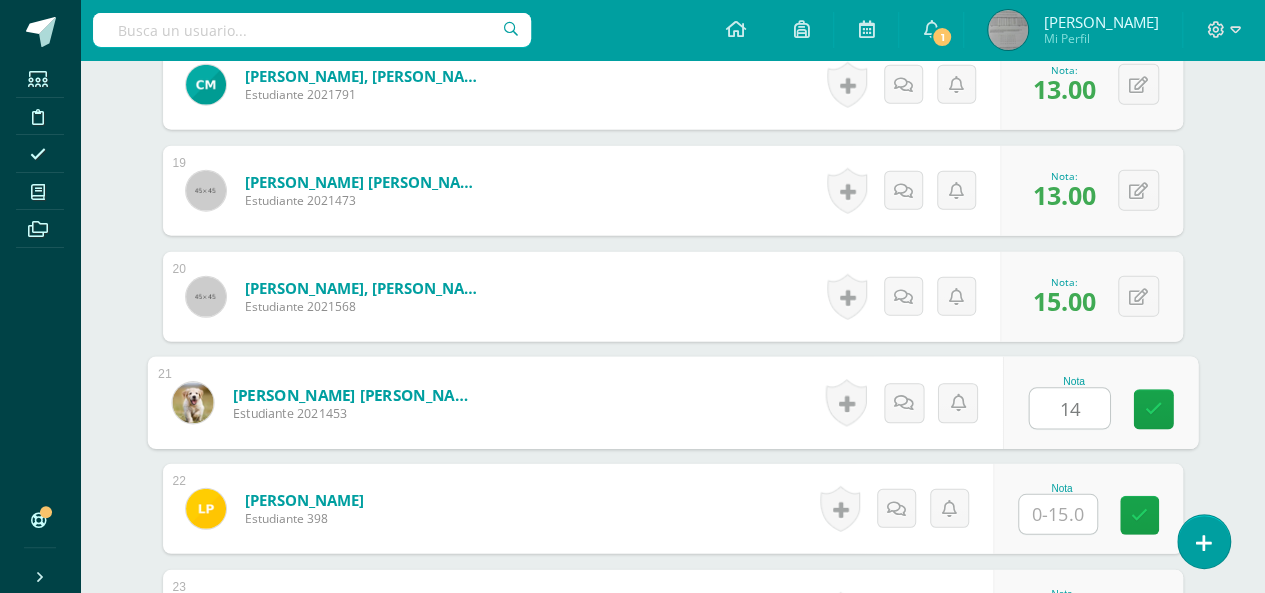 type on "14" 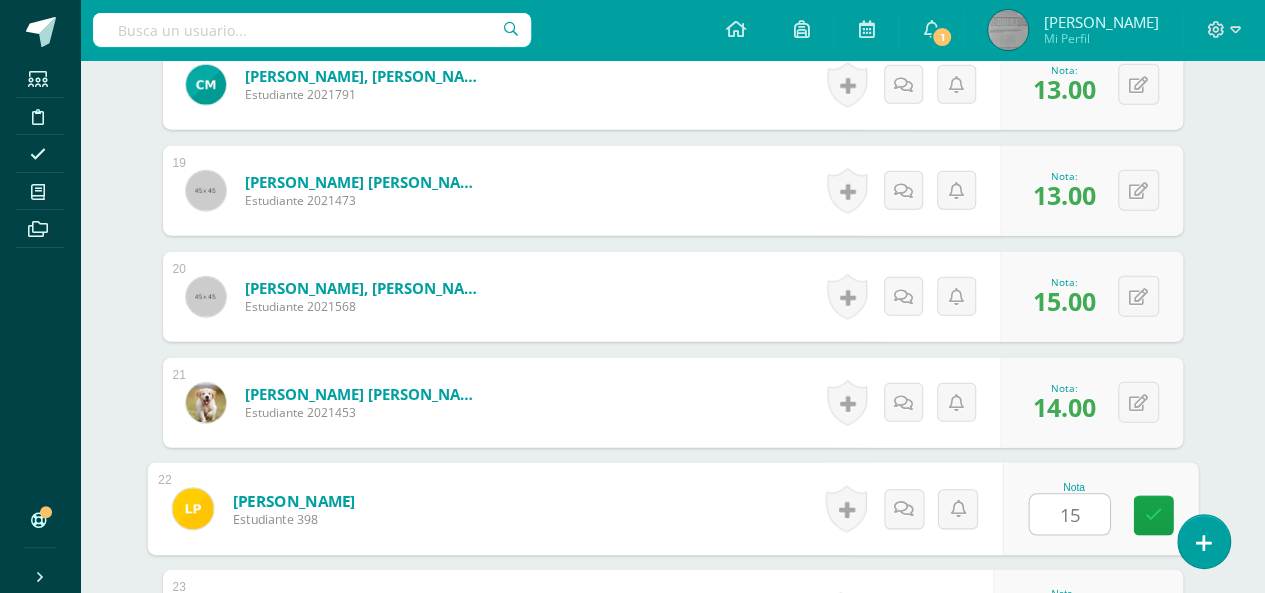 type on "15" 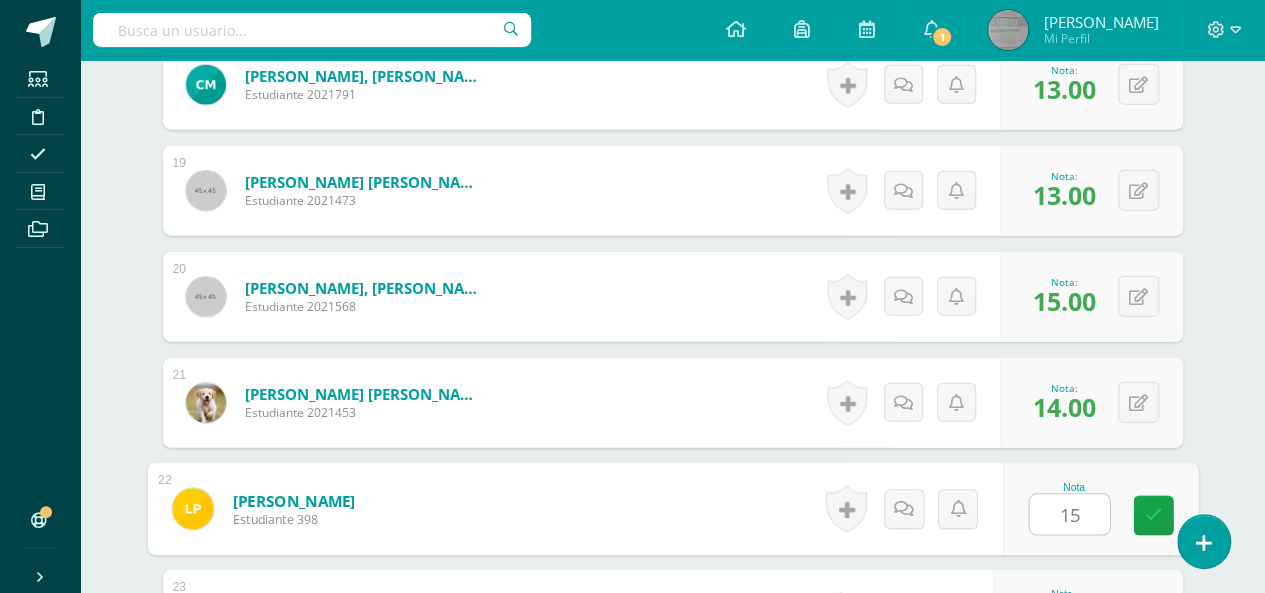 scroll, scrollTop: 2794, scrollLeft: 0, axis: vertical 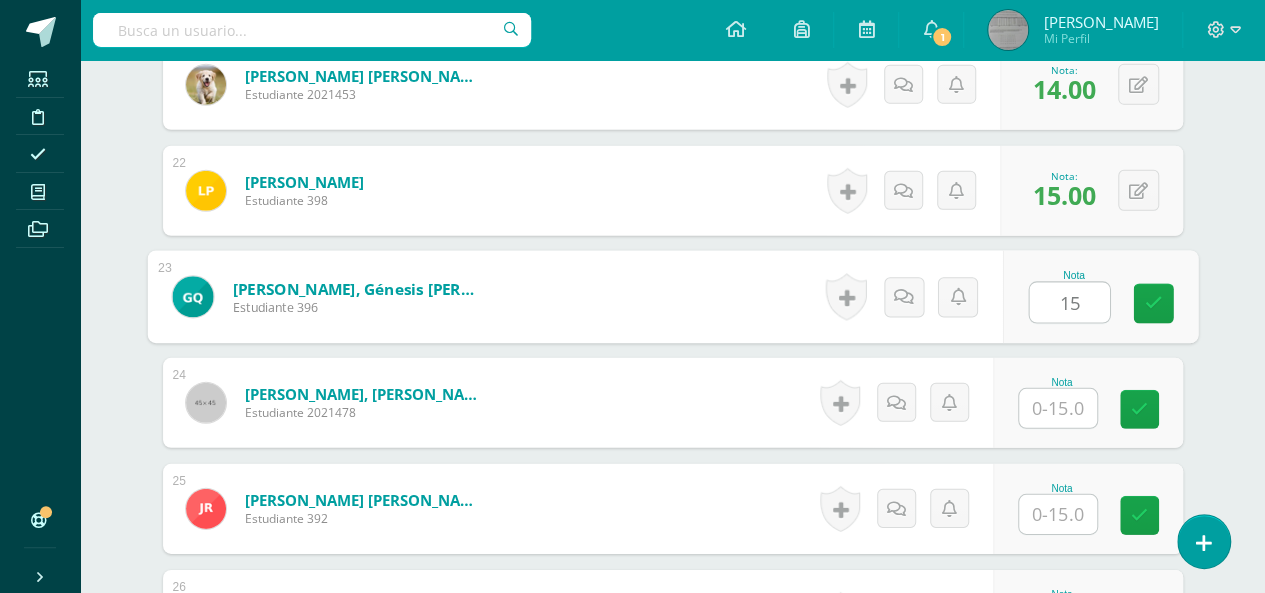 type on "15" 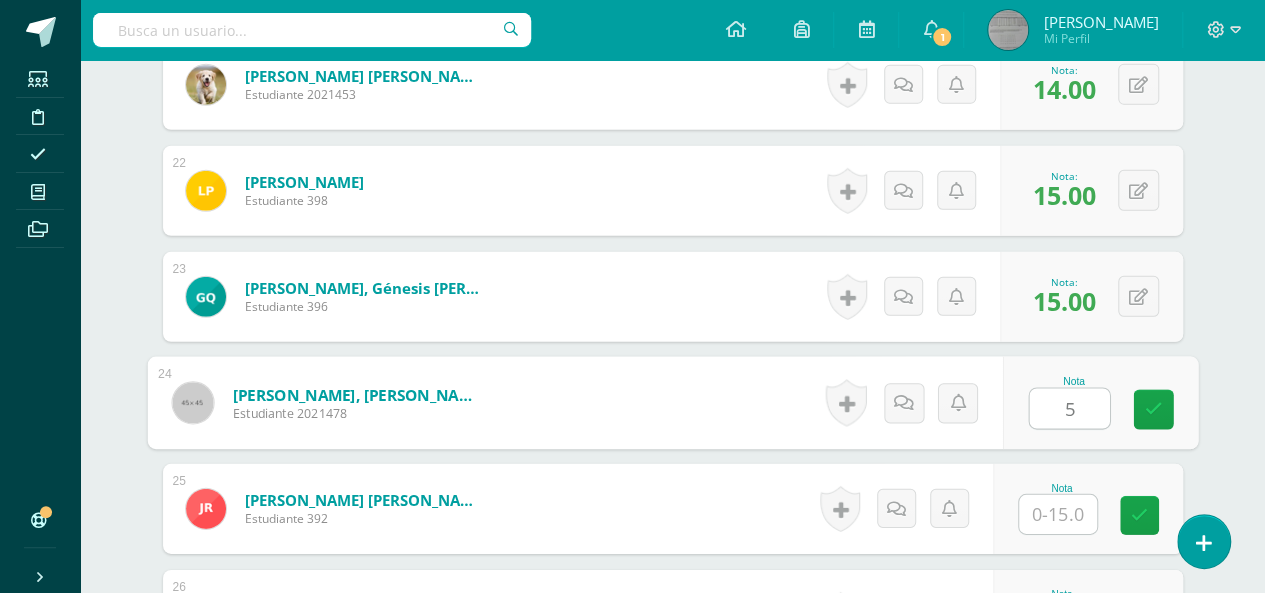 type on "5" 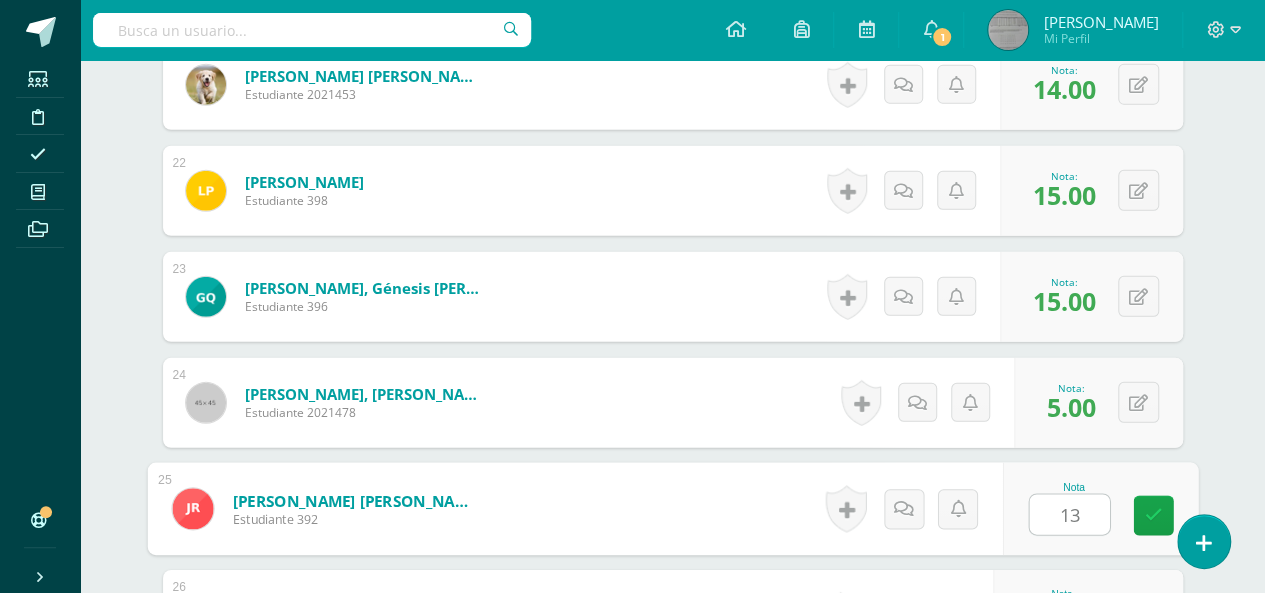 type on "13" 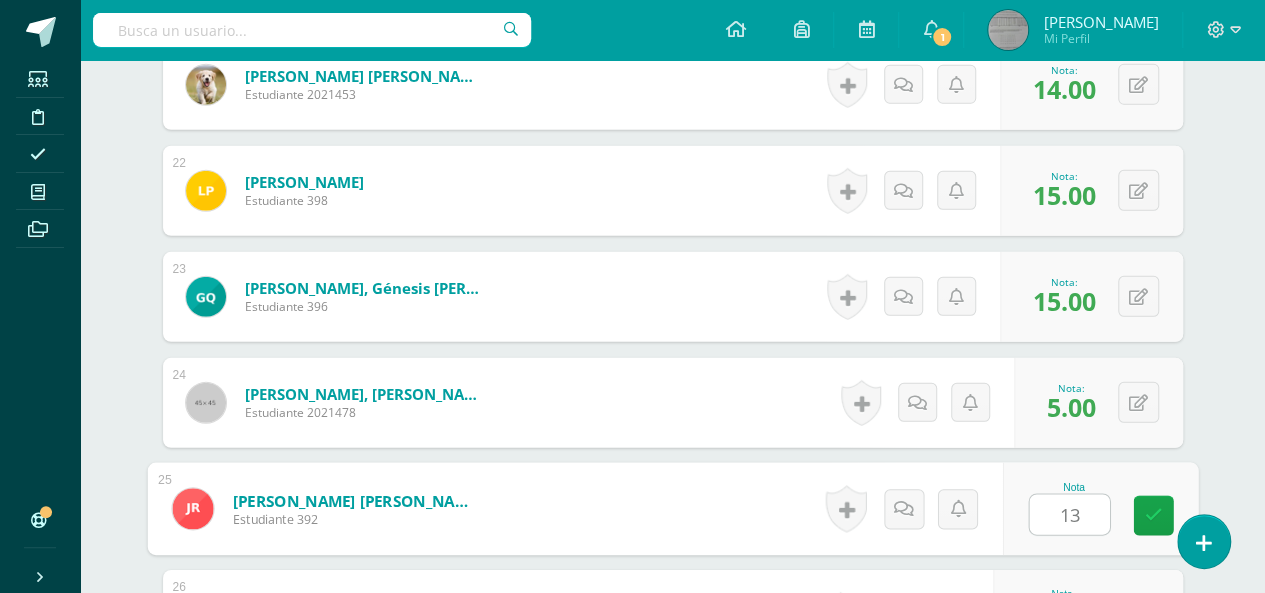 scroll, scrollTop: 3112, scrollLeft: 0, axis: vertical 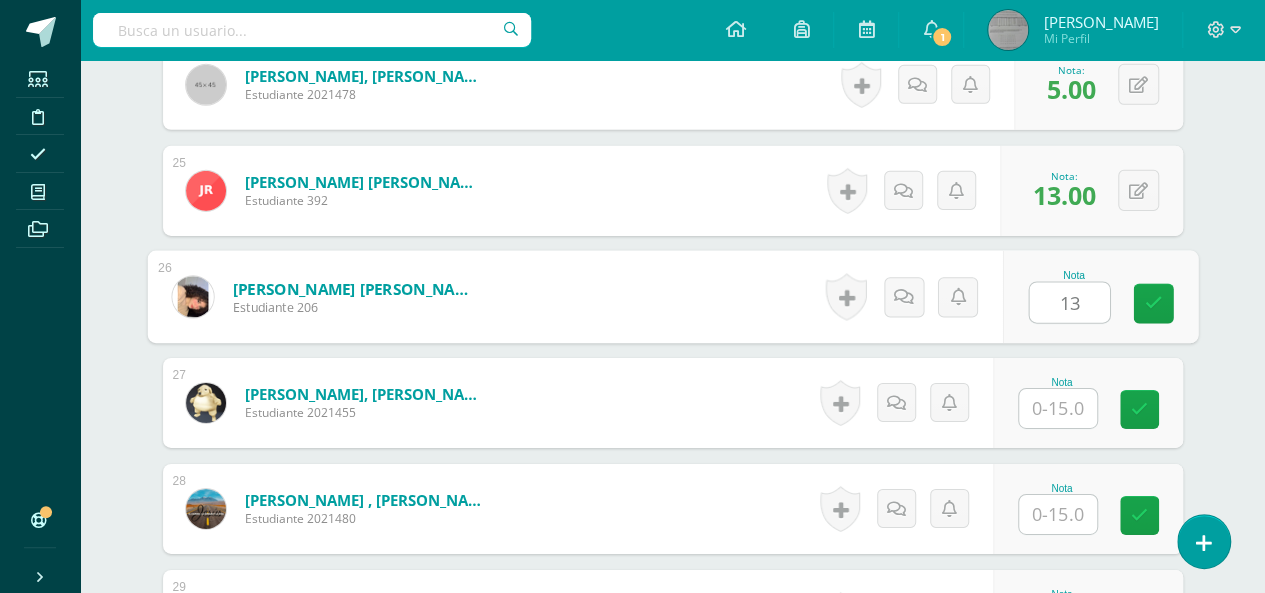 type on "13" 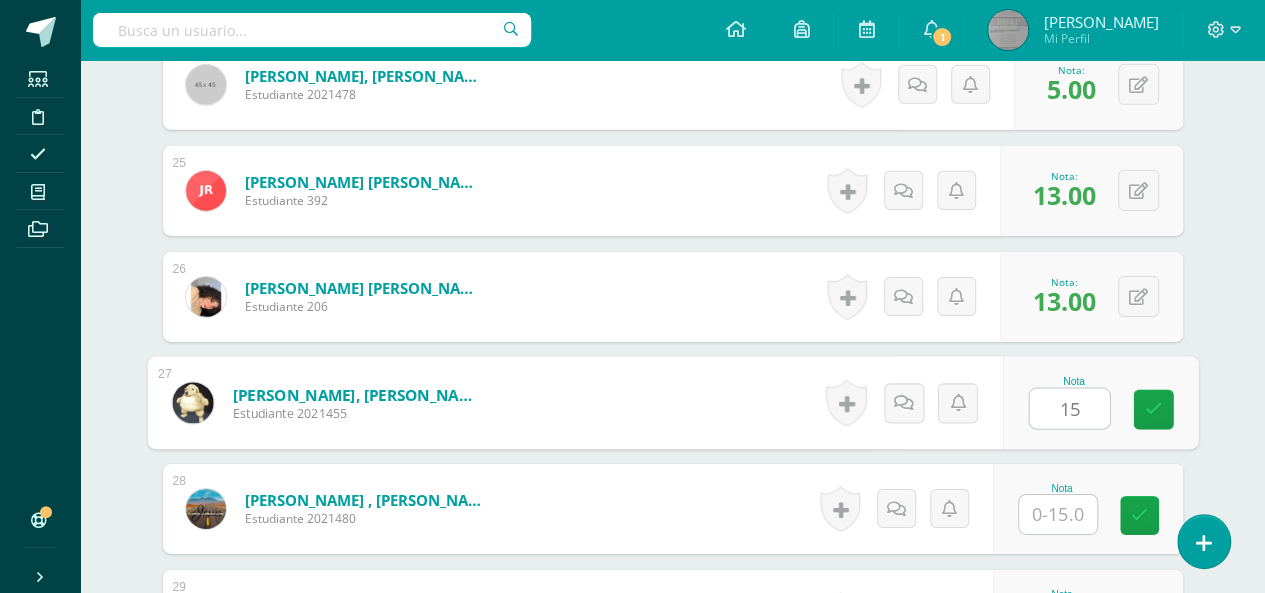type on "15" 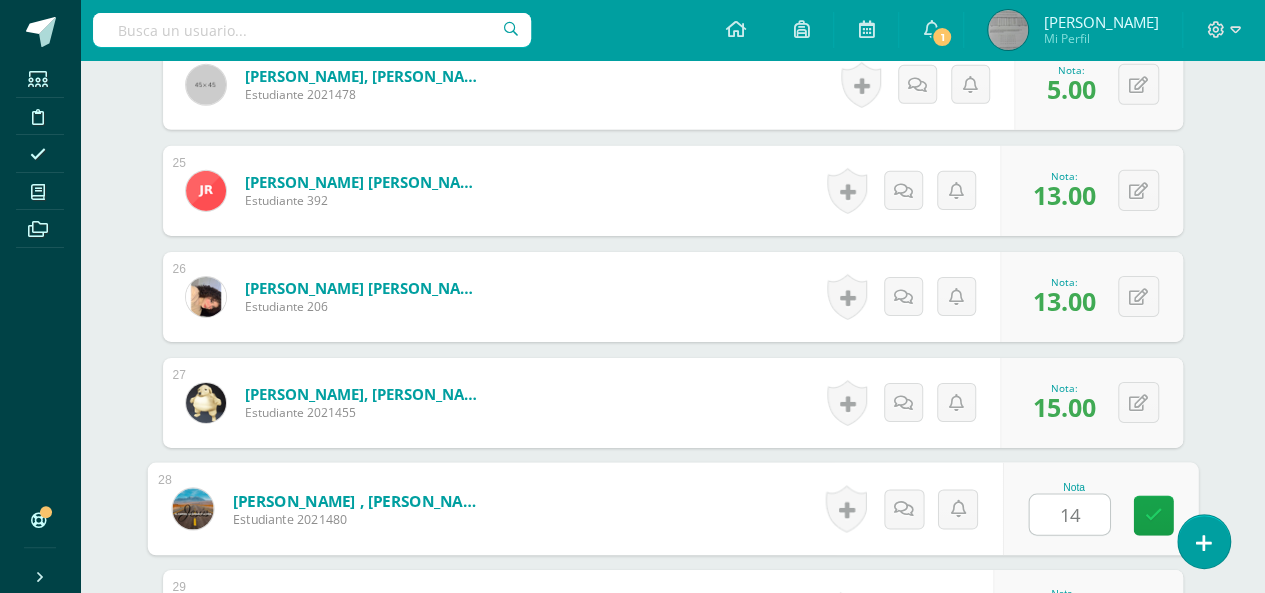 type on "14" 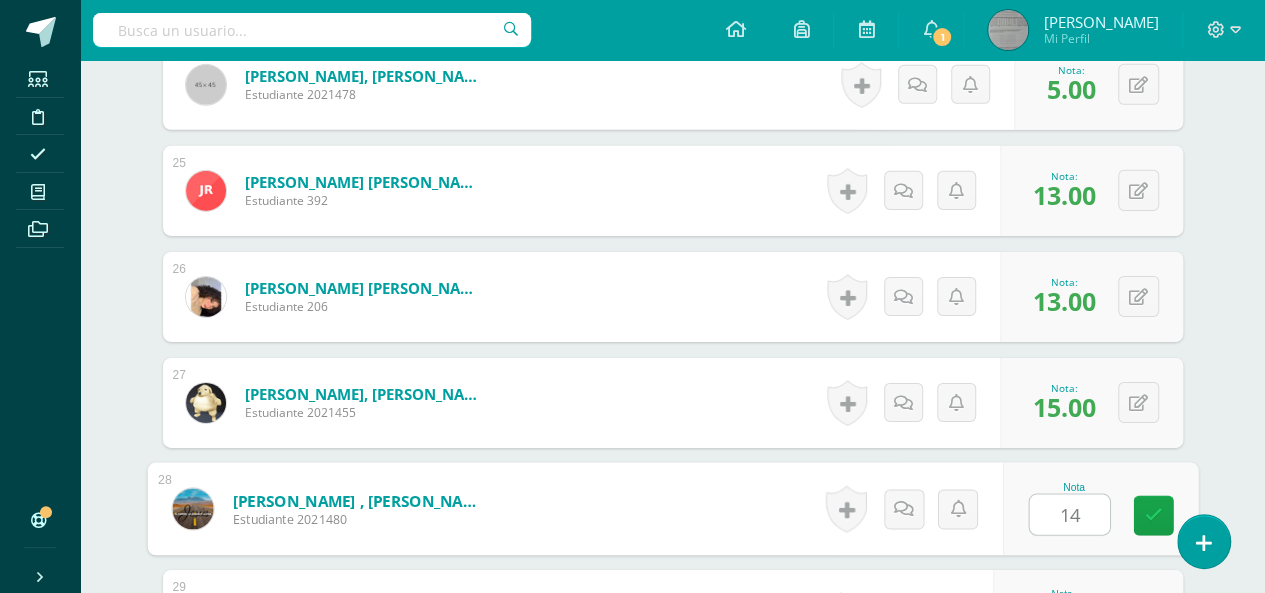 scroll, scrollTop: 3430, scrollLeft: 0, axis: vertical 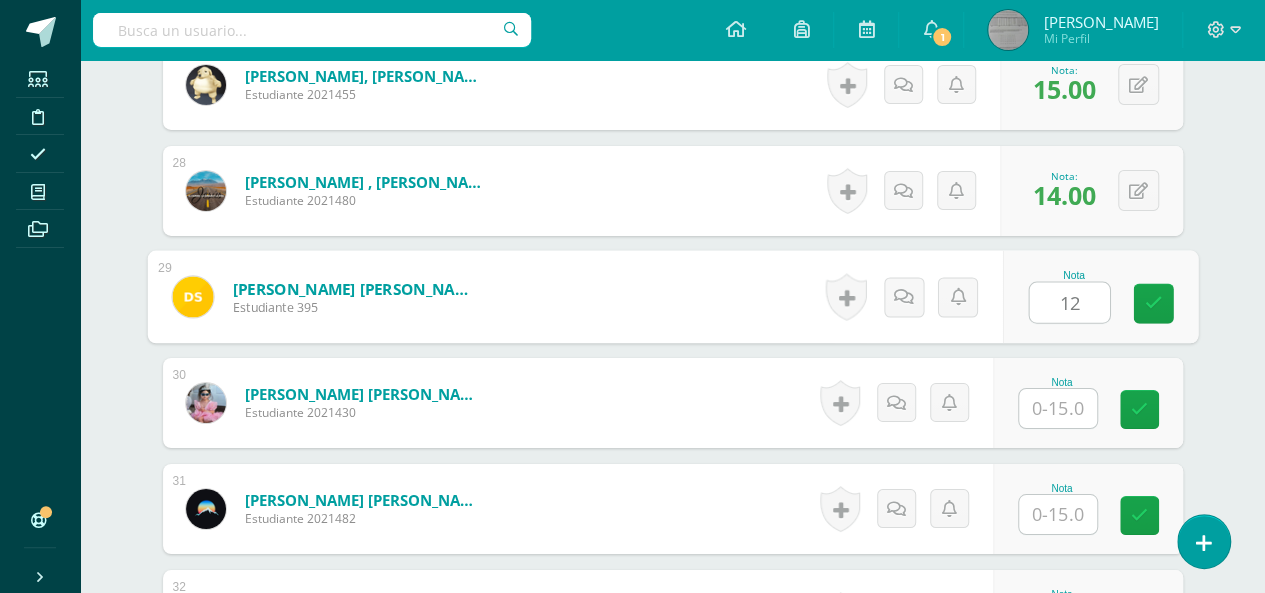 type on "12" 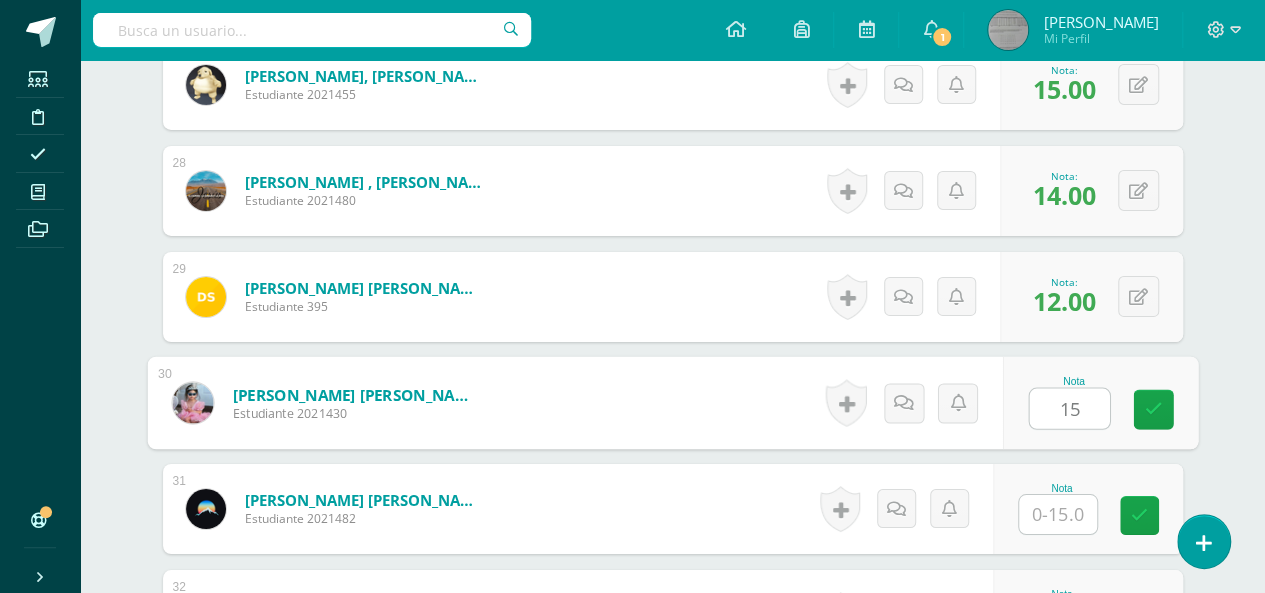 type on "15" 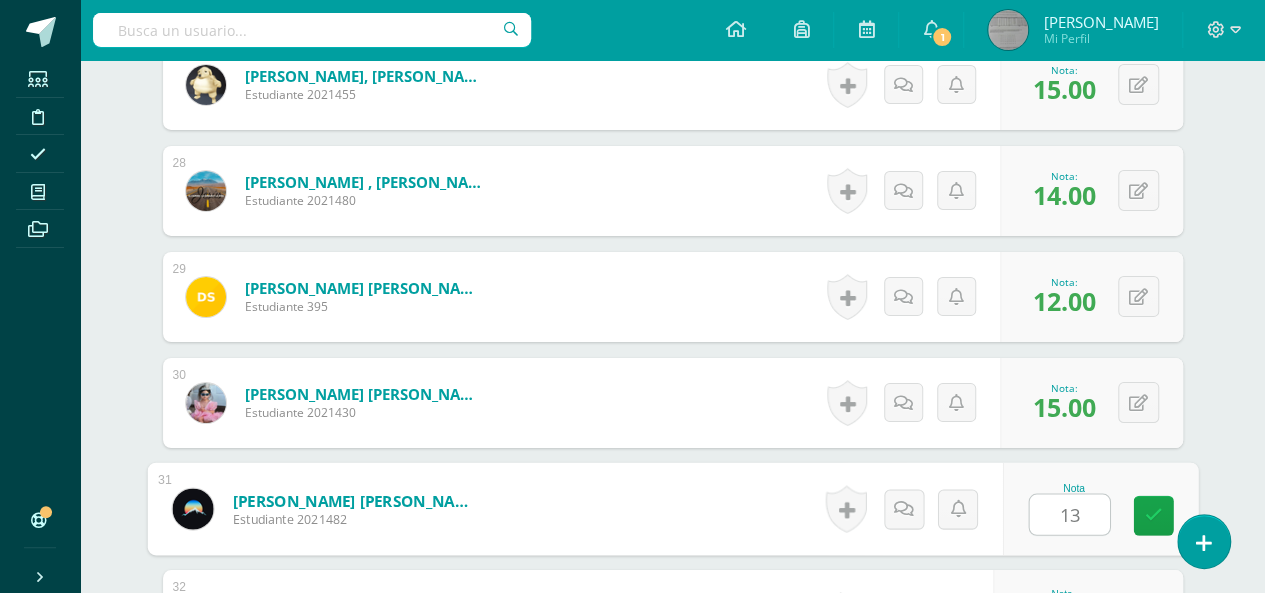 type on "13" 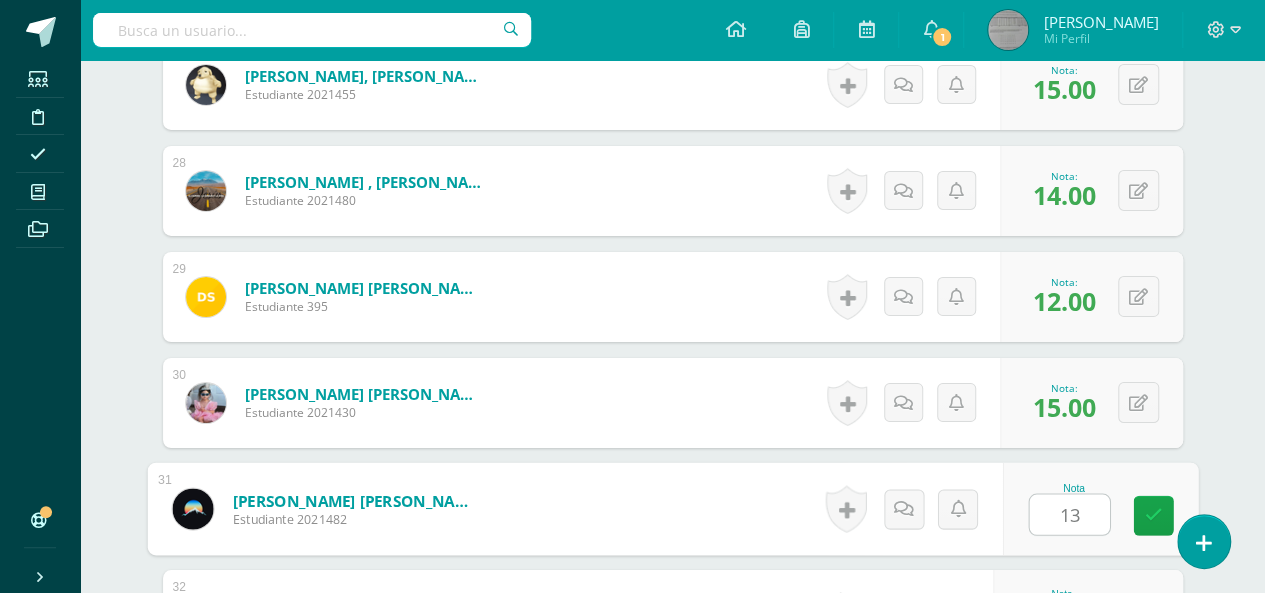 scroll, scrollTop: 3748, scrollLeft: 0, axis: vertical 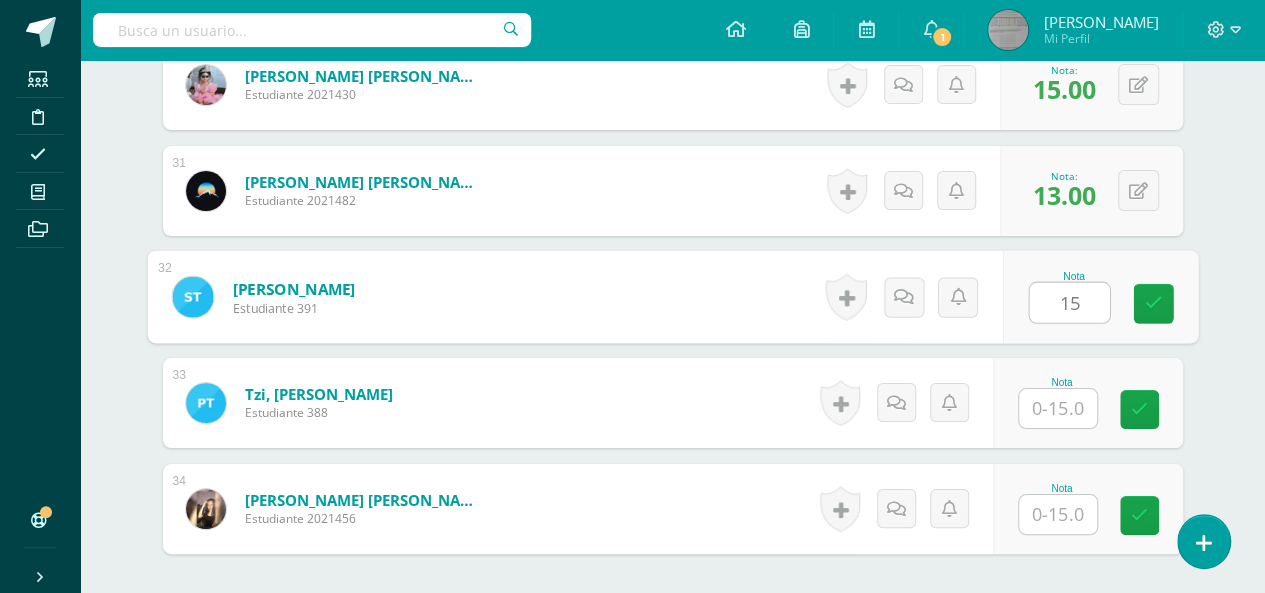 type on "15" 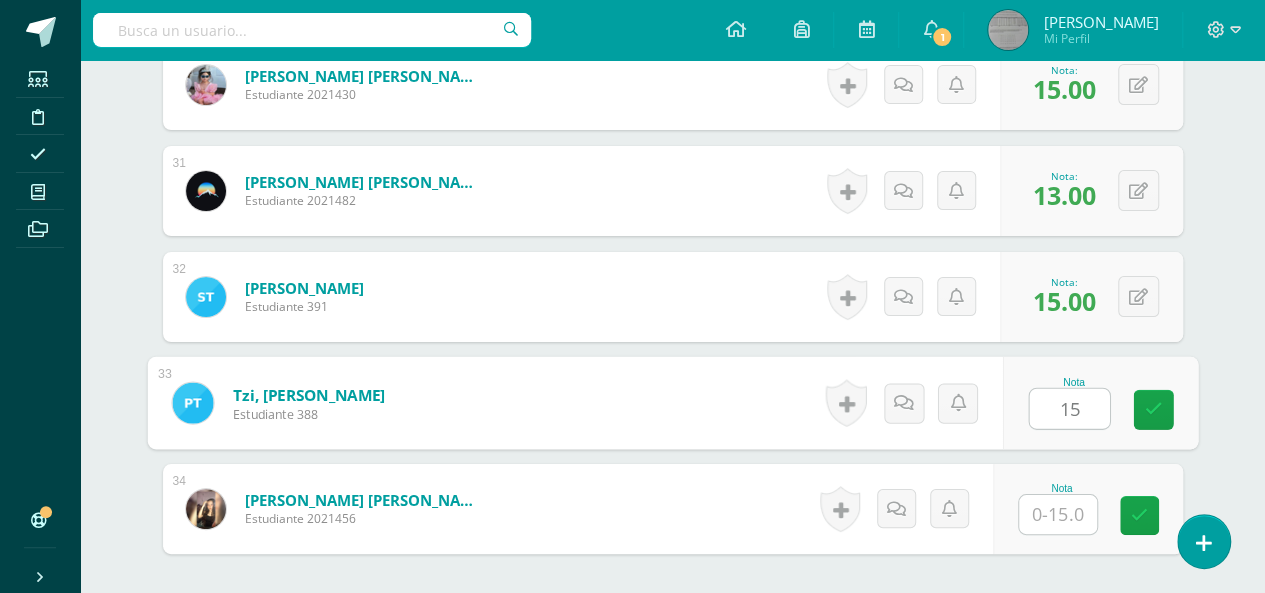 type on "15" 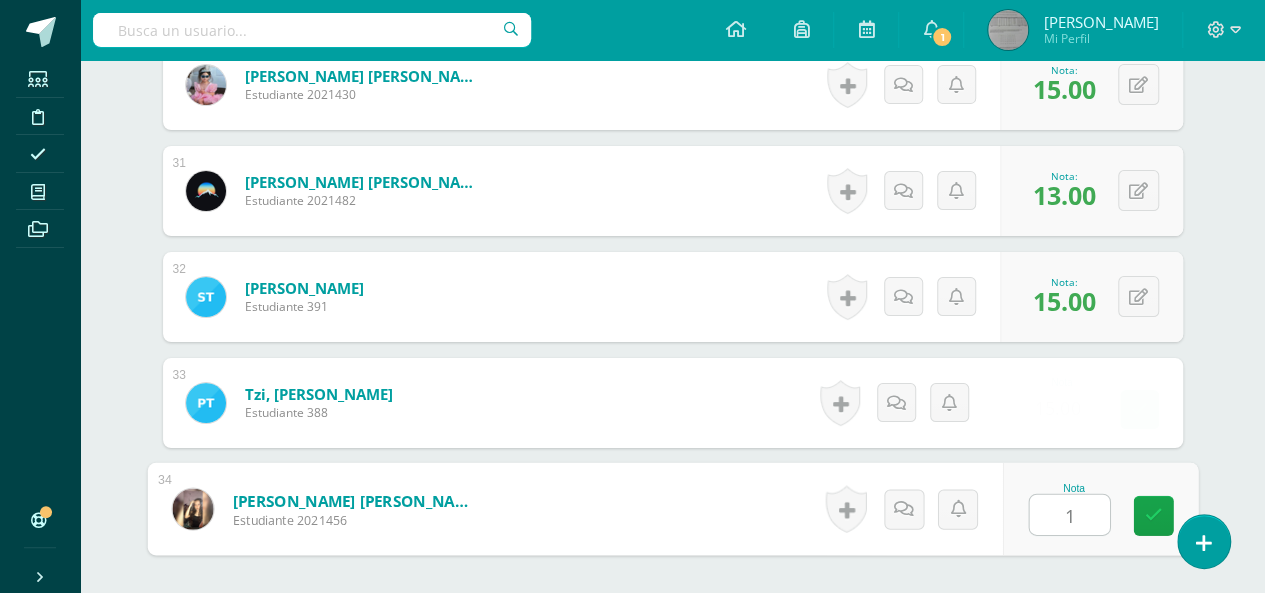 type on "12" 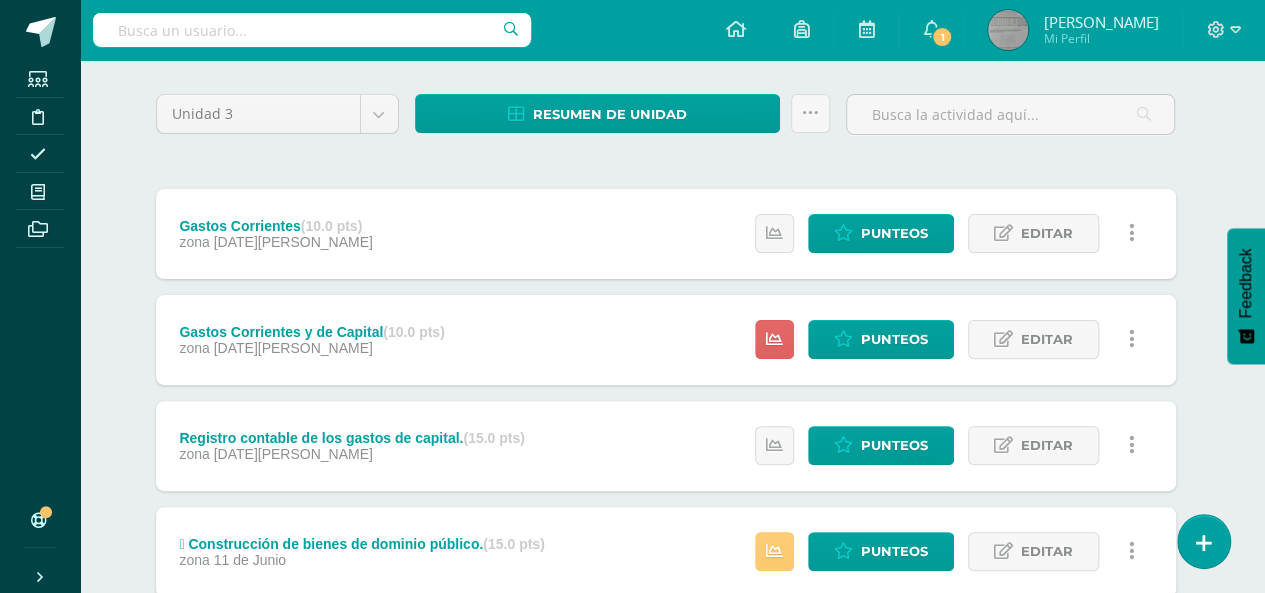 scroll, scrollTop: 160, scrollLeft: 7, axis: both 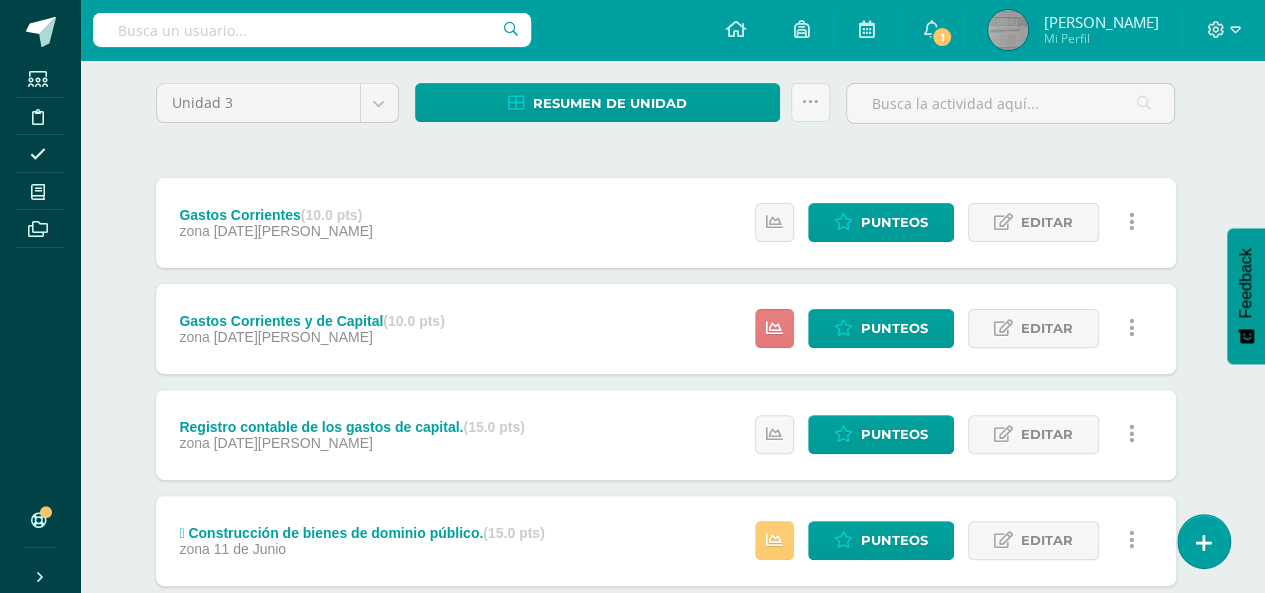 click at bounding box center (774, 328) 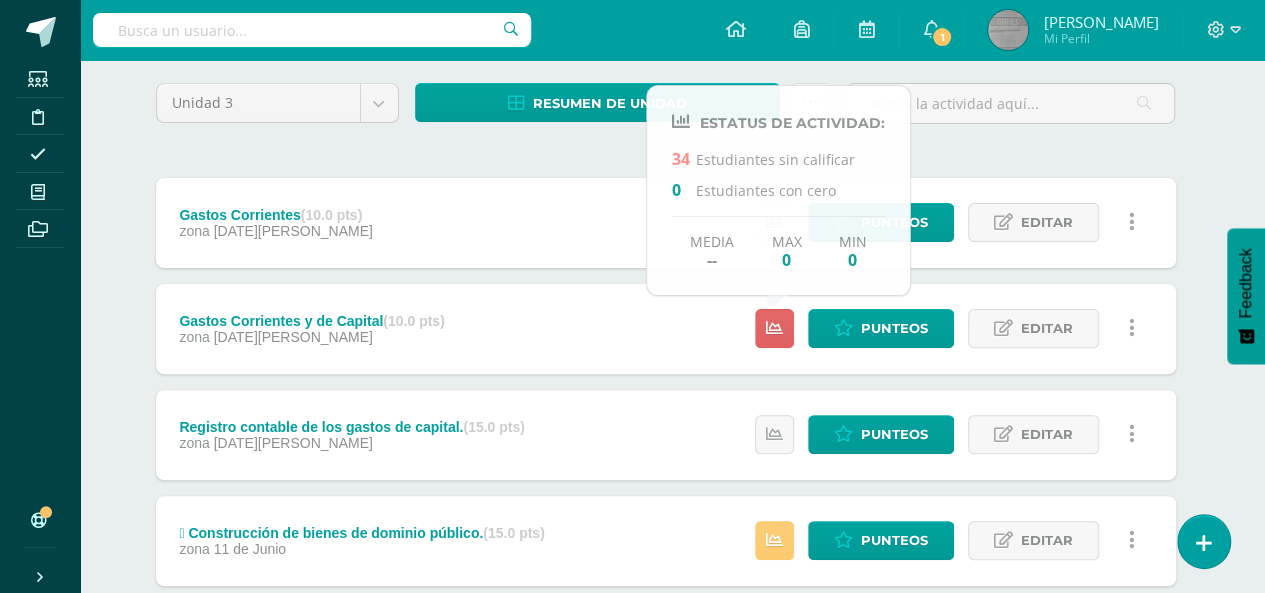 click on "Gastos Corrientes y de Capital  (10.0 pts)
zona
[DATE][PERSON_NAME]
Punteos
Editar
Ocultar
Historial de actividad
Eliminar" at bounding box center (666, 329) 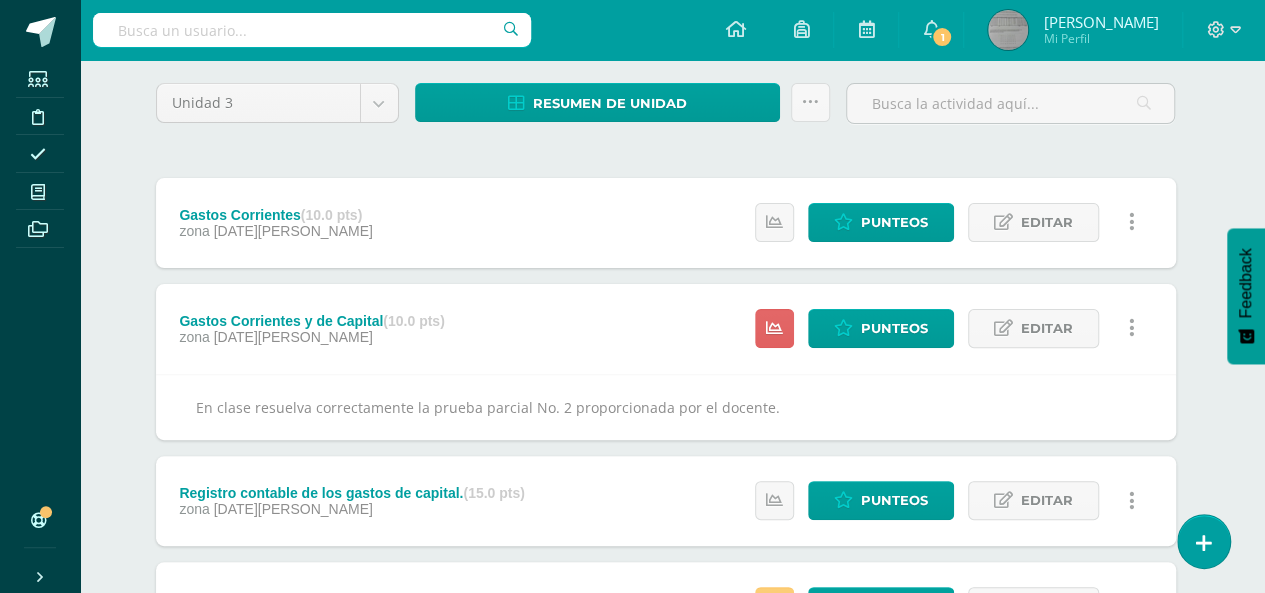 click on "Gastos Corrientes y de Capital  (10.0 pts)
zona
[DATE][PERSON_NAME]
Punteos
Editar
Ocultar
Historial de actividad
Eliminar" at bounding box center (666, 329) 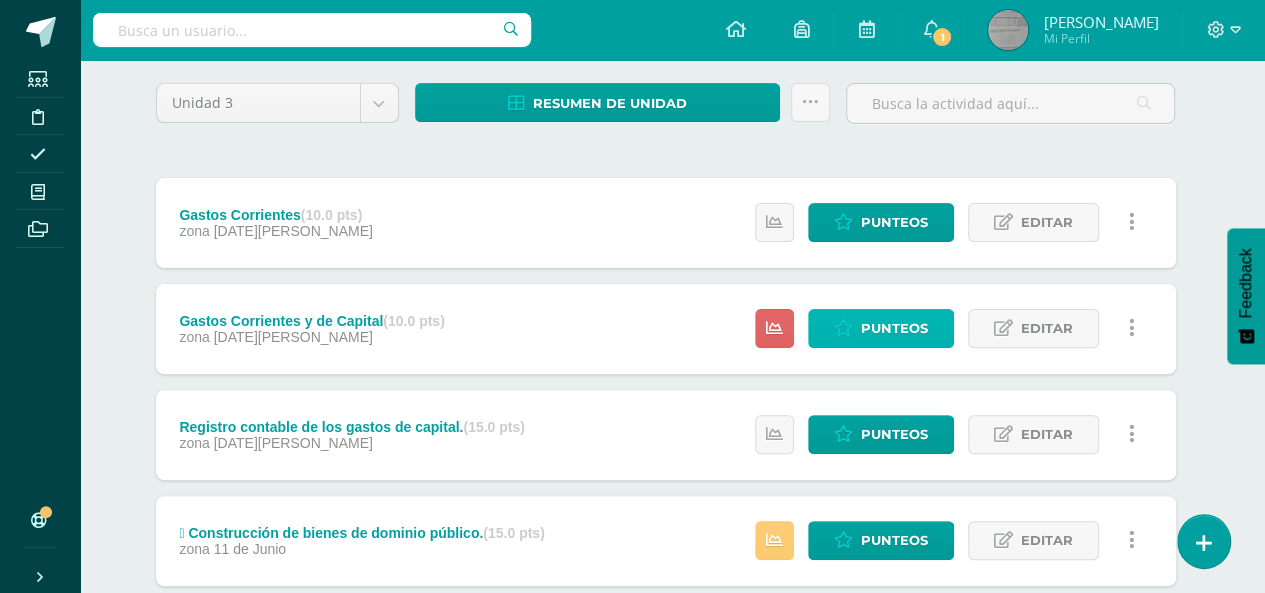 click on "Punteos" at bounding box center (894, 328) 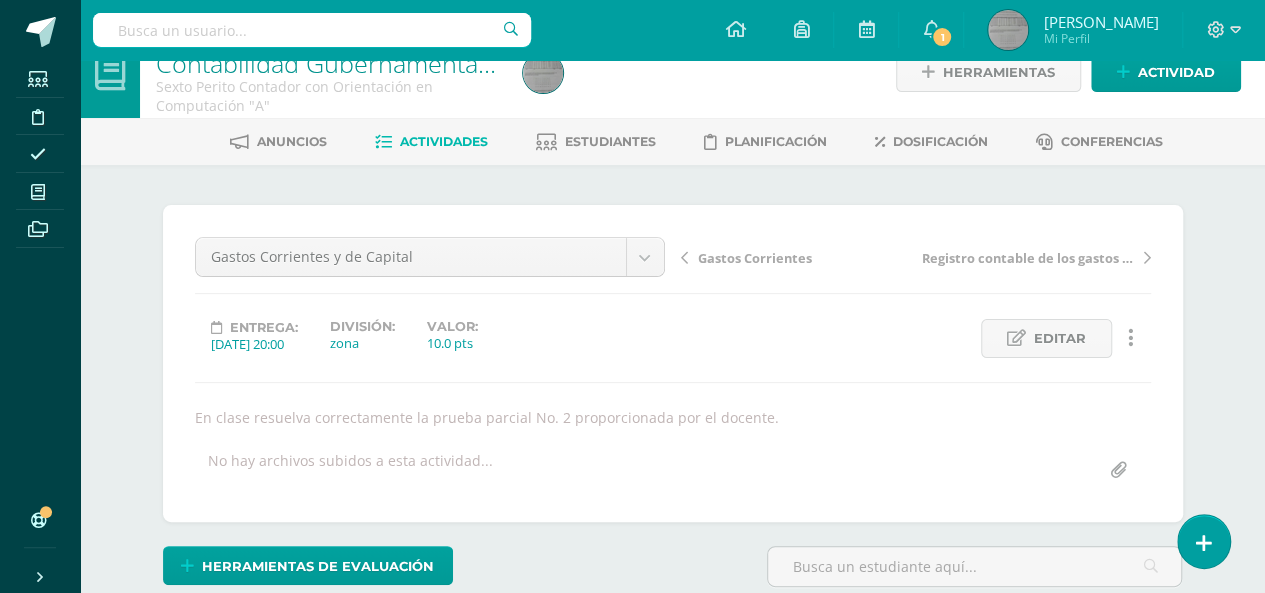 scroll, scrollTop: 34, scrollLeft: 0, axis: vertical 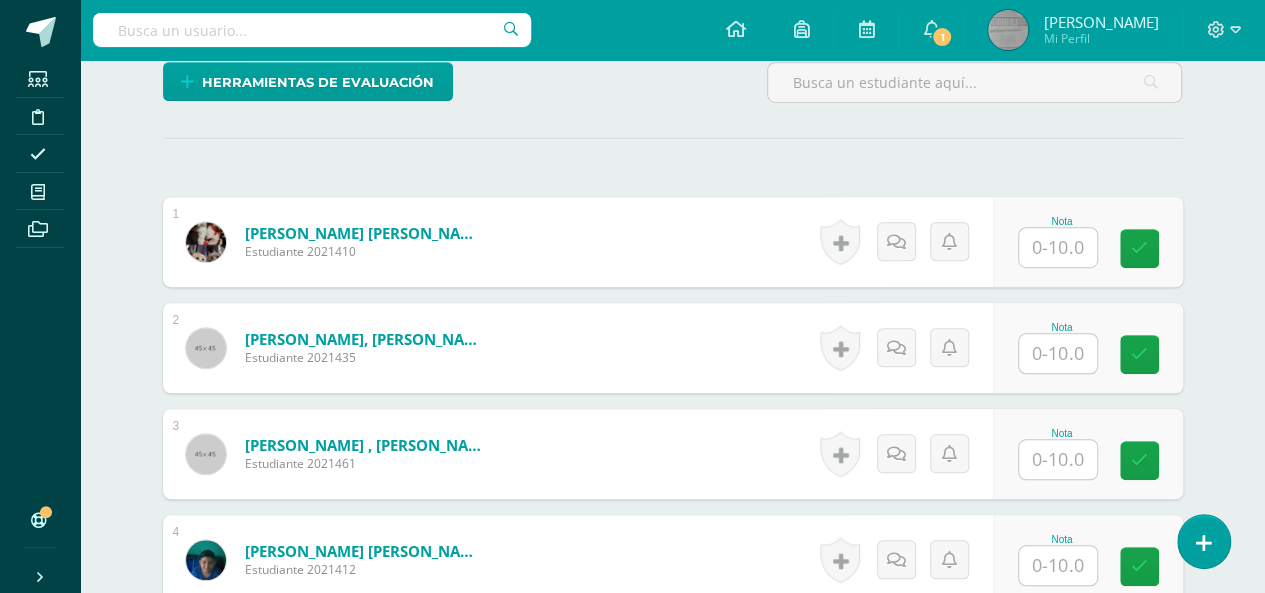 click at bounding box center (1058, 247) 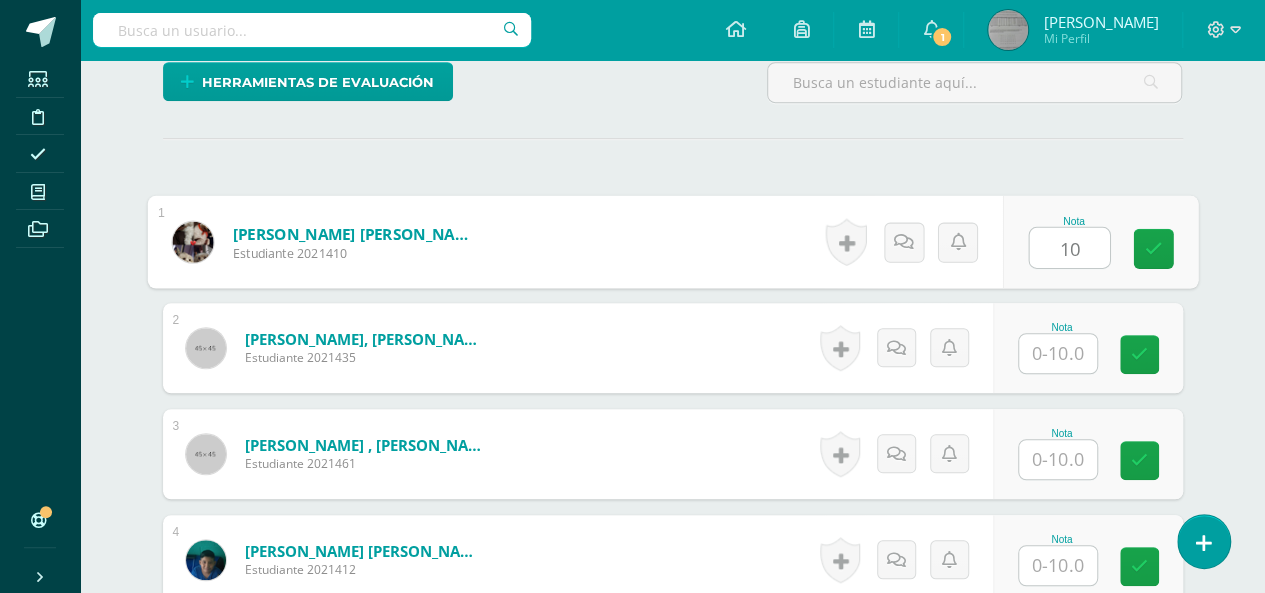 type on "10" 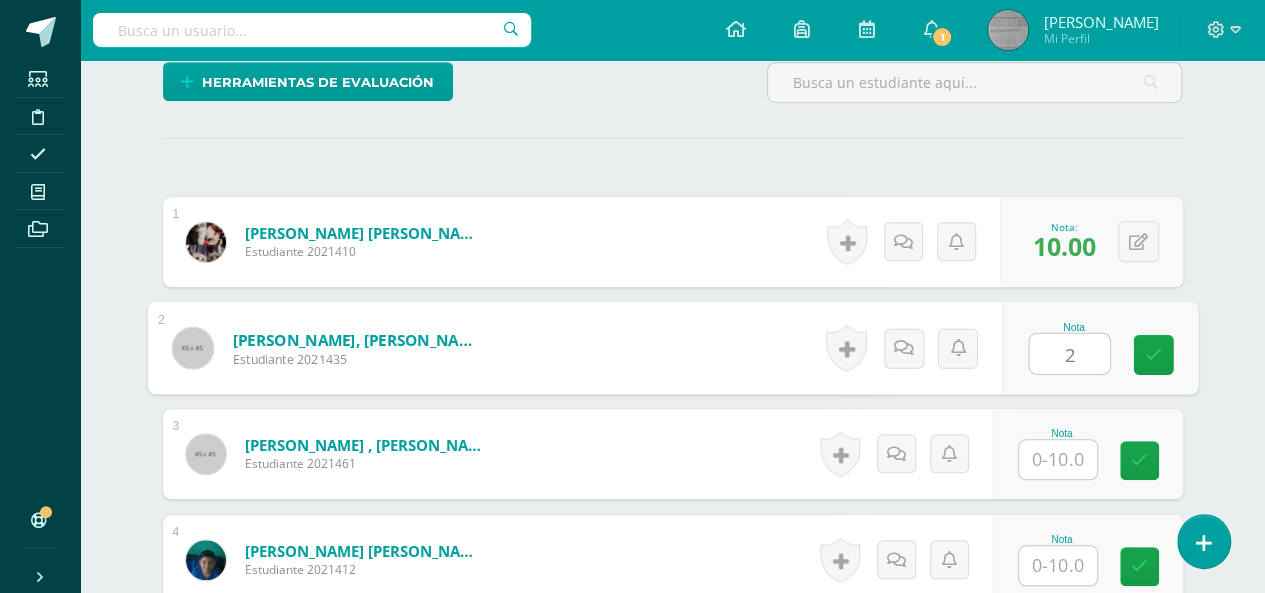 type on "2" 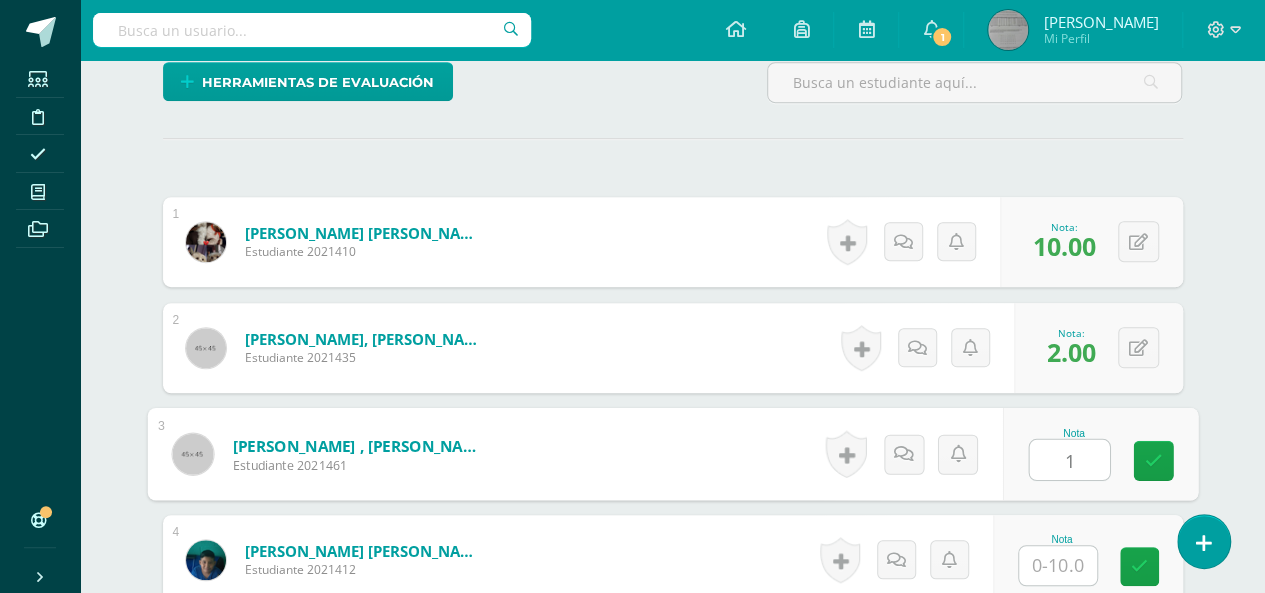type on "1" 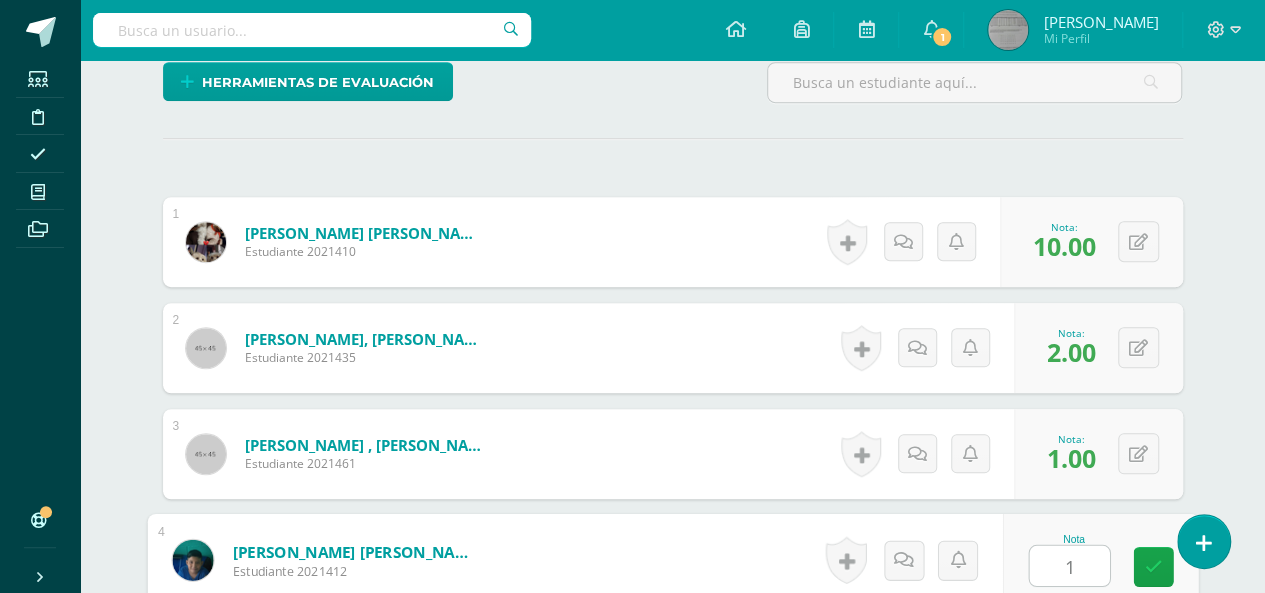 type on "1" 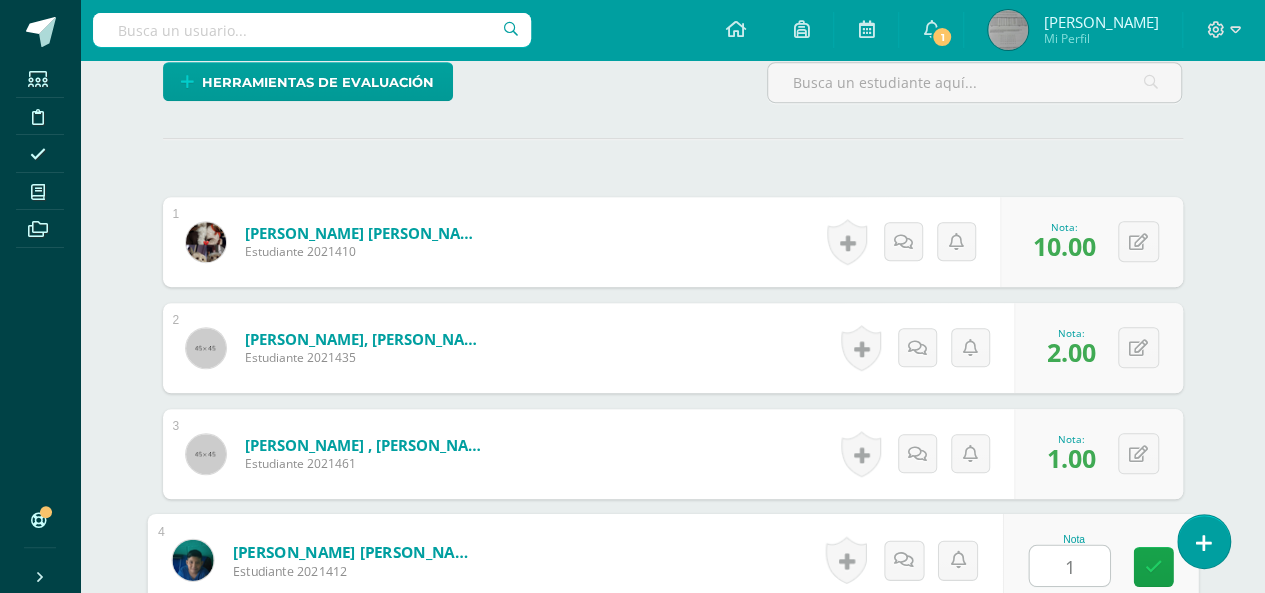 scroll, scrollTop: 886, scrollLeft: 0, axis: vertical 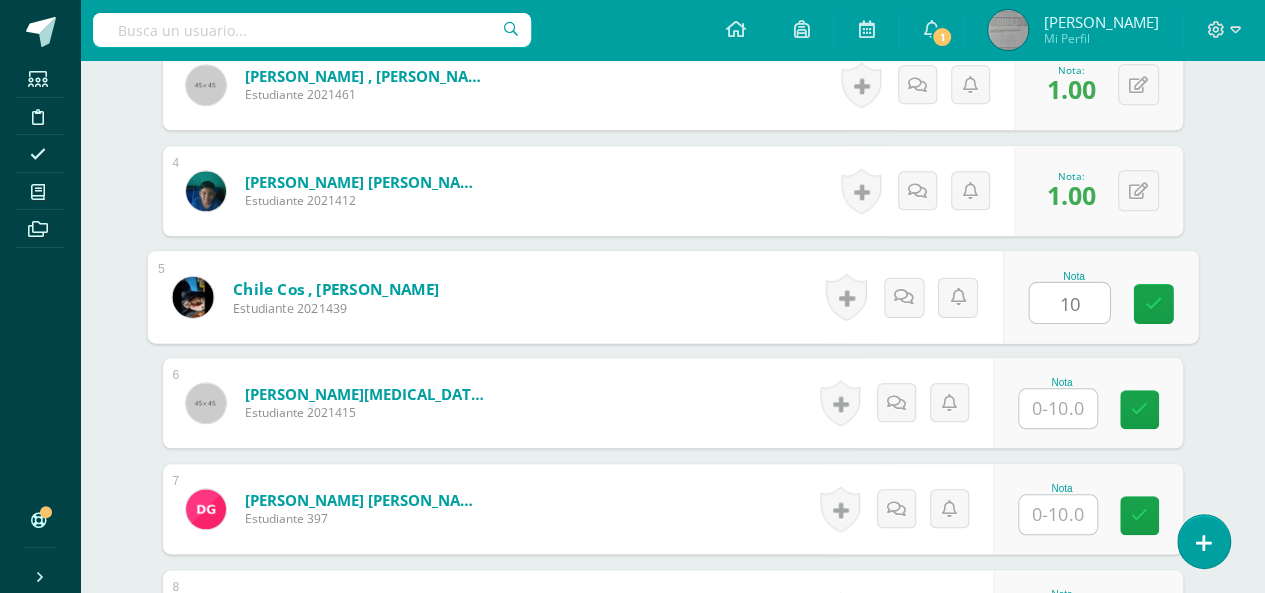 type on "10" 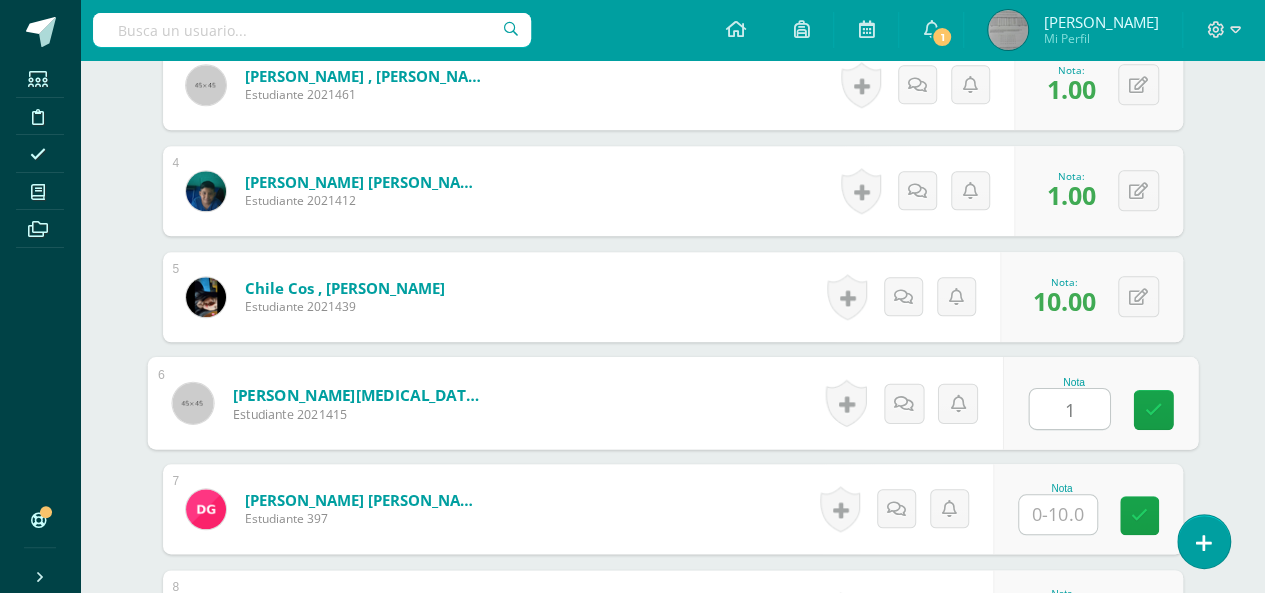 type on "1" 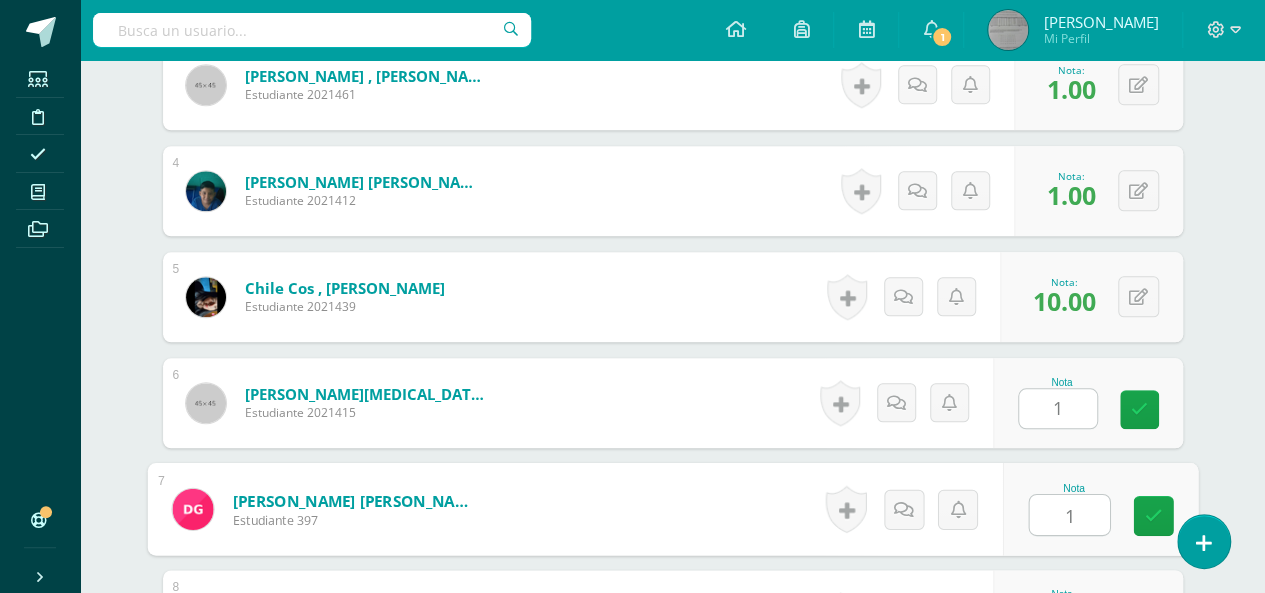type on "1" 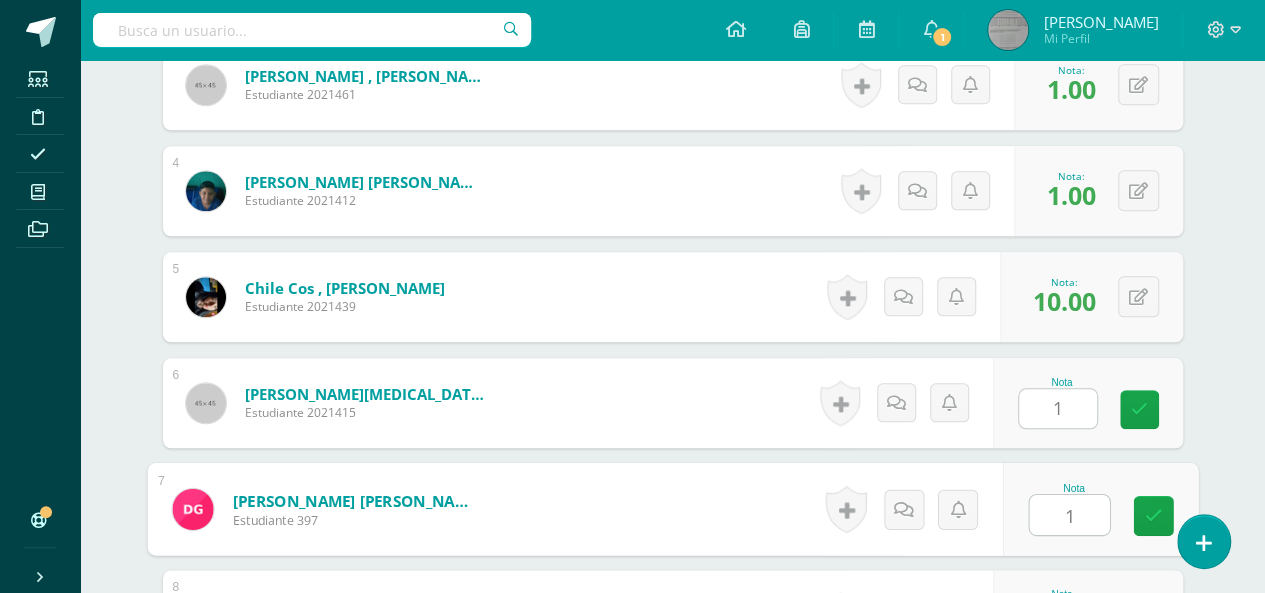 scroll, scrollTop: 1204, scrollLeft: 0, axis: vertical 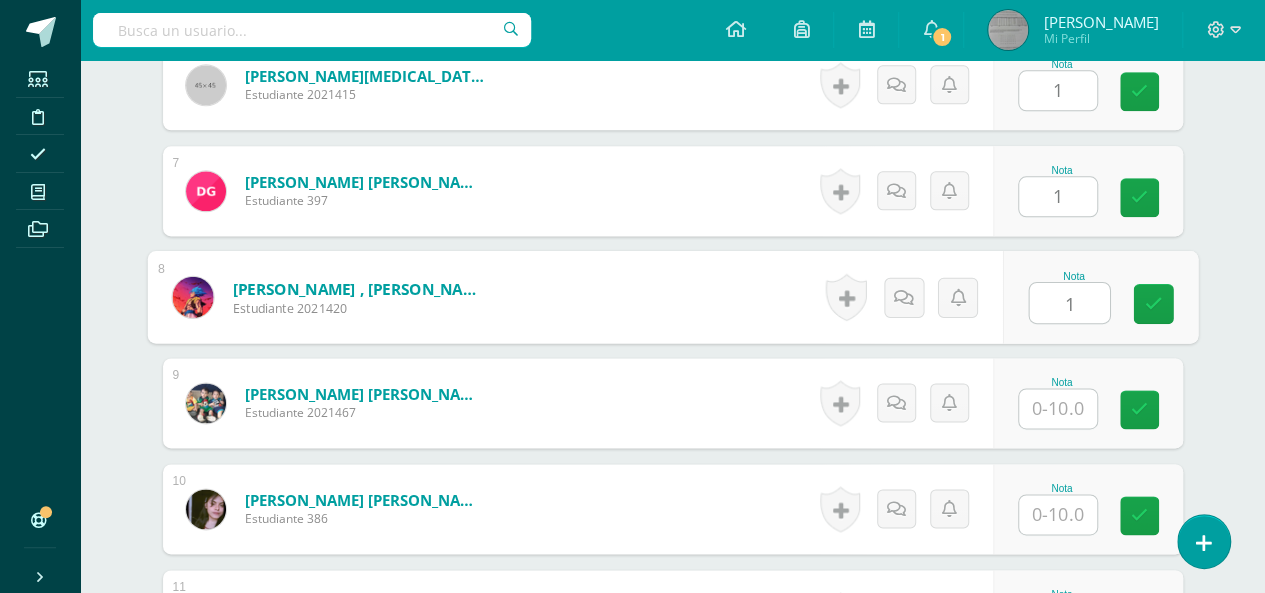 type on "1" 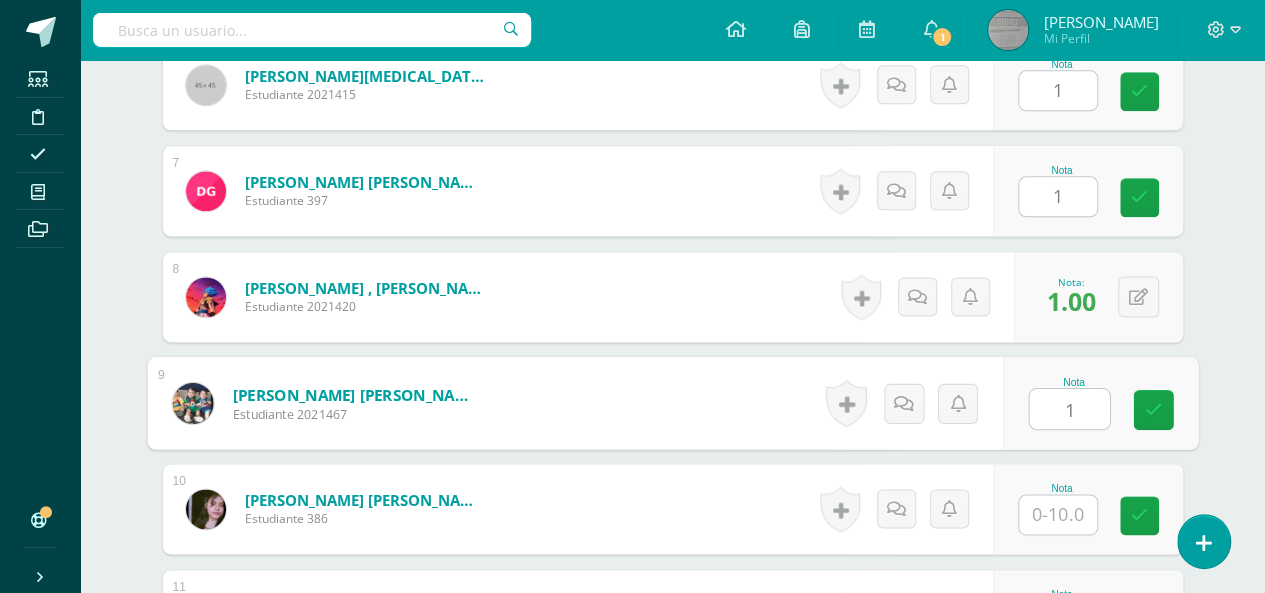 type on "1" 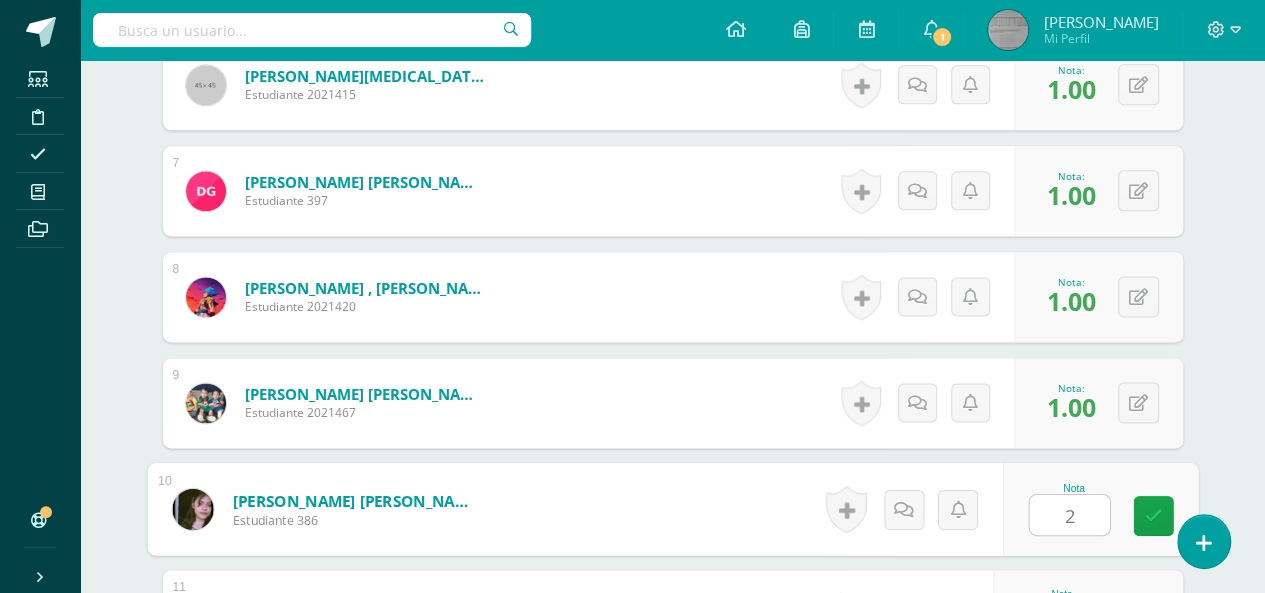 type on "2" 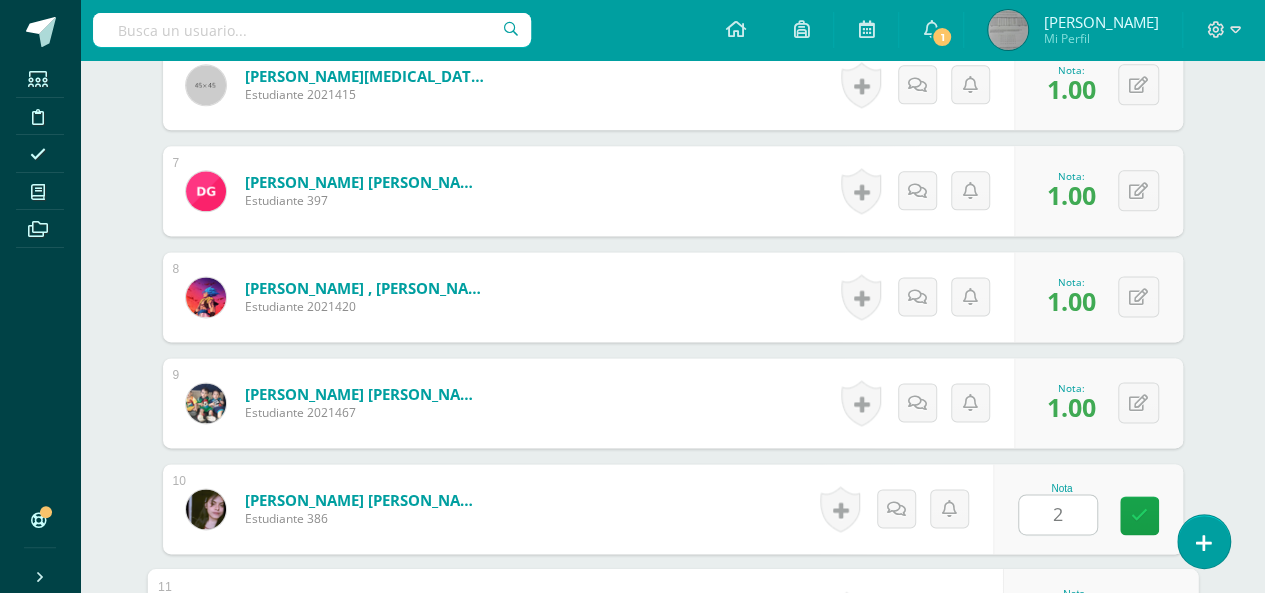 scroll, scrollTop: 1522, scrollLeft: 0, axis: vertical 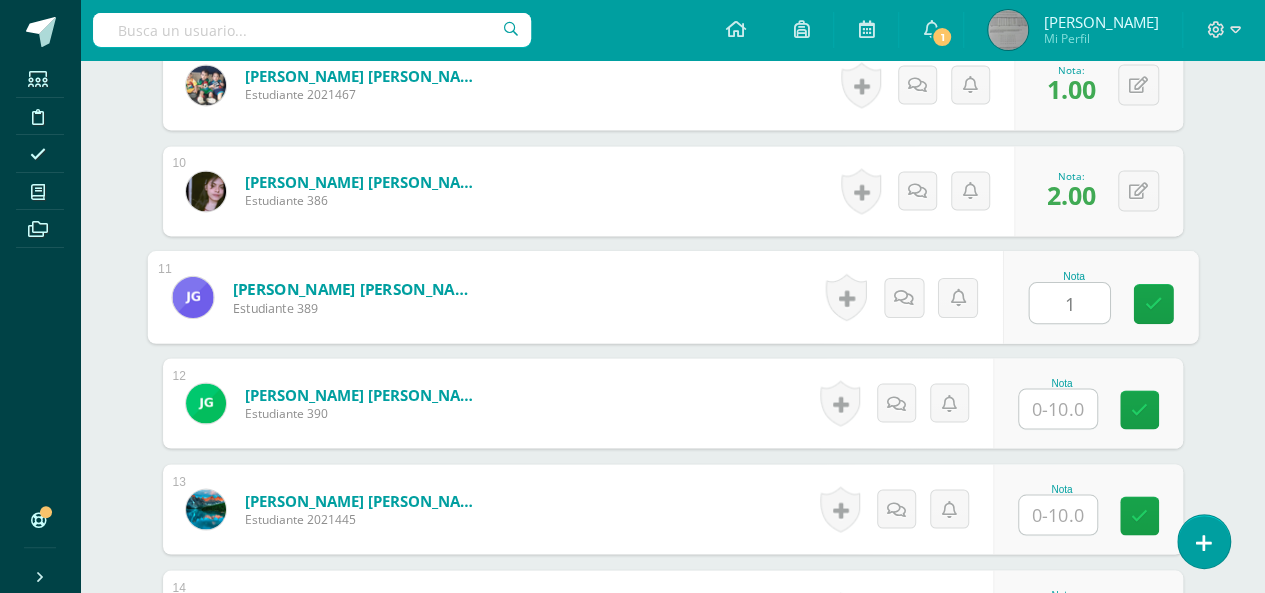 type on "1" 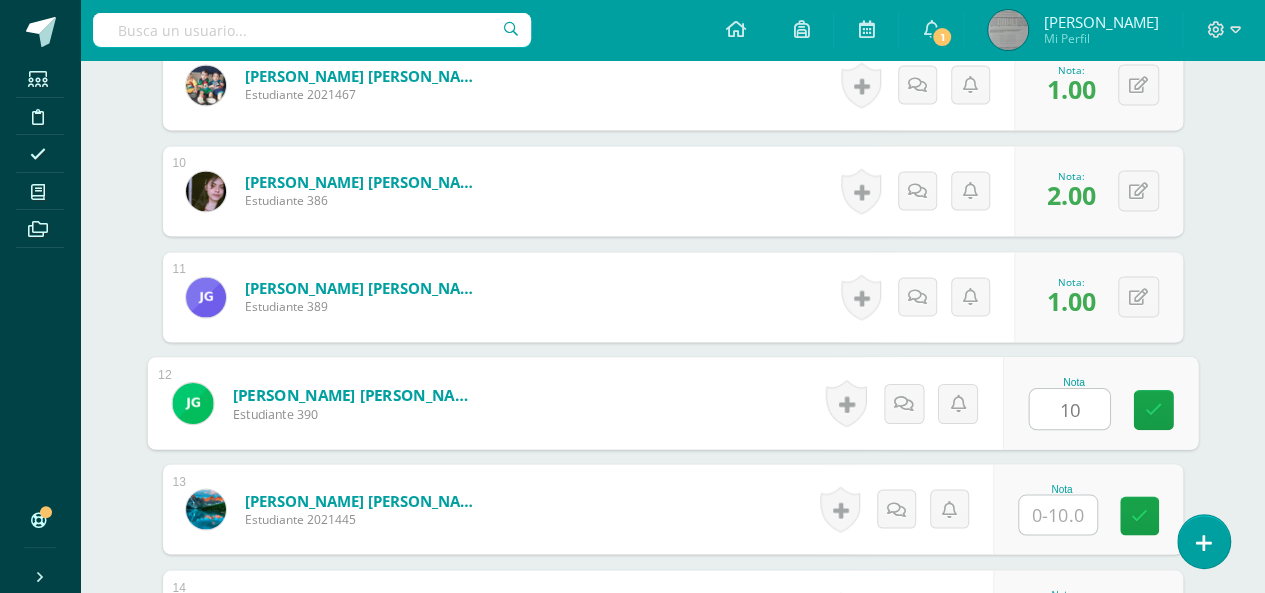 type on "10" 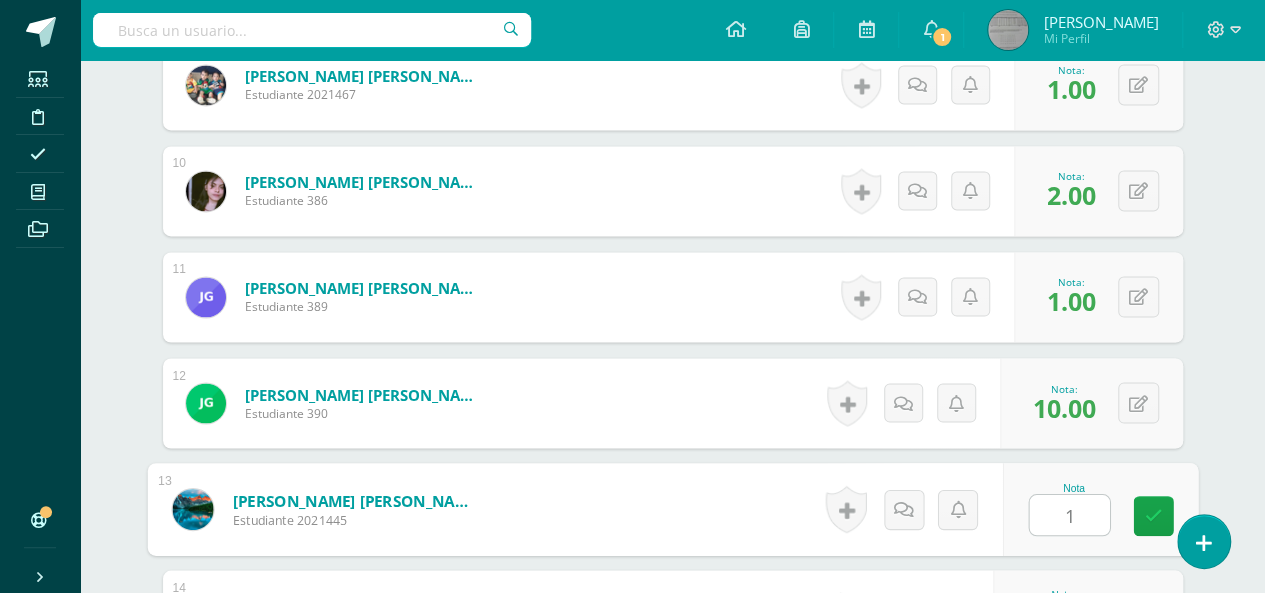 type on "1" 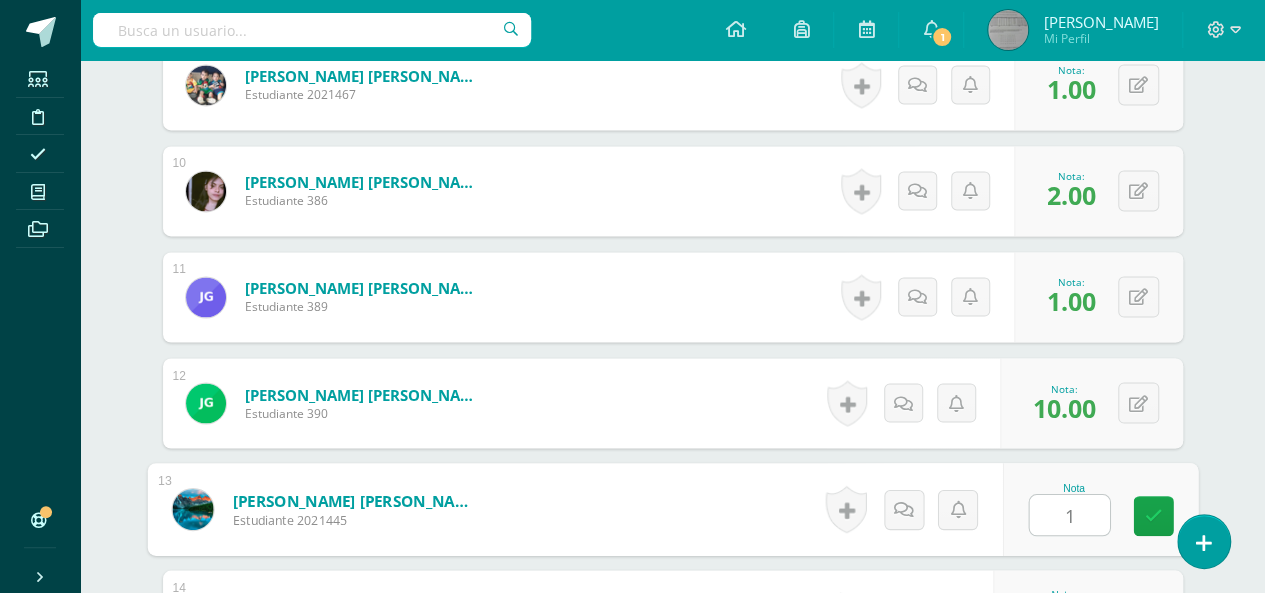 scroll, scrollTop: 1840, scrollLeft: 0, axis: vertical 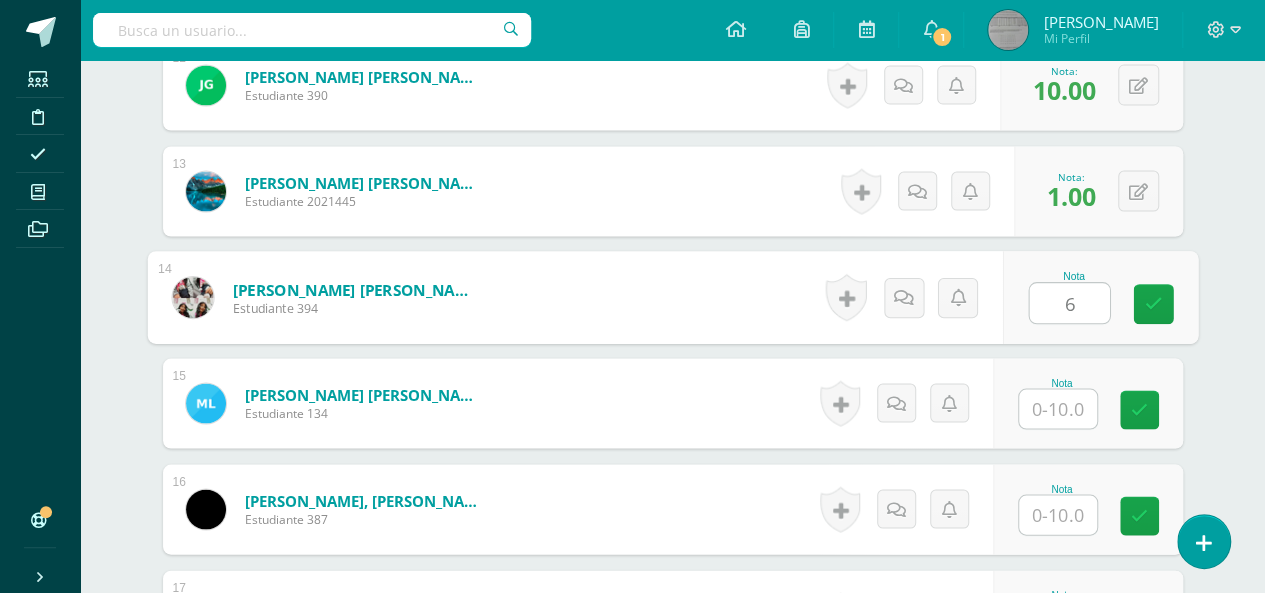 type on "6" 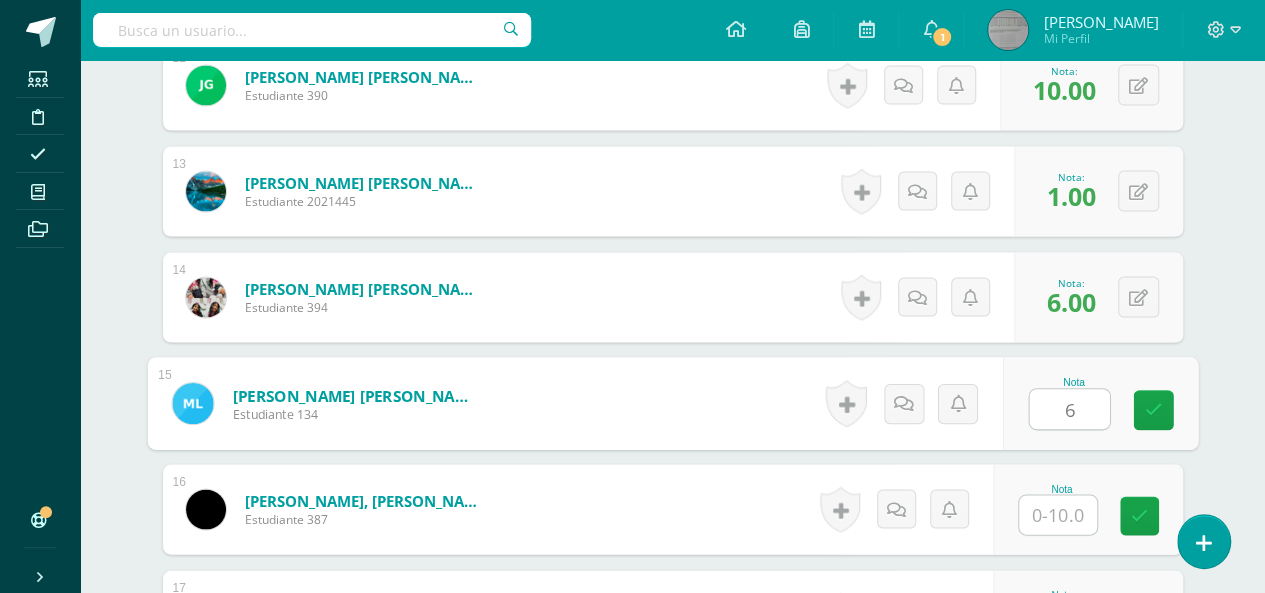 type on "6" 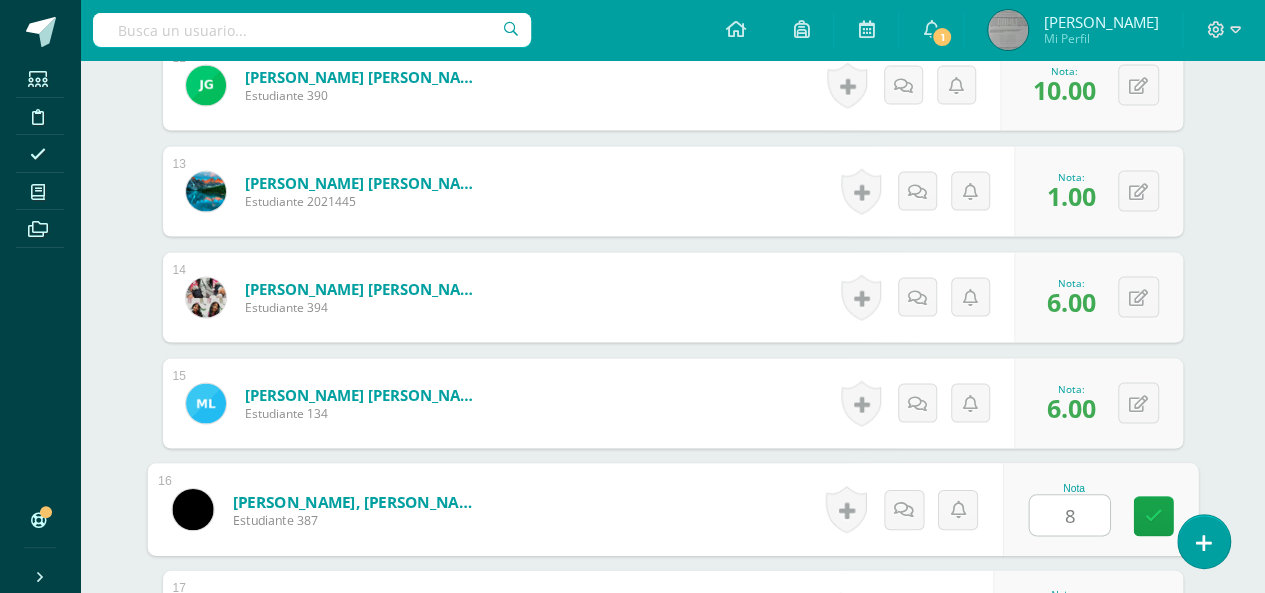 type on "8" 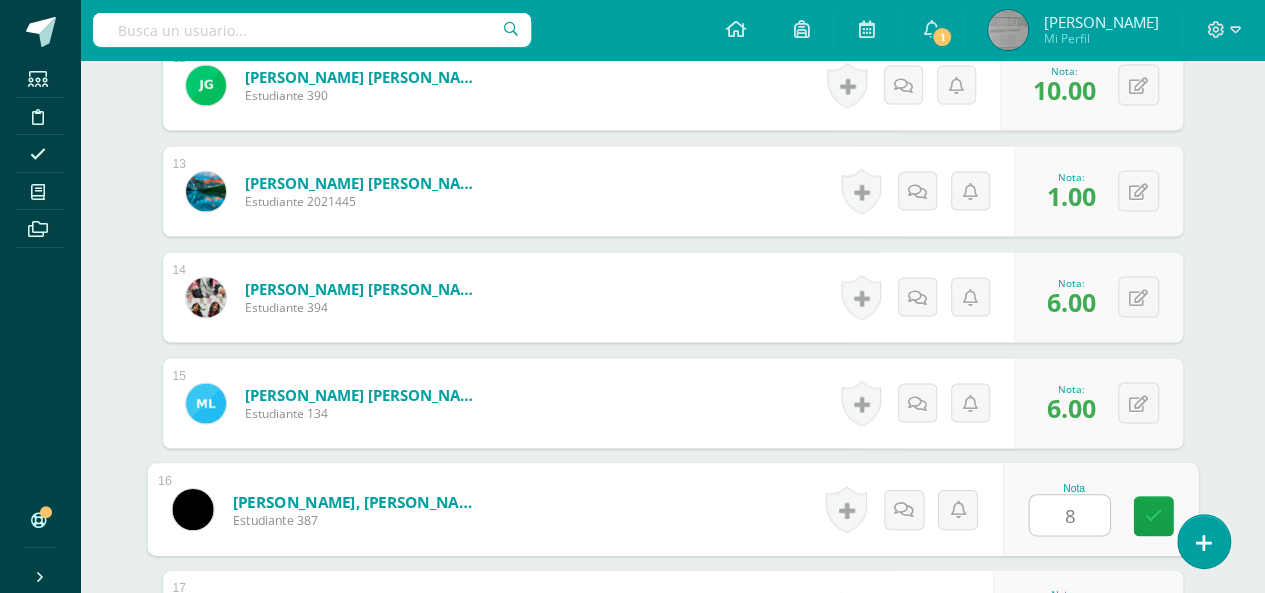 scroll, scrollTop: 2158, scrollLeft: 0, axis: vertical 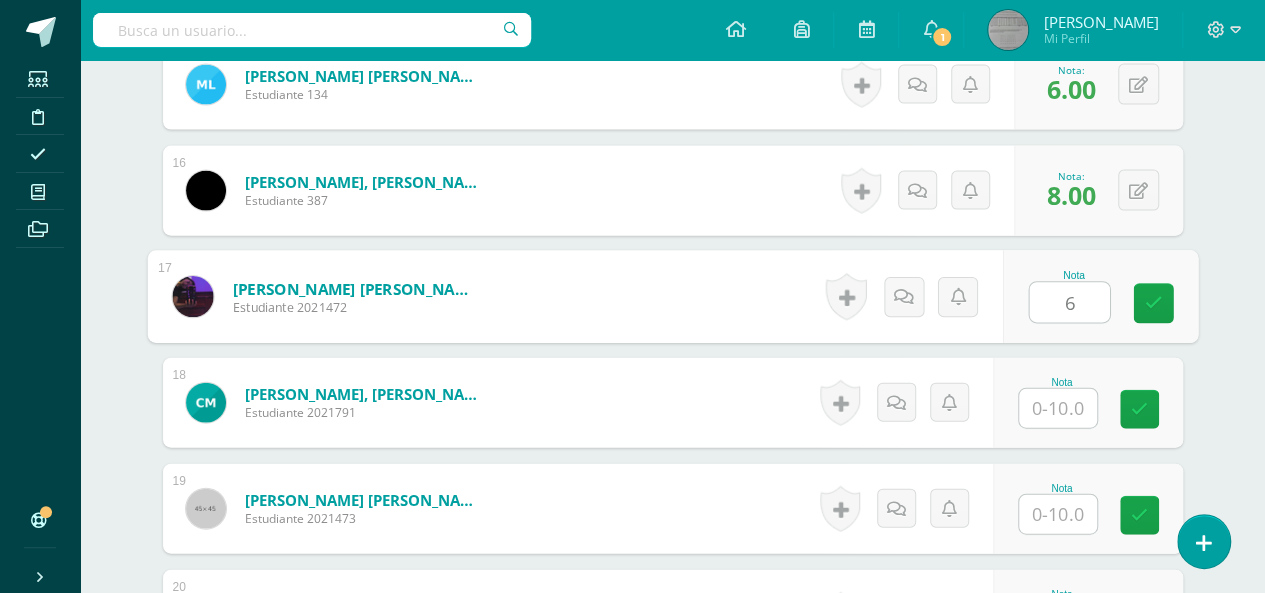 type on "6" 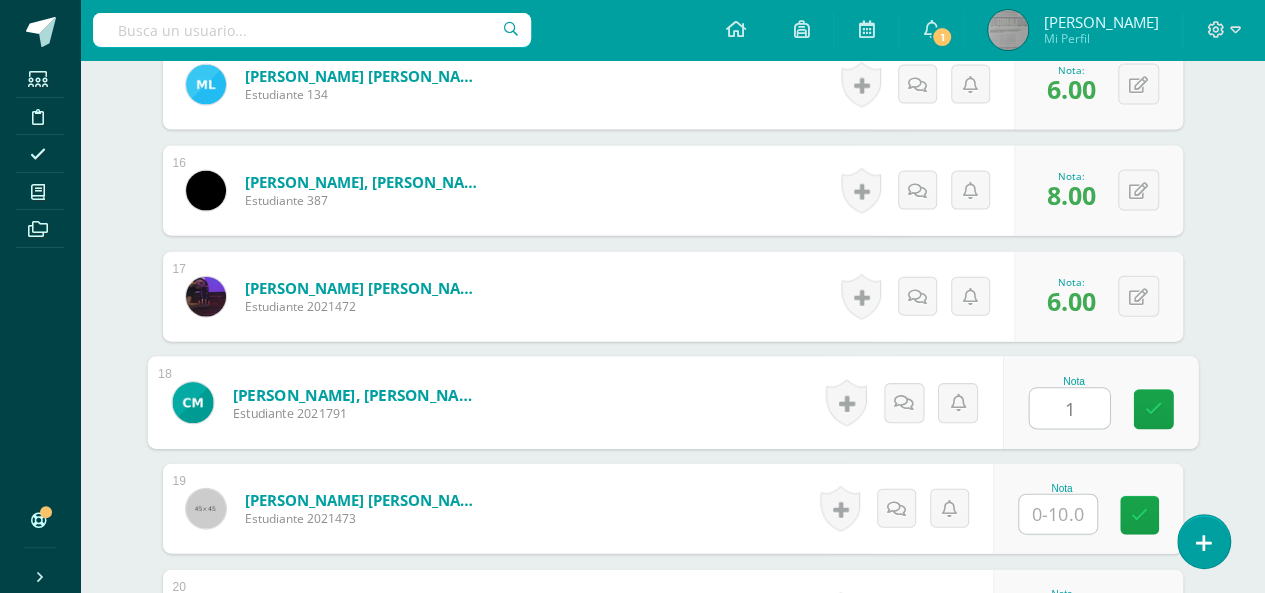 type on "1" 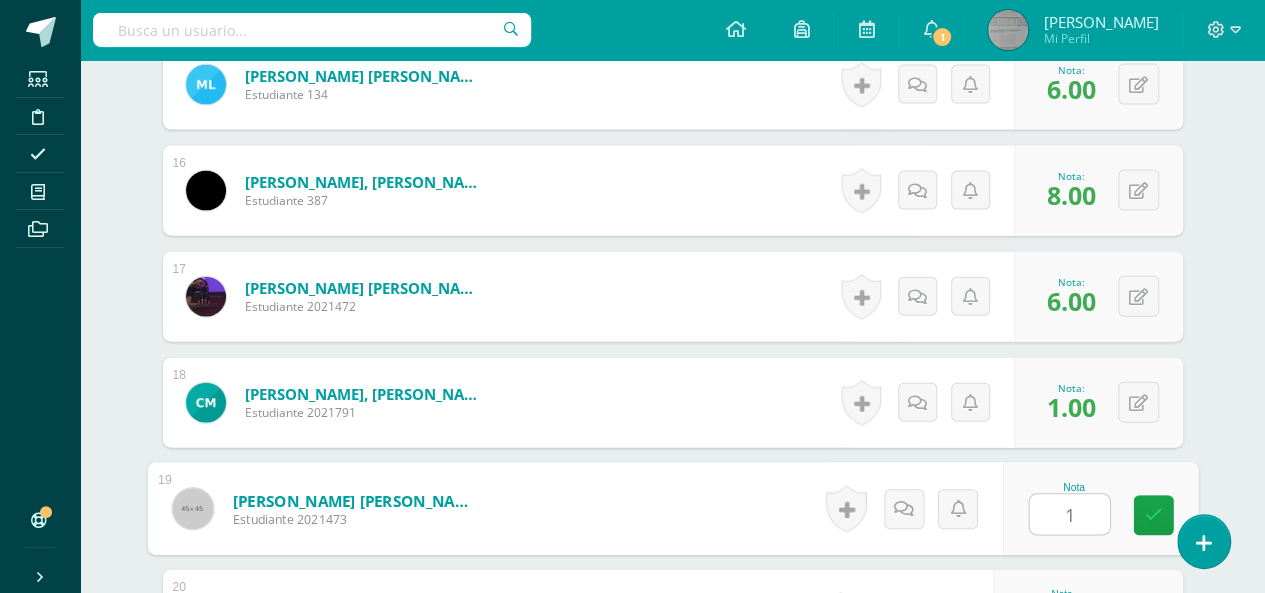 type on "1" 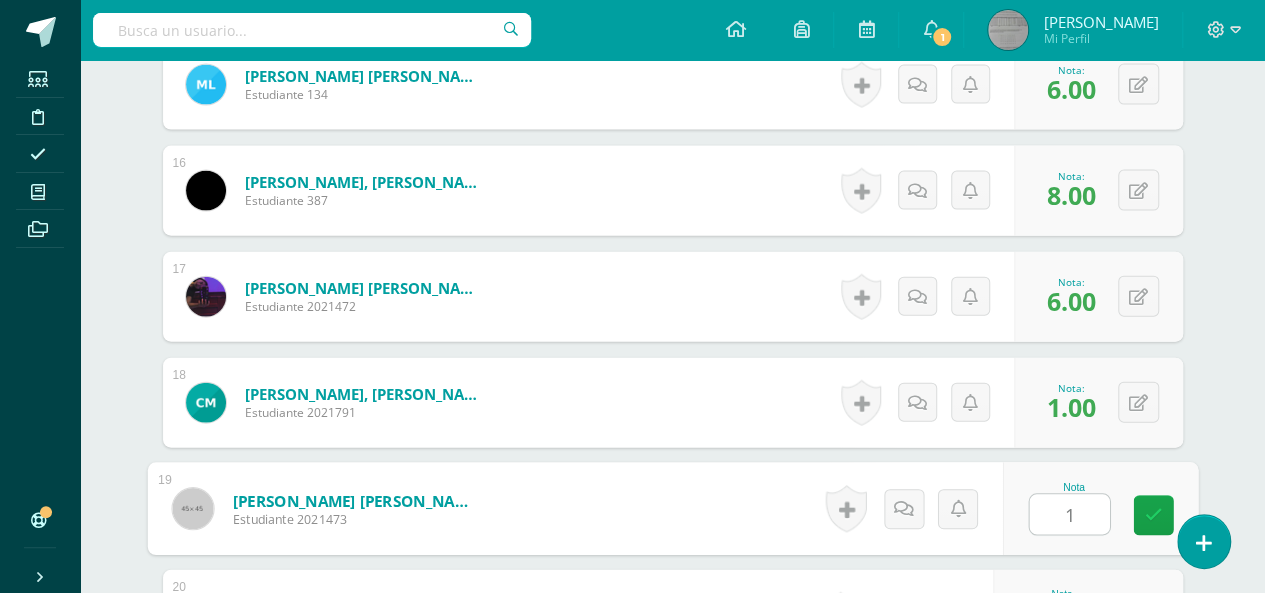 scroll, scrollTop: 2476, scrollLeft: 0, axis: vertical 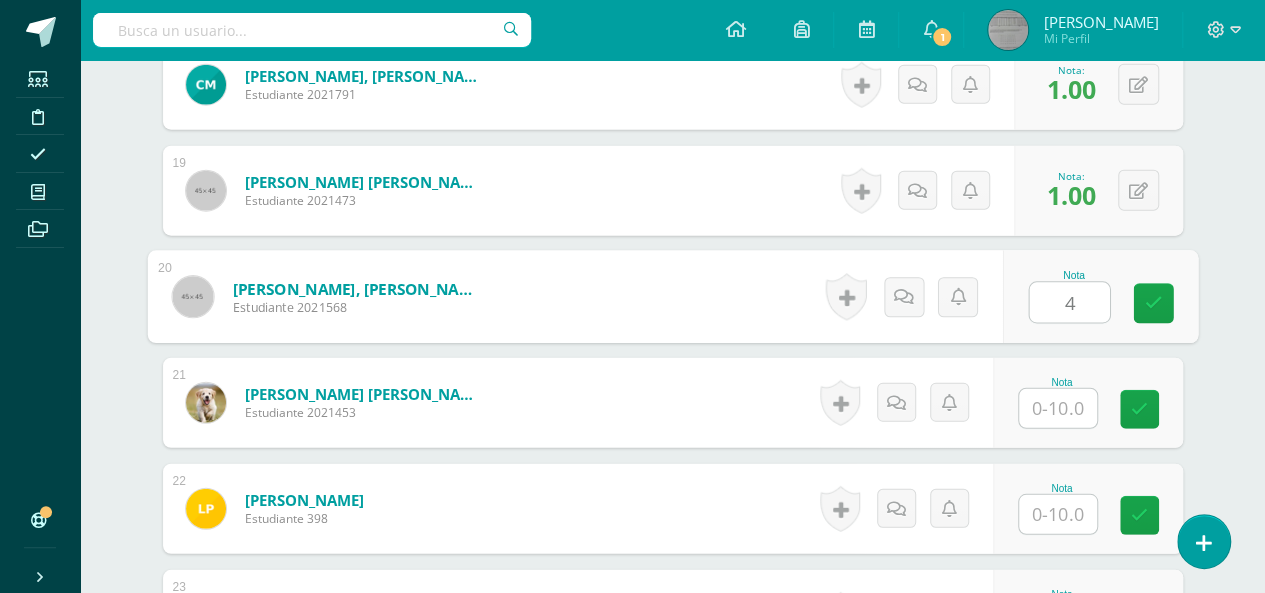 type on "4" 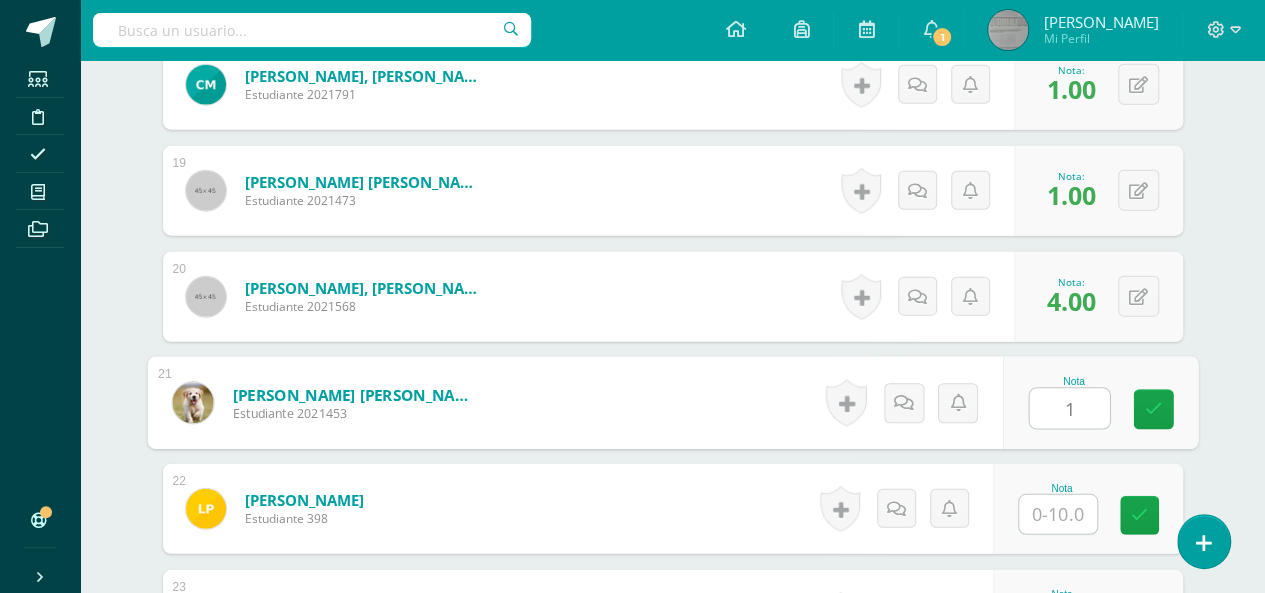 type on "1" 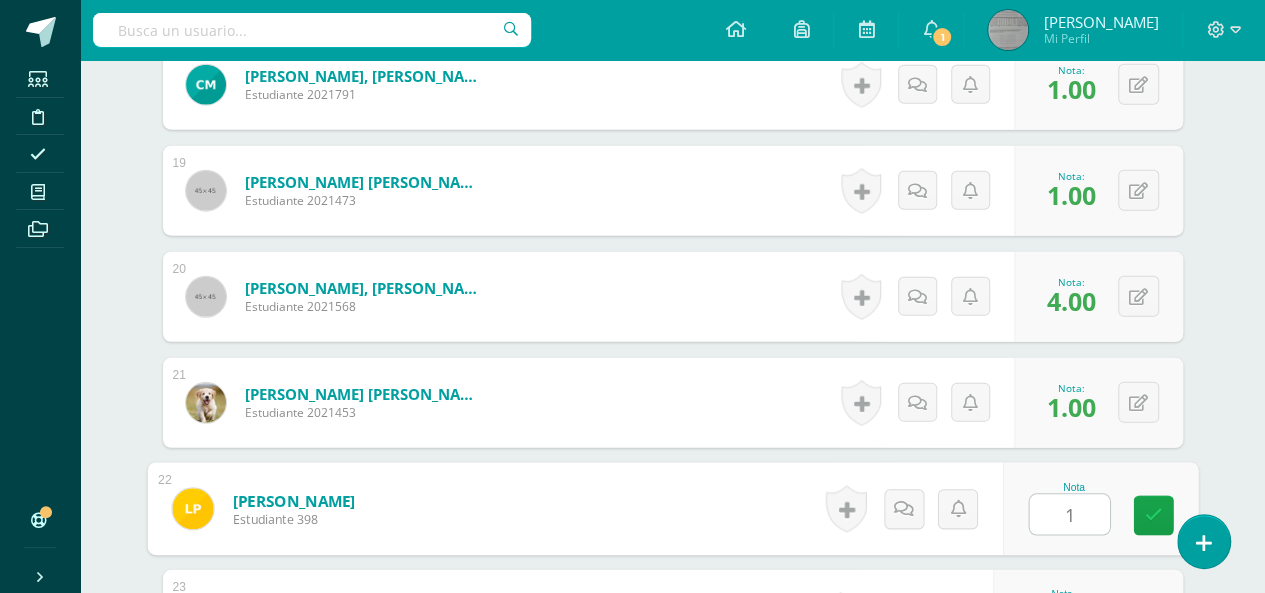 type on "1" 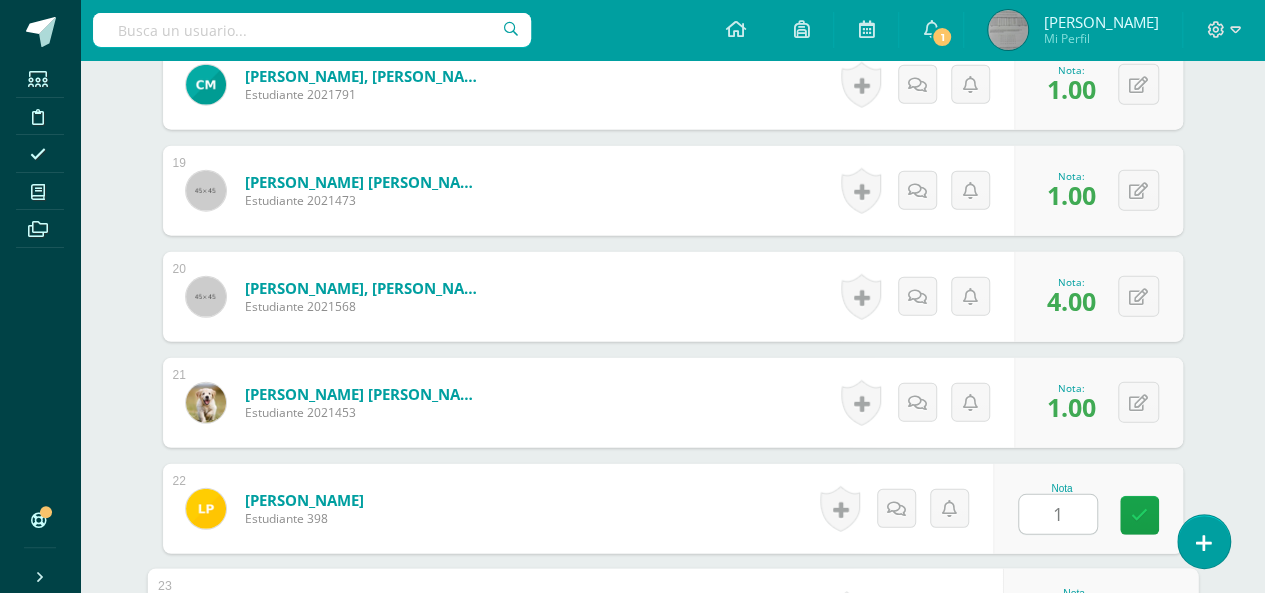 scroll, scrollTop: 2794, scrollLeft: 0, axis: vertical 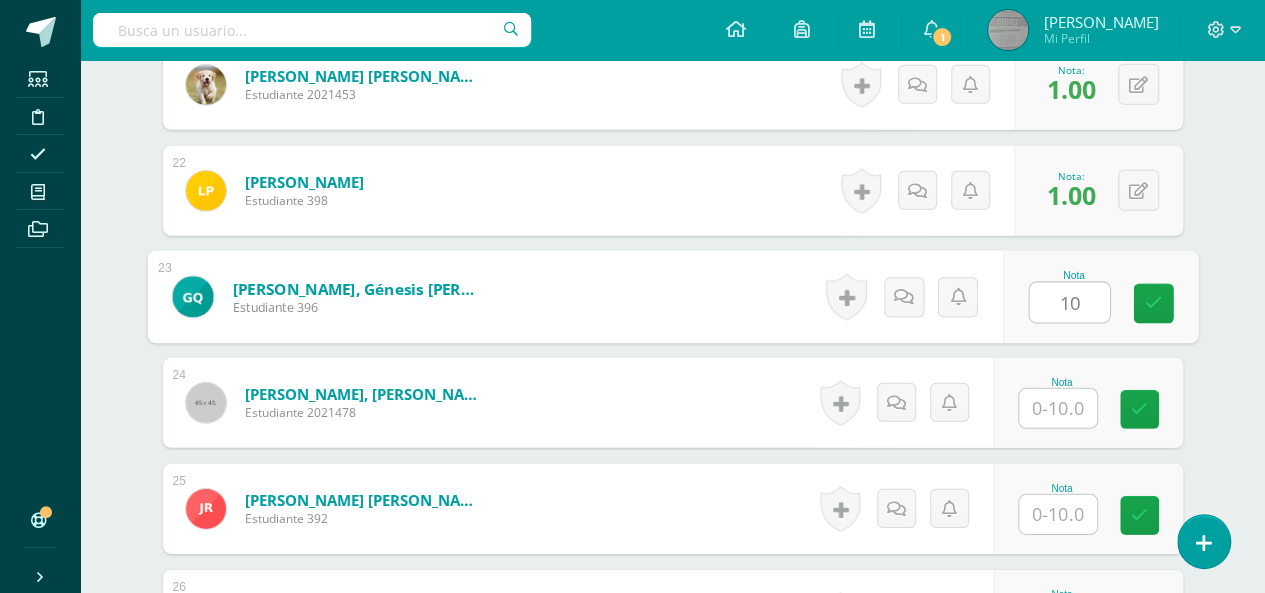 type on "10" 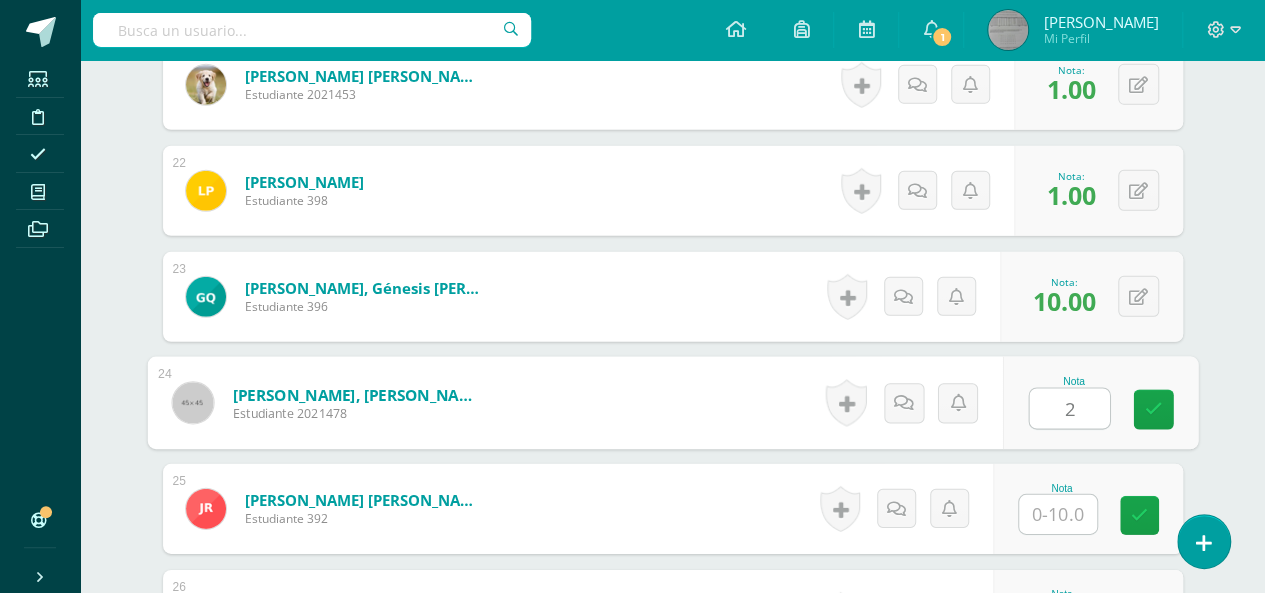 type on "2" 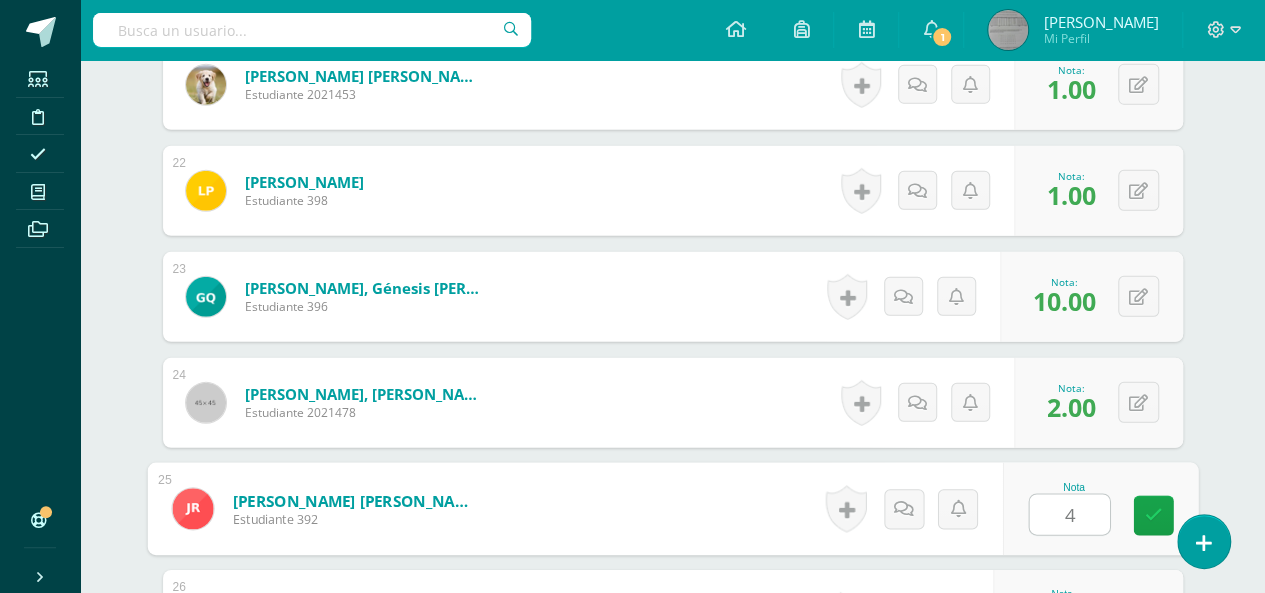 type on "4" 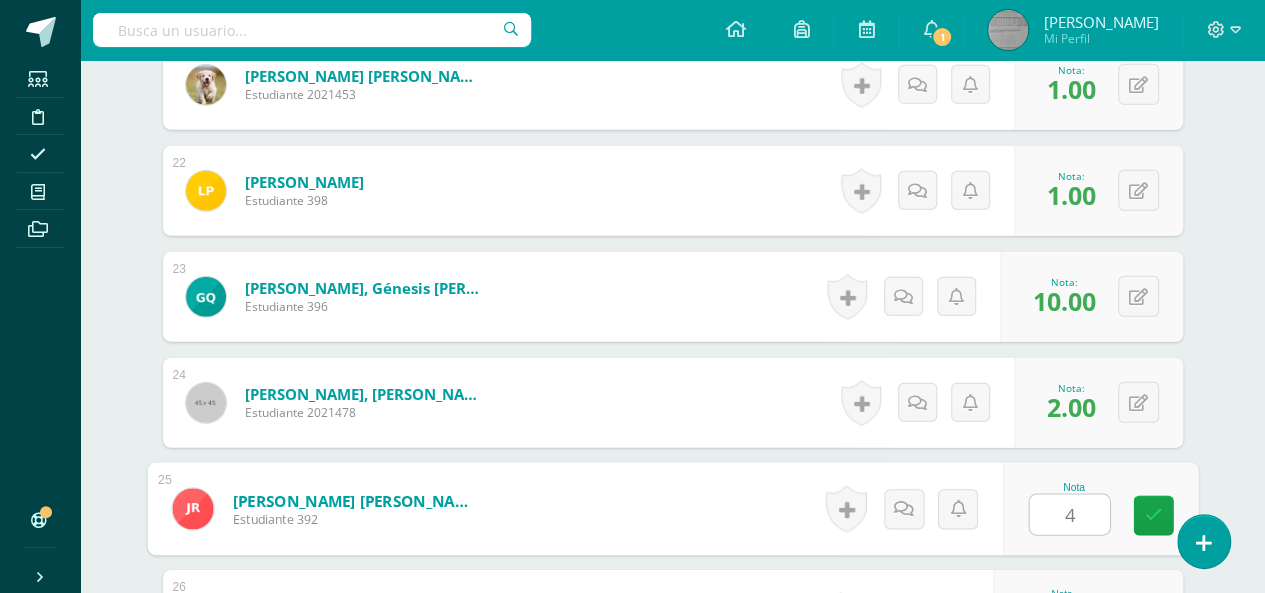 scroll, scrollTop: 3112, scrollLeft: 0, axis: vertical 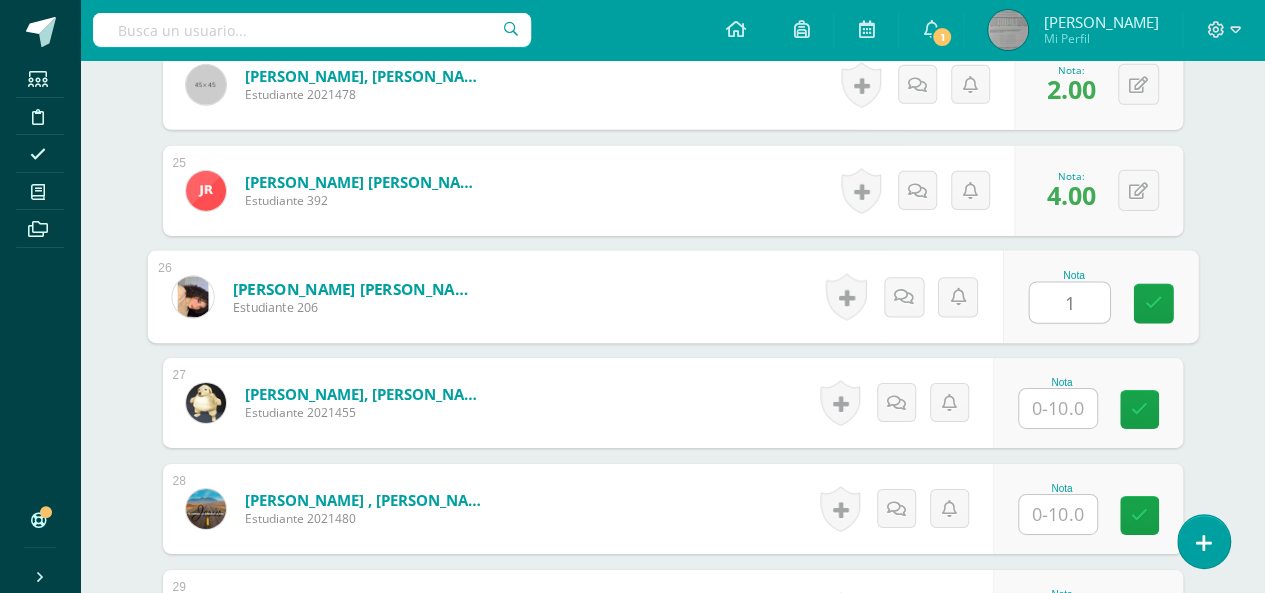 type on "1" 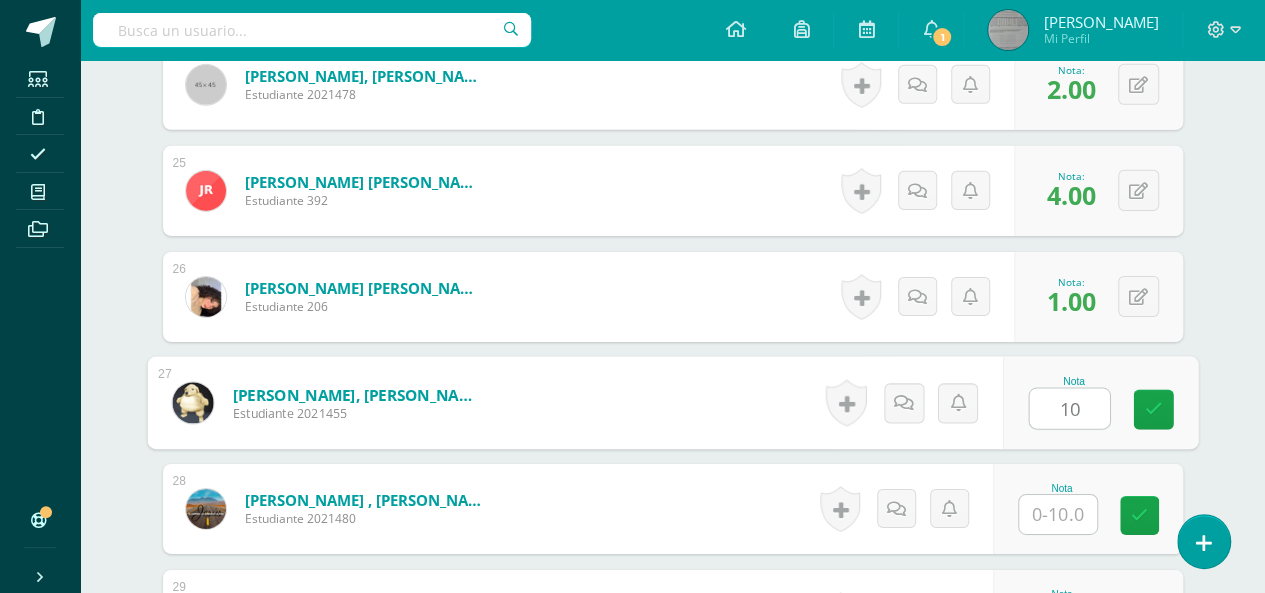 type on "10" 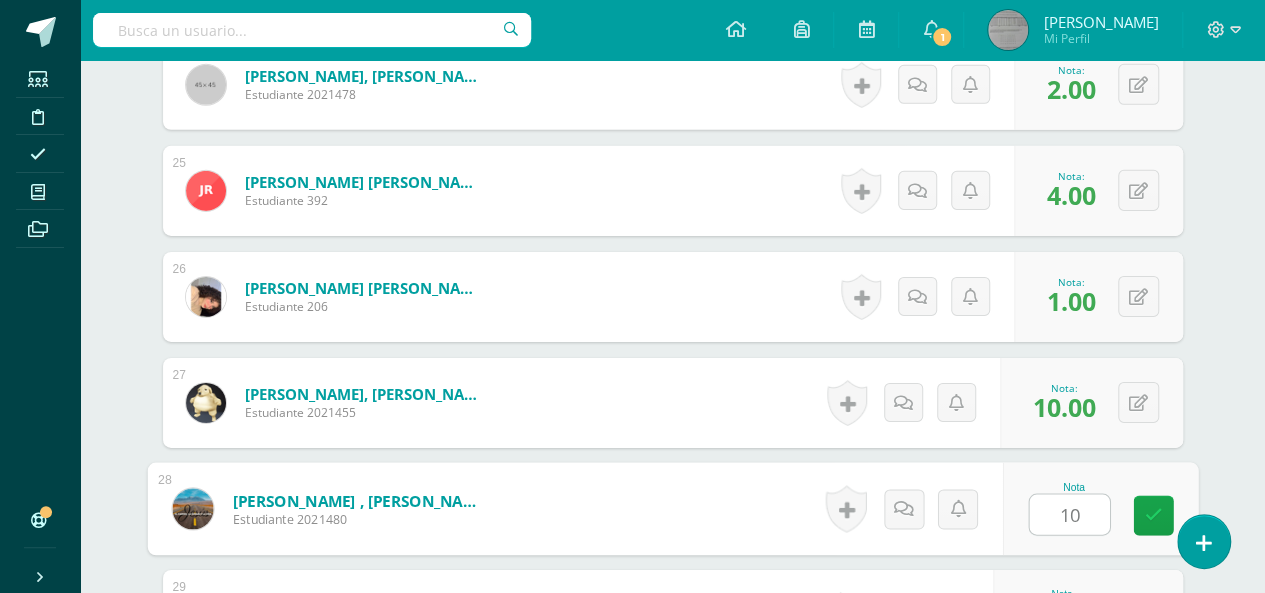 type on "10" 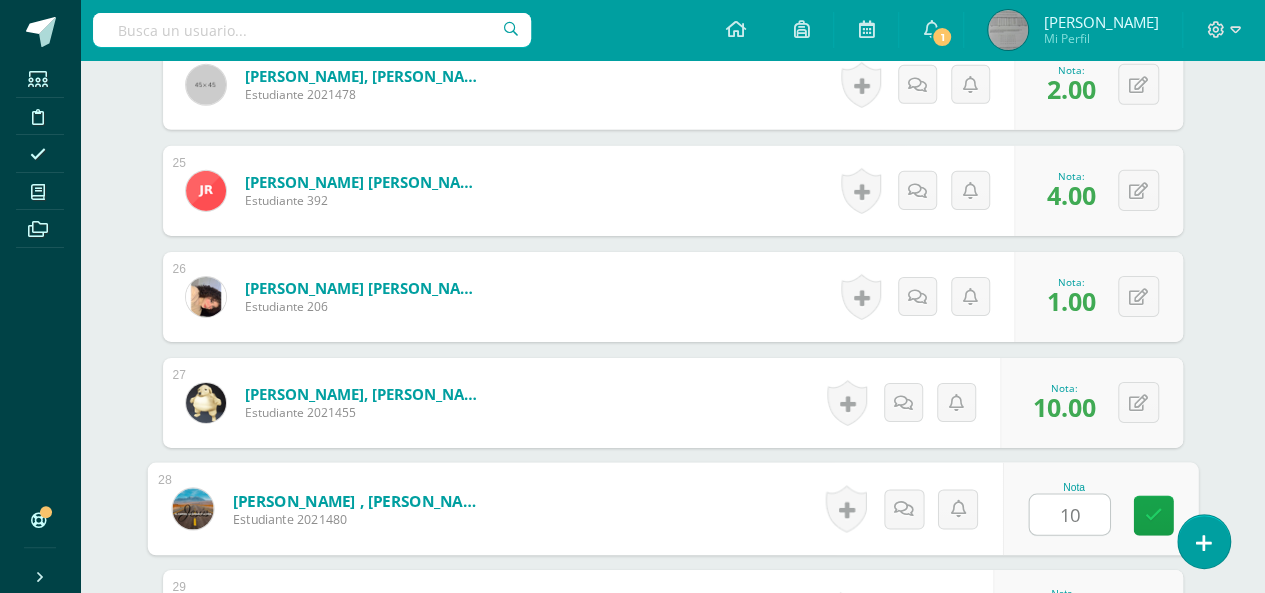 scroll, scrollTop: 3430, scrollLeft: 0, axis: vertical 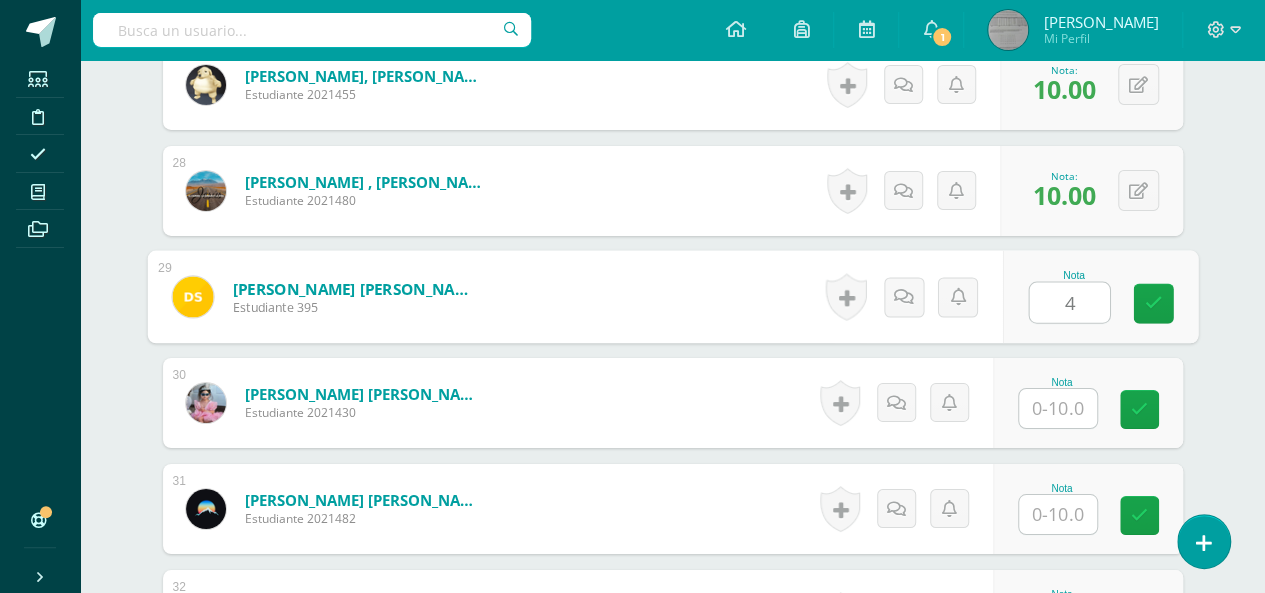 type on "4" 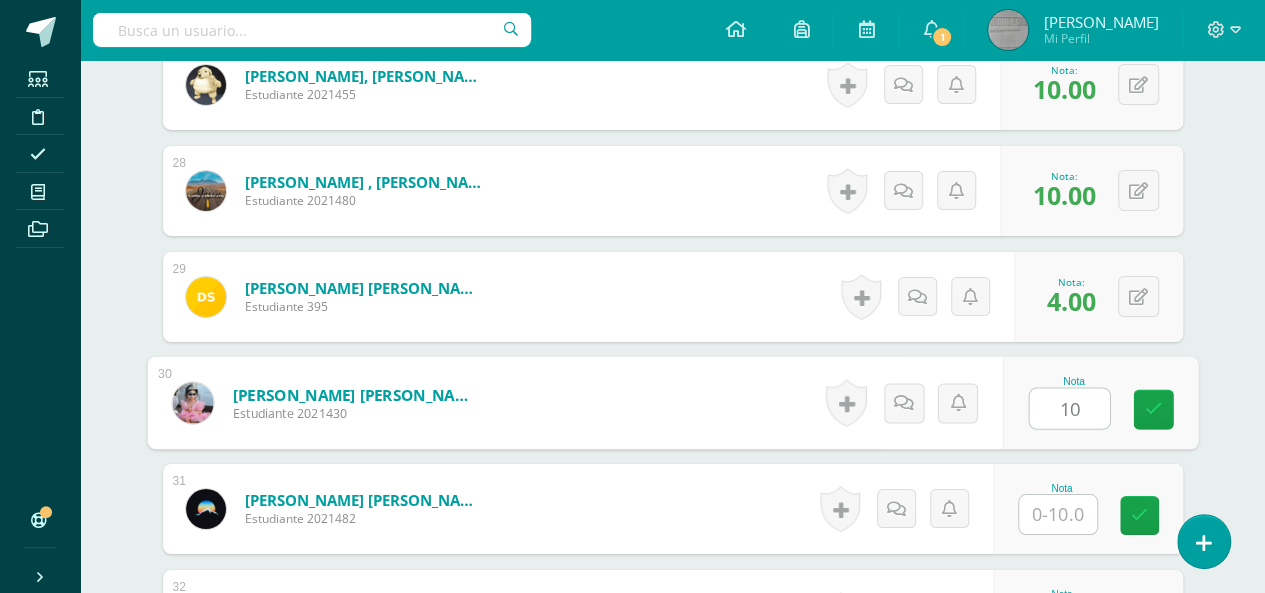 type on "10" 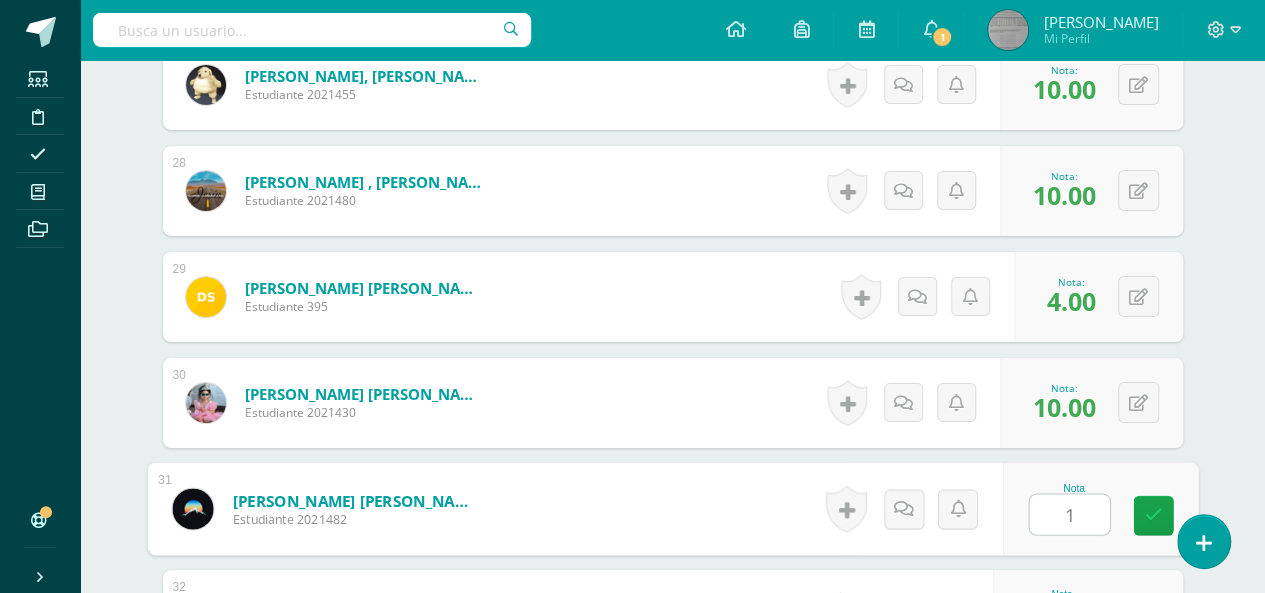 type on "1" 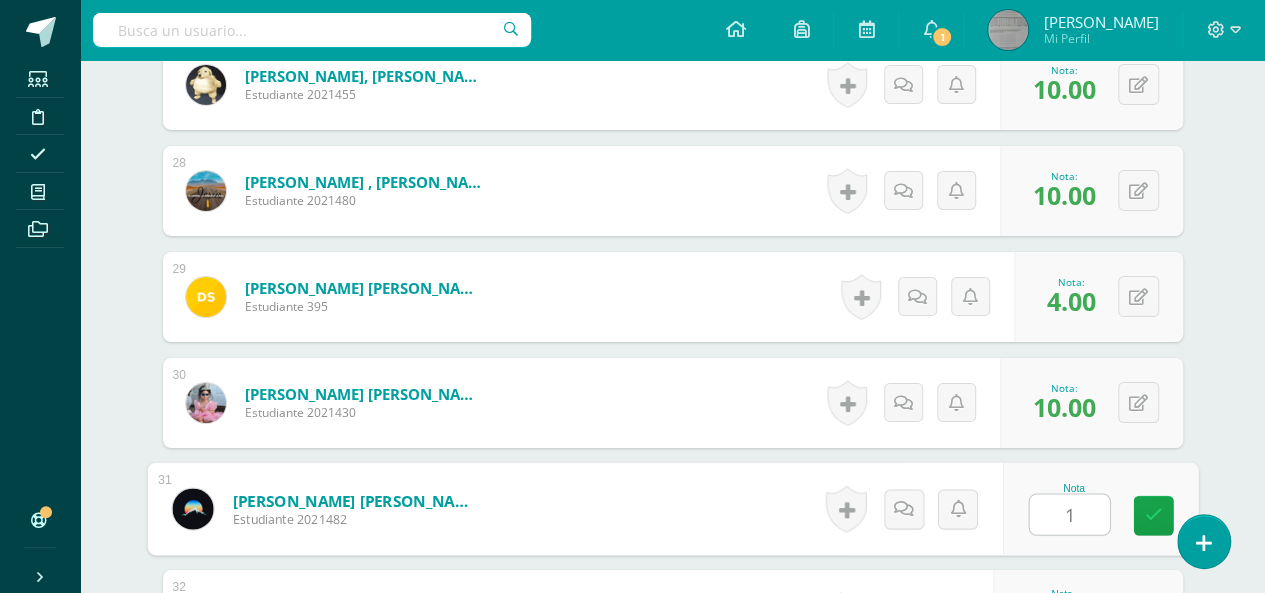 scroll, scrollTop: 3748, scrollLeft: 0, axis: vertical 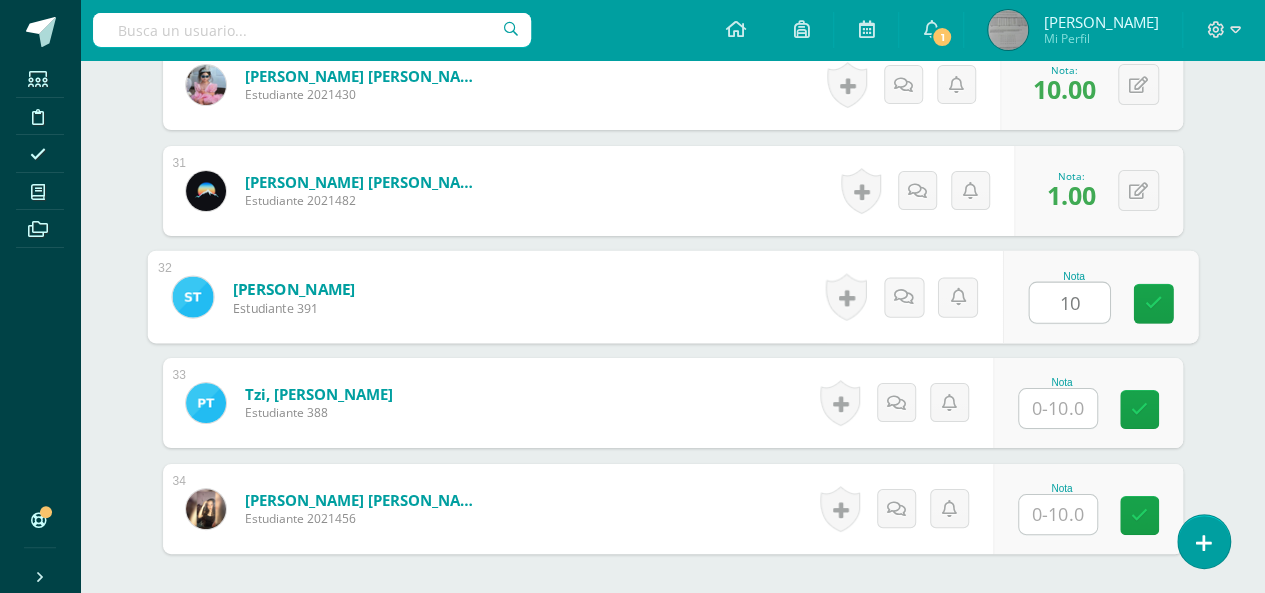 type on "10" 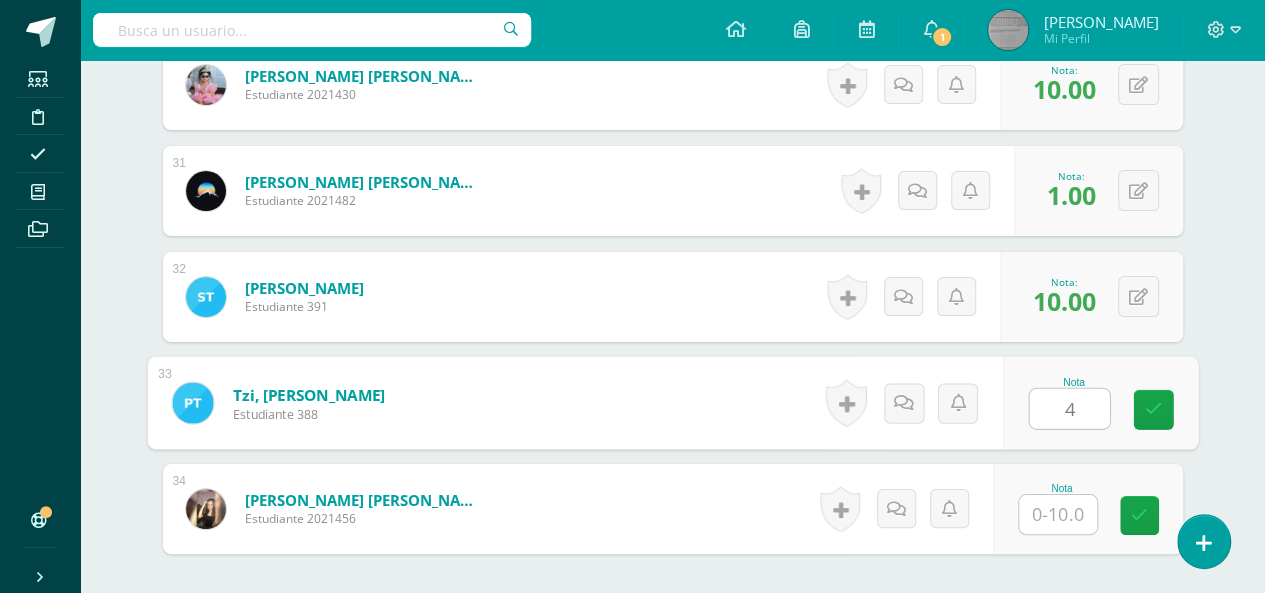 type on "4" 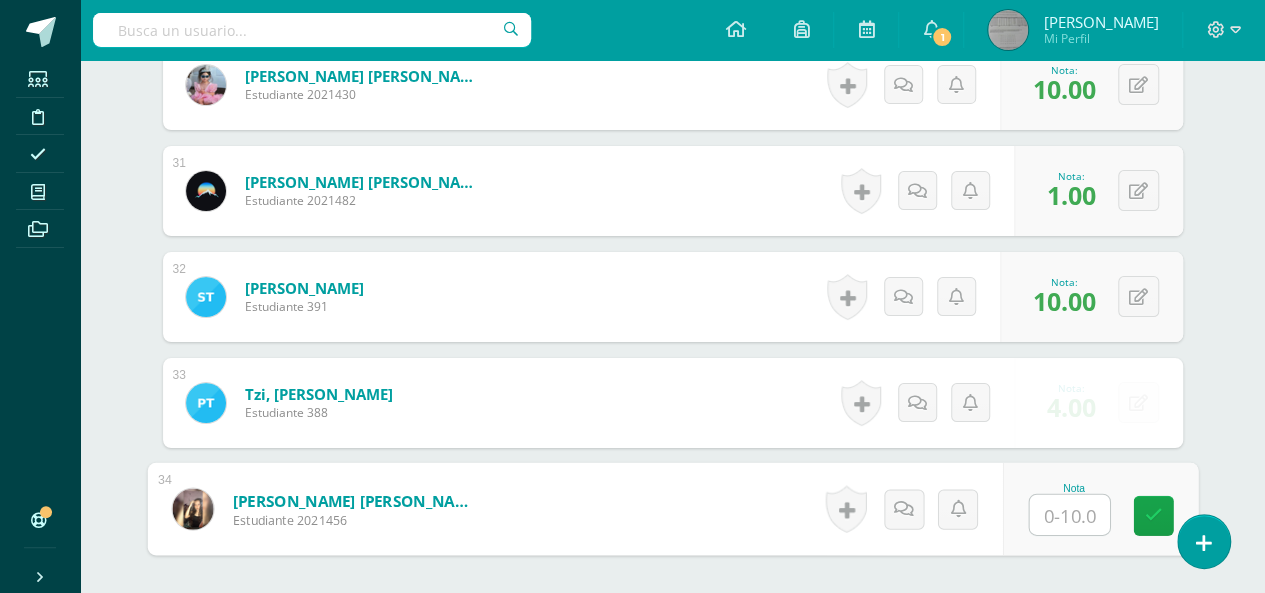 type on "1" 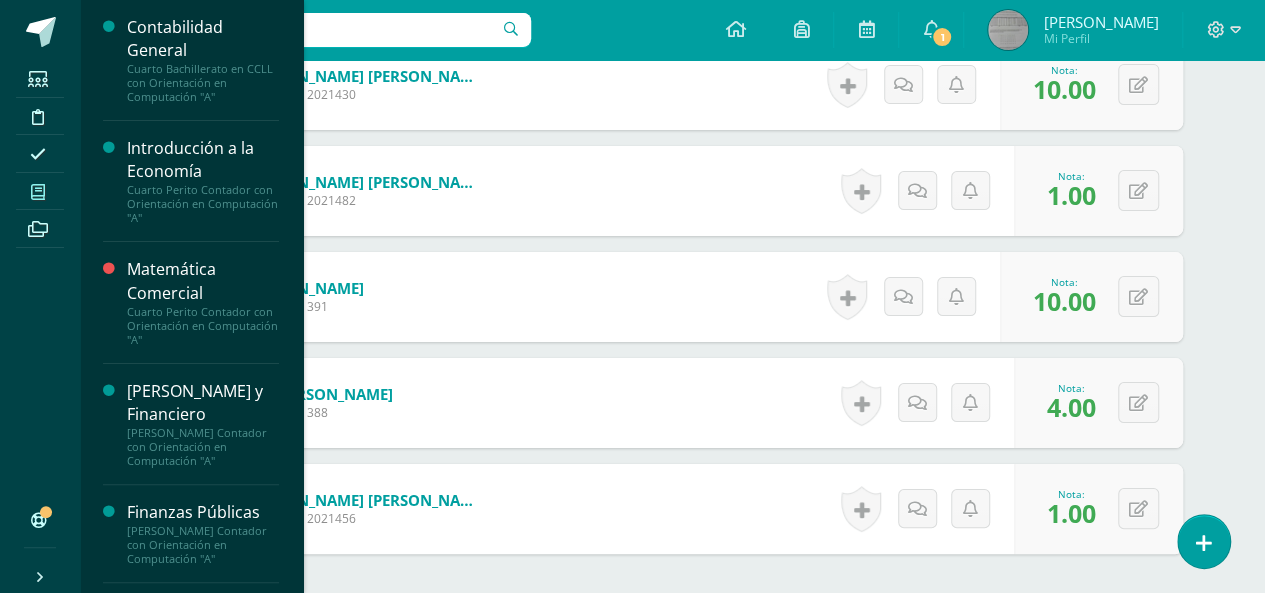 click at bounding box center (38, 192) 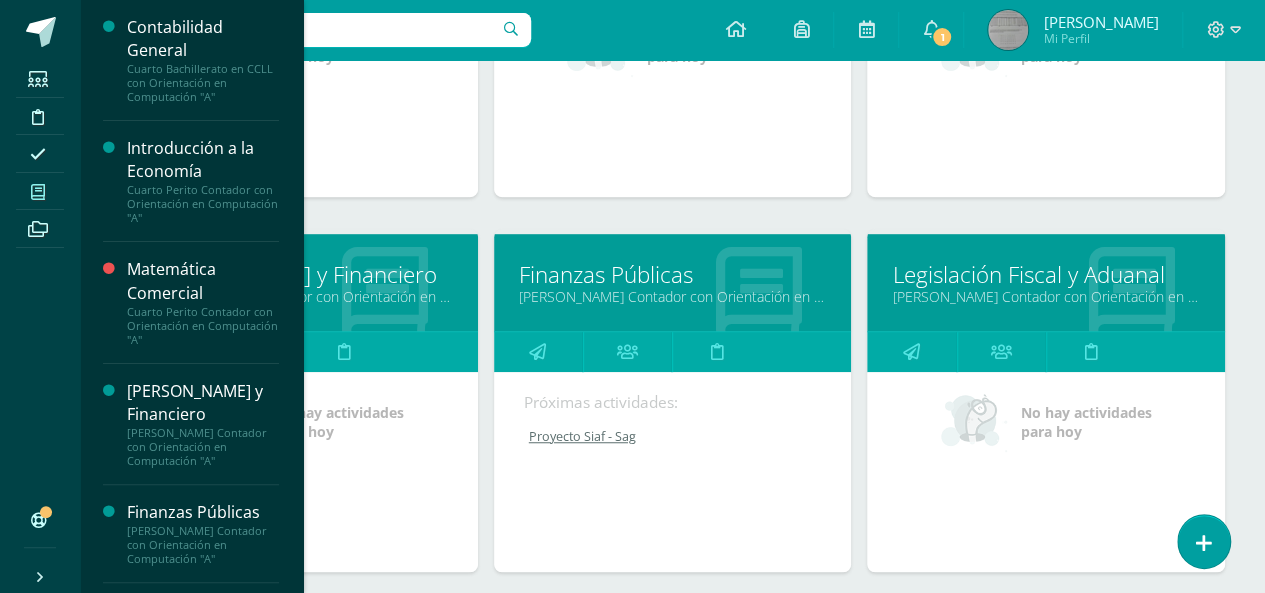 scroll, scrollTop: 1031, scrollLeft: 0, axis: vertical 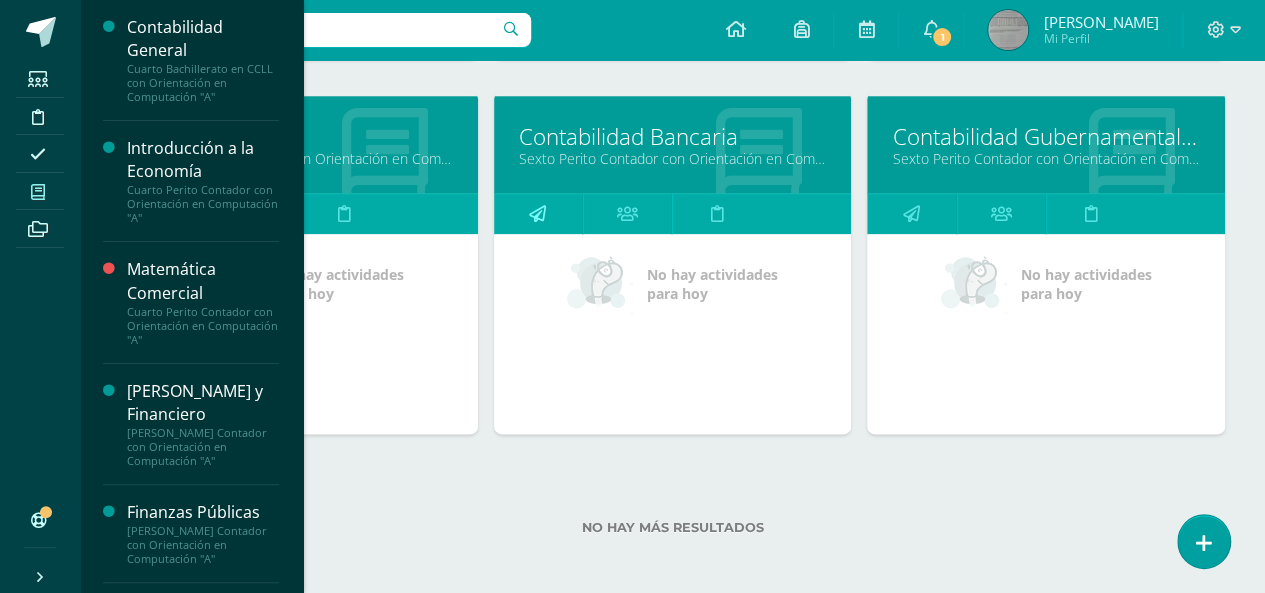 click at bounding box center [537, 213] 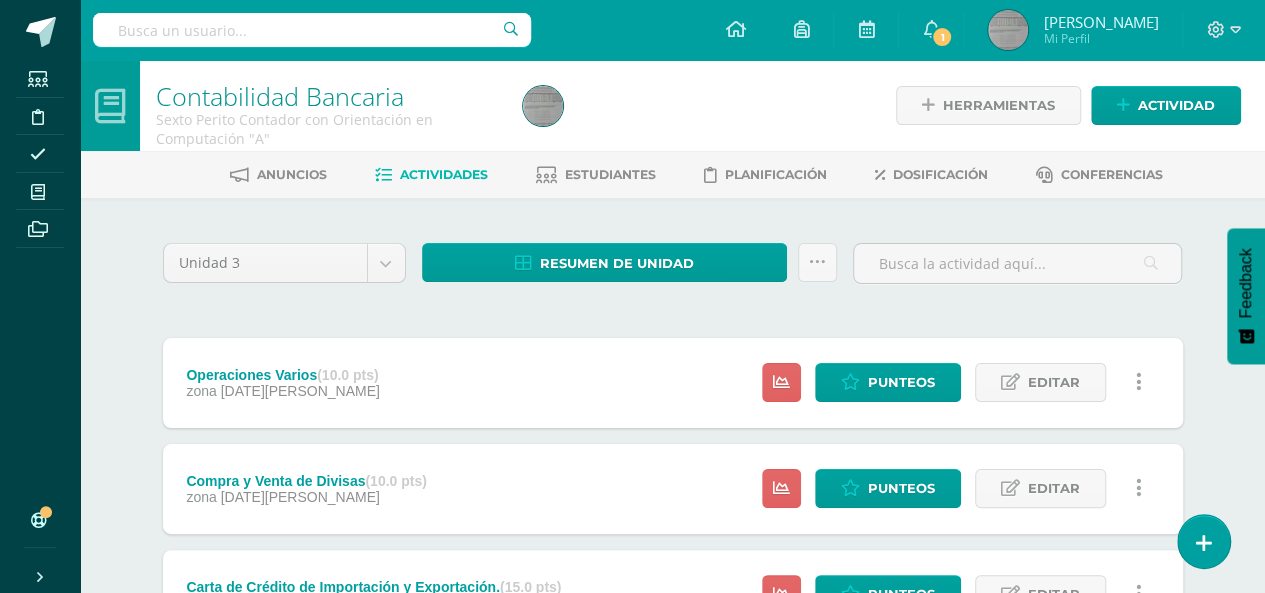 scroll, scrollTop: 283, scrollLeft: 0, axis: vertical 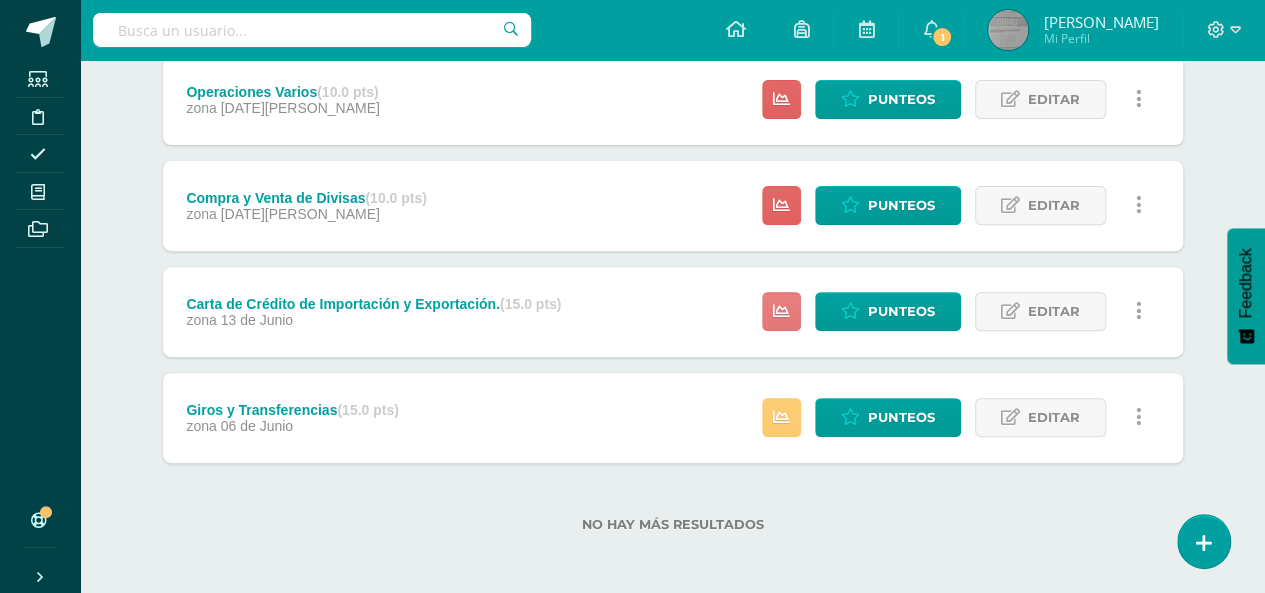 click at bounding box center (781, 311) 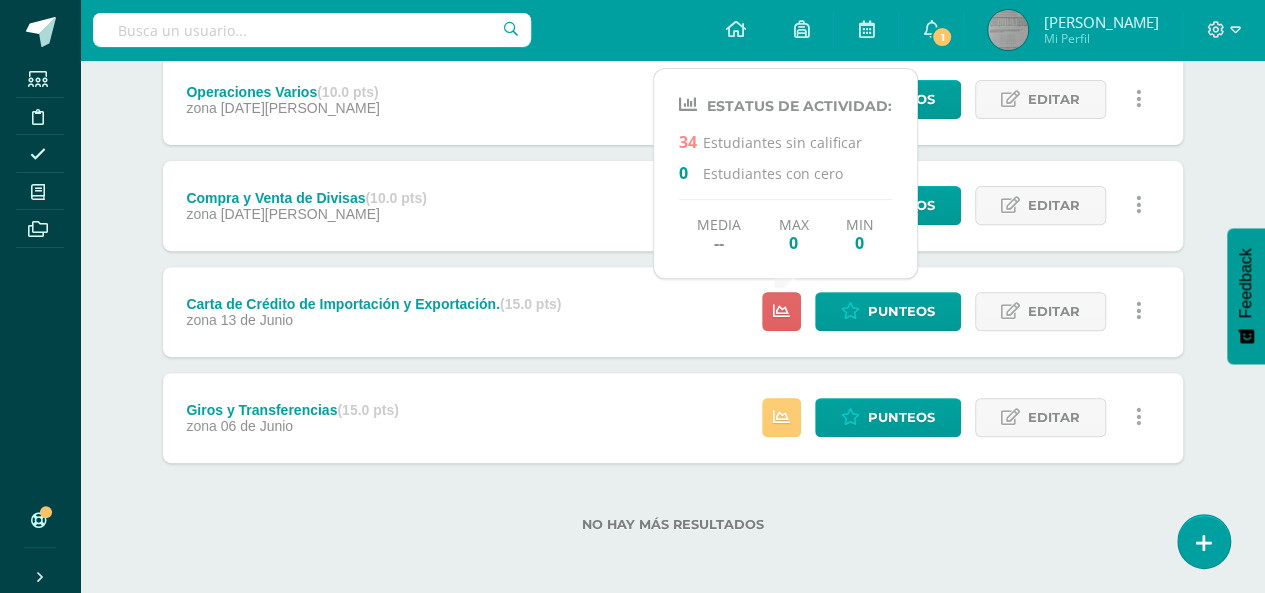 click on "Carta de Crédito de Importación y Exportación.  (15.0 pts)
zona
[DATE][PERSON_NAME]
Punteos
Editar
Ocultar
Historial de actividad
Eliminar" at bounding box center (673, 312) 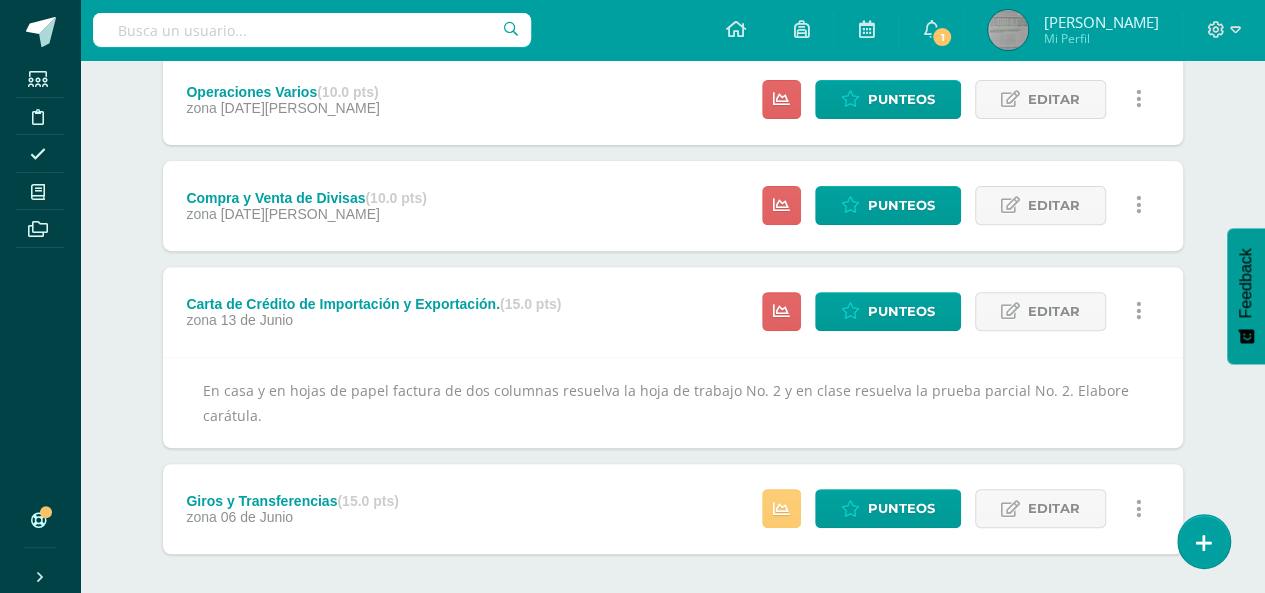 click on "Carta de Crédito de Importación y Exportación.  (15.0 pts)
zona
[DATE][PERSON_NAME]
Punteos
Editar
Ocultar
Historial de actividad
Eliminar" at bounding box center [673, 312] 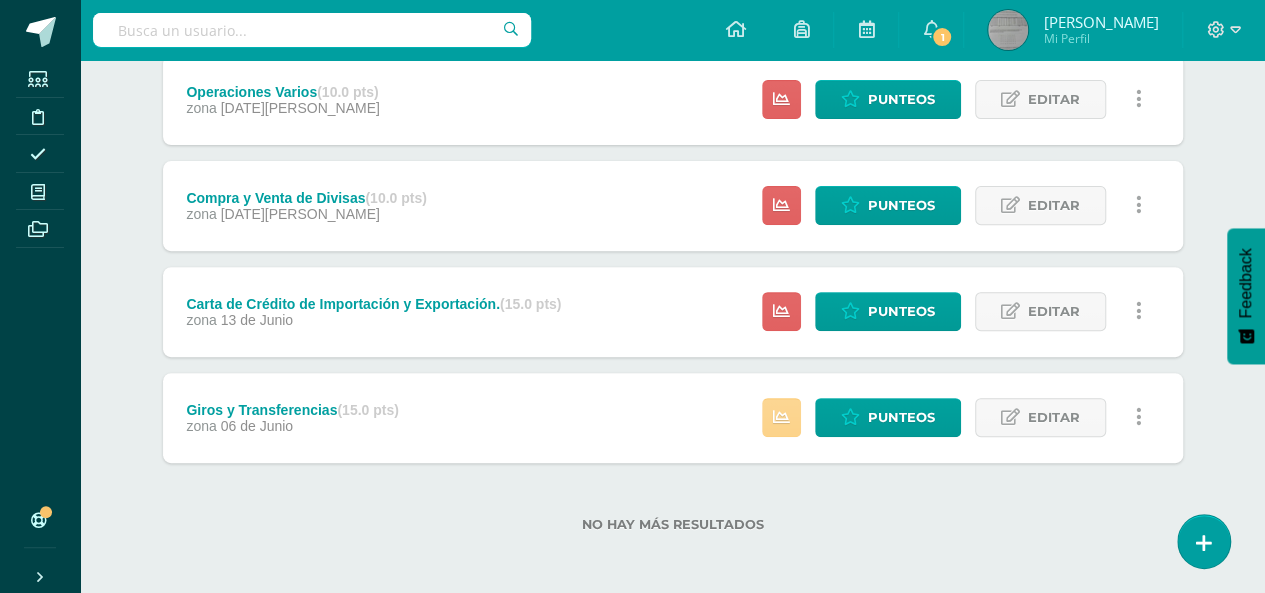 click at bounding box center (781, 417) 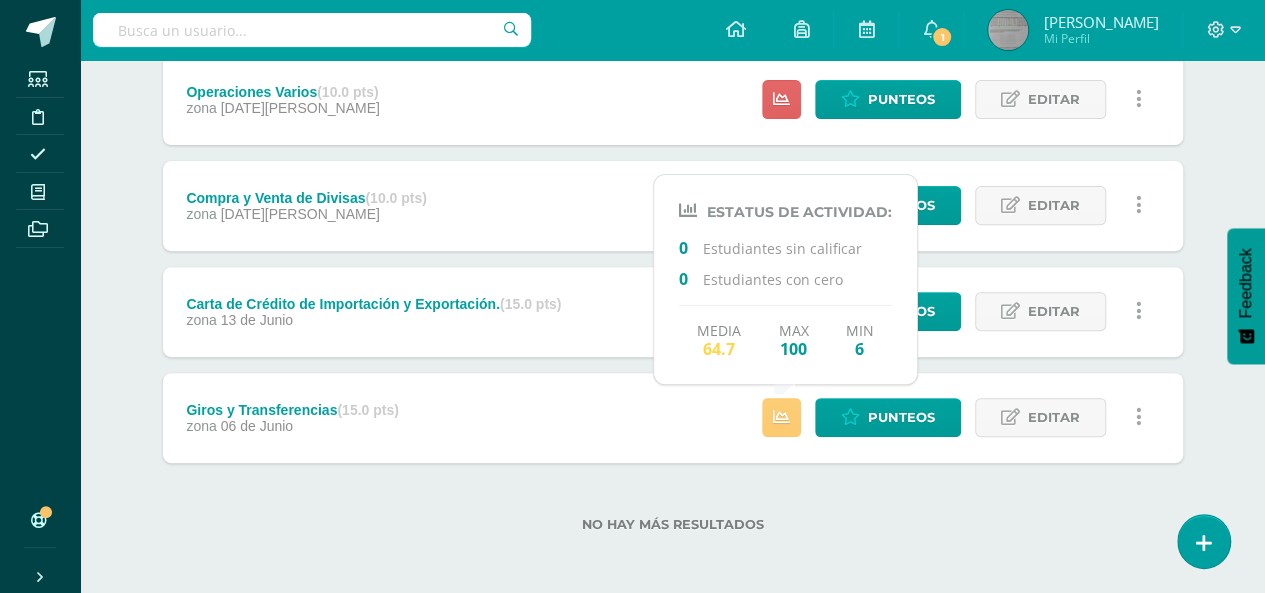 click on "Giros y Transferencias  (15.0 pts)
zona
[DATE][PERSON_NAME]
Punteos
Editar
Historial de actividad
Eliminar
Historial de actividad
eliminar Cancelar" at bounding box center [673, 418] 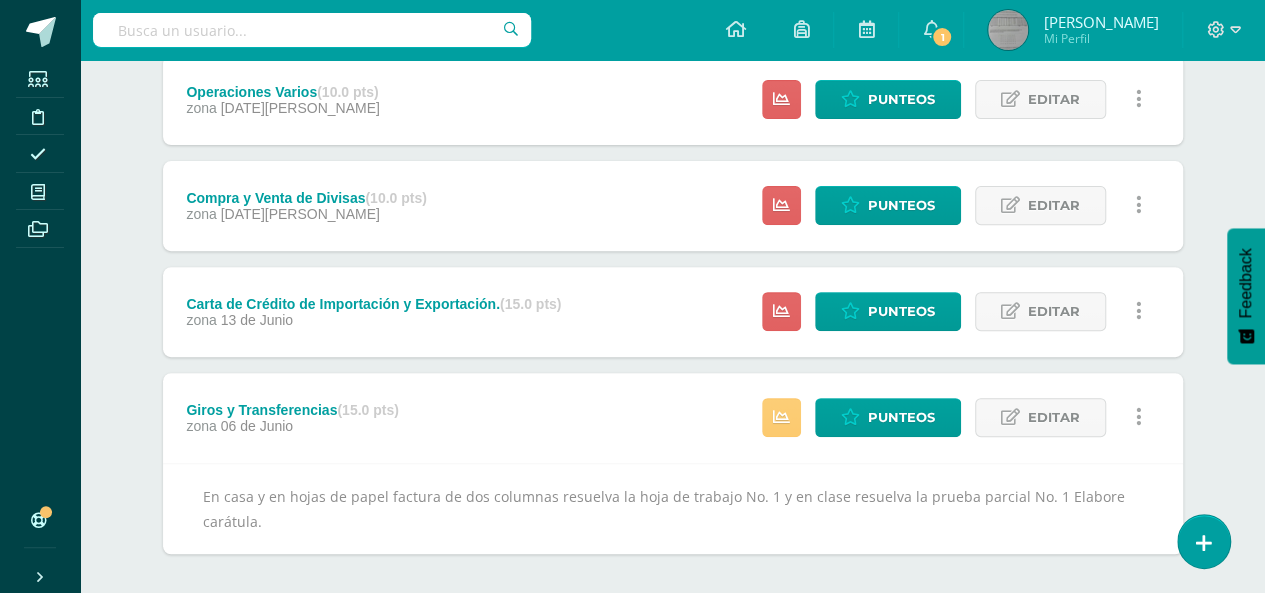 click on "Giros y Transferencias  (15.0 pts)
zona
06 de Junio
Punteos
Editar
Historial de actividad
Eliminar
Historial de actividad
eliminar Cancelar" at bounding box center [673, 418] 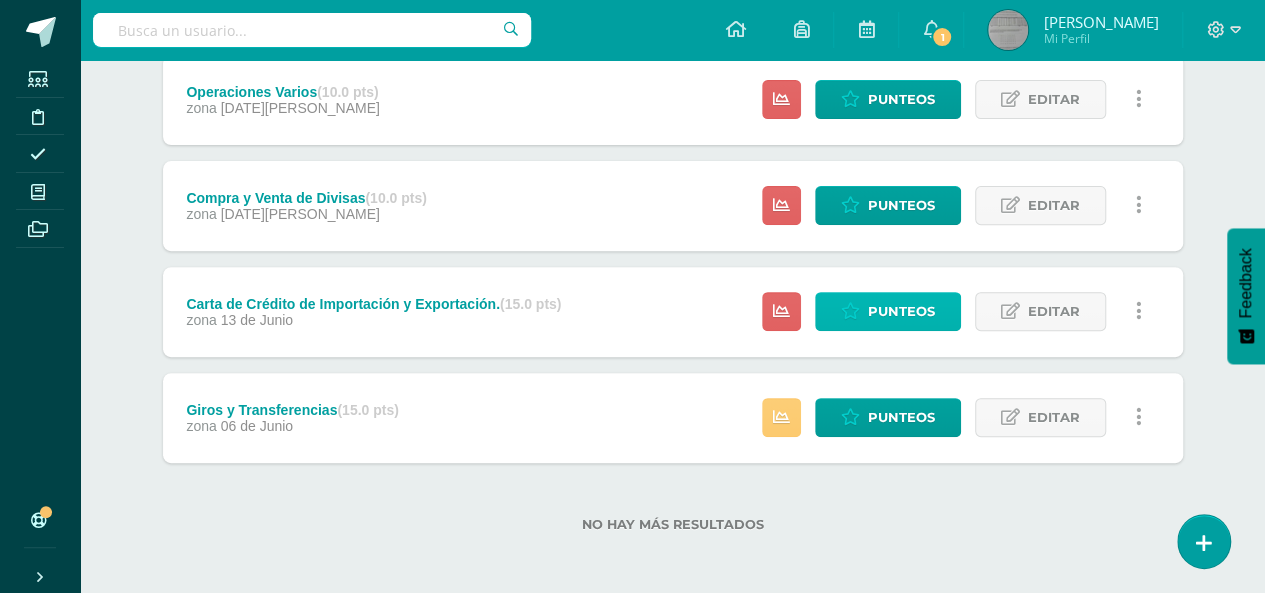 click on "Punteos" at bounding box center (901, 311) 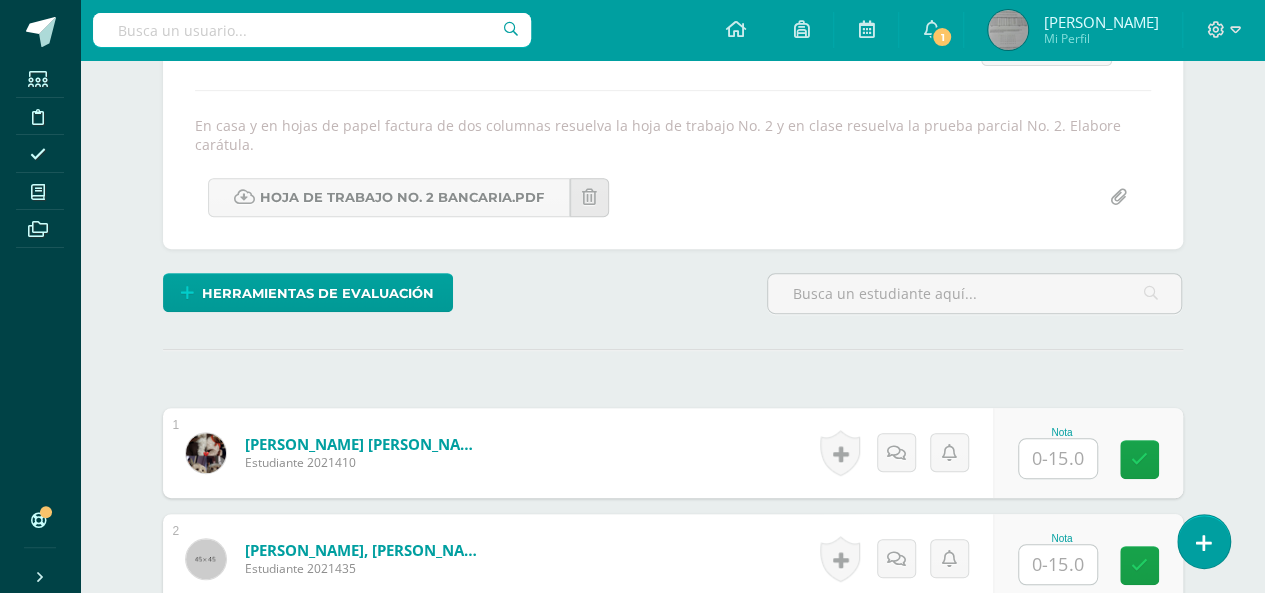 scroll, scrollTop: 326, scrollLeft: 0, axis: vertical 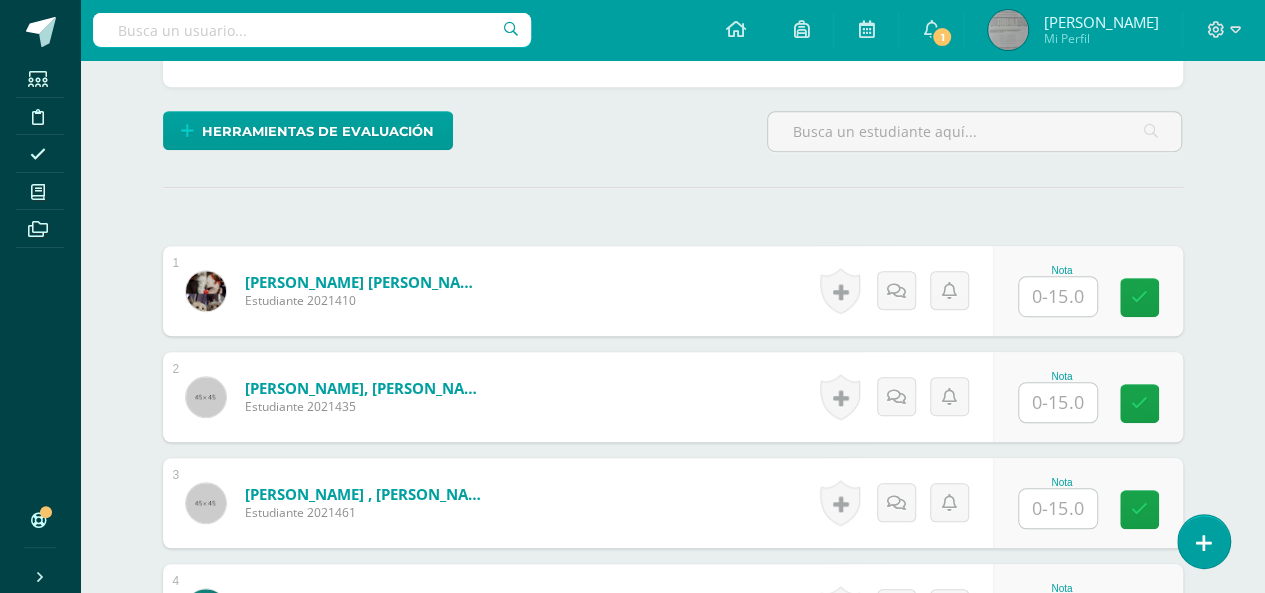 click at bounding box center [1058, 296] 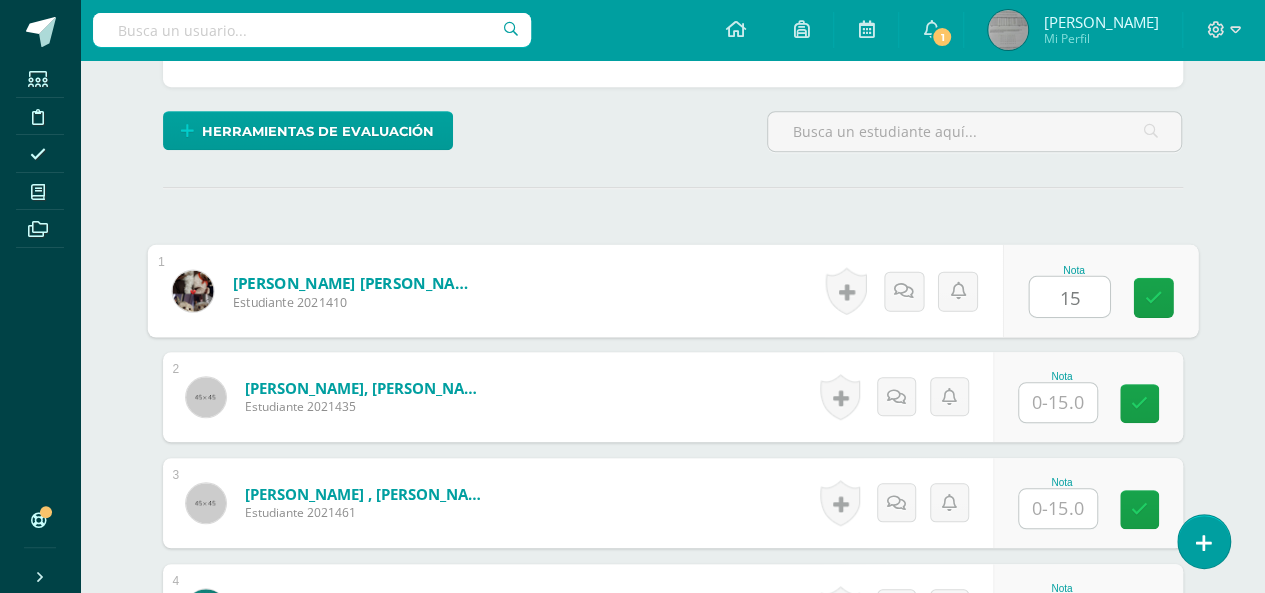 scroll, scrollTop: 488, scrollLeft: 0, axis: vertical 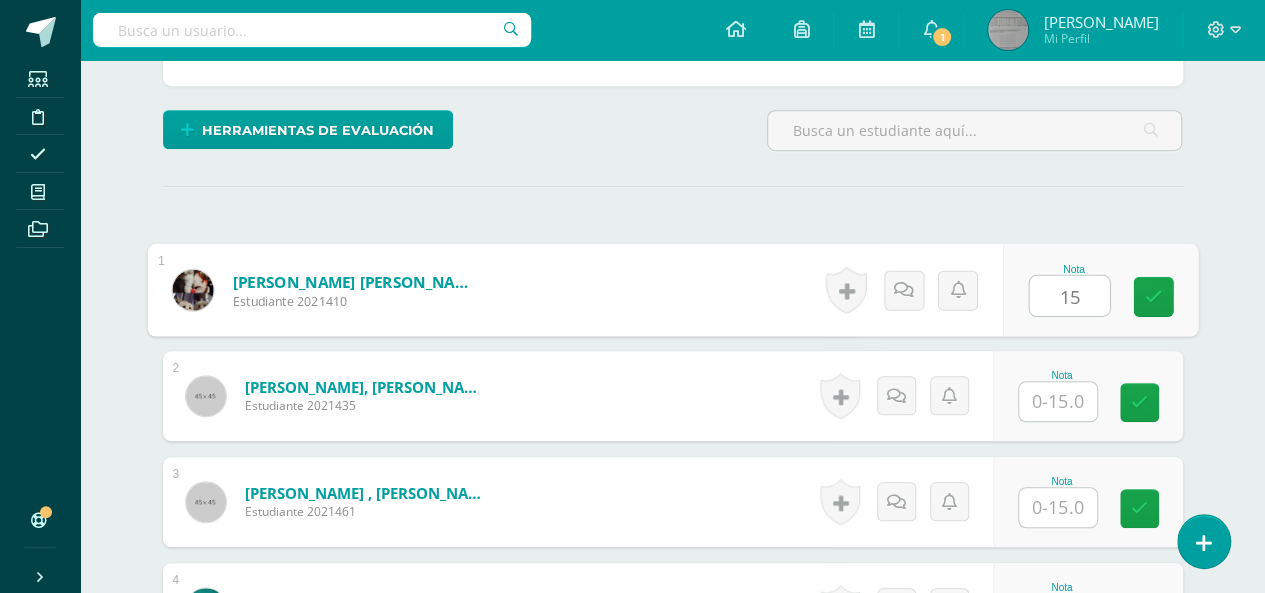 type on "15" 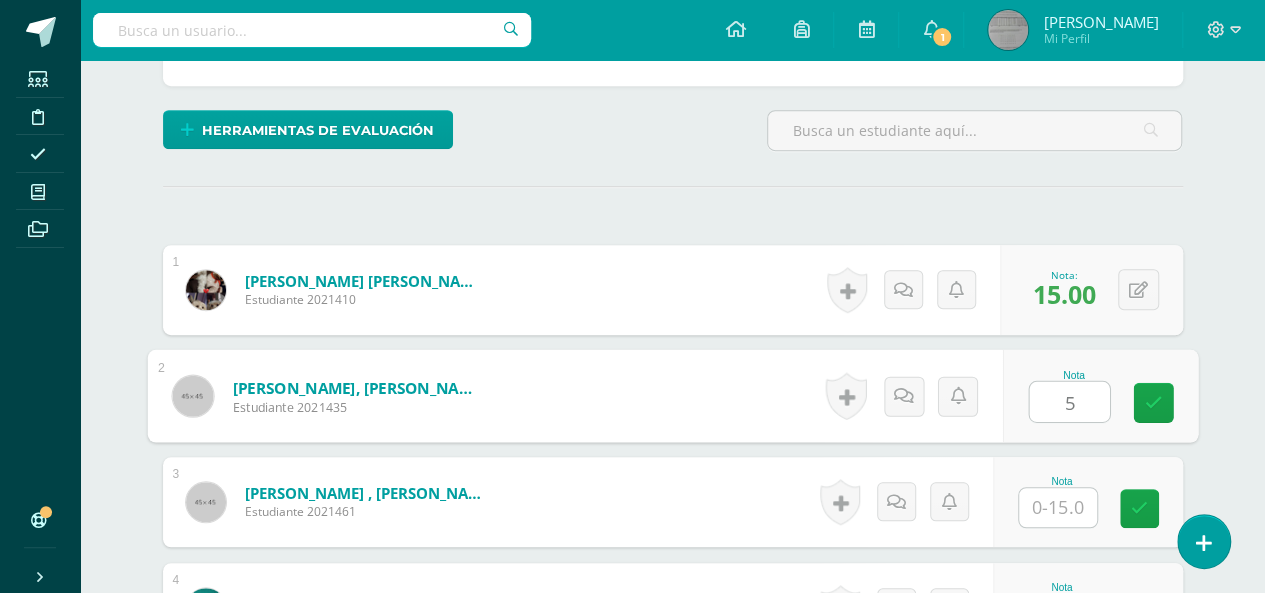 scroll, scrollTop: 490, scrollLeft: 0, axis: vertical 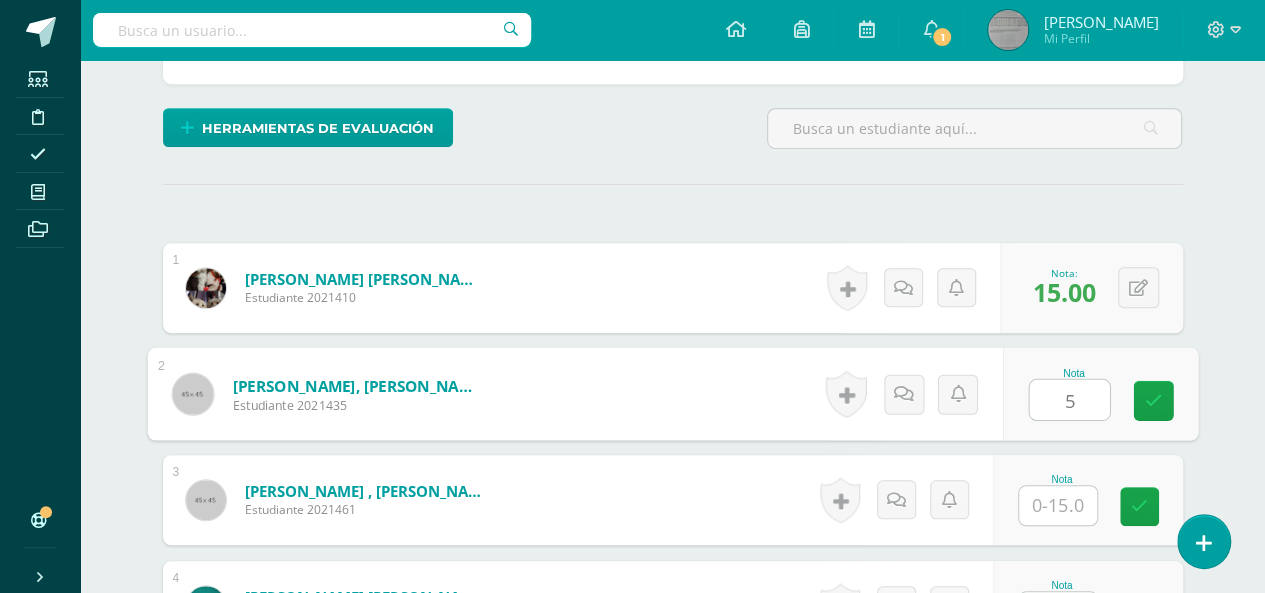 type on "5" 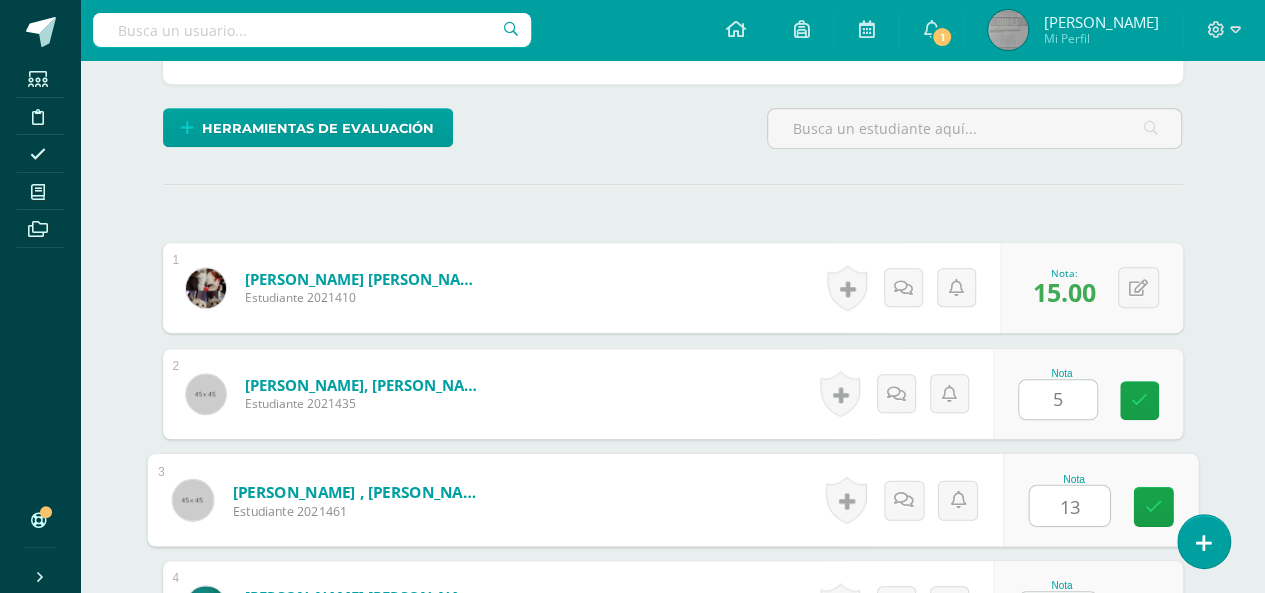type on "13" 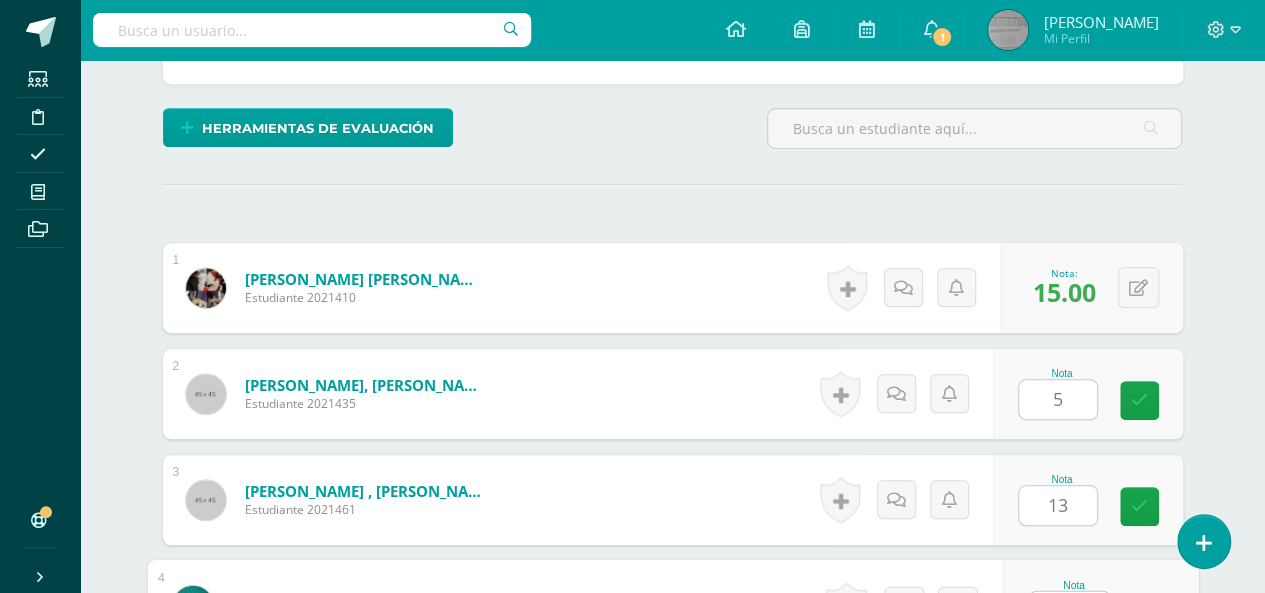 scroll, scrollTop: 503, scrollLeft: 0, axis: vertical 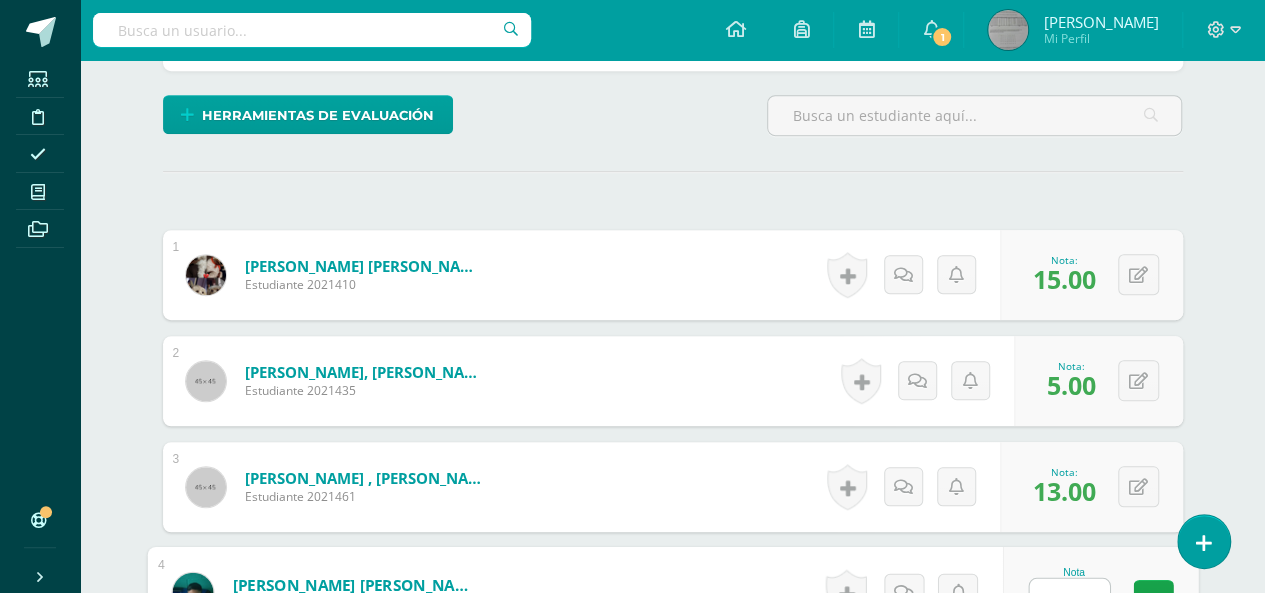 type on "6" 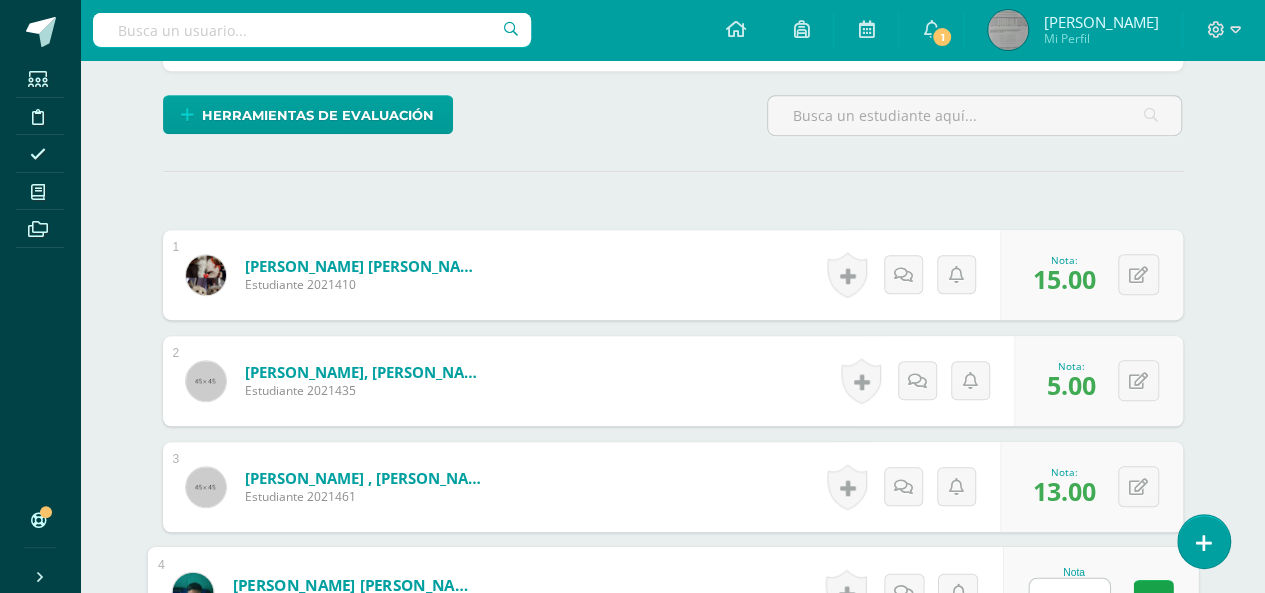 scroll, scrollTop: 886, scrollLeft: 0, axis: vertical 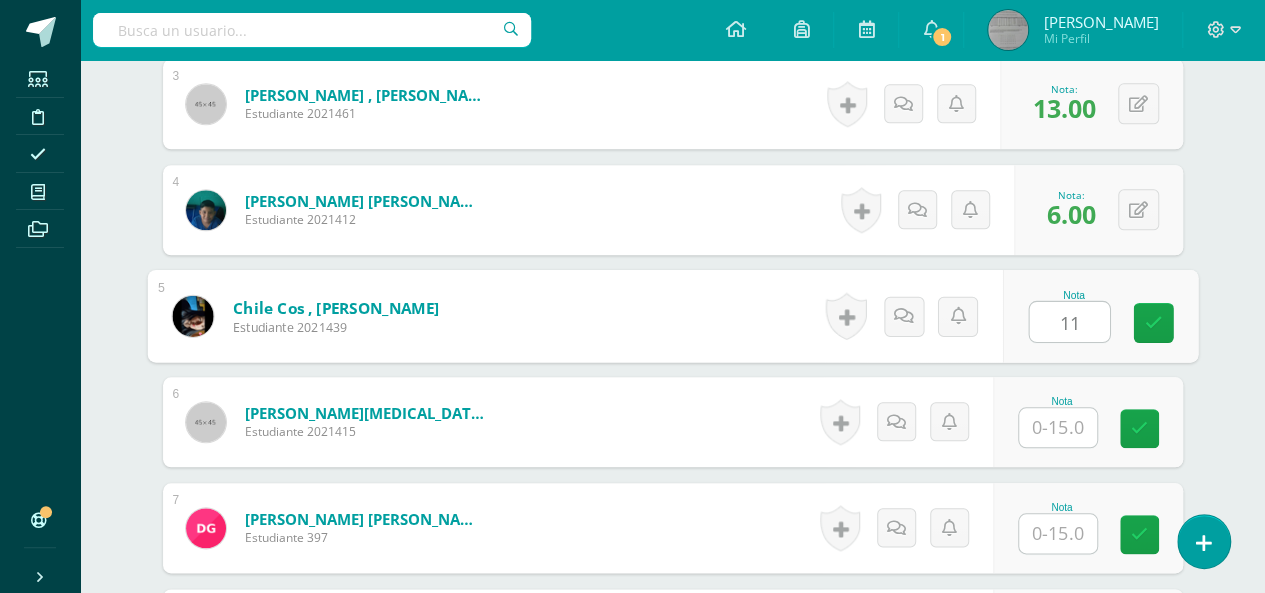 type on "11" 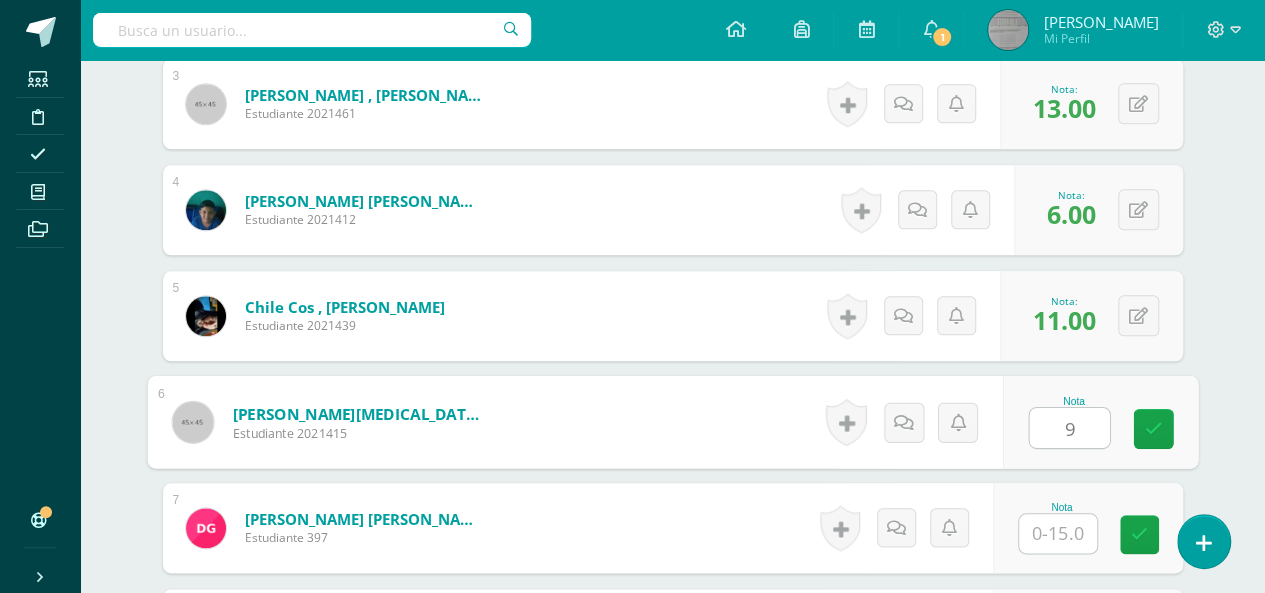 type on "9" 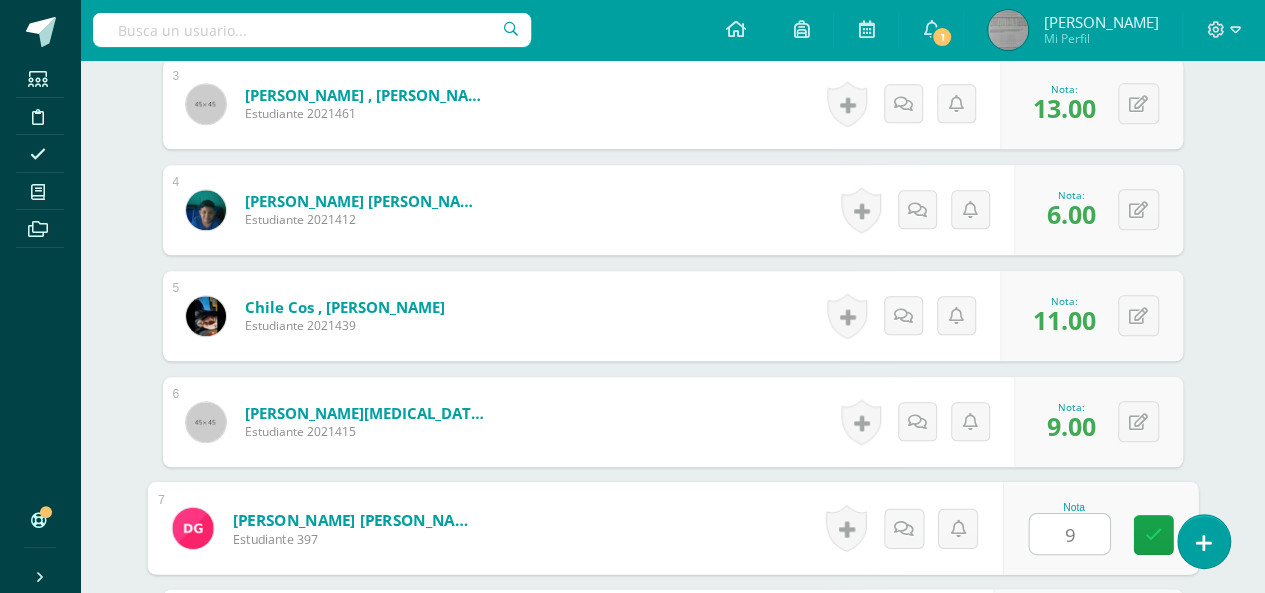type on "9" 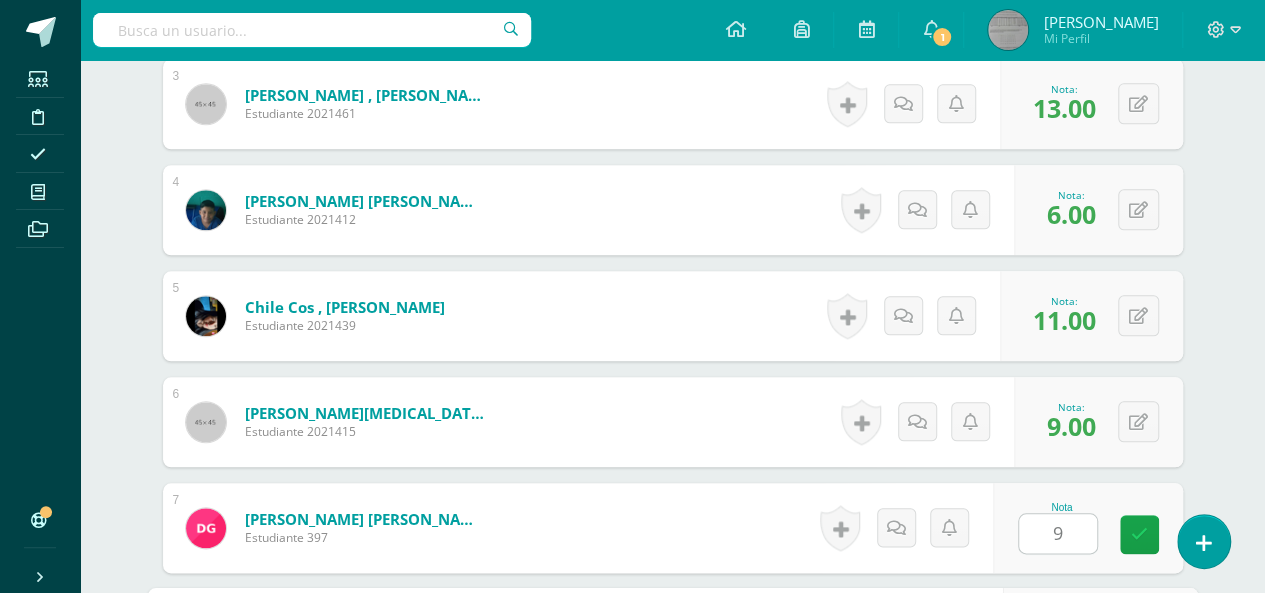 scroll, scrollTop: 1204, scrollLeft: 0, axis: vertical 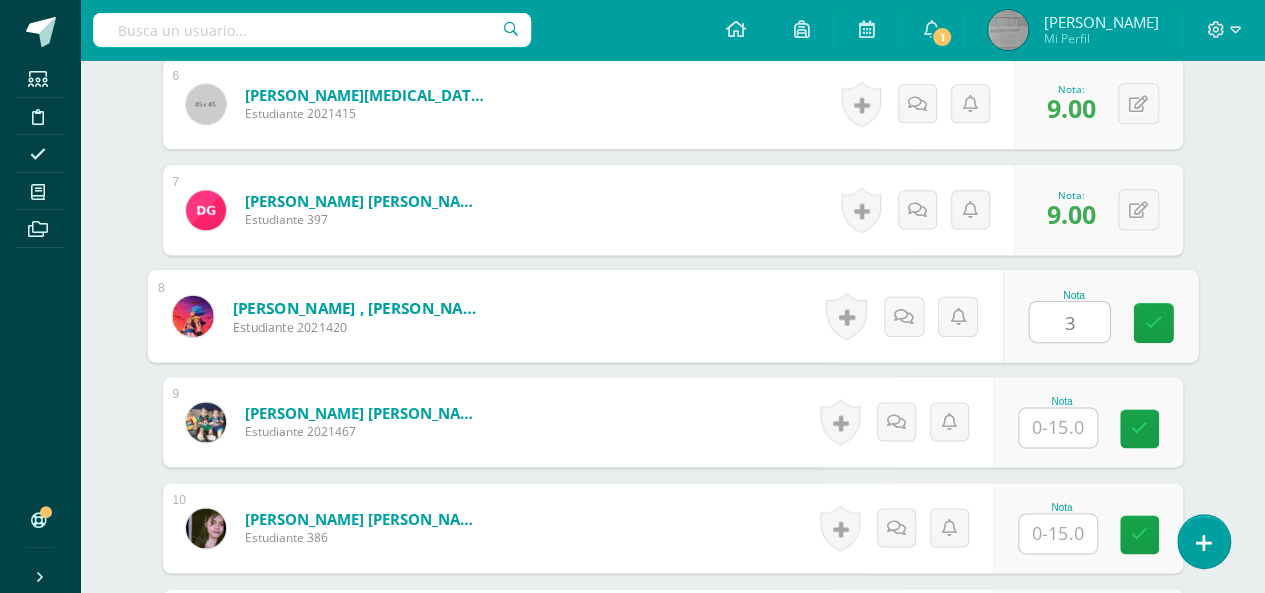 type on "3" 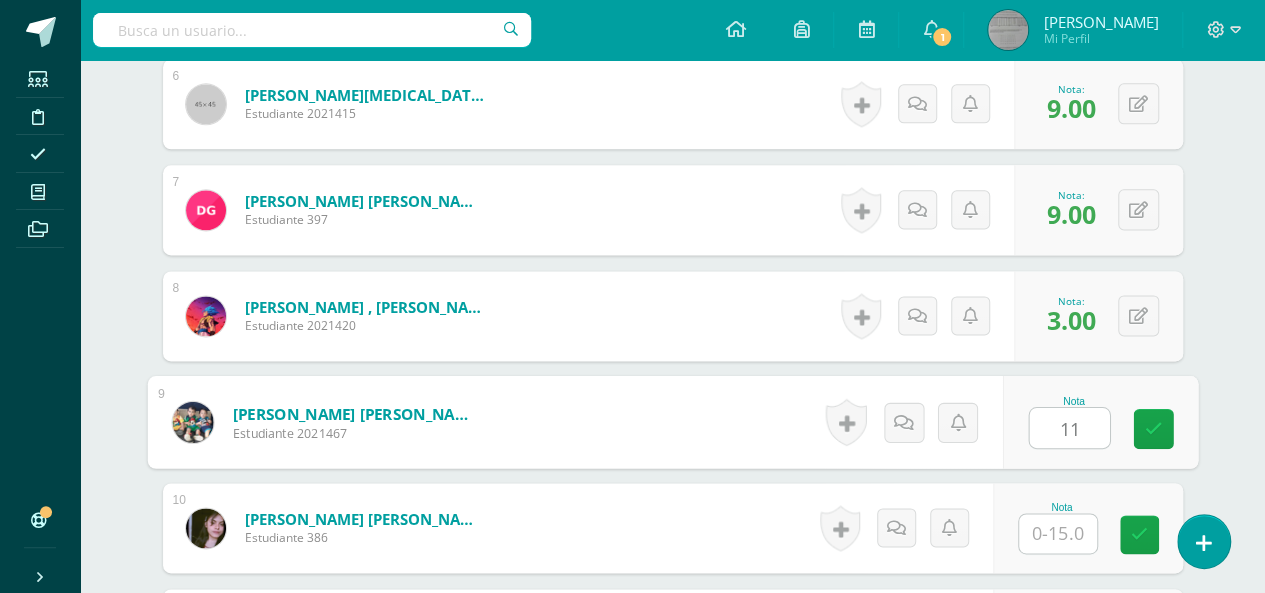 type on "11" 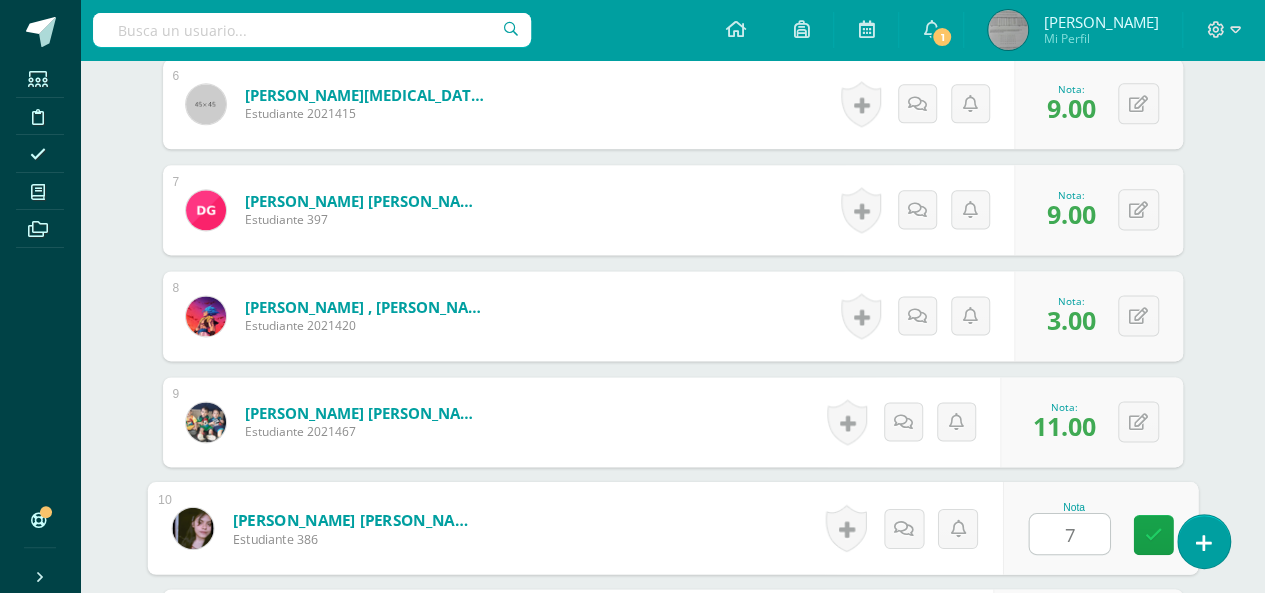 type on "7" 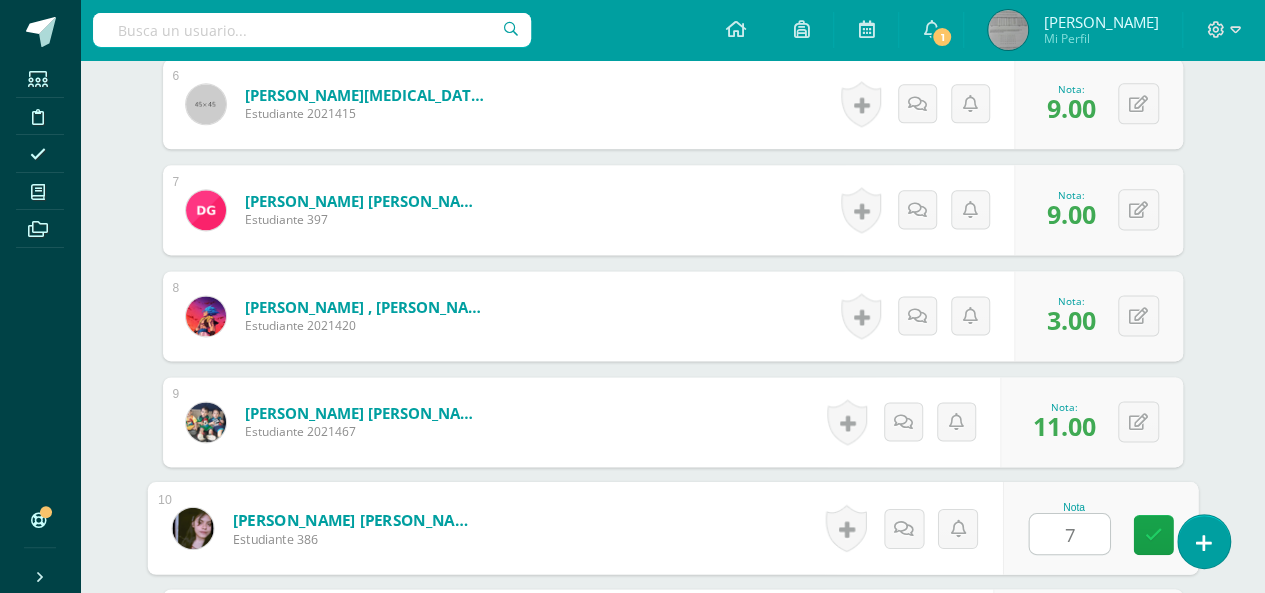 scroll, scrollTop: 1522, scrollLeft: 0, axis: vertical 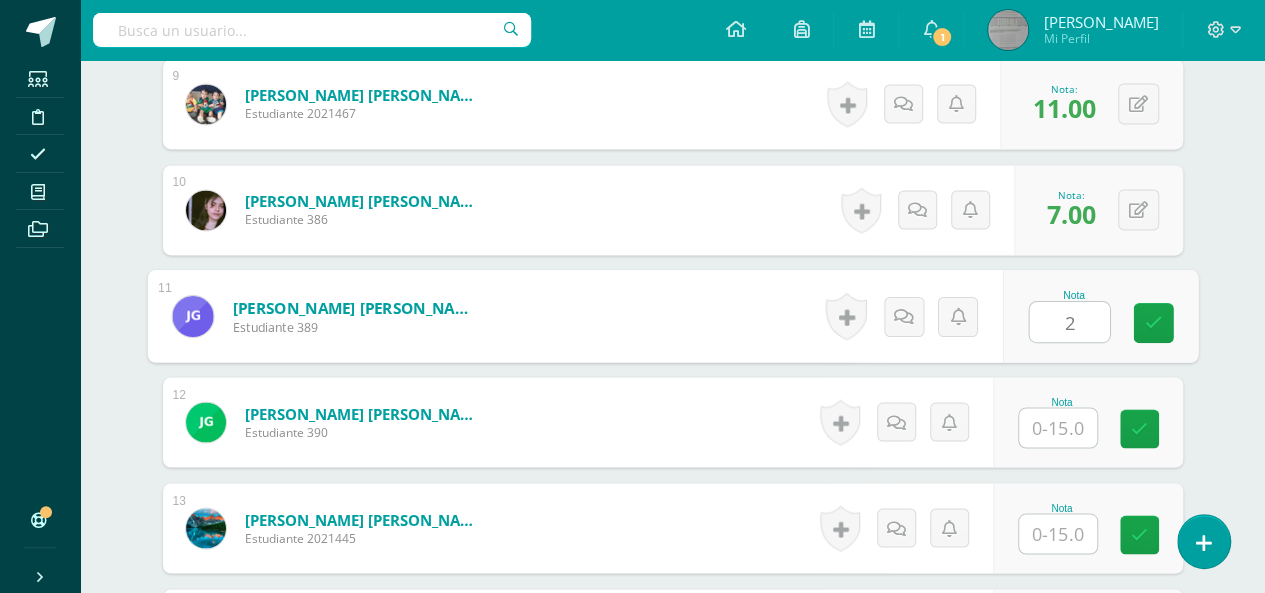 type on "2" 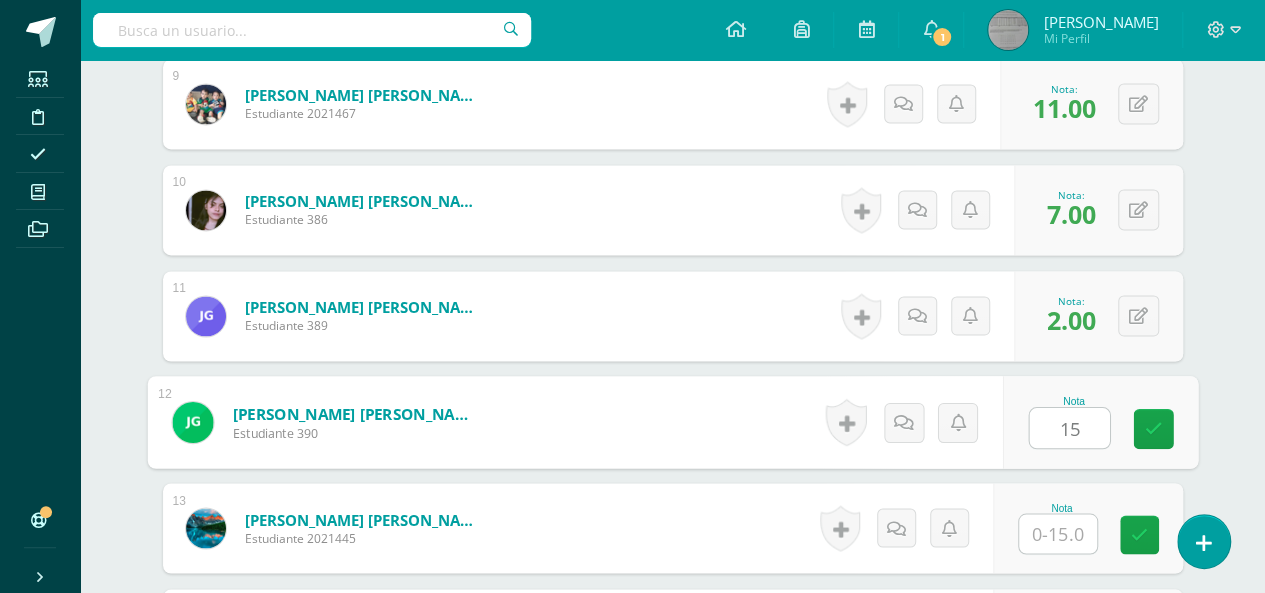 type on "15" 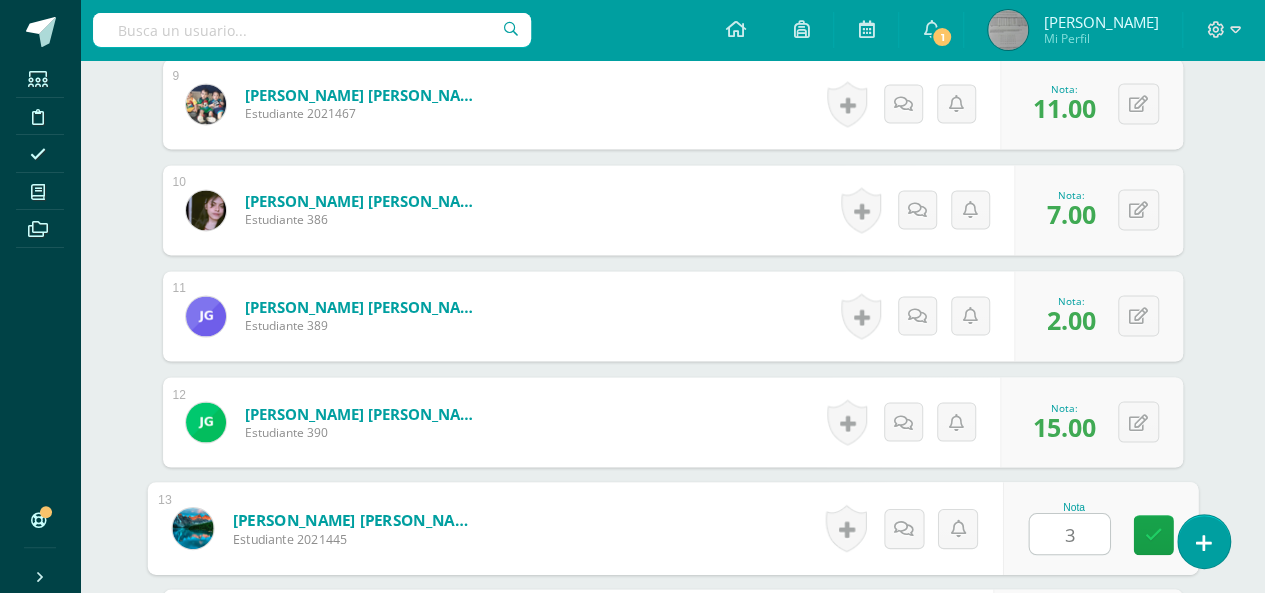 type on "3" 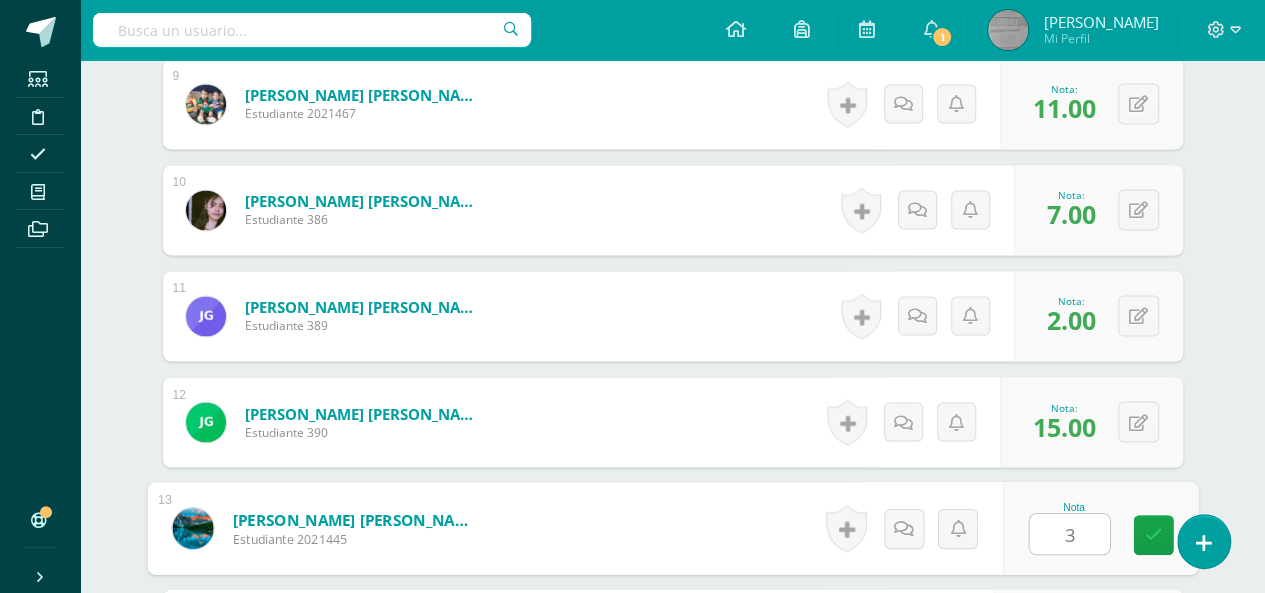 scroll, scrollTop: 1840, scrollLeft: 0, axis: vertical 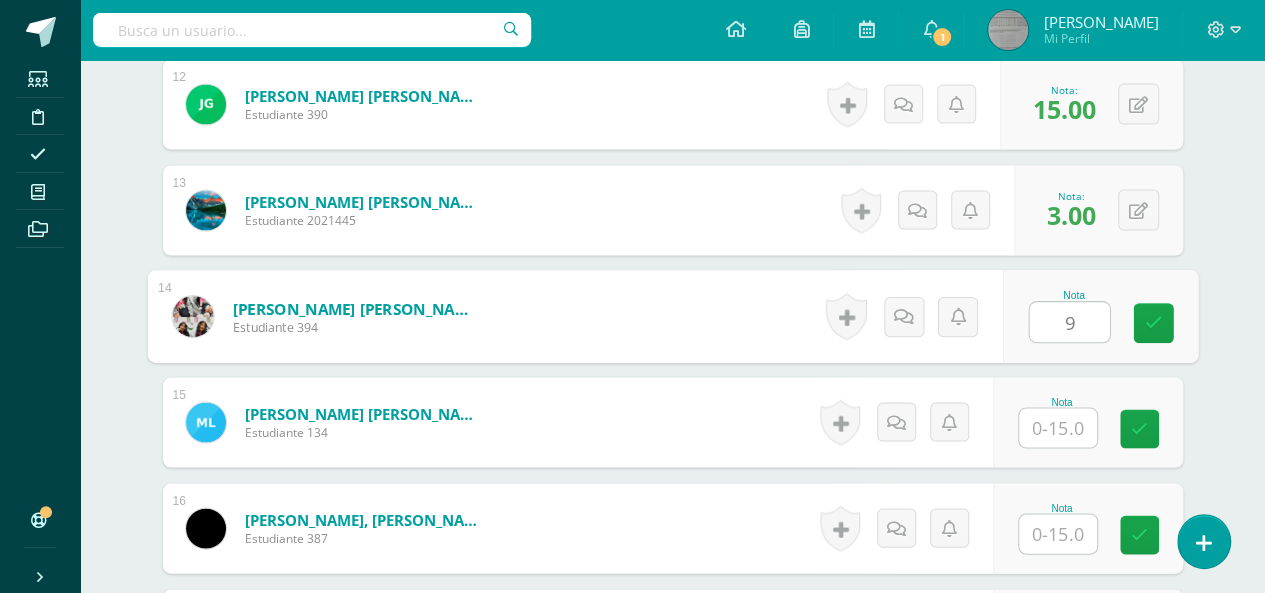 type on "9" 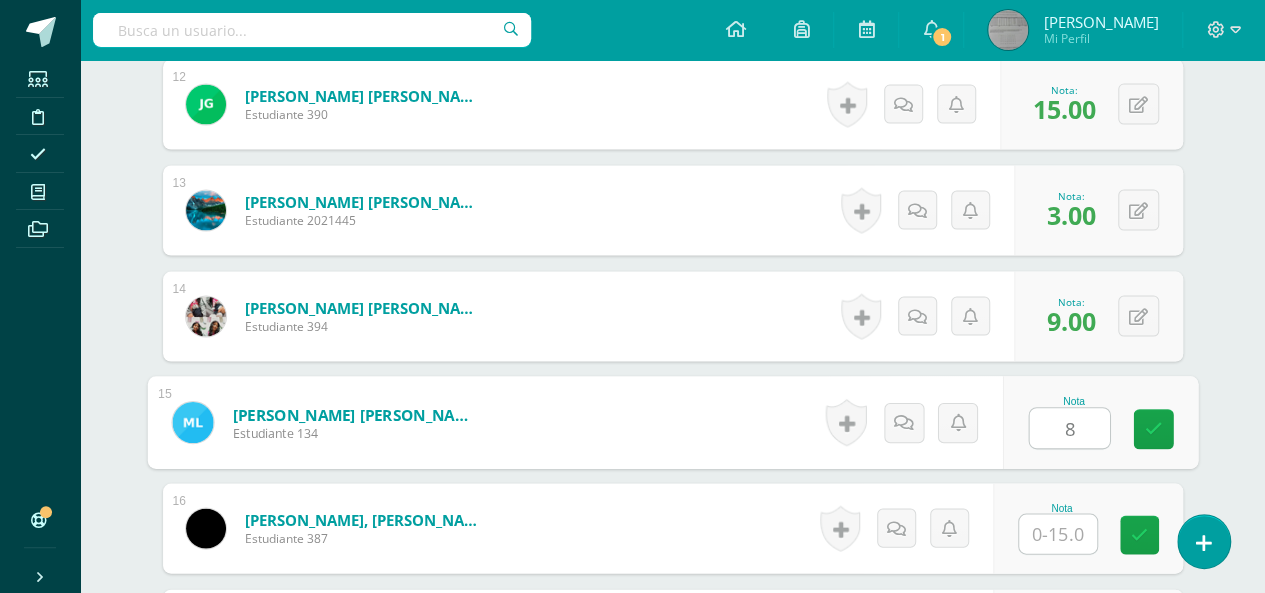 type on "8" 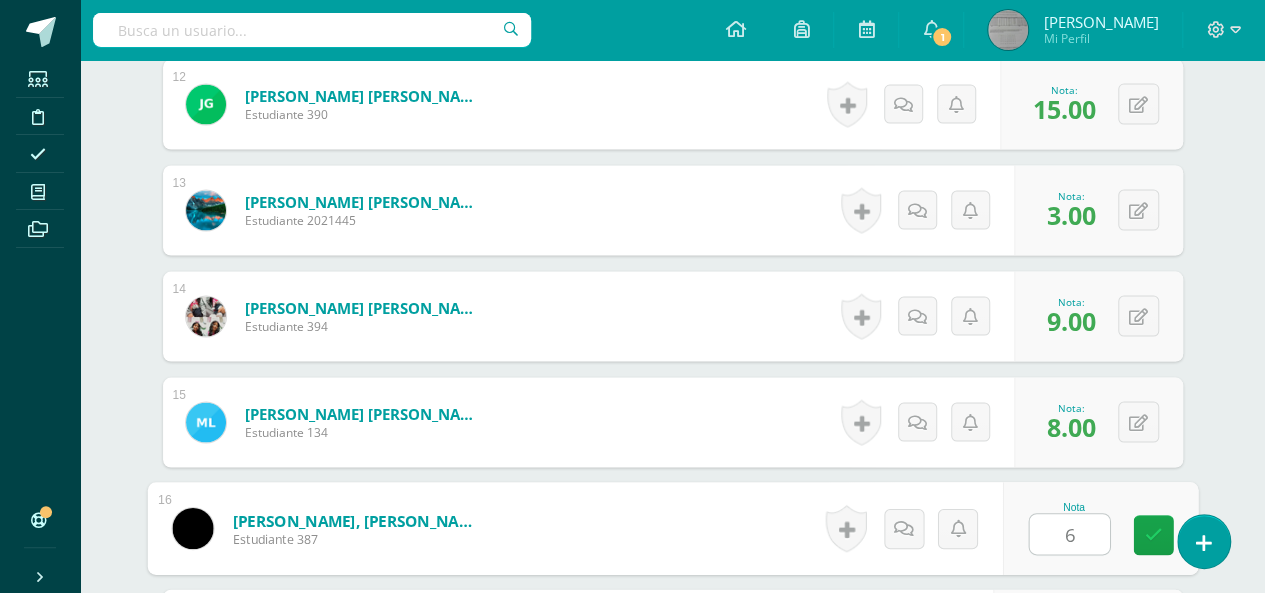 type on "6" 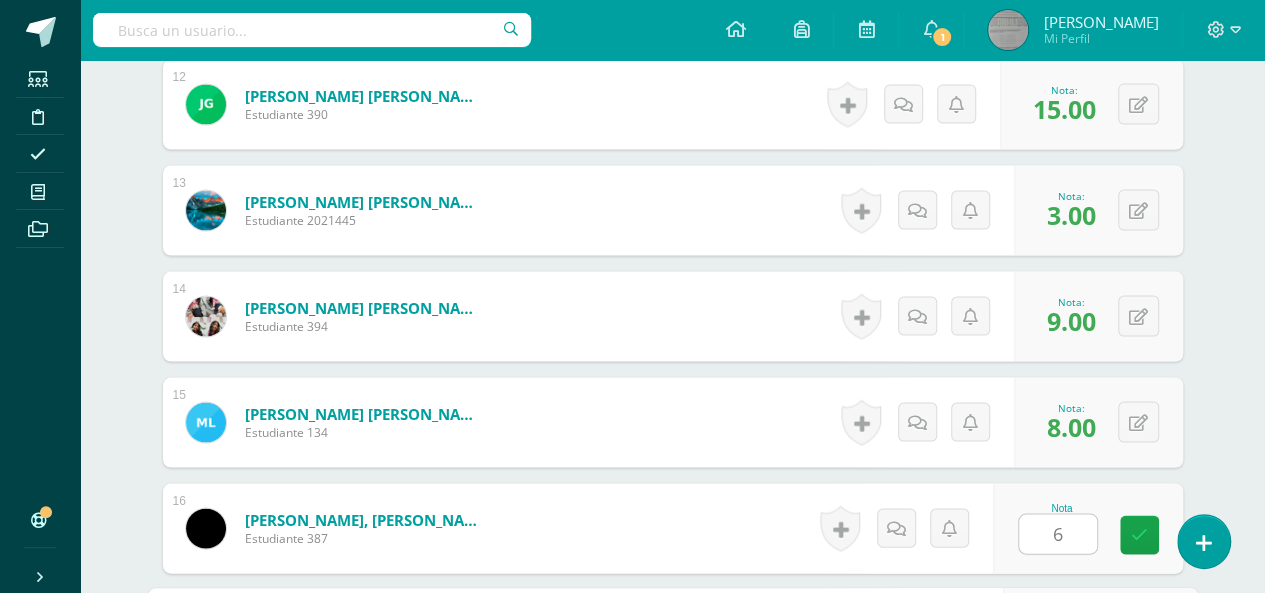 scroll, scrollTop: 2158, scrollLeft: 0, axis: vertical 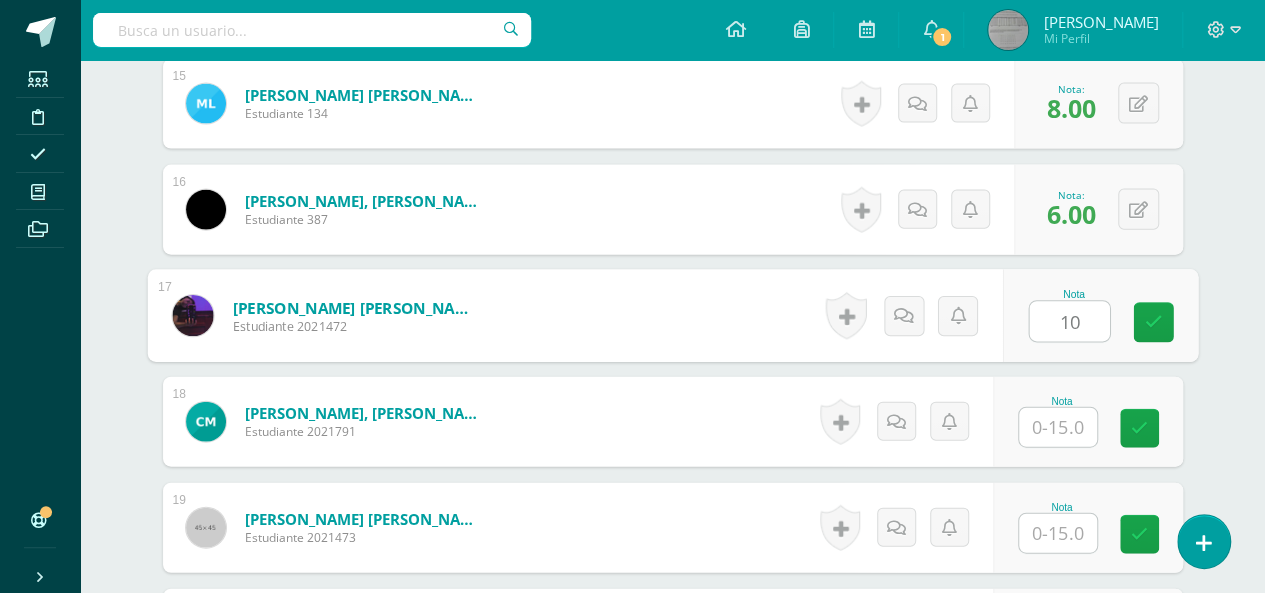 type on "10" 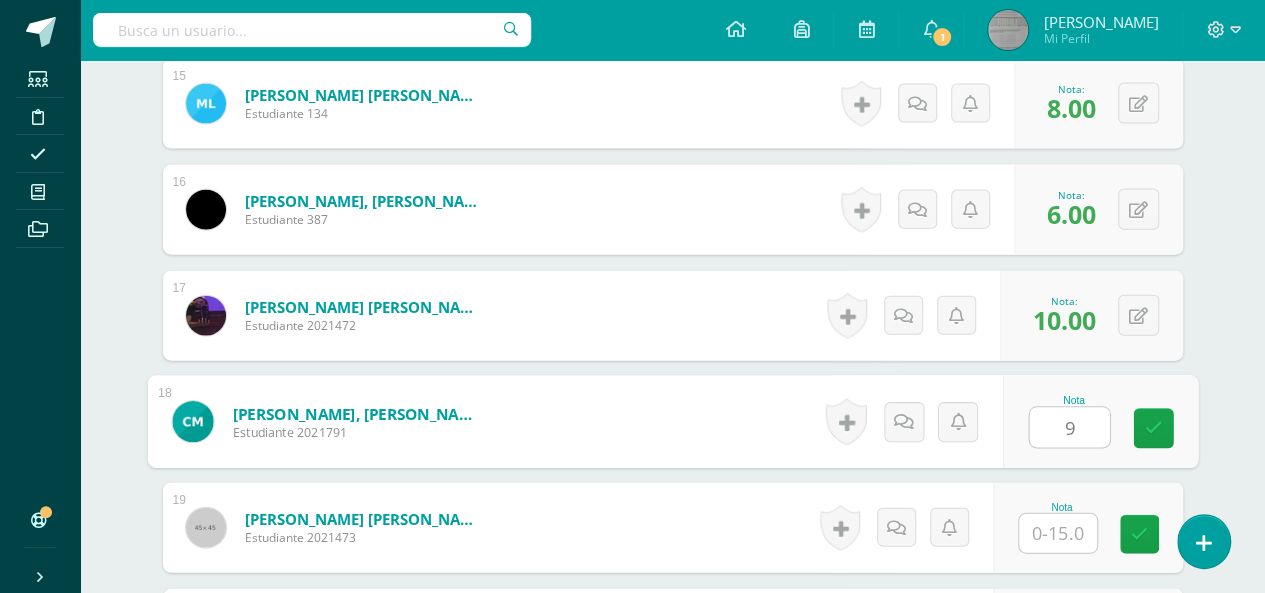 type on "9" 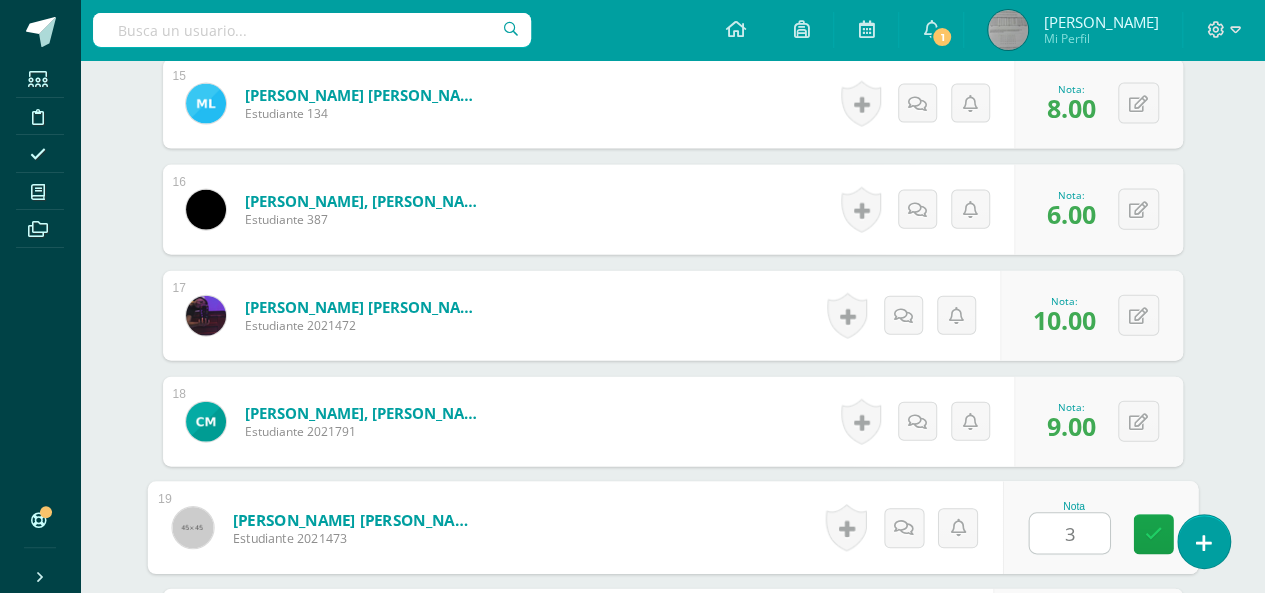 type on "3" 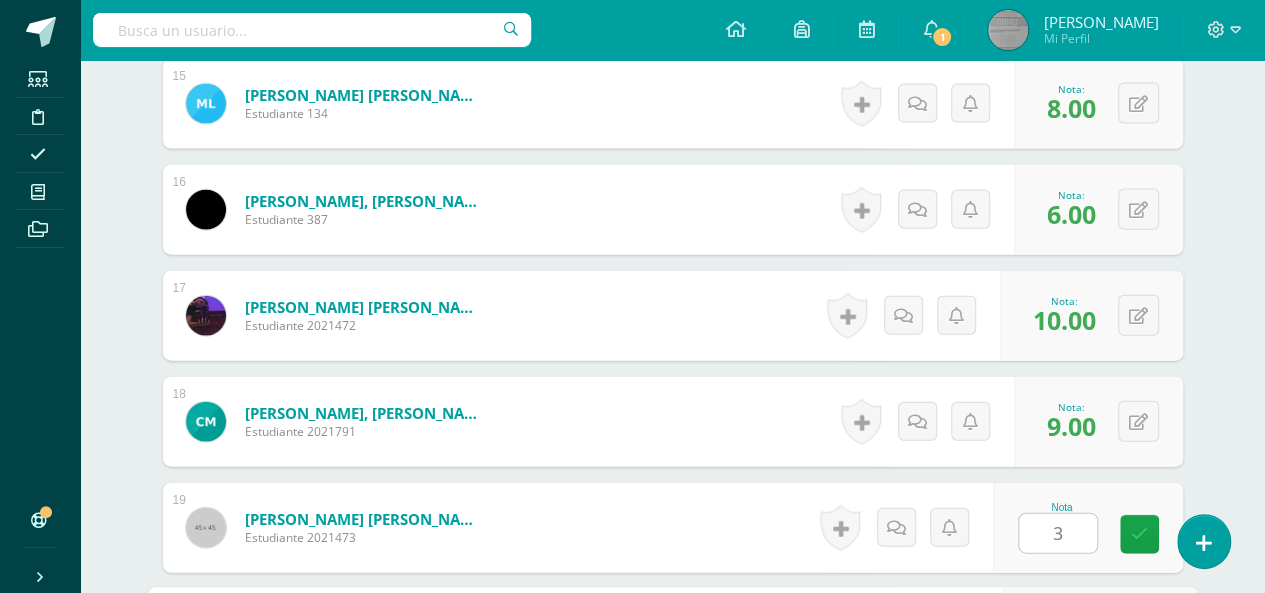 scroll, scrollTop: 2476, scrollLeft: 0, axis: vertical 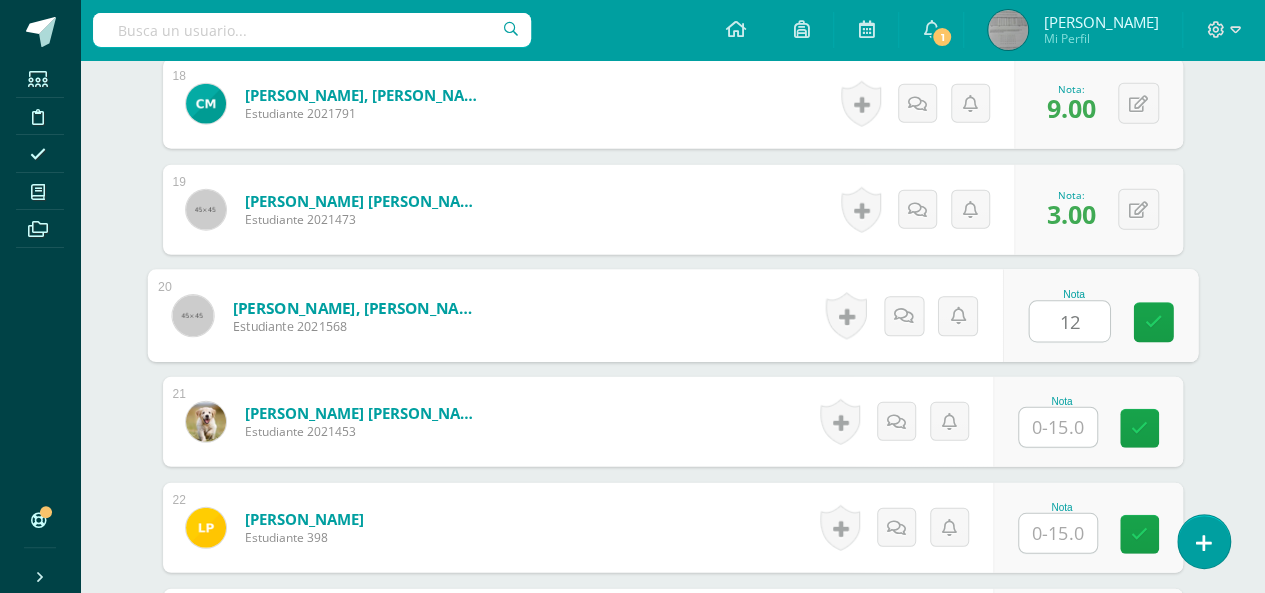type on "12" 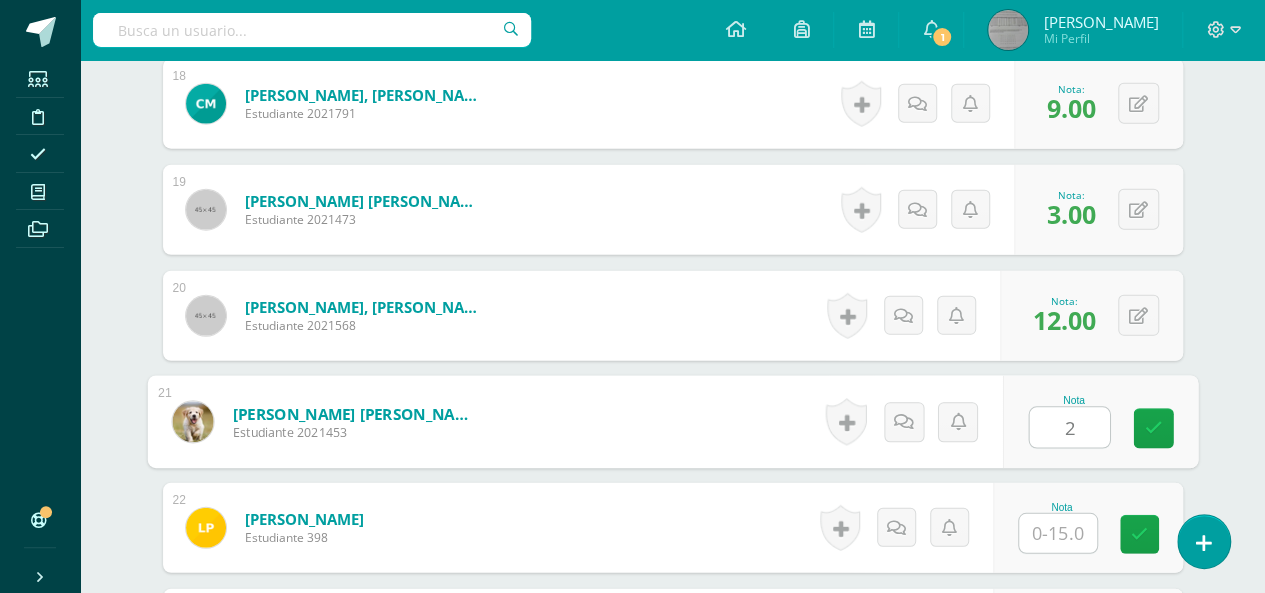 type on "2" 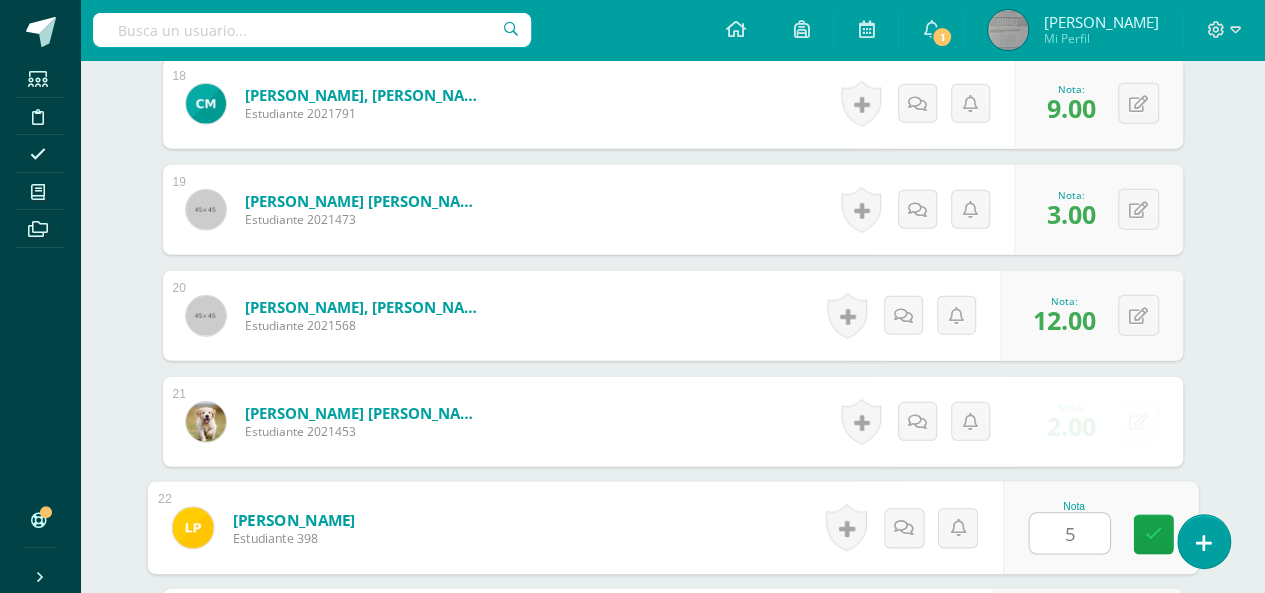 type on "5" 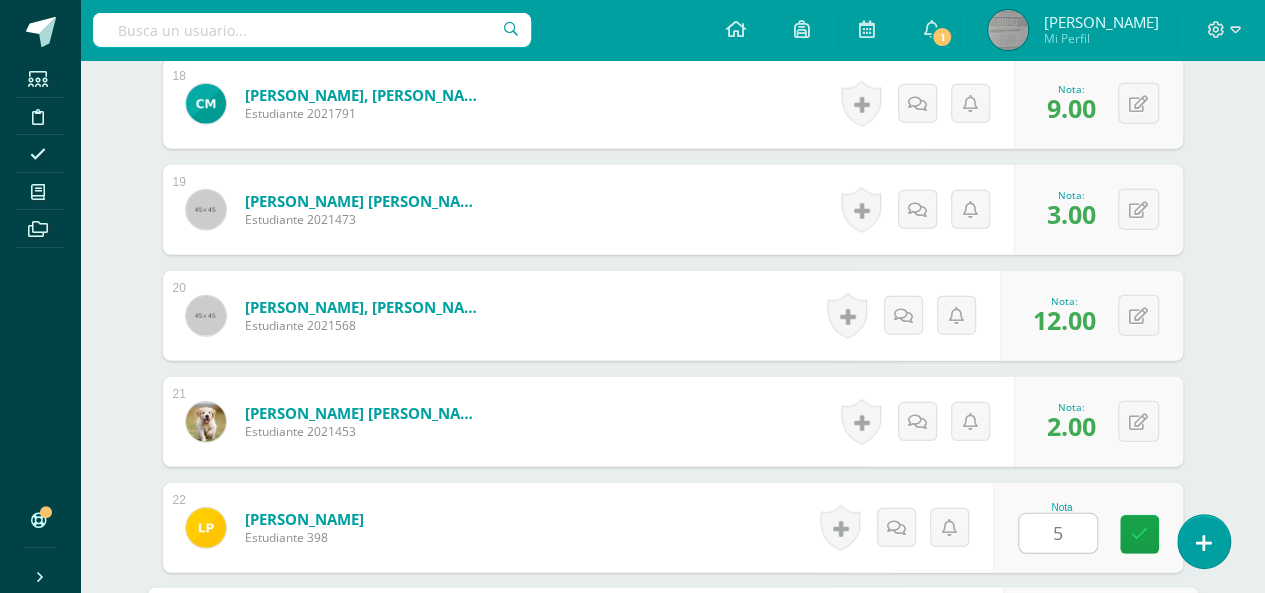 scroll, scrollTop: 2794, scrollLeft: 0, axis: vertical 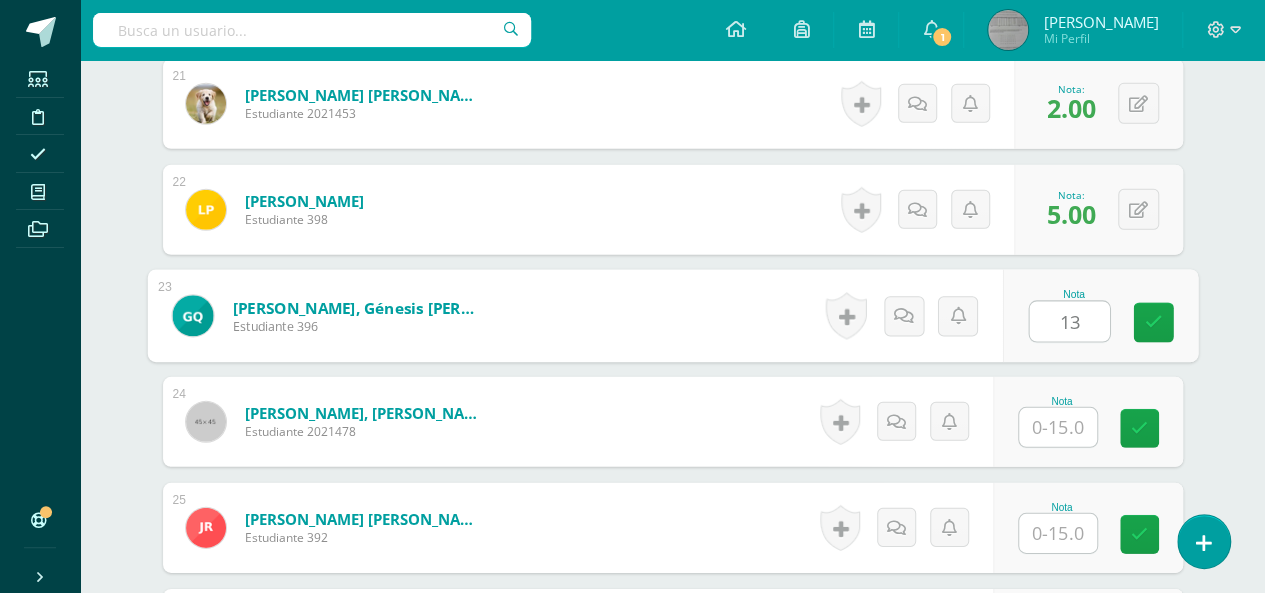 type on "13" 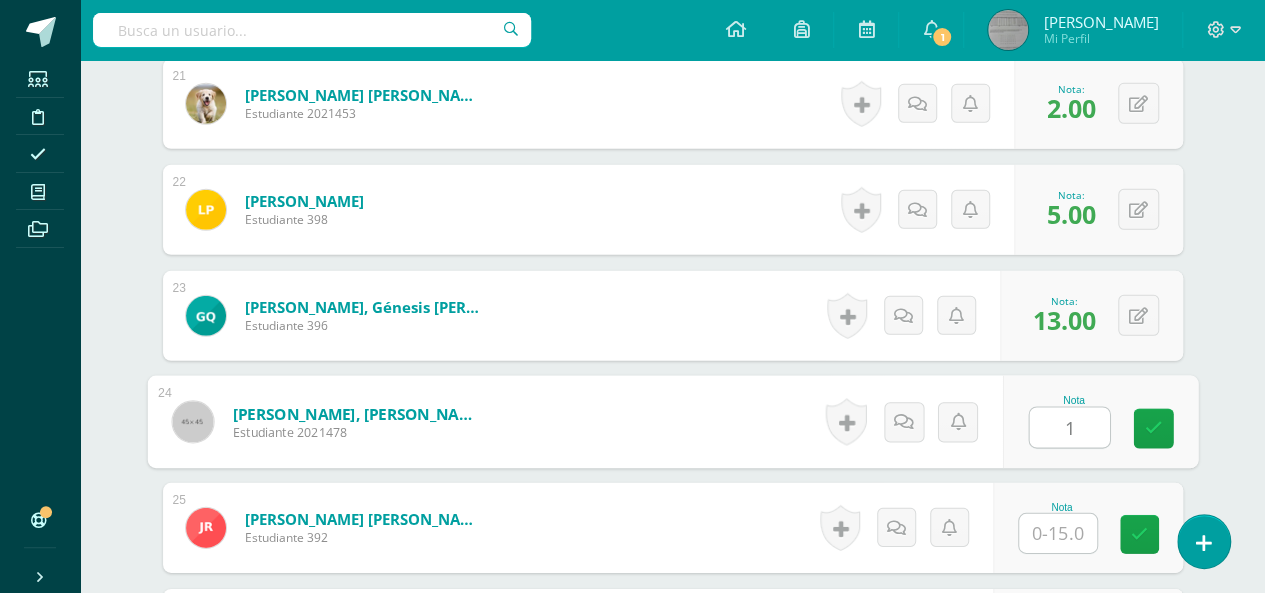 type on "1" 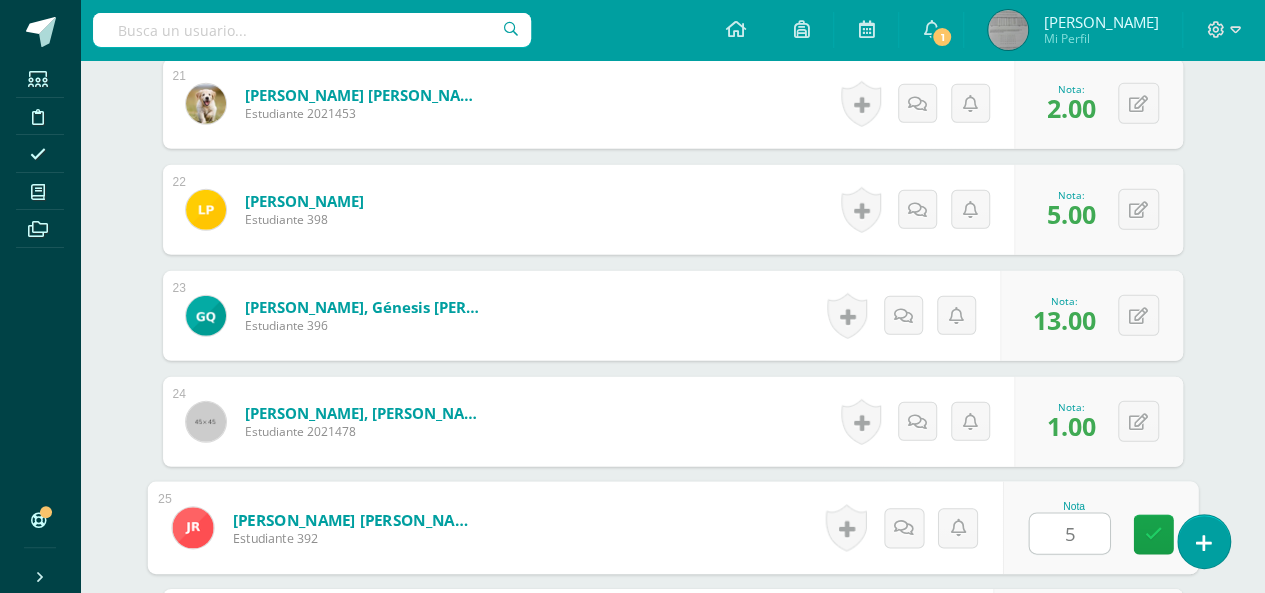 type on "5" 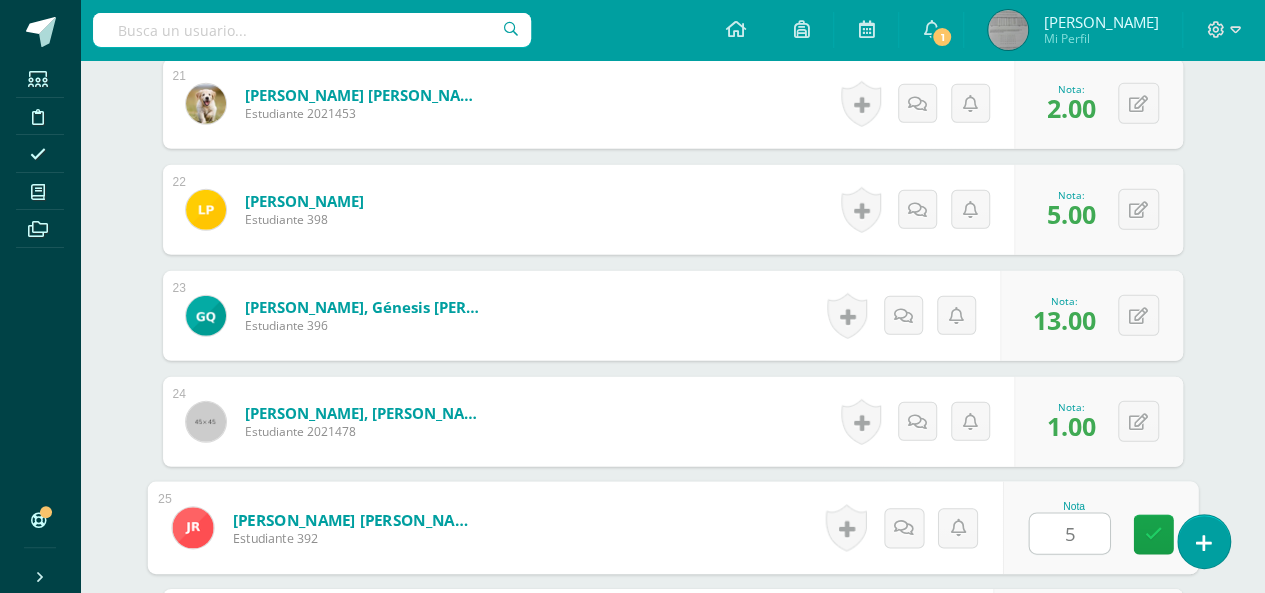 scroll, scrollTop: 3112, scrollLeft: 0, axis: vertical 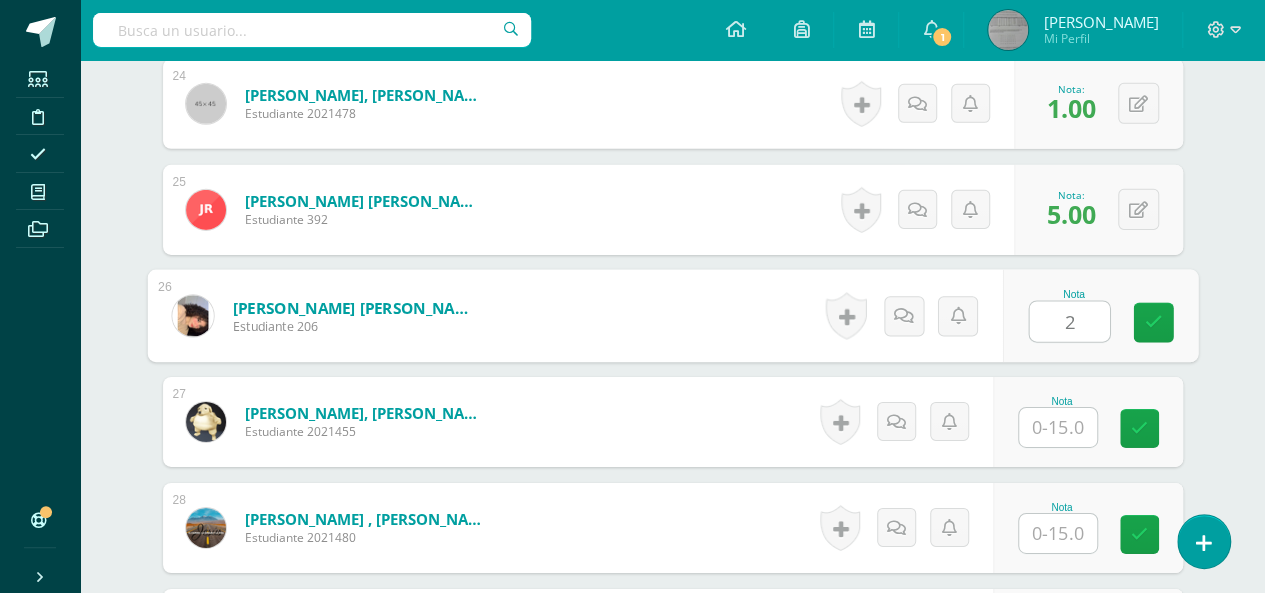 type on "2" 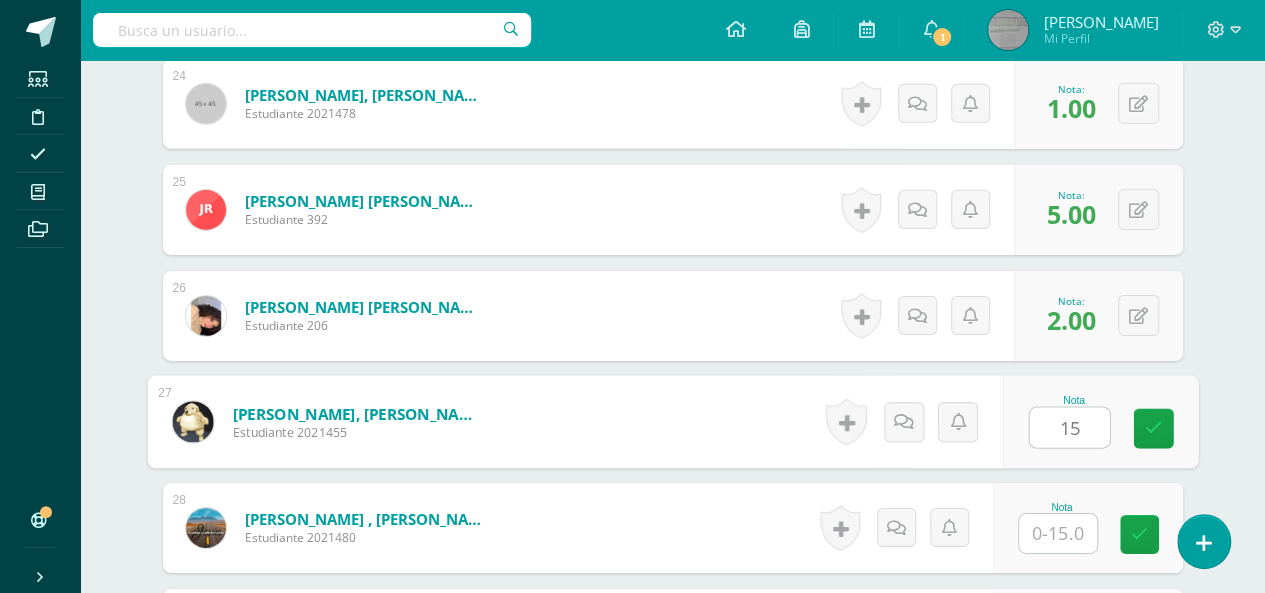 type on "15" 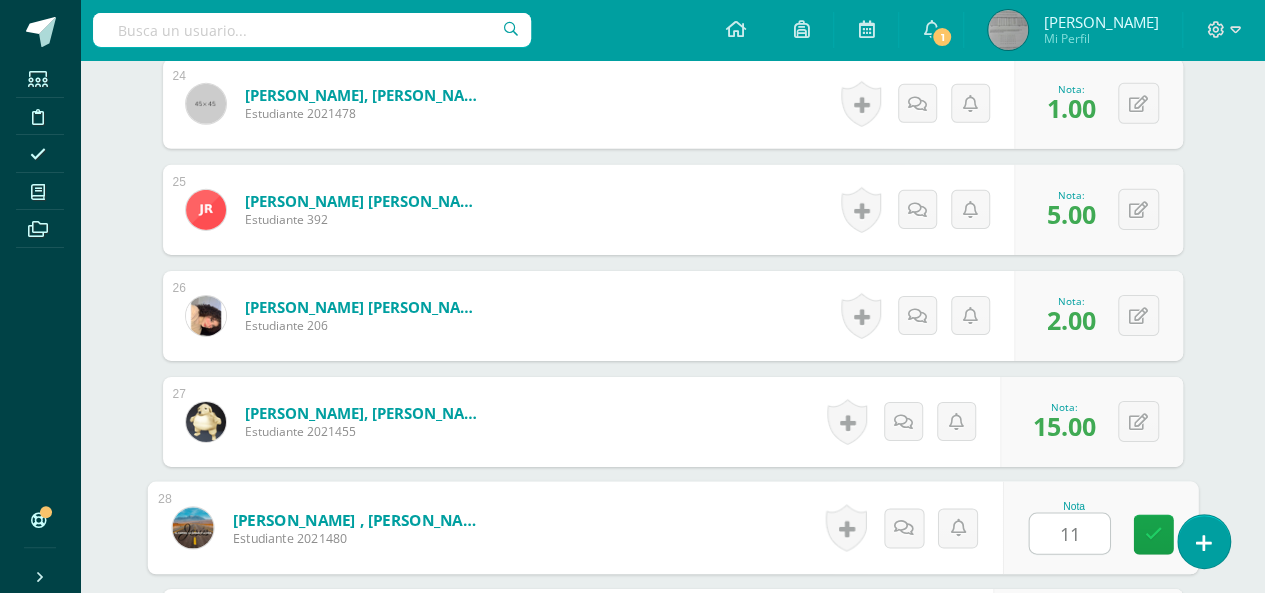 type on "11" 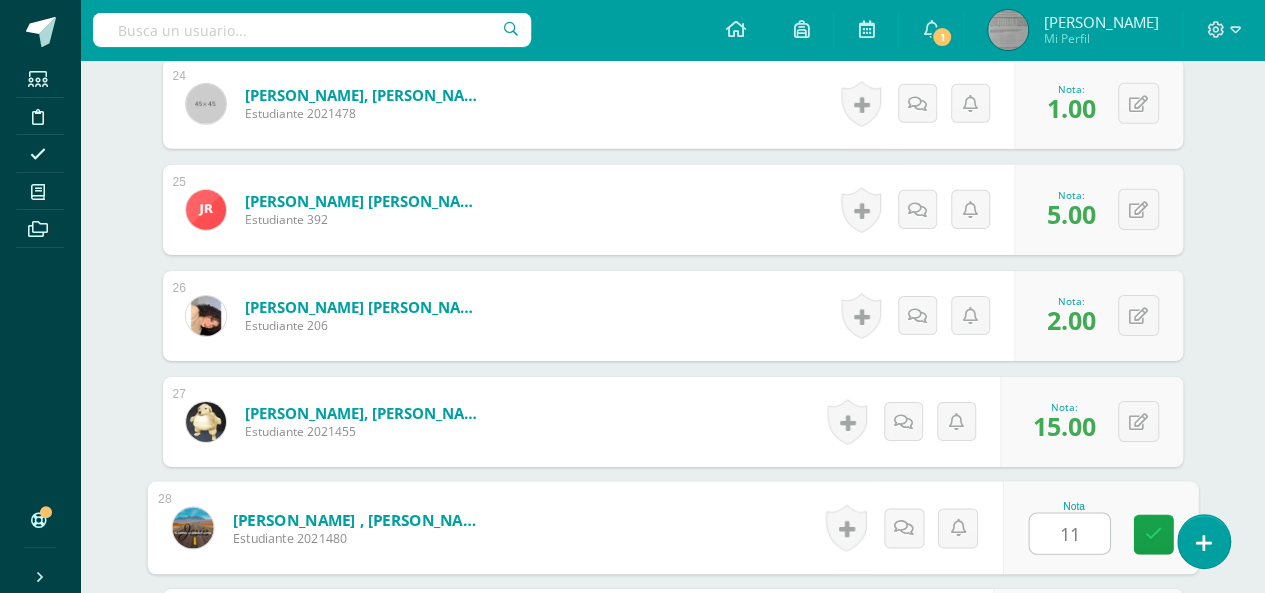 scroll, scrollTop: 3430, scrollLeft: 0, axis: vertical 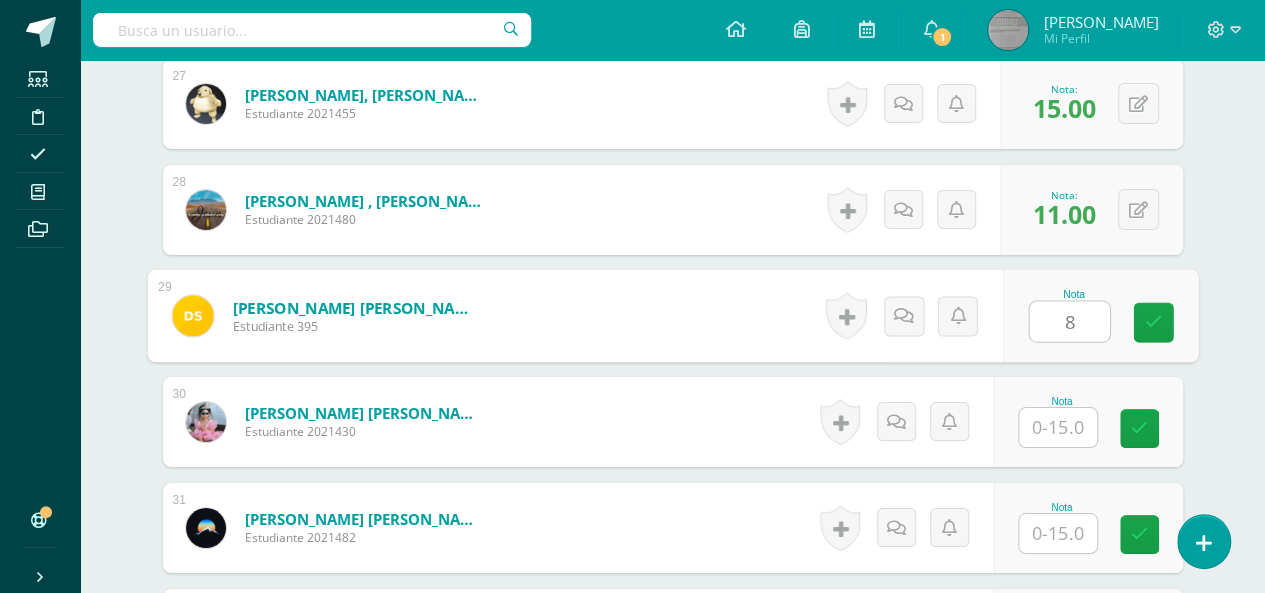 type on "8" 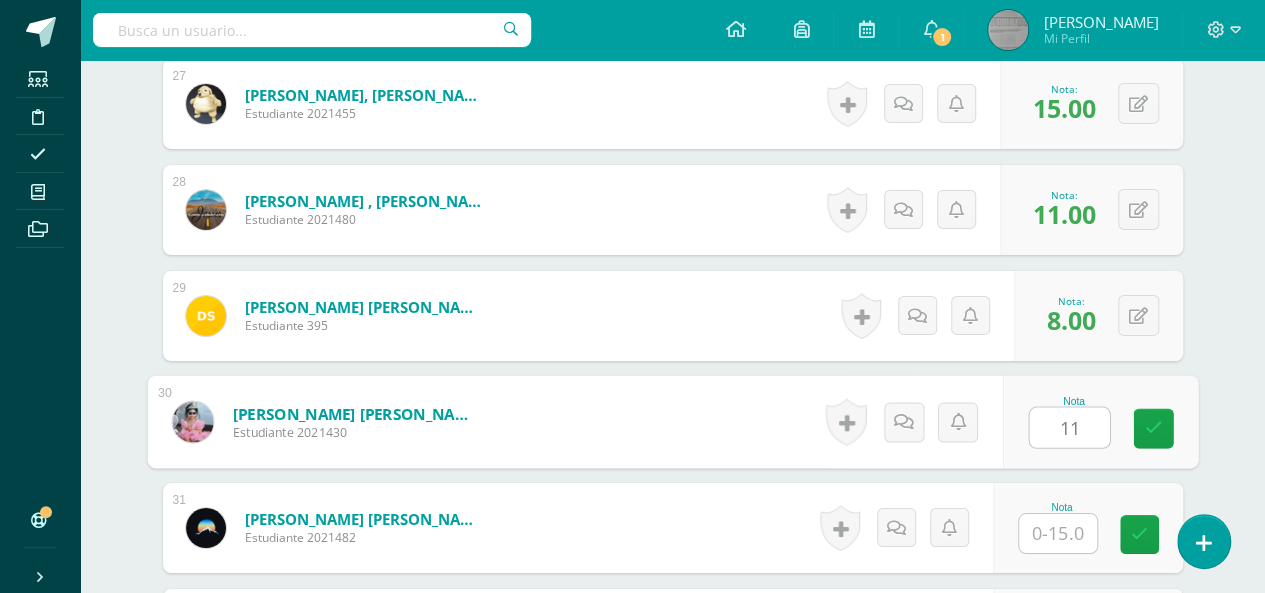 type on "11" 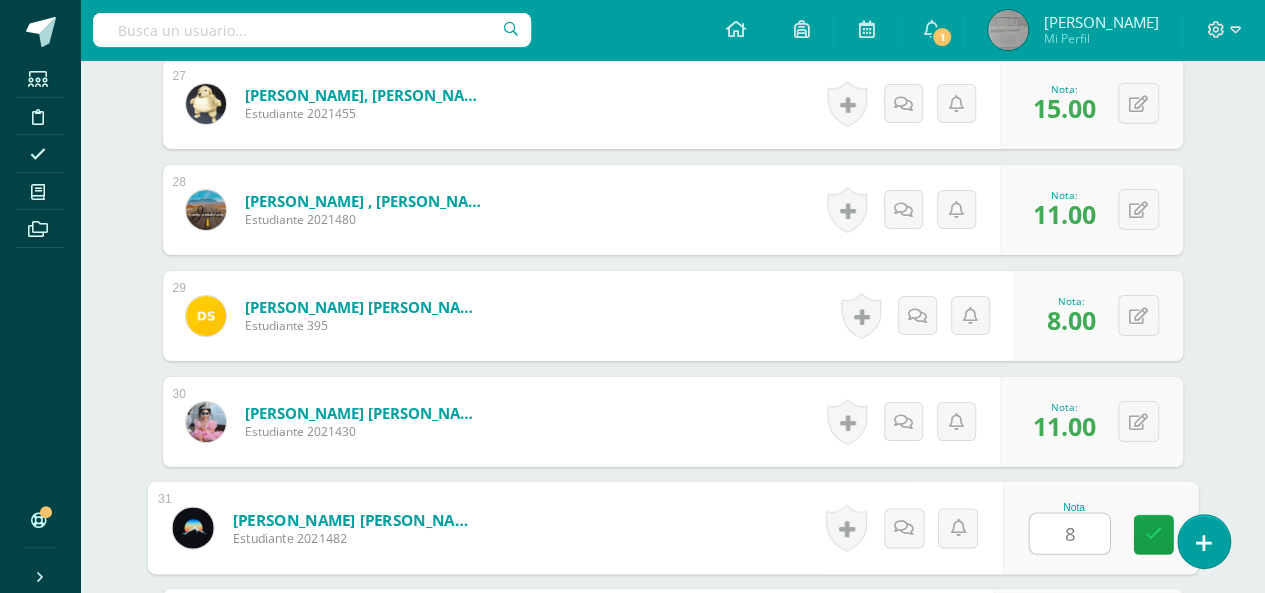 type on "8" 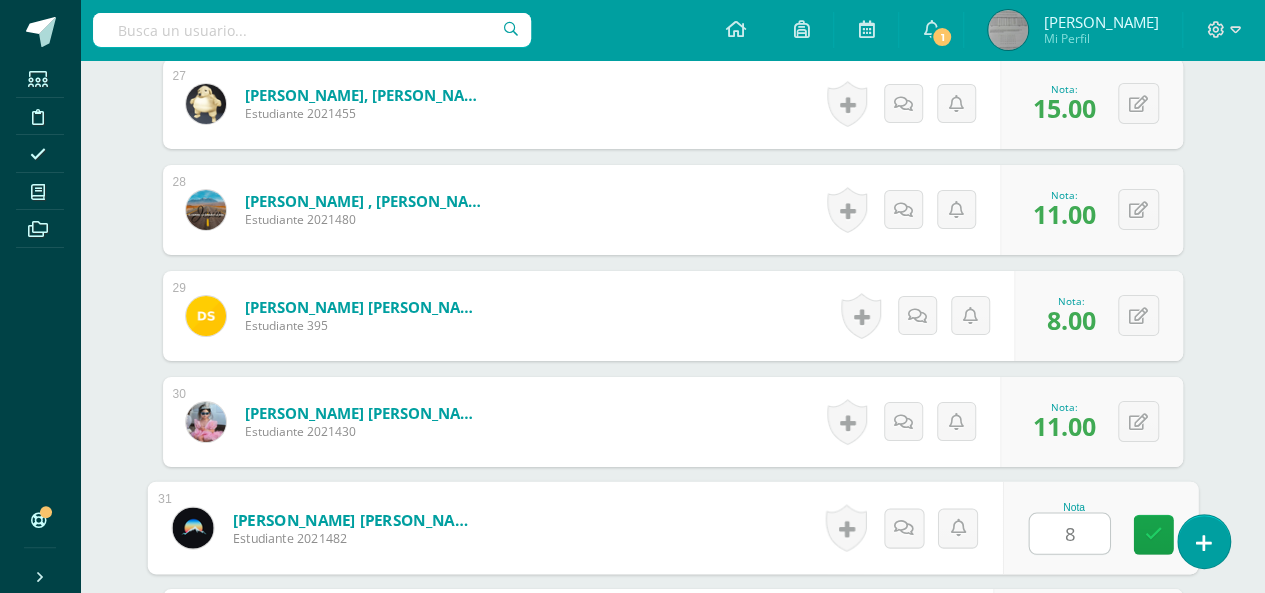 scroll, scrollTop: 3748, scrollLeft: 0, axis: vertical 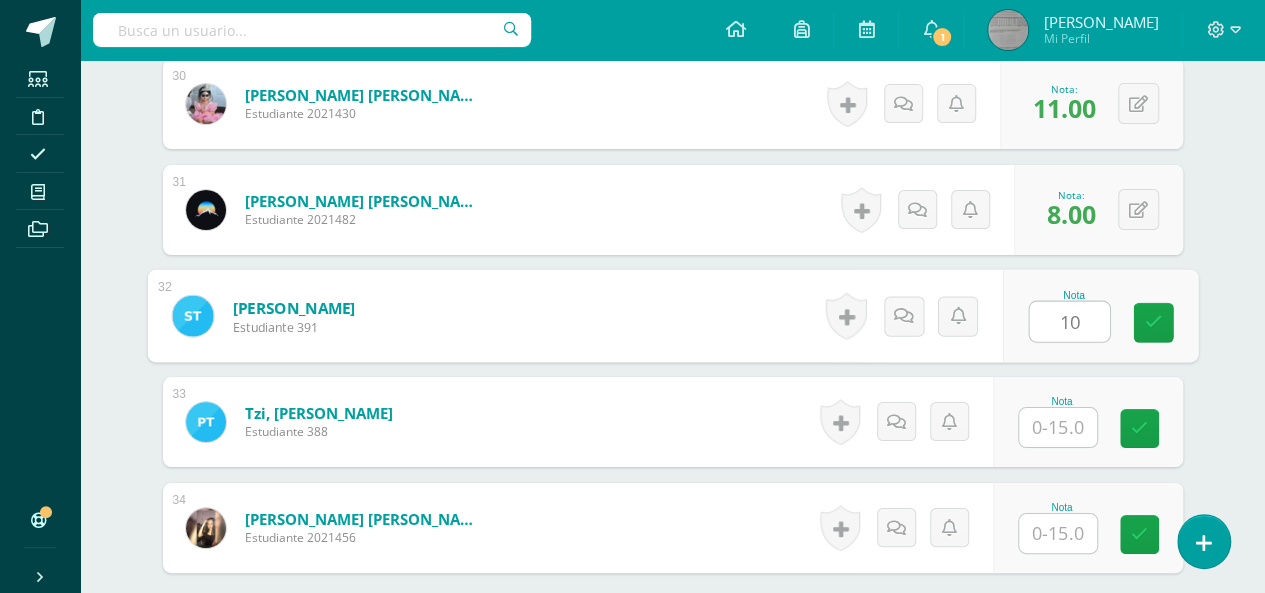 type on "10" 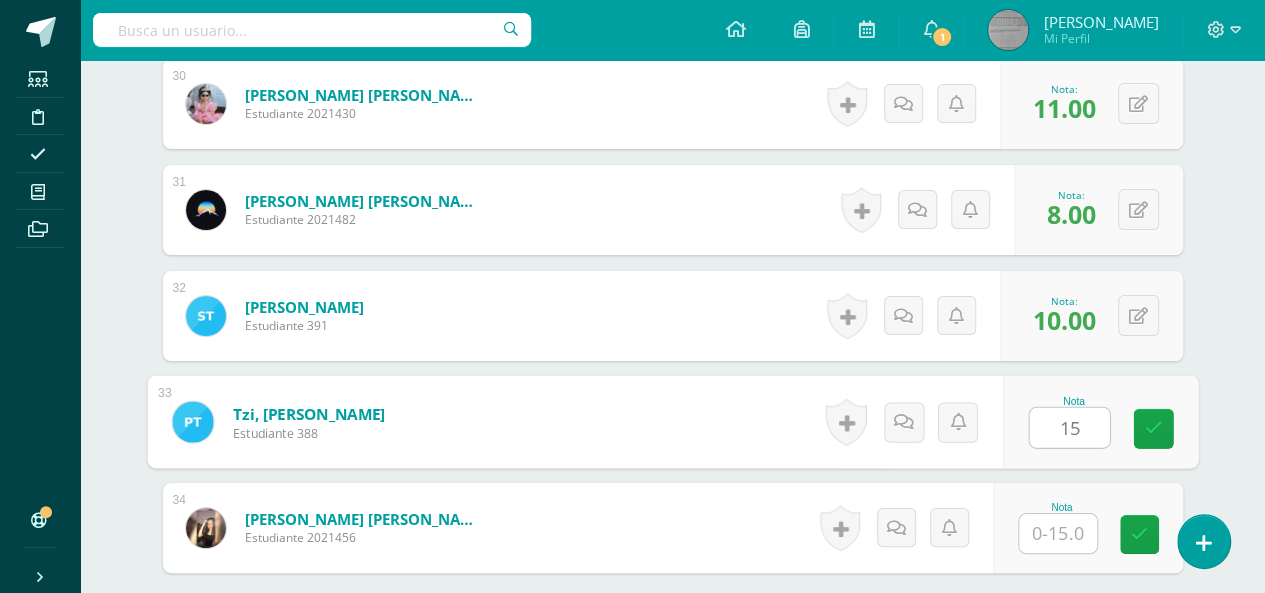 type on "15" 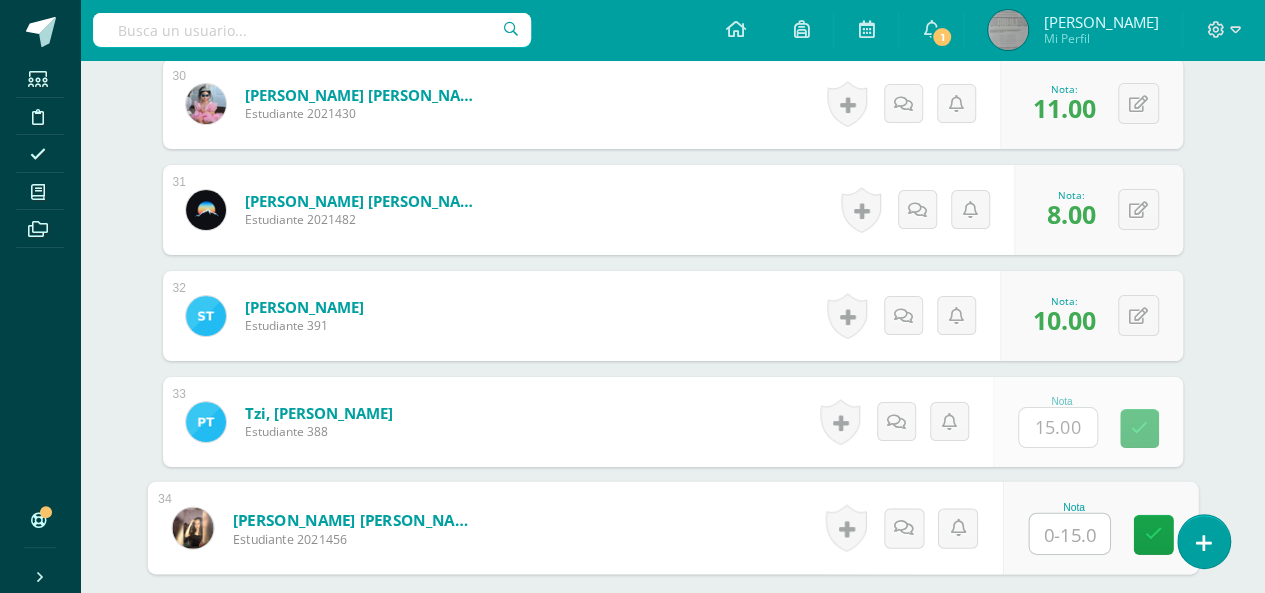 type on "8" 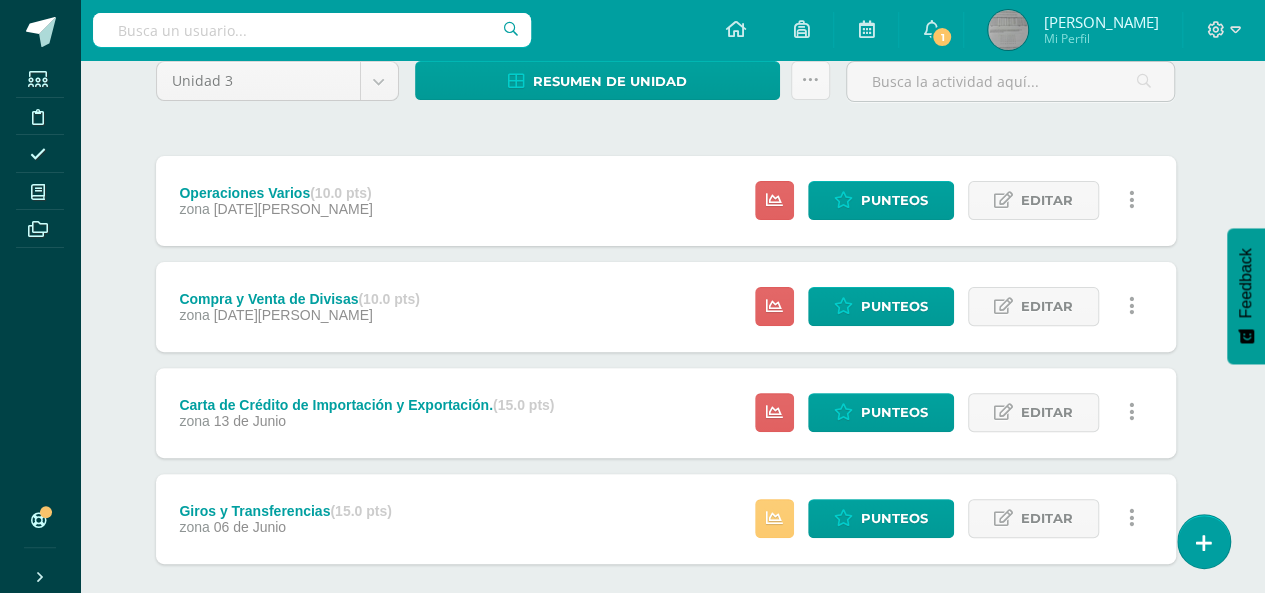 scroll, scrollTop: 200, scrollLeft: 7, axis: both 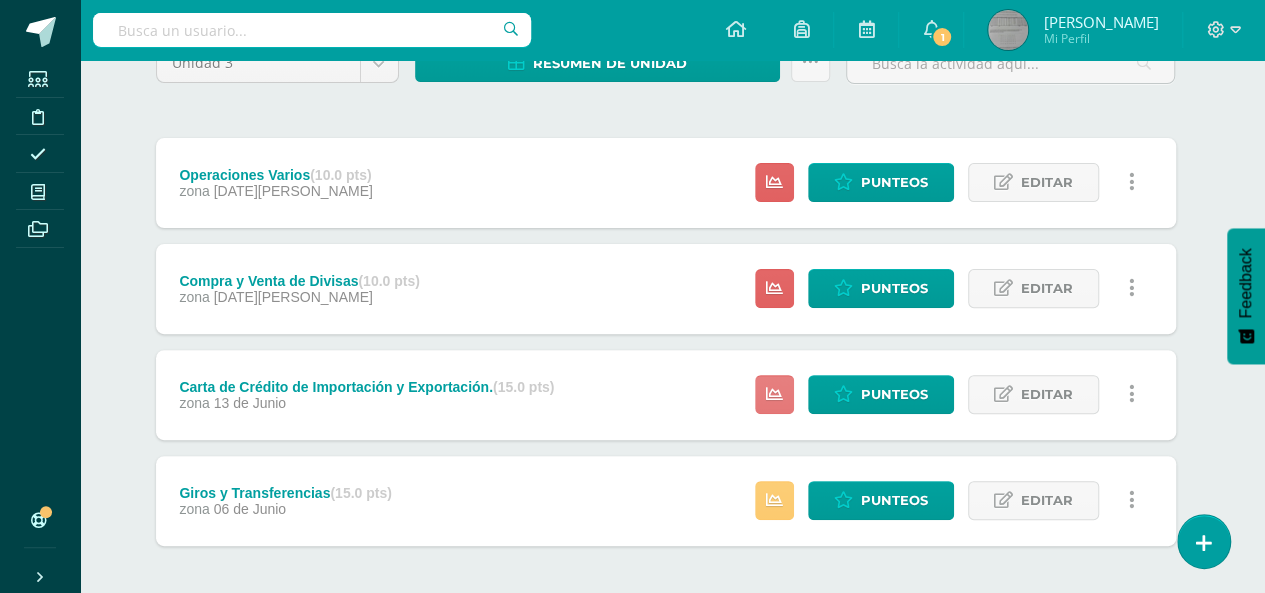 click at bounding box center (774, 394) 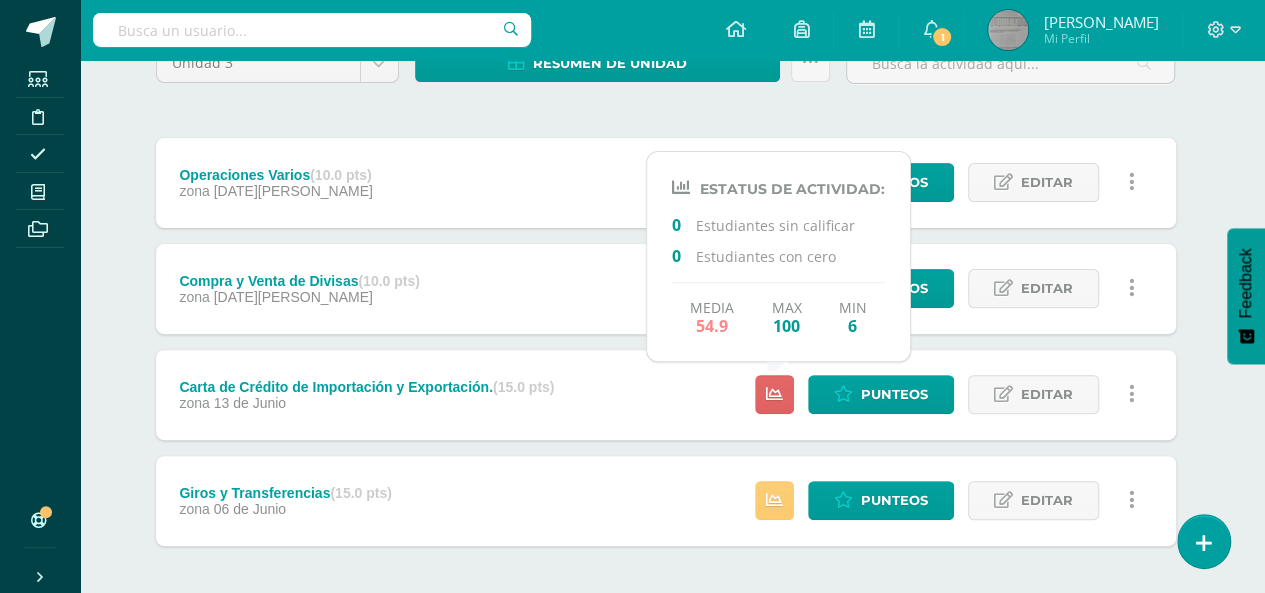 click on "Carta de Crédito de Importación y Exportación.  (15.0 pts)
zona
13 de Junio
Punteos
Editar
Historial de actividad
Eliminar
Historial de actividad
eliminar" at bounding box center (666, 395) 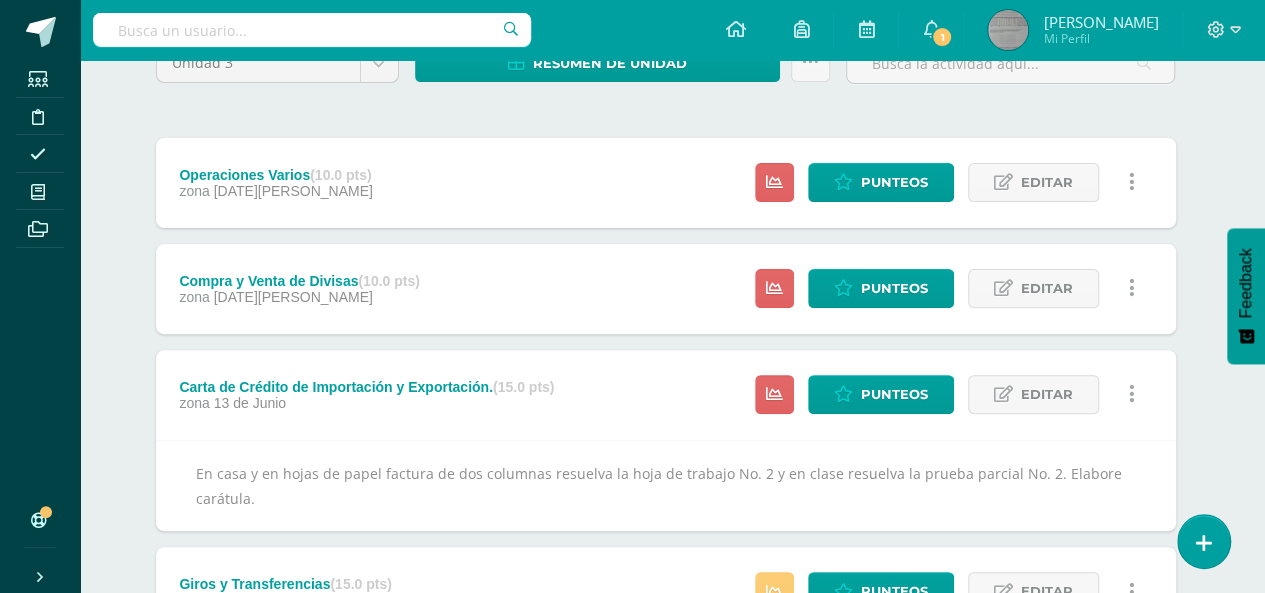 click on "Carta de Crédito de Importación y Exportación.  (15.0 pts)
zona
13 de Junio
Punteos
Editar
Historial de actividad
Eliminar
Historial de actividad
eliminar" at bounding box center [666, 395] 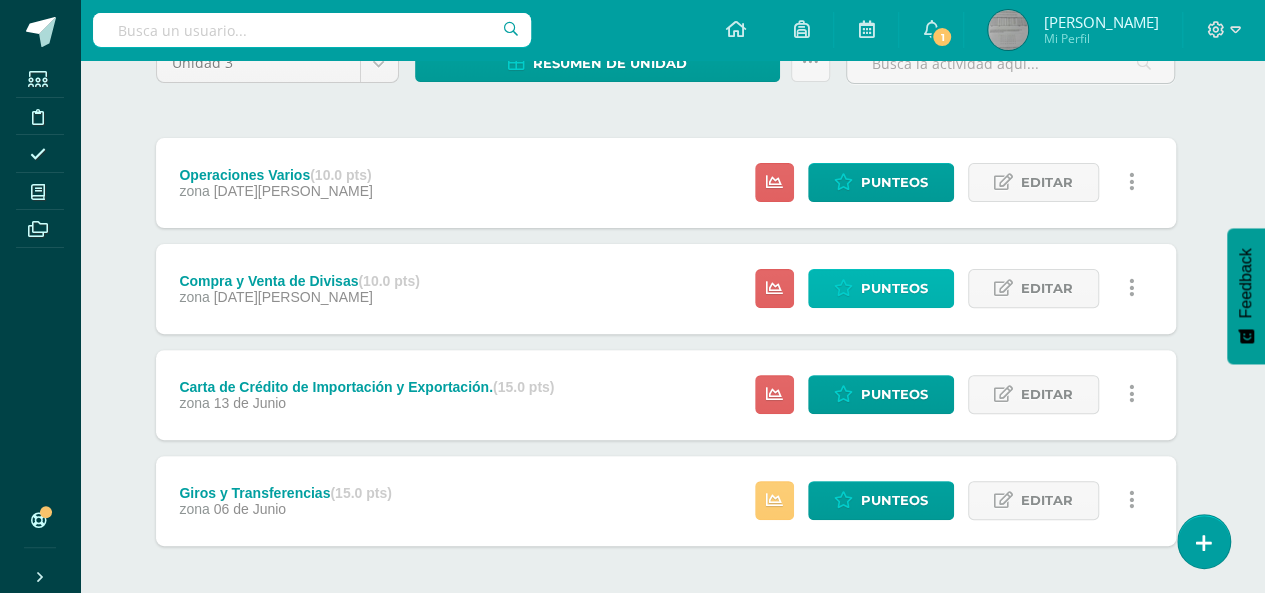 click on "Punteos" at bounding box center (894, 288) 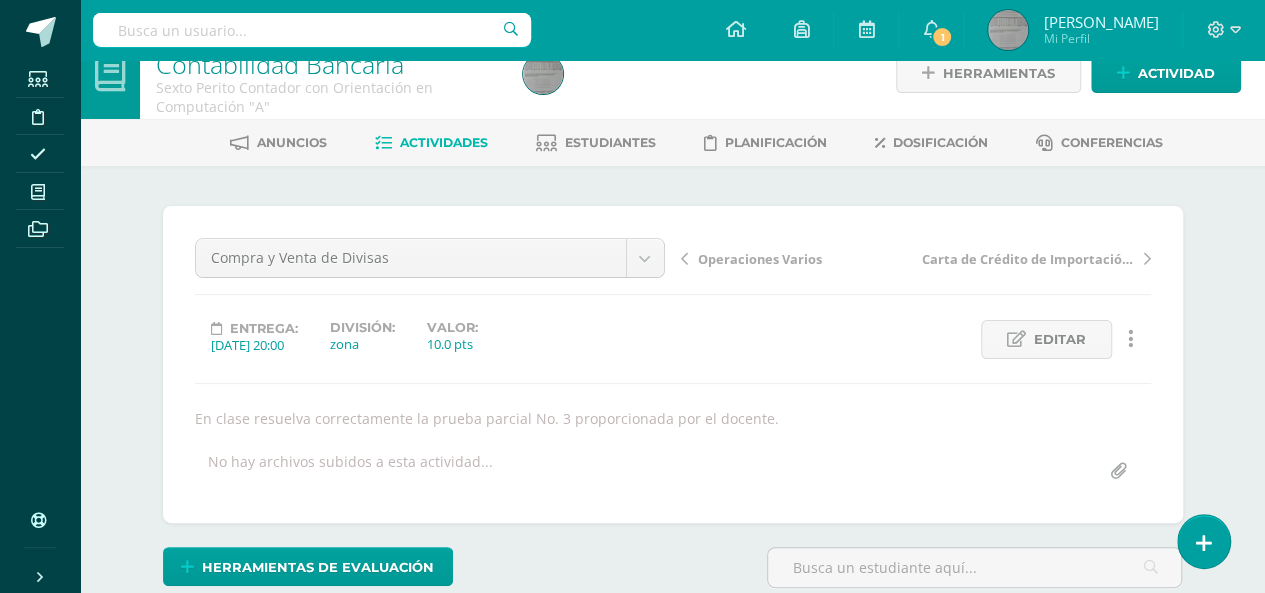 scroll, scrollTop: 0, scrollLeft: 0, axis: both 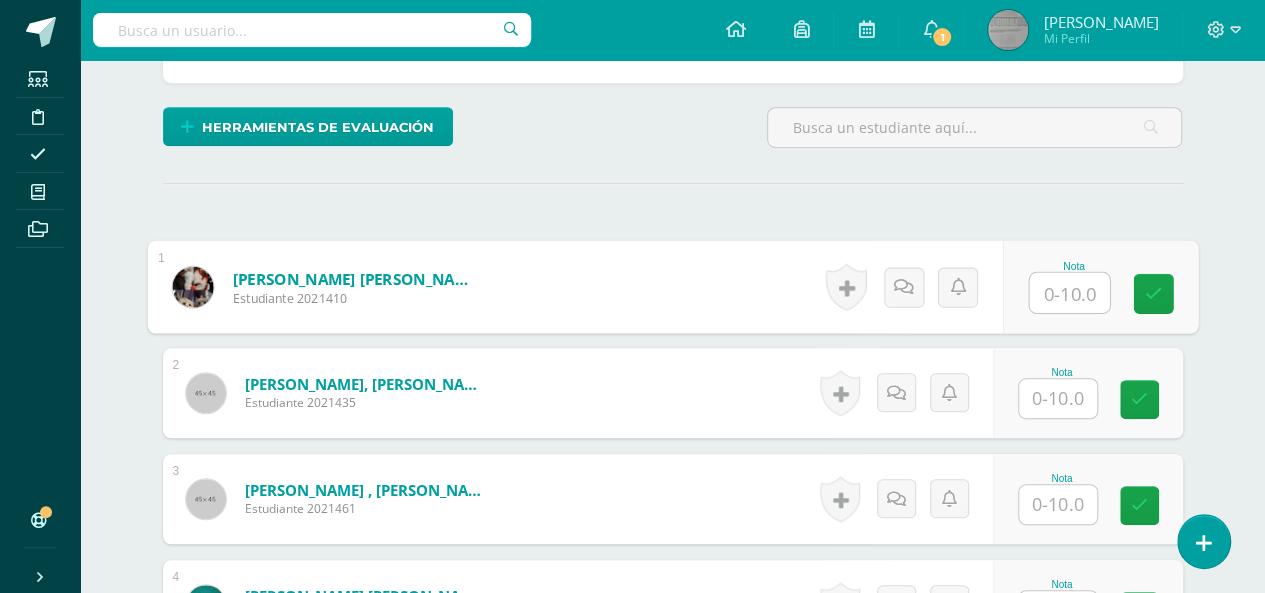click at bounding box center [1069, 293] 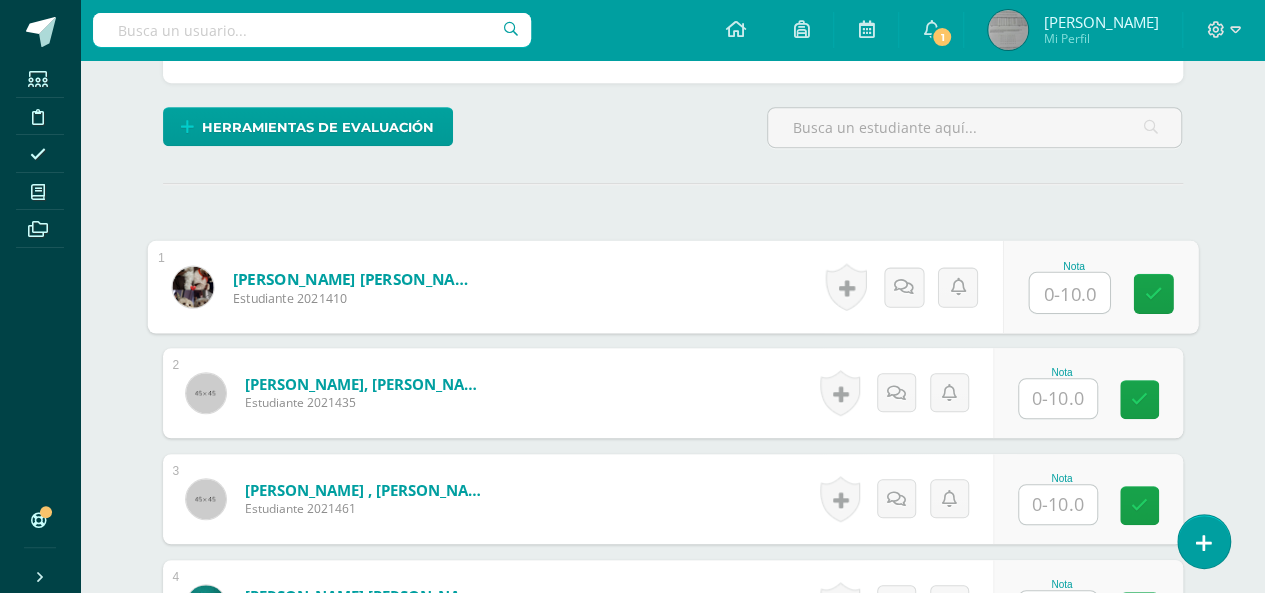 scroll, scrollTop: 473, scrollLeft: 0, axis: vertical 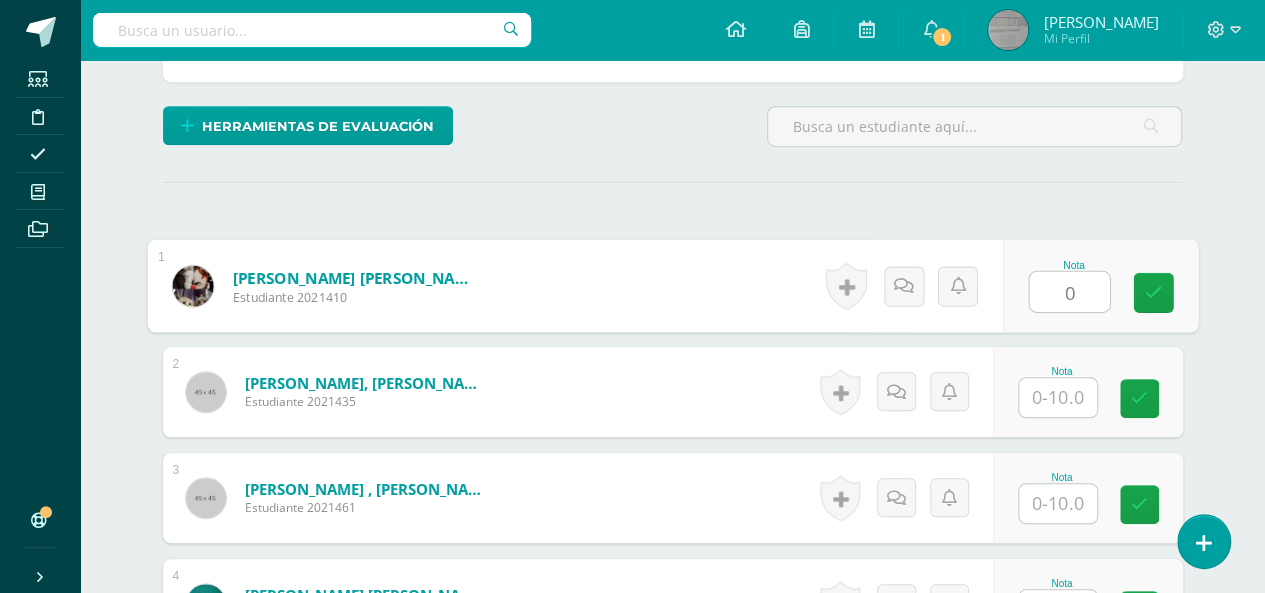 type on "0" 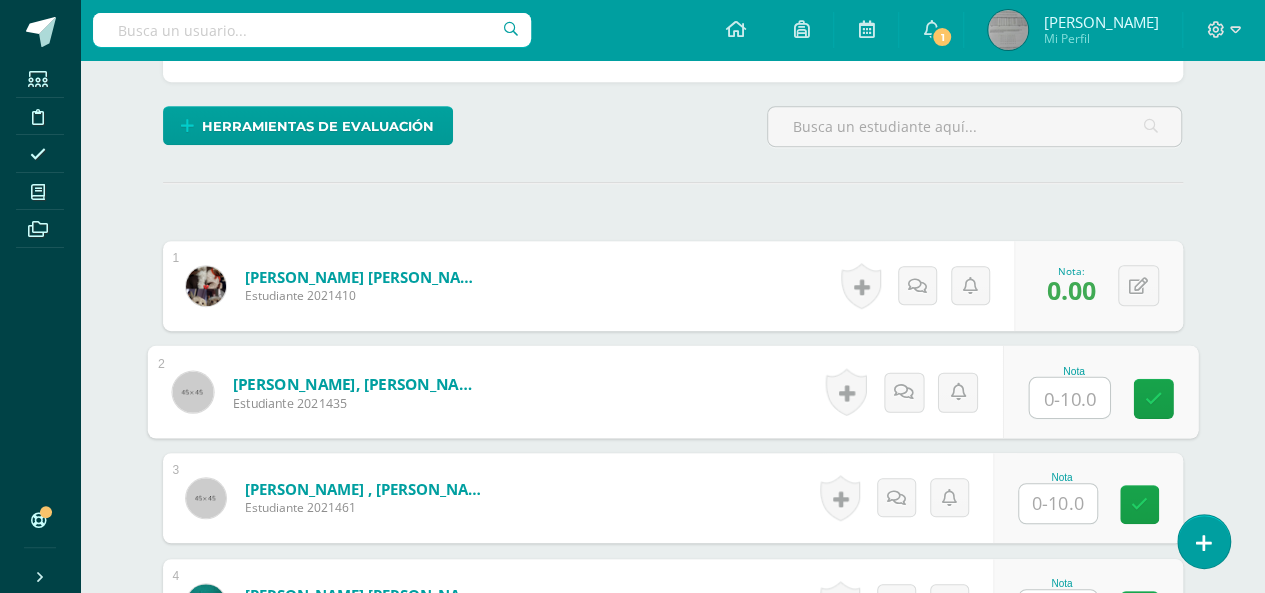 scroll, scrollTop: 474, scrollLeft: 0, axis: vertical 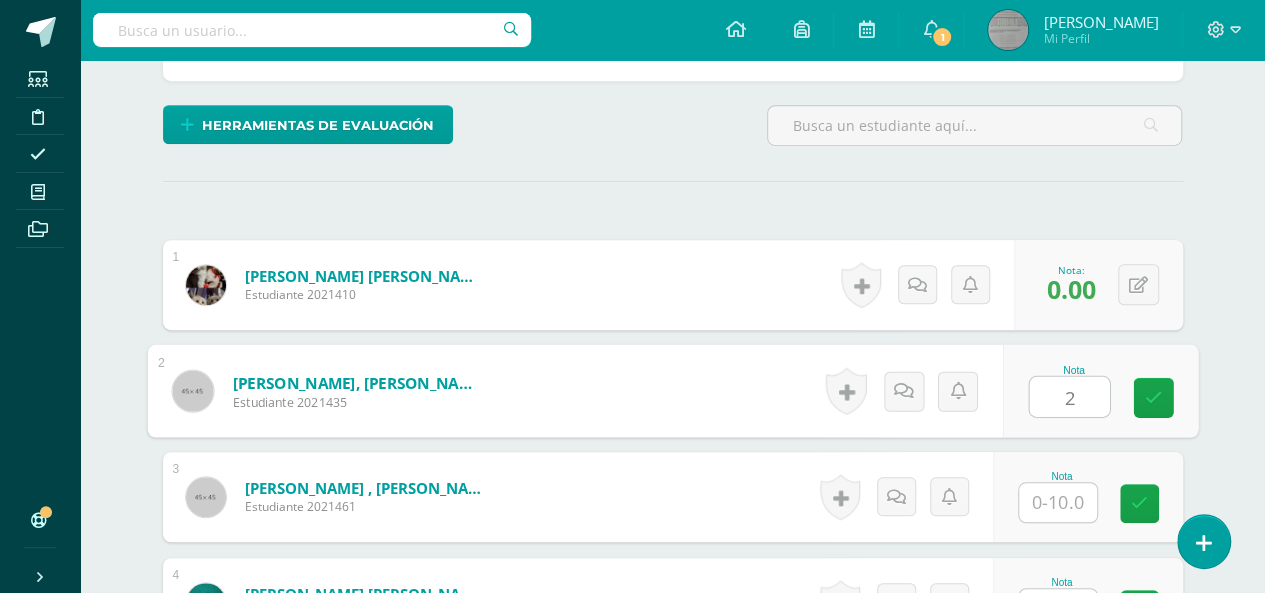 type on "2" 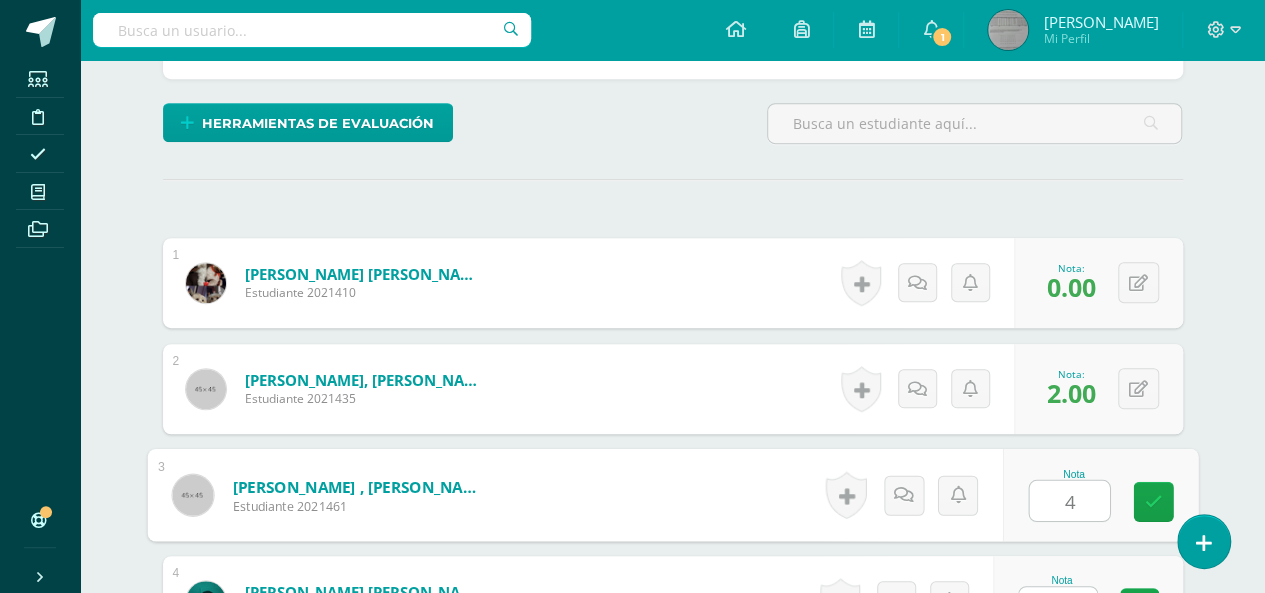 type on "4" 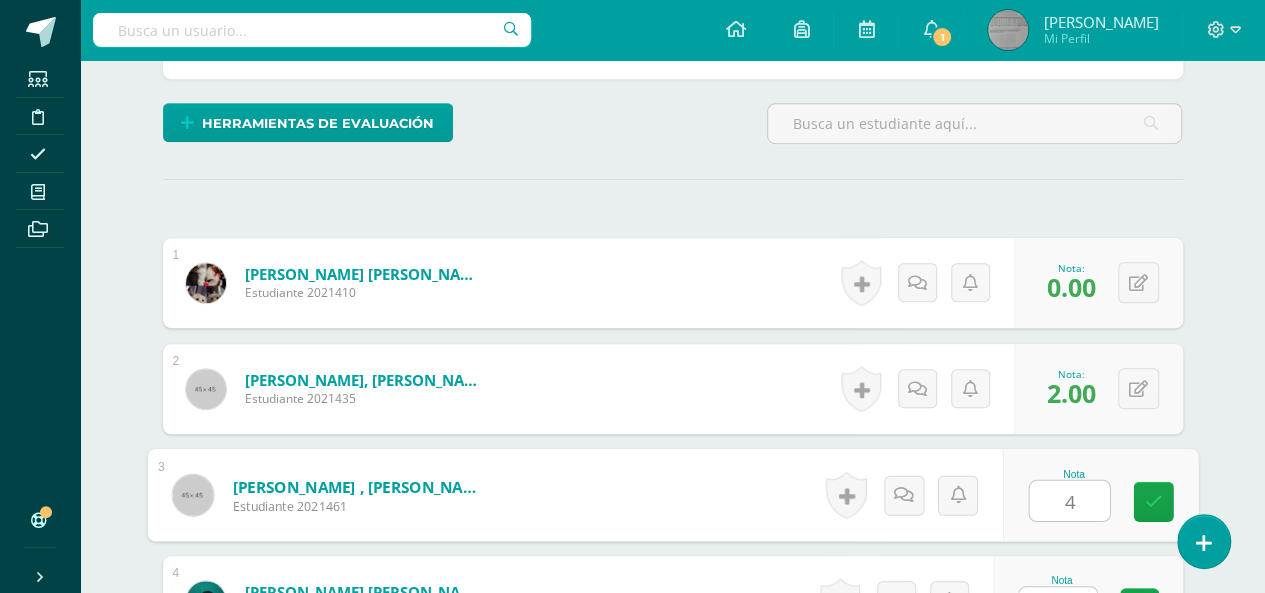 scroll, scrollTop: 503, scrollLeft: 0, axis: vertical 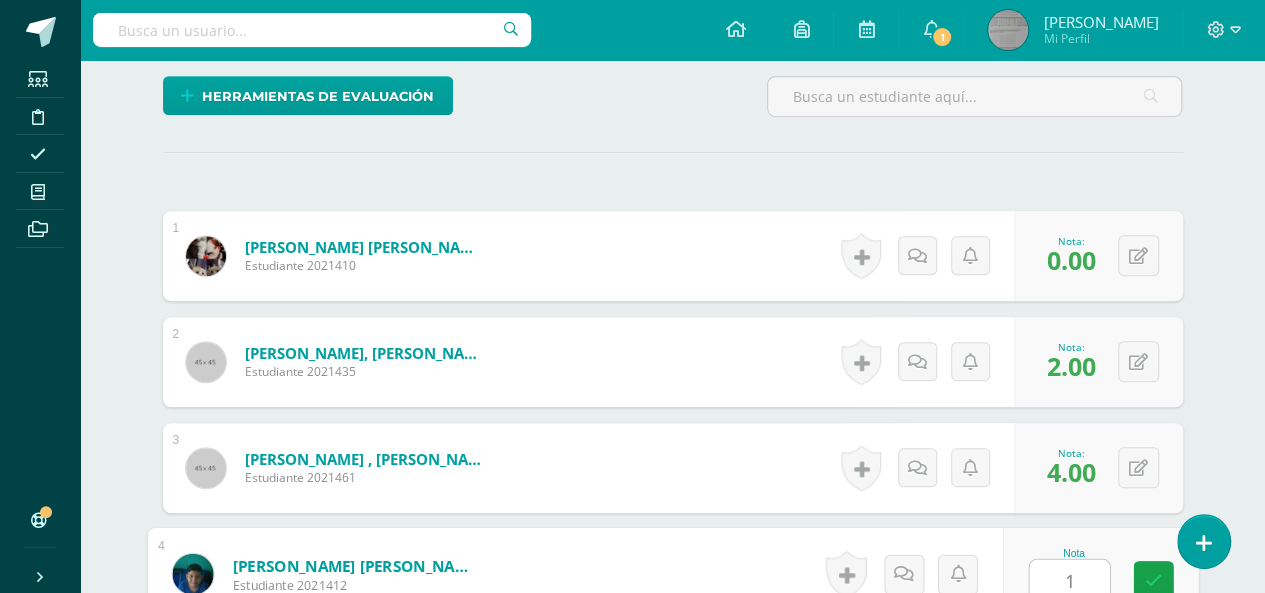 type on "1" 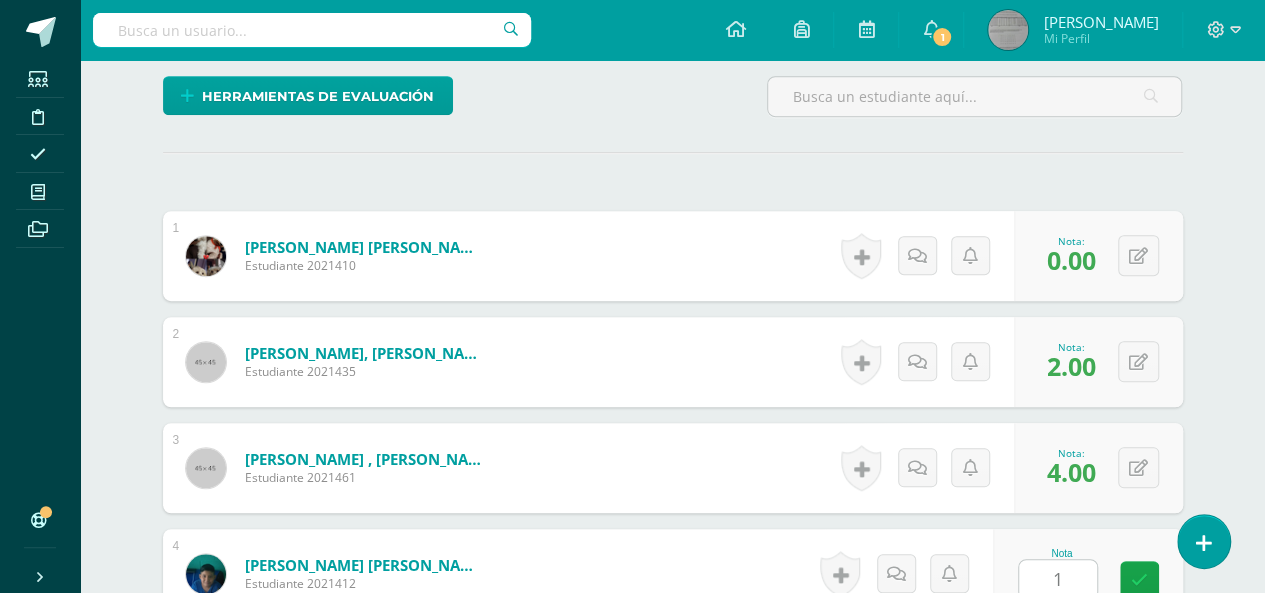 scroll, scrollTop: 886, scrollLeft: 0, axis: vertical 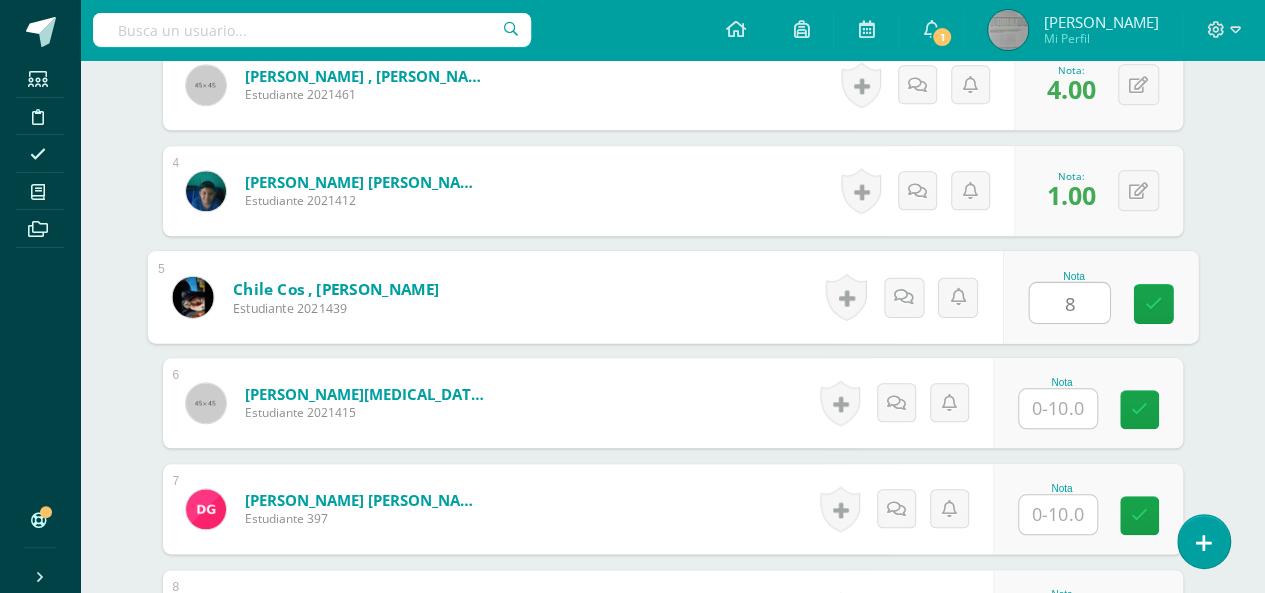 type on "8" 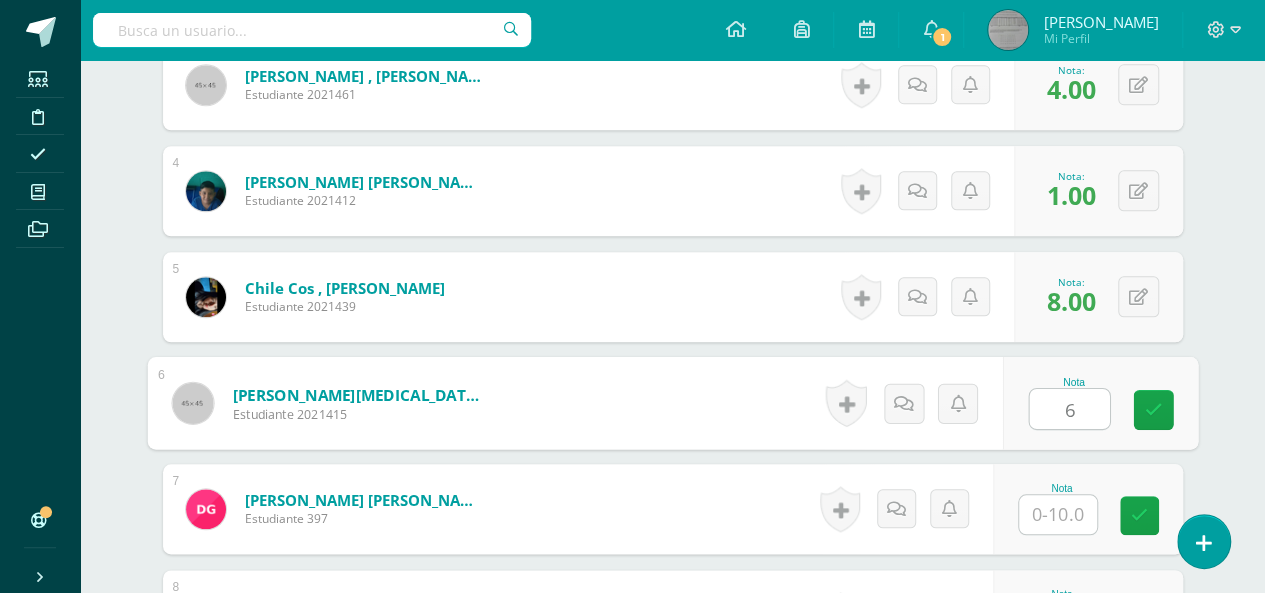 type on "6" 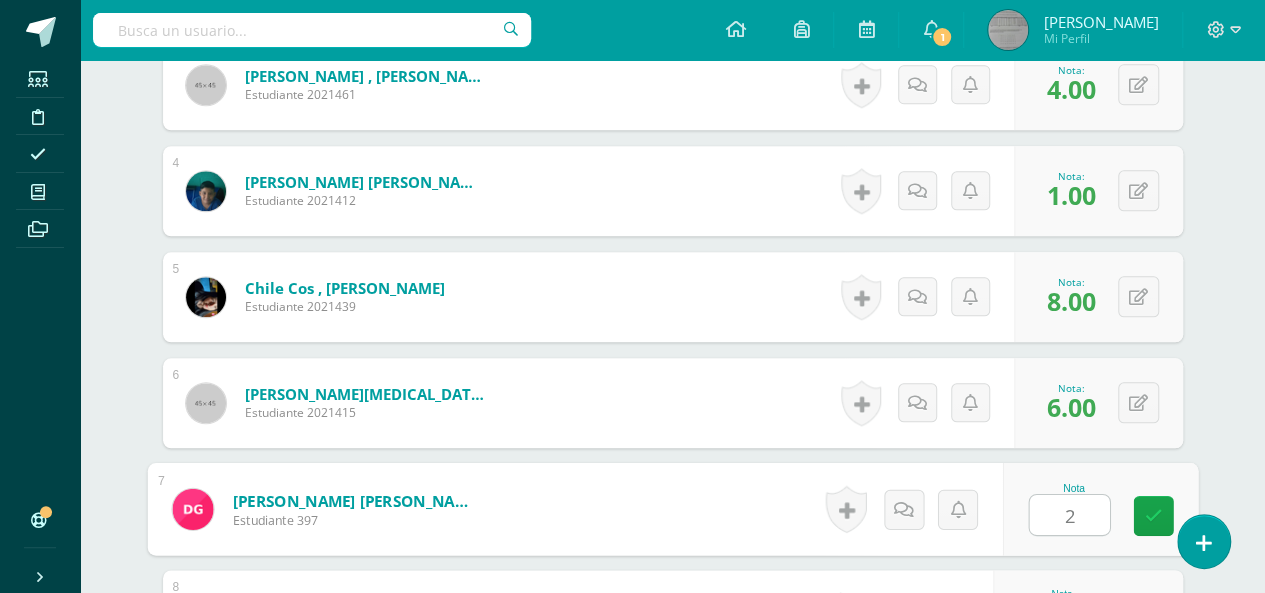 type on "2" 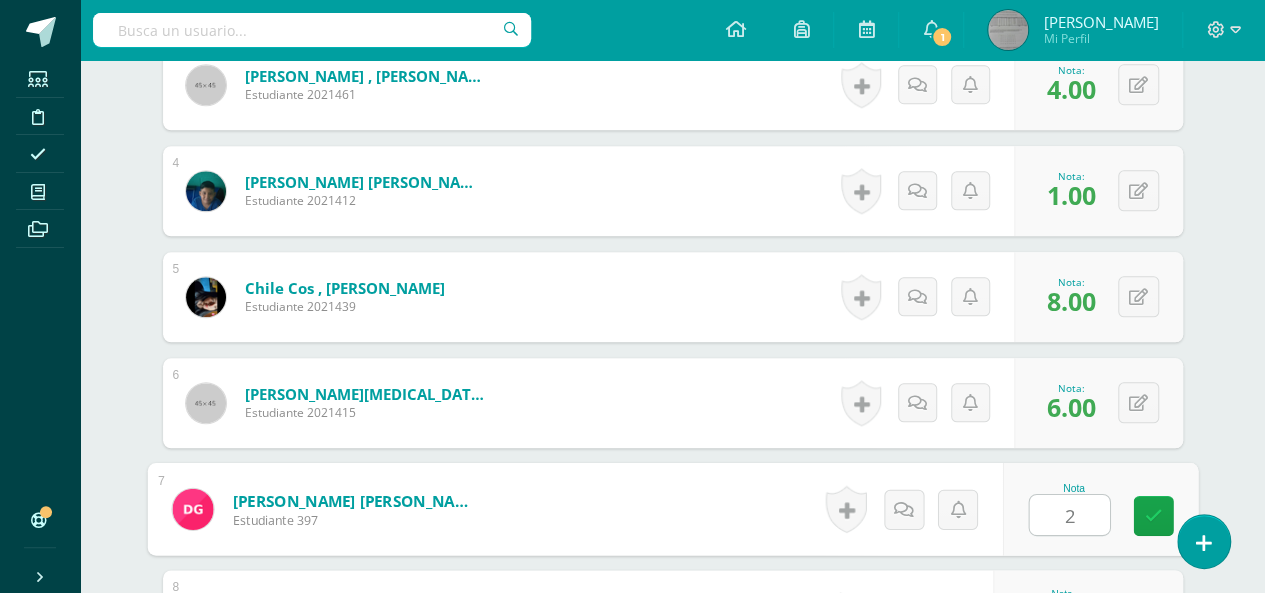 scroll, scrollTop: 1204, scrollLeft: 0, axis: vertical 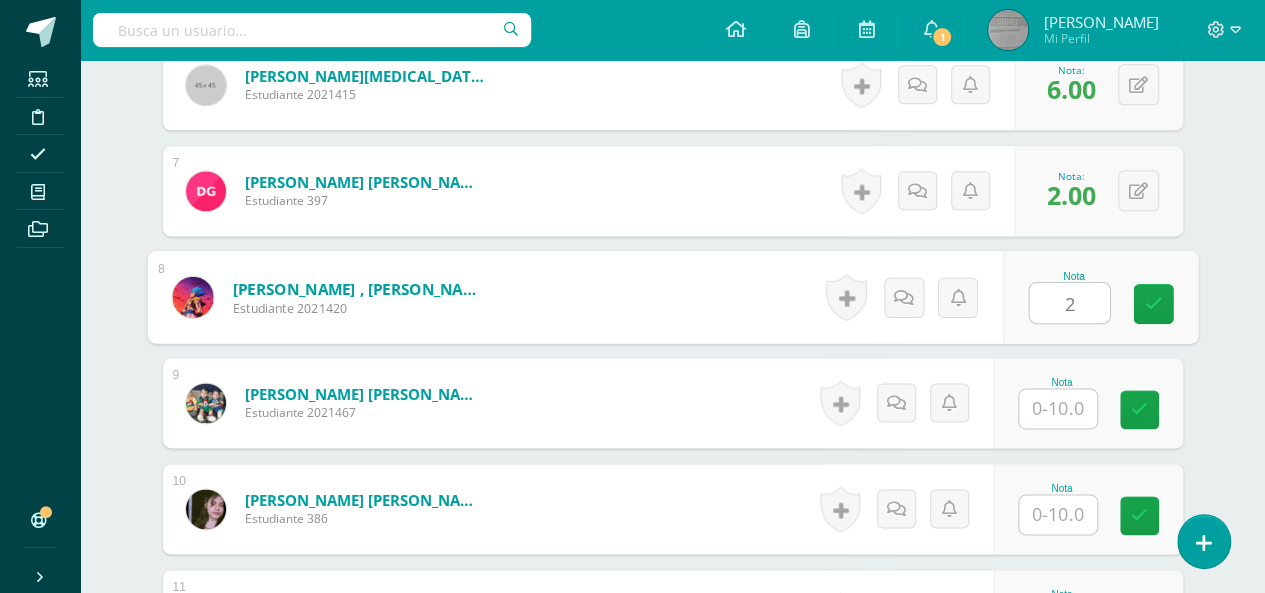 type on "2" 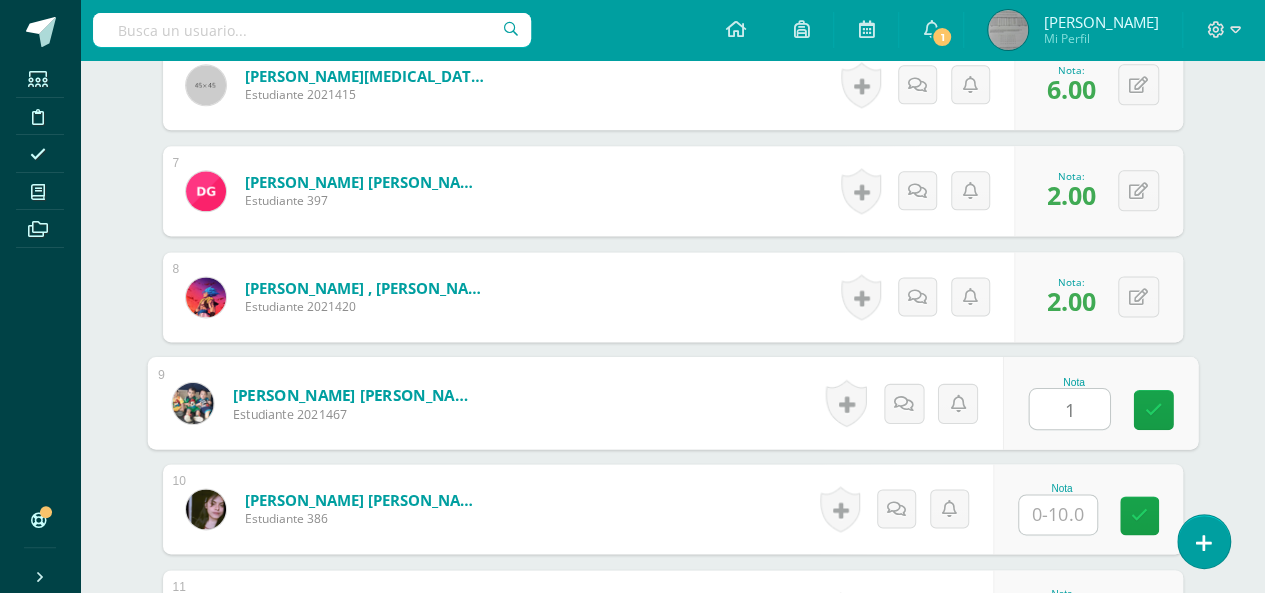 type on "1" 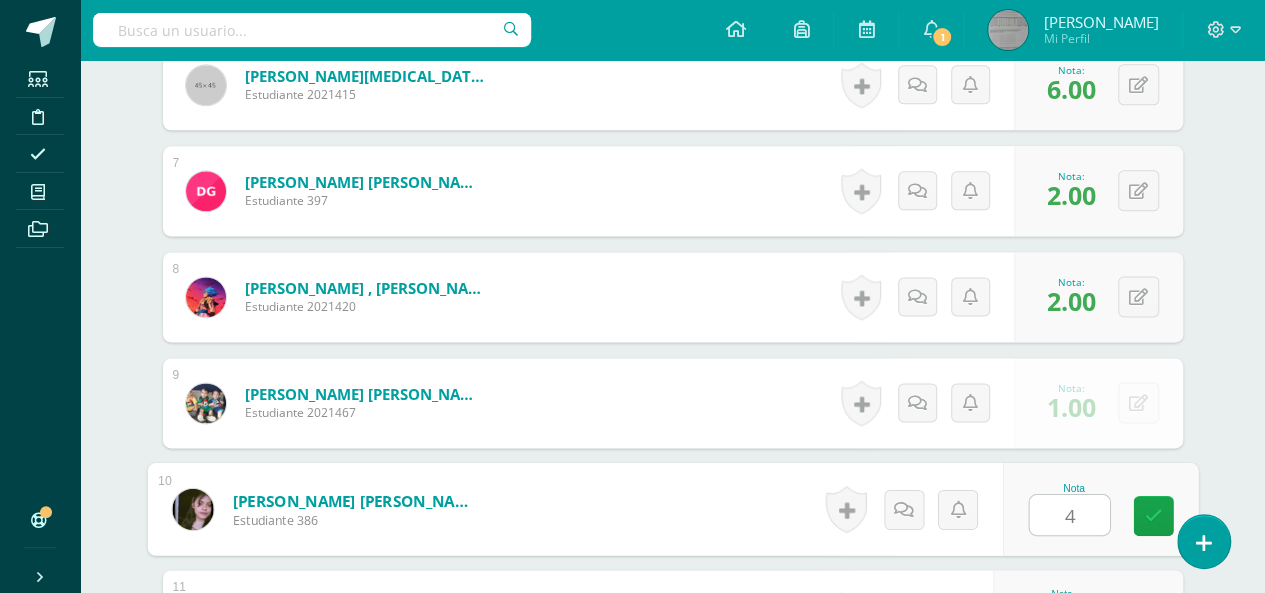 type on "4" 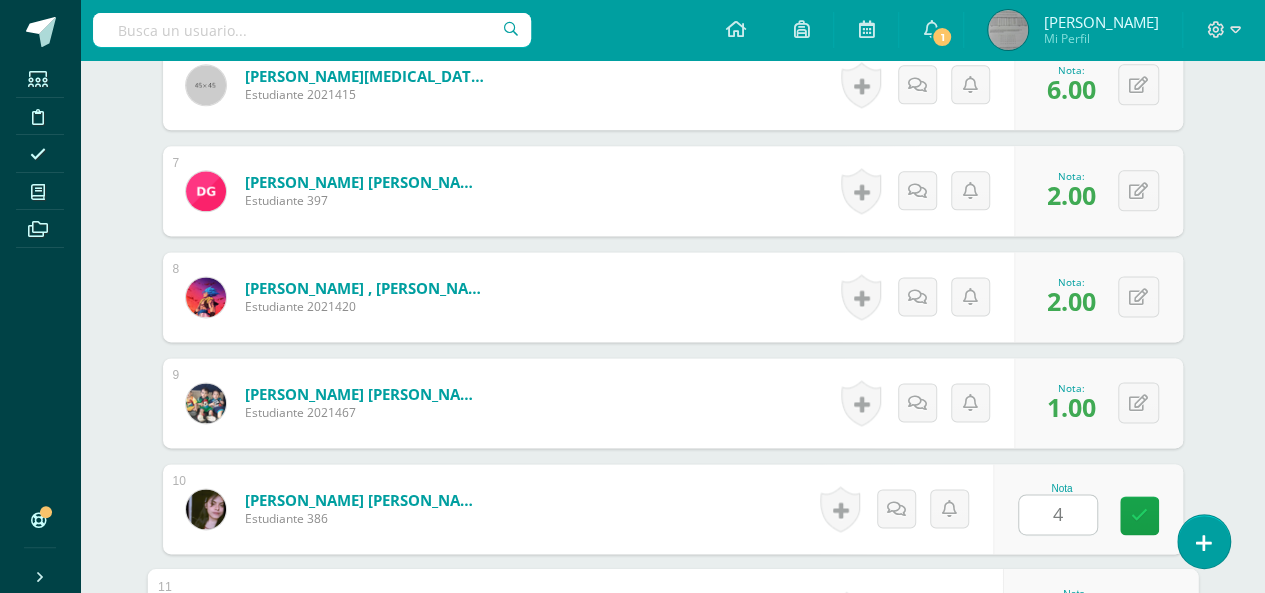 scroll, scrollTop: 1522, scrollLeft: 0, axis: vertical 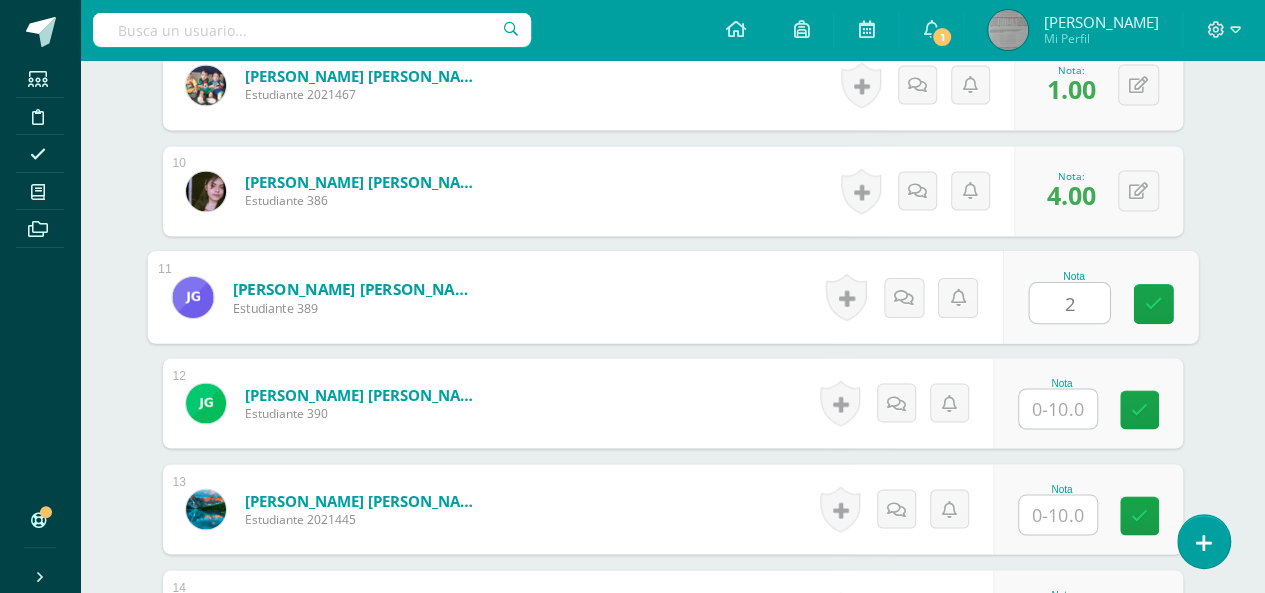 type on "2" 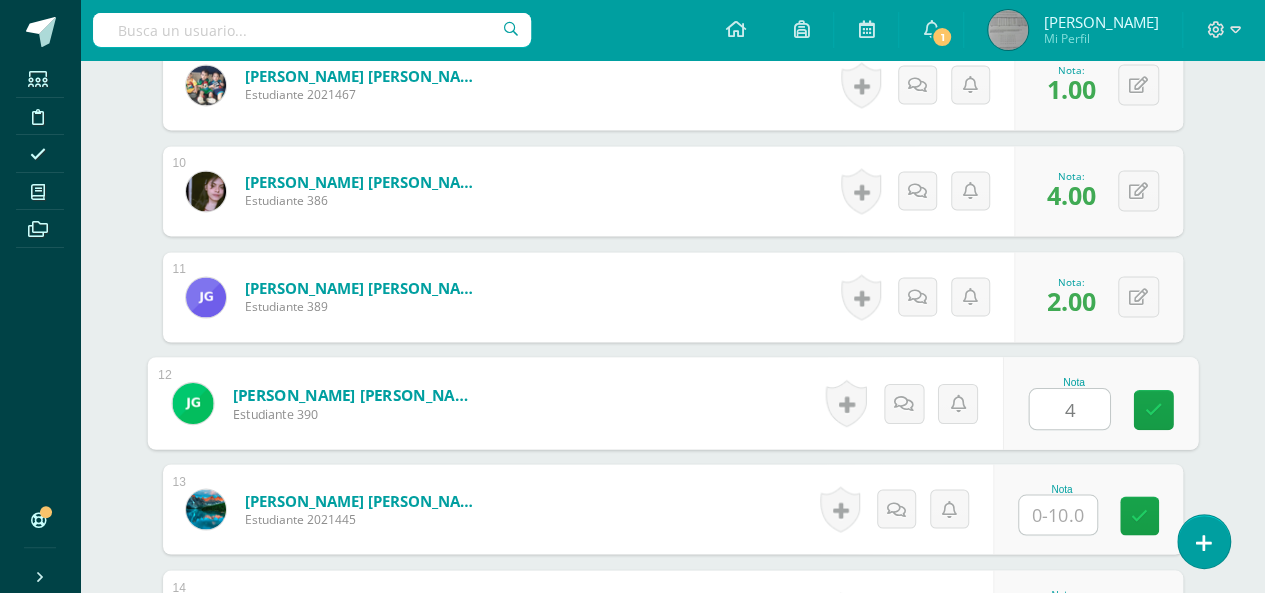 type on "4" 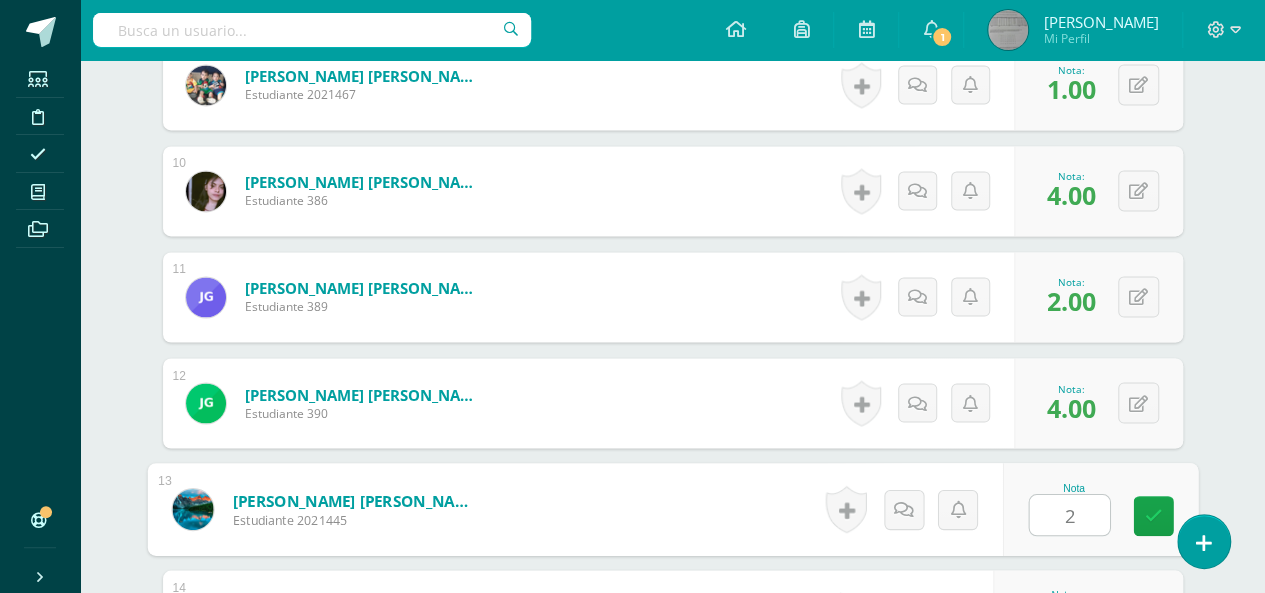 type on "2" 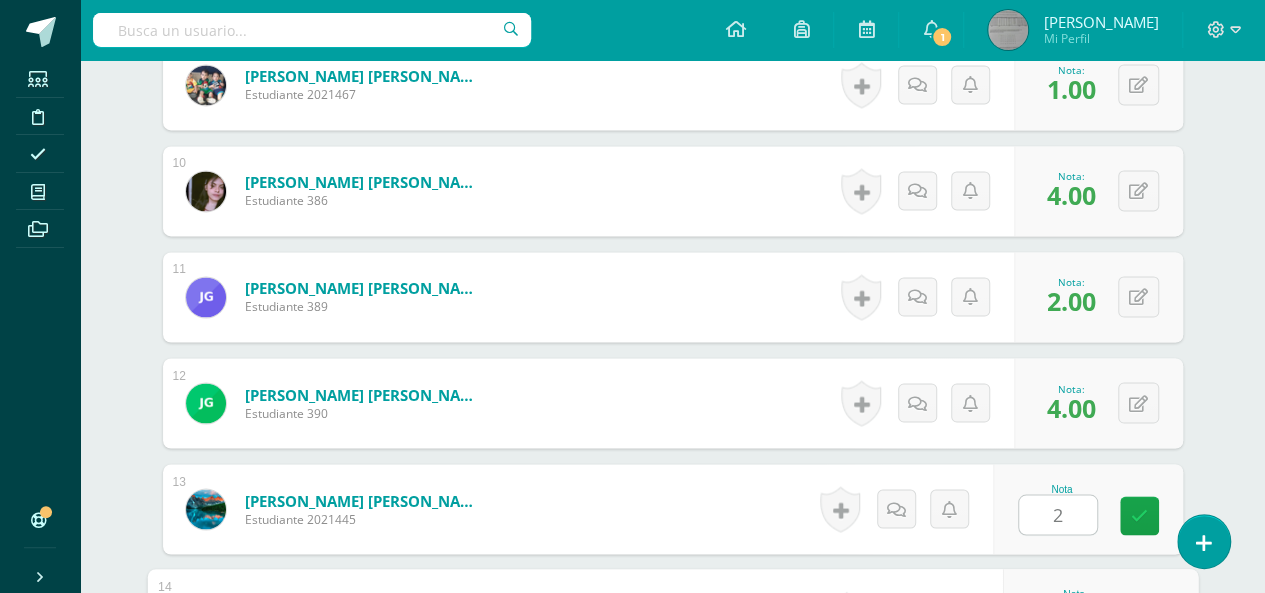 scroll, scrollTop: 1840, scrollLeft: 0, axis: vertical 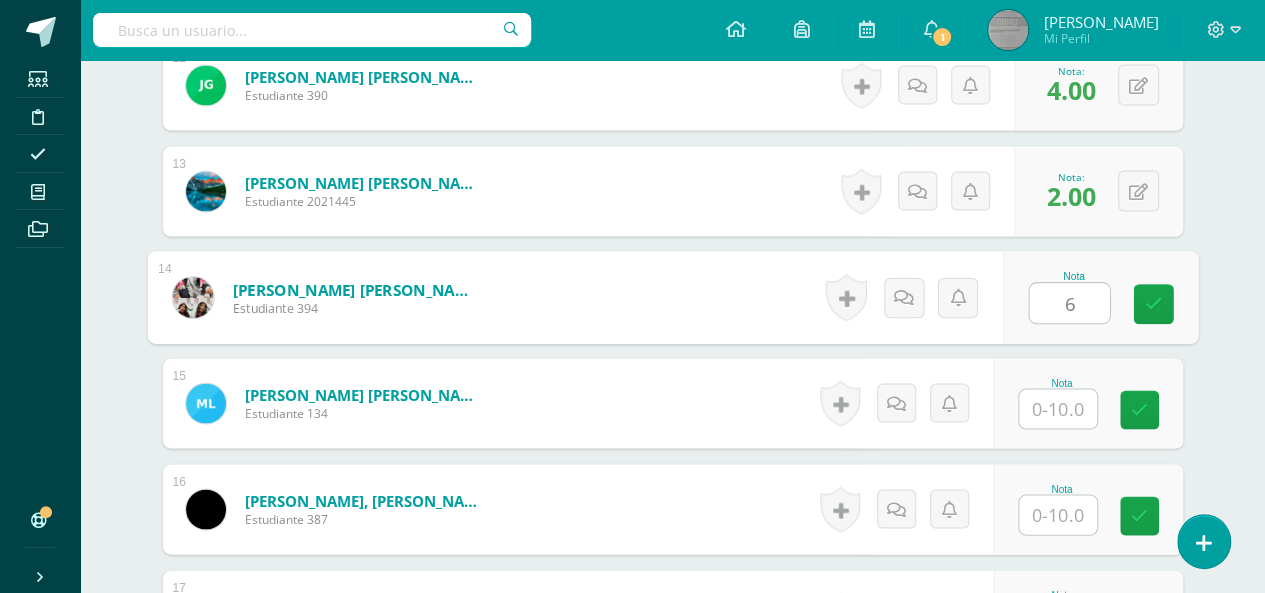 type on "6" 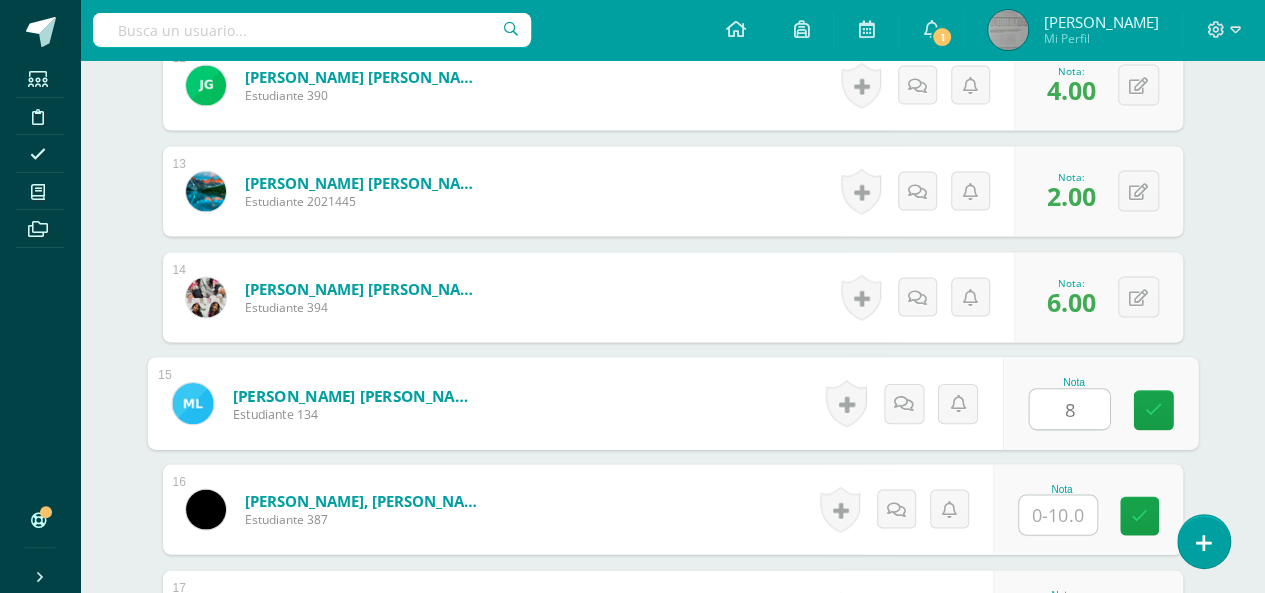 type on "8" 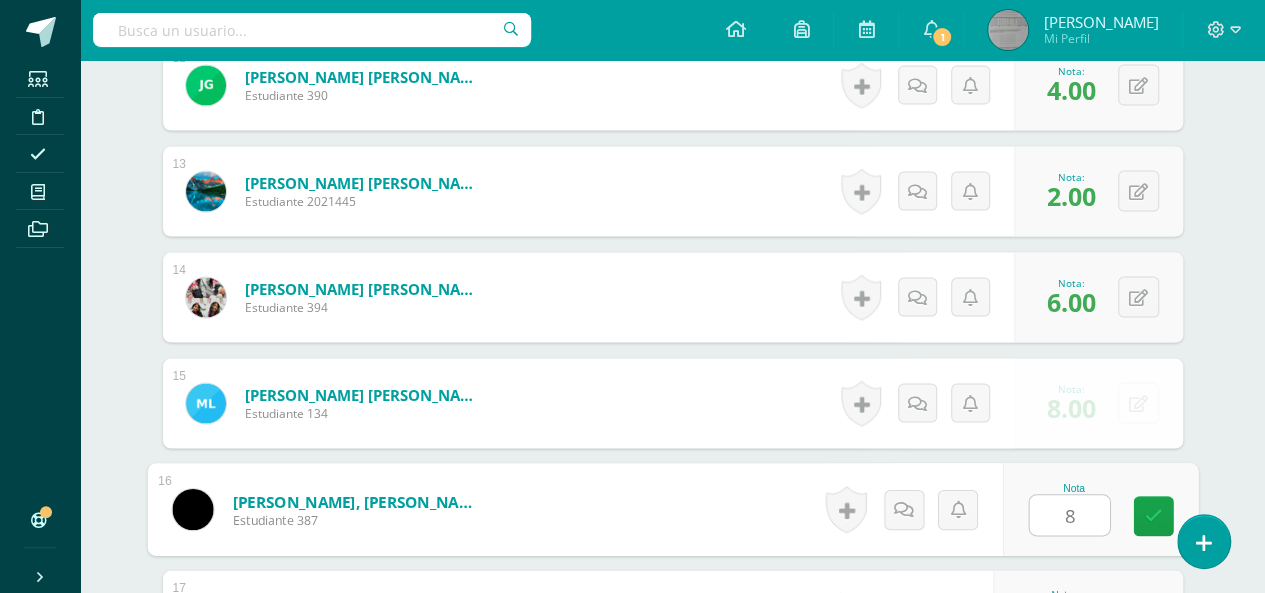 type on "8" 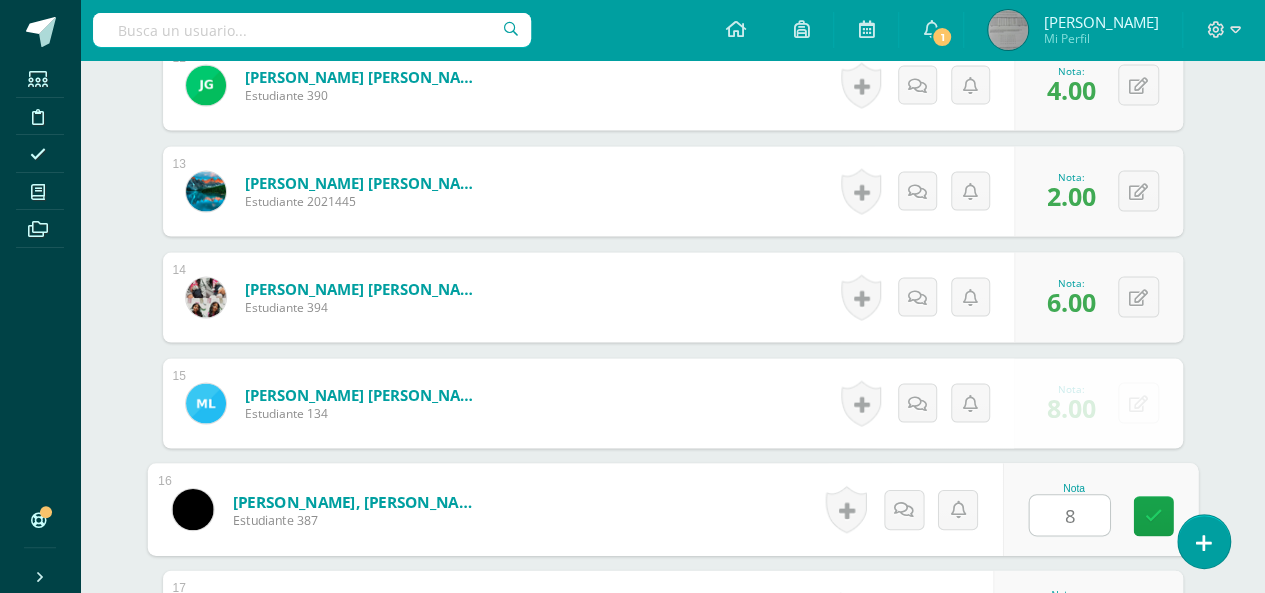 scroll, scrollTop: 2158, scrollLeft: 0, axis: vertical 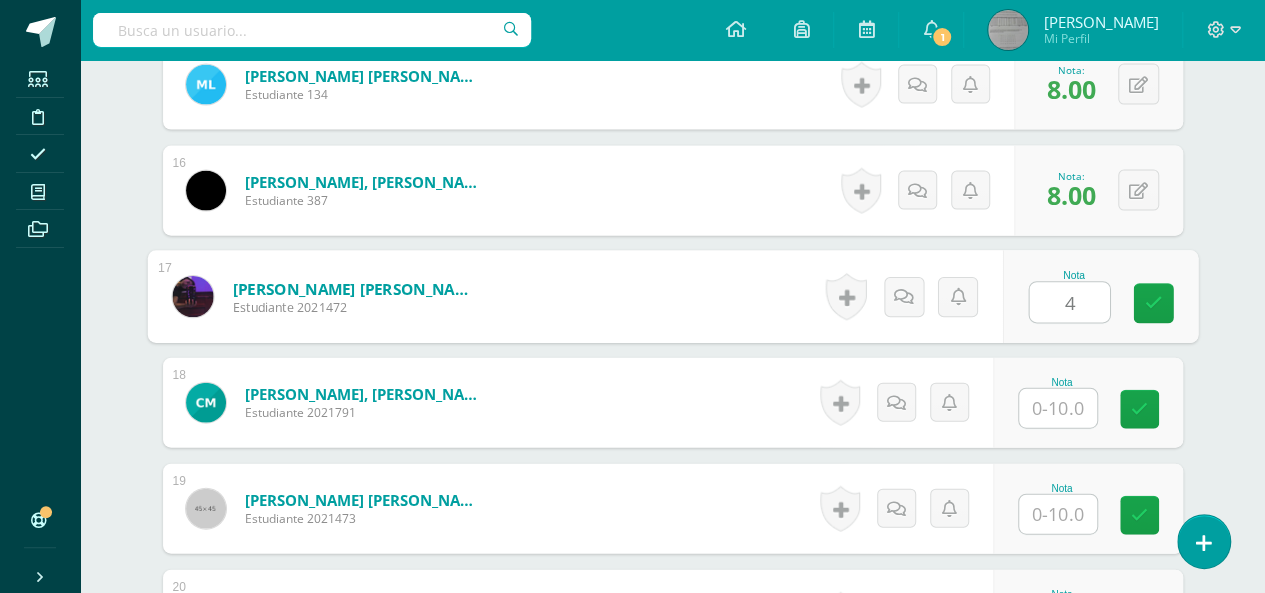 type on "4" 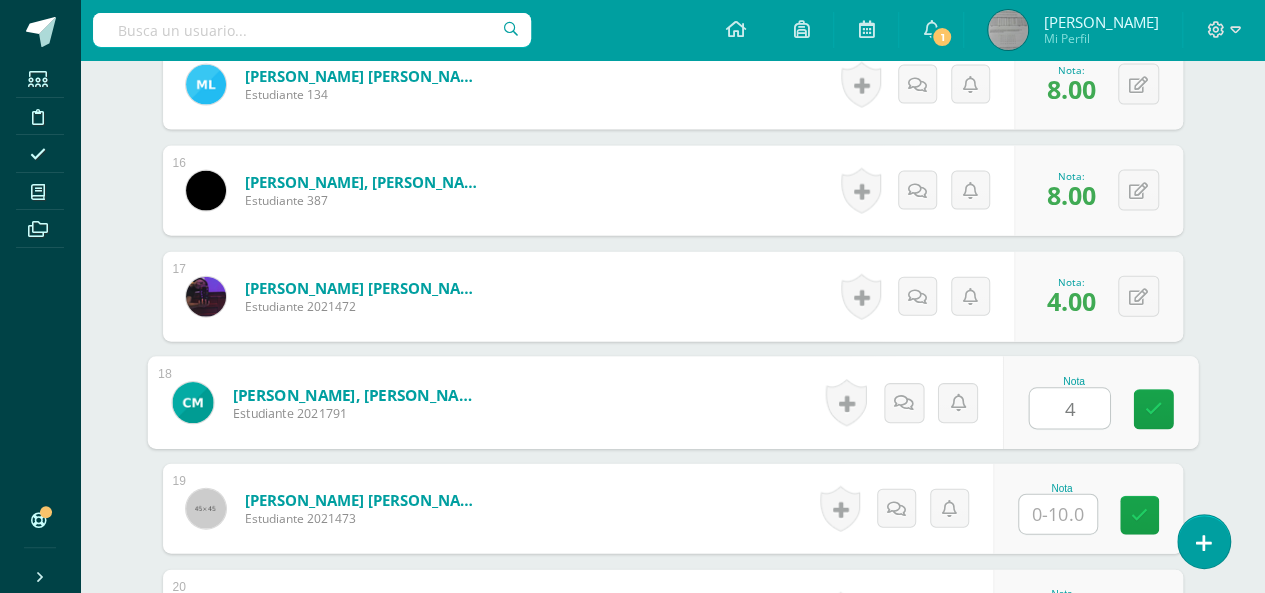 type on "4" 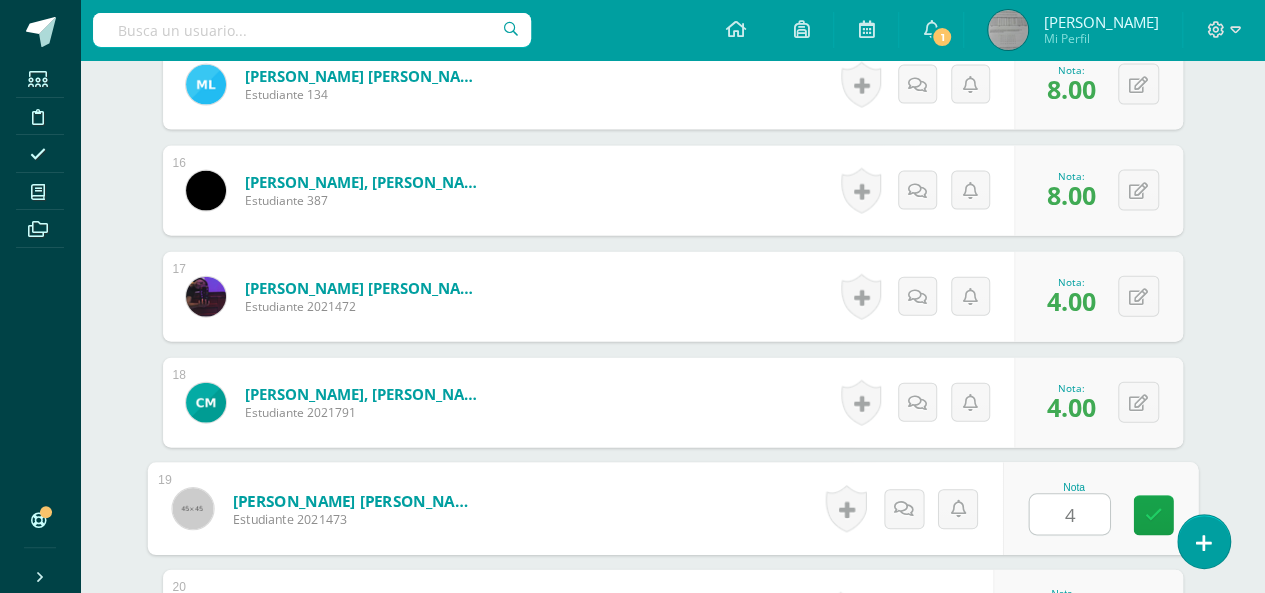 type on "4" 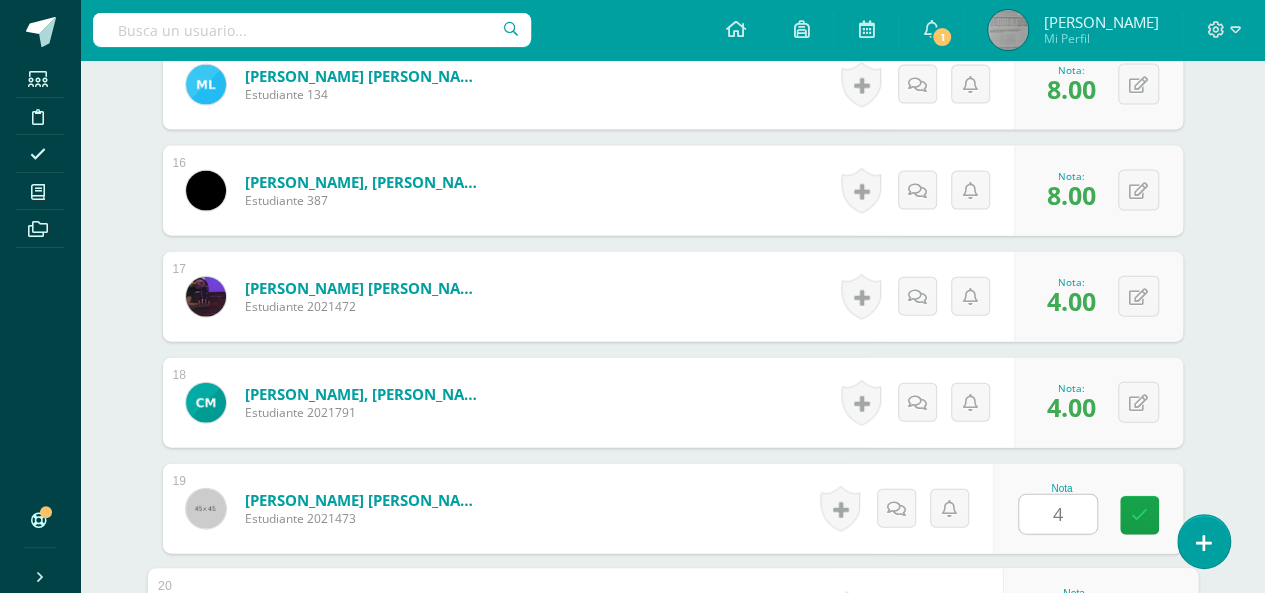 scroll, scrollTop: 2476, scrollLeft: 0, axis: vertical 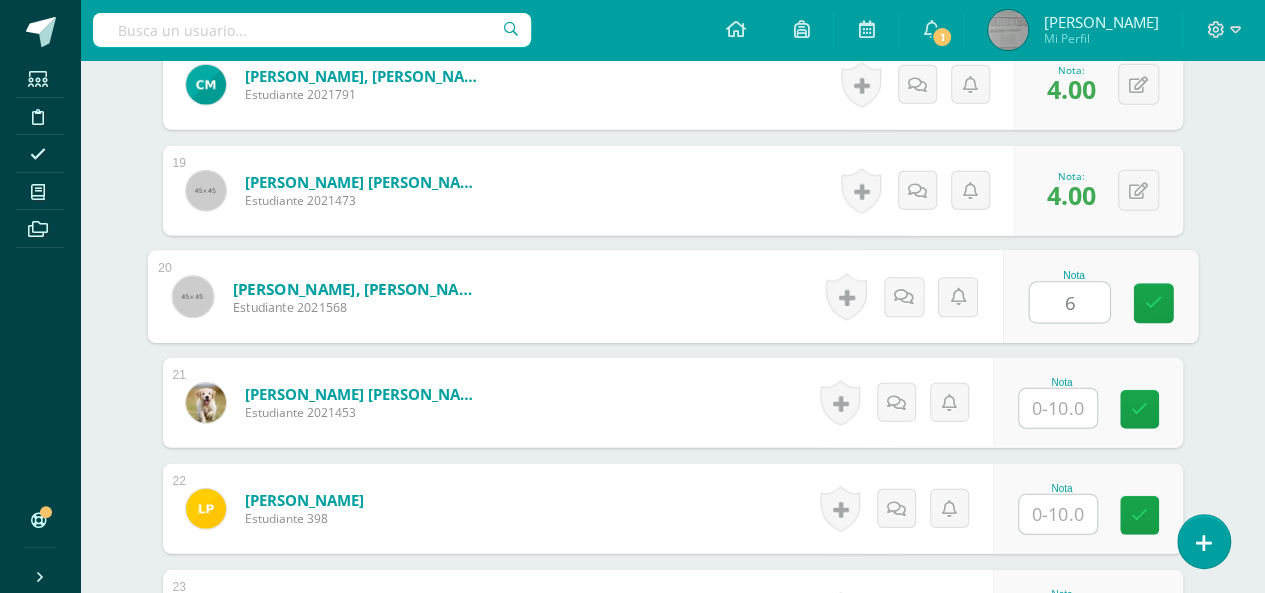 type on "6" 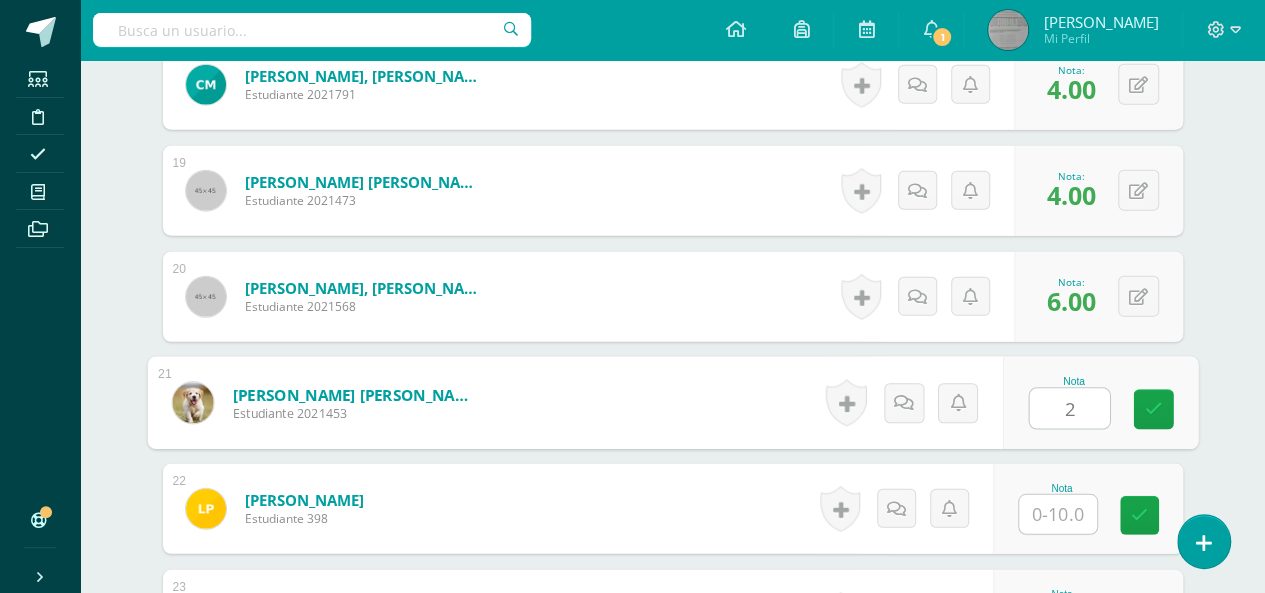 type on "2" 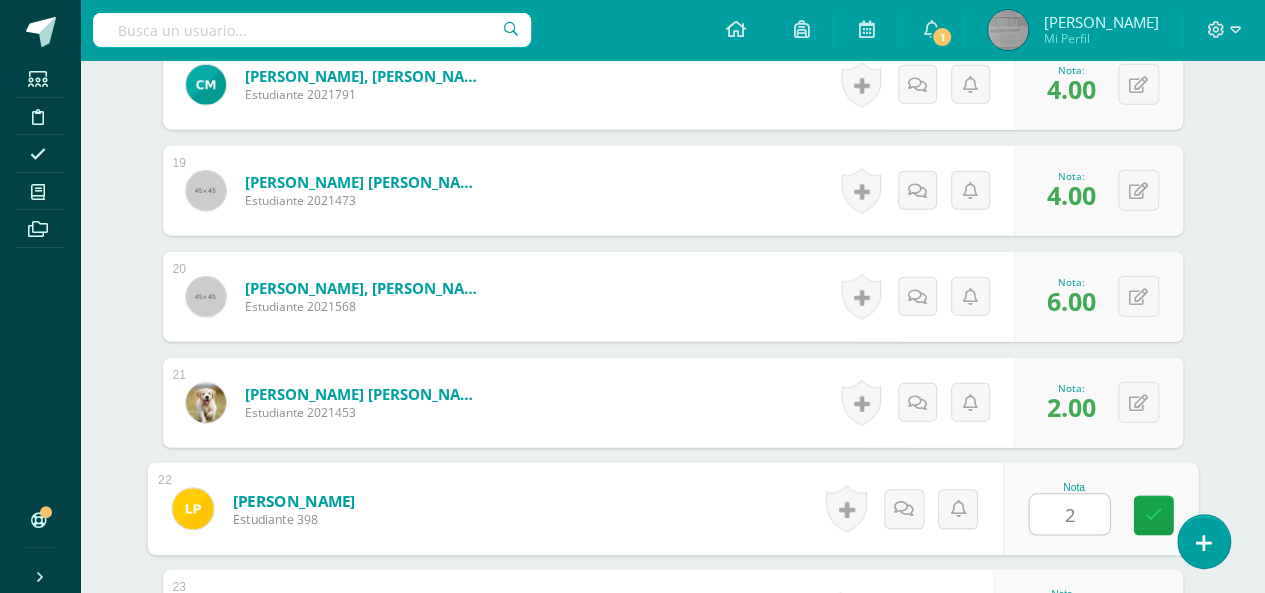 type on "2" 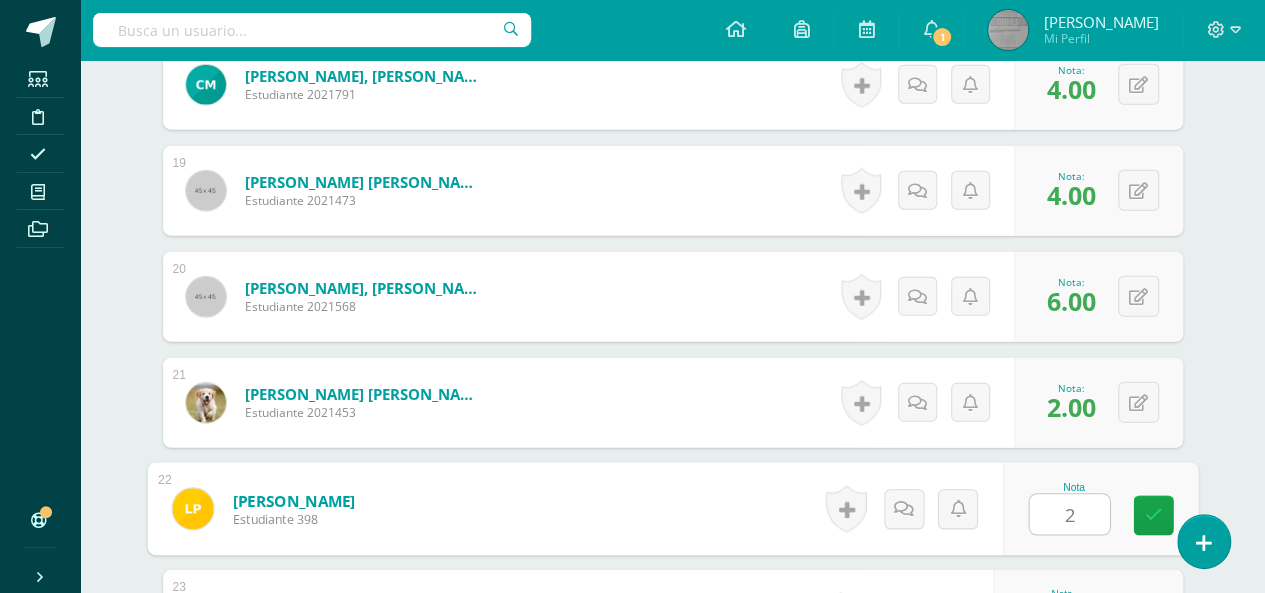 scroll, scrollTop: 2794, scrollLeft: 0, axis: vertical 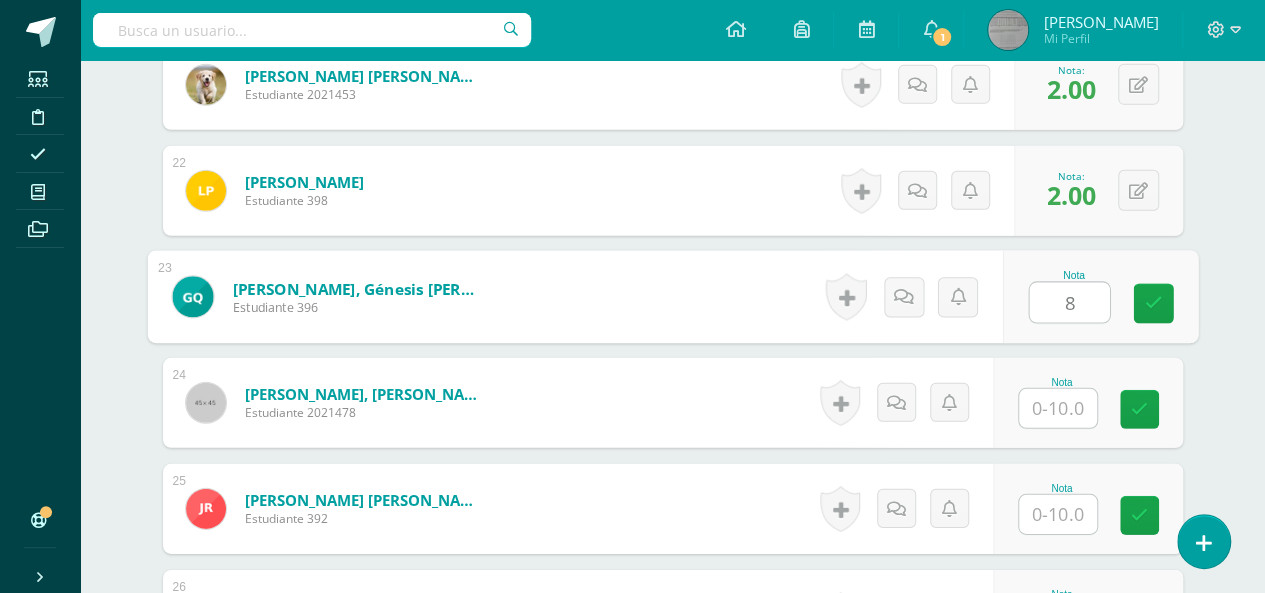 type on "8" 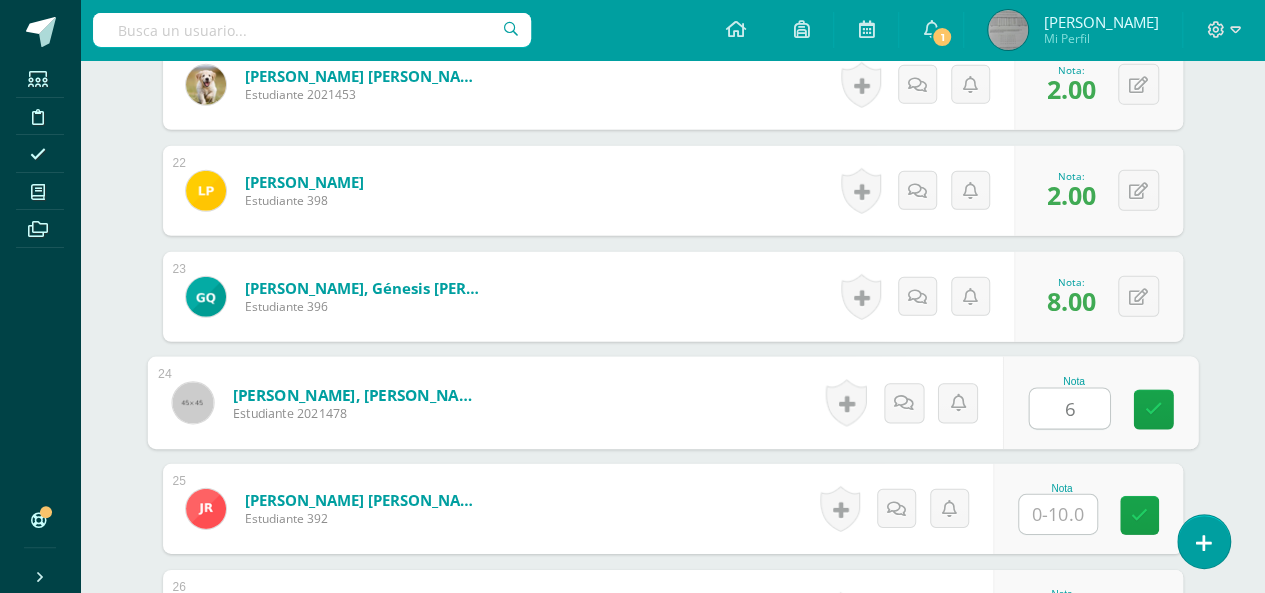 type on "6" 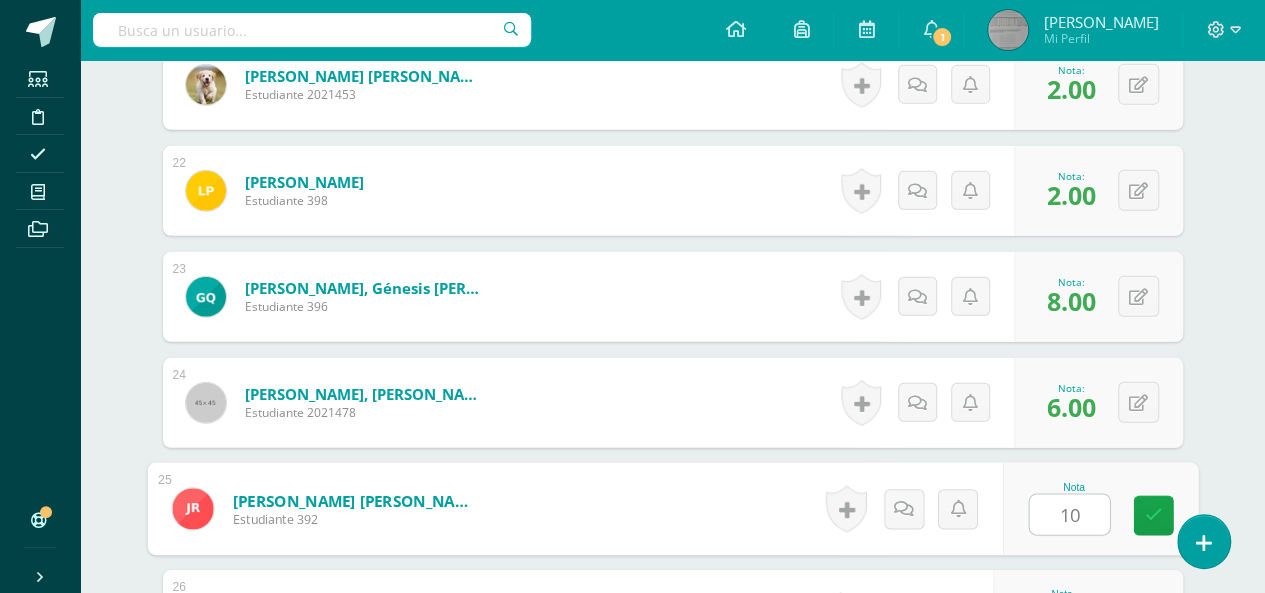 type on "10" 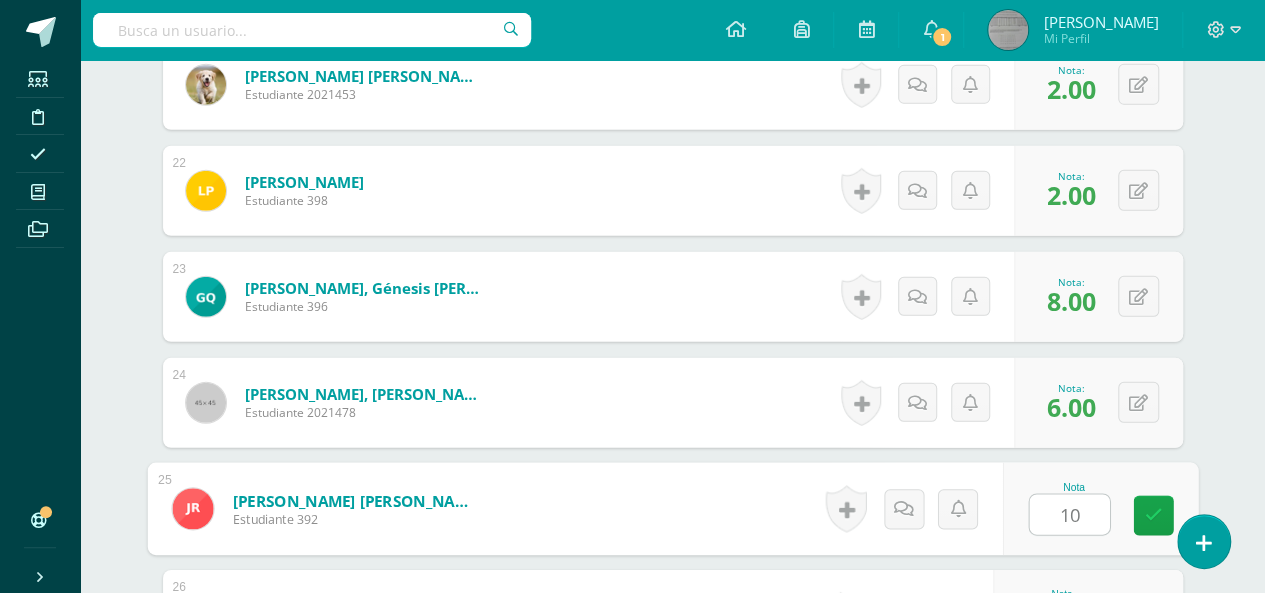 scroll, scrollTop: 3112, scrollLeft: 0, axis: vertical 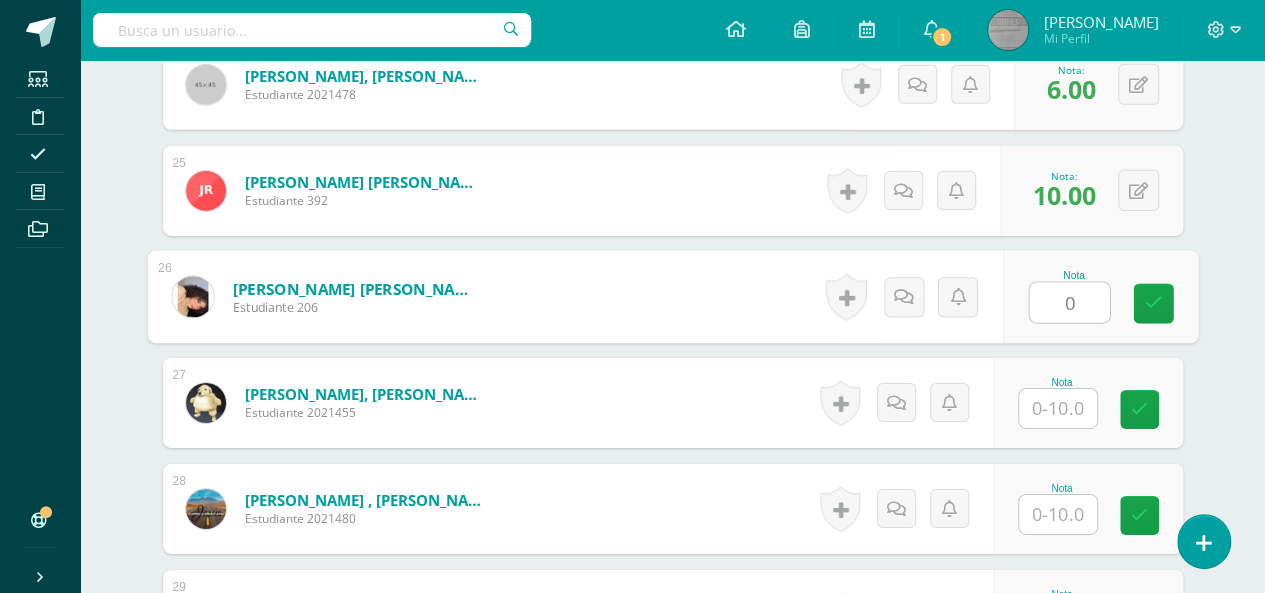 type on "0" 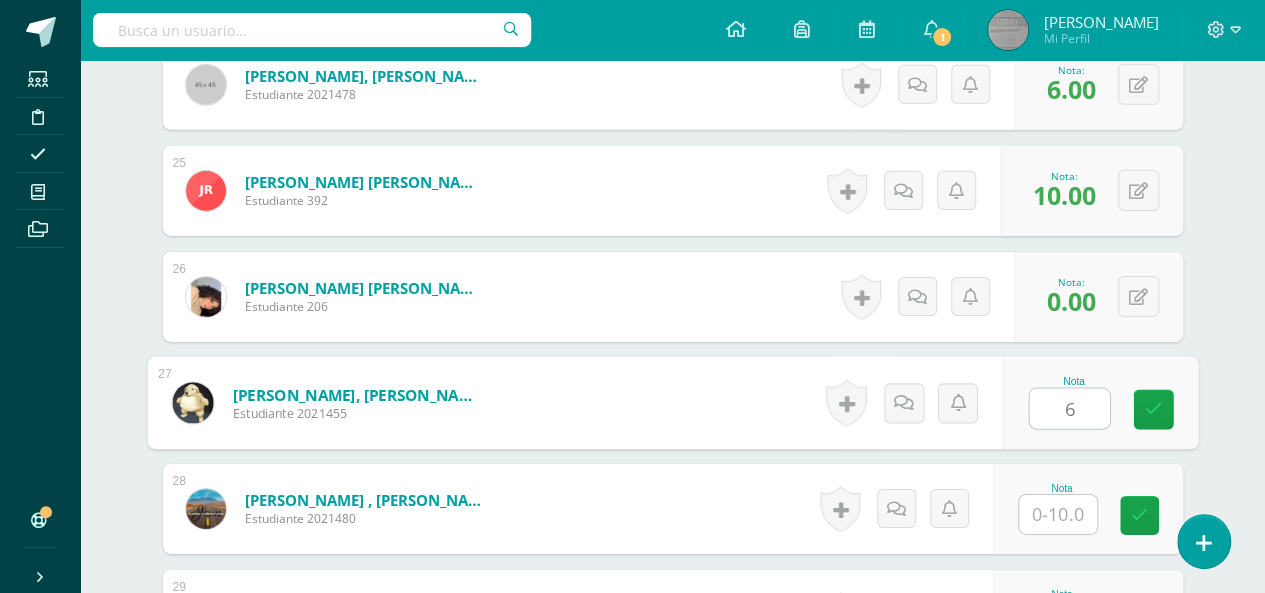 type on "6" 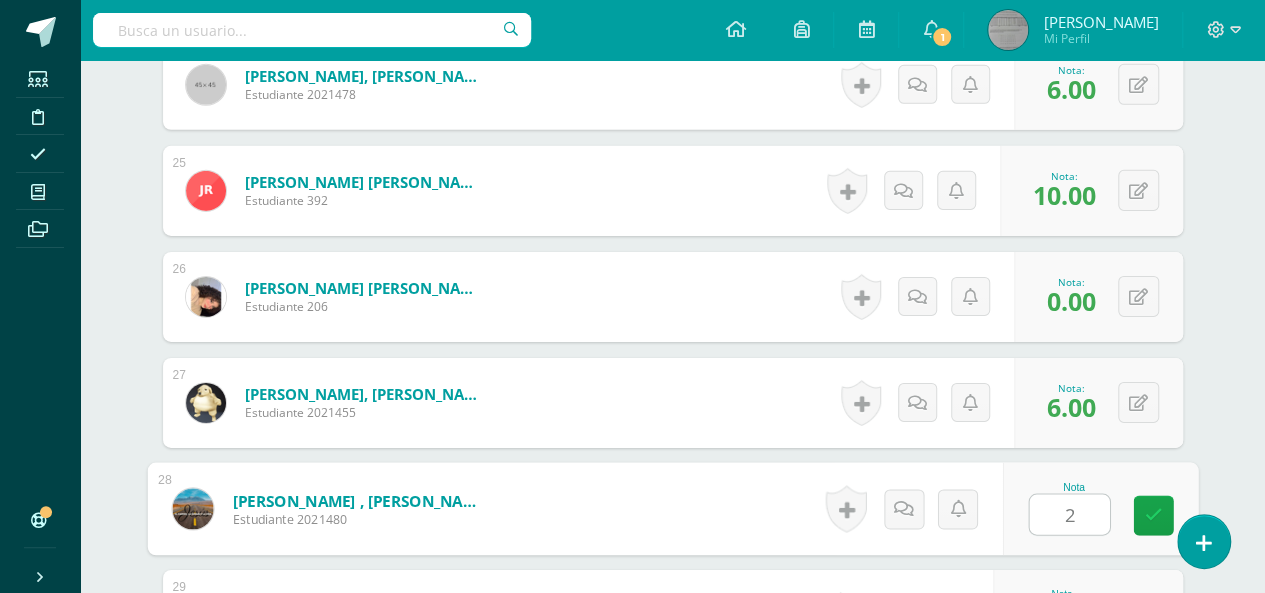 type on "2" 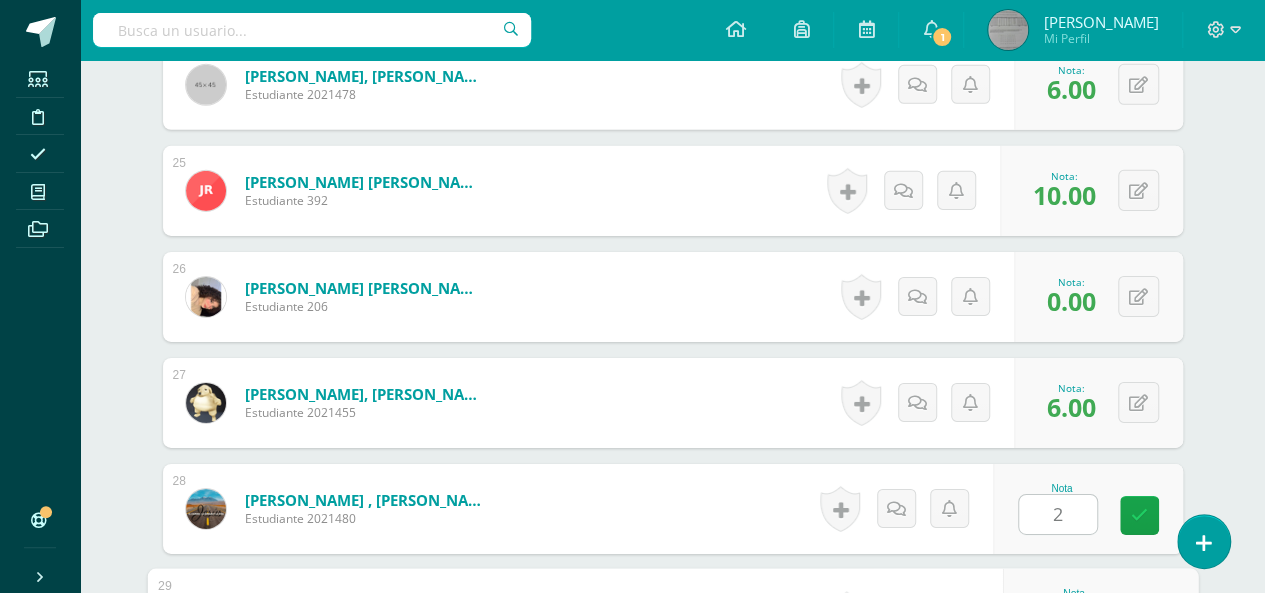 scroll, scrollTop: 3430, scrollLeft: 0, axis: vertical 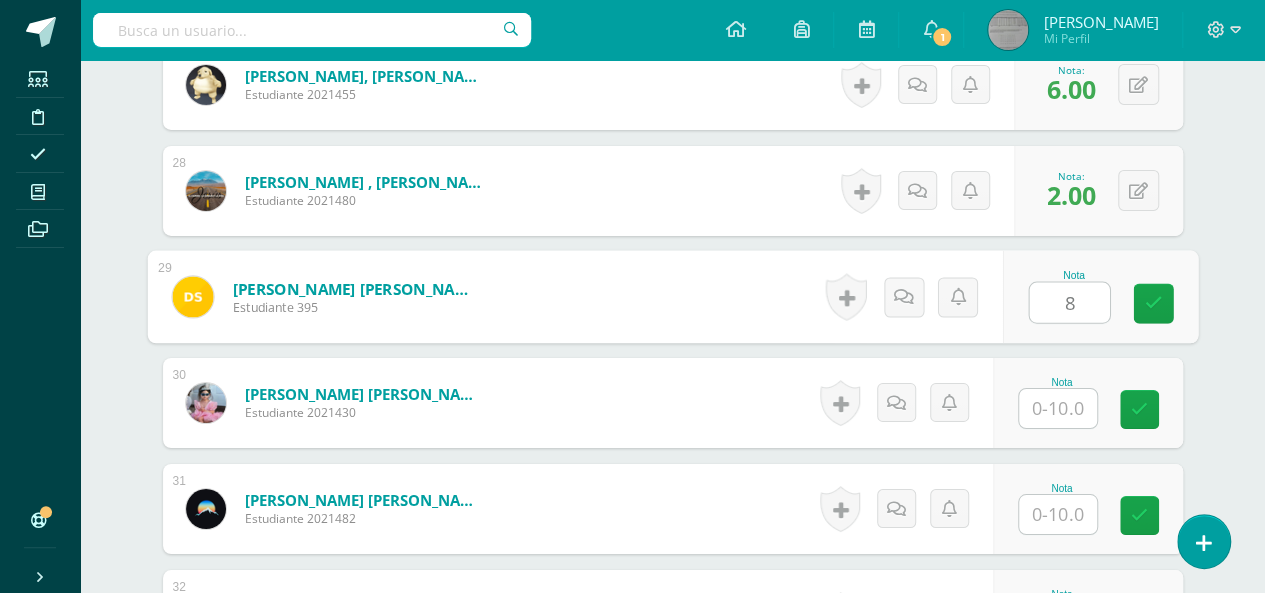 type on "8" 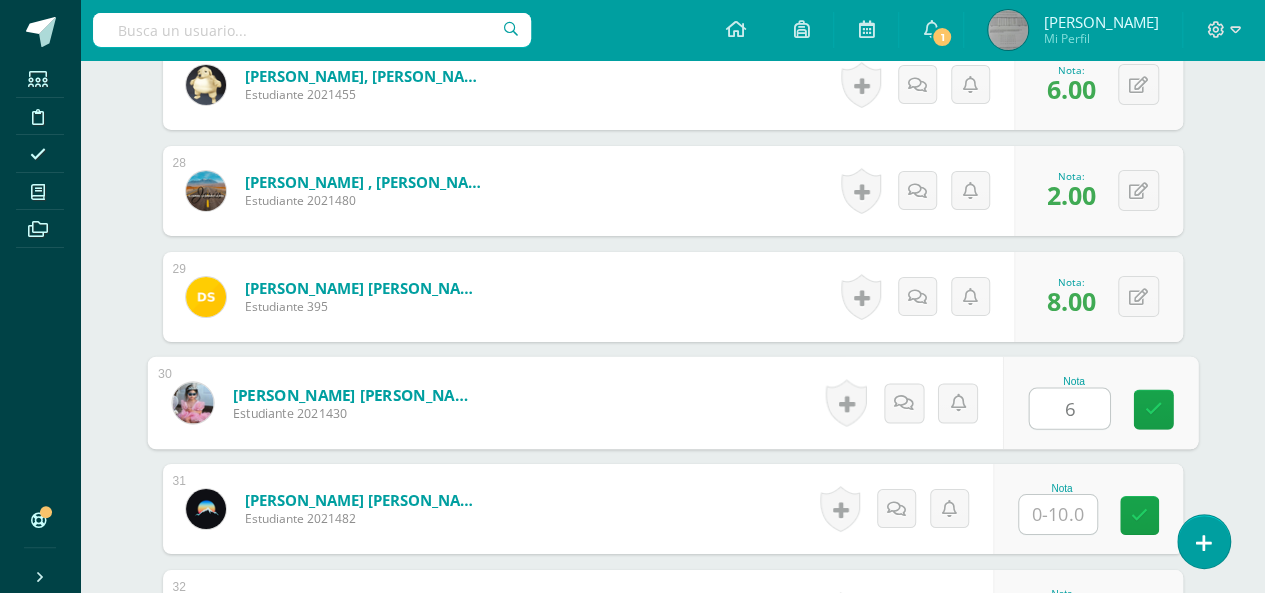 type on "6" 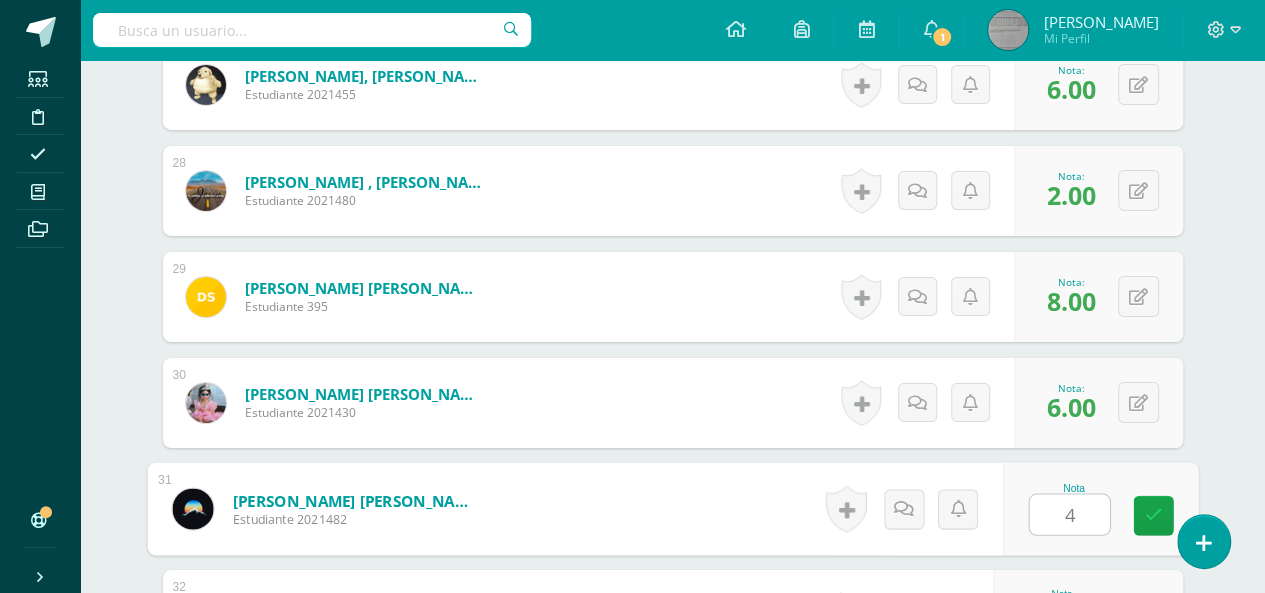 type on "4" 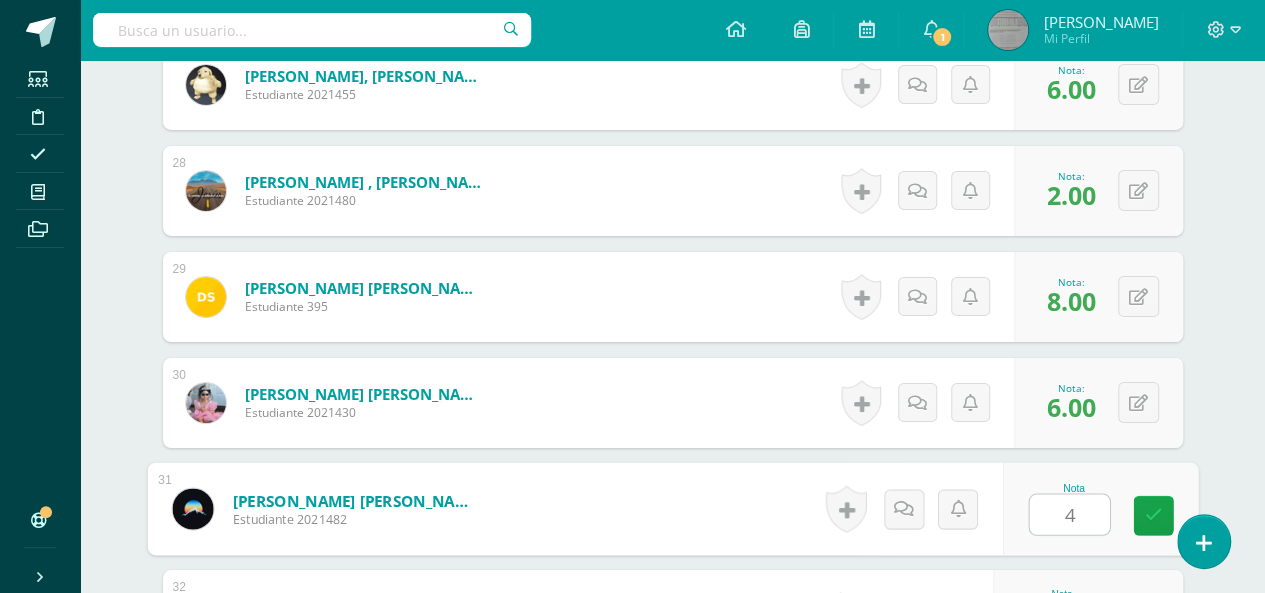 scroll, scrollTop: 3748, scrollLeft: 0, axis: vertical 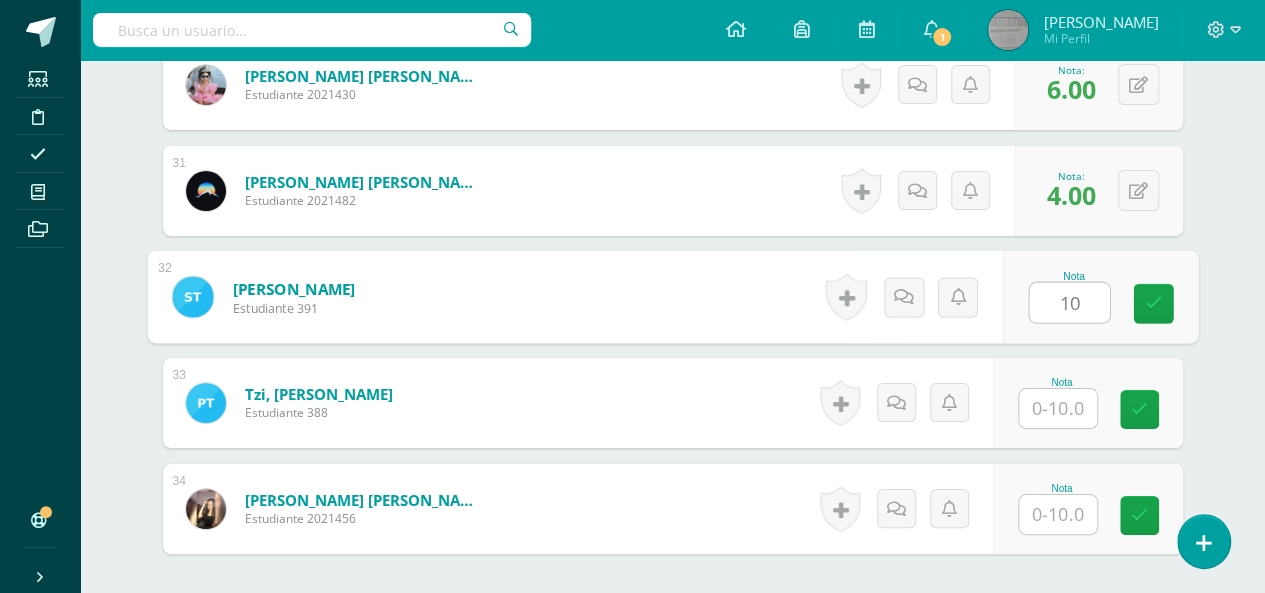 type on "10" 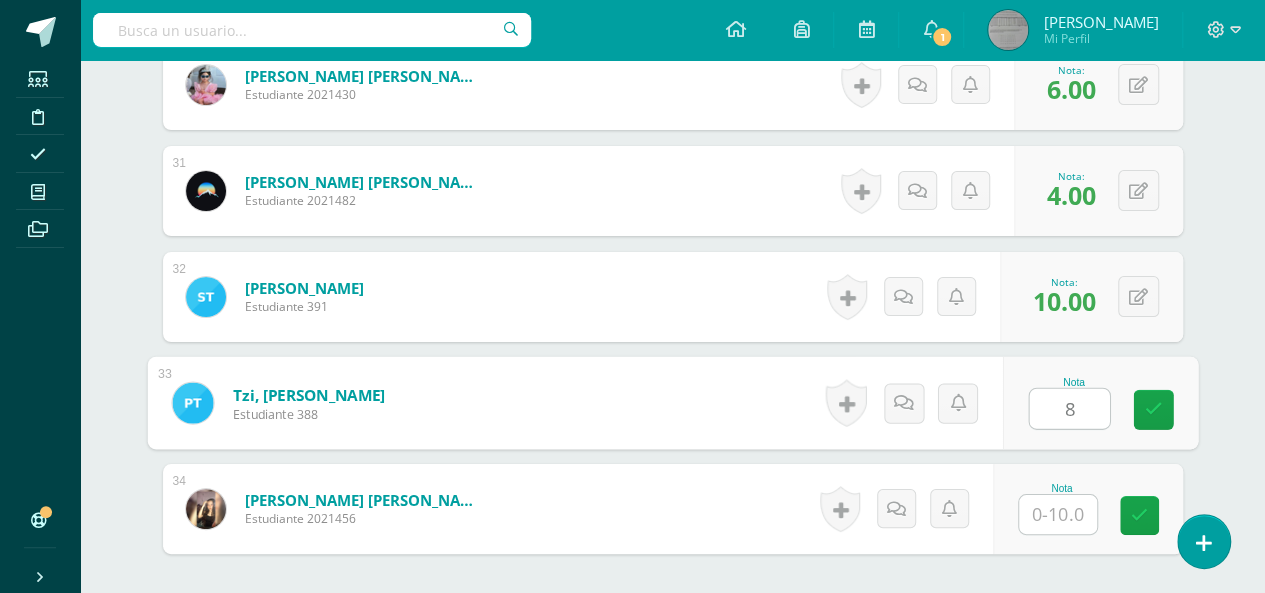 type on "8" 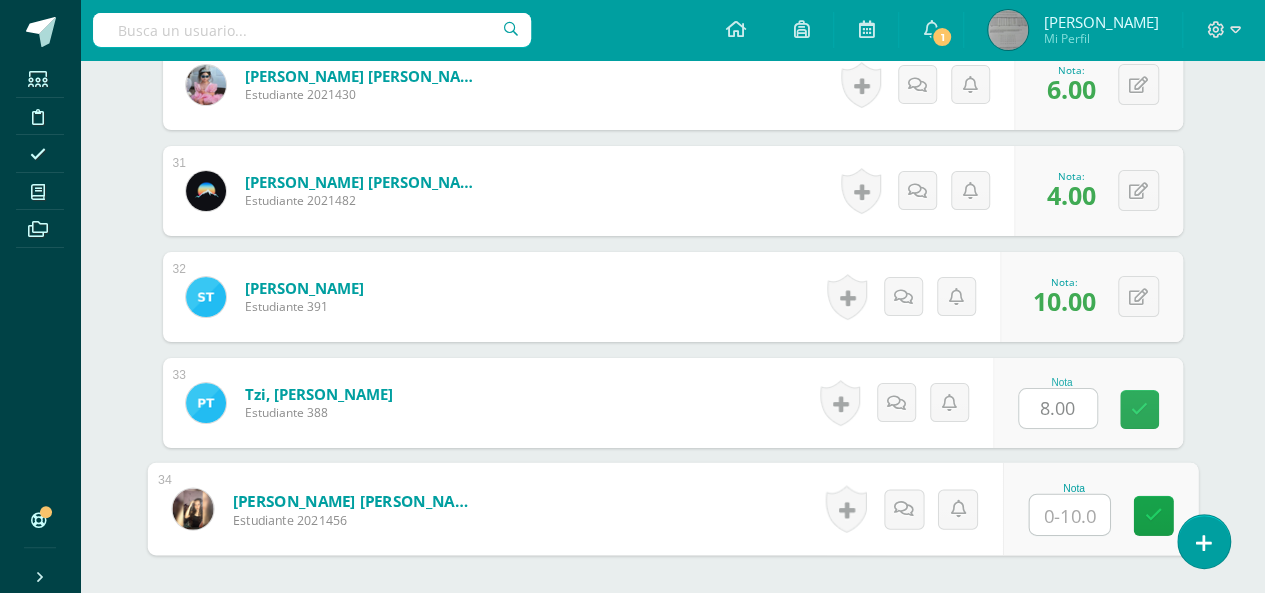 type on "4" 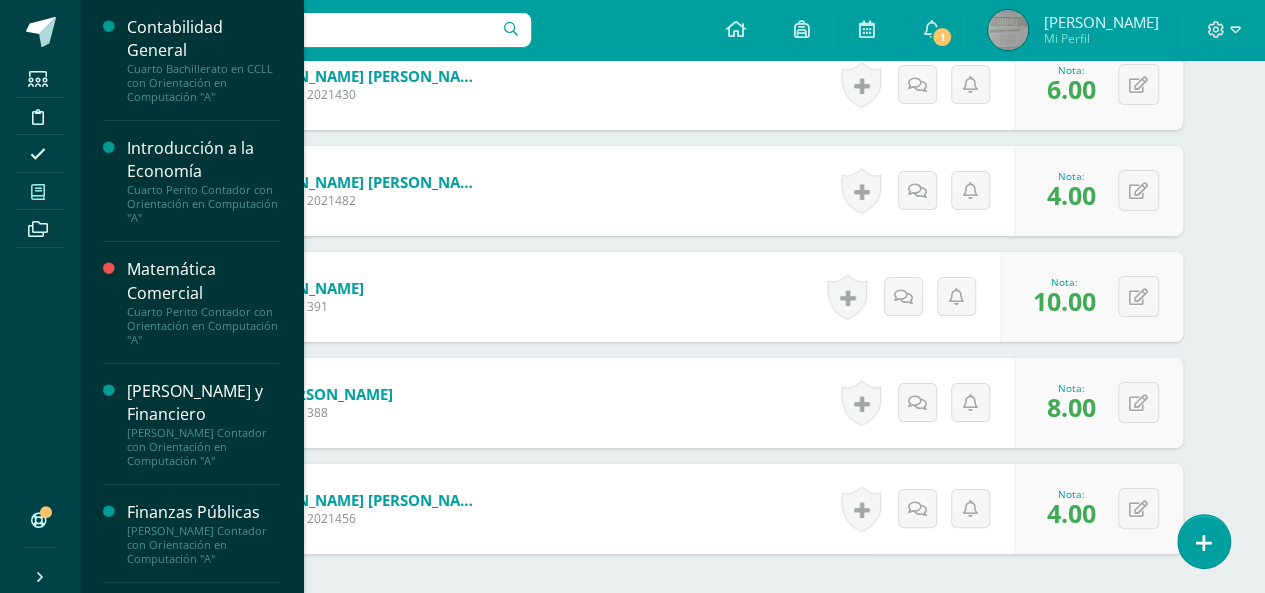click at bounding box center (38, 192) 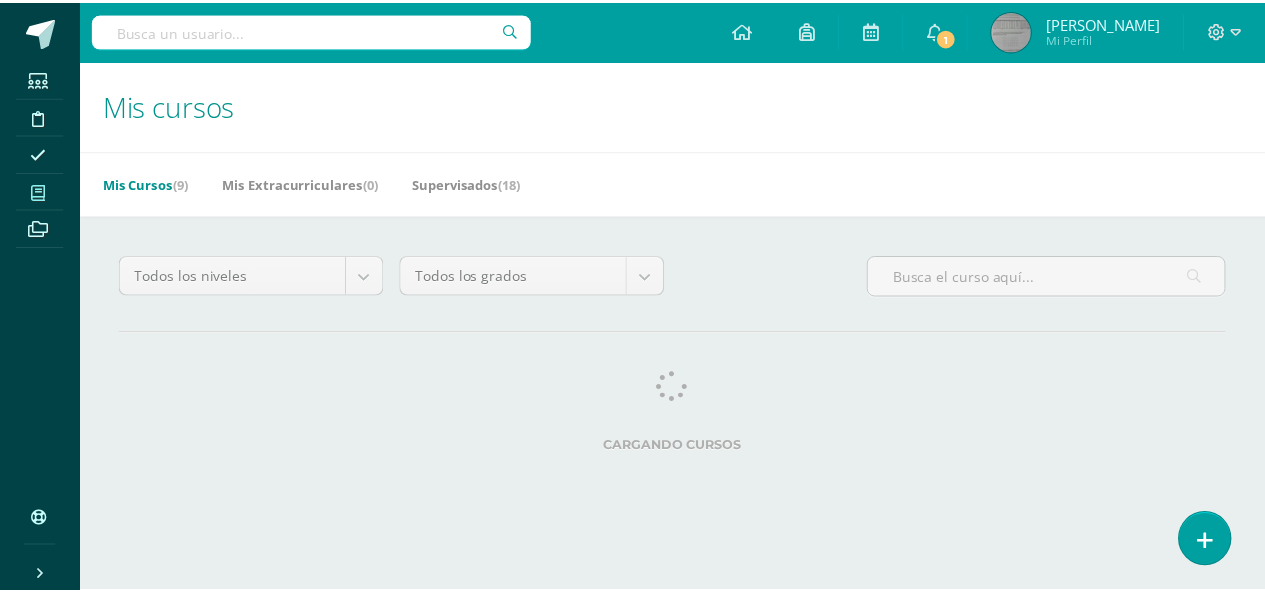 scroll, scrollTop: 0, scrollLeft: 0, axis: both 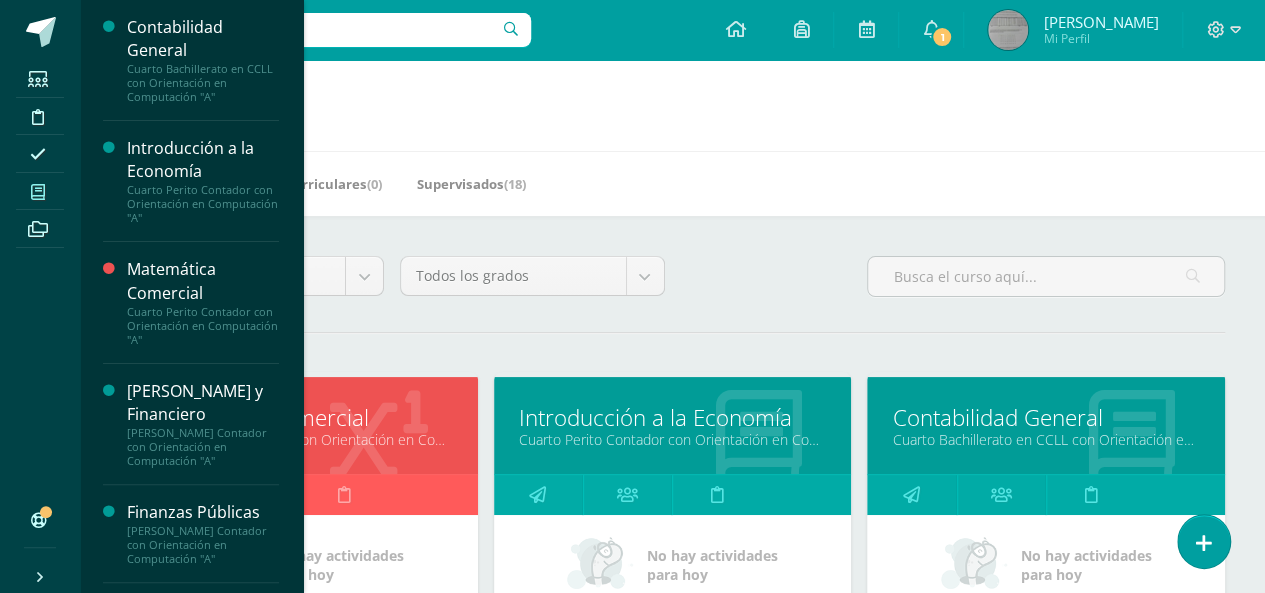 click on "Mis cursos" at bounding box center (672, 105) 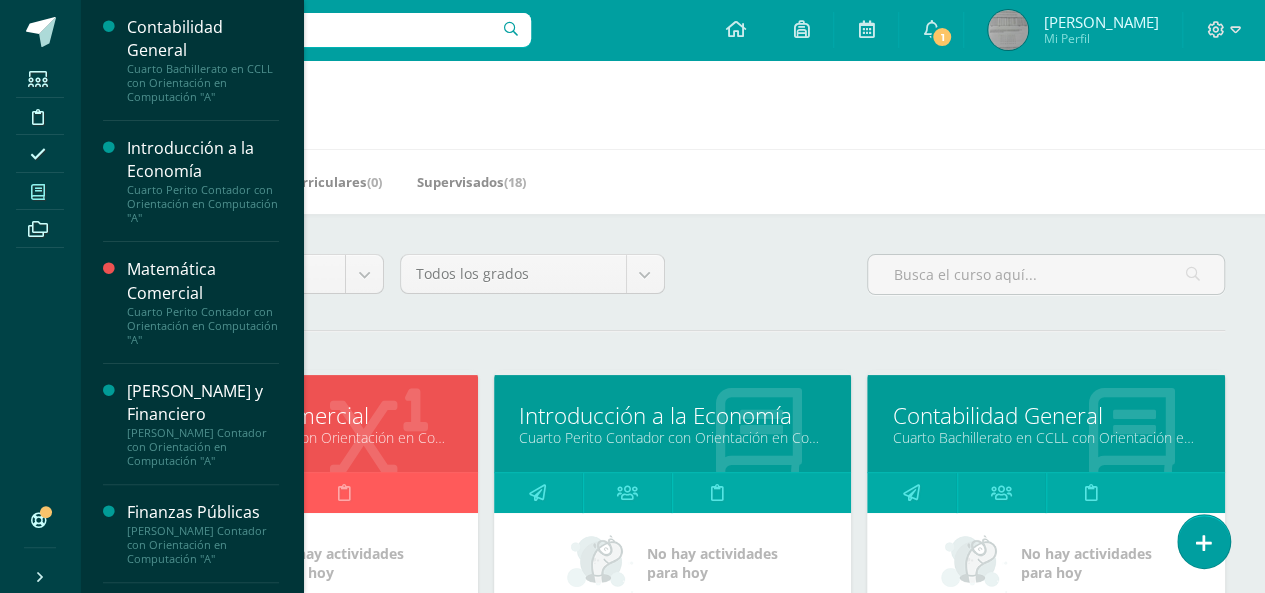 scroll, scrollTop: 0, scrollLeft: 0, axis: both 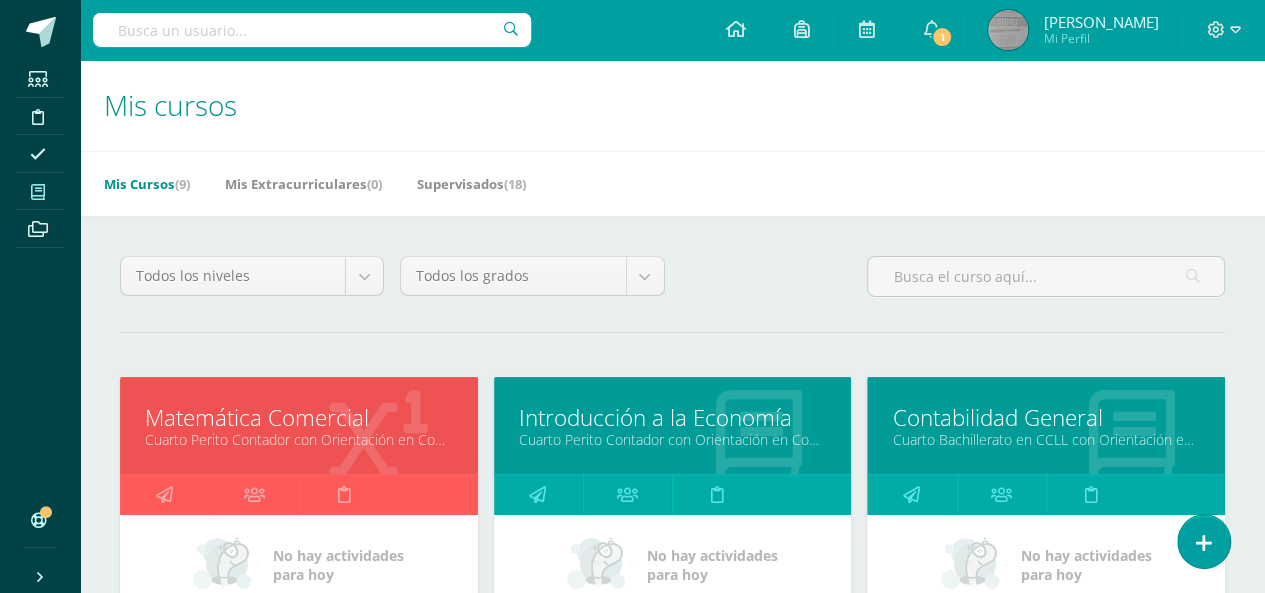 click at bounding box center (38, 192) 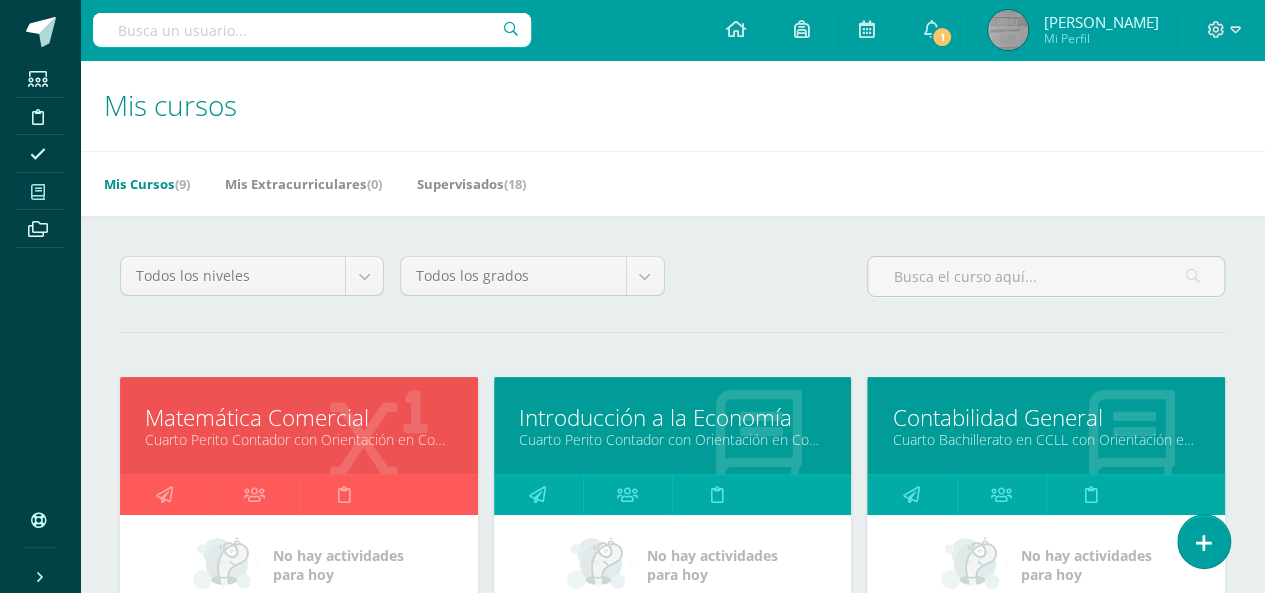 scroll, scrollTop: 0, scrollLeft: 0, axis: both 